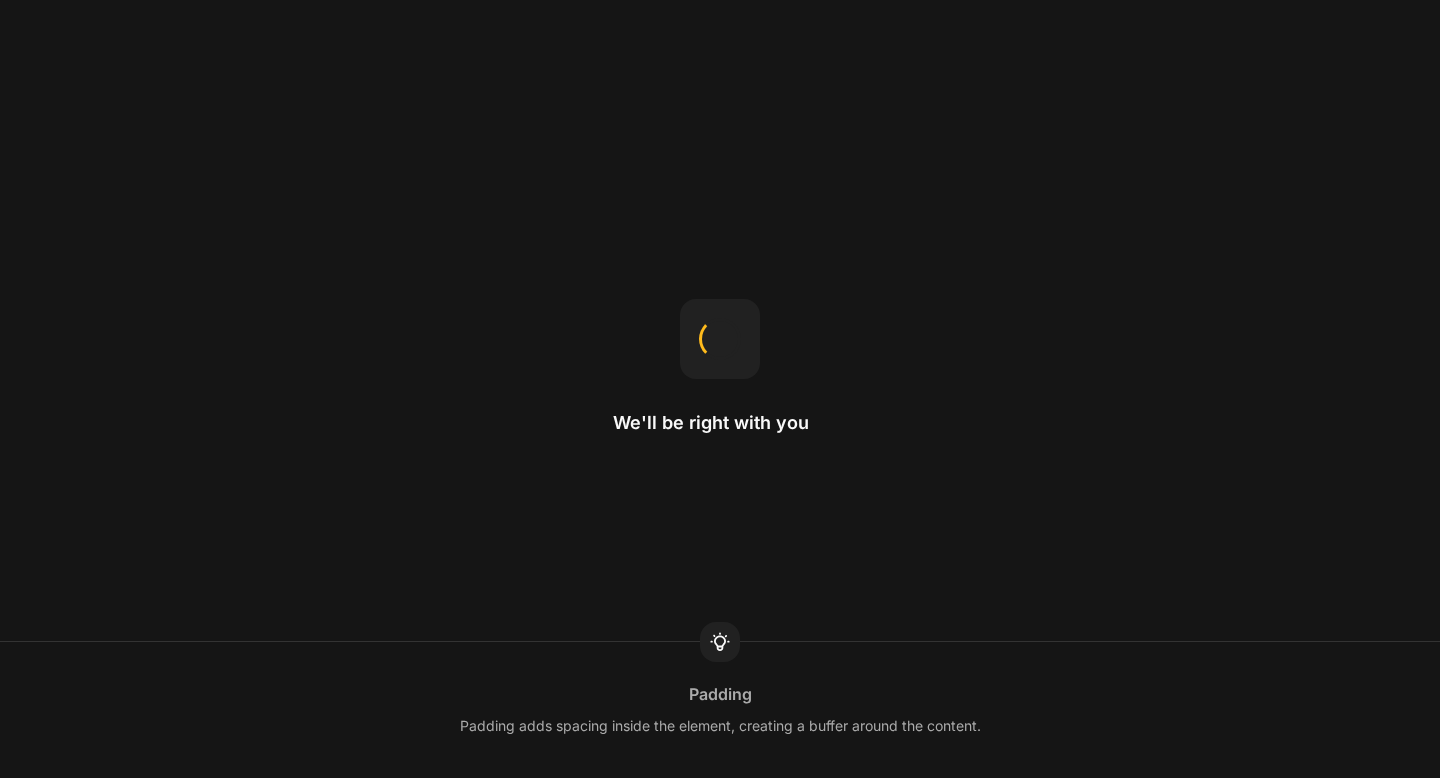 scroll, scrollTop: 0, scrollLeft: 0, axis: both 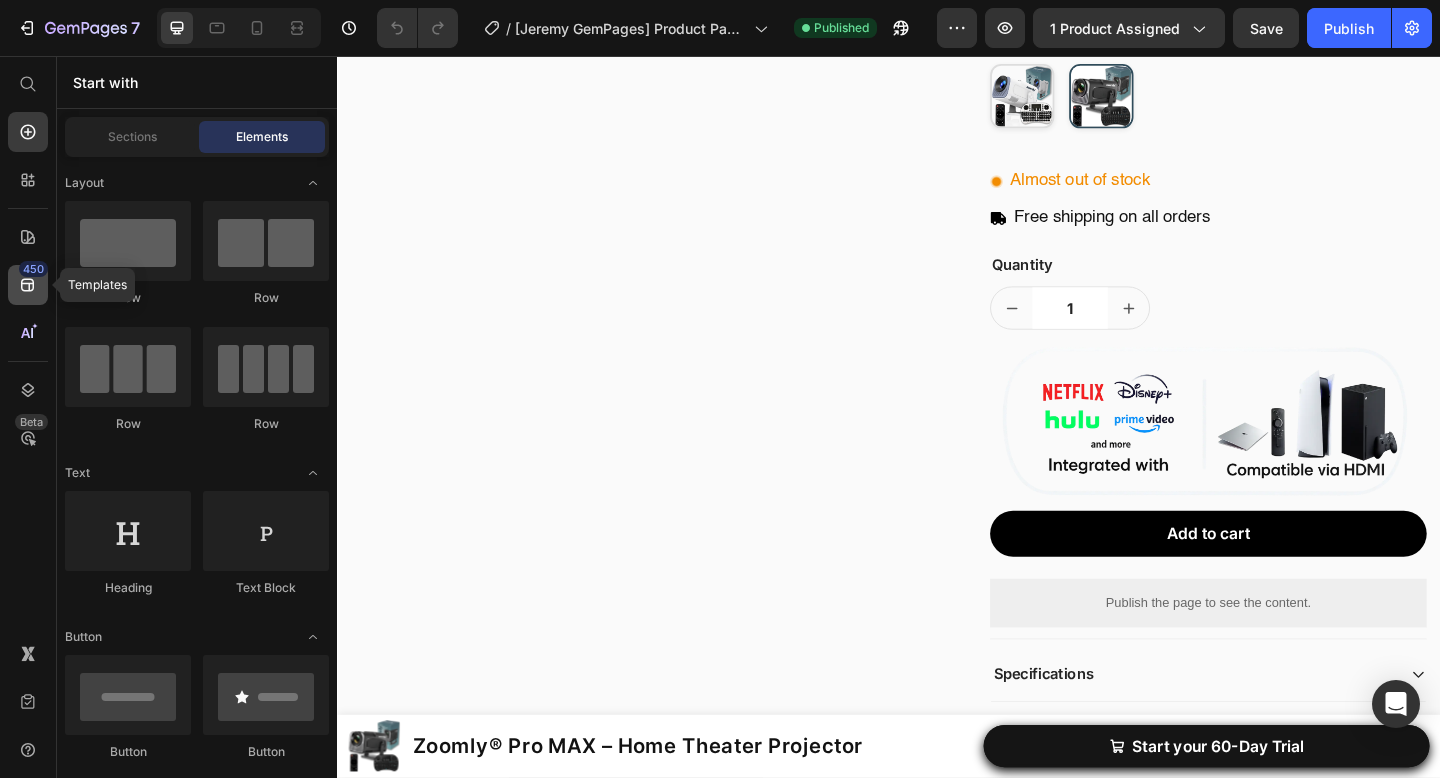 click 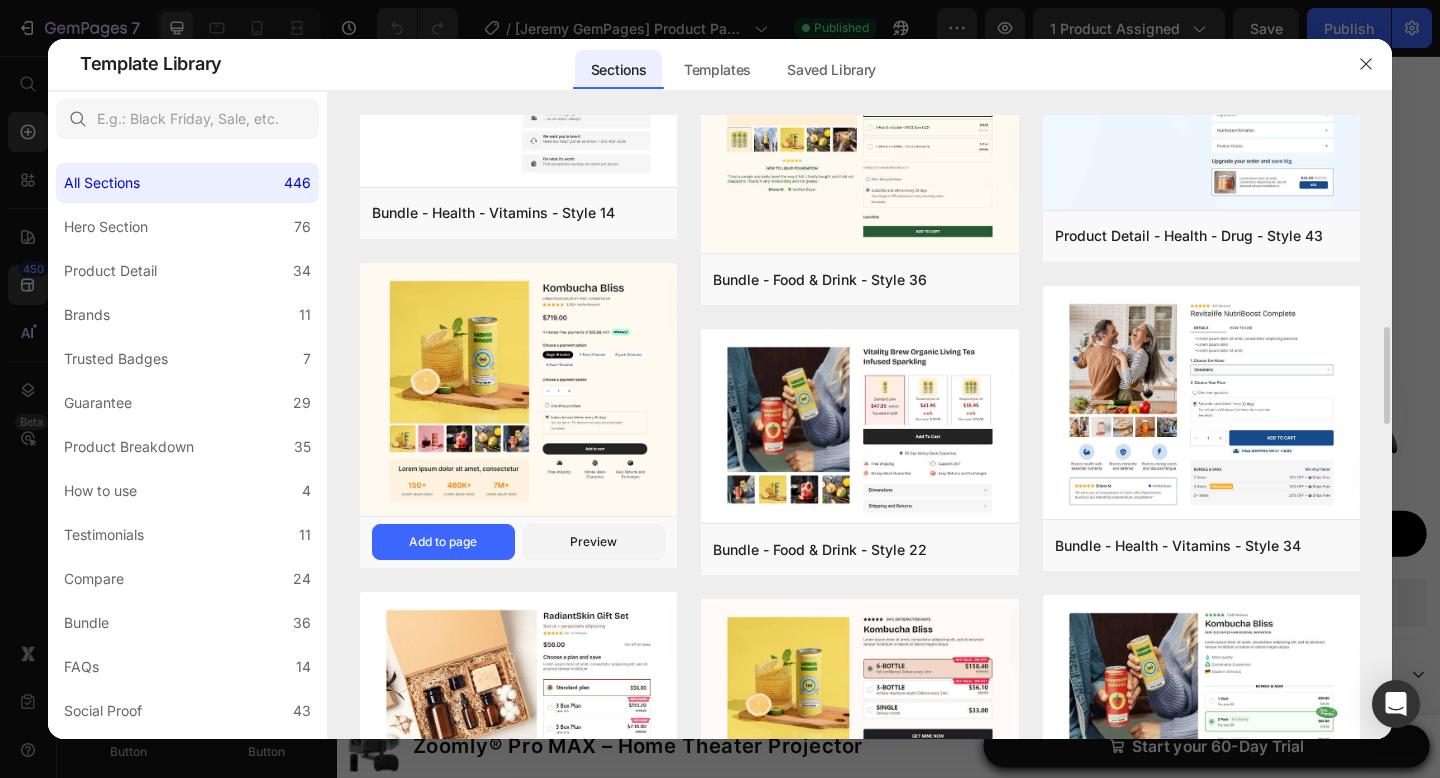 scroll, scrollTop: 1282, scrollLeft: 0, axis: vertical 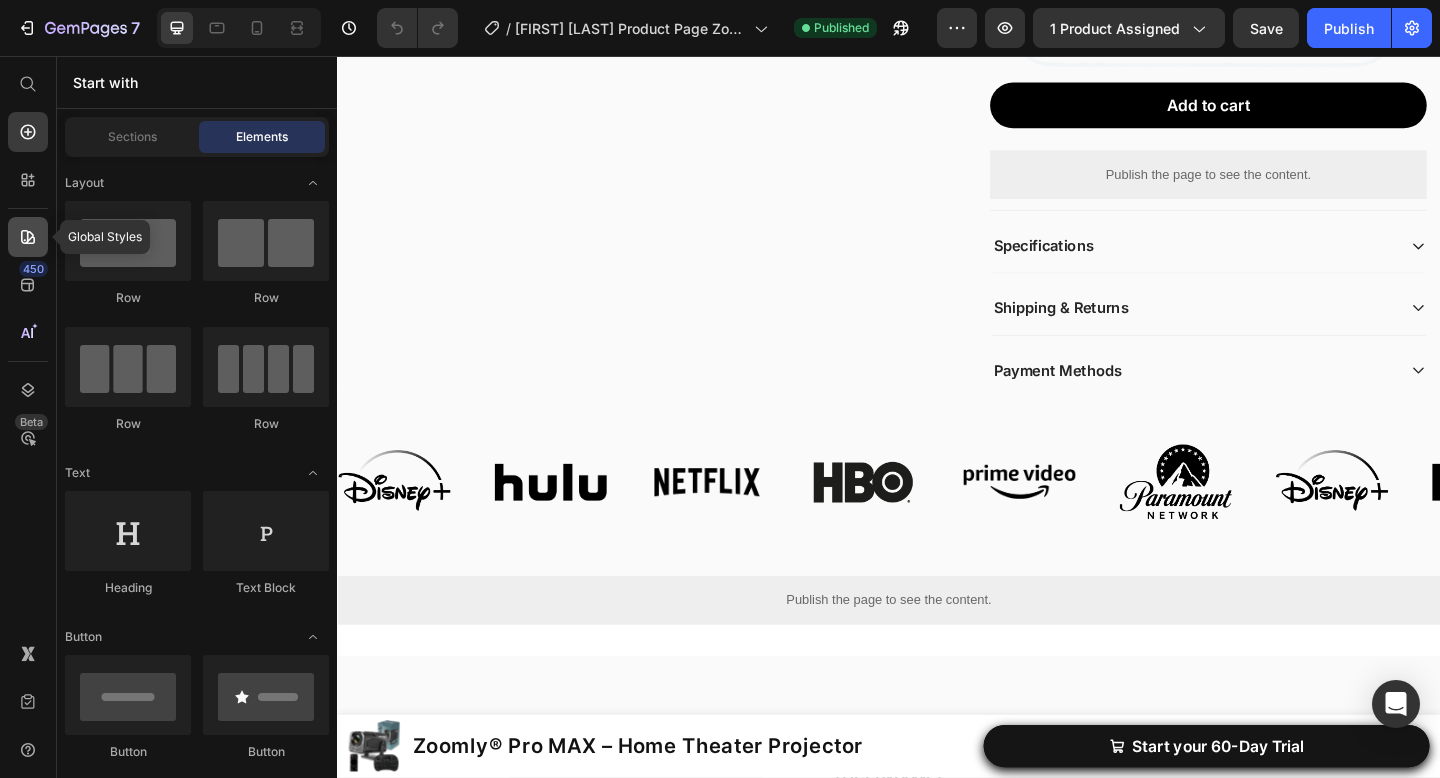 click 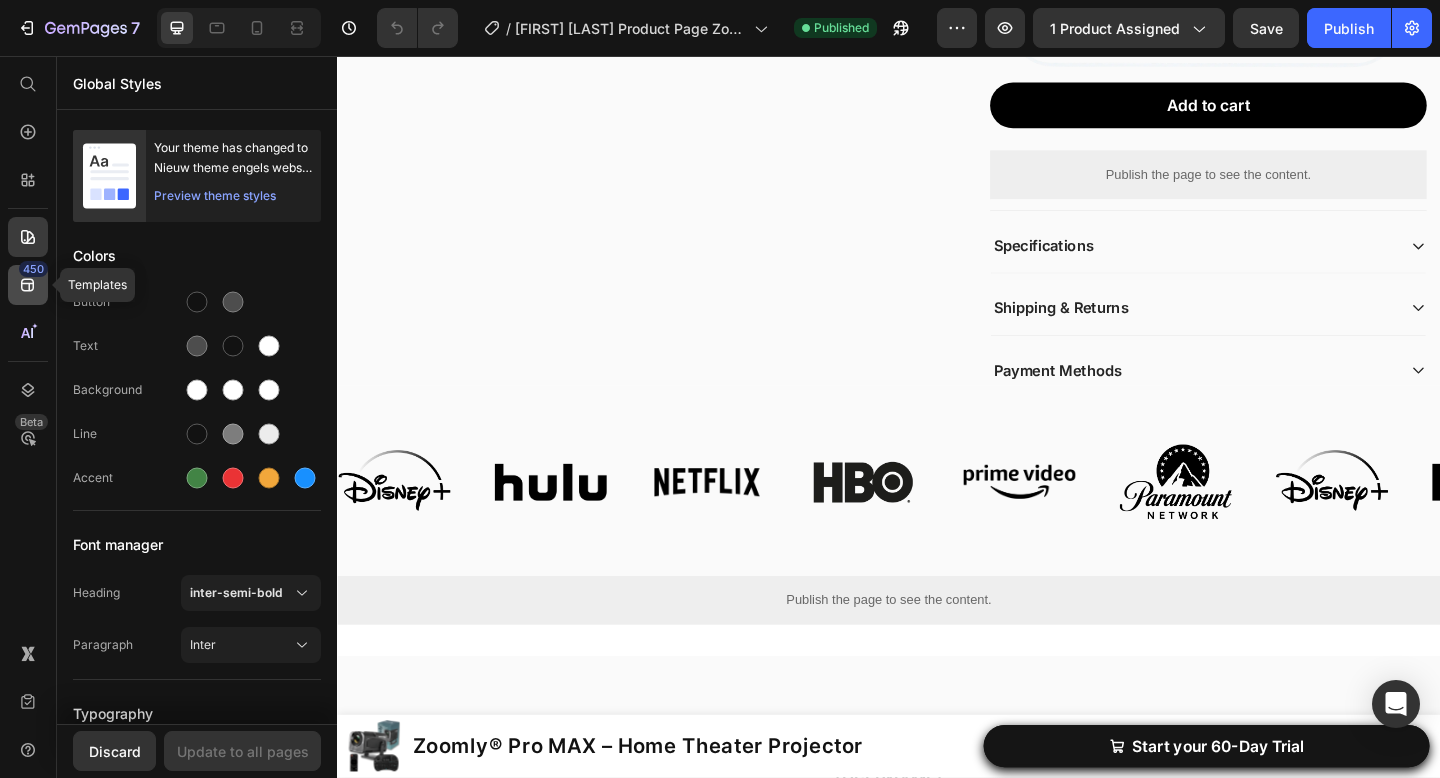 click 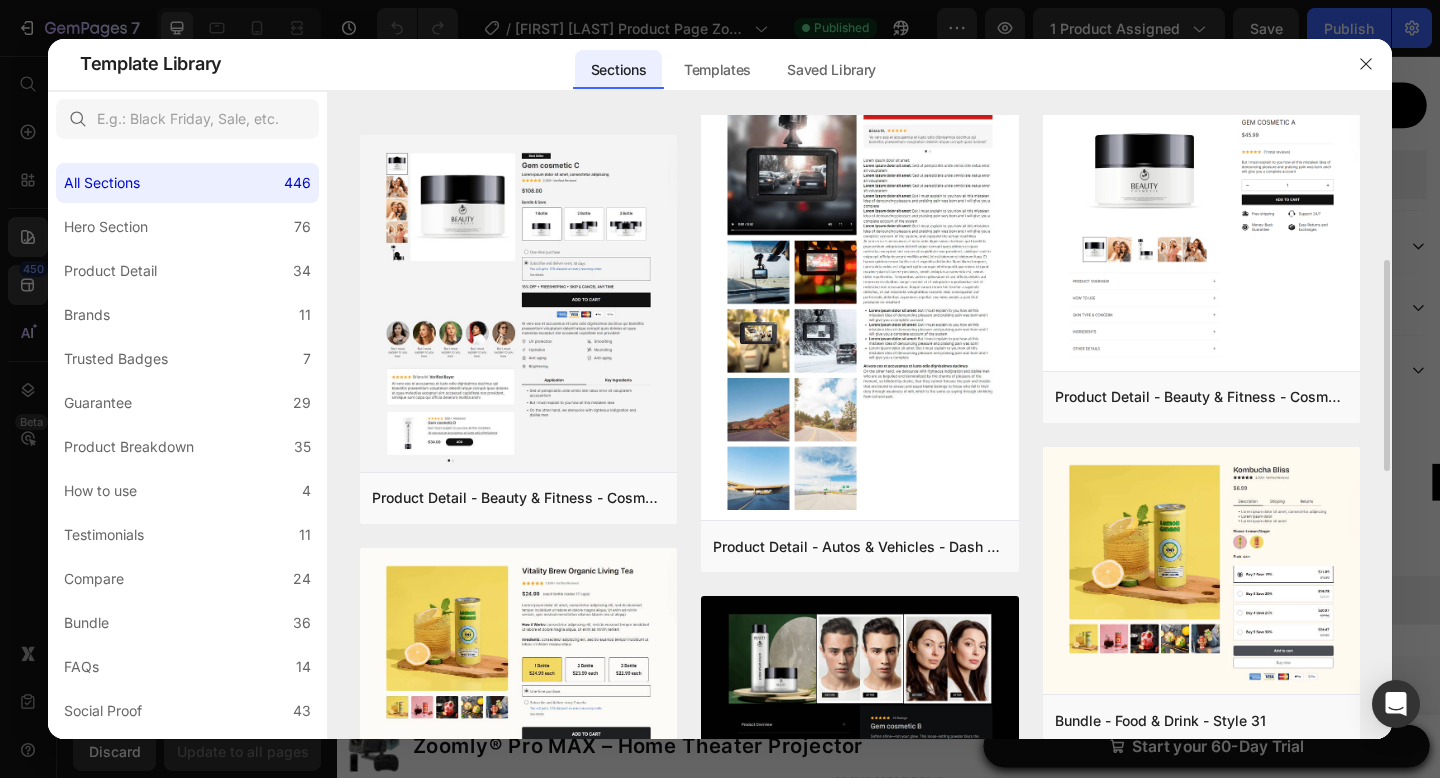 scroll, scrollTop: 437, scrollLeft: 0, axis: vertical 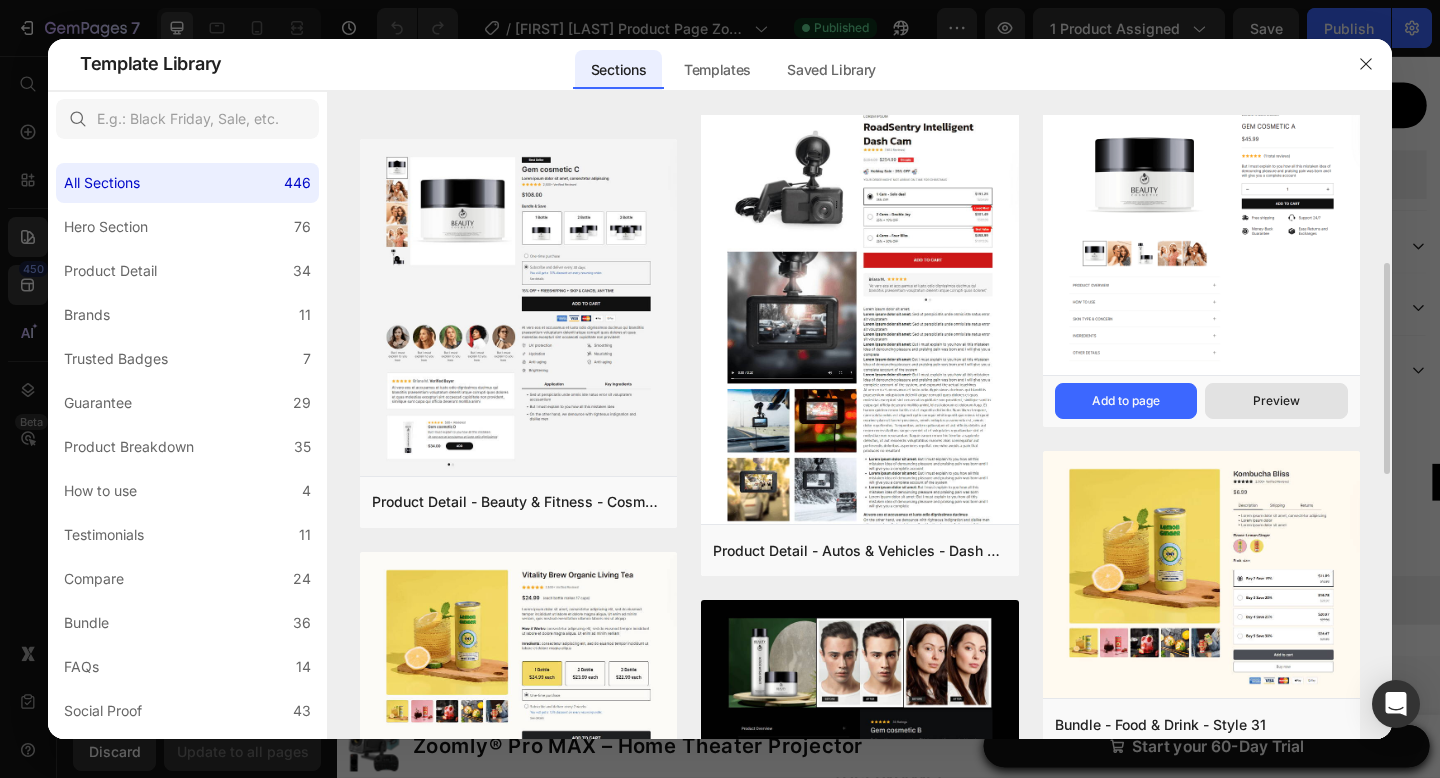click on "Preview" at bounding box center (1276, 401) 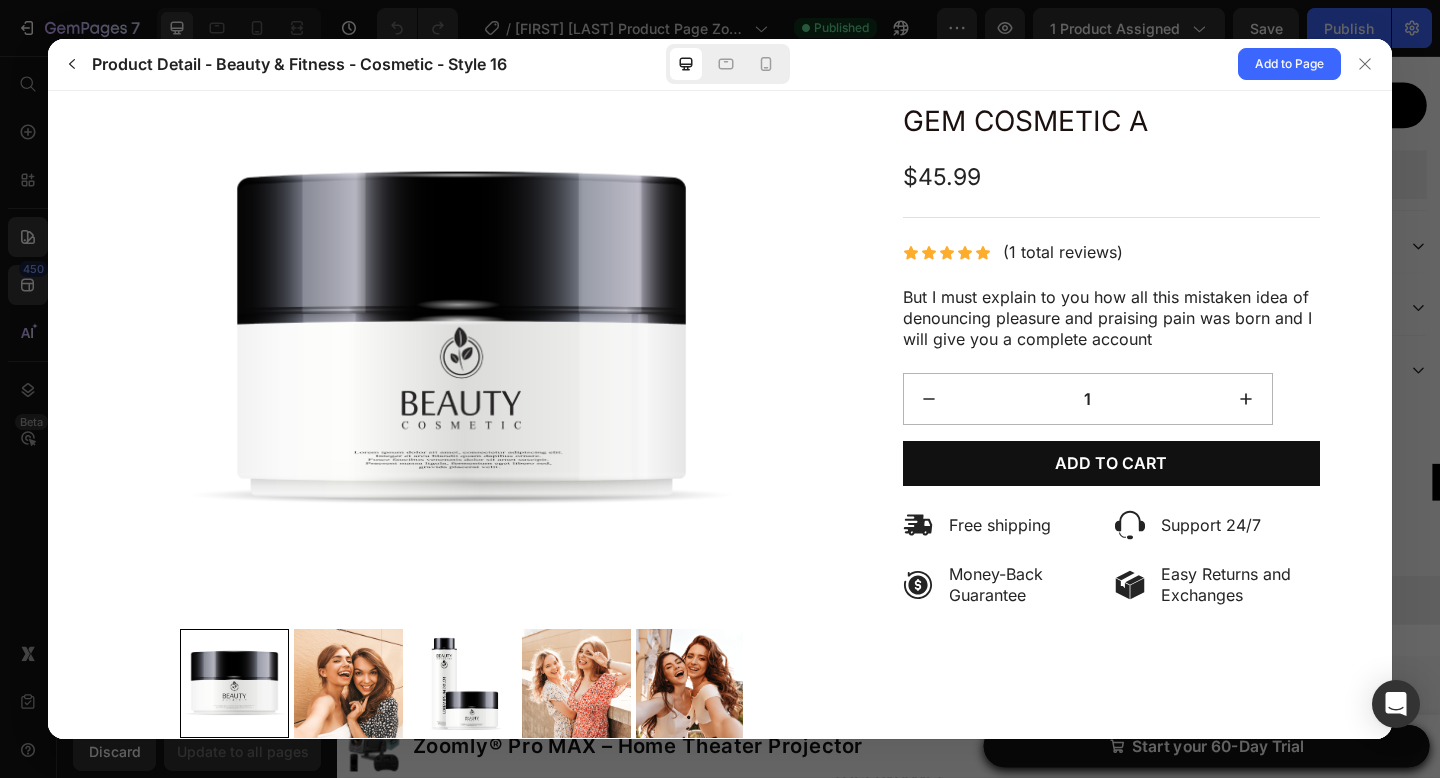 scroll, scrollTop: 262, scrollLeft: 0, axis: vertical 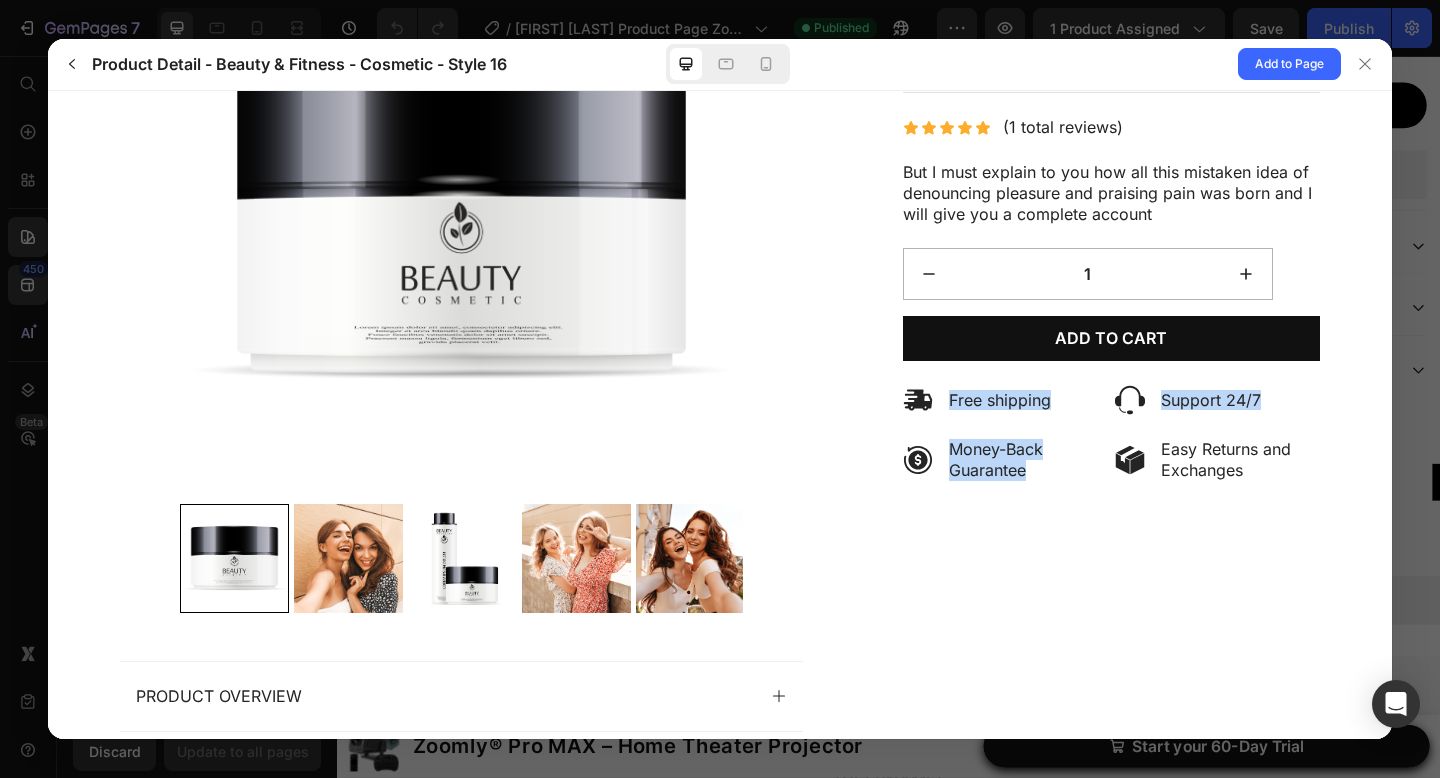 drag, startPoint x: 901, startPoint y: 403, endPoint x: 1025, endPoint y: 468, distance: 140.00357 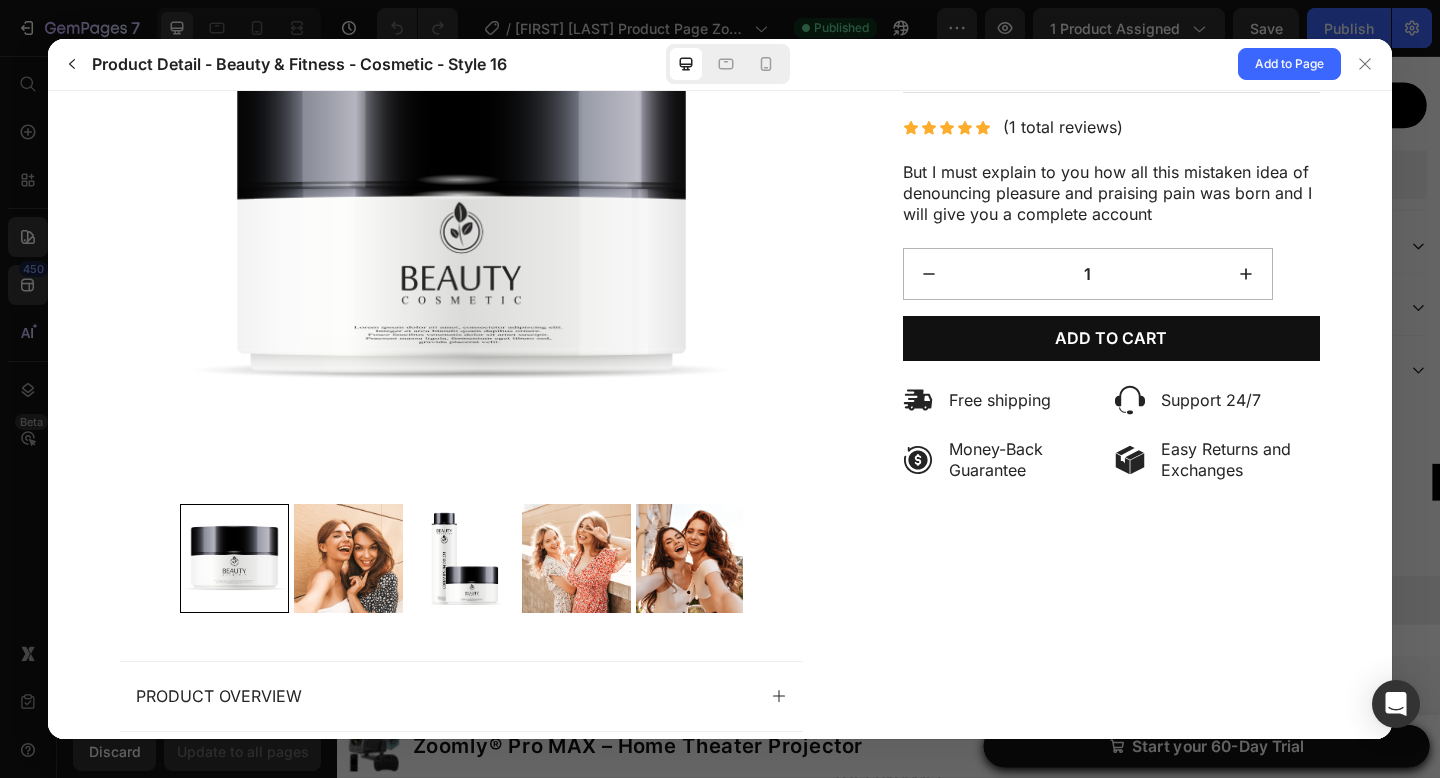 click on "Money-Back Guarantee" at bounding box center (996, 459) 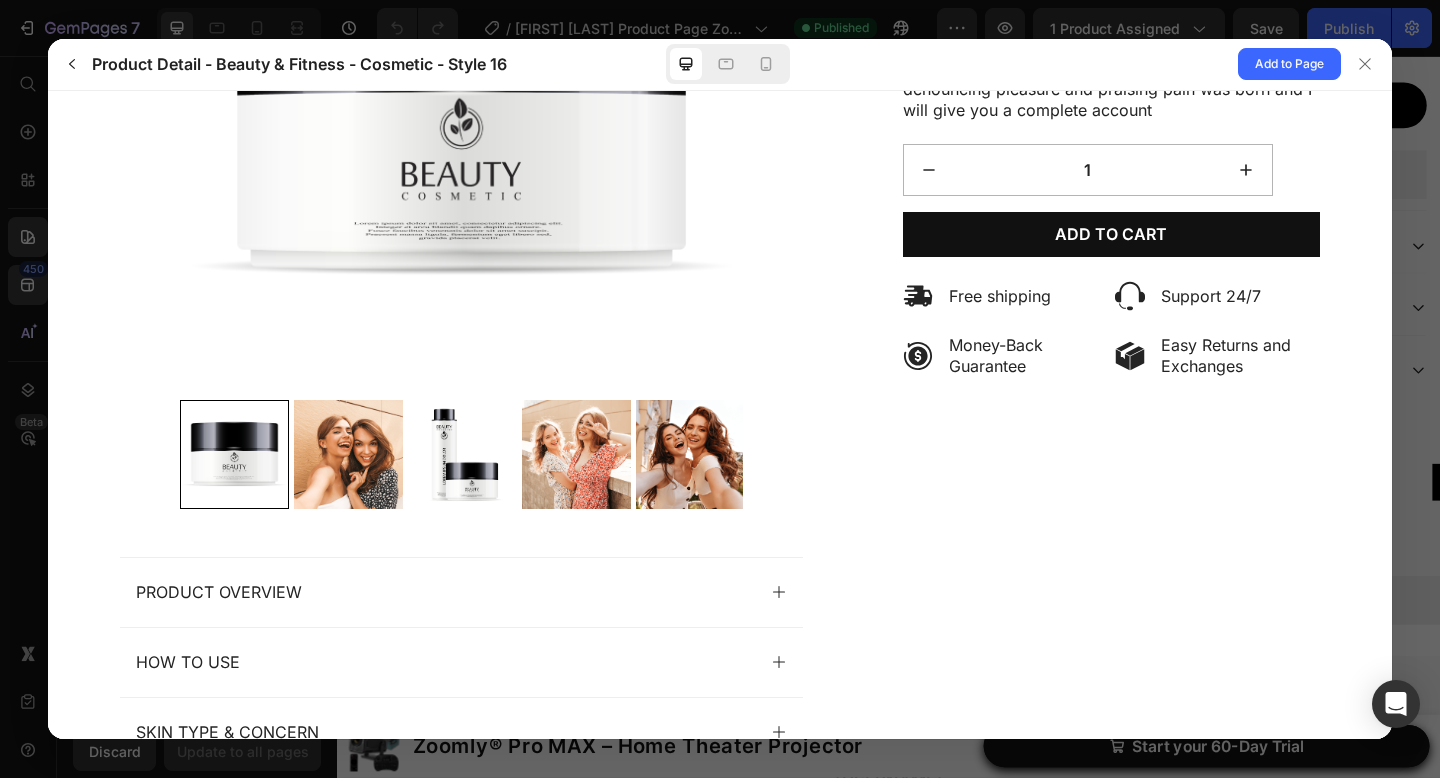 scroll, scrollTop: 614, scrollLeft: 0, axis: vertical 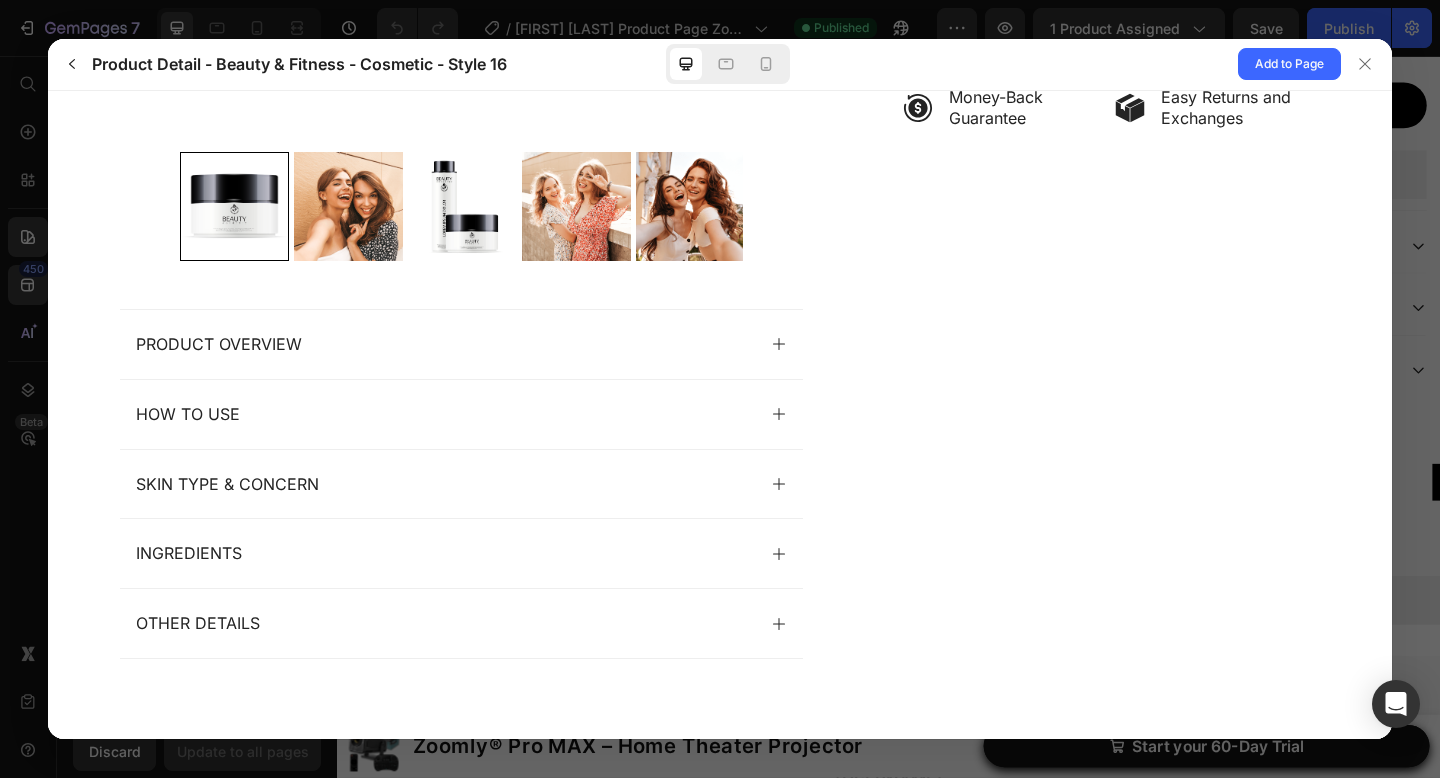 click on "Product Overview" at bounding box center [461, 343] 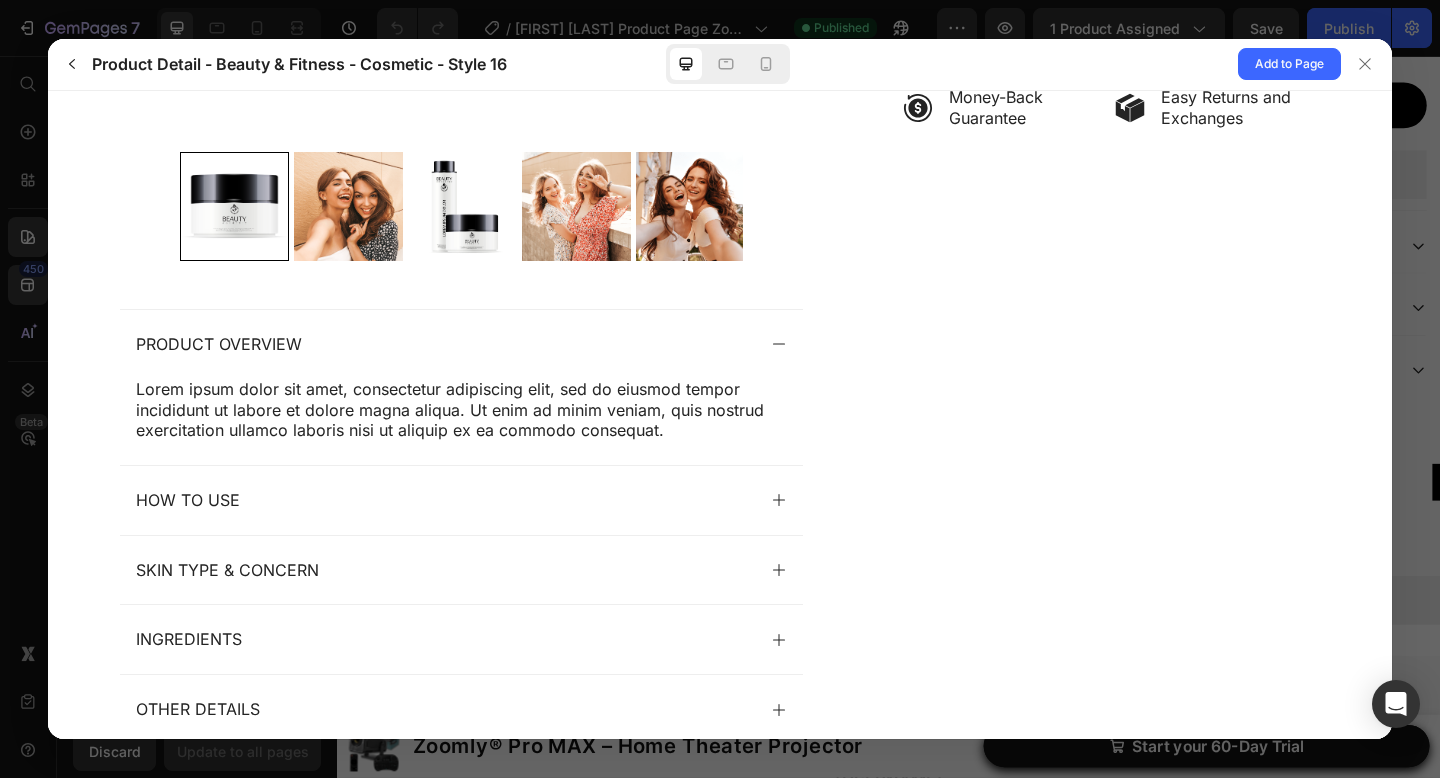 click on "Product Overview" at bounding box center (461, 343) 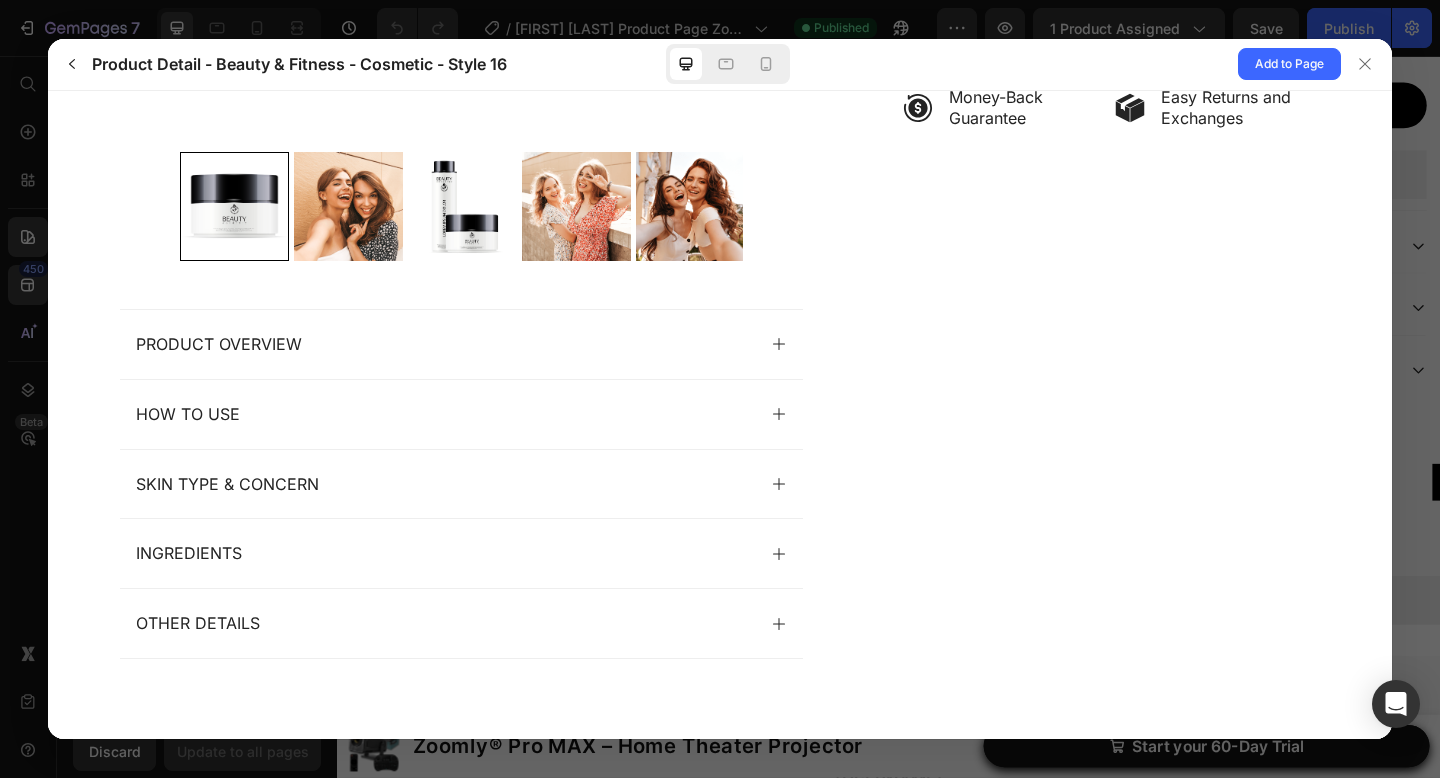 click on "How to Use" at bounding box center [461, 413] 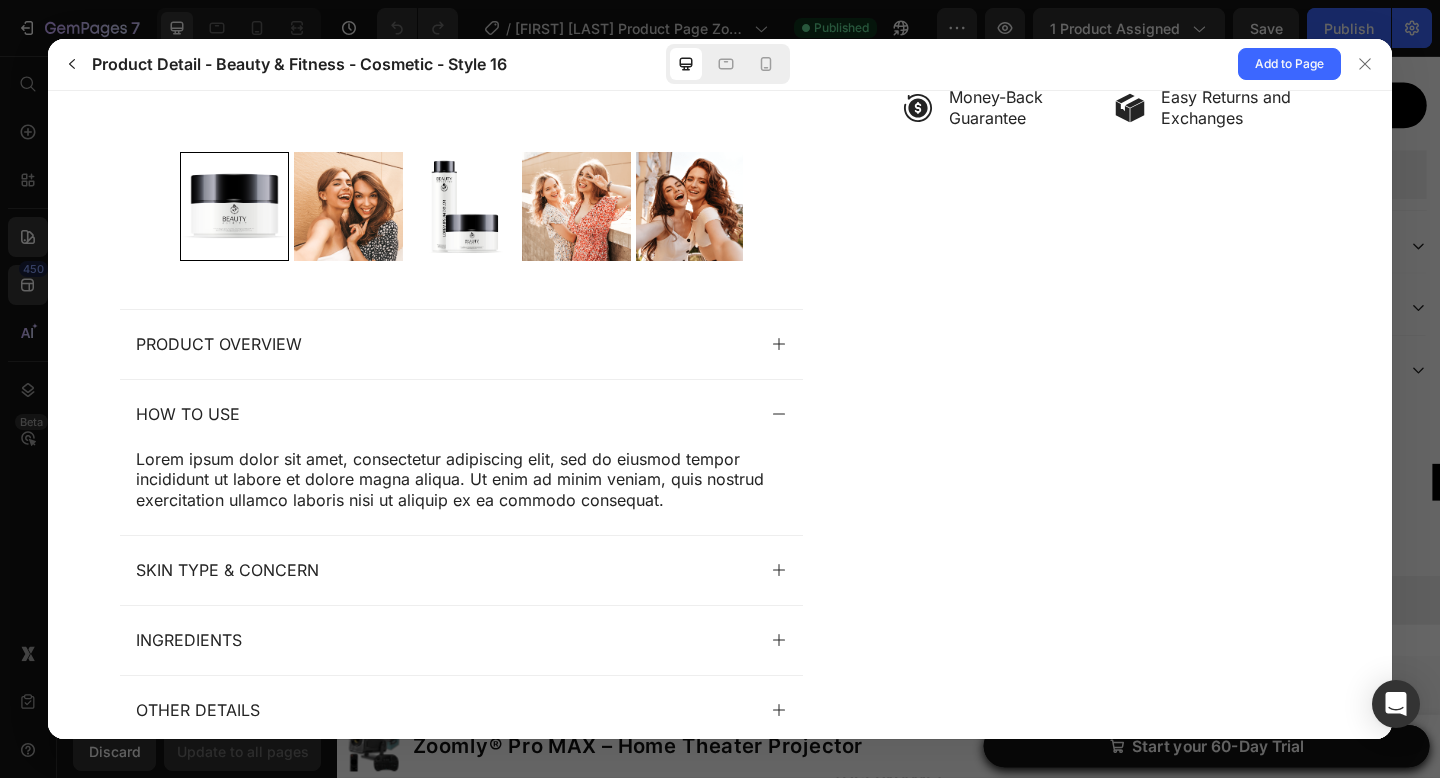 click on "How to Use" at bounding box center (445, 413) 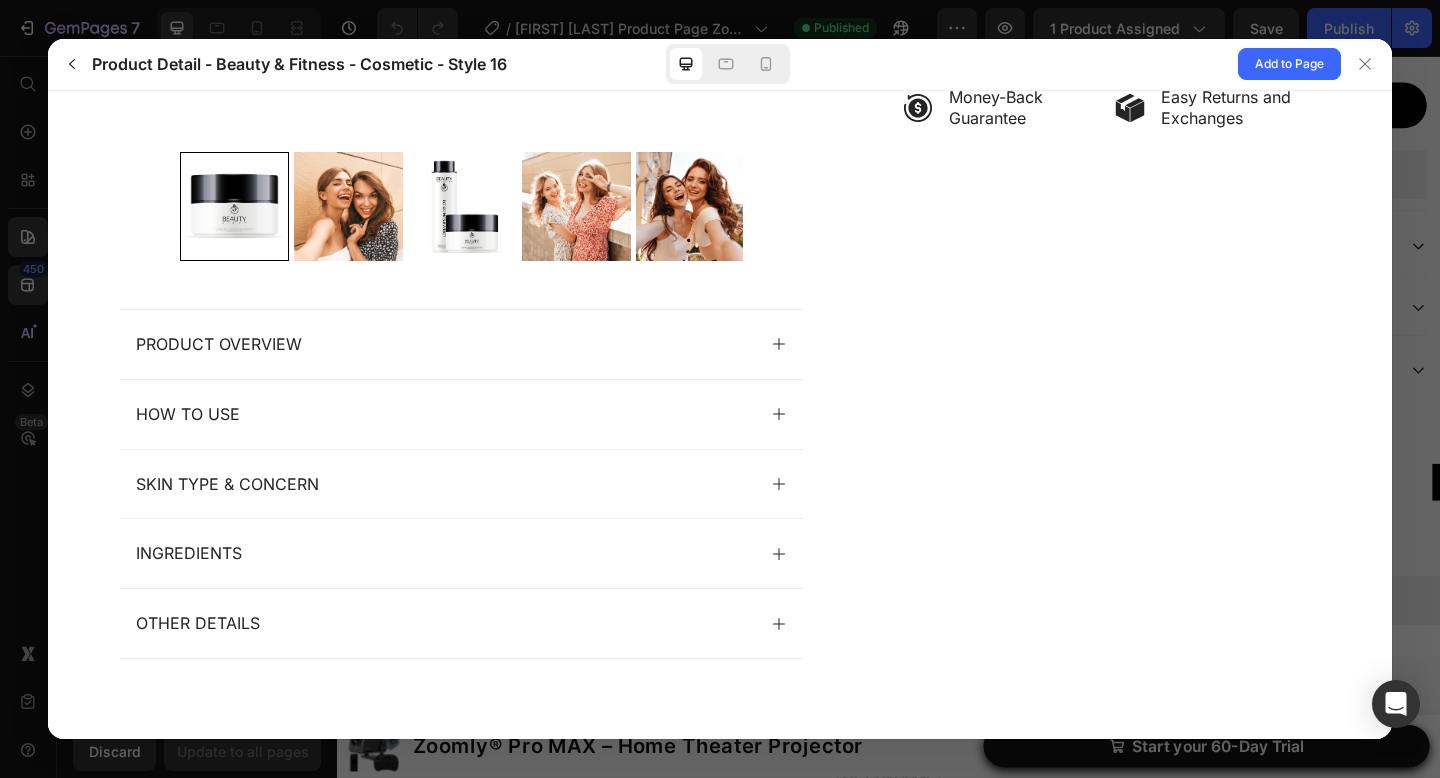 click on "Skin Type & Concern" at bounding box center (461, 483) 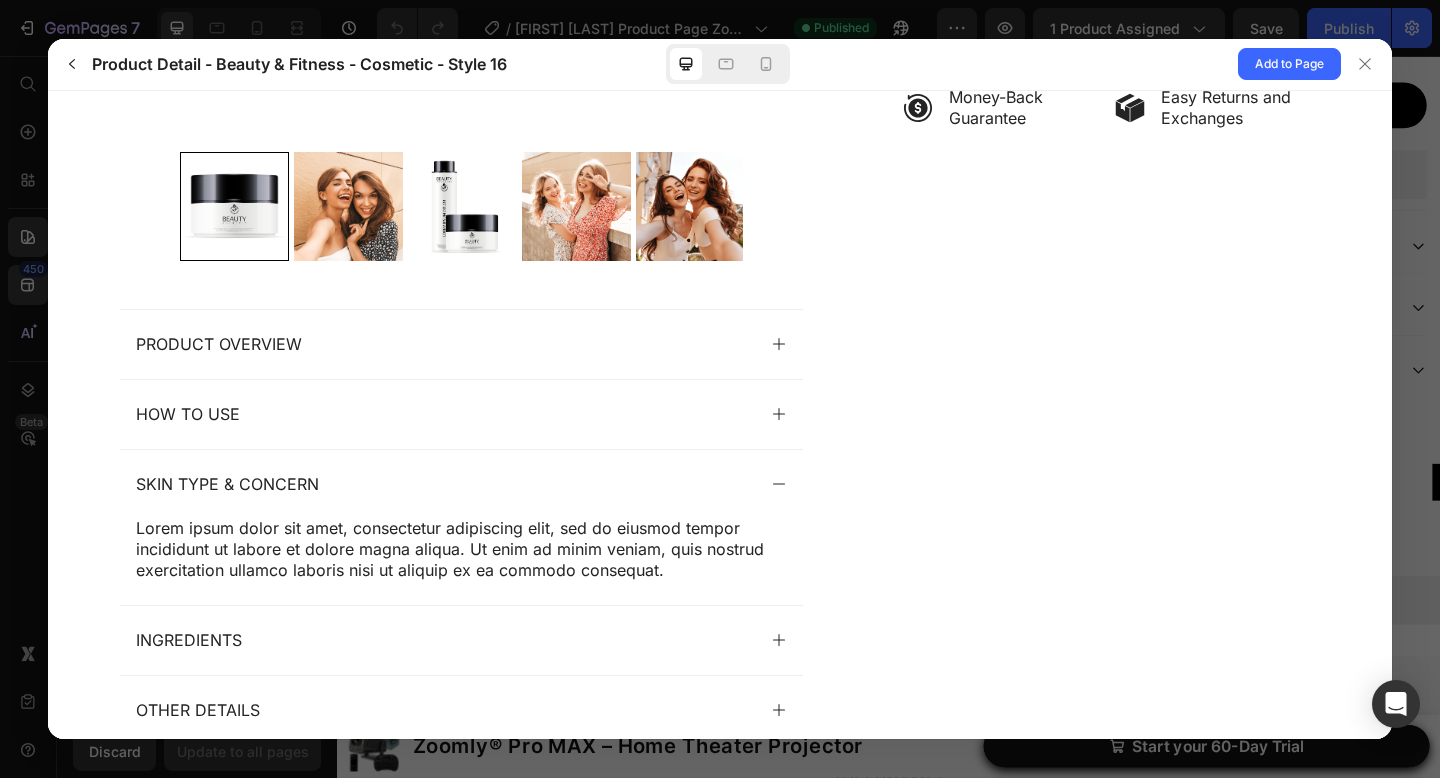 click on "Skin Type & Concern" at bounding box center [445, 483] 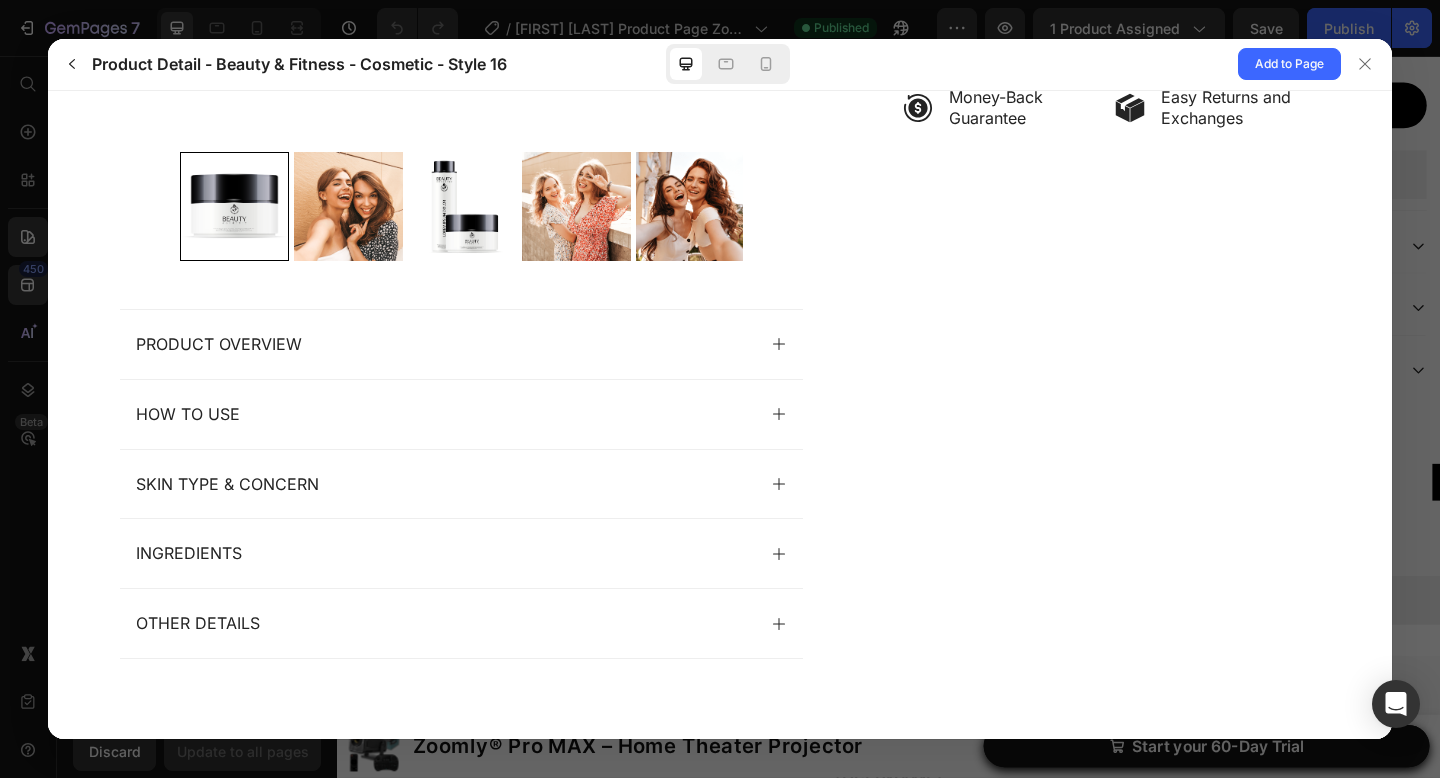 click on "Ingredients" at bounding box center (445, 552) 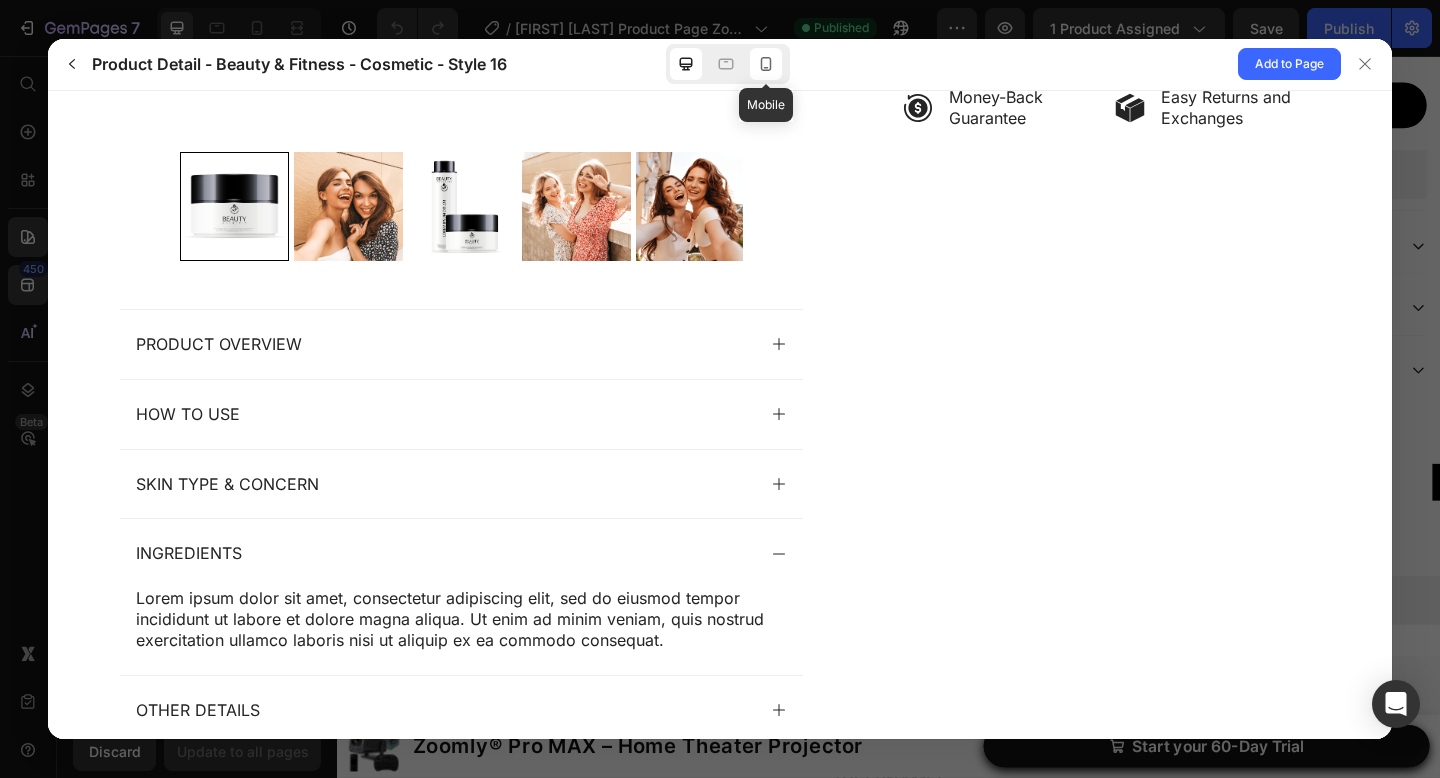 drag, startPoint x: 758, startPoint y: 73, endPoint x: 280, endPoint y: 75, distance: 478.00418 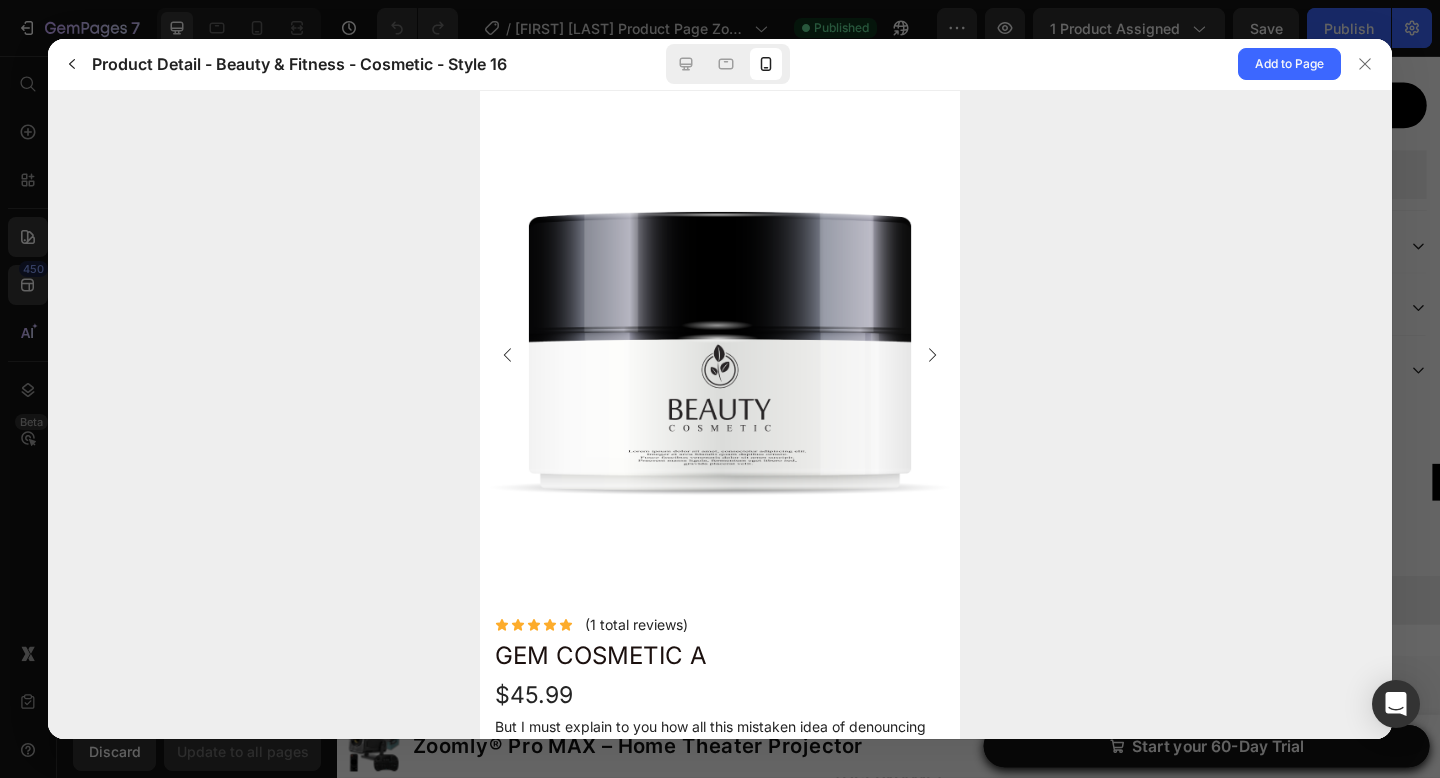scroll, scrollTop: 252, scrollLeft: 0, axis: vertical 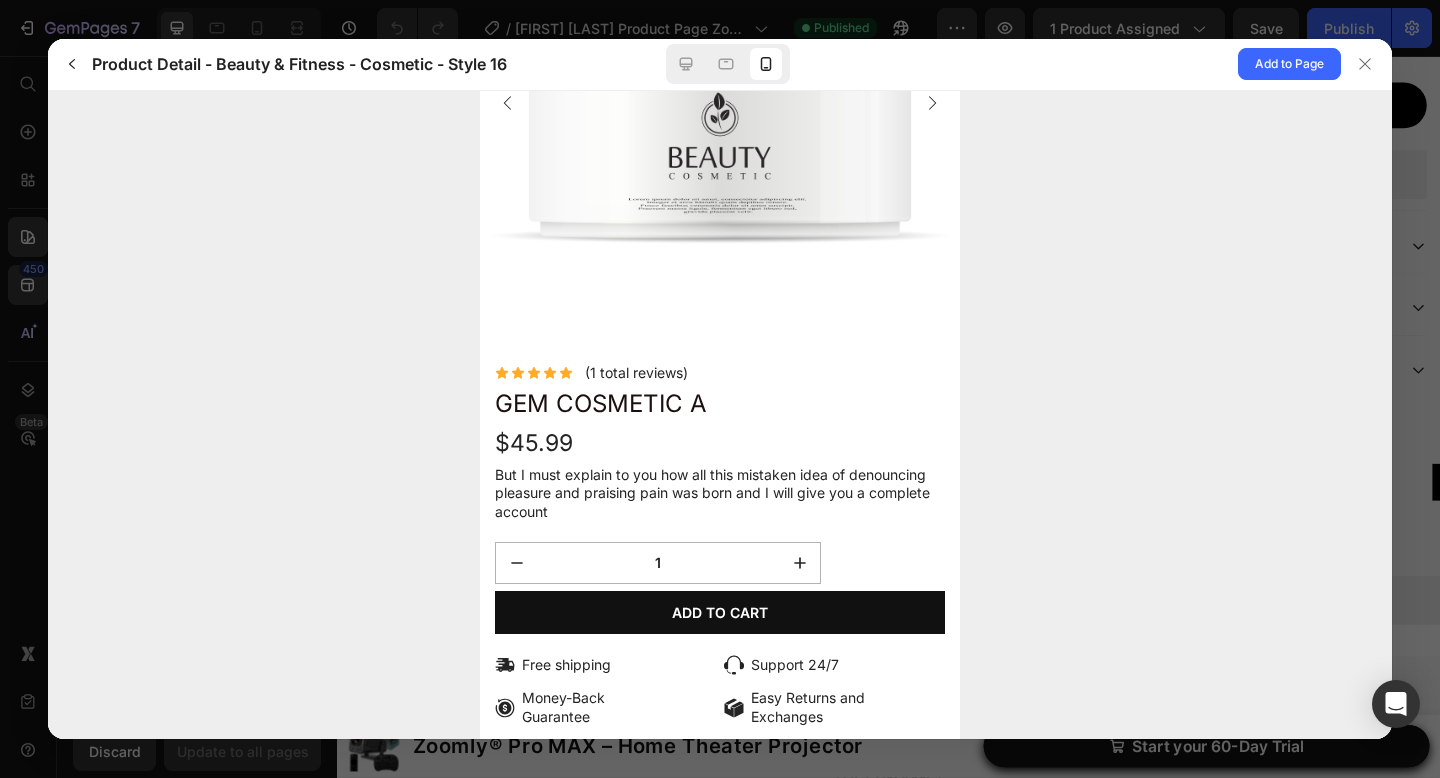 click at bounding box center (720, 102) 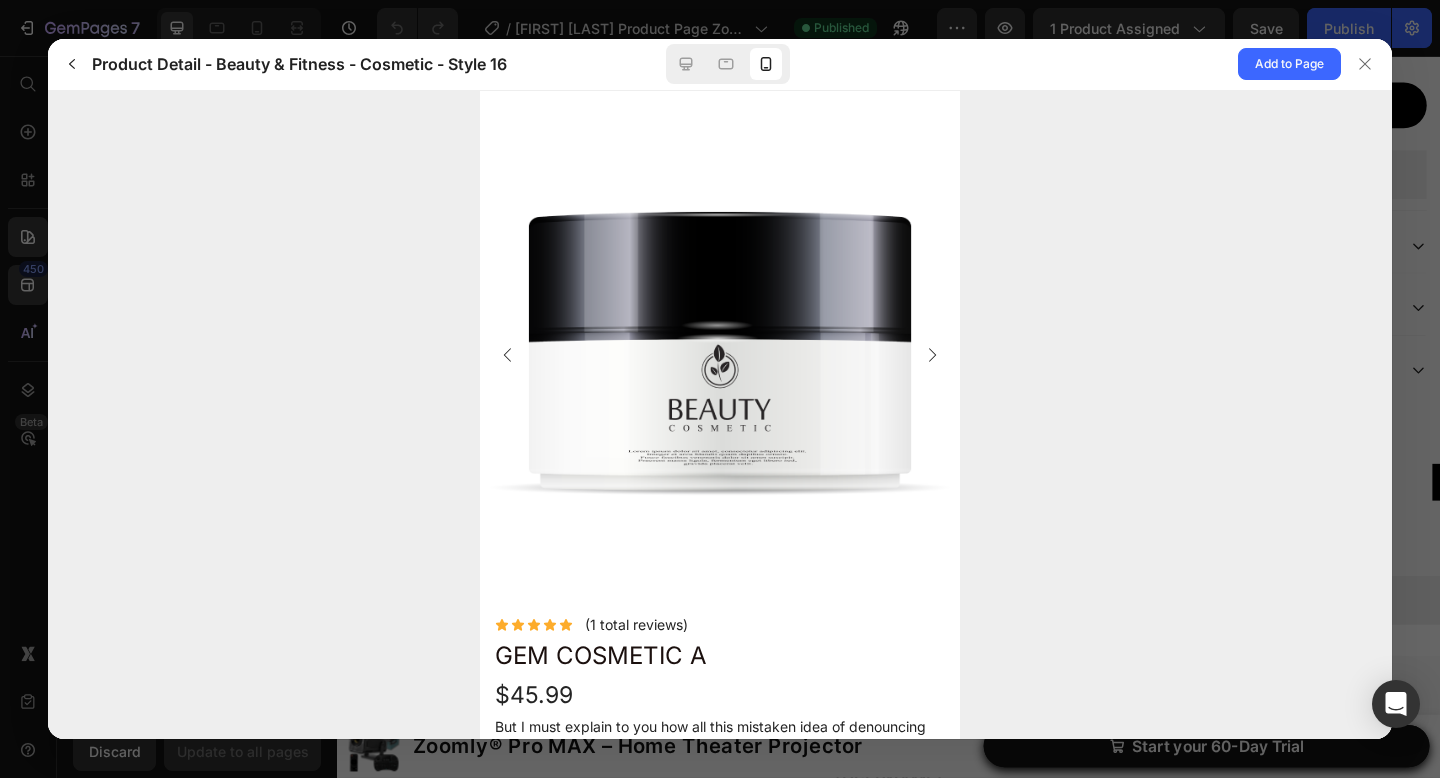 scroll, scrollTop: 252, scrollLeft: 0, axis: vertical 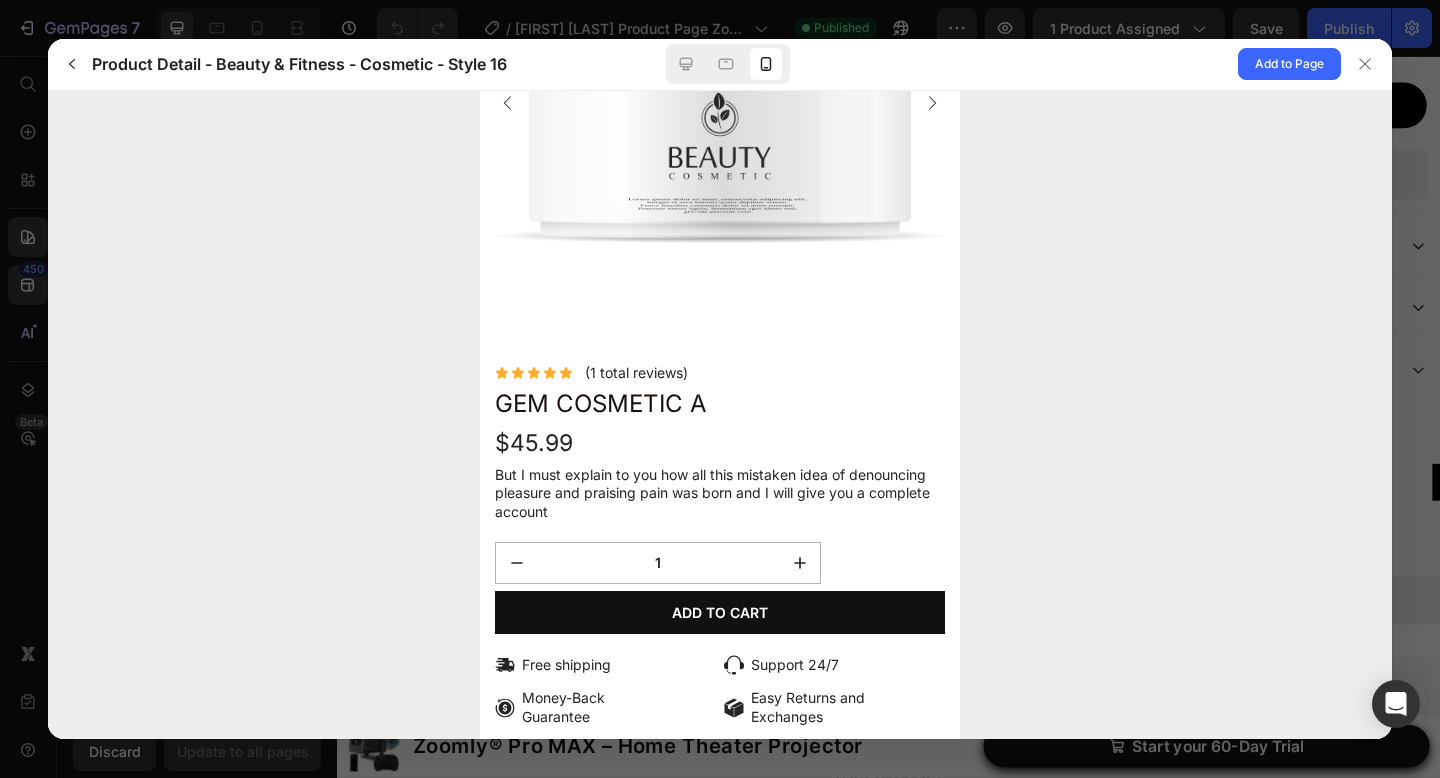 click on "But I must explain to you how all this mistaken idea of denouncing pleasure and praising pain was born and I will give you a complete account" 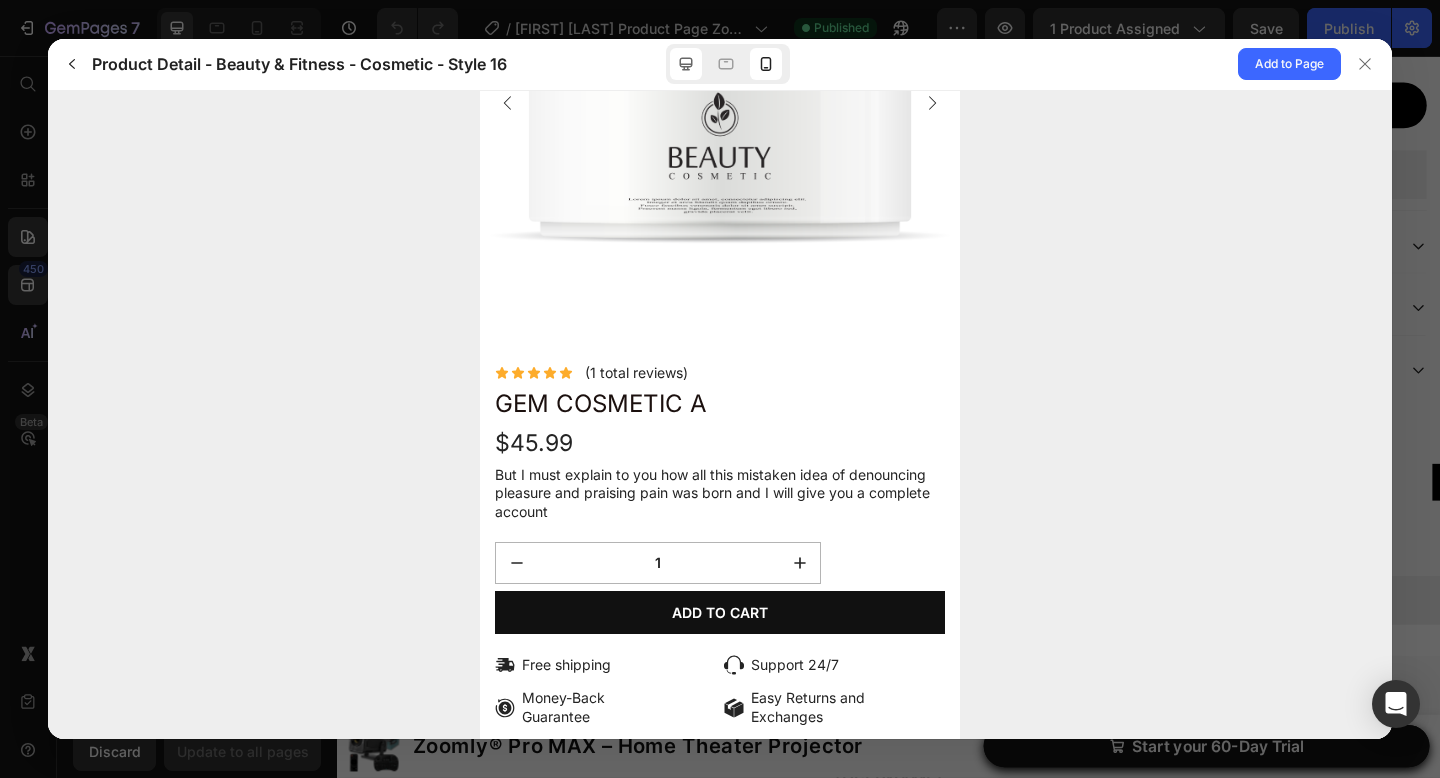 click 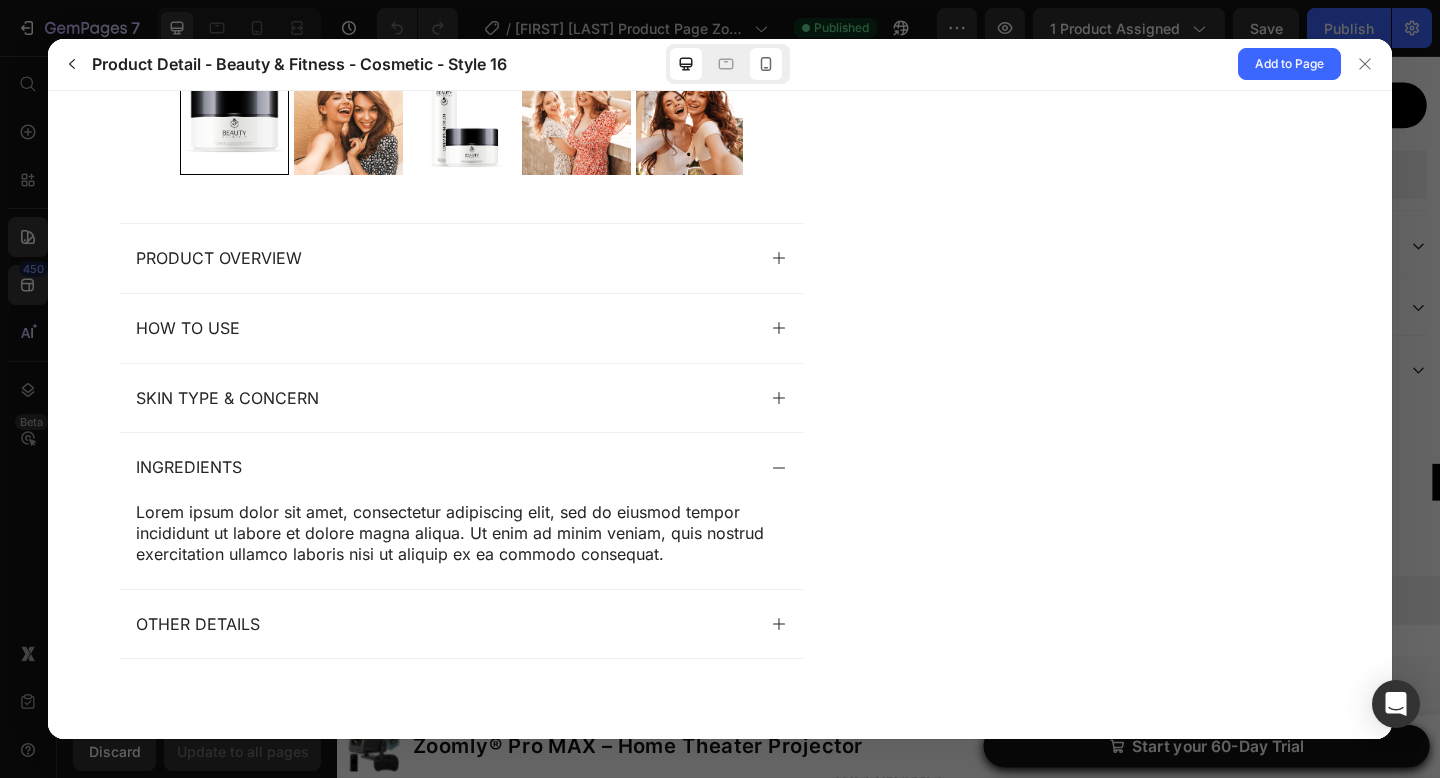 click 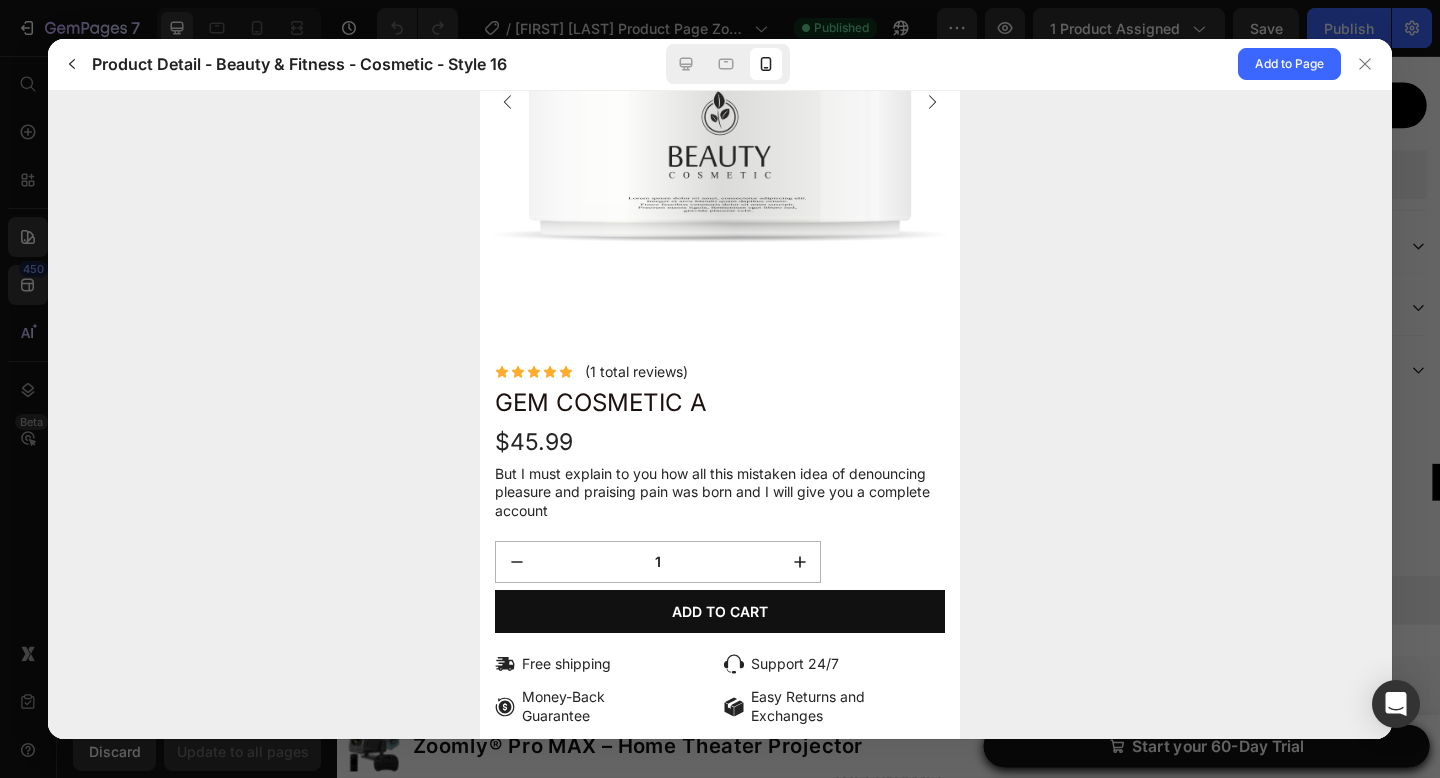 scroll, scrollTop: 252, scrollLeft: 0, axis: vertical 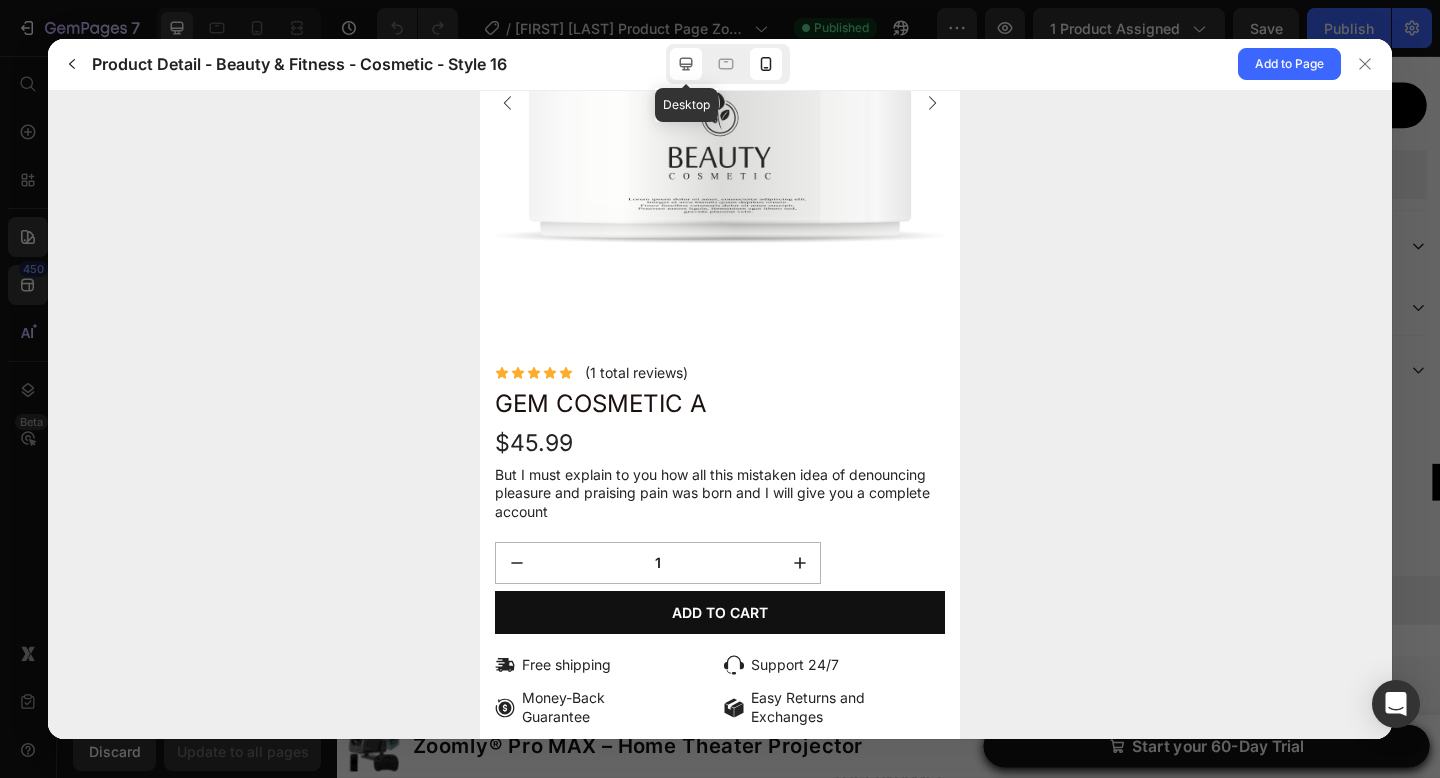 click 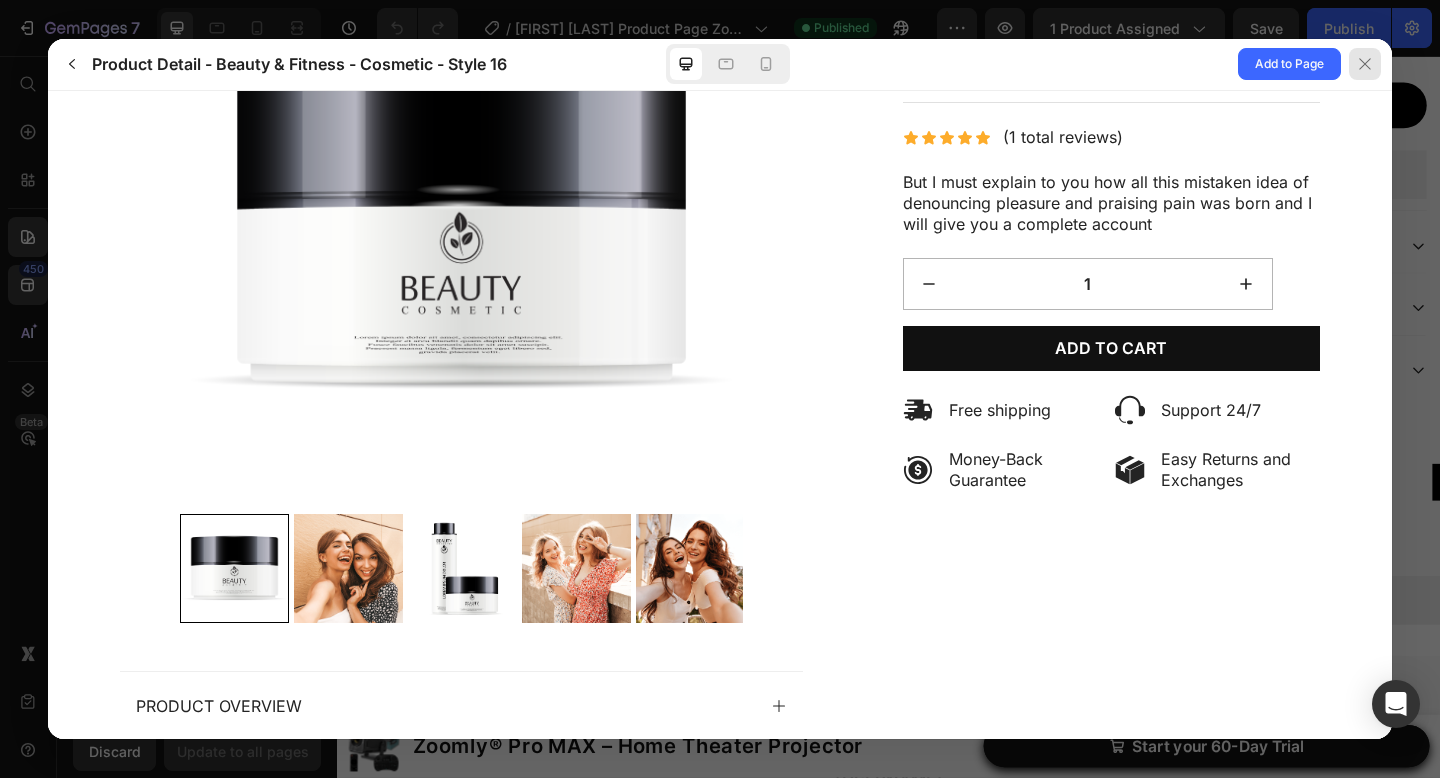 click 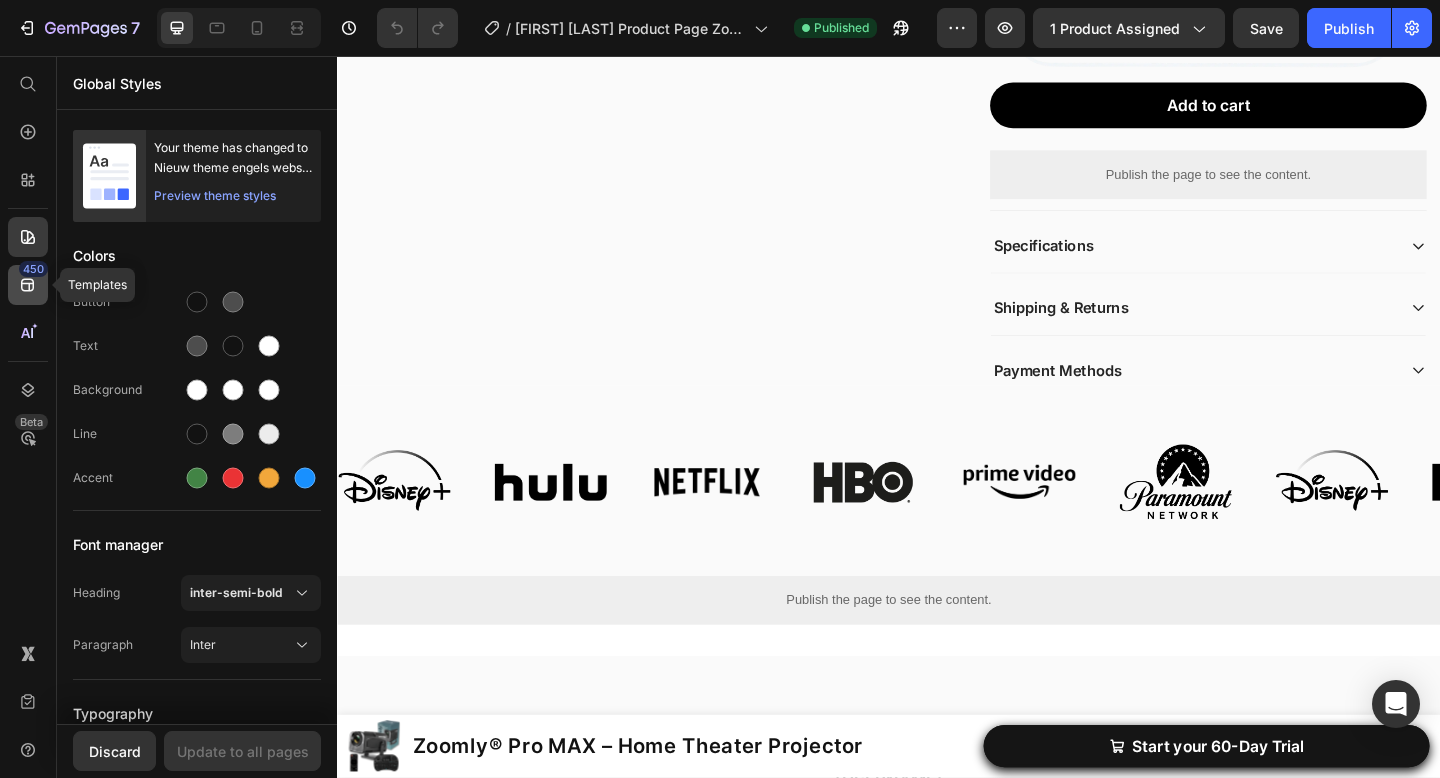 click on "450" 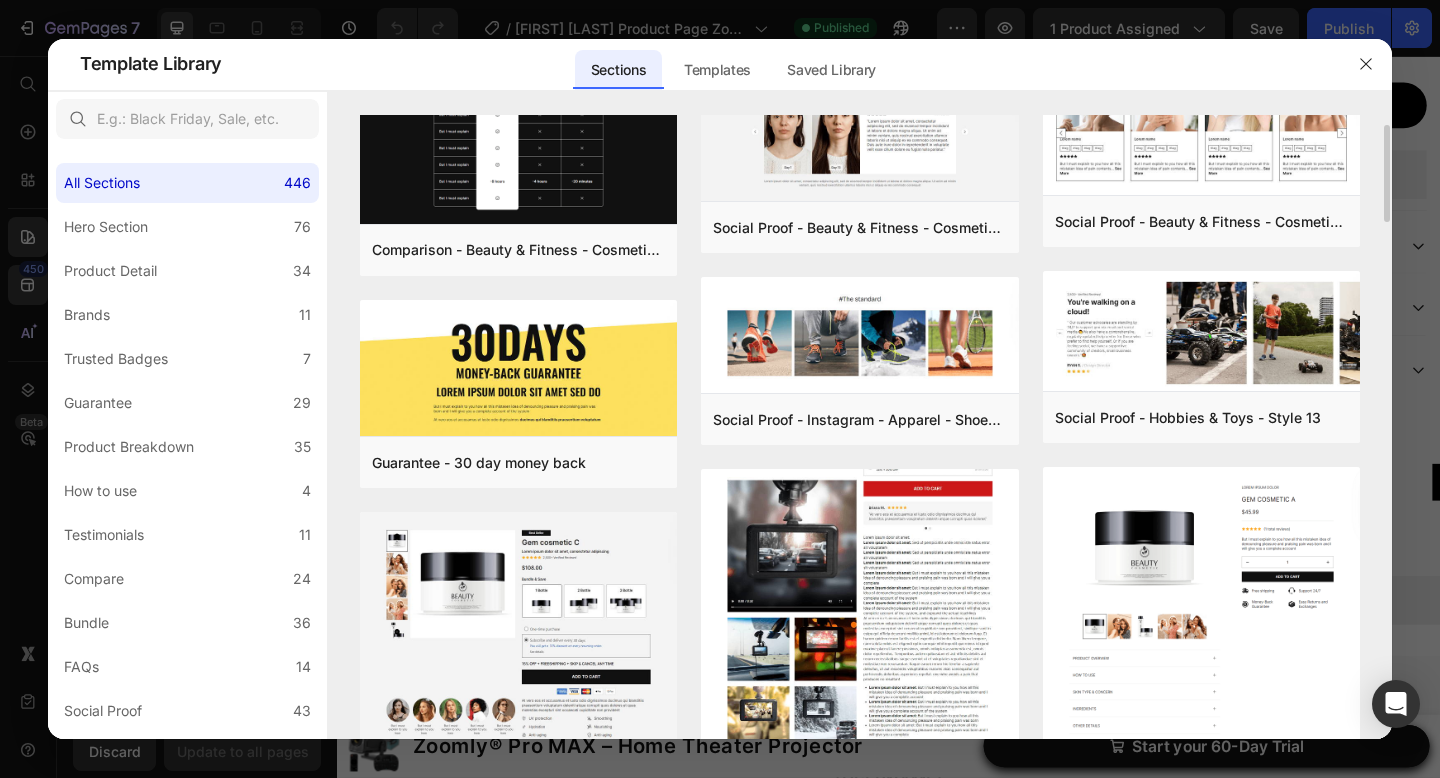 scroll, scrollTop: 80, scrollLeft: 0, axis: vertical 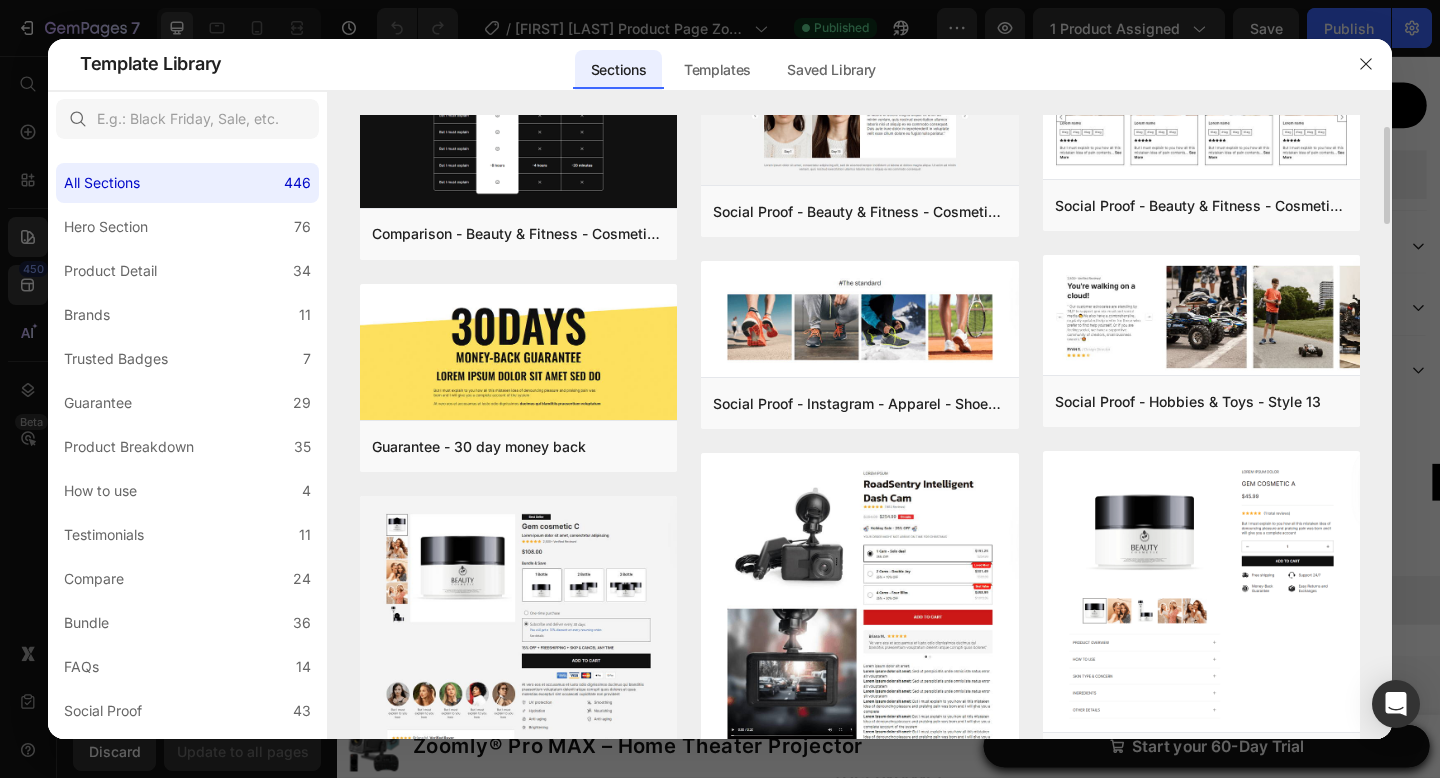 click at bounding box center [1201, 594] 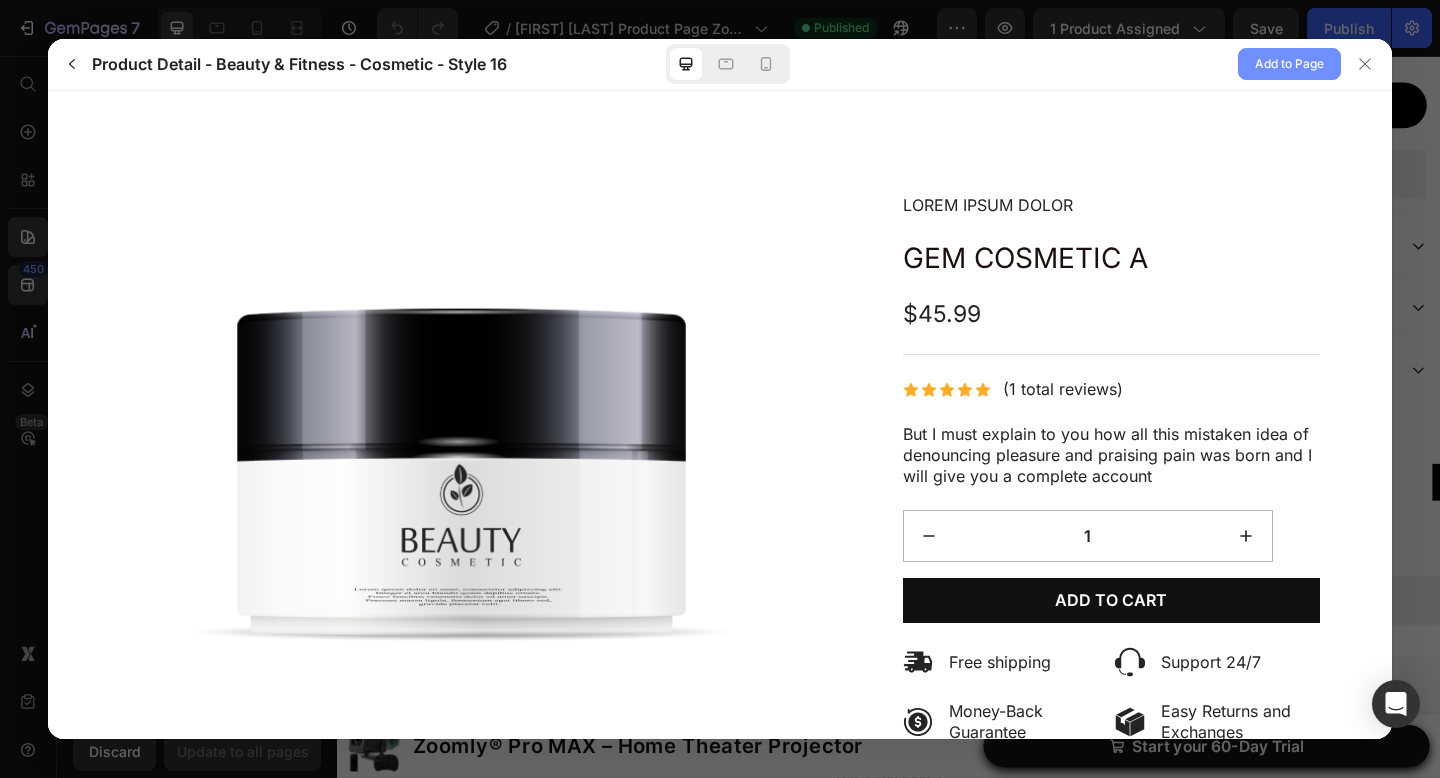 scroll, scrollTop: 0, scrollLeft: 0, axis: both 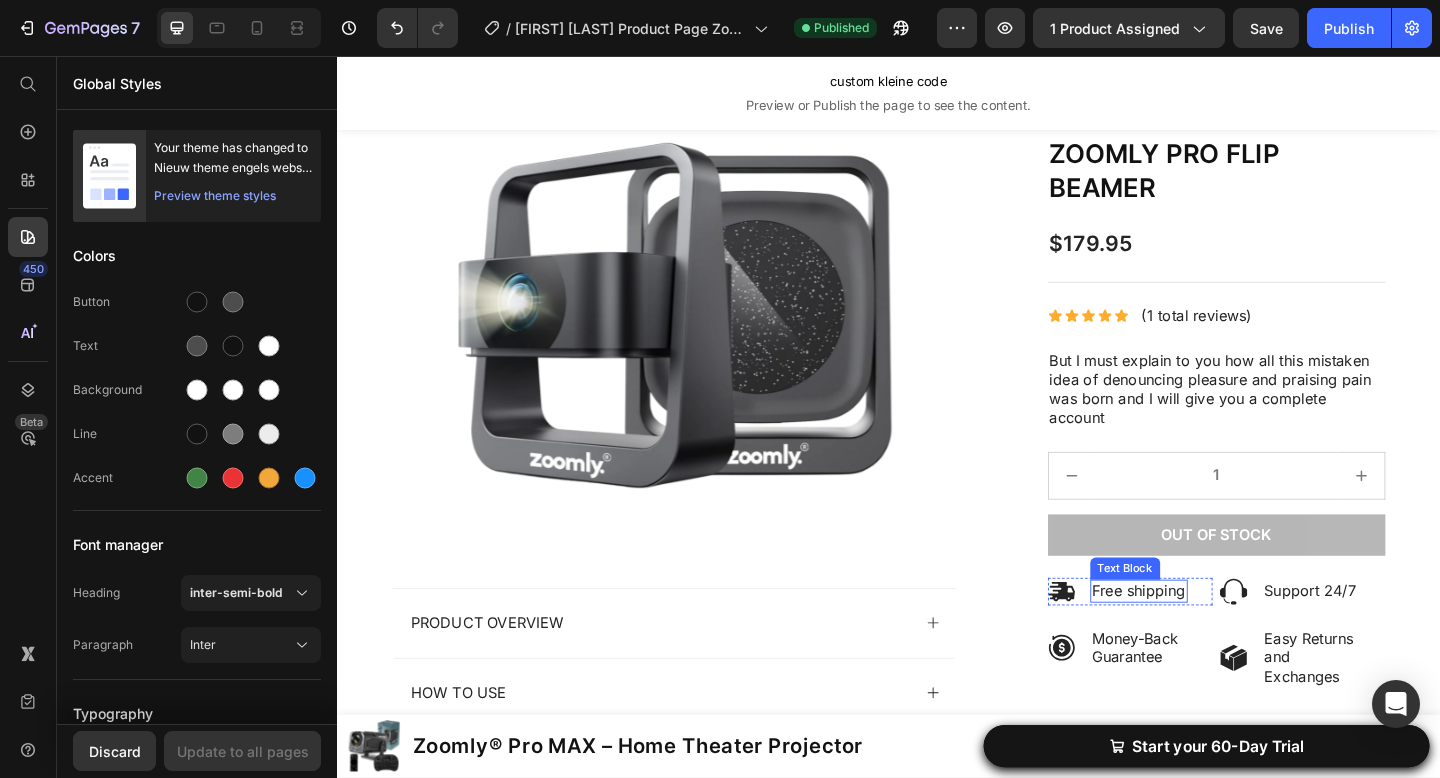 click on "Text Block" at bounding box center [1194, 614] 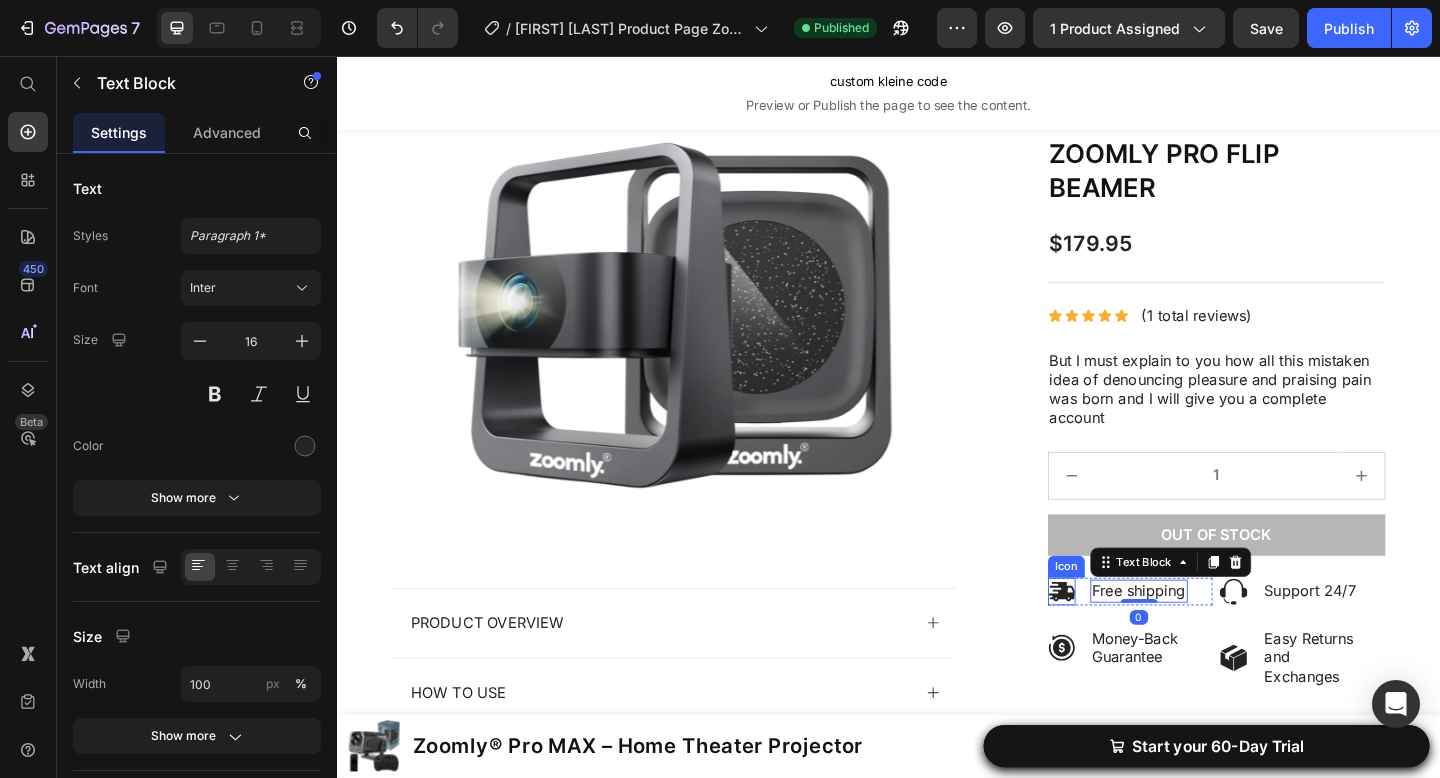 click on "Icon" at bounding box center [1130, 612] 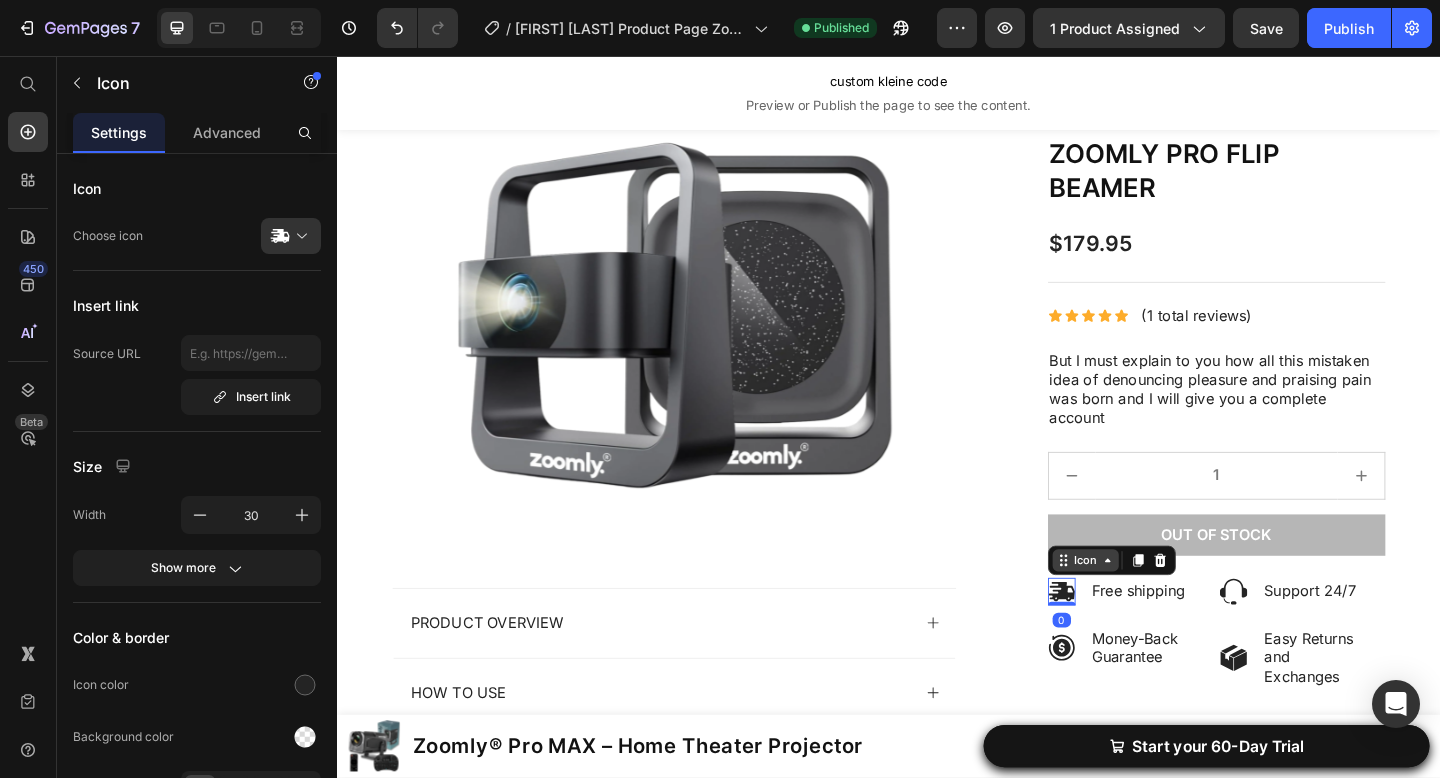 click on "Icon" at bounding box center [1151, 605] 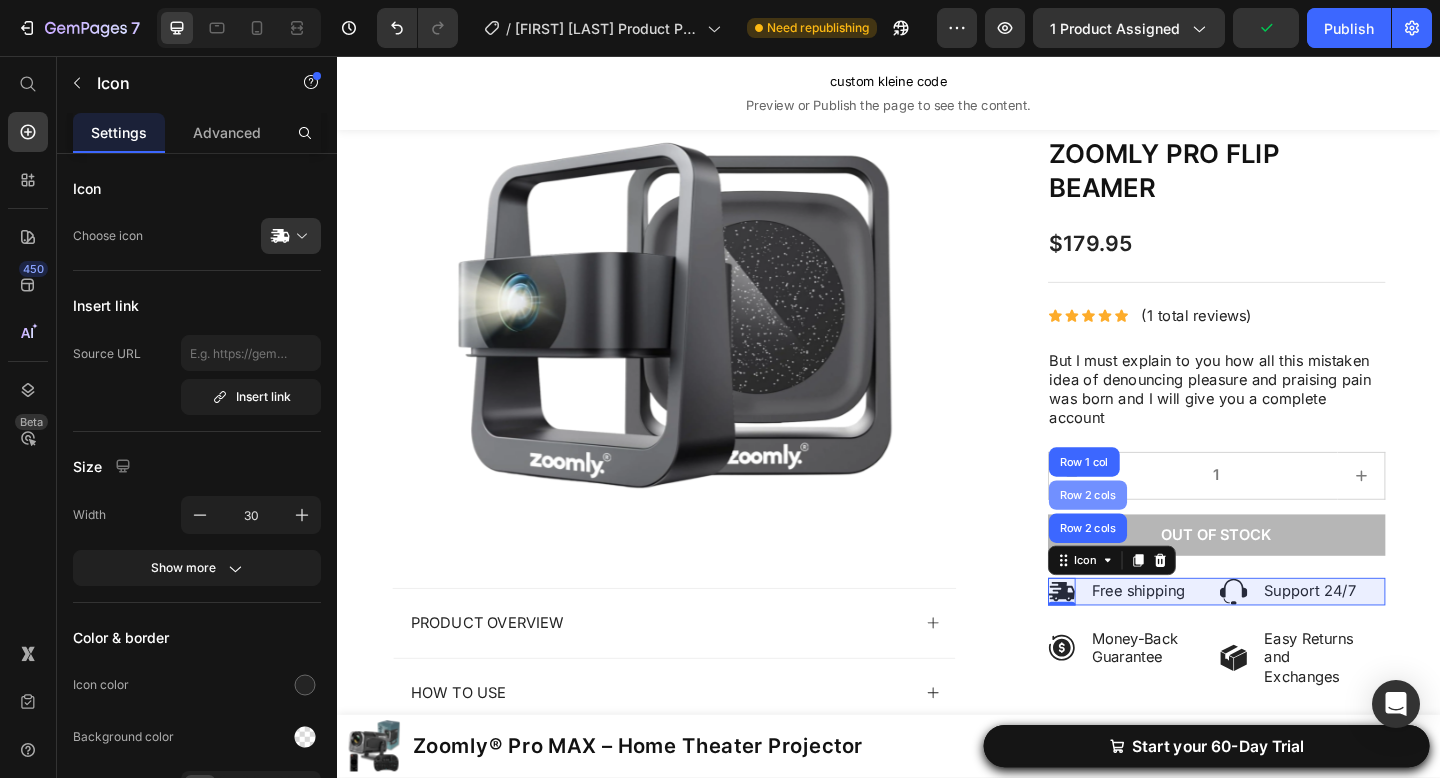 click on "Row 2 cols" at bounding box center (1153, 534) 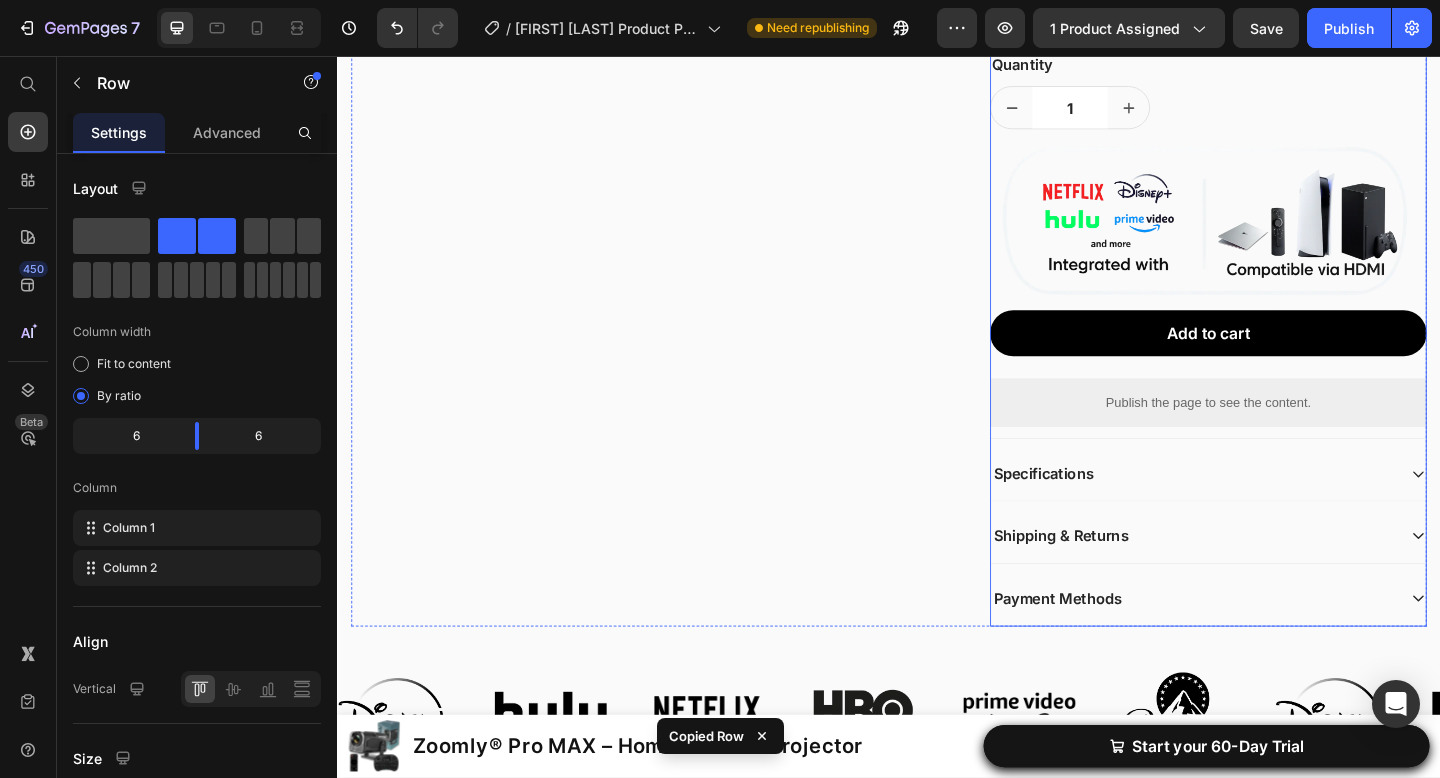 scroll, scrollTop: 659, scrollLeft: 0, axis: vertical 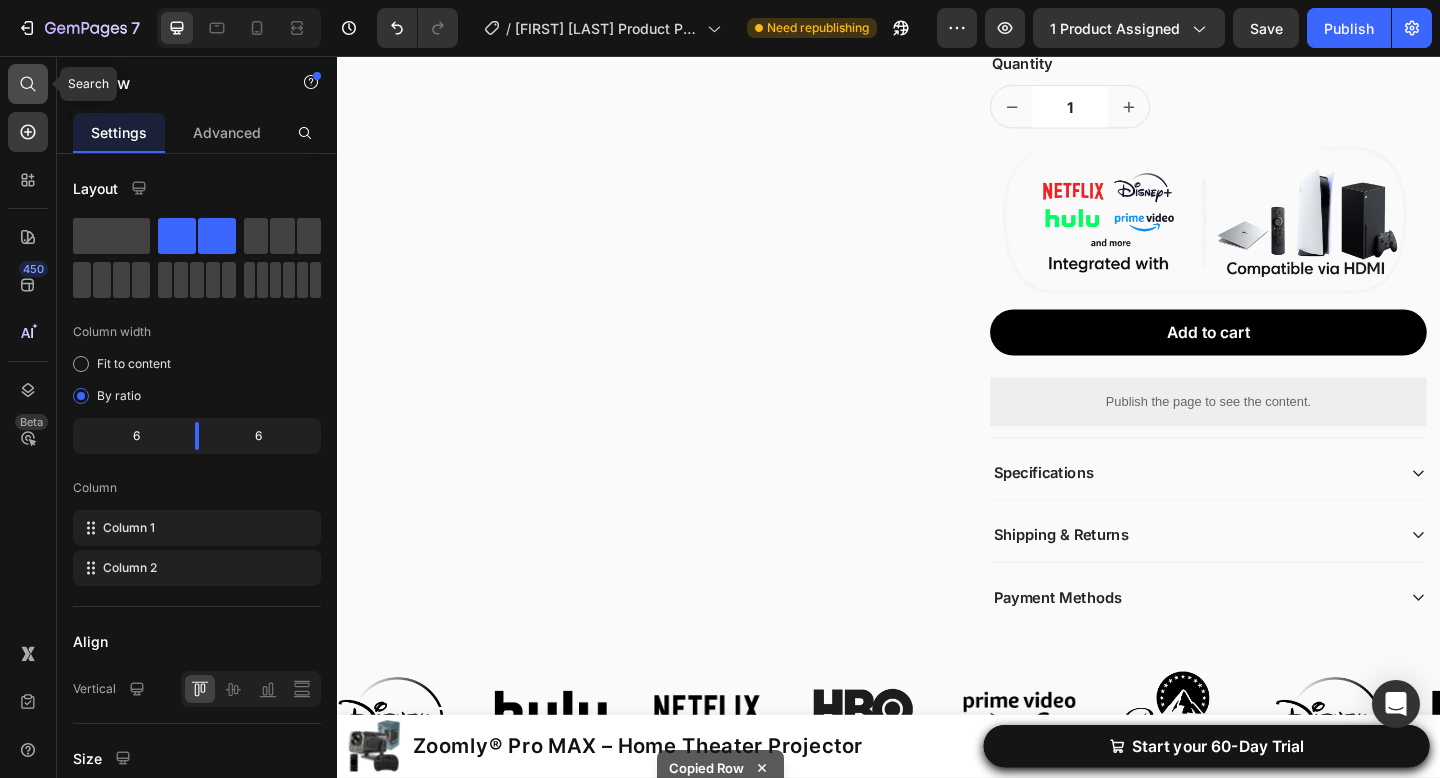 click 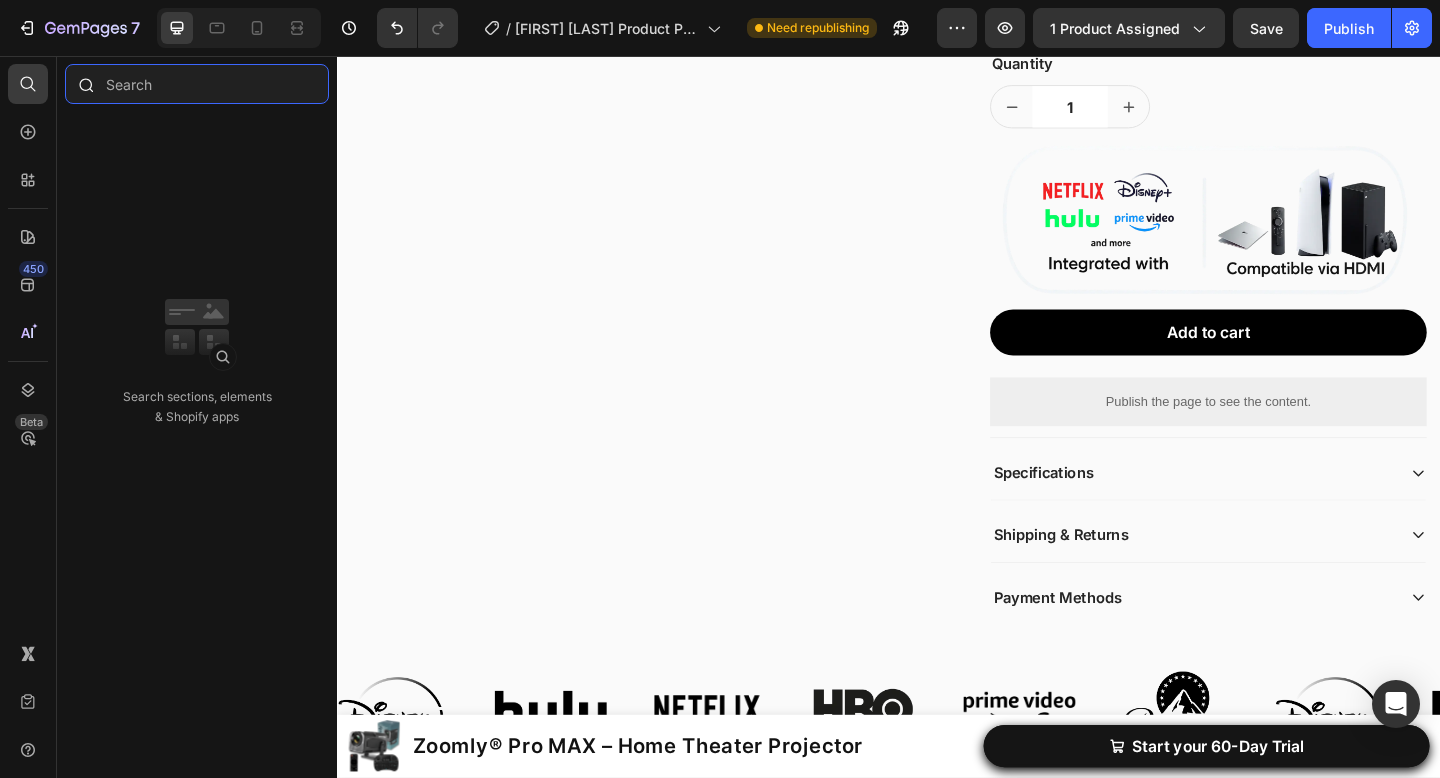 click at bounding box center [197, 84] 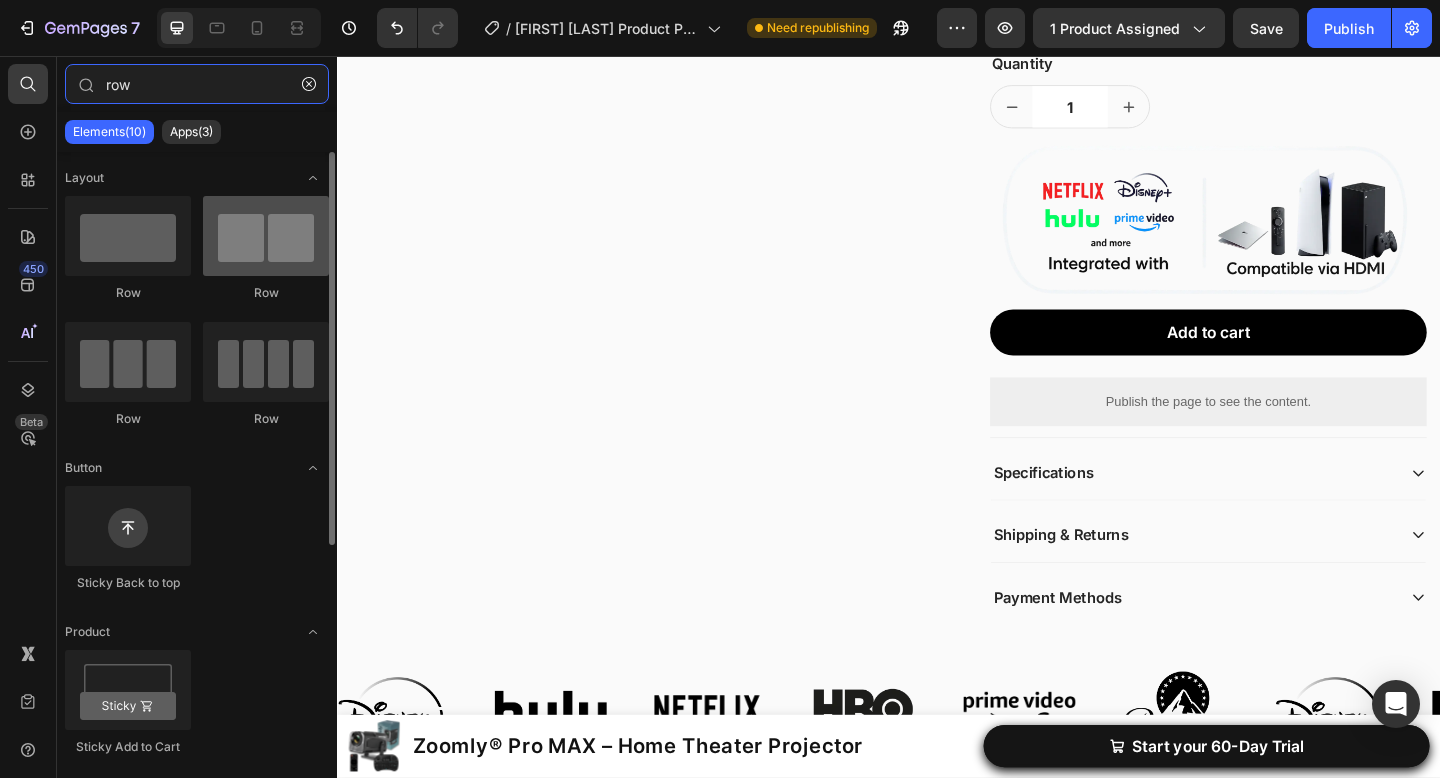 type on "row" 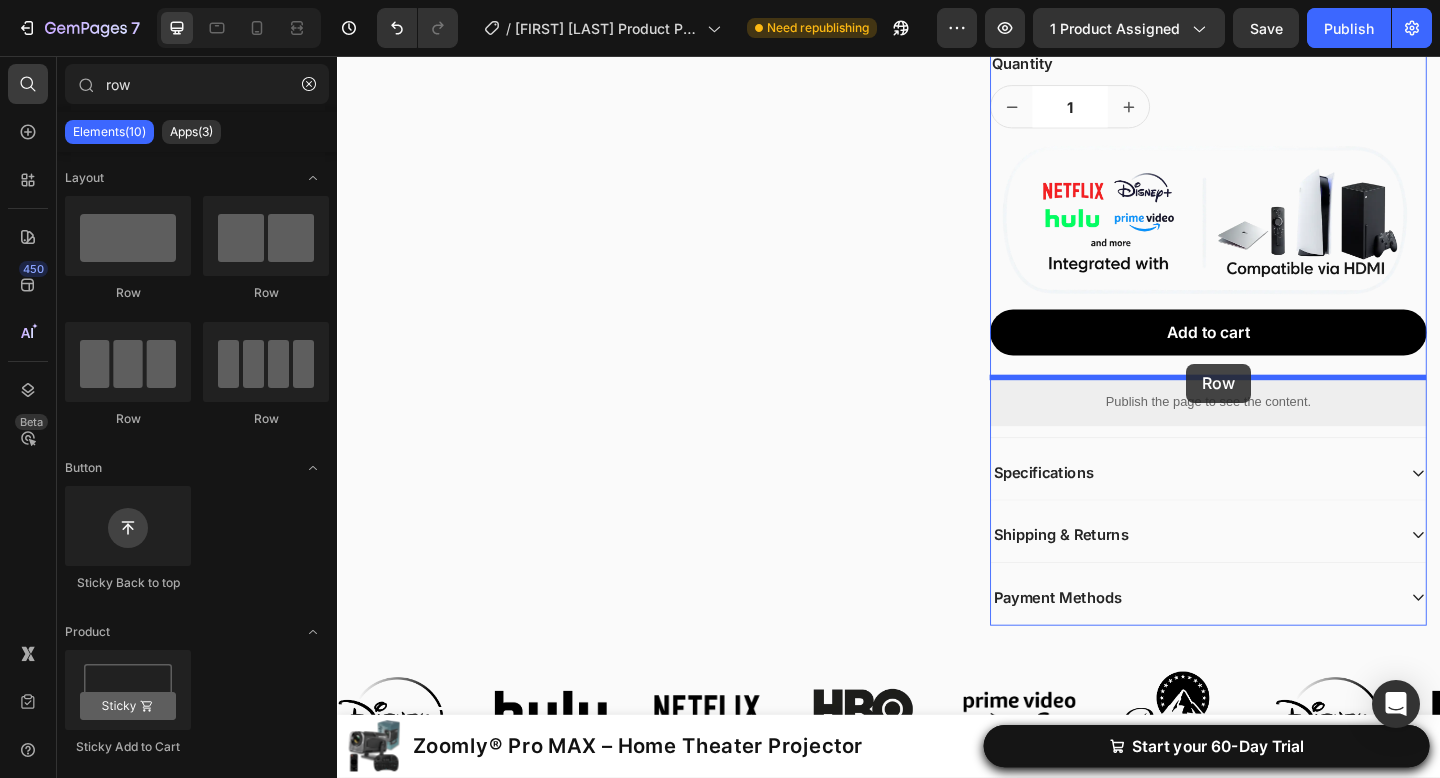 drag, startPoint x: 543, startPoint y: 294, endPoint x: 1261, endPoint y: 391, distance: 724.5226 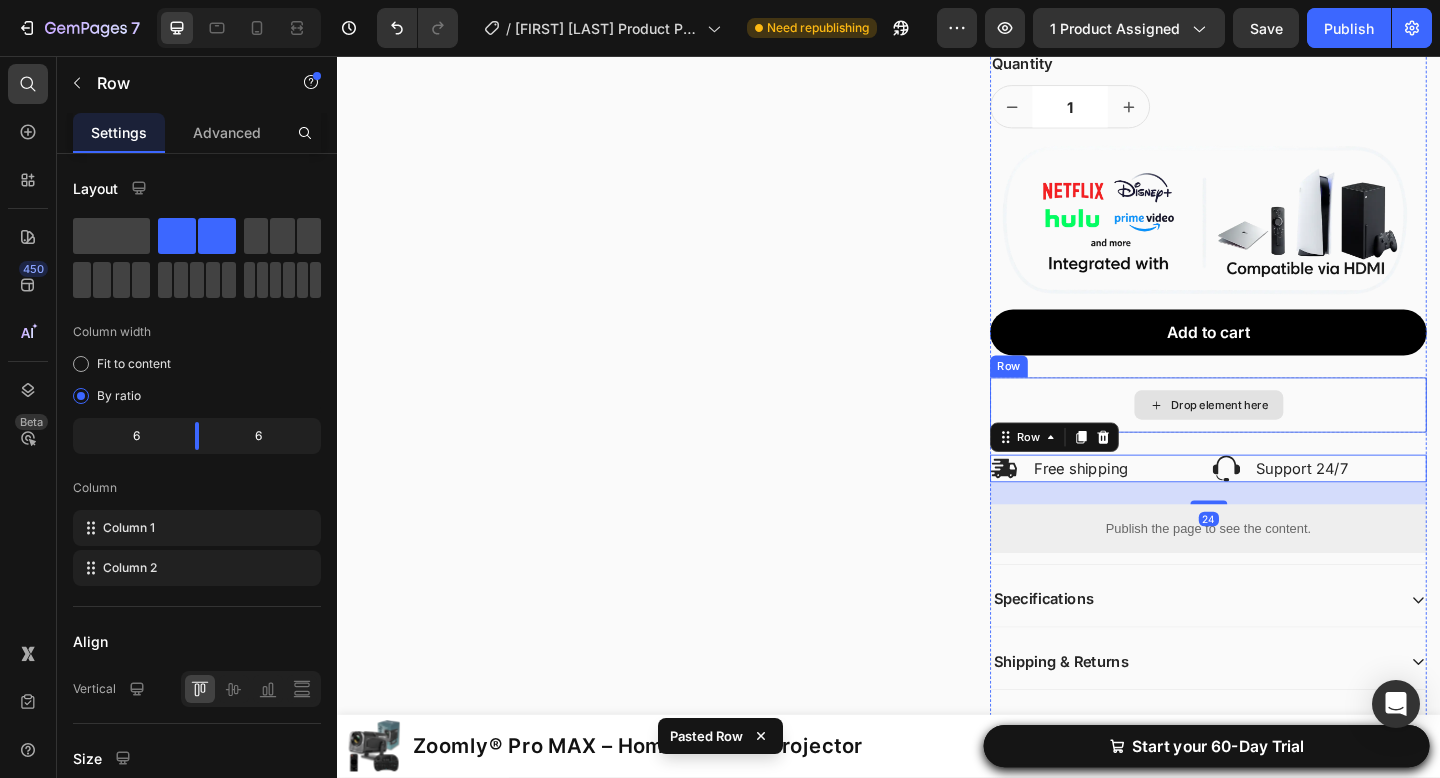 click on "Drop element here" at bounding box center (1285, 436) 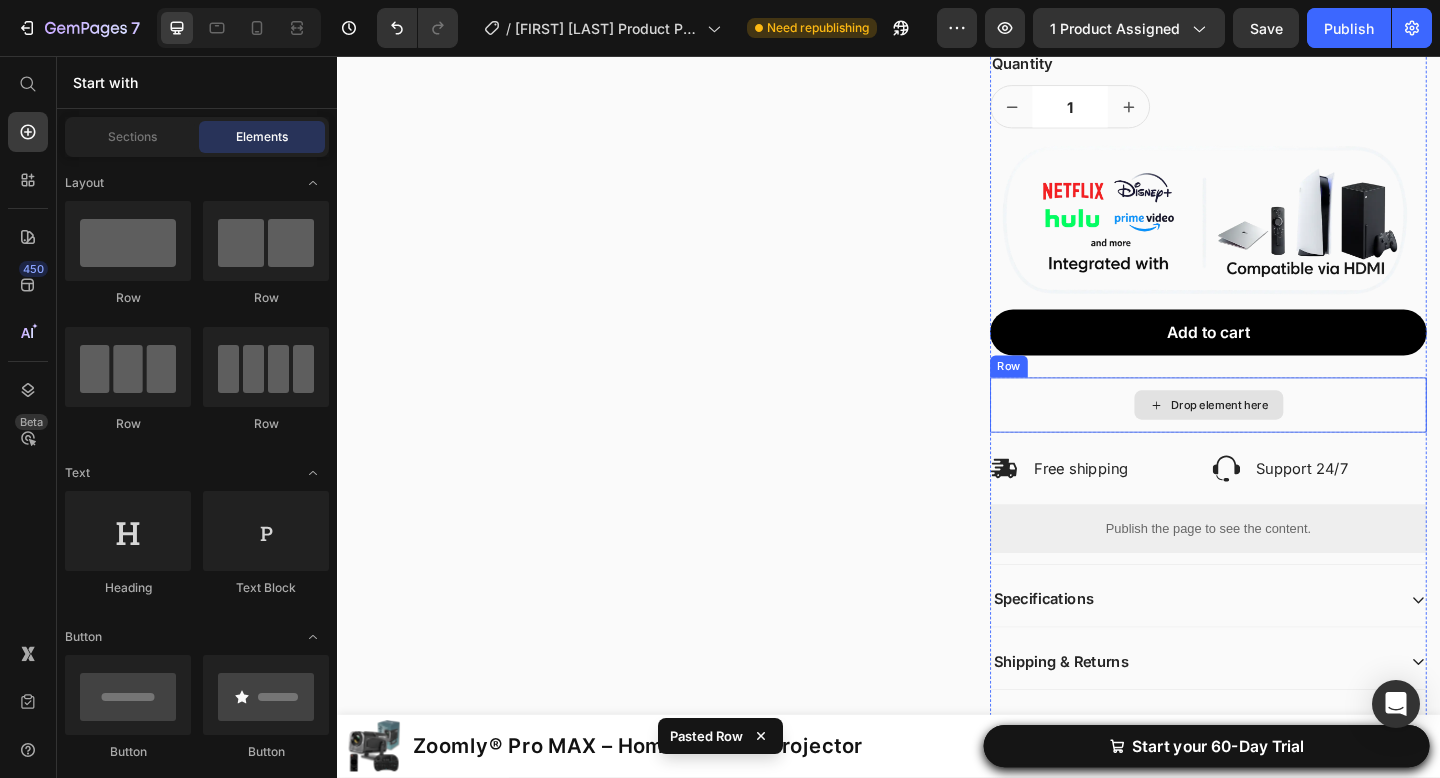 click on "Drop element here" at bounding box center [1284, 436] 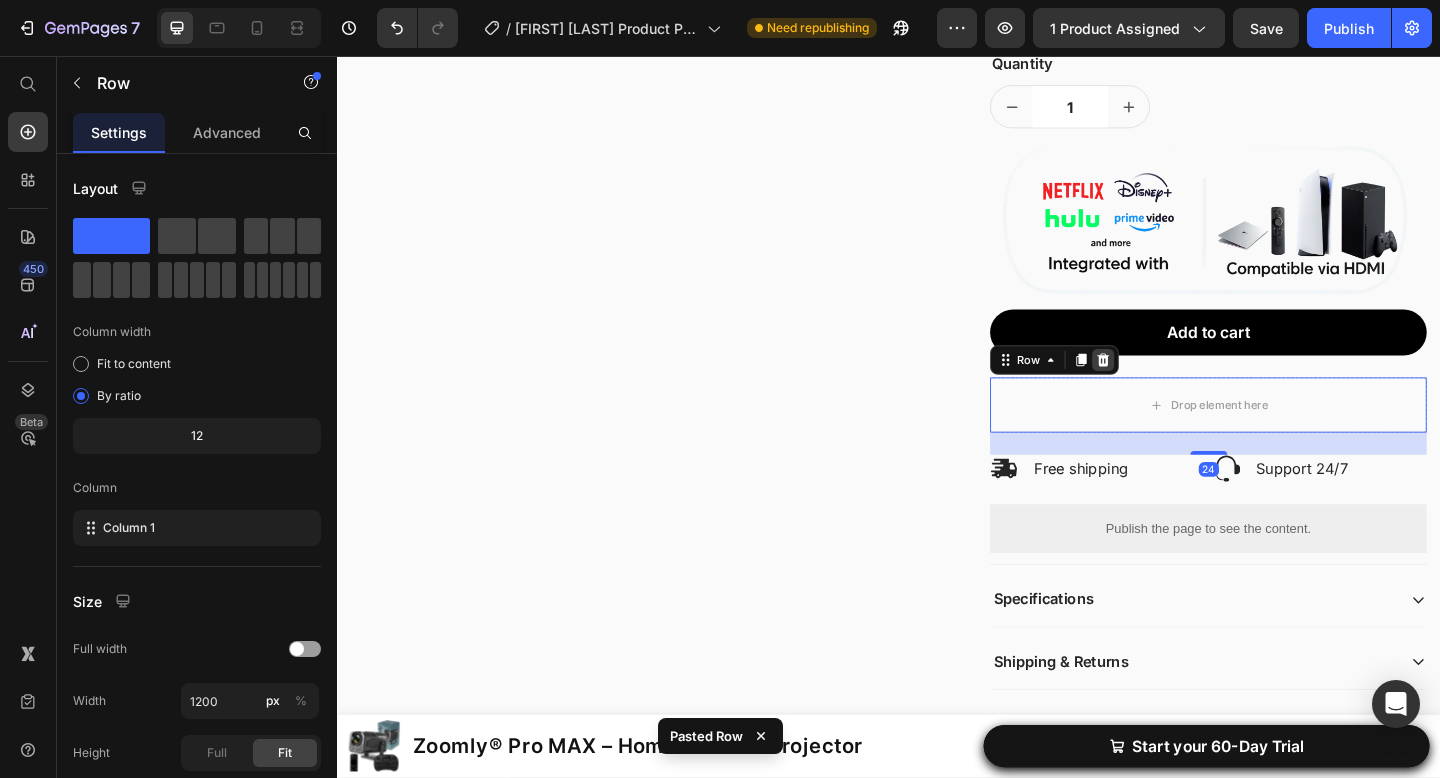 click 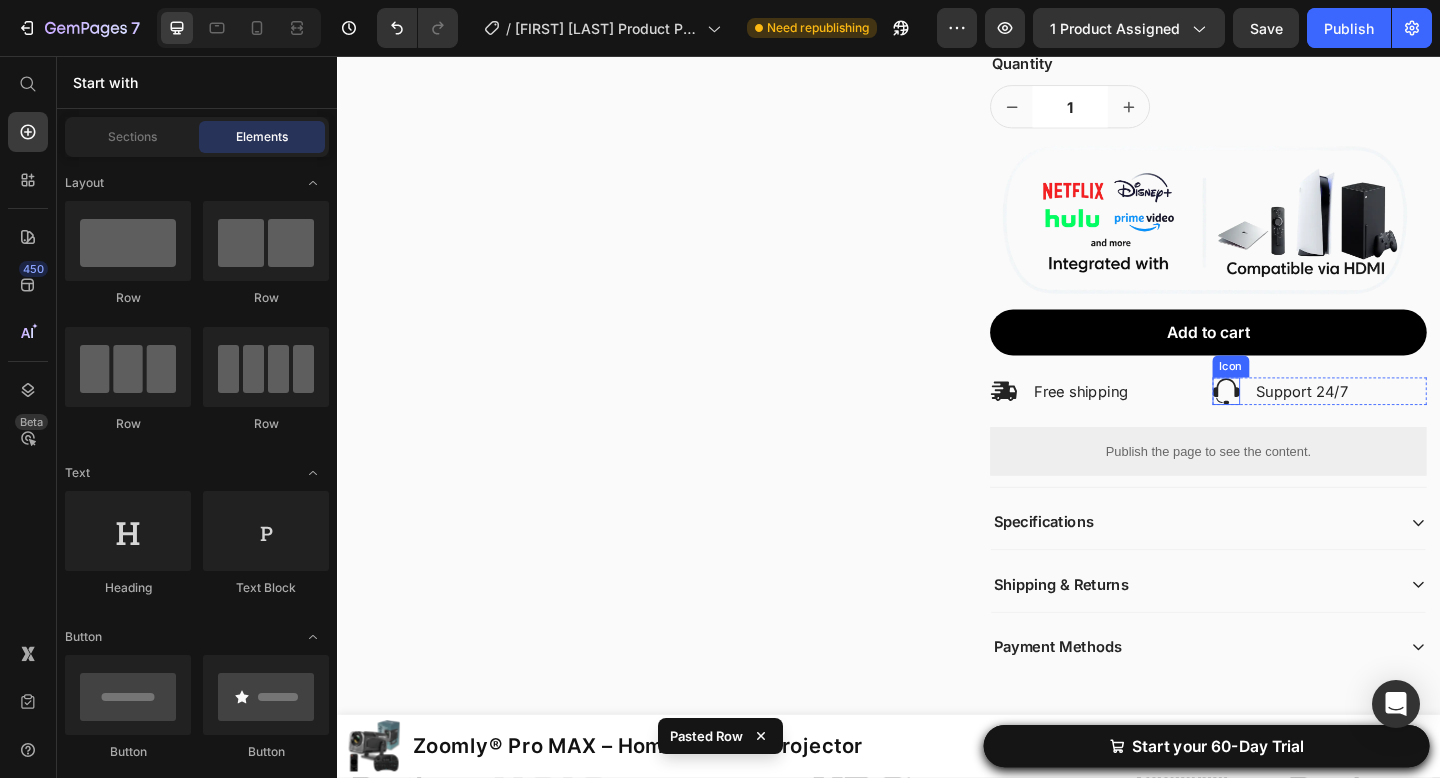 click 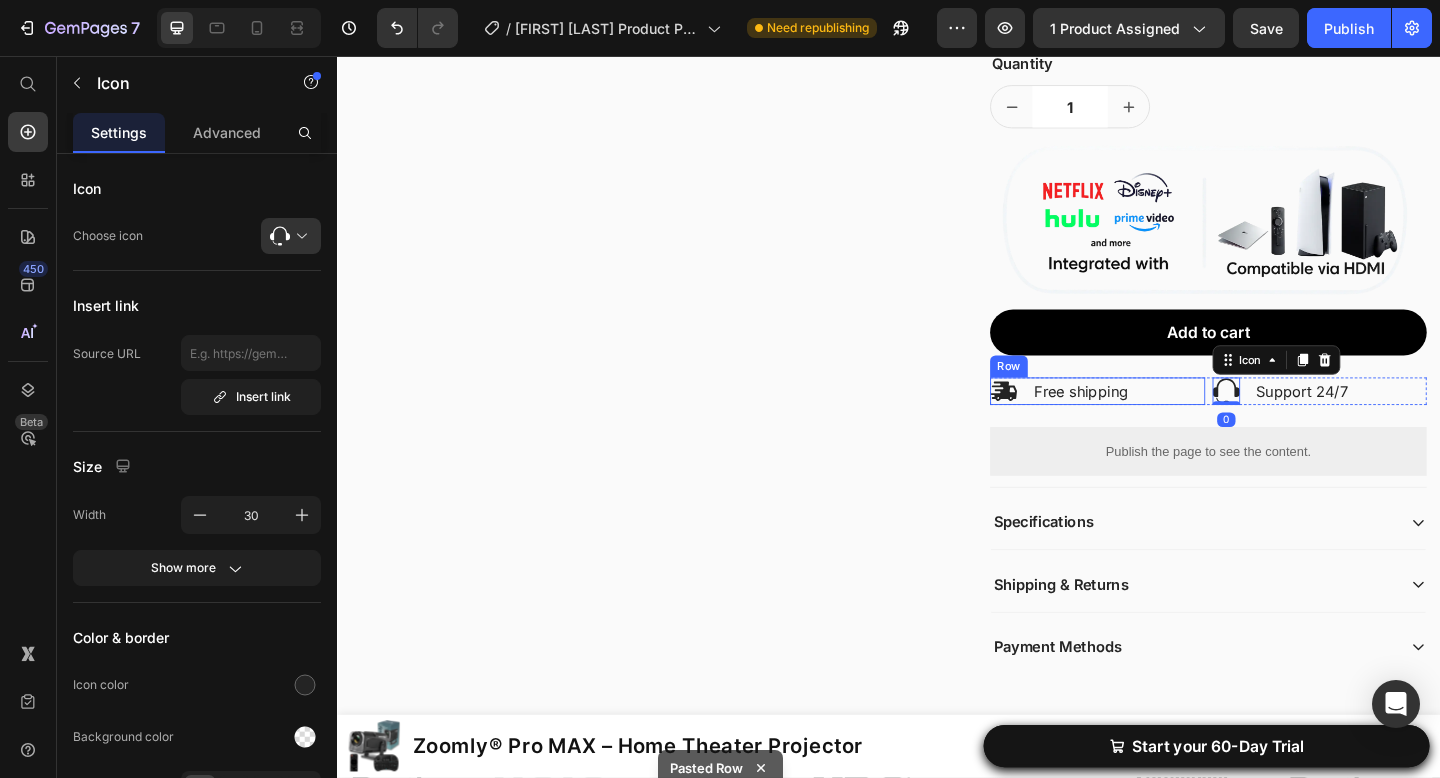 click on "Free shipping" at bounding box center [1146, 421] 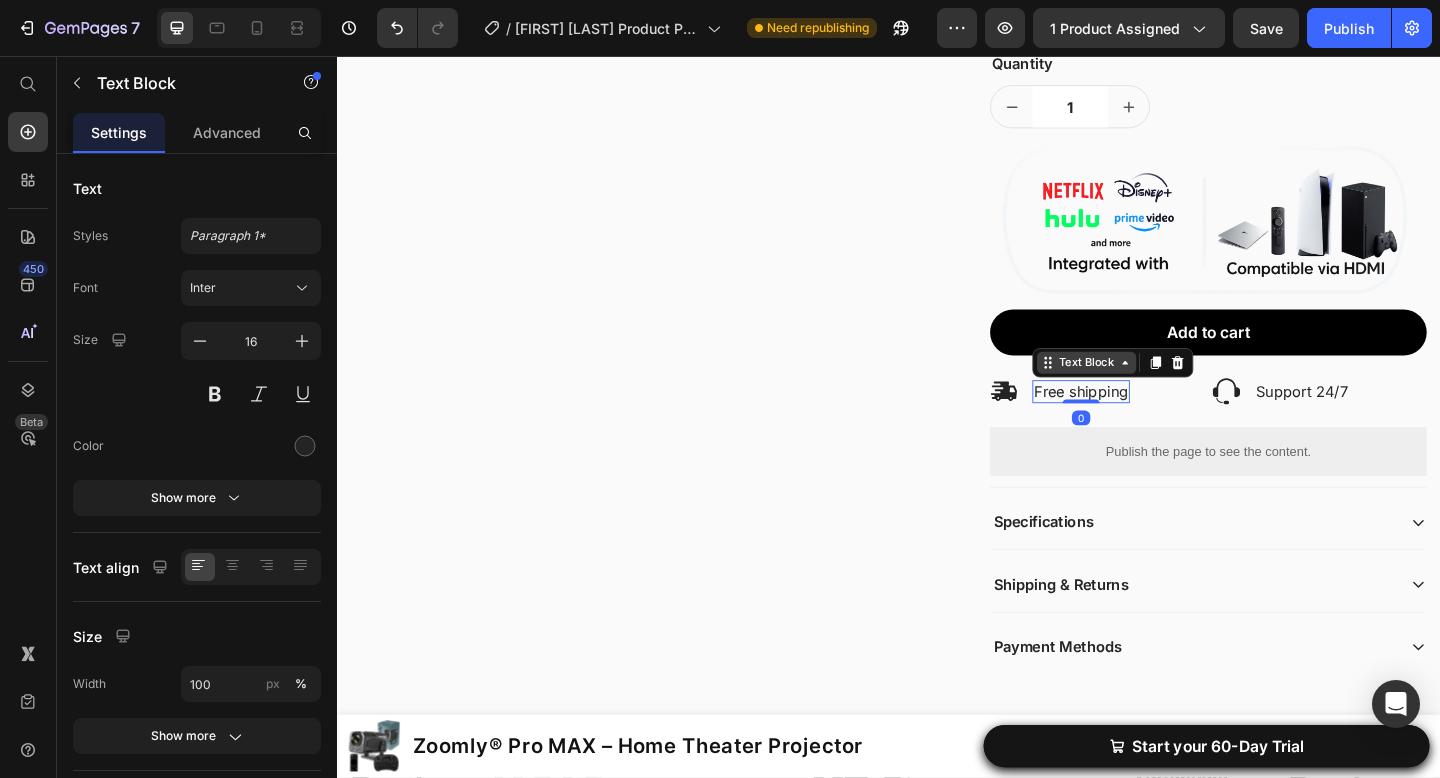 click on "Text Block" at bounding box center (1152, 390) 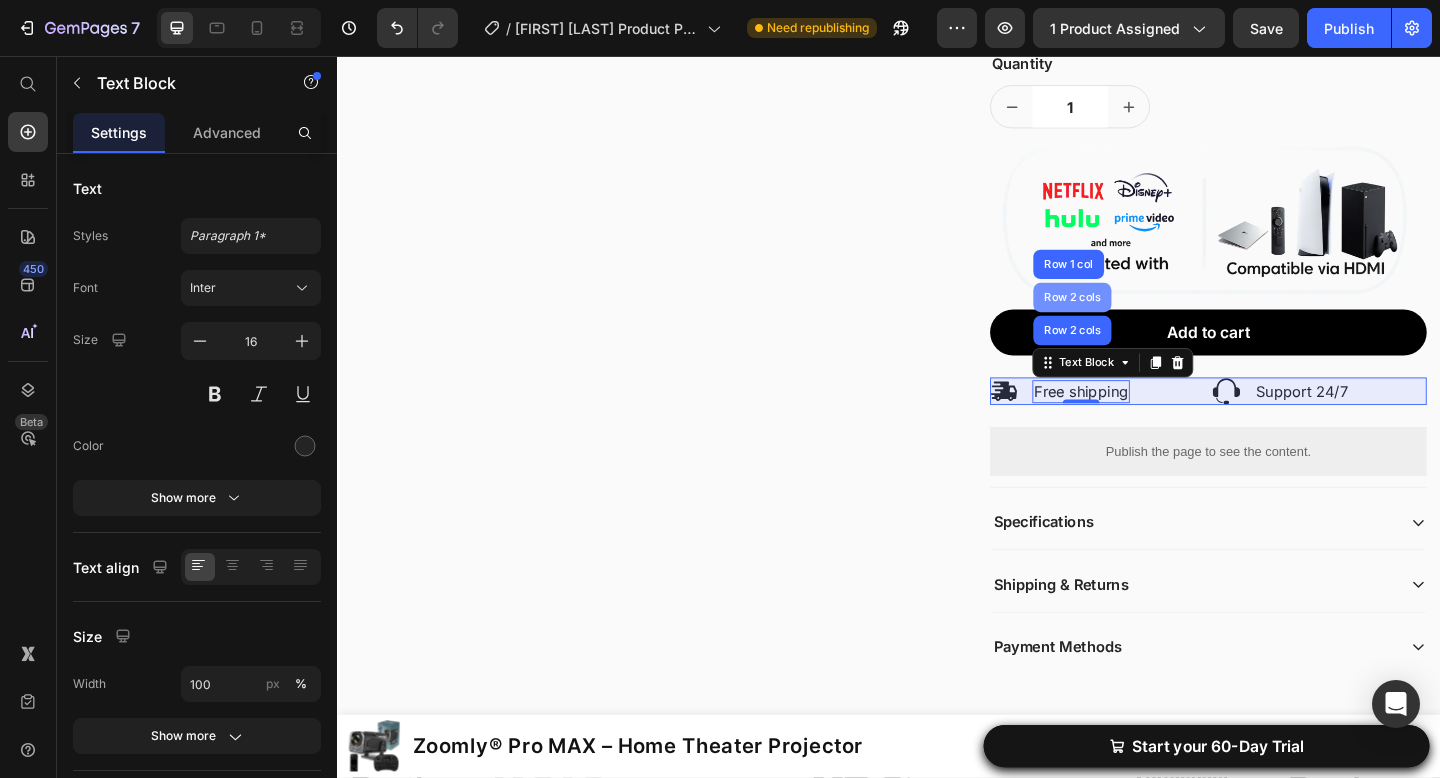 click on "Row 2 cols" at bounding box center (1136, 319) 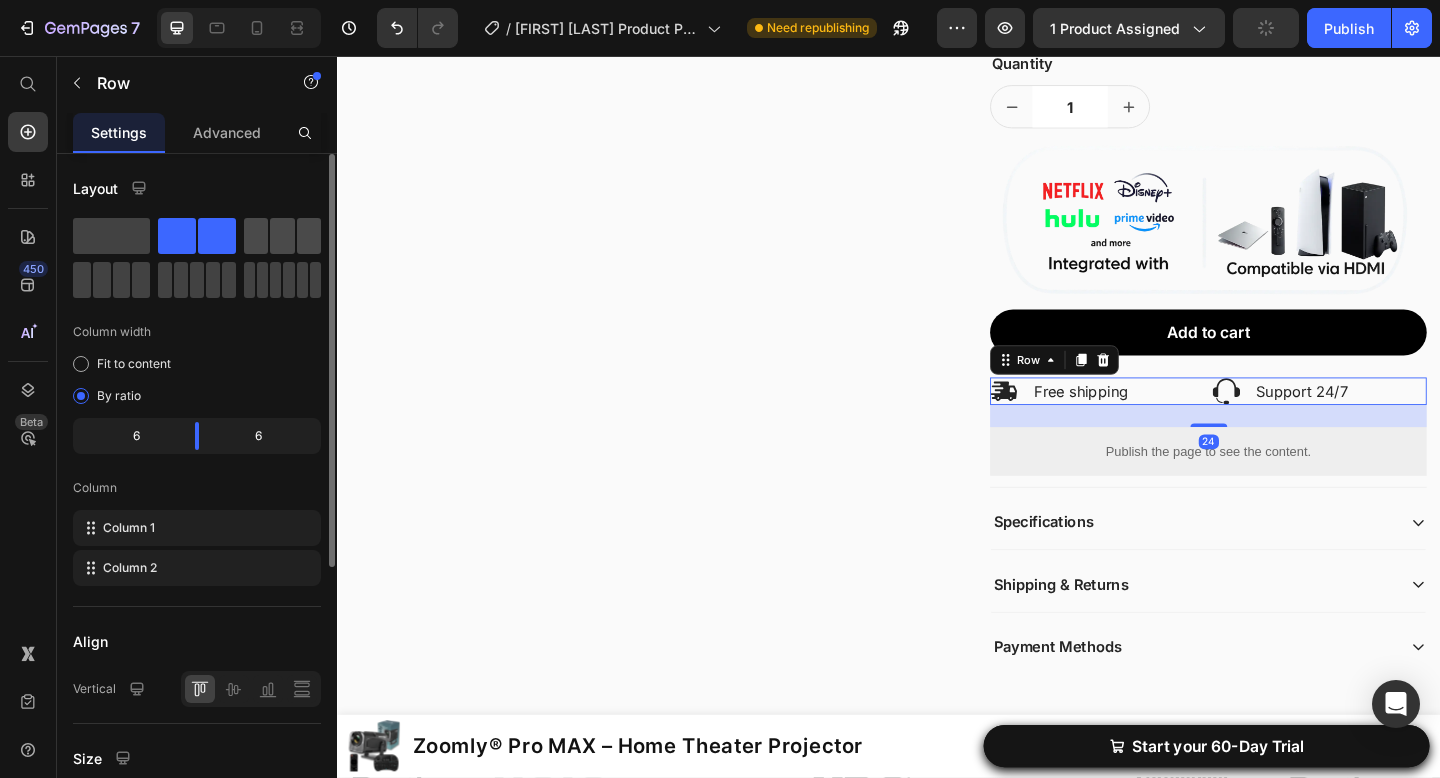click 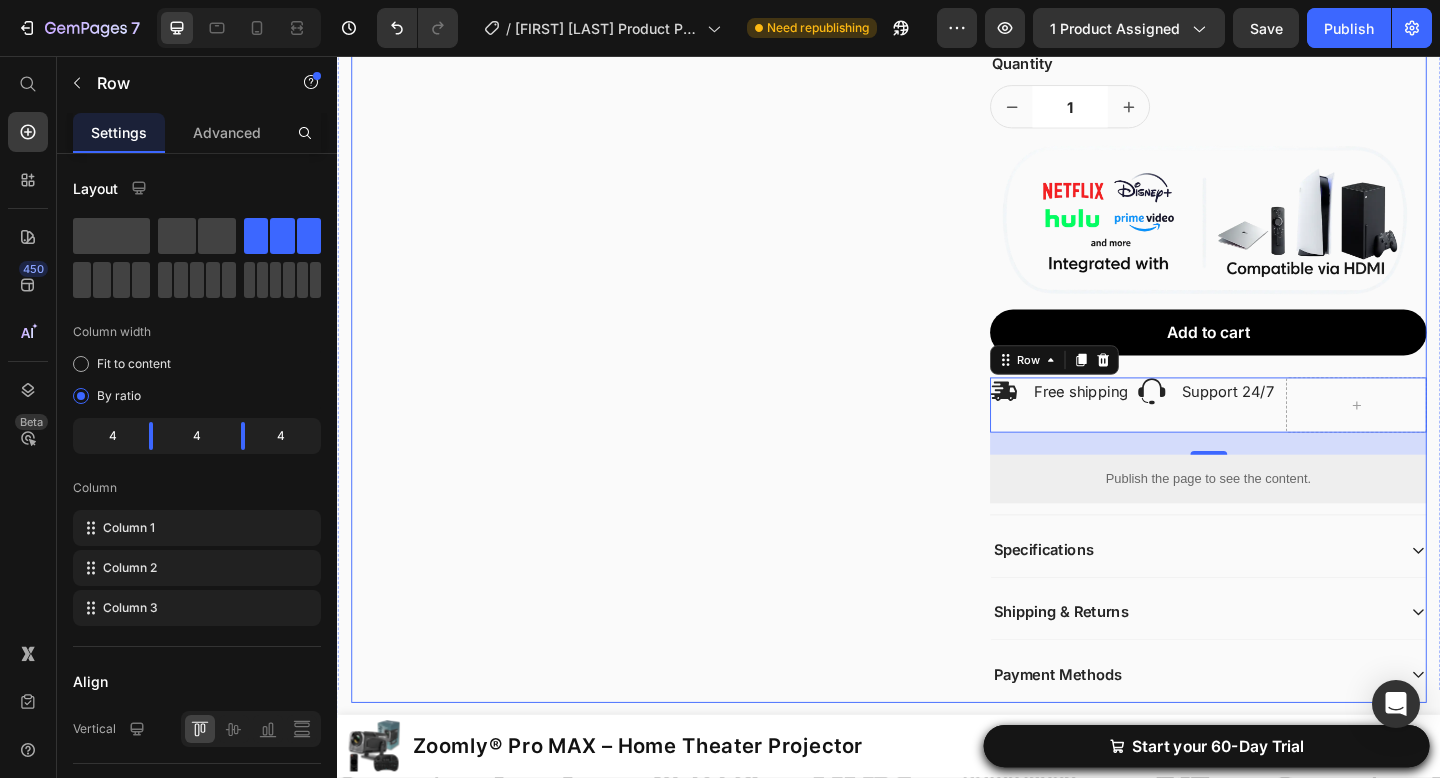 click on "Publish the page to see the content.
Custom Code
Publish the page to see the content.
Custom Code Row" at bounding box center [684, 184] 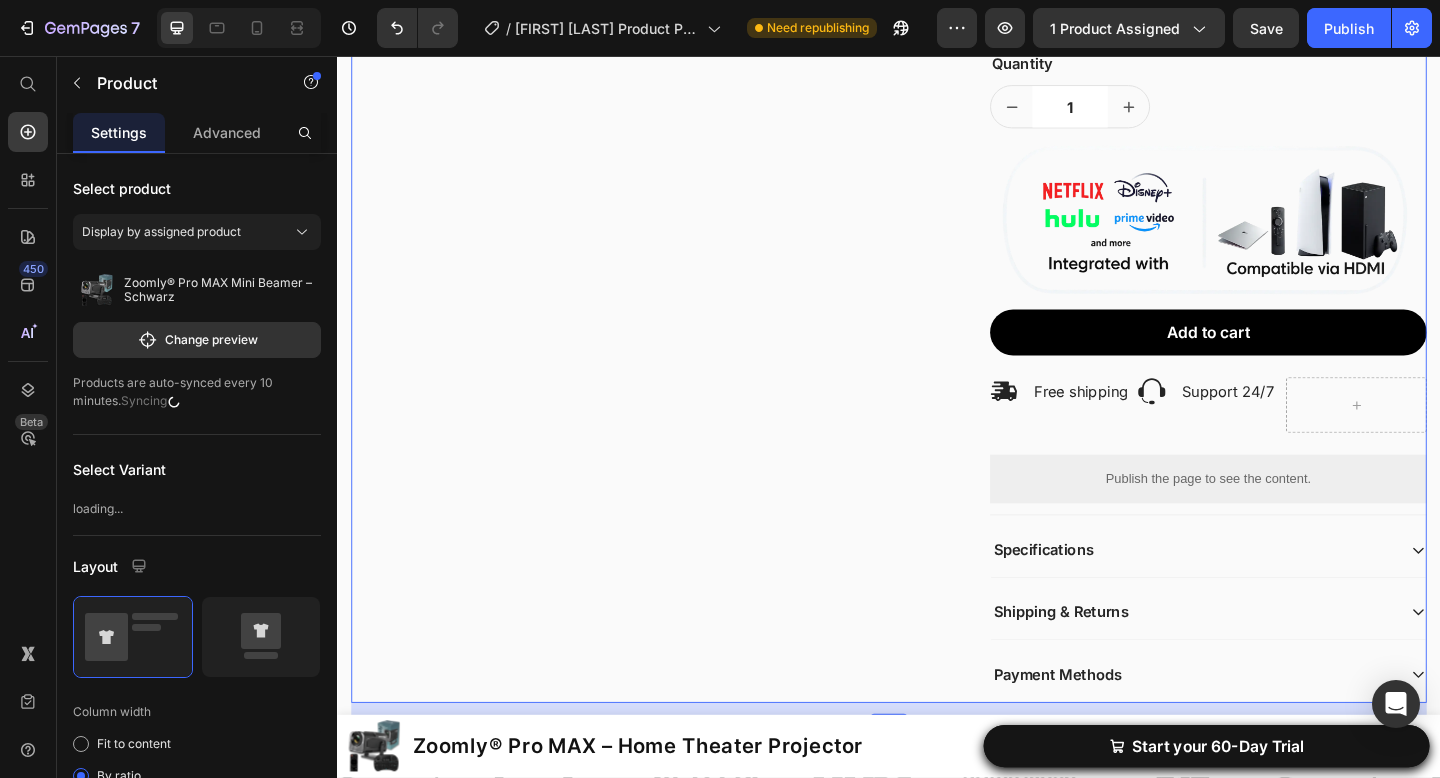 scroll, scrollTop: 675, scrollLeft: 0, axis: vertical 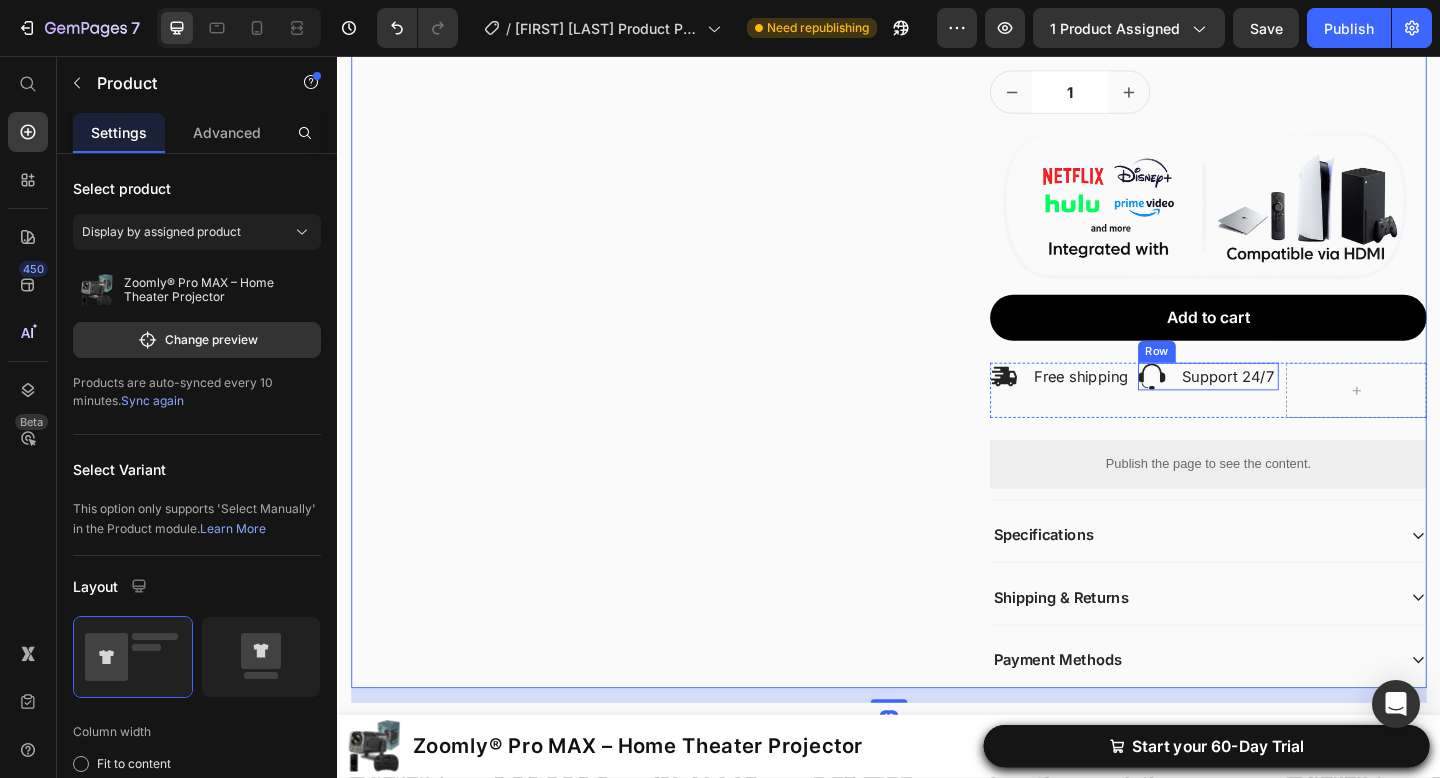 click on "Icon Support 24/7 Text Block Row" at bounding box center (1284, 405) 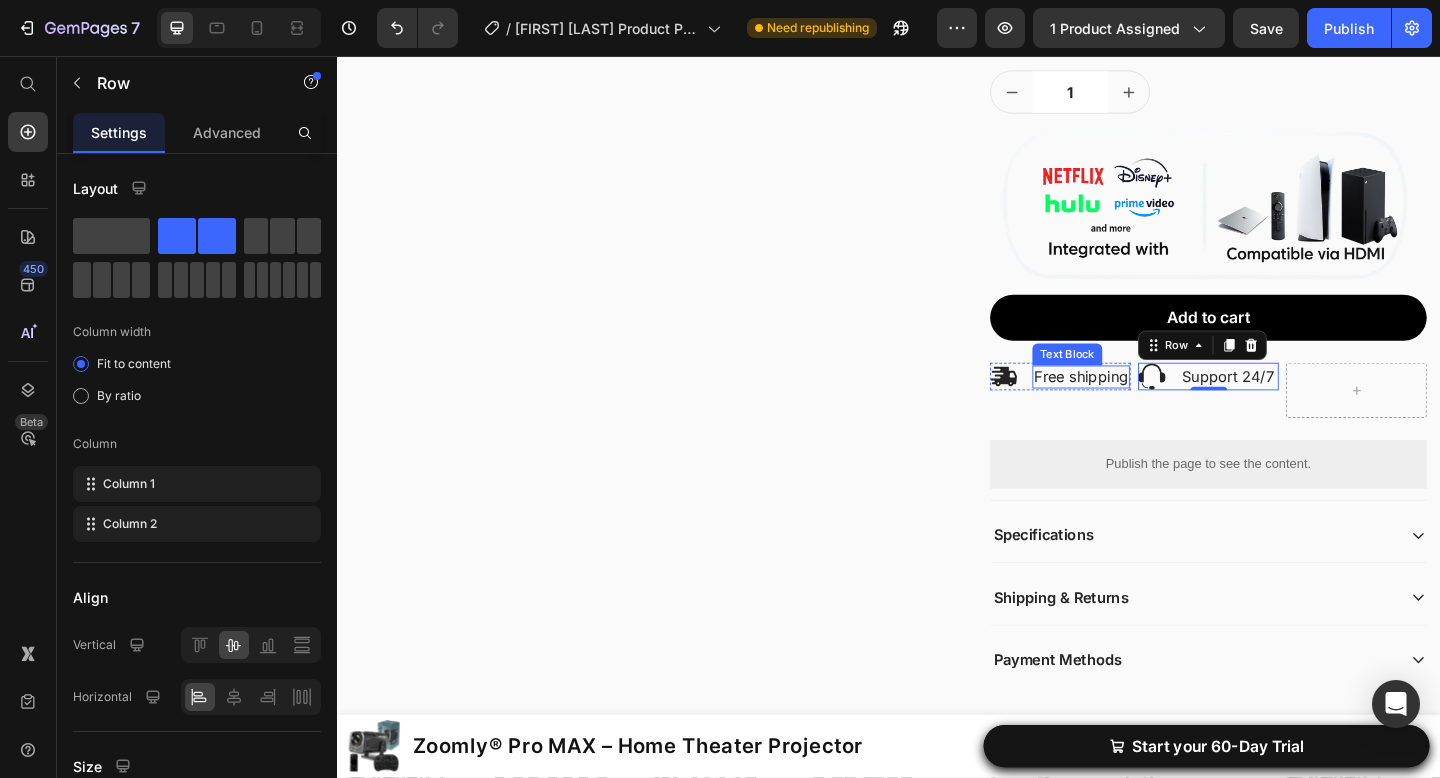 click on "Free shipping" at bounding box center [1146, 405] 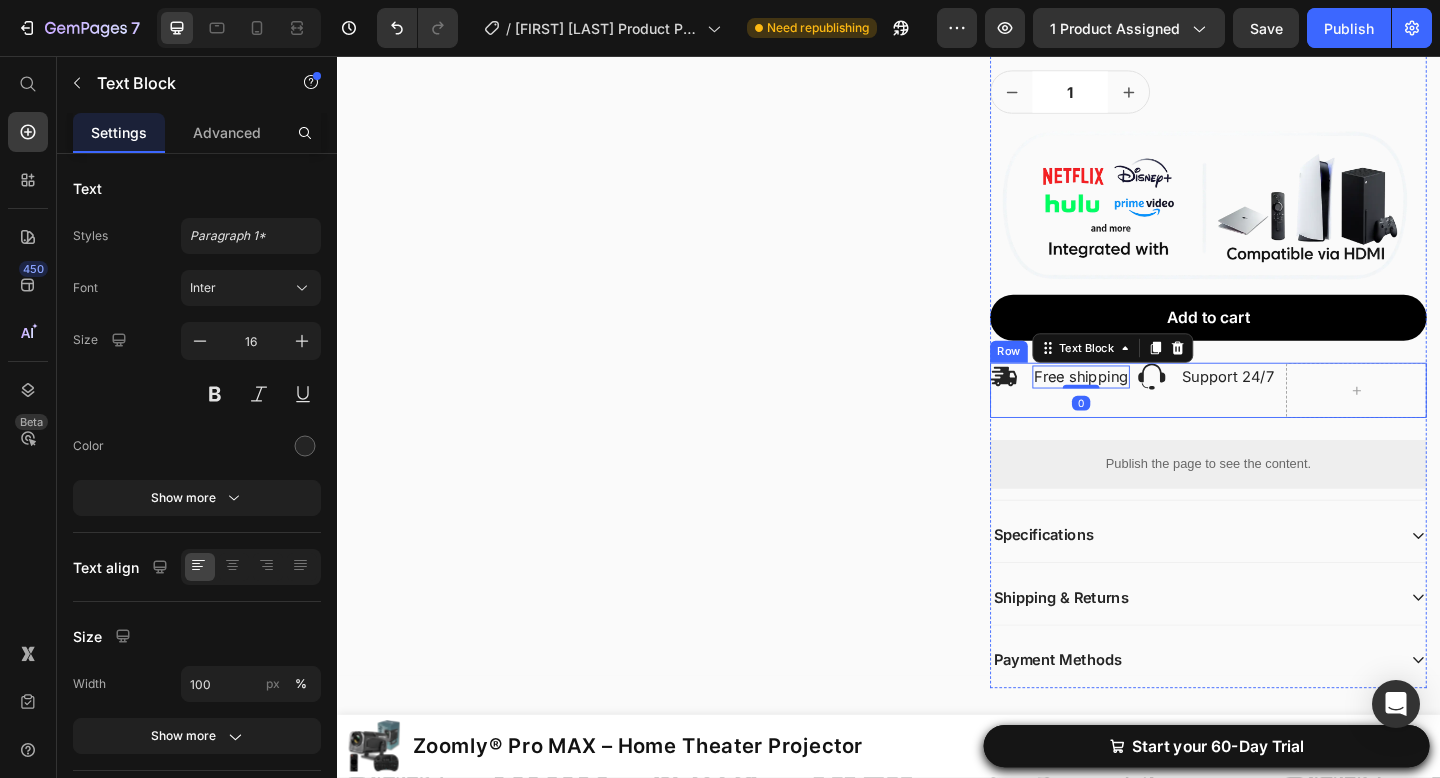 click on "Support 24/7" at bounding box center [1306, 405] 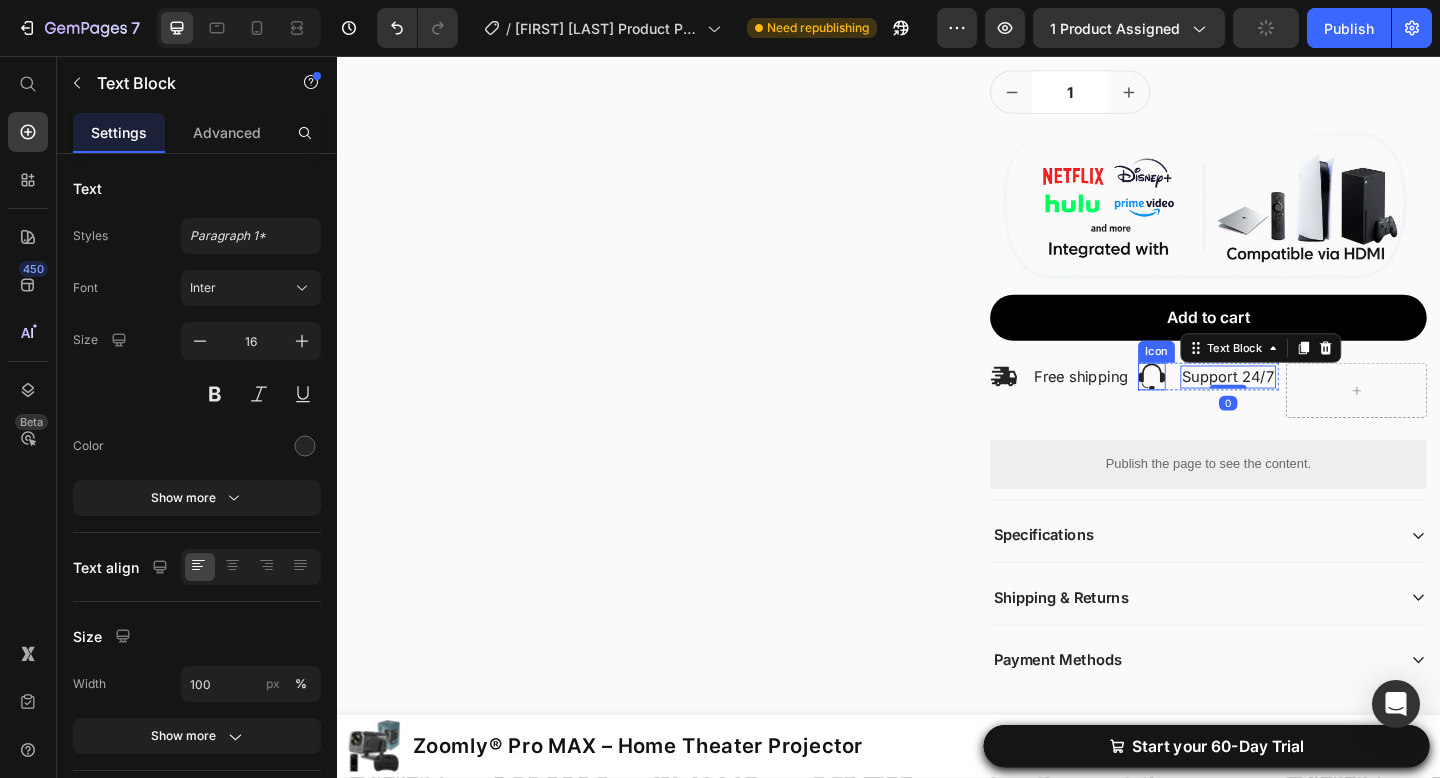 click 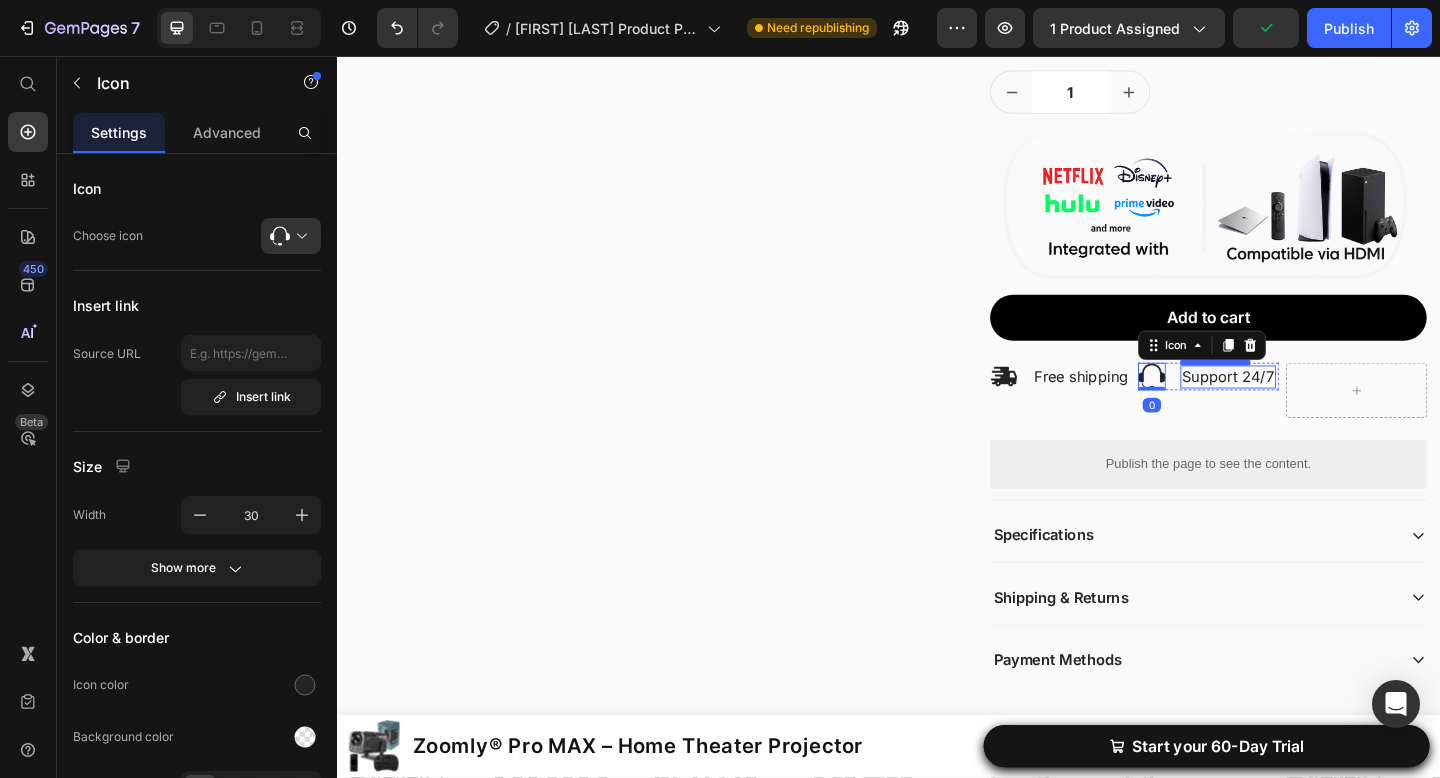click on "Support 24/7" at bounding box center [1306, 405] 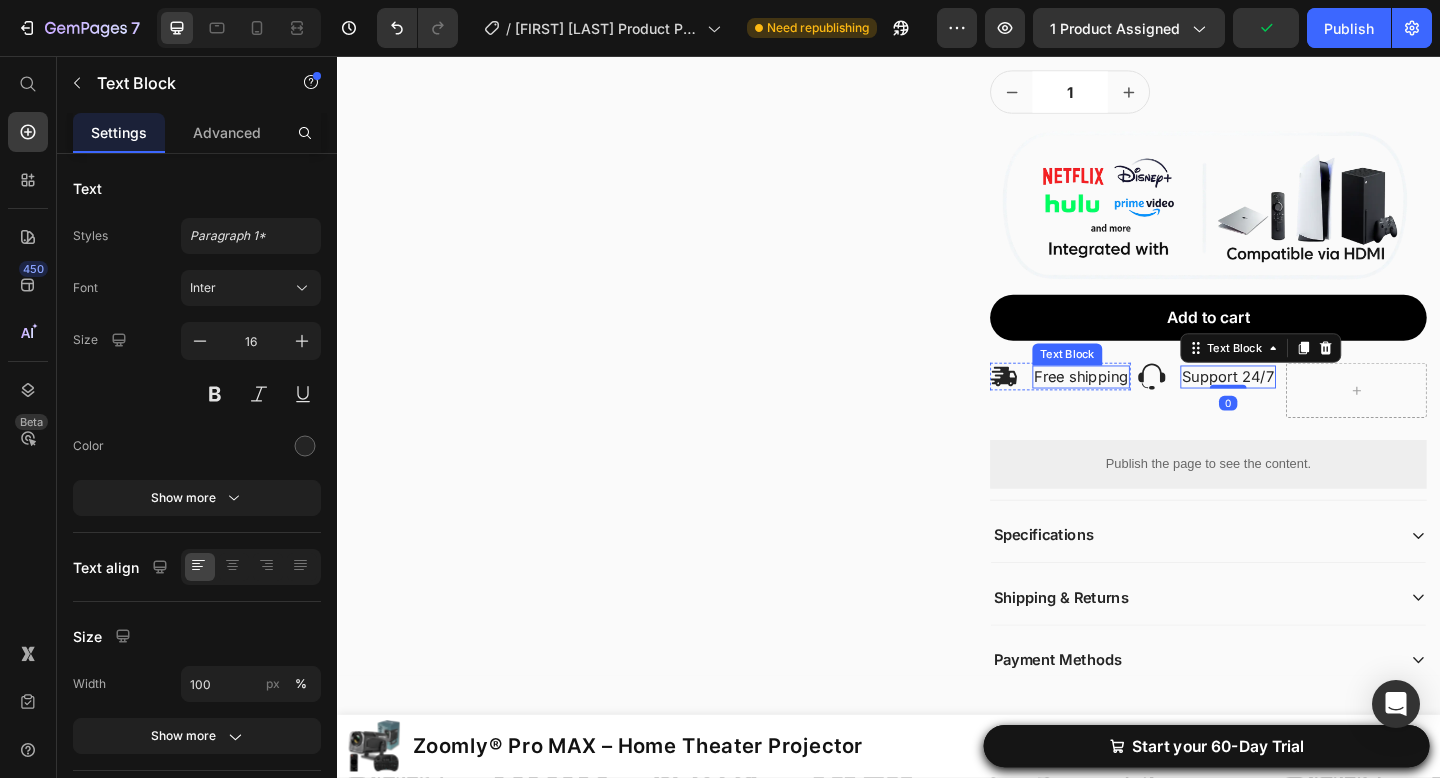 click on "Free shipping" at bounding box center [1146, 405] 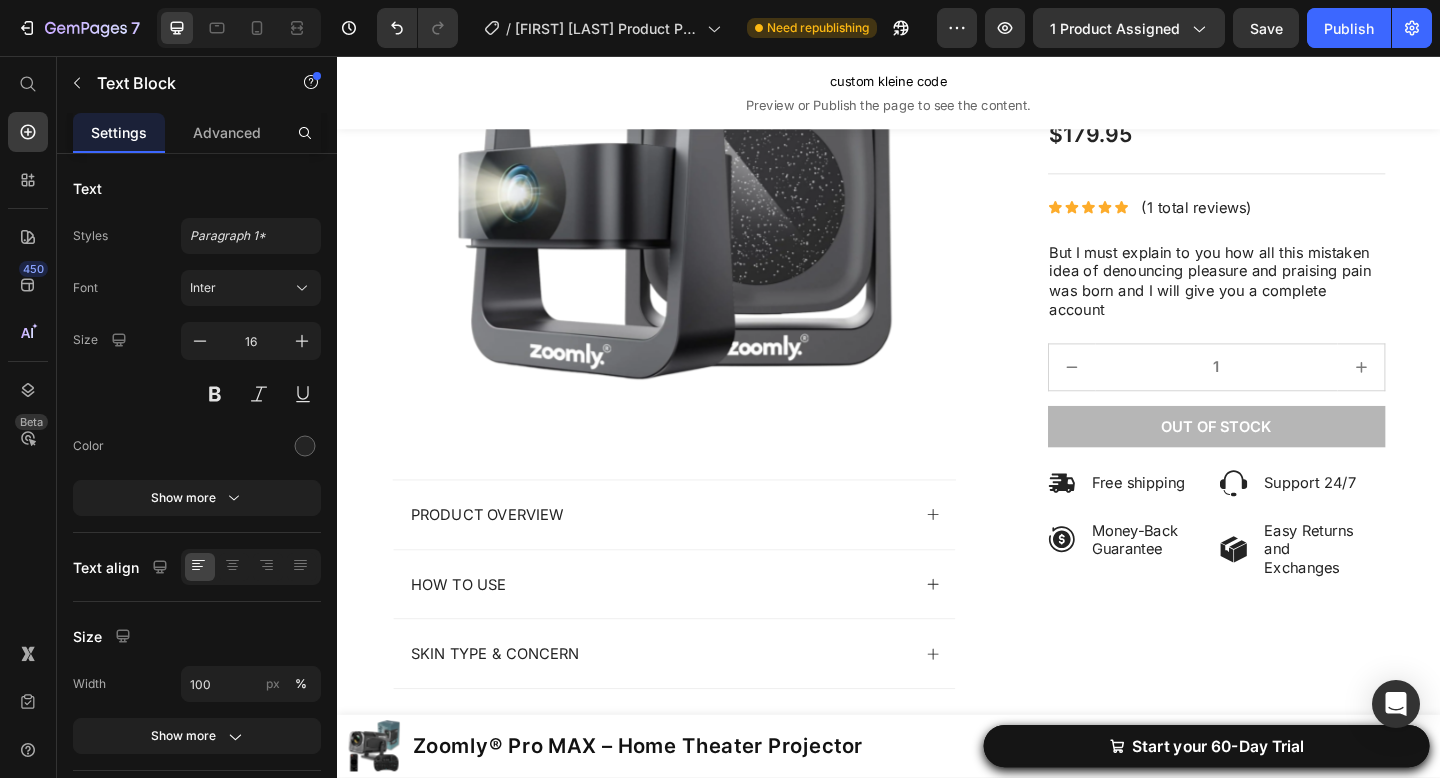 scroll, scrollTop: 6239, scrollLeft: 0, axis: vertical 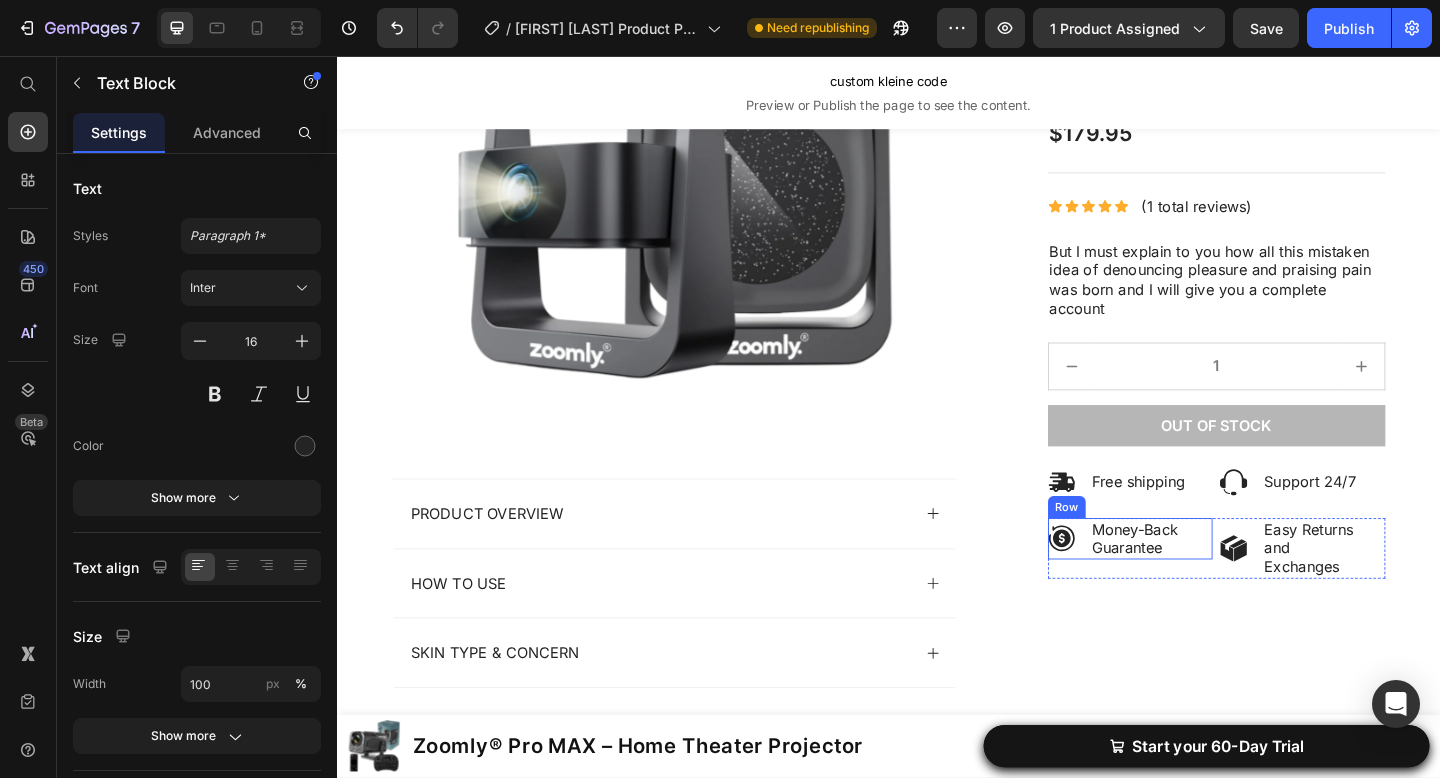 click 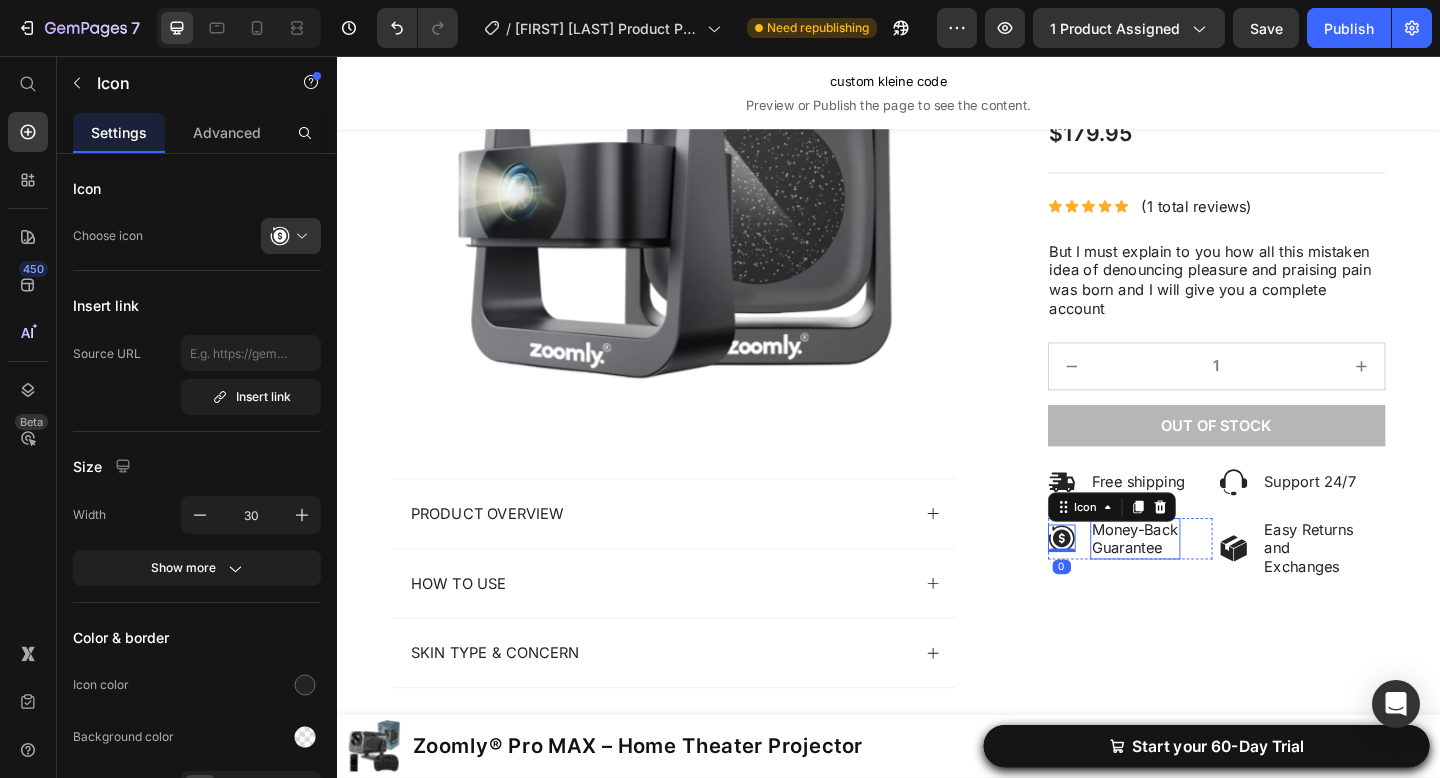 click on "Guarantee" at bounding box center [1205, 591] 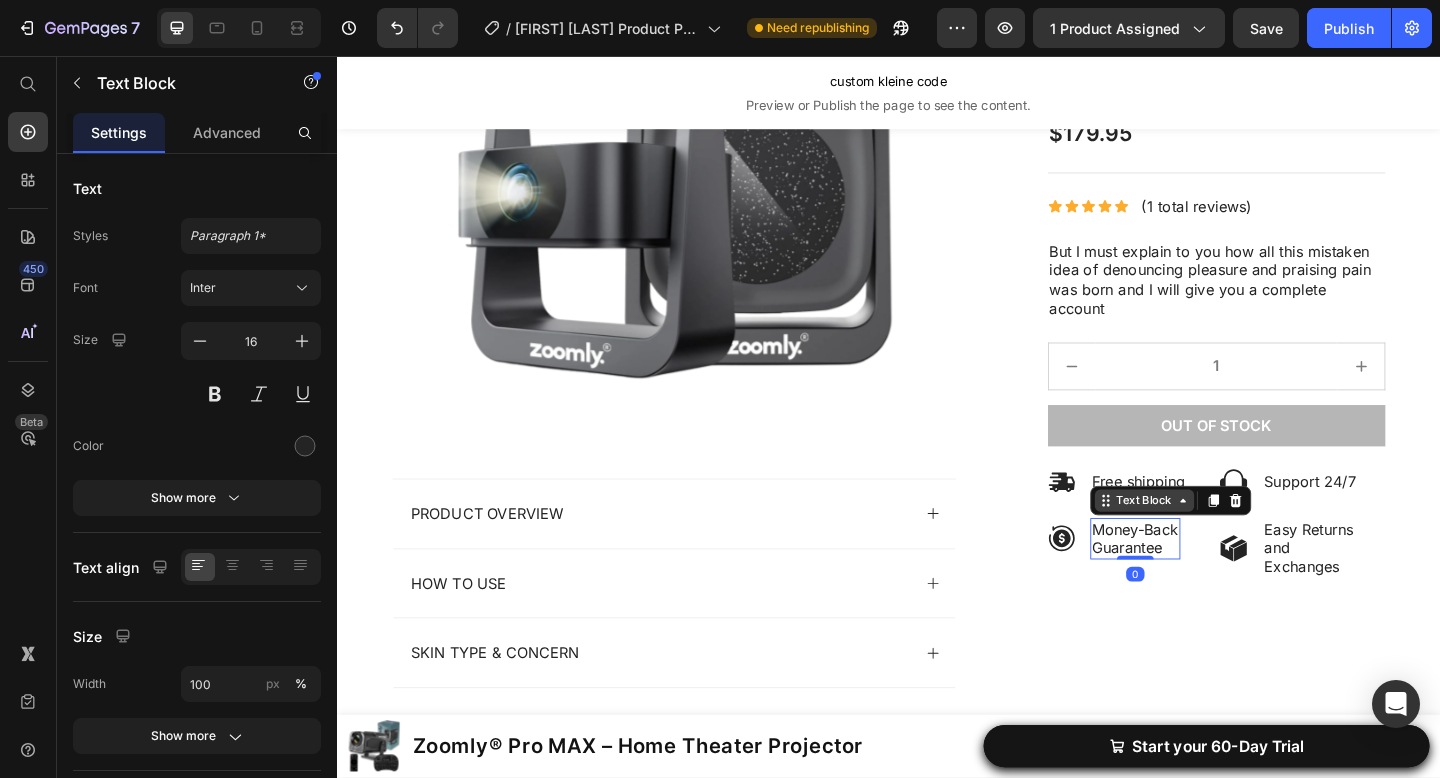 click 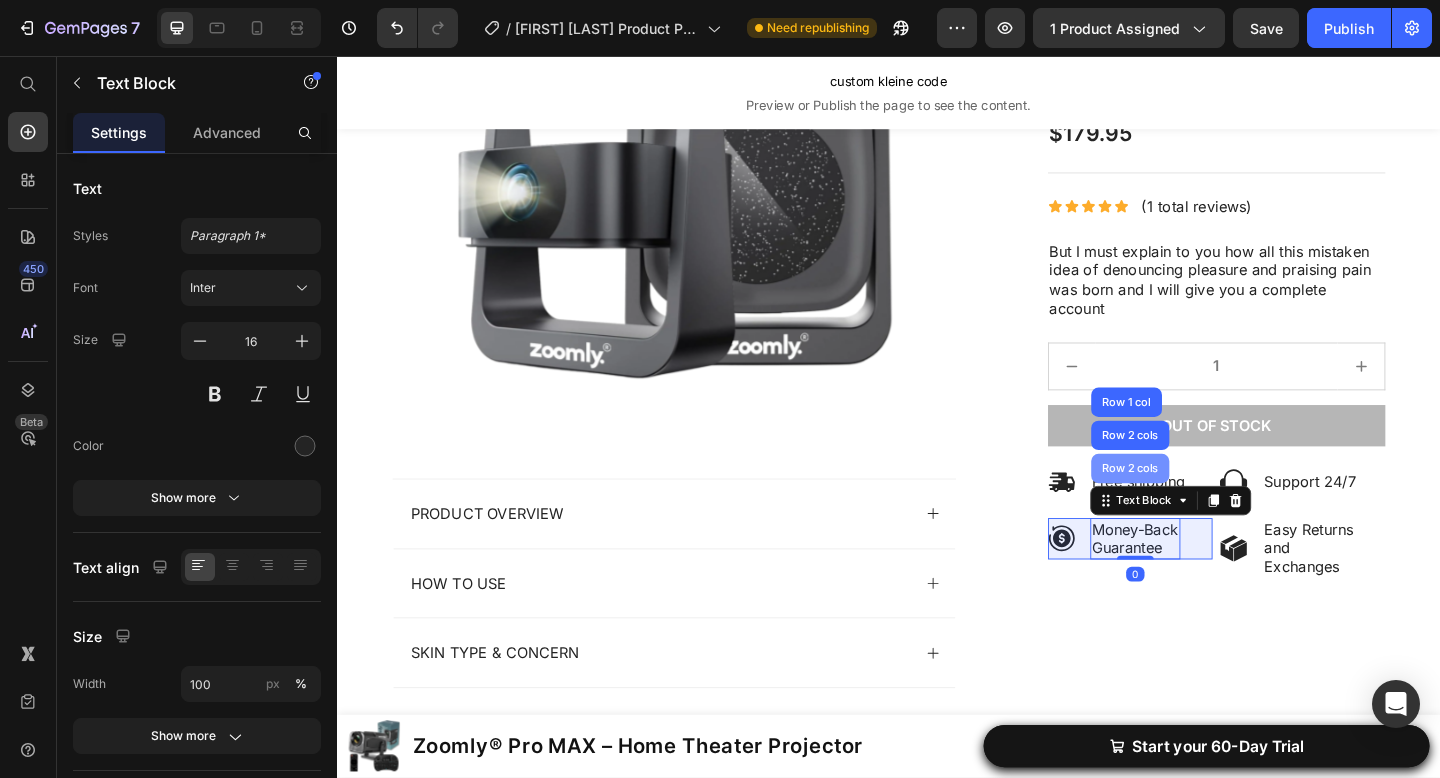click on "Row 2 cols" at bounding box center (1199, 505) 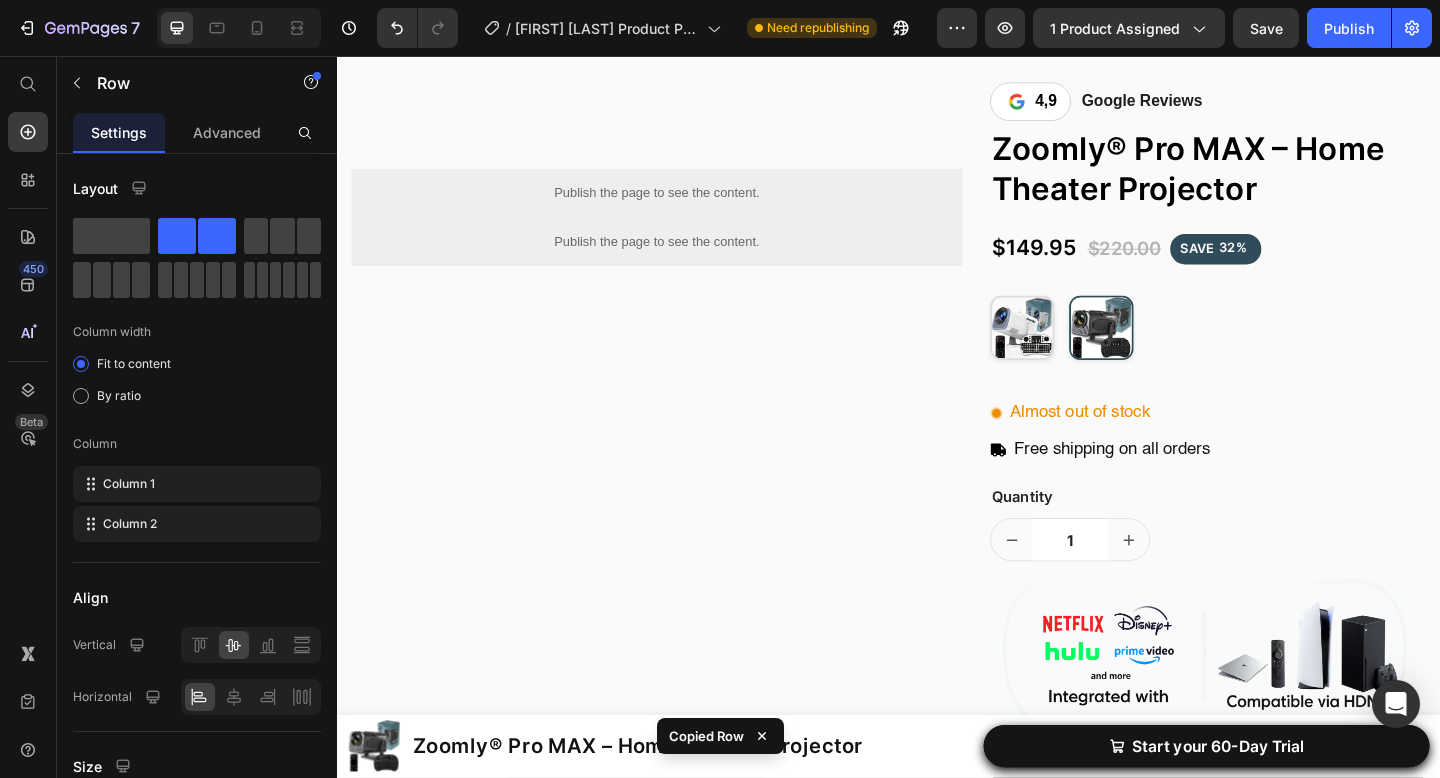 scroll, scrollTop: 614, scrollLeft: 0, axis: vertical 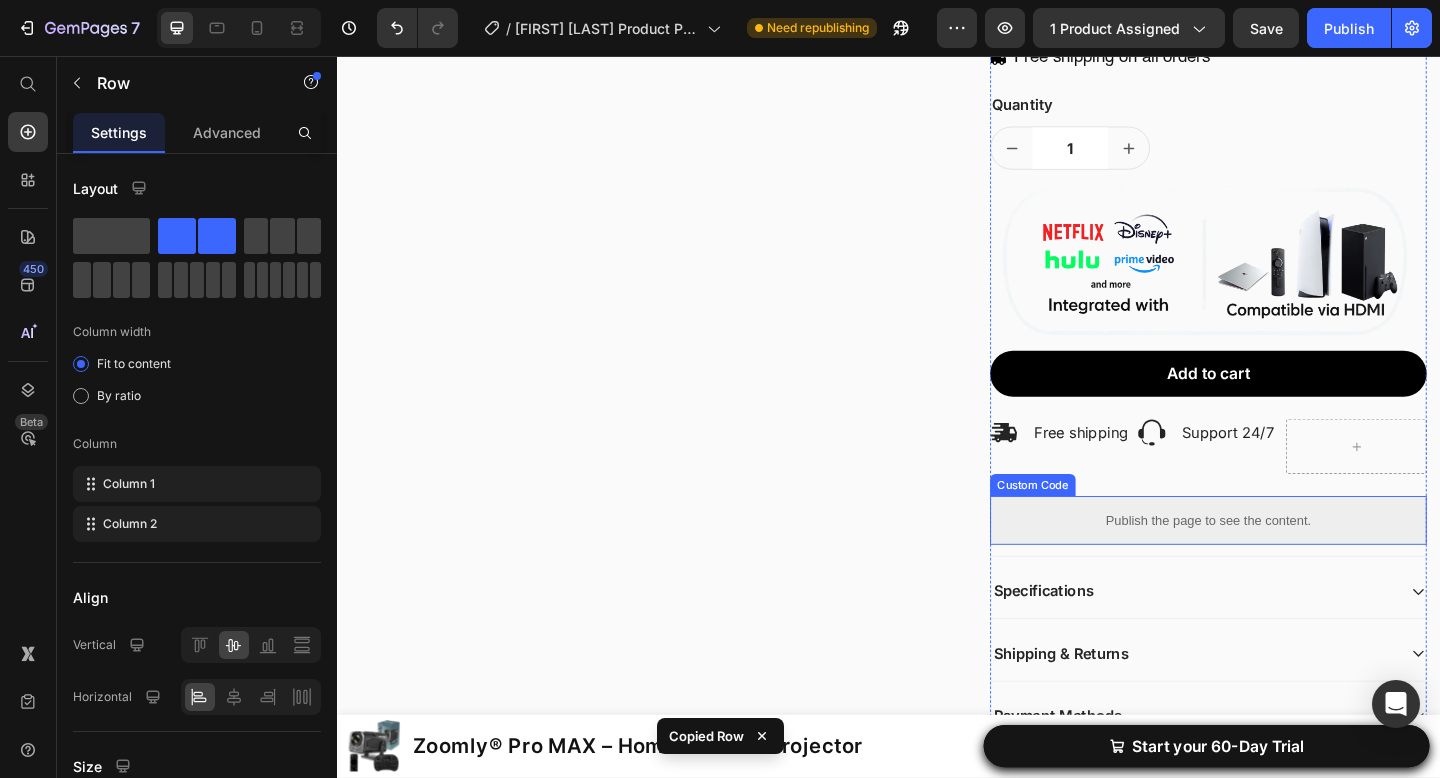 click at bounding box center [1446, 481] 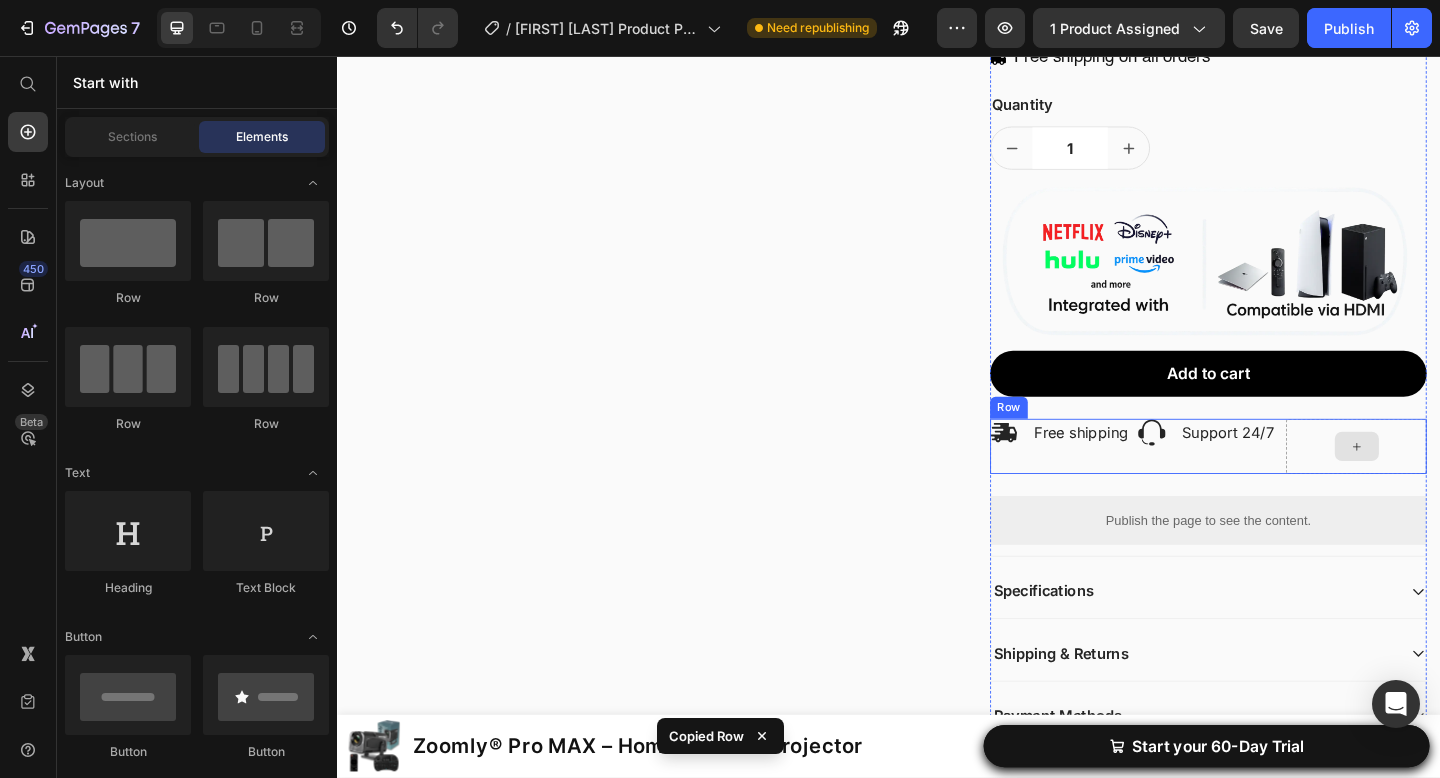 click at bounding box center [1446, 481] 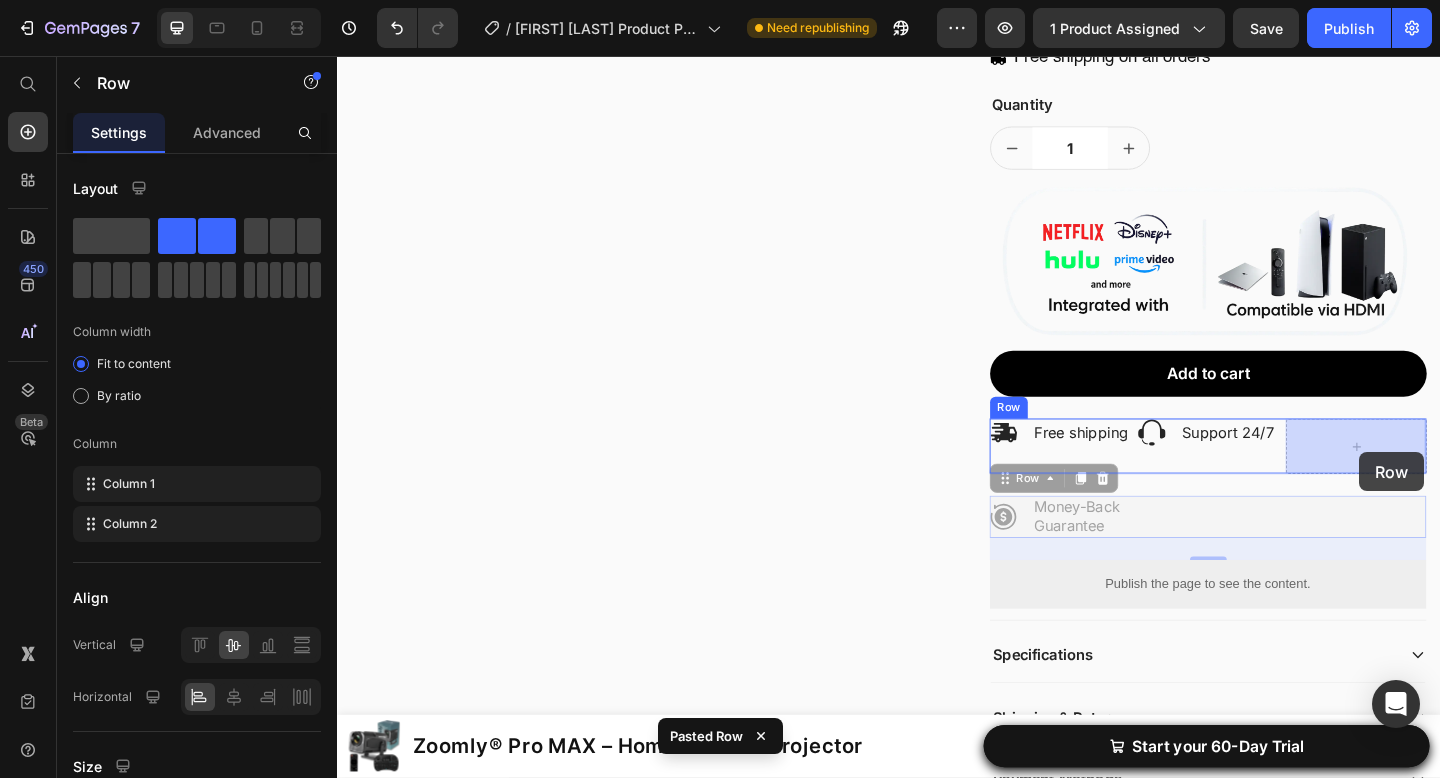 drag, startPoint x: 1266, startPoint y: 561, endPoint x: 1449, endPoint y: 487, distance: 197.39554 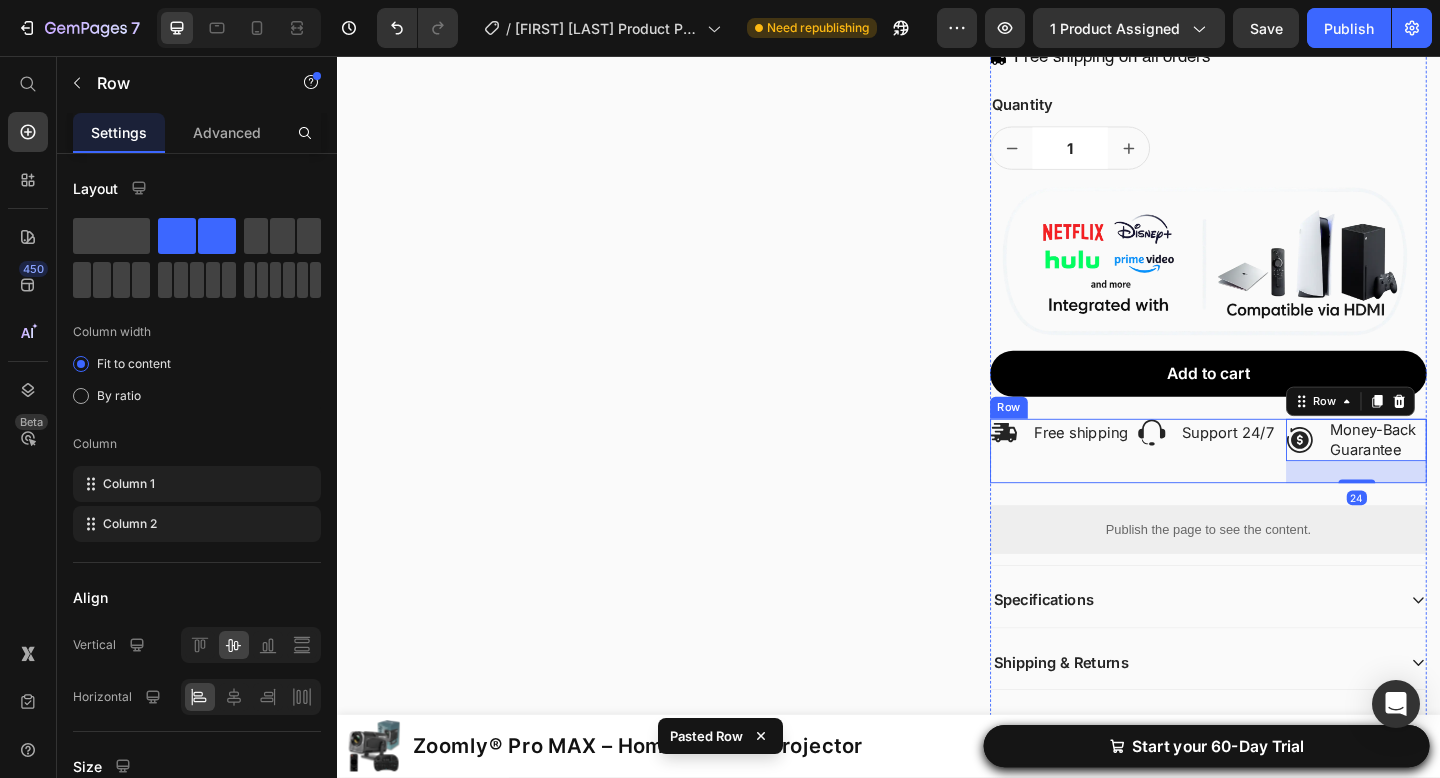 click on "Icon Support 24/7 Text Block Row" at bounding box center (1284, 486) 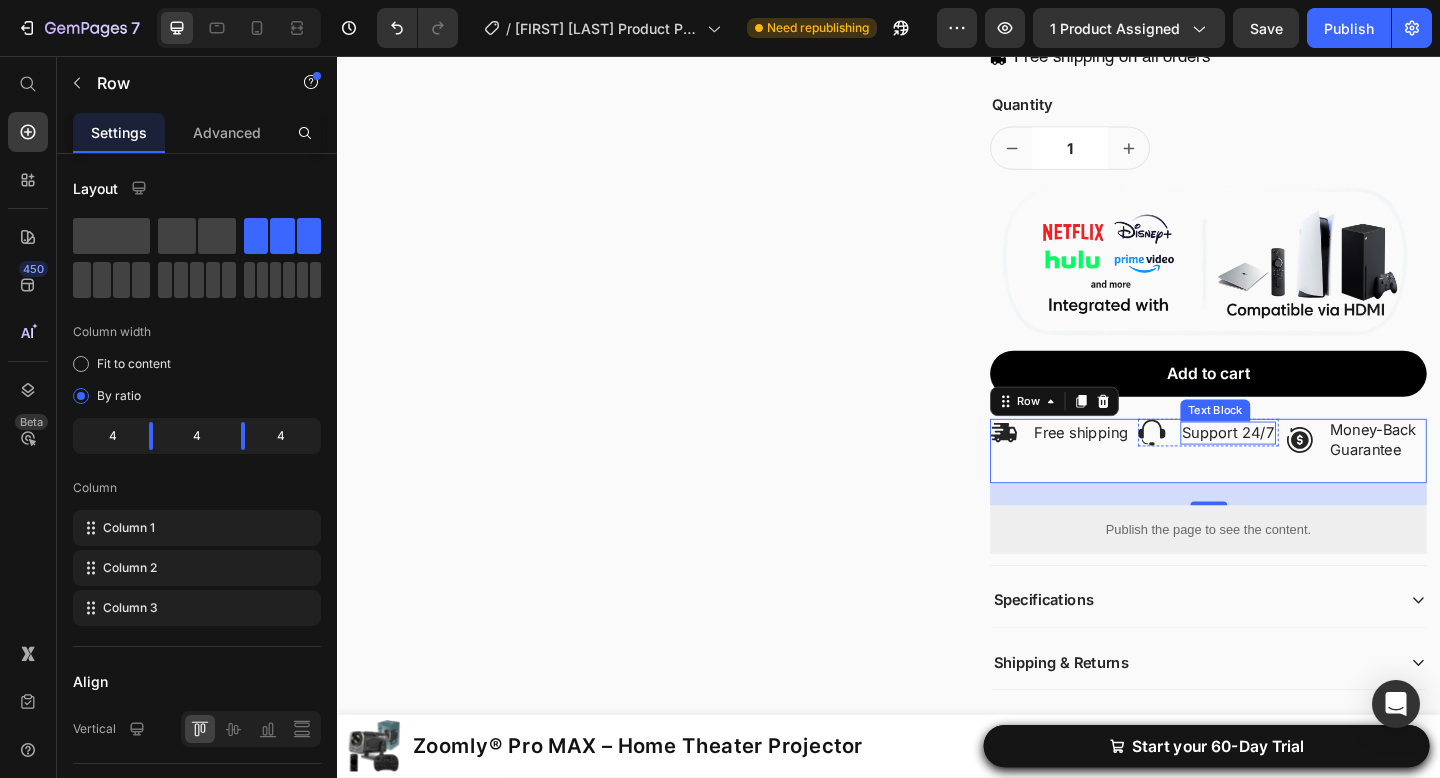 click on "Support 24/7" at bounding box center [1306, 466] 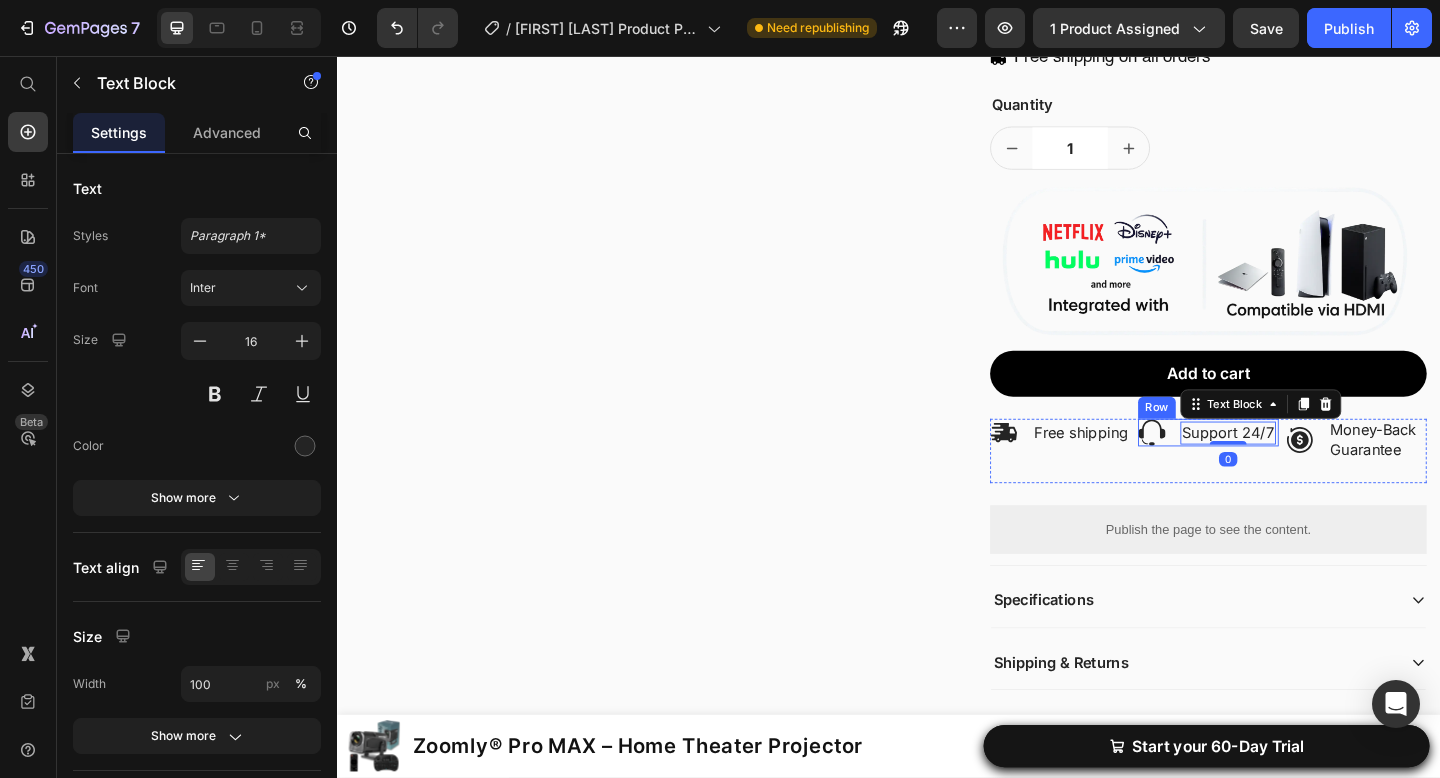 click on "Icon Support 24/7 Text Block   0 Row" at bounding box center (1284, 466) 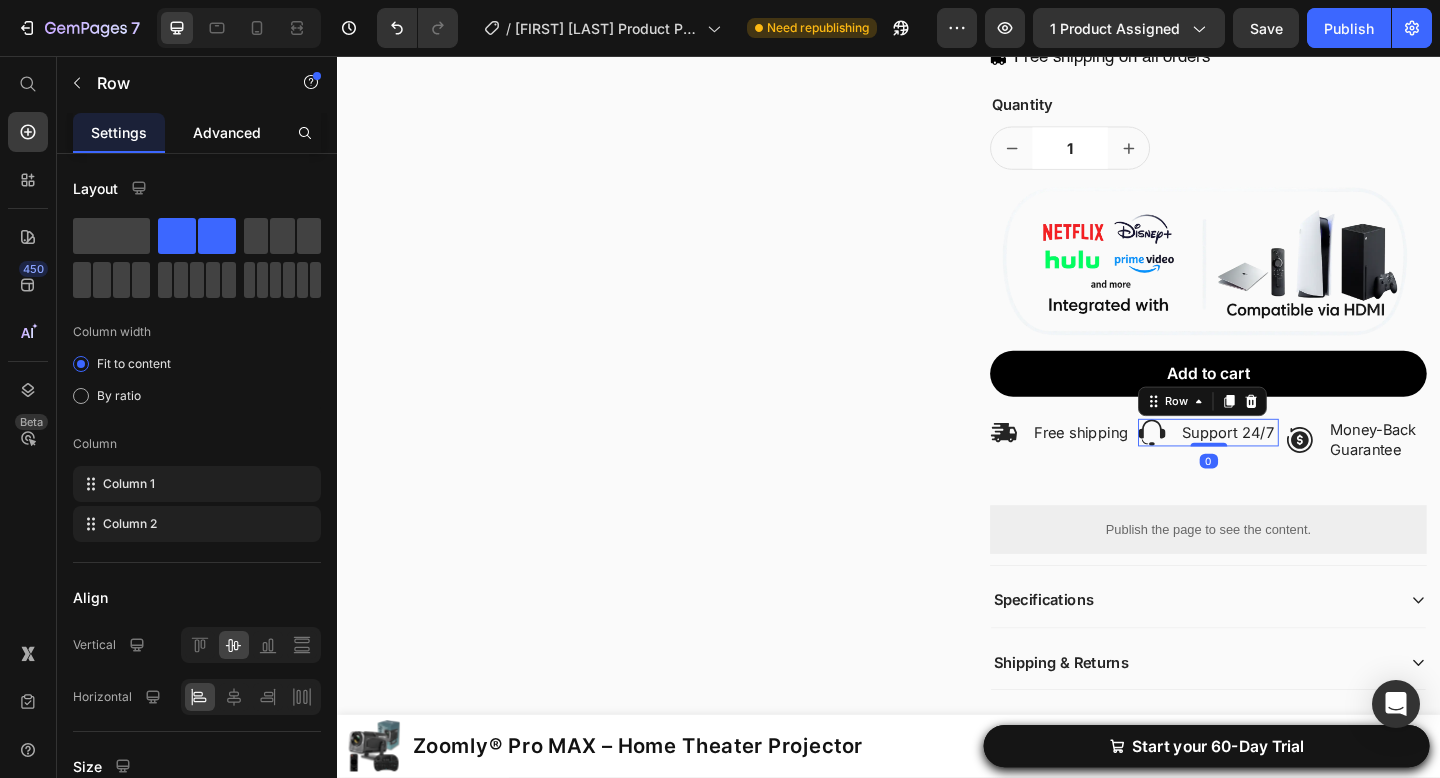 click on "Advanced" at bounding box center (227, 132) 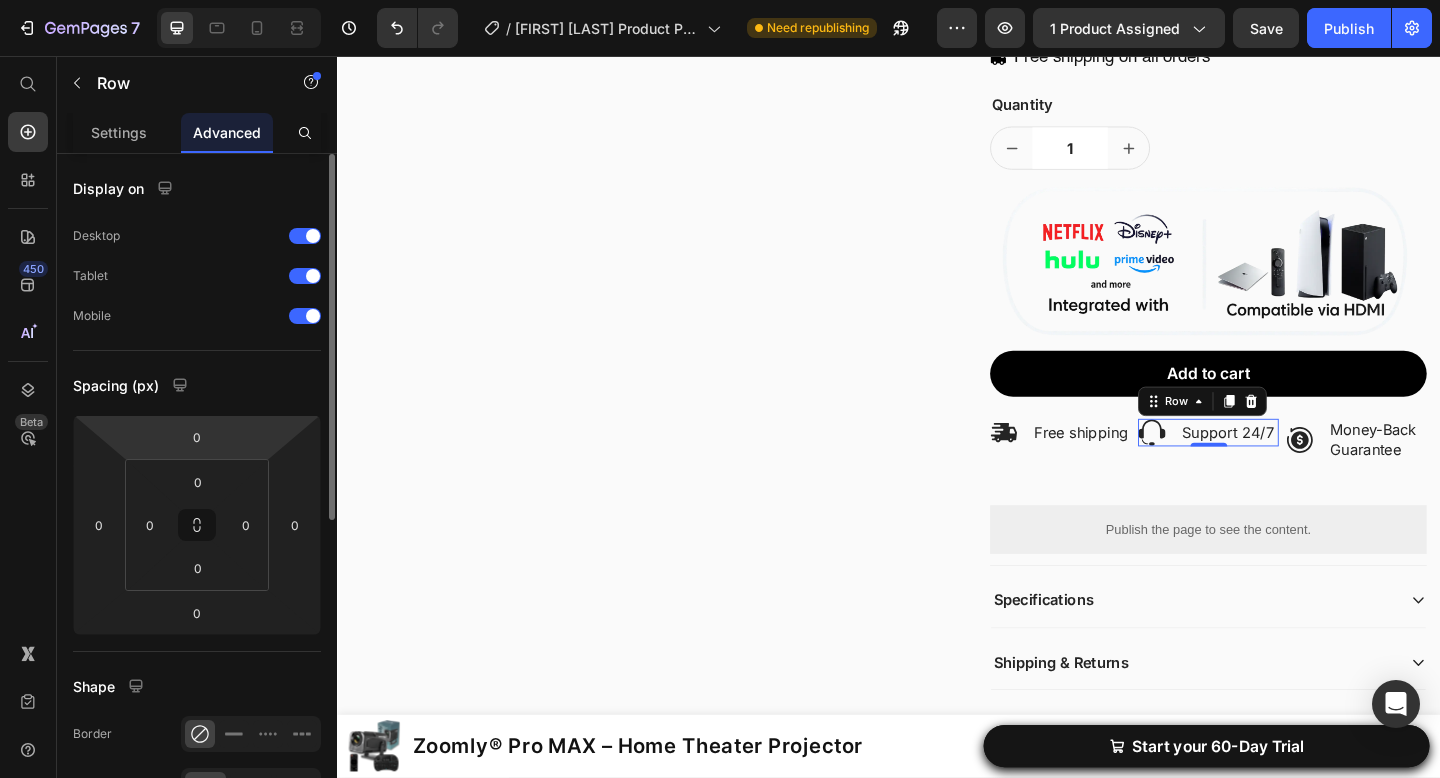 click on "7  Version history  /  [Jeremy GemPages] Product Page Zoomly Pro MAX black 2 Need republishing Preview 1 product assigned  Save   Publish  450 Beta Start with Sections Elements Hero Section Product Detail Brands Trusted Badges Guarantee Product Breakdown How to use Testimonials Compare Bundle FAQs Social Proof Brand Story Product List Collection Blog List Contact Sticky Add to Cart Custom Footer Browse Library 450 Layout
Row
Row
Row
Row Text
Heading
Text Block Button
Button
Button
Sticky Back to top Media" at bounding box center [720, 0] 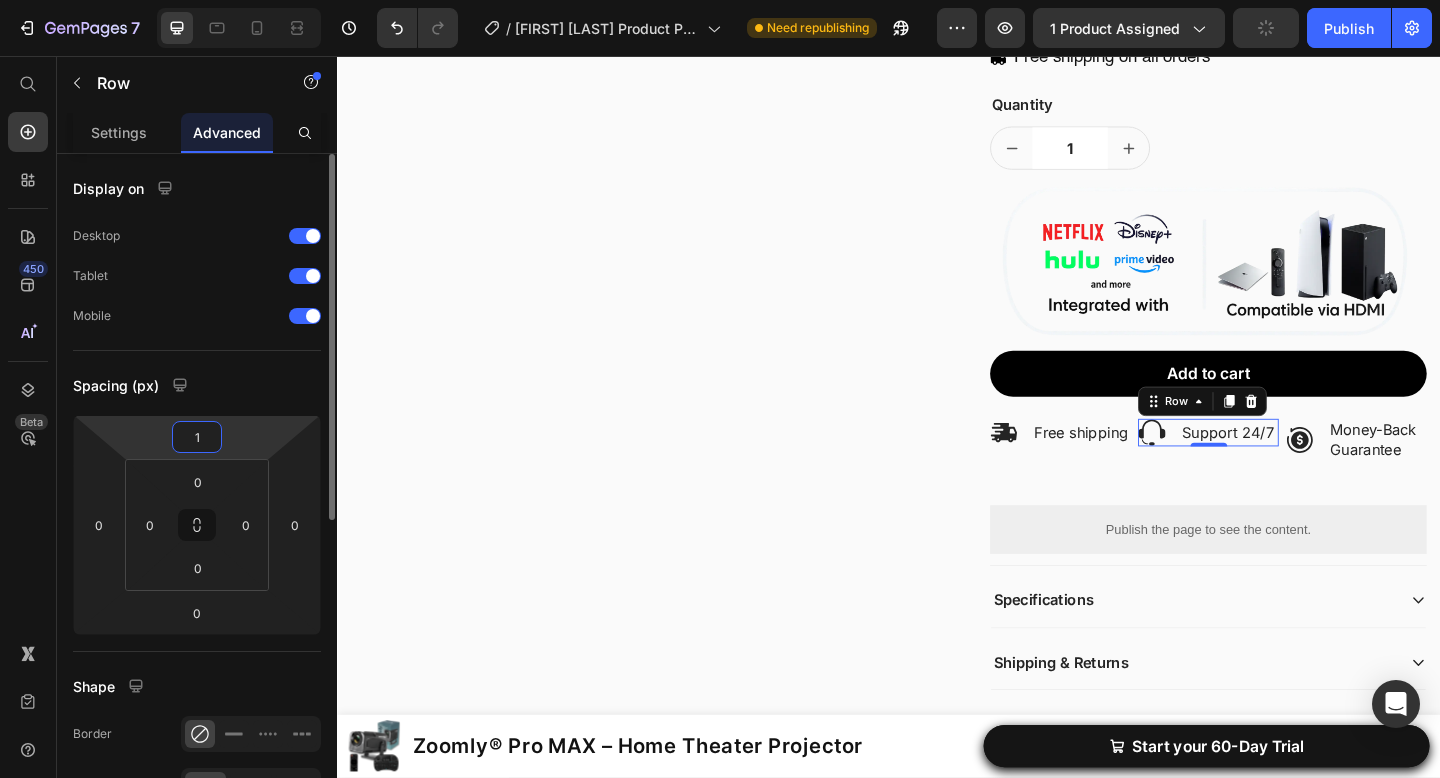 type on "10" 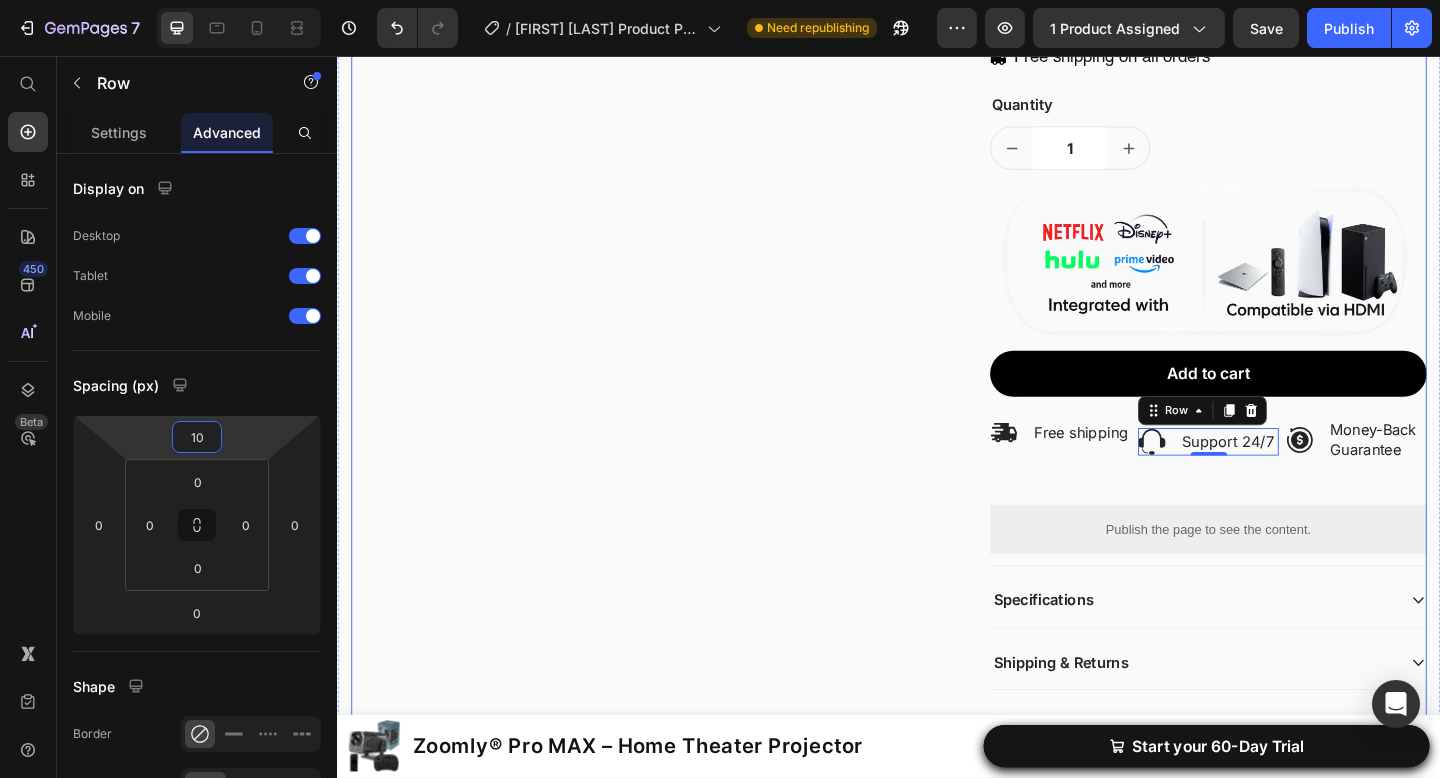 click on "Publish the page to see the content.
Custom Code
Publish the page to see the content.
Custom Code Row" at bounding box center [684, 233] 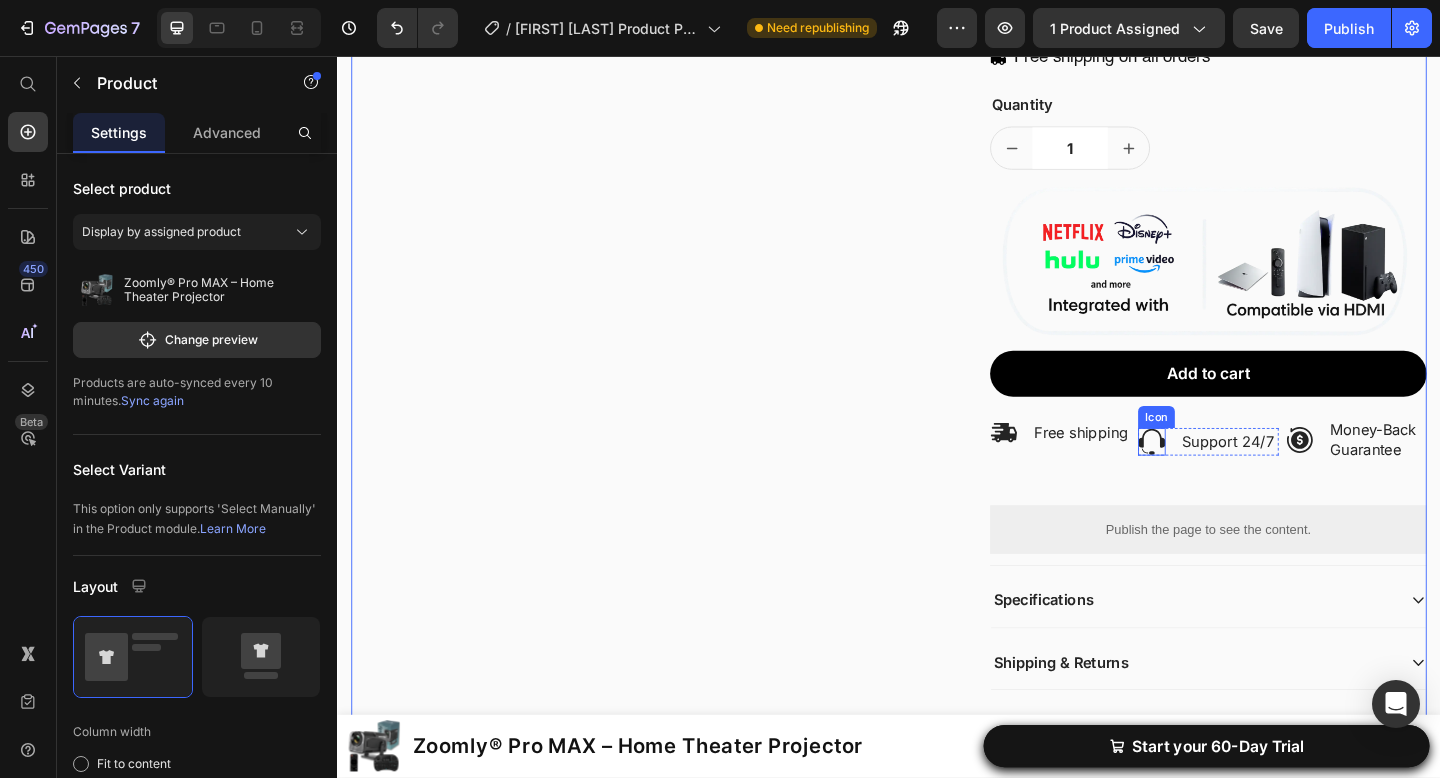 click on "Free shipping" at bounding box center [1146, 466] 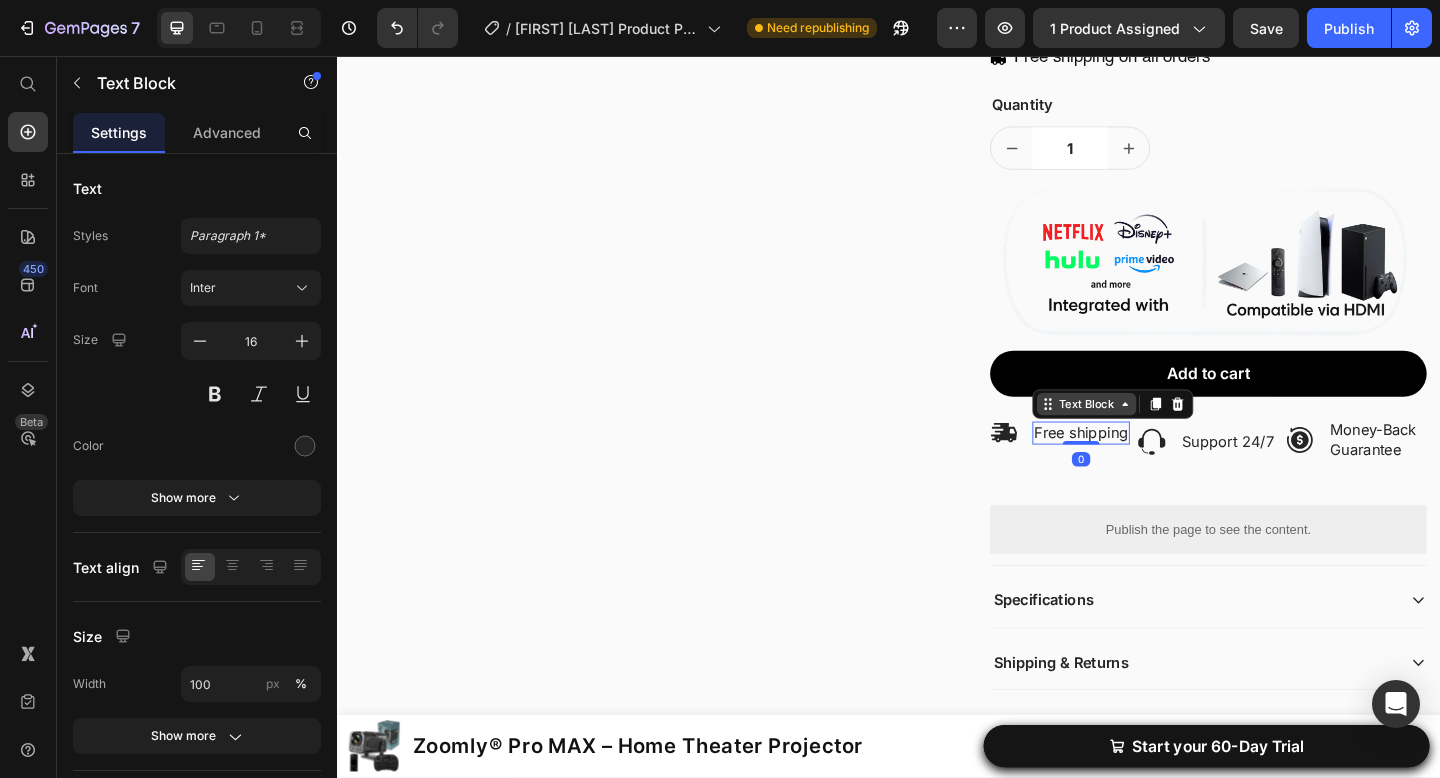 click on "Text Block" at bounding box center [1152, 435] 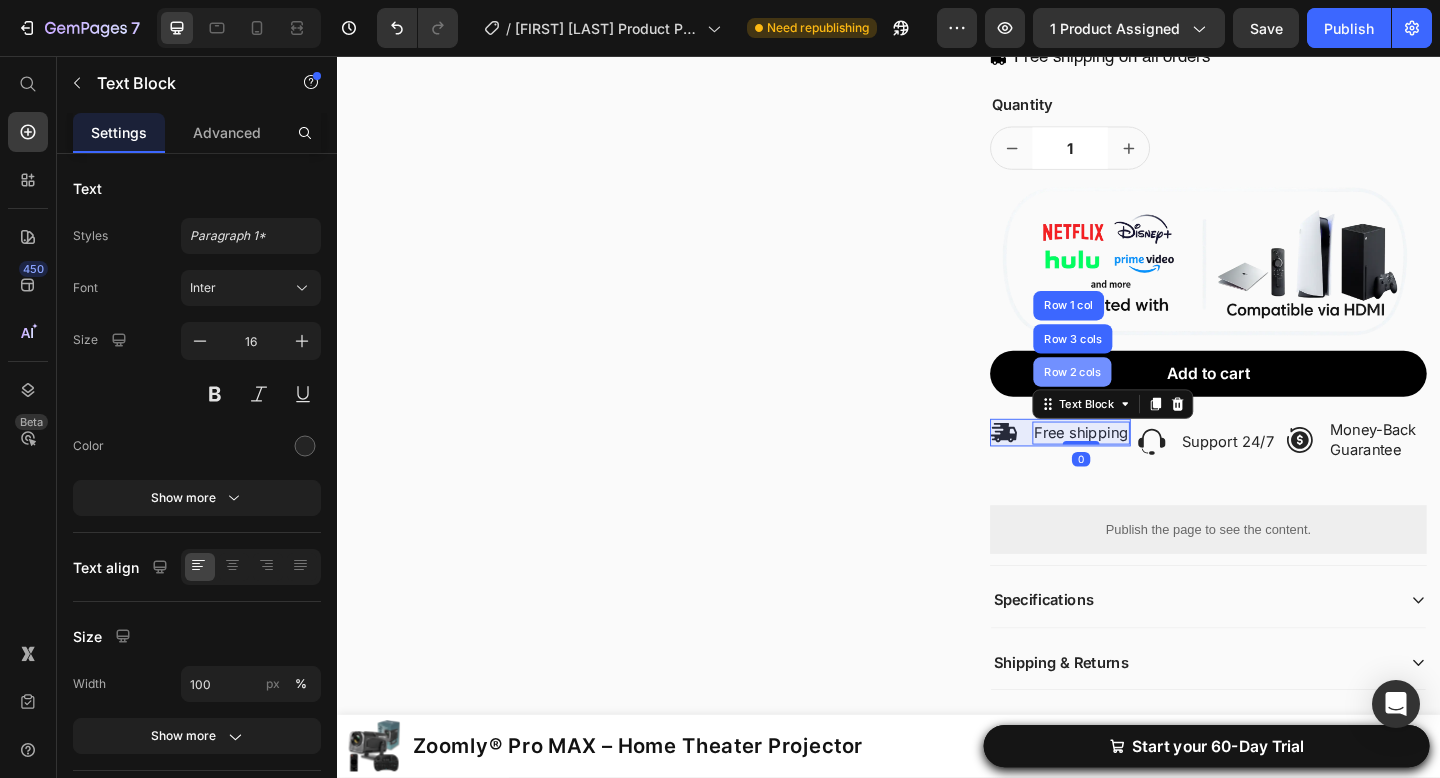 click on "Row 2 cols" at bounding box center [1136, 400] 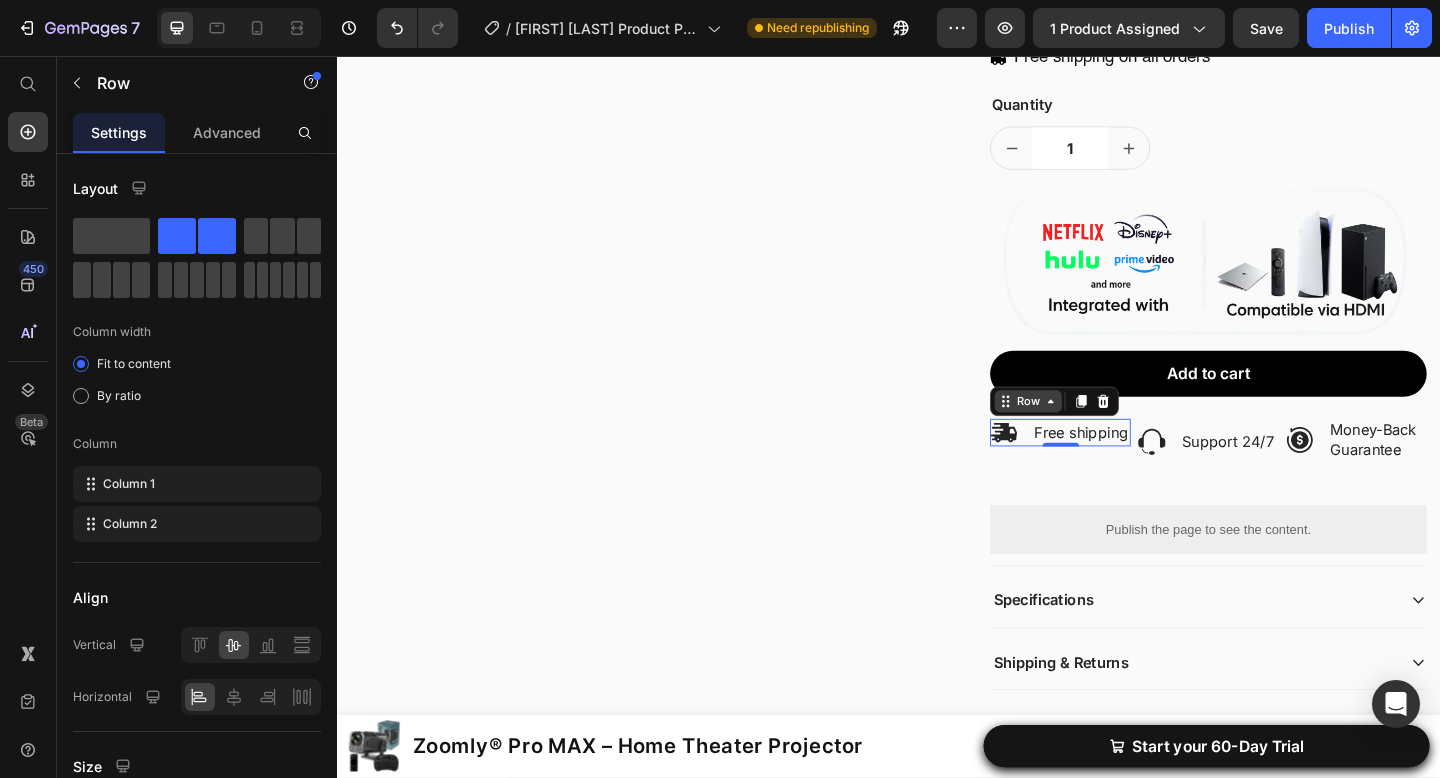 click on "Row" at bounding box center [1088, 432] 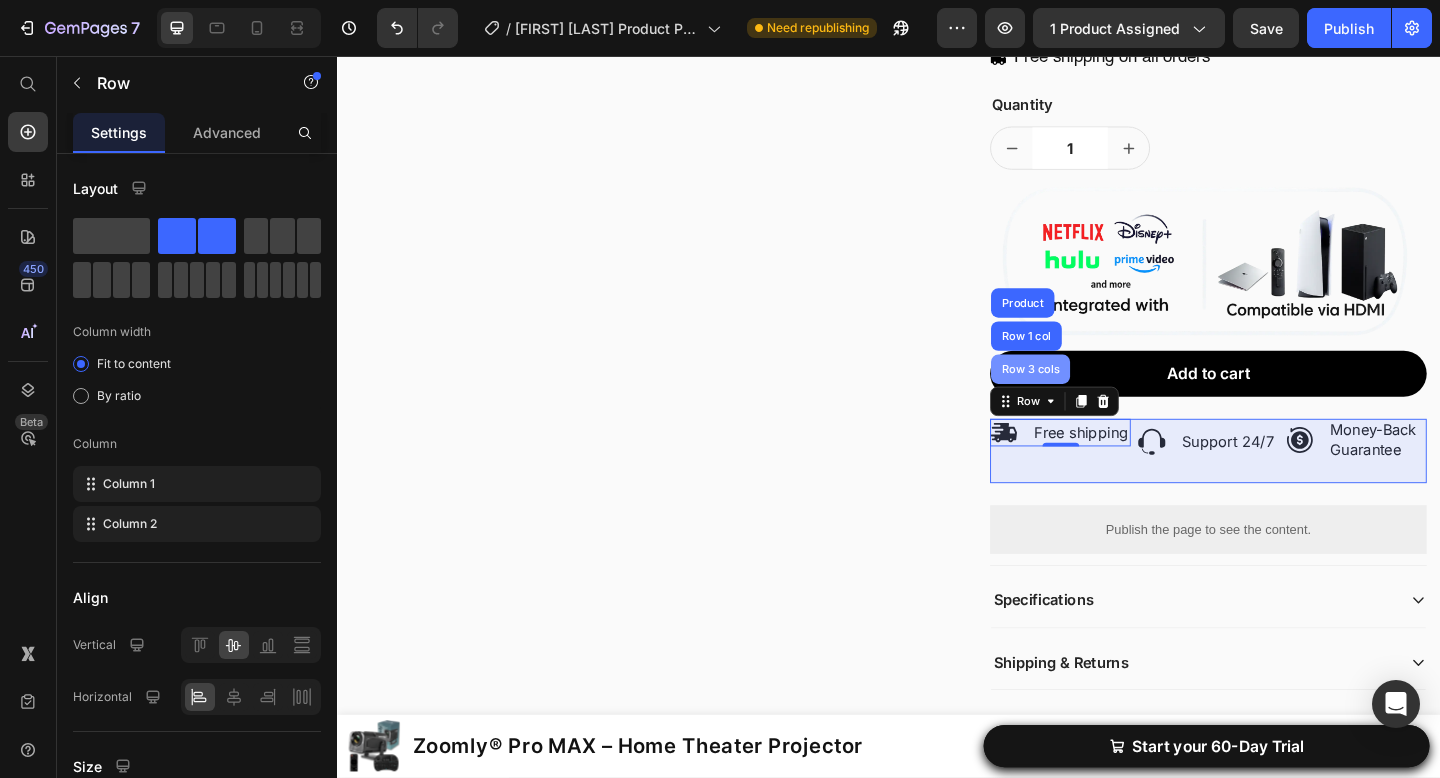 click on "Row 3 cols" at bounding box center [1091, 397] 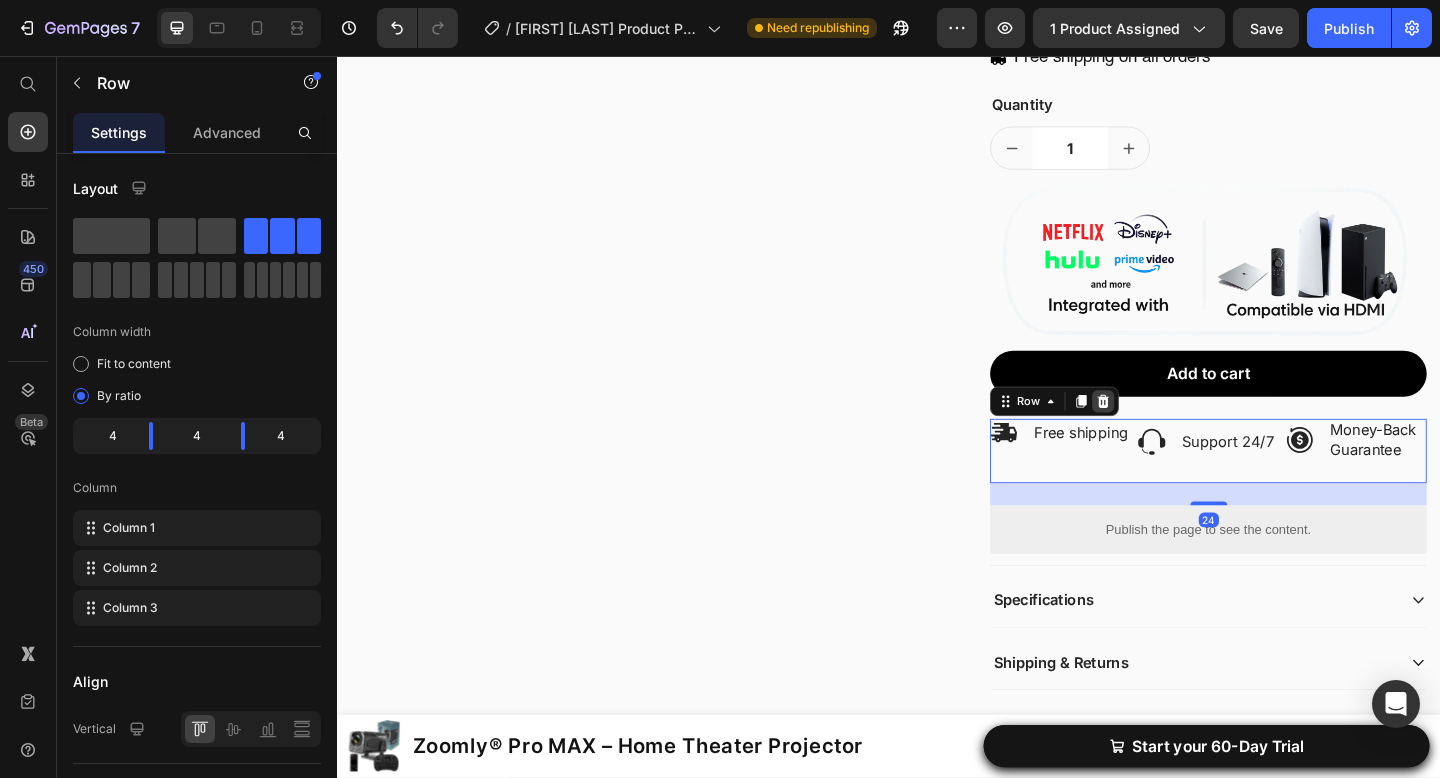 click 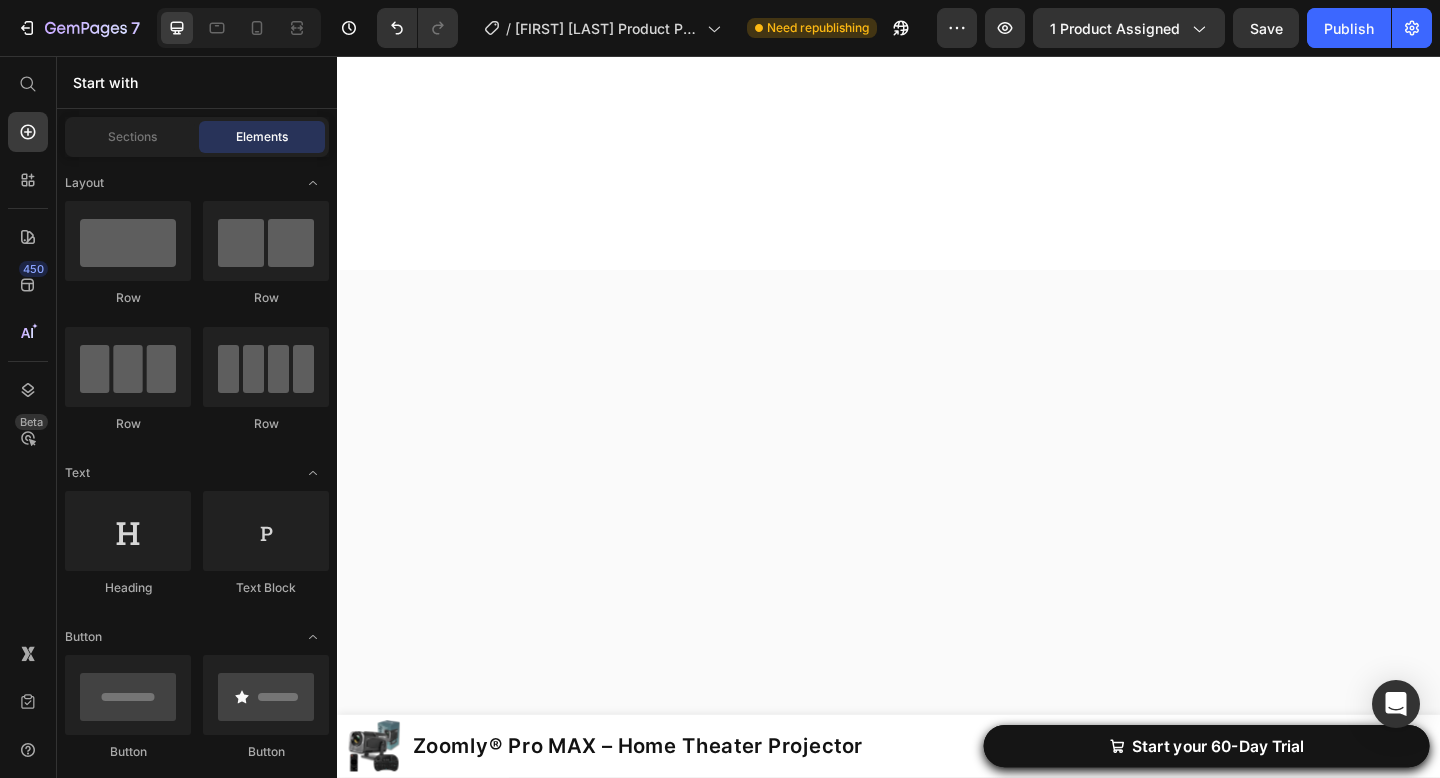 scroll, scrollTop: 344, scrollLeft: 0, axis: vertical 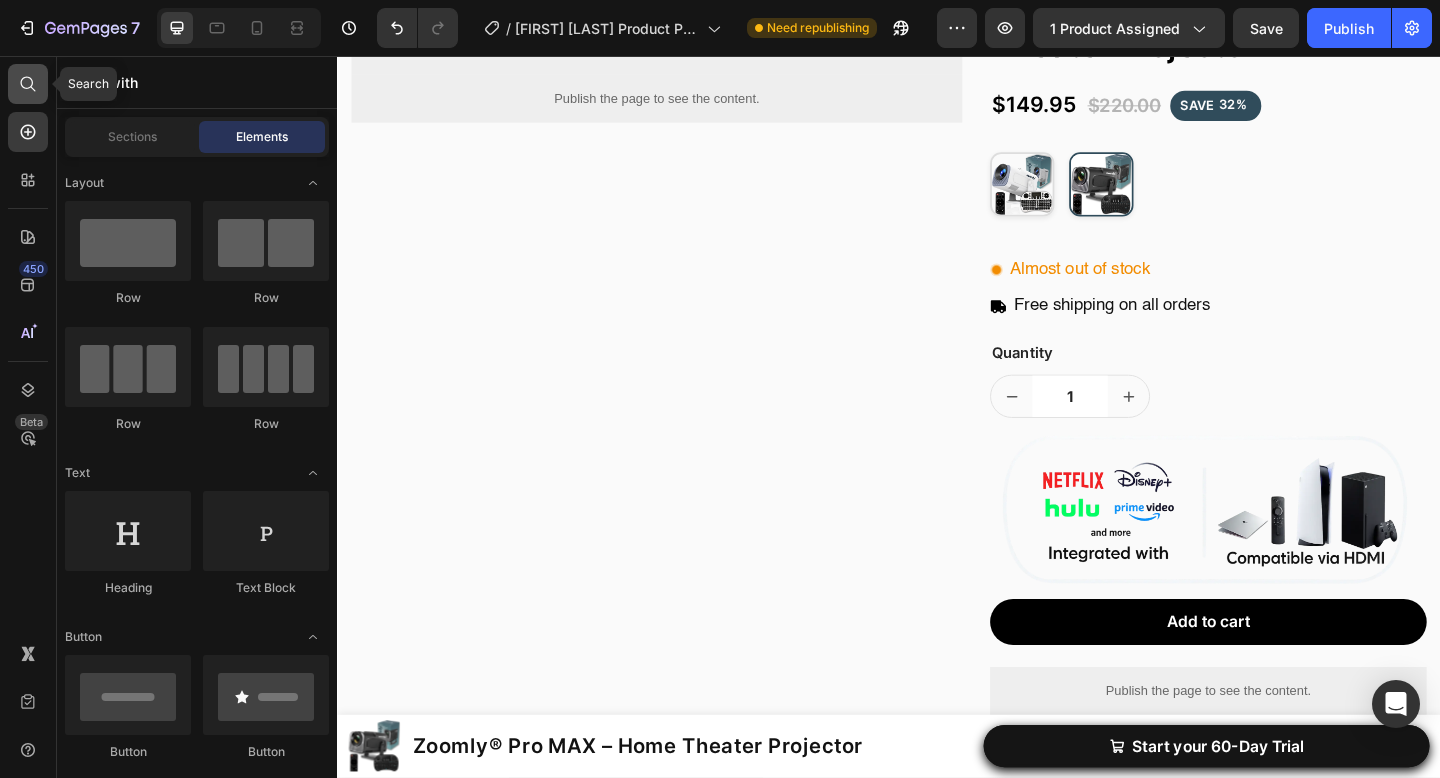 click 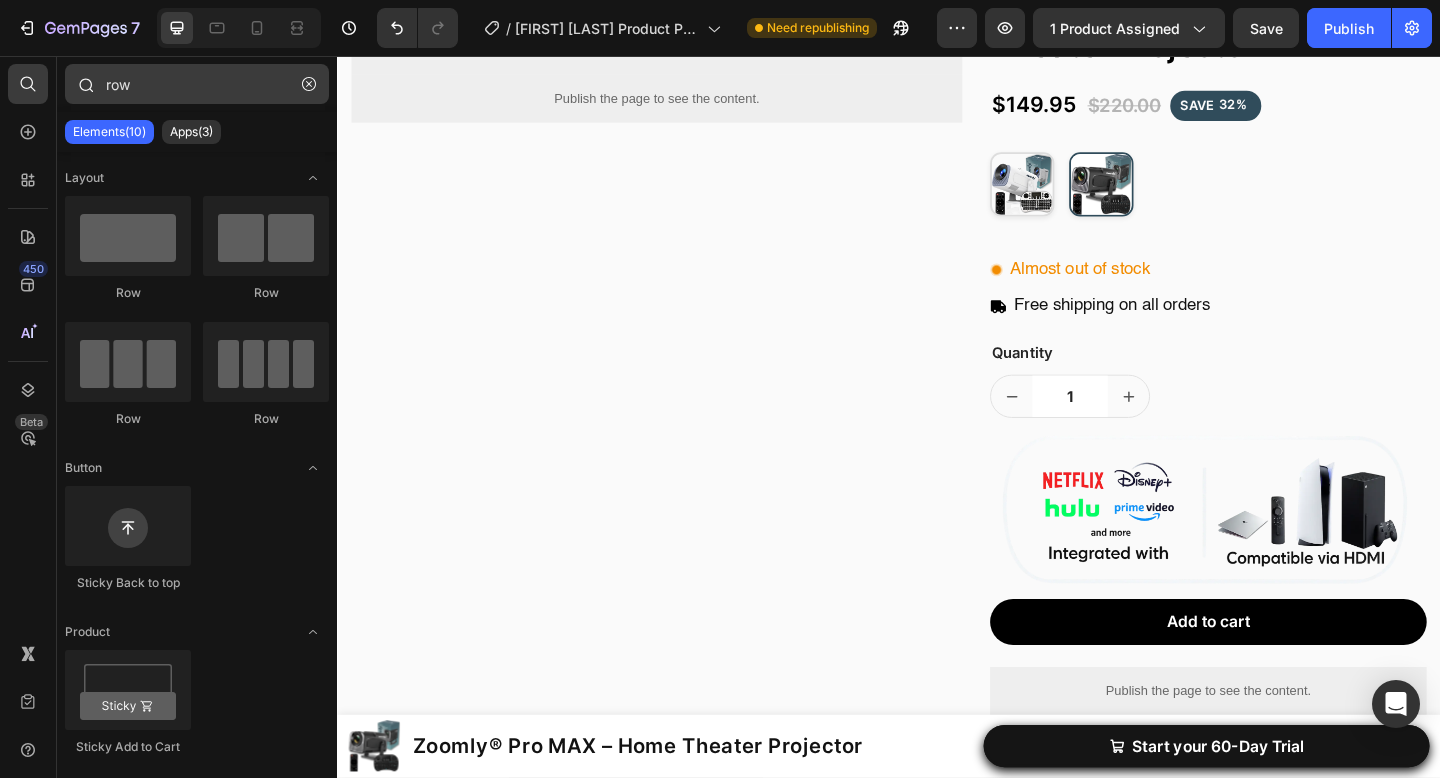 click on "row" at bounding box center [197, 84] 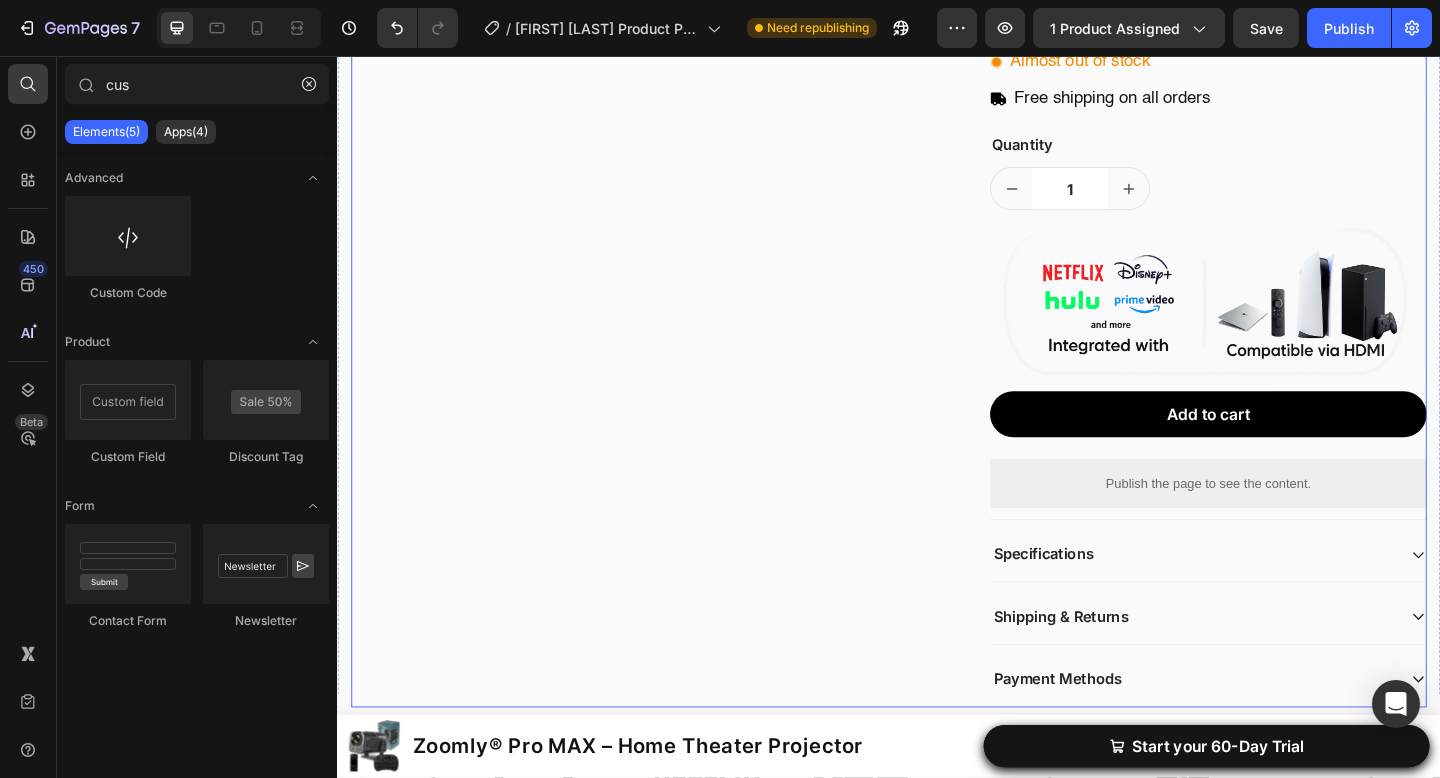 scroll, scrollTop: 616, scrollLeft: 0, axis: vertical 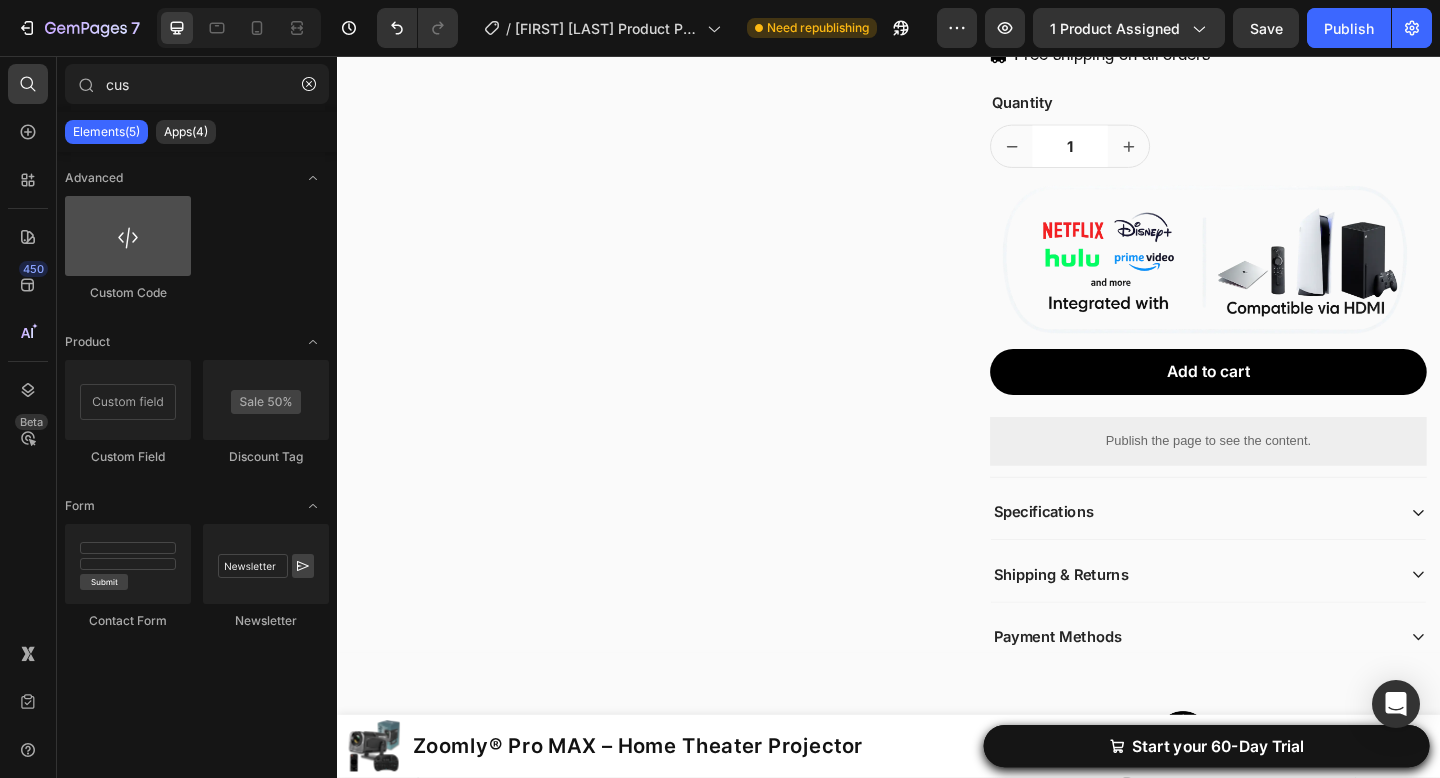 type on "cus" 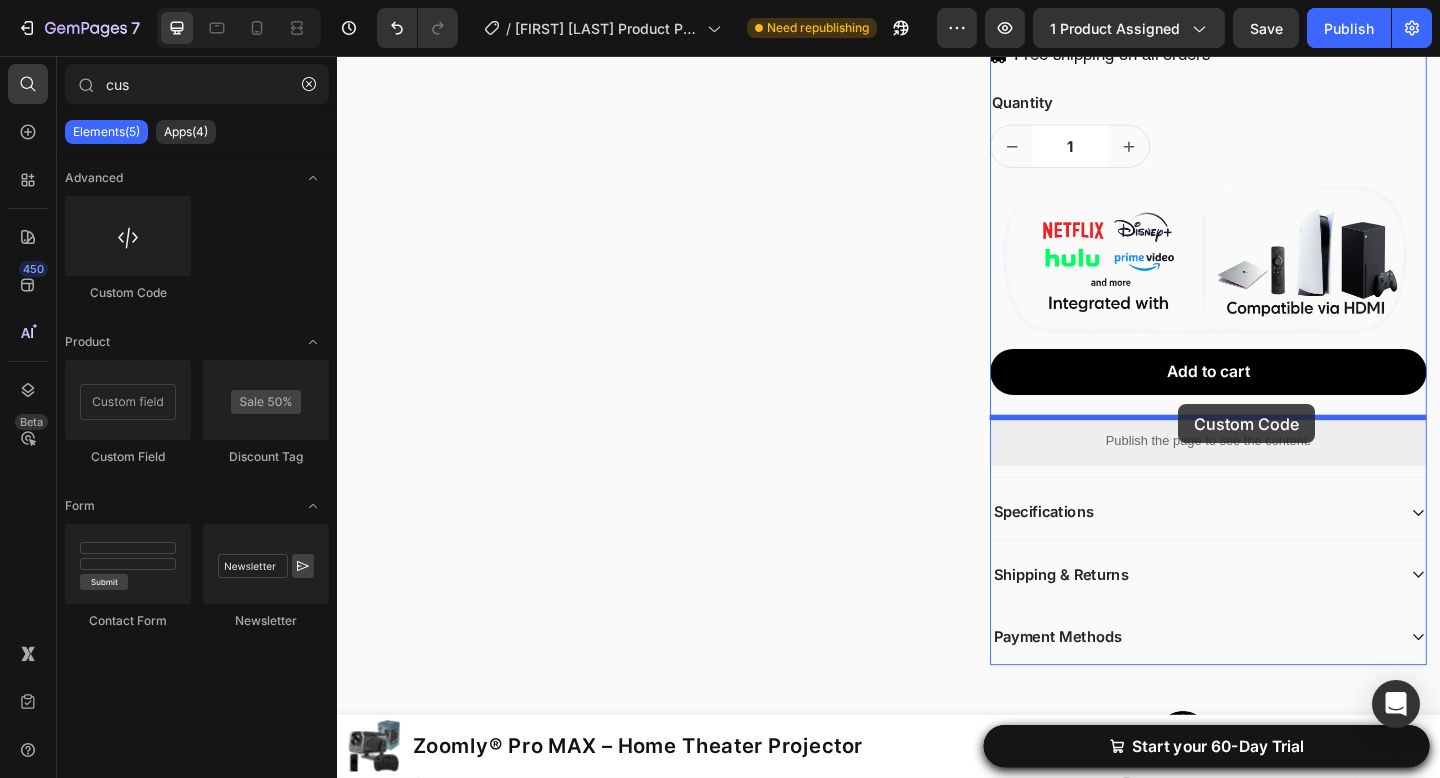 drag, startPoint x: 776, startPoint y: 368, endPoint x: 1252, endPoint y: 435, distance: 480.6922 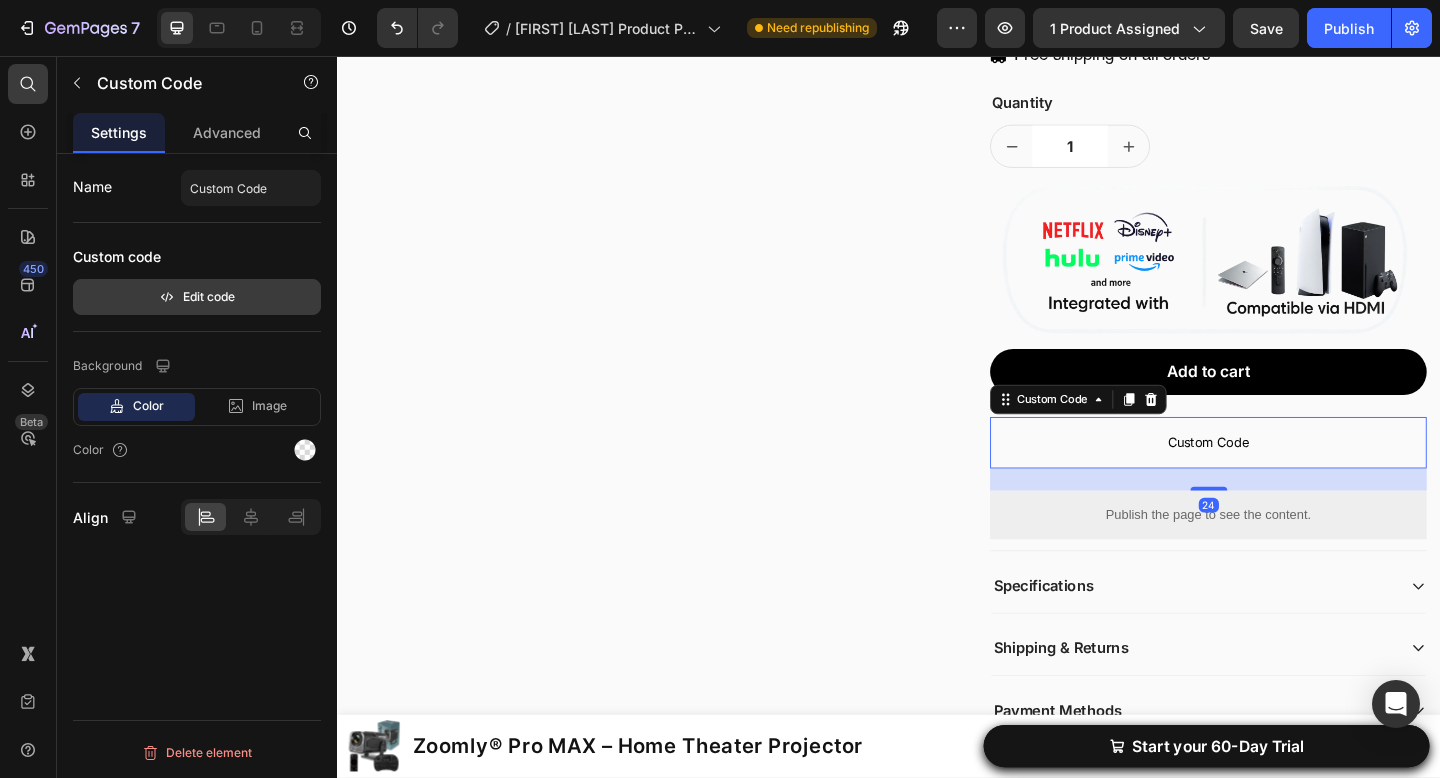 click 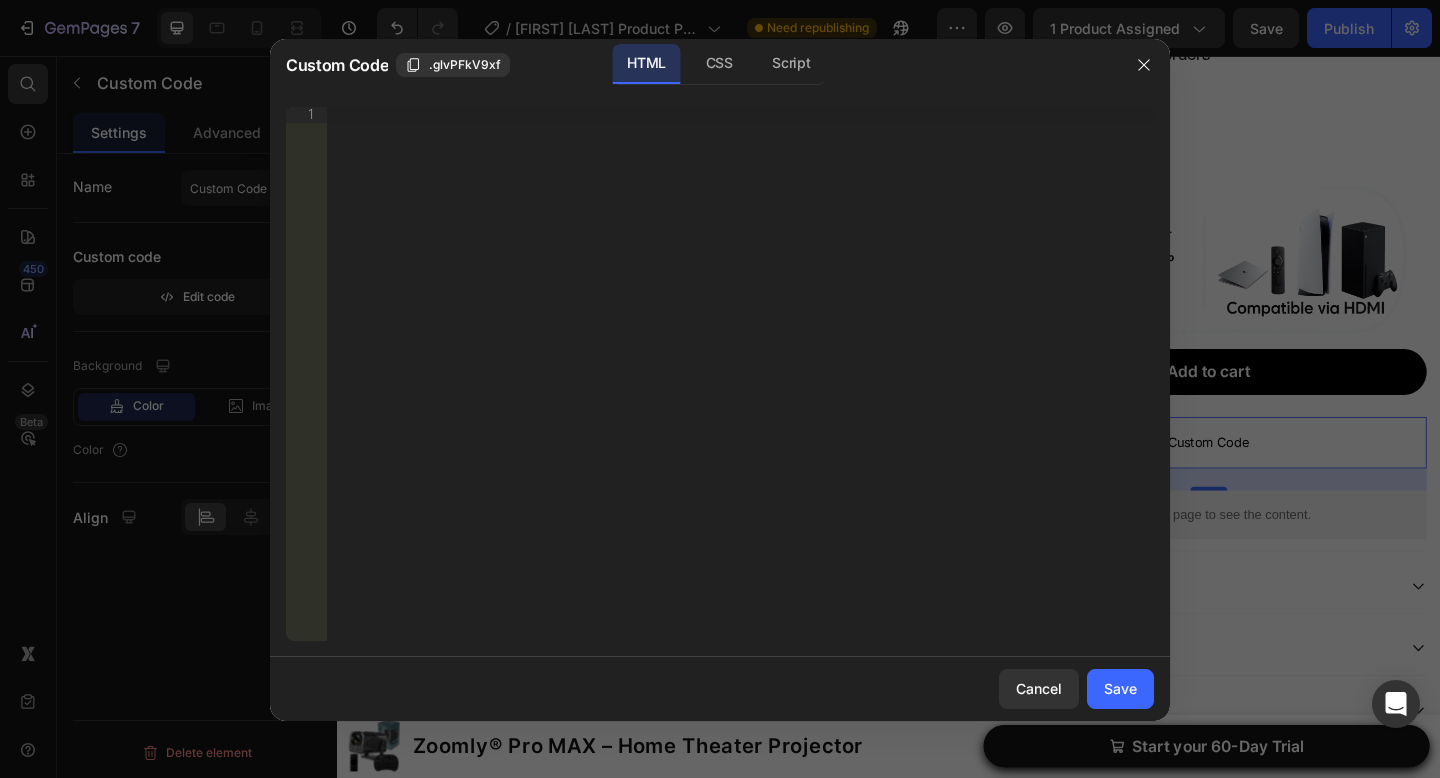 type 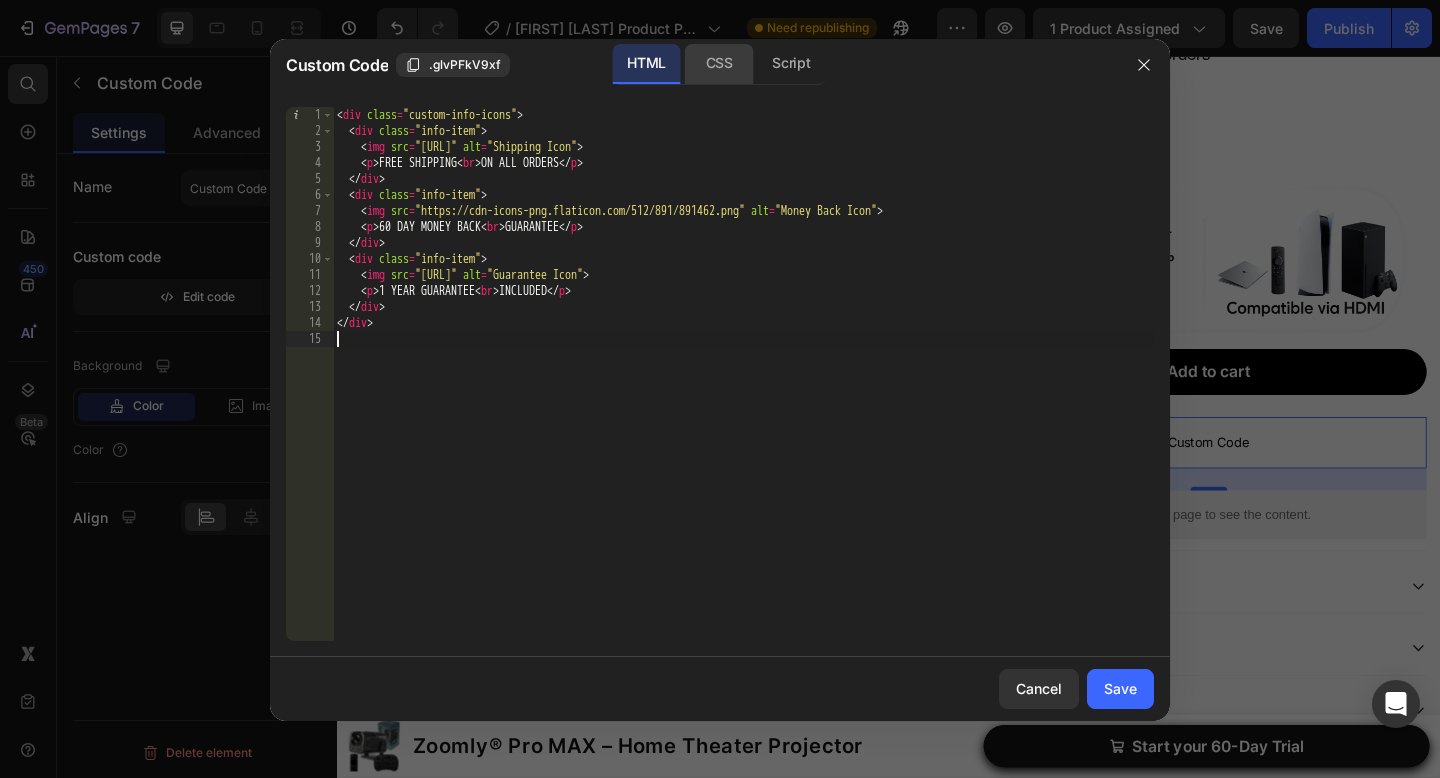 click on "CSS" 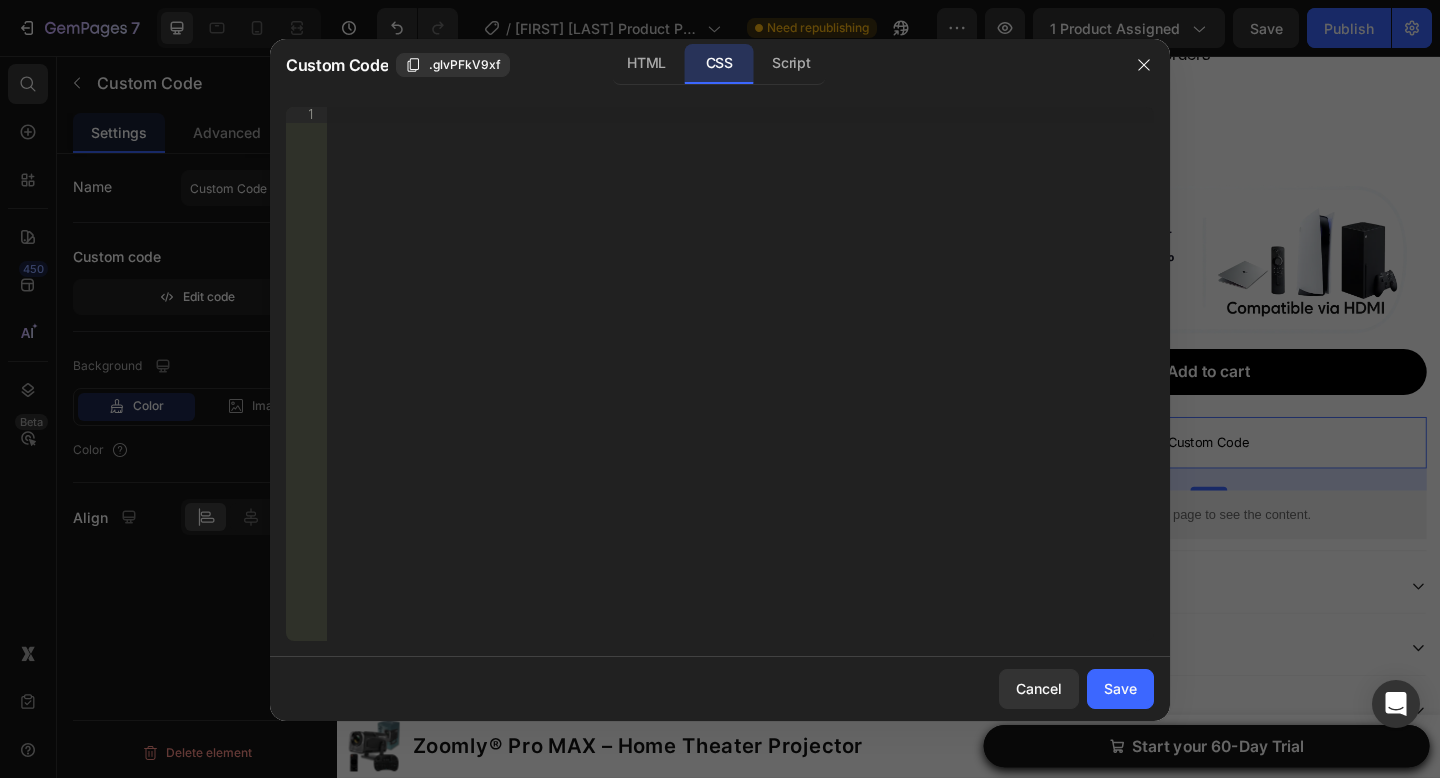 click on "Insert the CSS code to style your content right here." at bounding box center [740, 390] 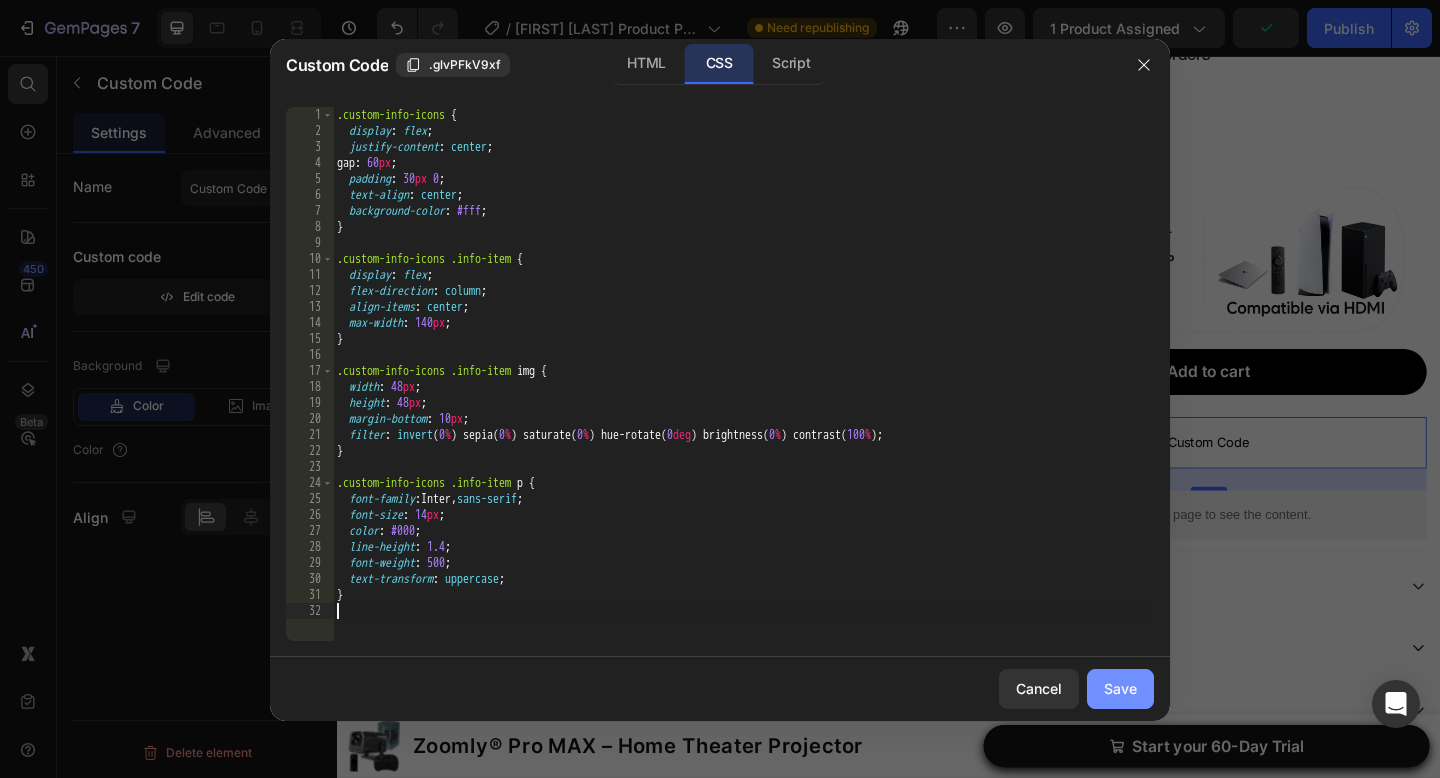 click on "Save" at bounding box center (1120, 688) 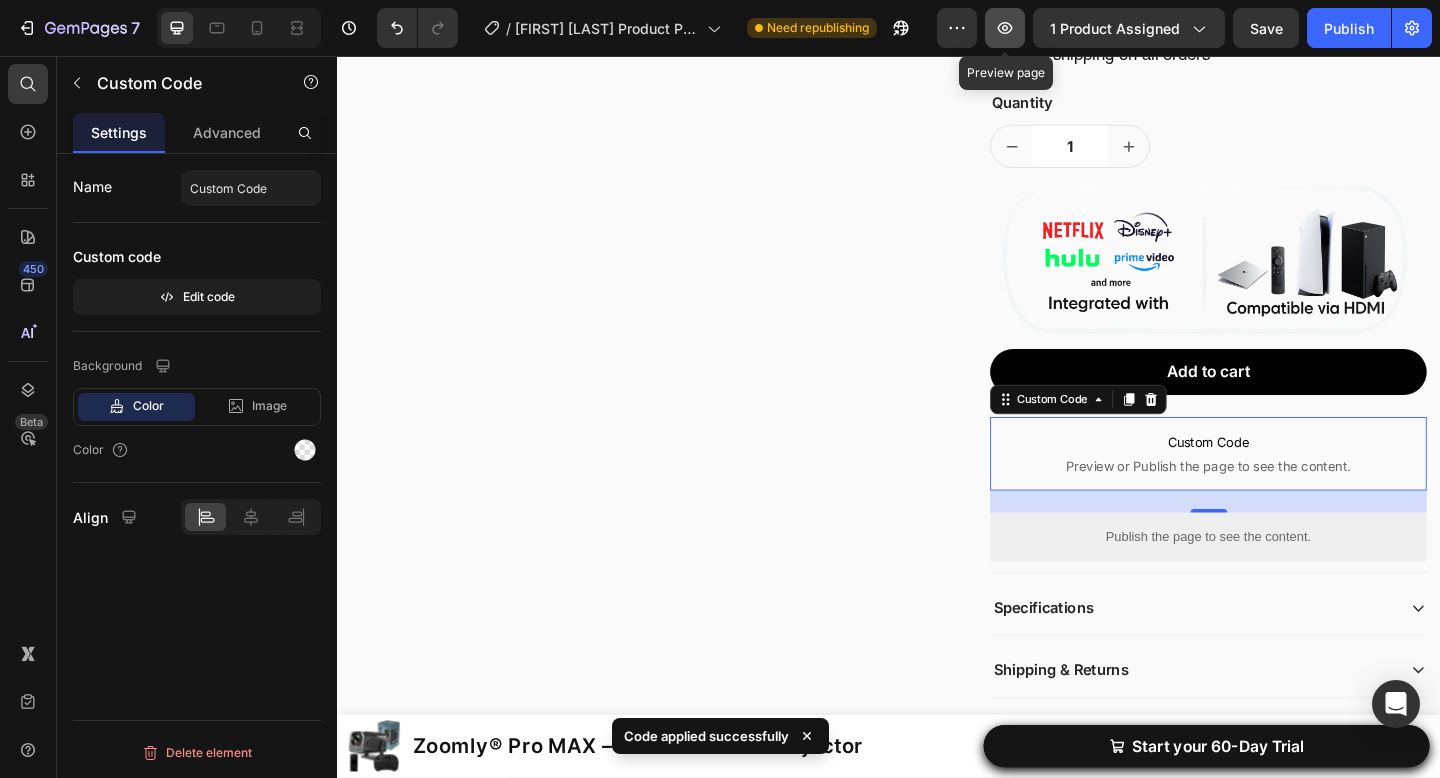 click 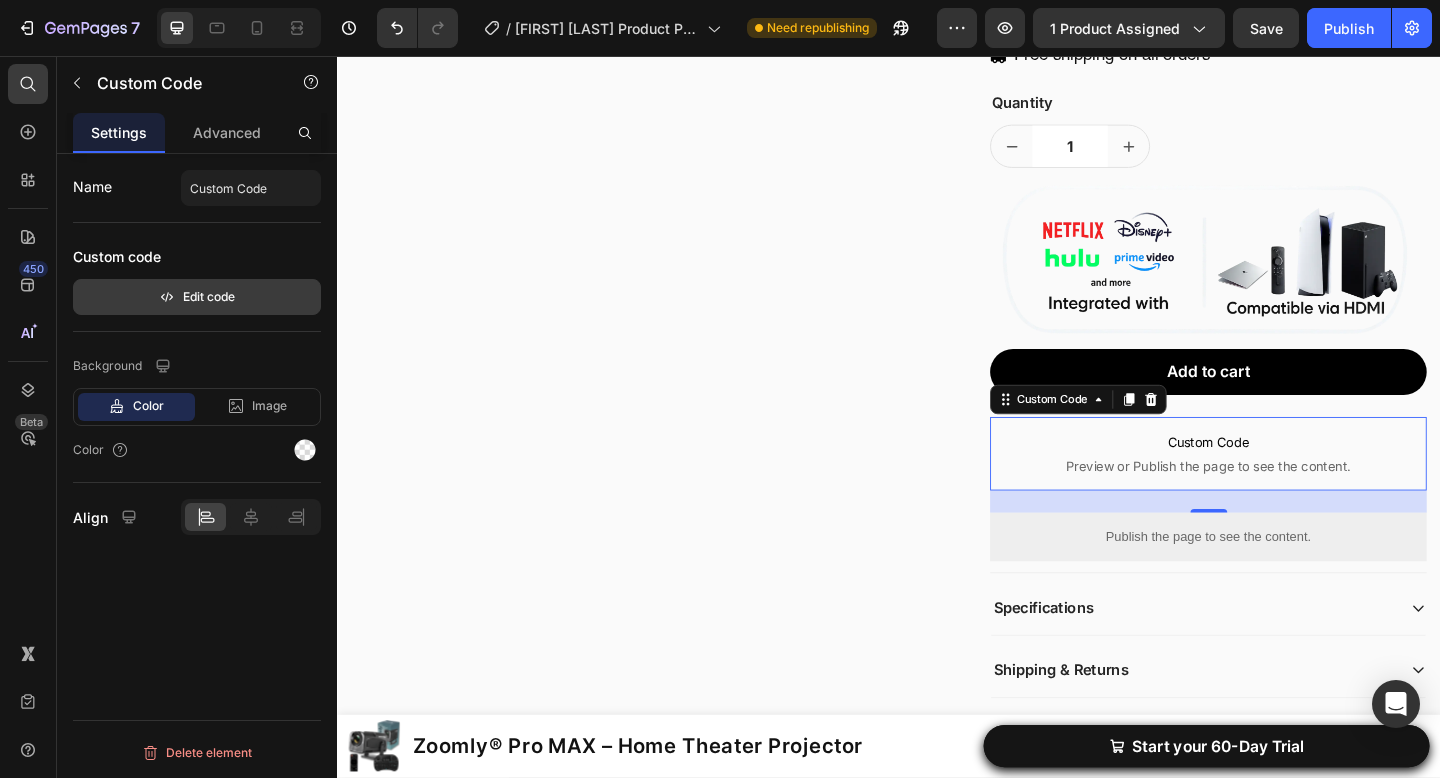 click on "Edit code" at bounding box center [197, 297] 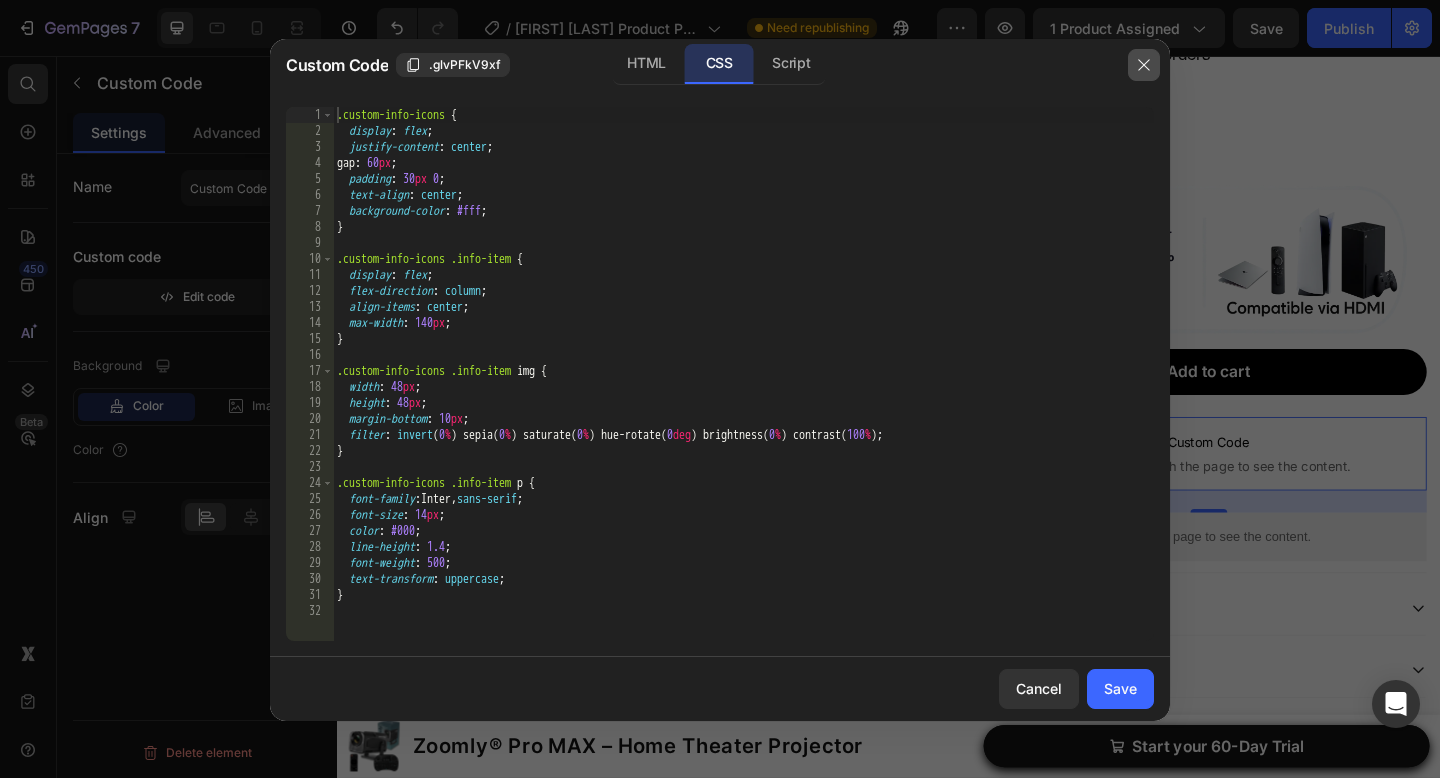 click 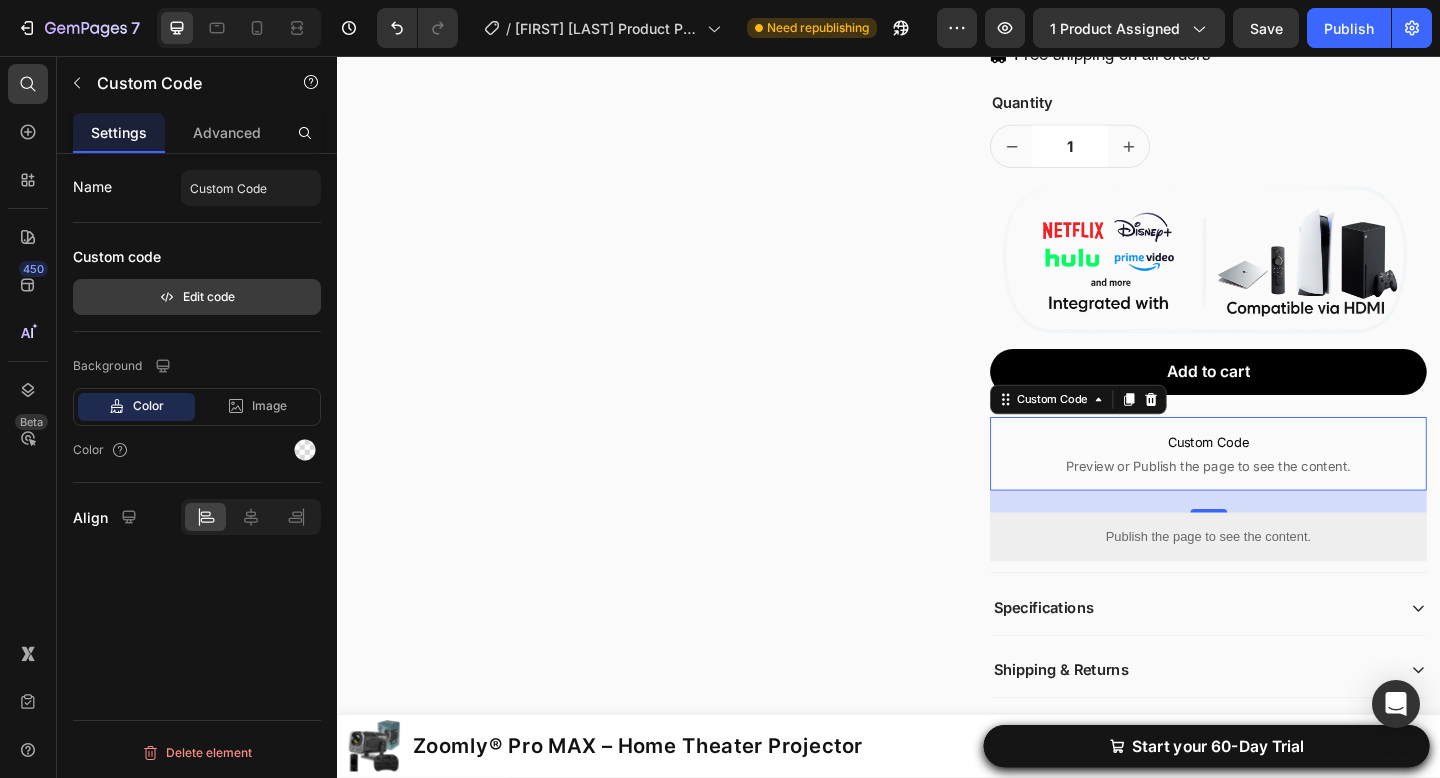 click on "Edit code" at bounding box center (197, 297) 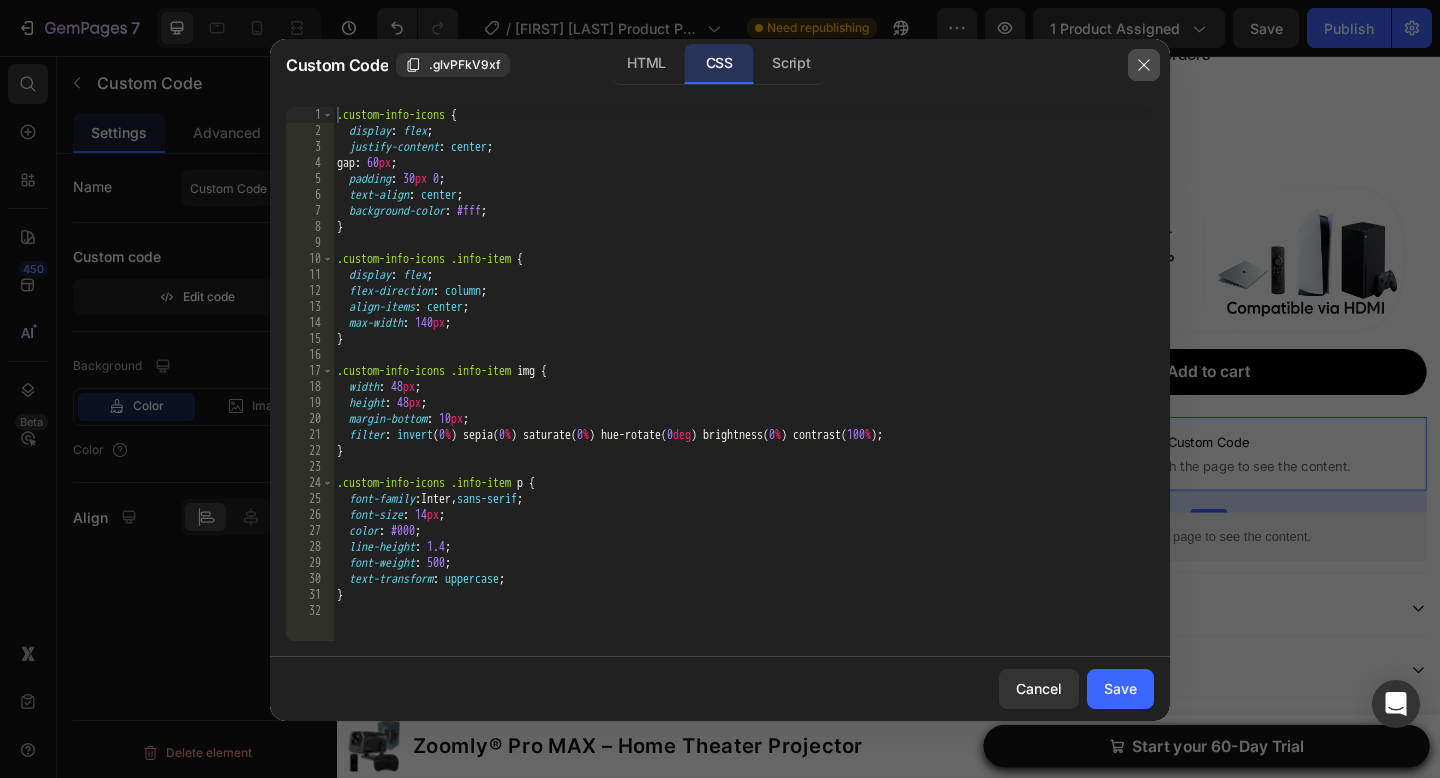 click at bounding box center (1144, 65) 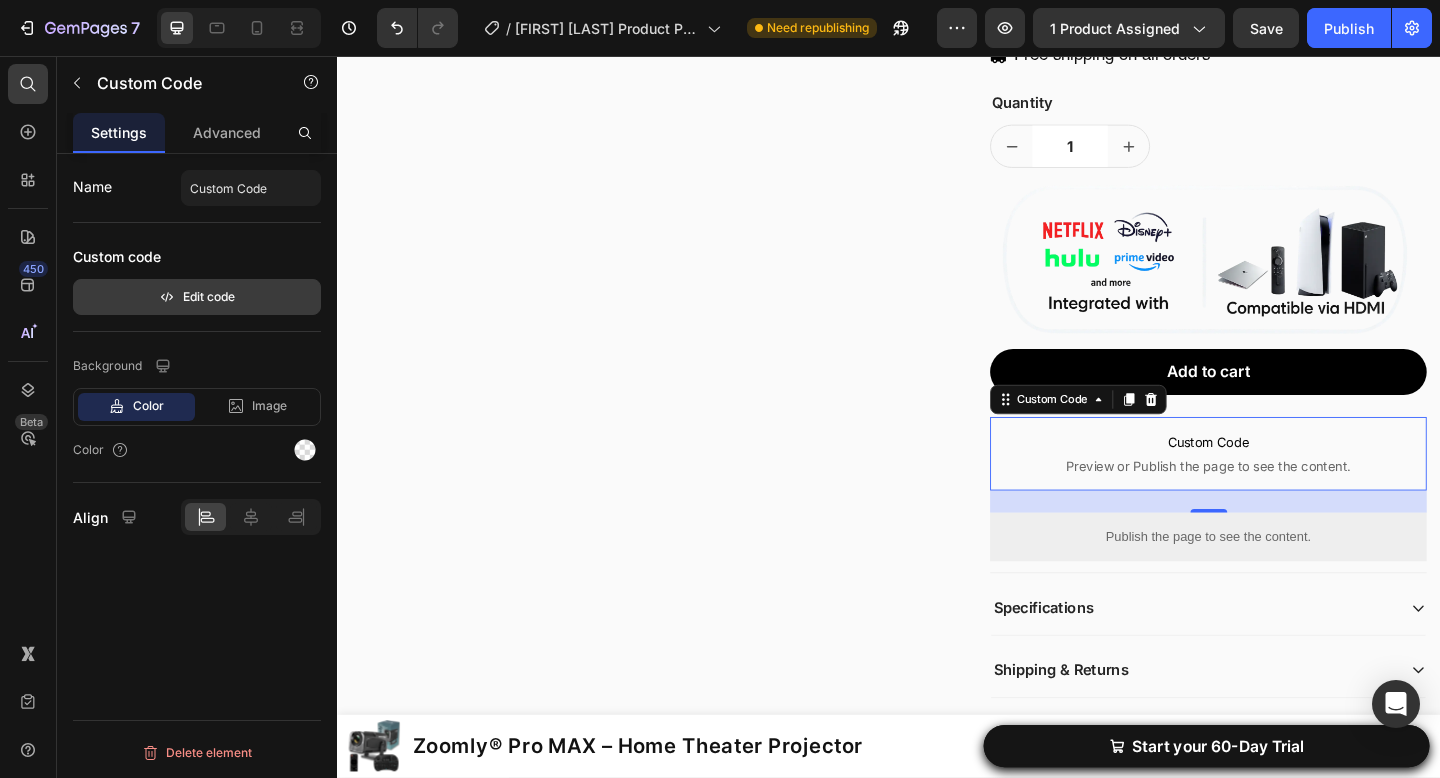 click on "Edit code" at bounding box center (197, 297) 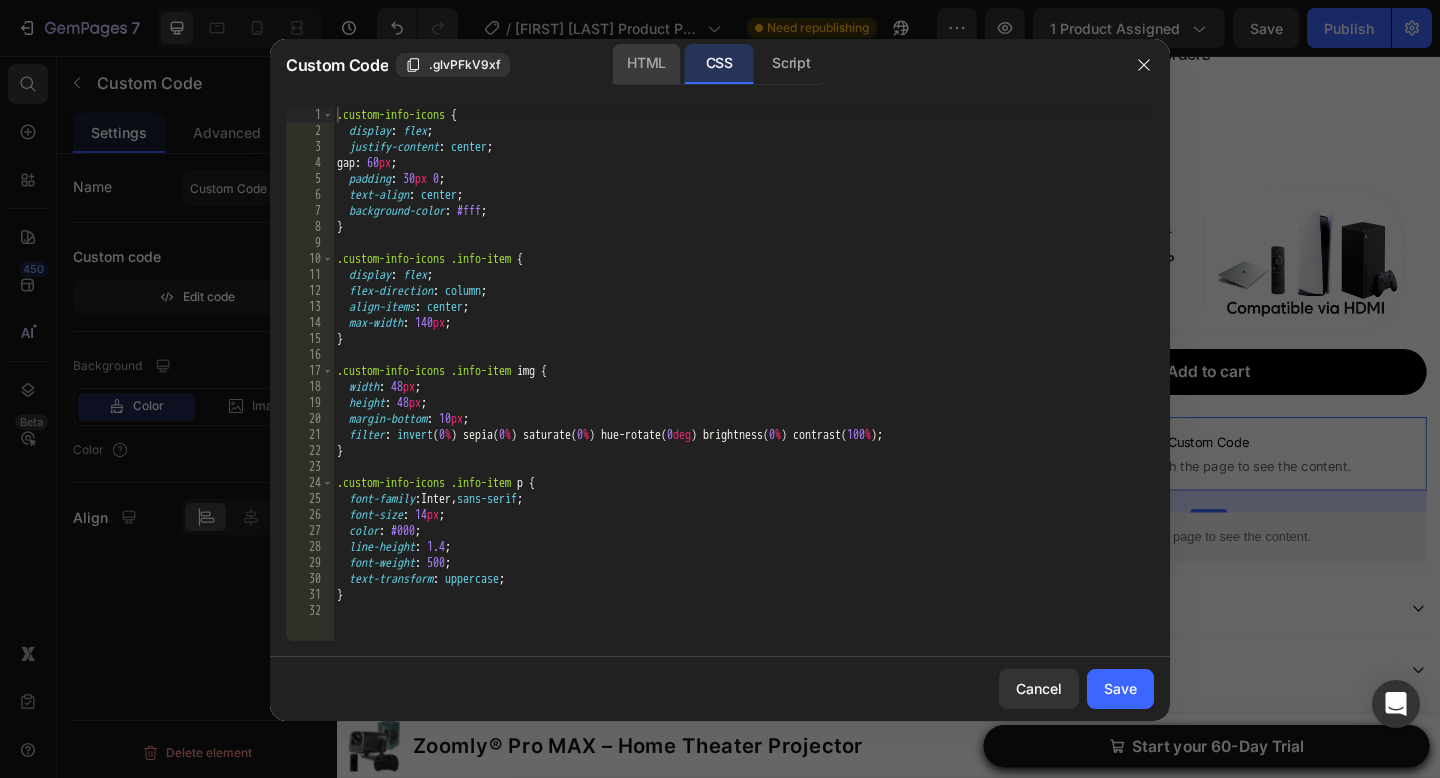 click on "HTML" 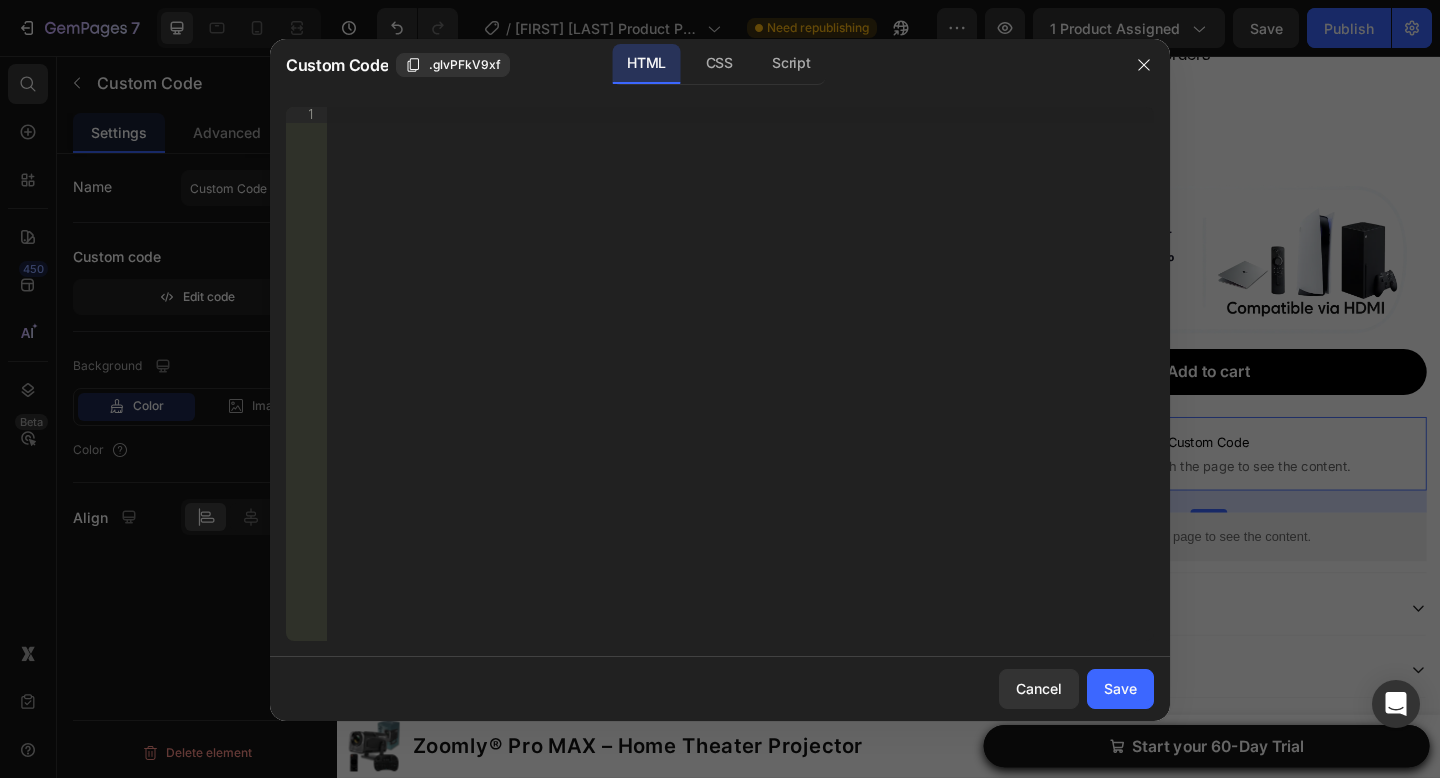 click on "Insert the 3rd-party installation code, HTML code, or Liquid code to display custom content." at bounding box center (740, 390) 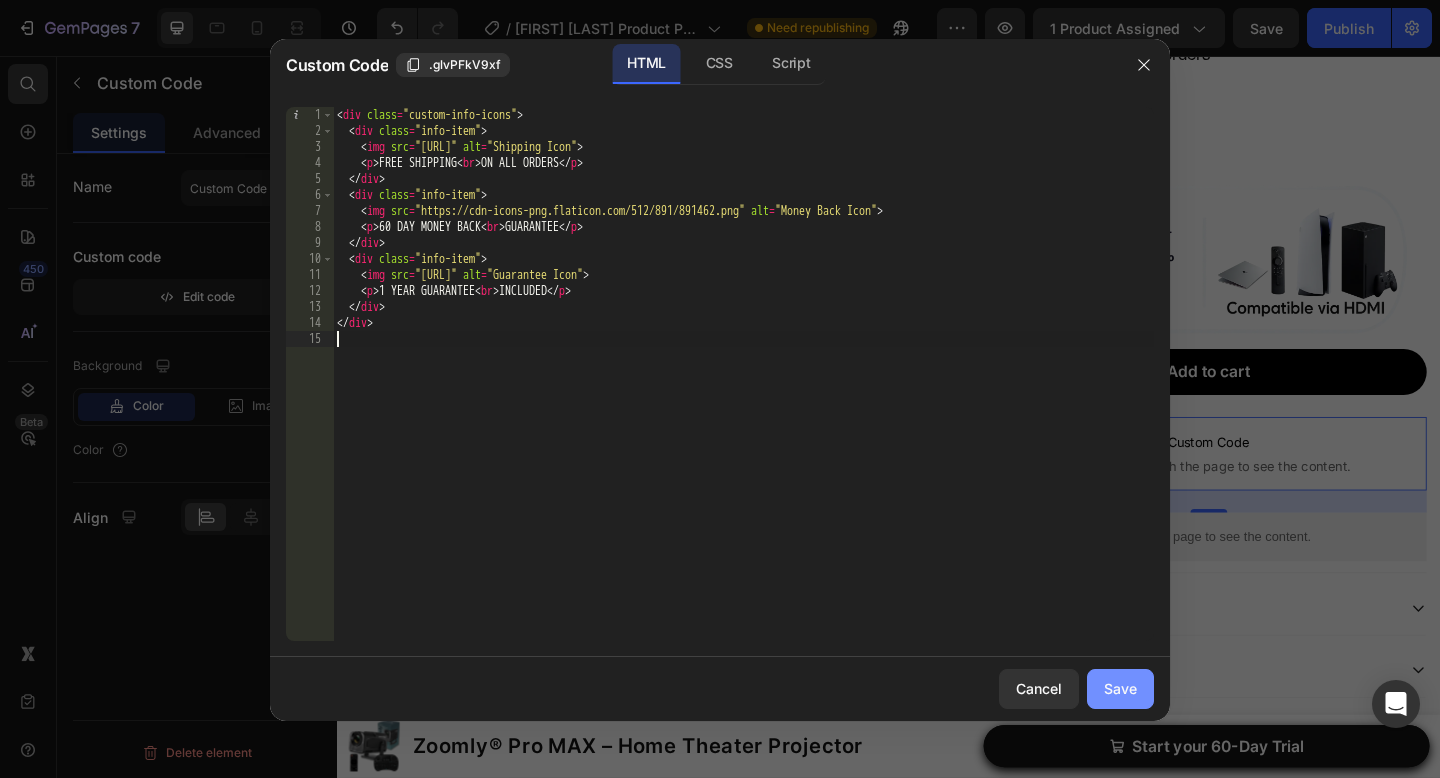 drag, startPoint x: 1107, startPoint y: 683, endPoint x: 839, endPoint y: 690, distance: 268.0914 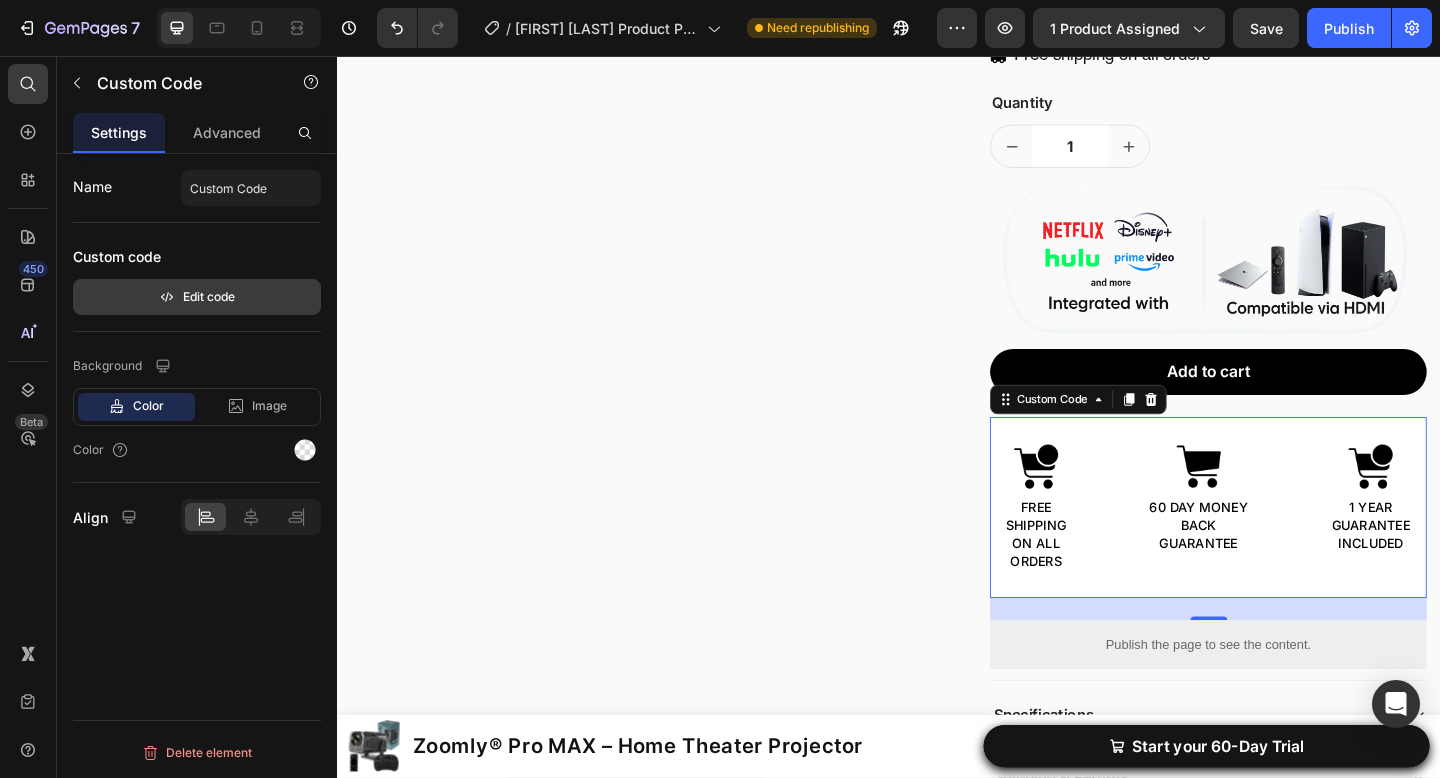 click on "Edit code" at bounding box center (197, 297) 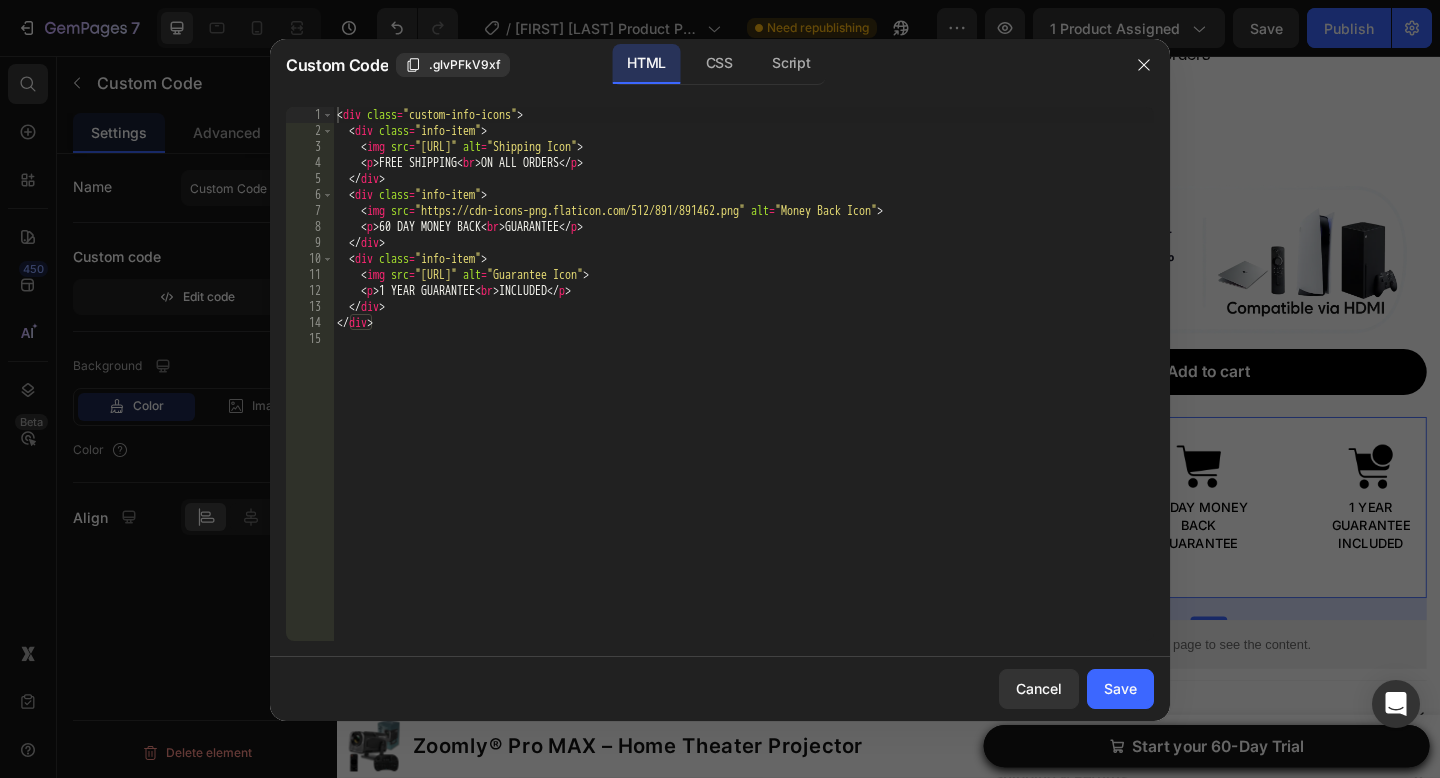 click on "Custom Code .glvPFkV9xf HTML CSS Script 1 2 3 4 5 6 7 8 9 10 11 12 13 14 15 < div   class = "custom-info-icons" >    < div   class = "info-item" >      < img   src = "https://cdn-icons-png.flaticon.com/512/891/891419.png"   alt = "Shipping Icon" >      < p > FREE SHIPPING < br > ON ALL ORDERS </ p >    </ div >    < div   class = "info-item" >      < img   src = "https://cdn-icons-png.flaticon.com/512/891/891462.png"   alt = "Money Back Icon" >      < p > 60 DAY MONEY BACK < br > GUARANTEE </ p >    </ div >    < div   class = "info-item" >      < img   src = "https://cdn-icons-png.flaticon.com/512/891/891468.png"   alt = "Guarantee Icon" >      < p > 1 YEAR GUARANTEE < br > INCLUDED </ p >    </ div > </ div >     XXXXXXXXXXXXXXXXXXXXXXXXXXXXXXXXXXXXXXXXXXXXXXXXXXXXXXXXXXXXXXXXXXXXXXXXXXXXXXXXXXXXXXXXXXXXXXXXXXXXXXXXXXXXXXXXXXXXXXXXXXXXXXXXXXXXXXXXXXXXXXXXXXXXXXXXXXXXXXXXXXXXXXXXXXXXXXXXXXXXXXXXXXXXXXXXXXXXXXXXXXXXXXXXXXXXXXXXXXXXXXXXXXXXXXXXXXXXXXXXXXXXXXXXXXXXXXXX Cancel Save" 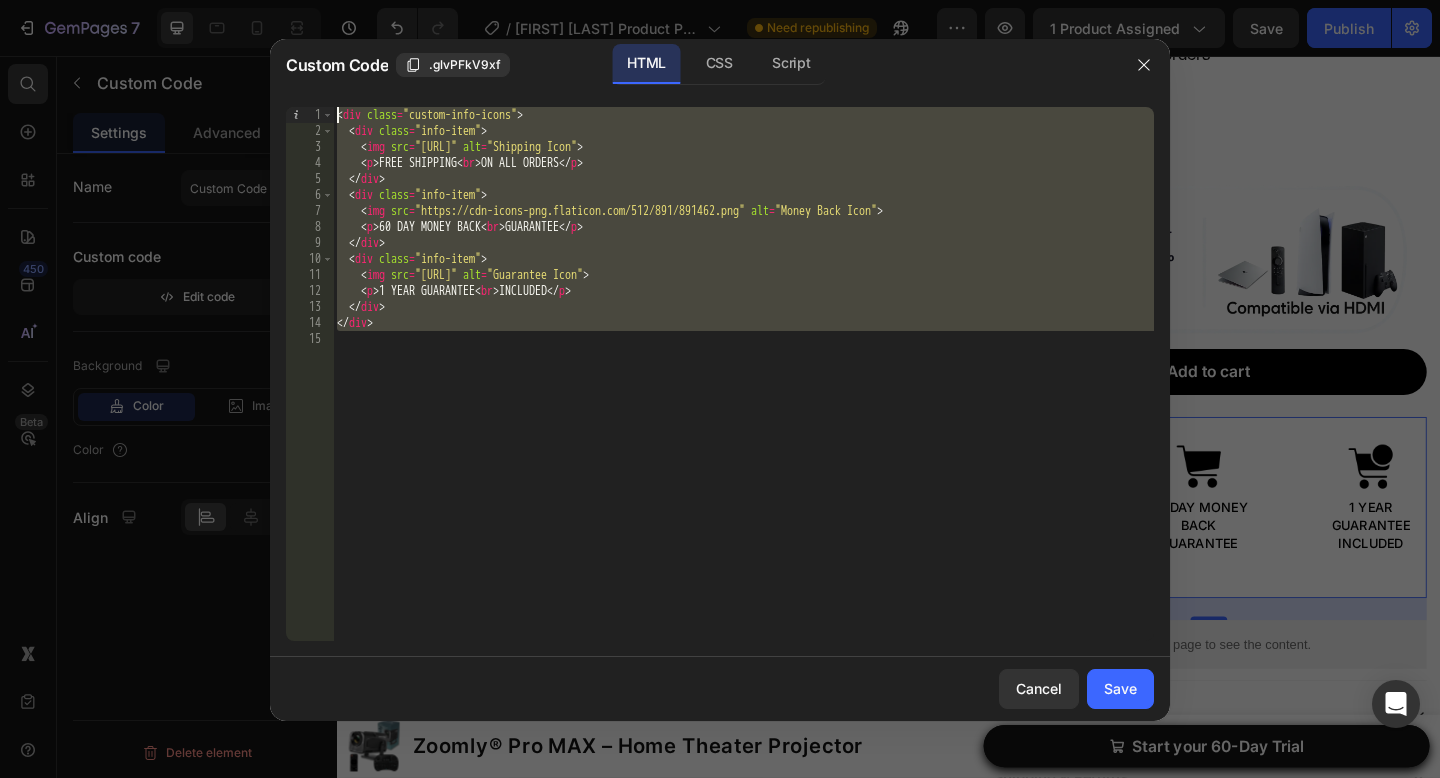 paste 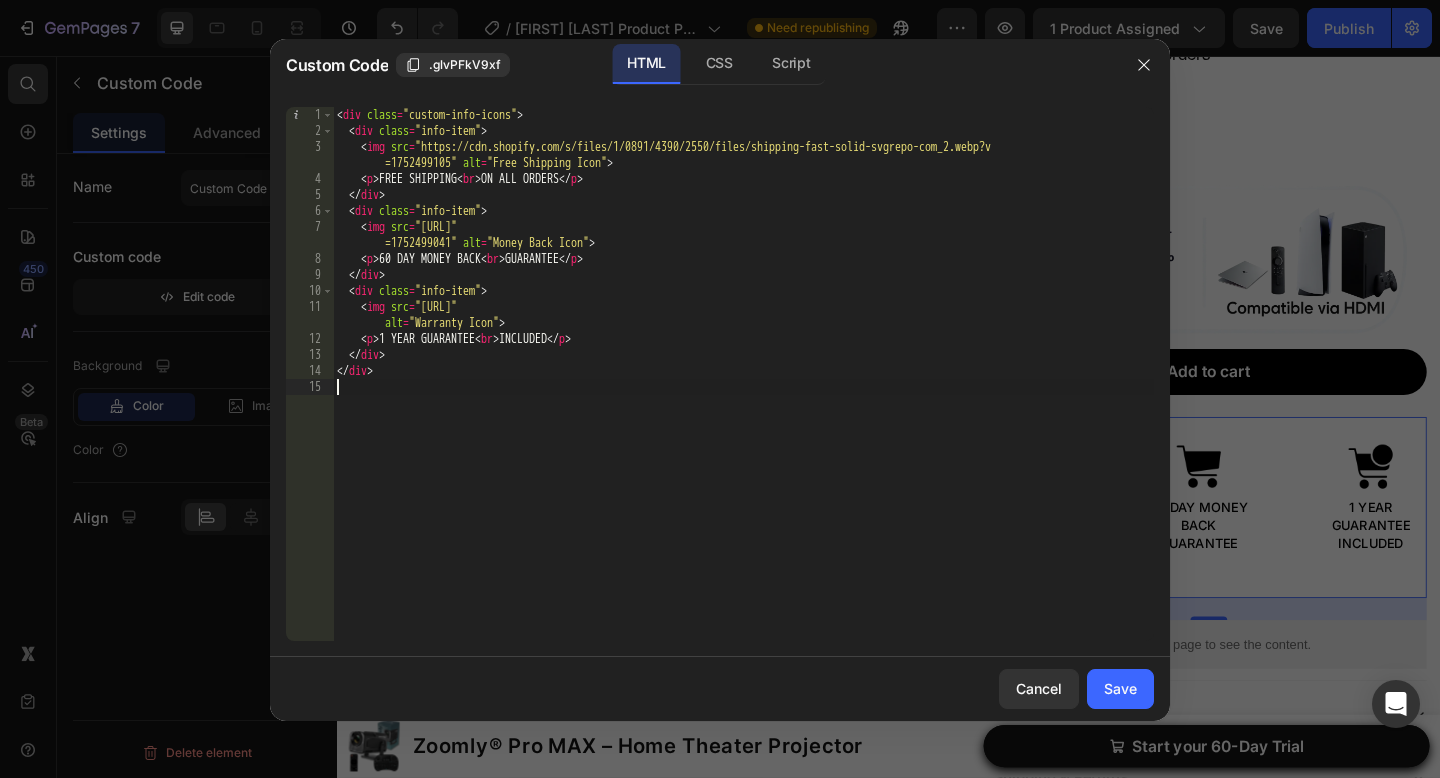click on "CSS" 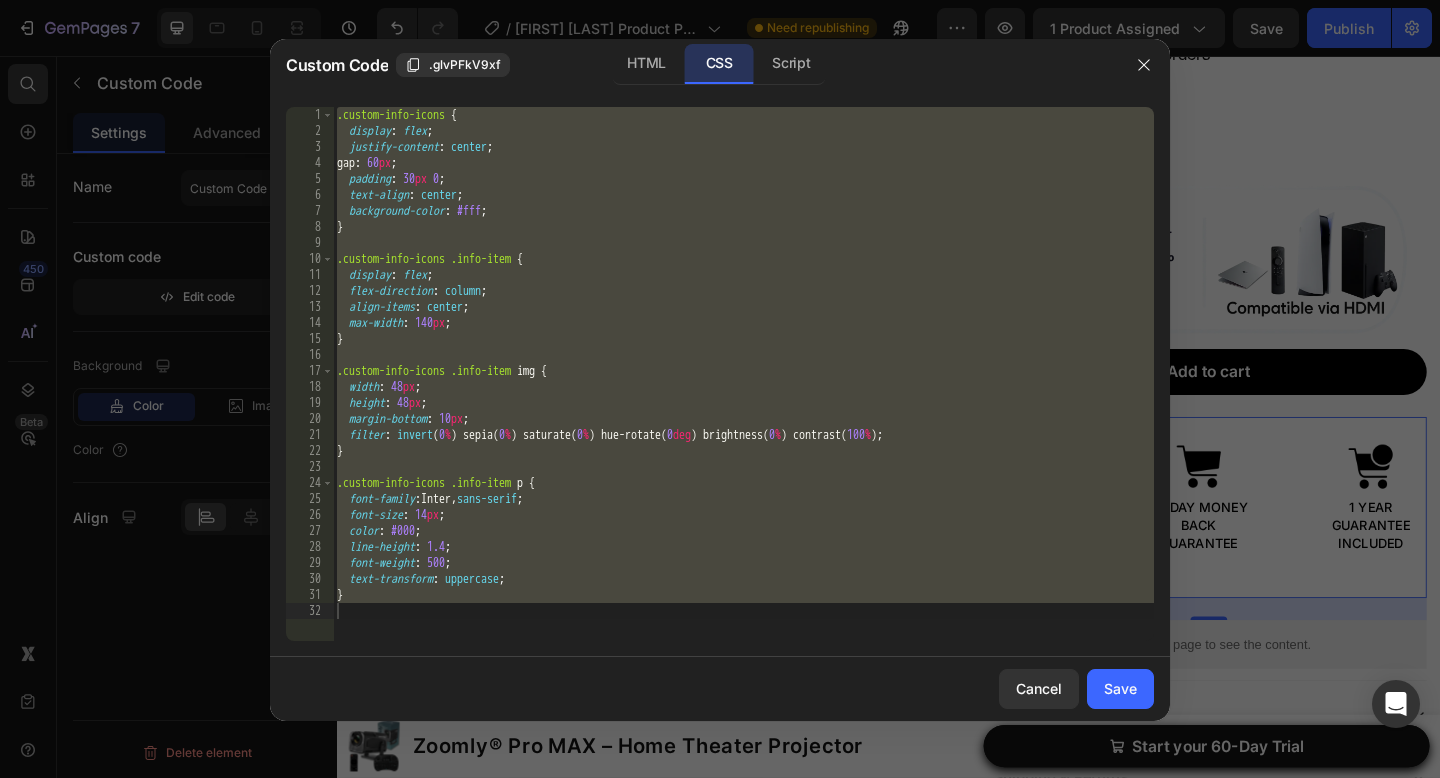 click on ".custom-info-icons   {    display :   flex ;    justify-content :   center ;   gap :   60 px ;    padding :   30 px   0 ;    text-align :   center ;    background-color :   #fff ; } .custom-info-icons   .info-item   {    display :   flex ;    flex-direction :   column ;    align-items :   center ;    max-width :   140 px ; } .custom-info-icons   .info-item   img   {    width :   48 px ;    height :   48 px ;    margin-bottom :   10 px ;    filter :   invert ( 0 % ) sepia( 0 % ) saturate( 0 % ) hue-rotate( 0 deg ) brightness( 0 % ) contrast( 100 % ) ; } .custom-info-icons   .info-item   p   {    font-family :  Inter,  sans-serif ;    font-size :   14 px ;    color :   #000 ;    line-height :   1.4 ;    font-weight :   500 ;    text-transform :   uppercase ; }" at bounding box center [743, 390] 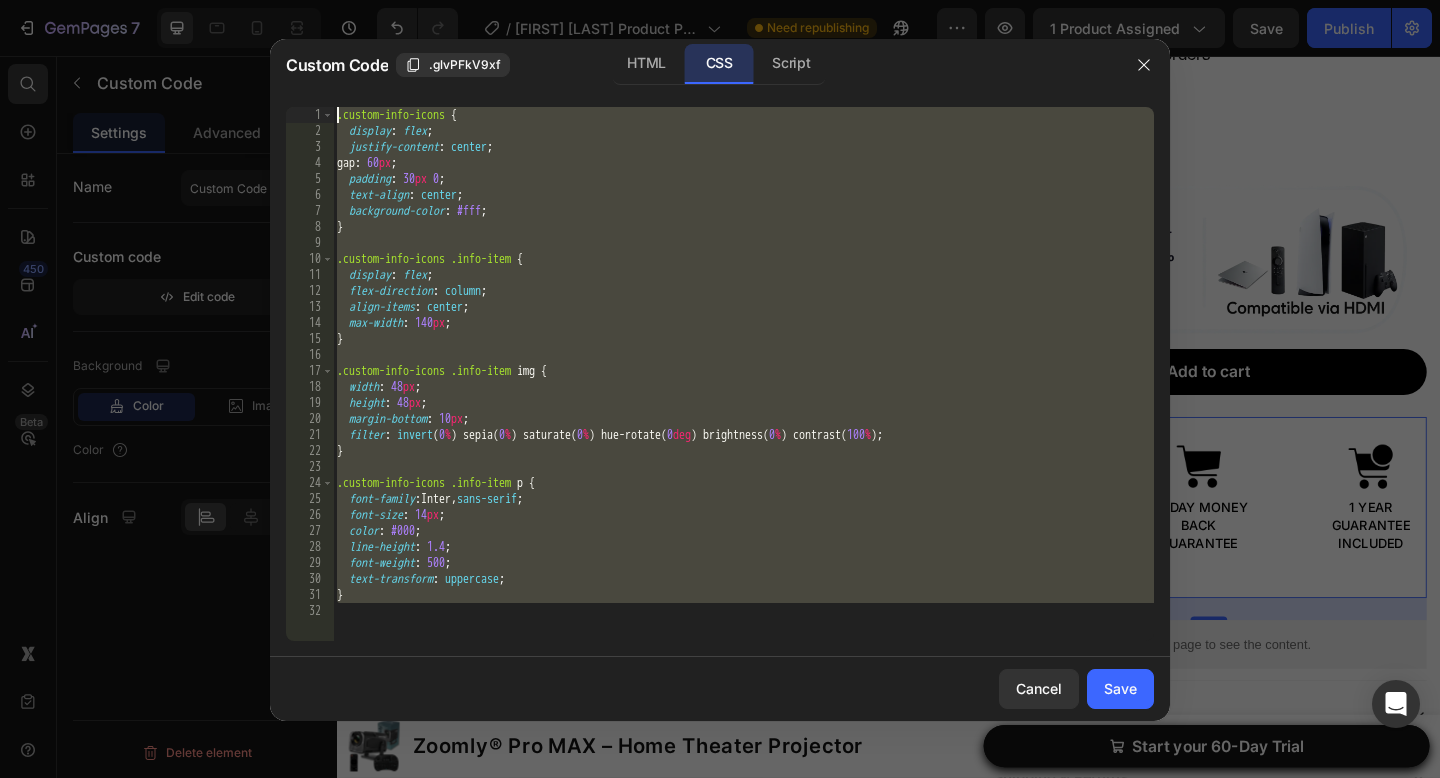 drag, startPoint x: 499, startPoint y: 612, endPoint x: 615, endPoint y: -74, distance: 695.73846 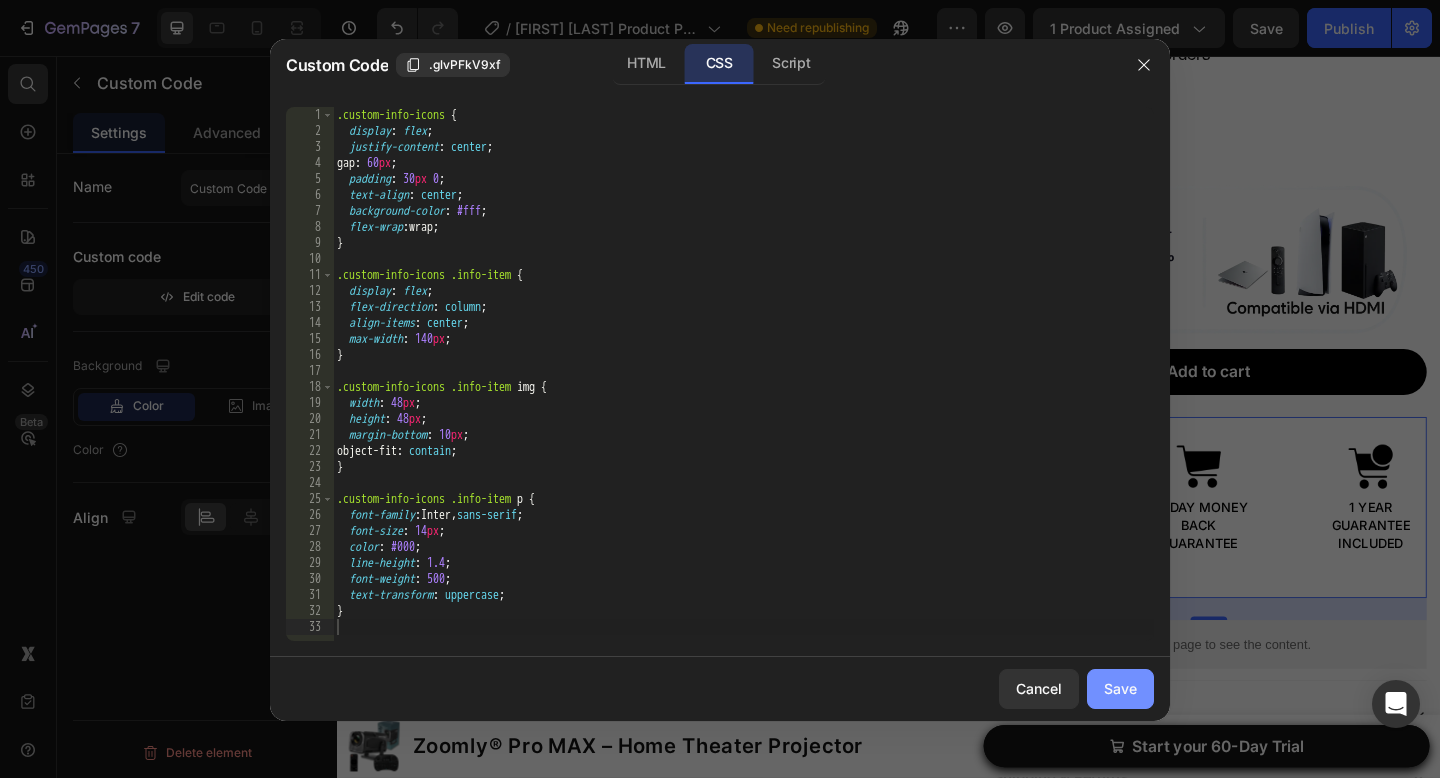 click on "Save" at bounding box center (1120, 688) 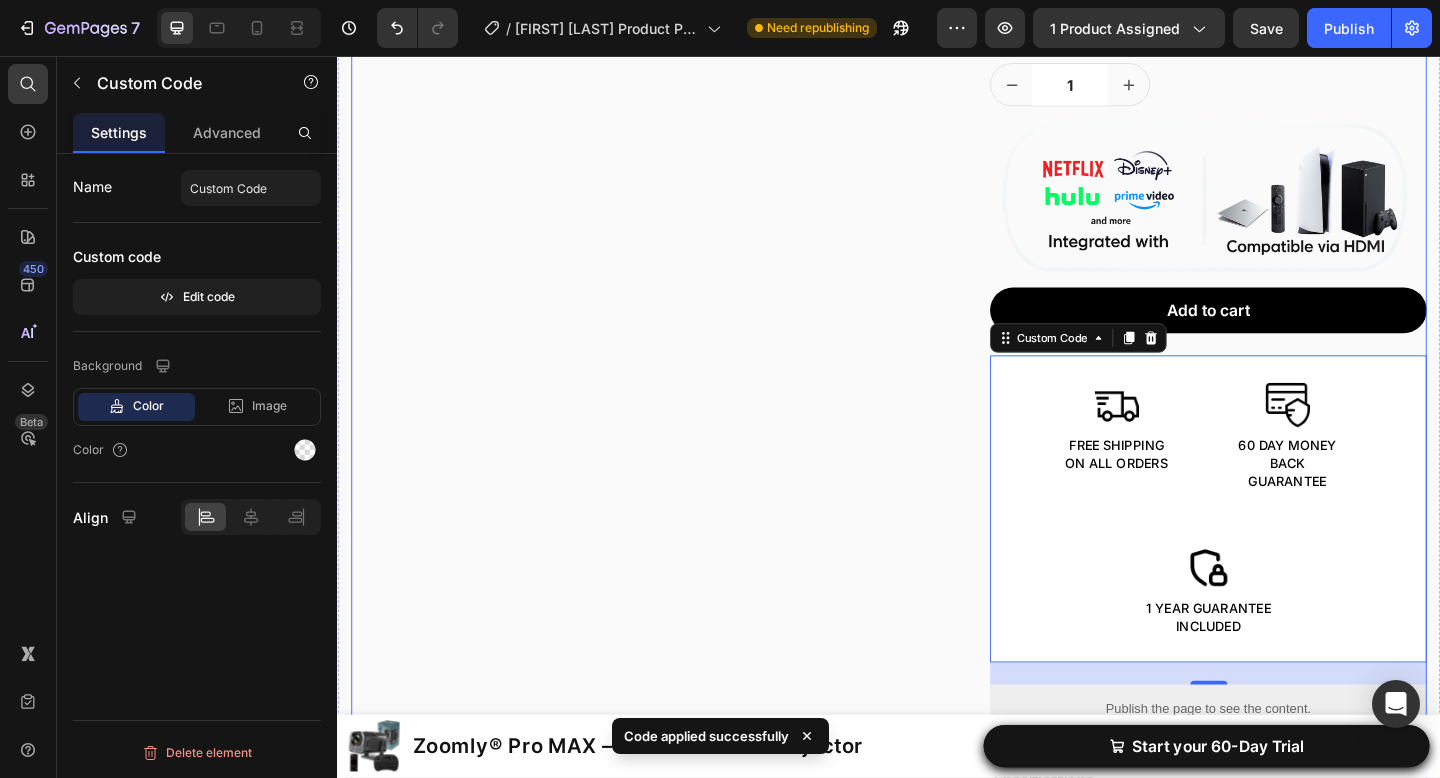 scroll, scrollTop: 685, scrollLeft: 0, axis: vertical 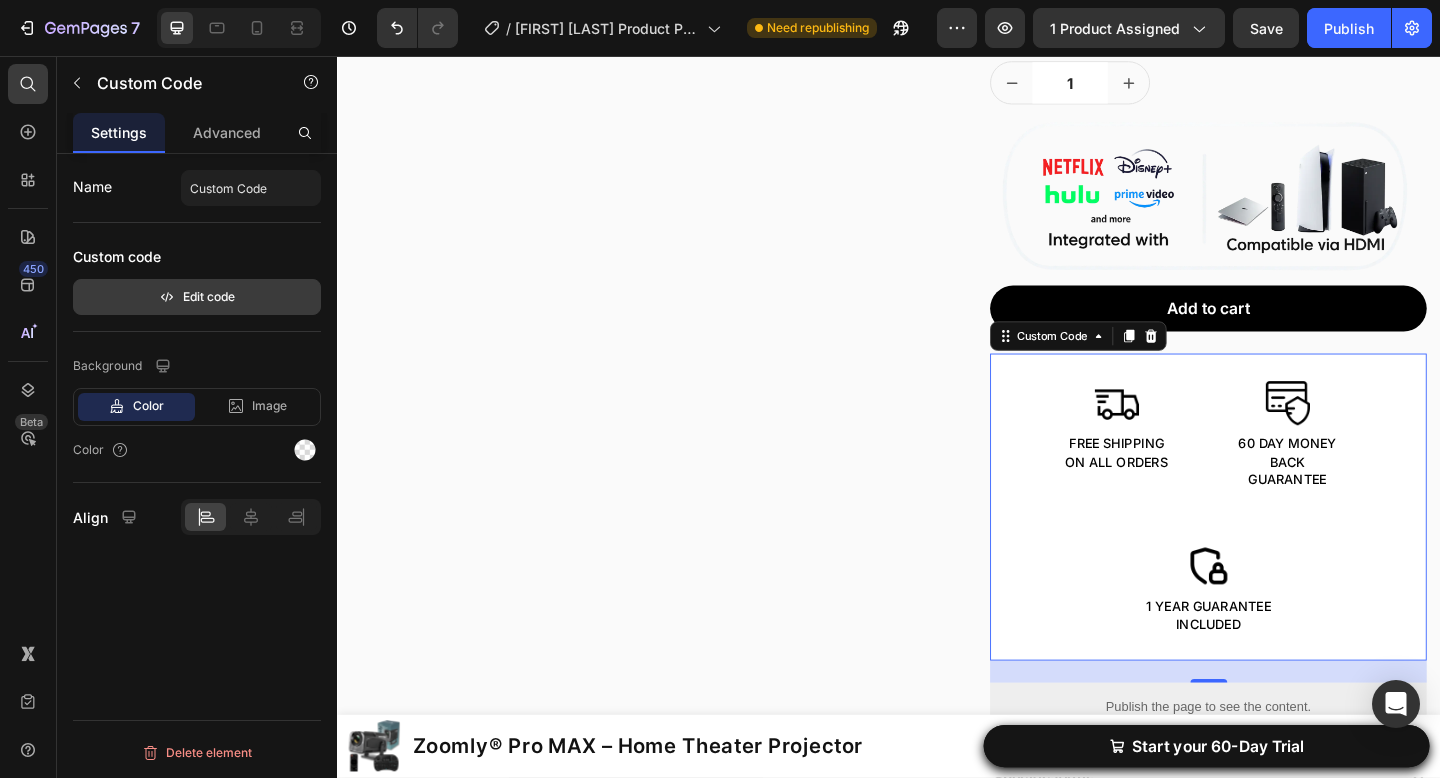 click on "Edit code" at bounding box center [197, 297] 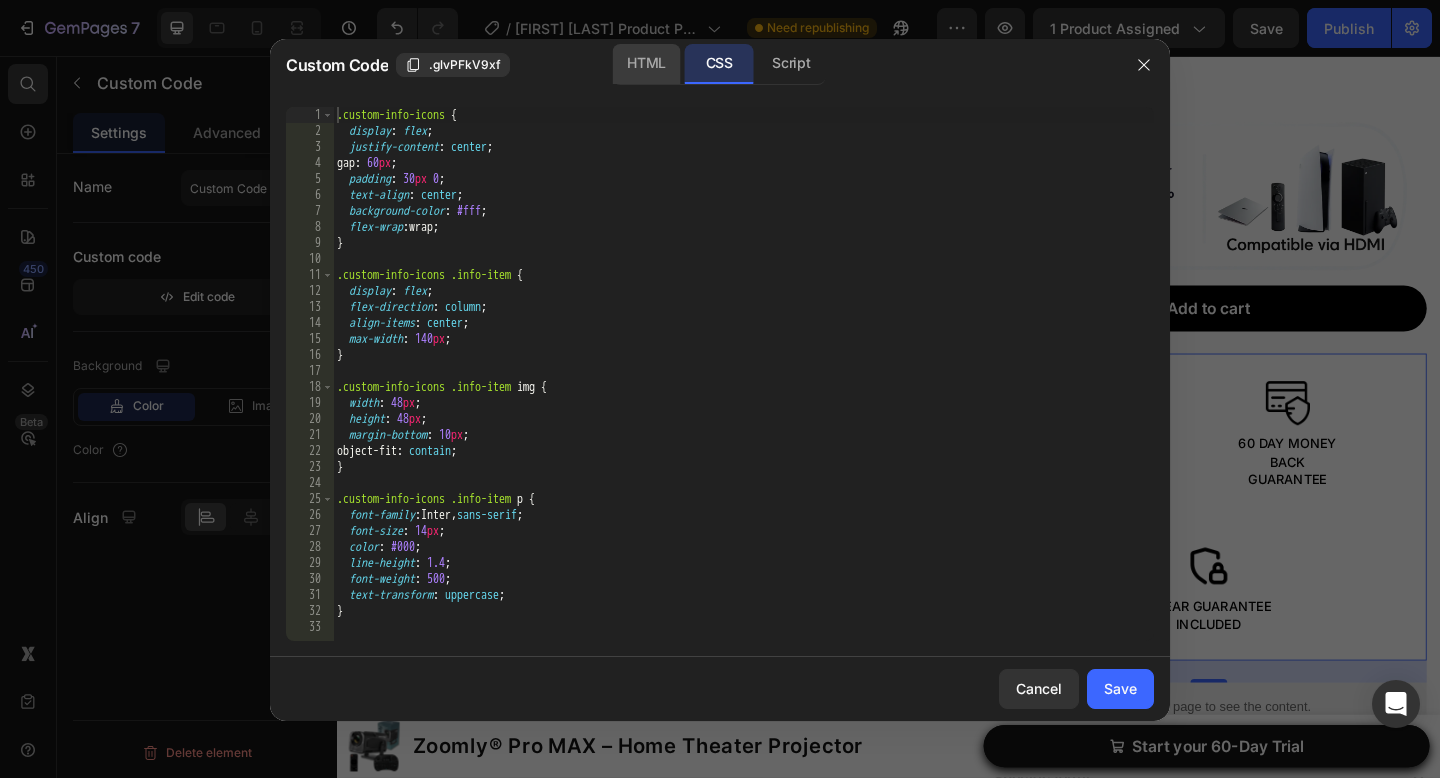 click on "HTML" 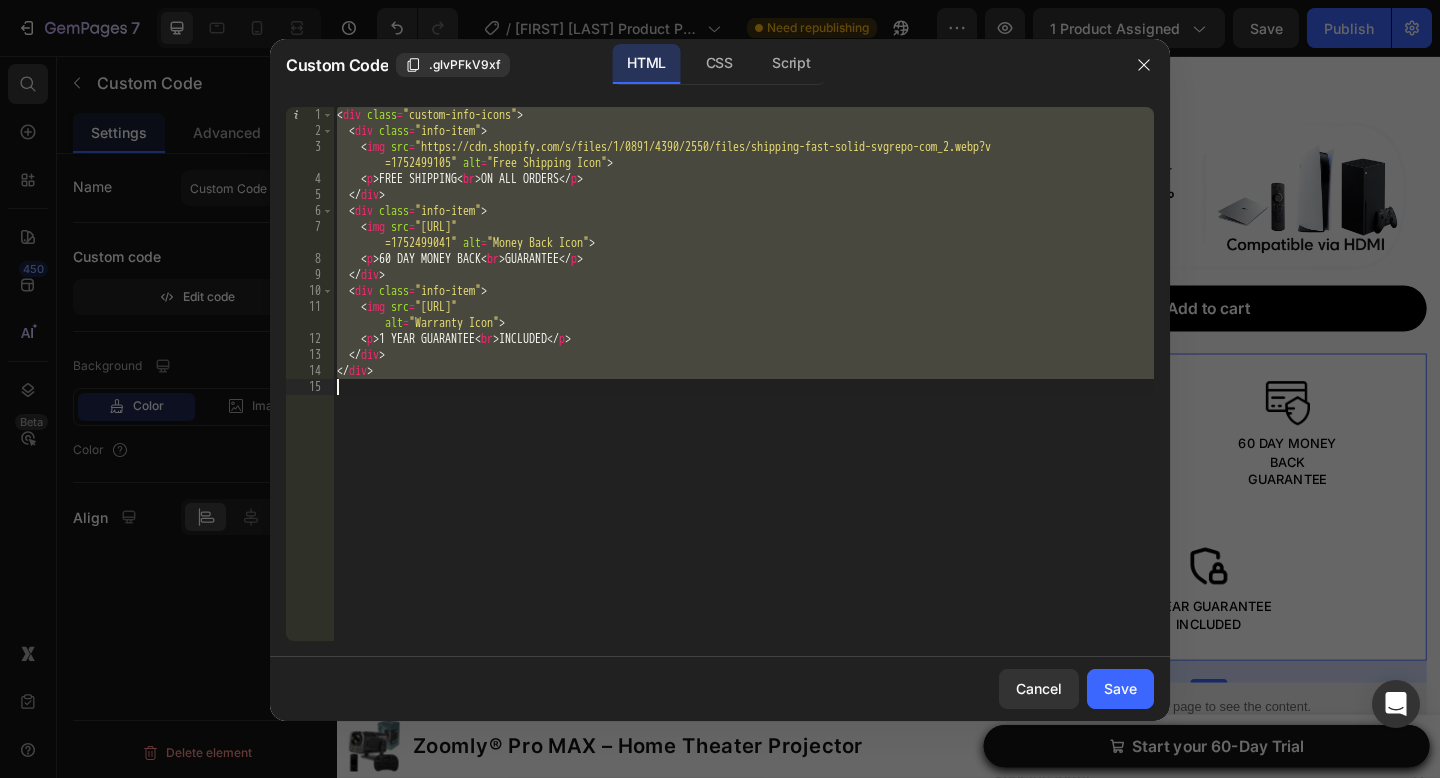 drag, startPoint x: 482, startPoint y: 495, endPoint x: 505, endPoint y: -122, distance: 617.4285 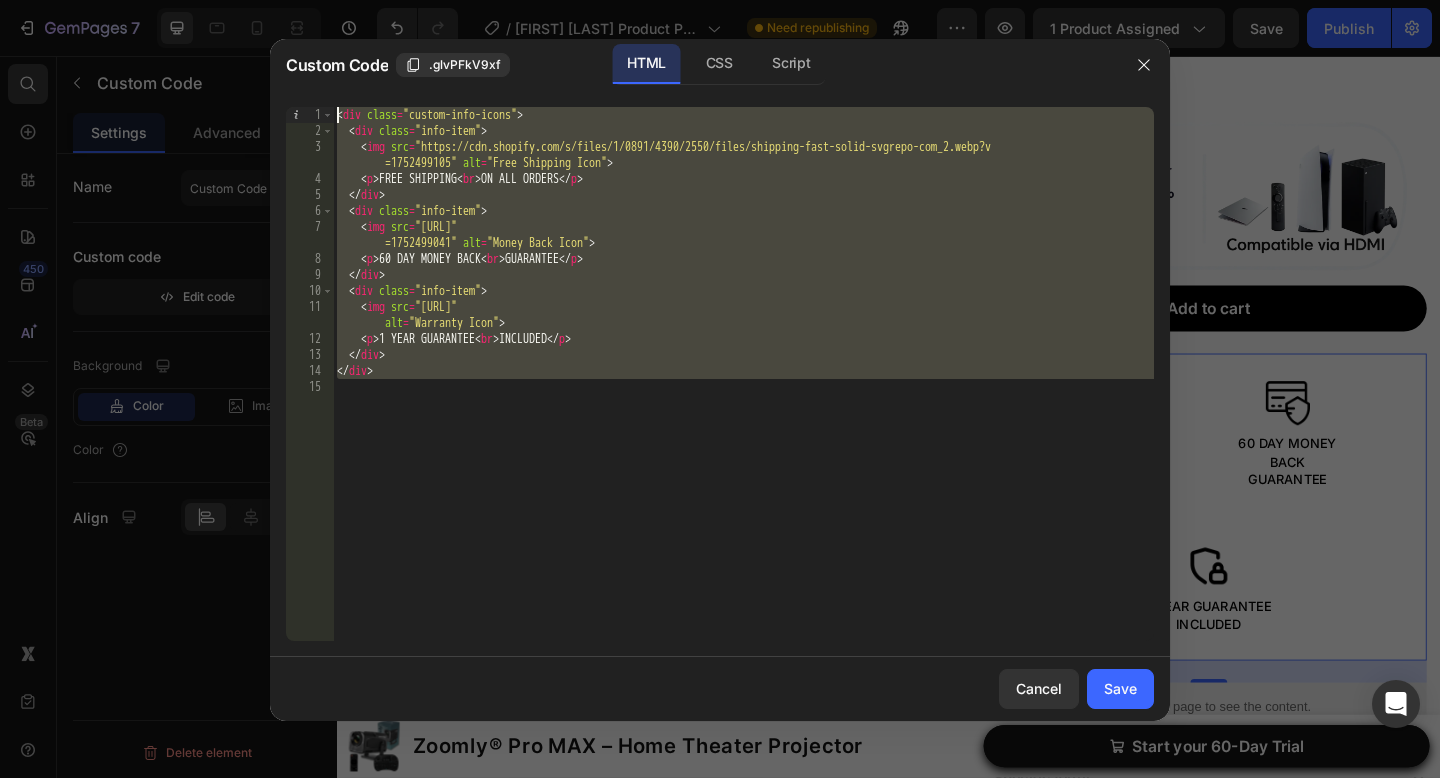 paste 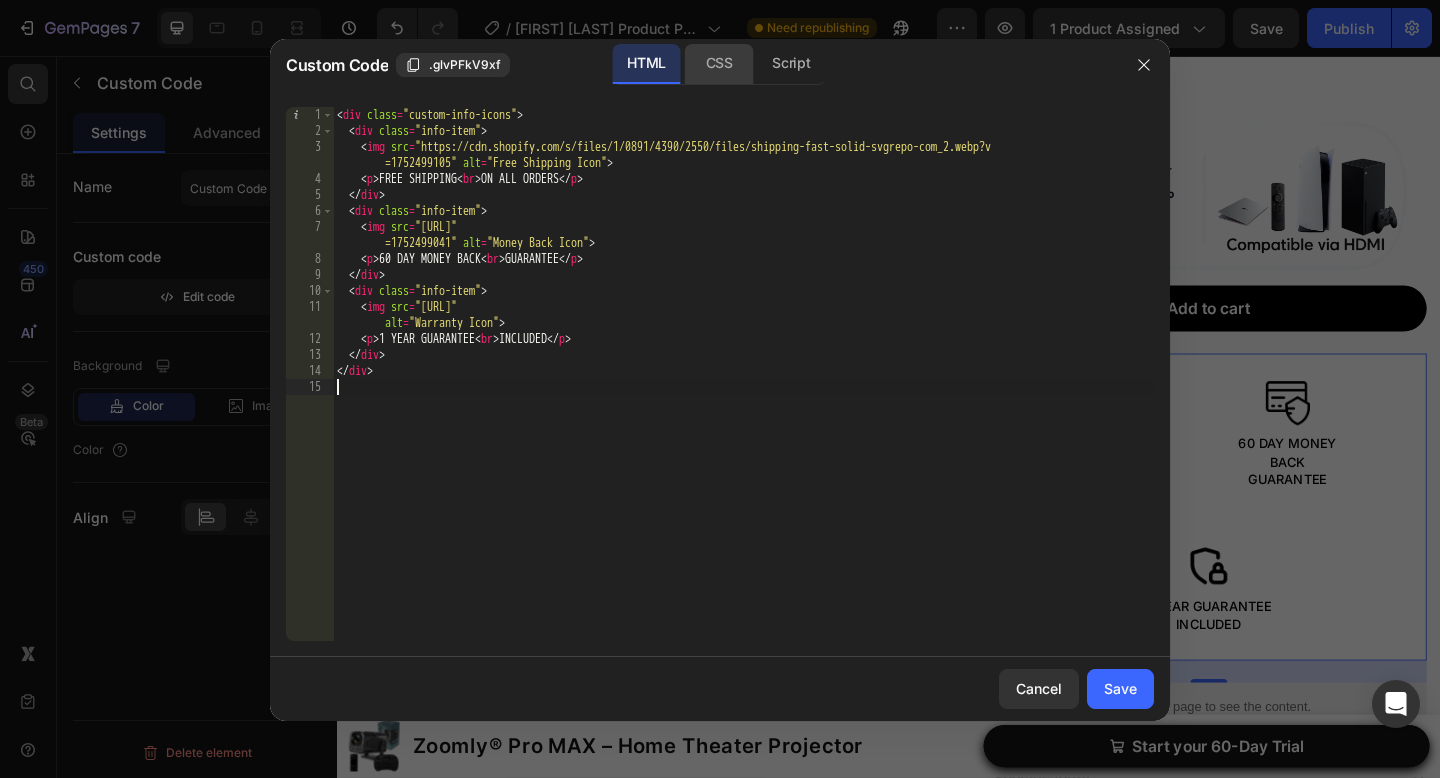 click on "CSS" 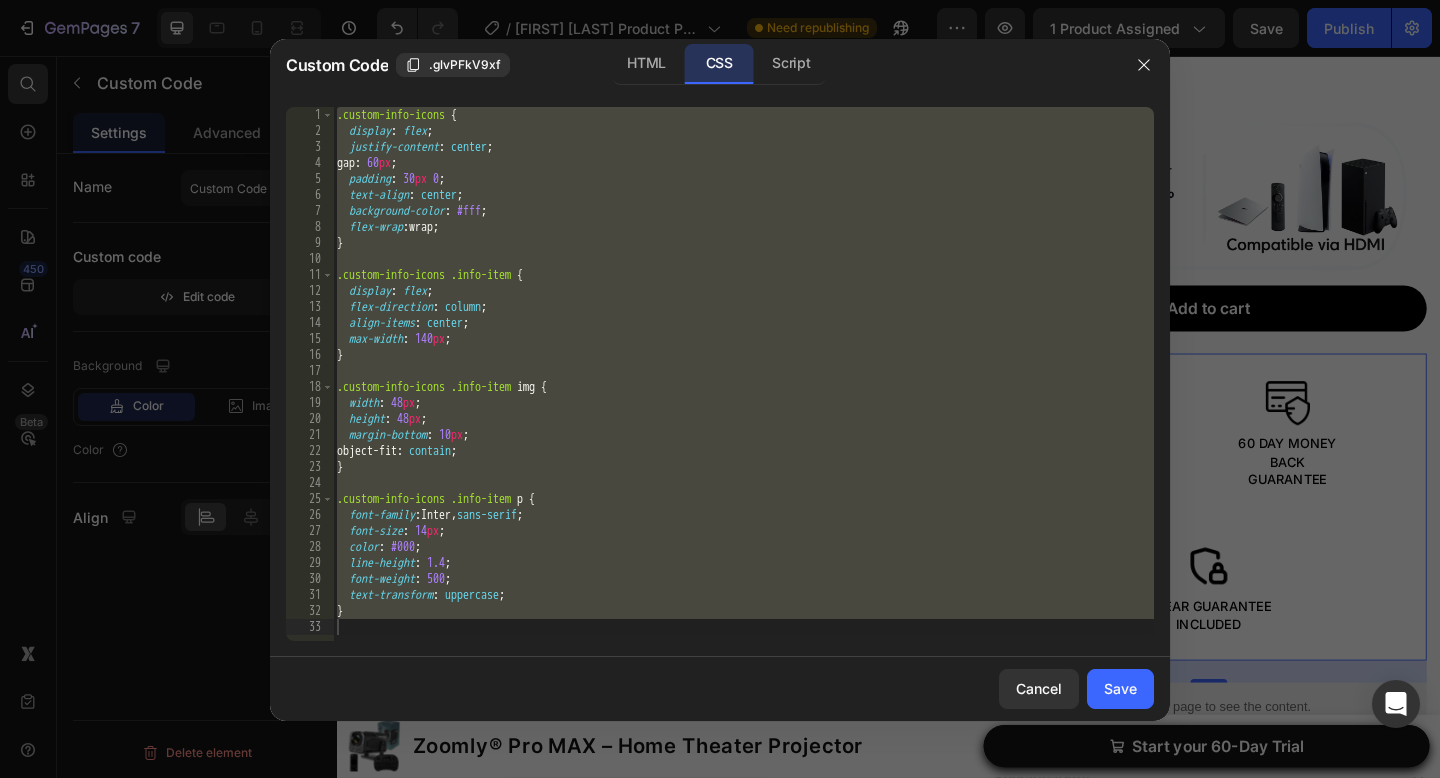 type on "}" 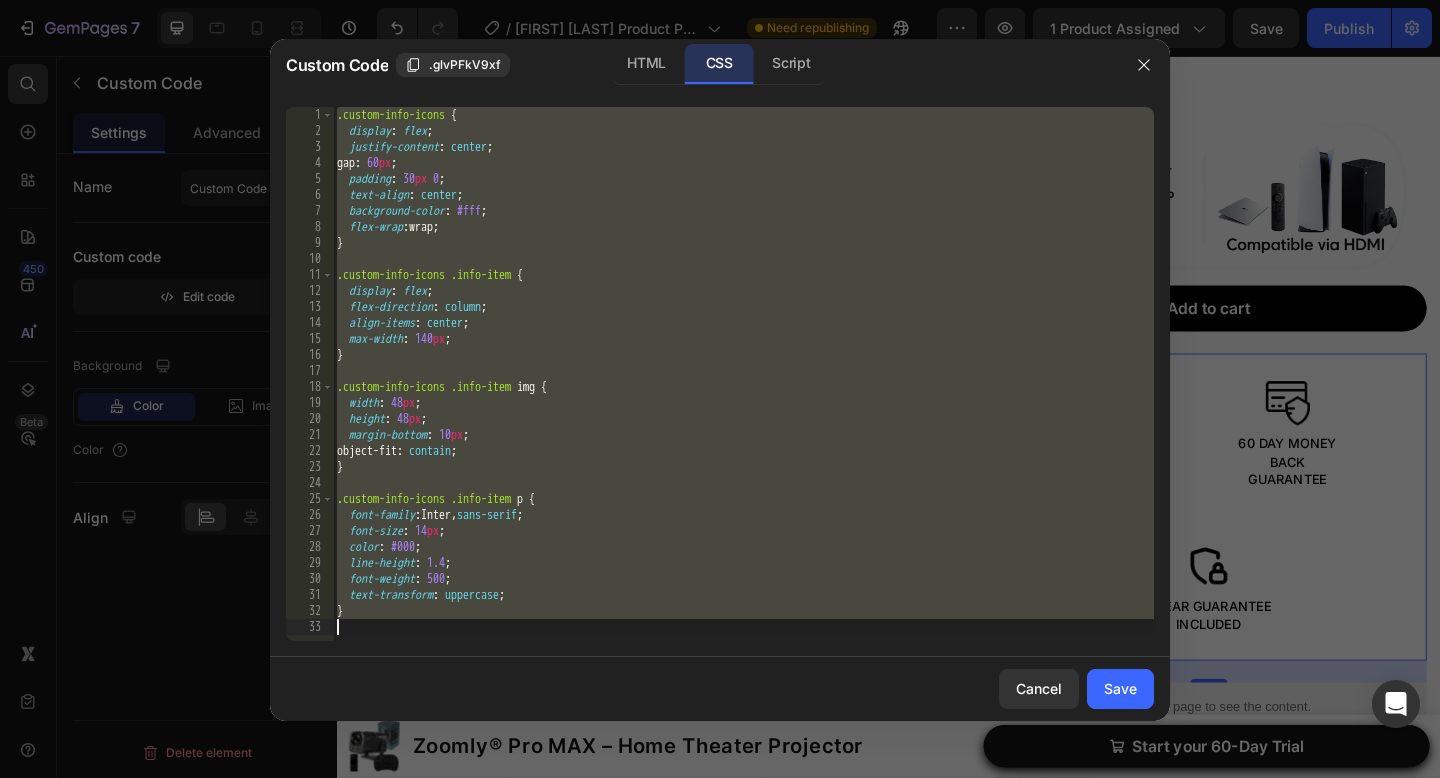 click on ".custom-info-icons   {    display :   flex ;    justify-content :   center ;   gap :   60 px ;    padding :   30 px   0 ;    text-align :   center ;    background-color :   #fff ;    flex-wrap :  wrap ; } .custom-info-icons   .info-item   {    display :   flex ;    flex-direction :   column ;    align-items :   center ;    max-width :   140 px ; } .custom-info-icons   .info-item   img   {    width :   48 px ;    height :   48 px ;    margin-bottom :   10 px ;   object-fit :   contain ; } .custom-info-icons   .info-item   p   {    font-family :  Inter,  sans-serif ;    font-size :   14 px ;    color :   #000 ;    line-height :   1.4 ;    font-weight :   500 ;    text-transform :   uppercase ; }" at bounding box center (743, 390) 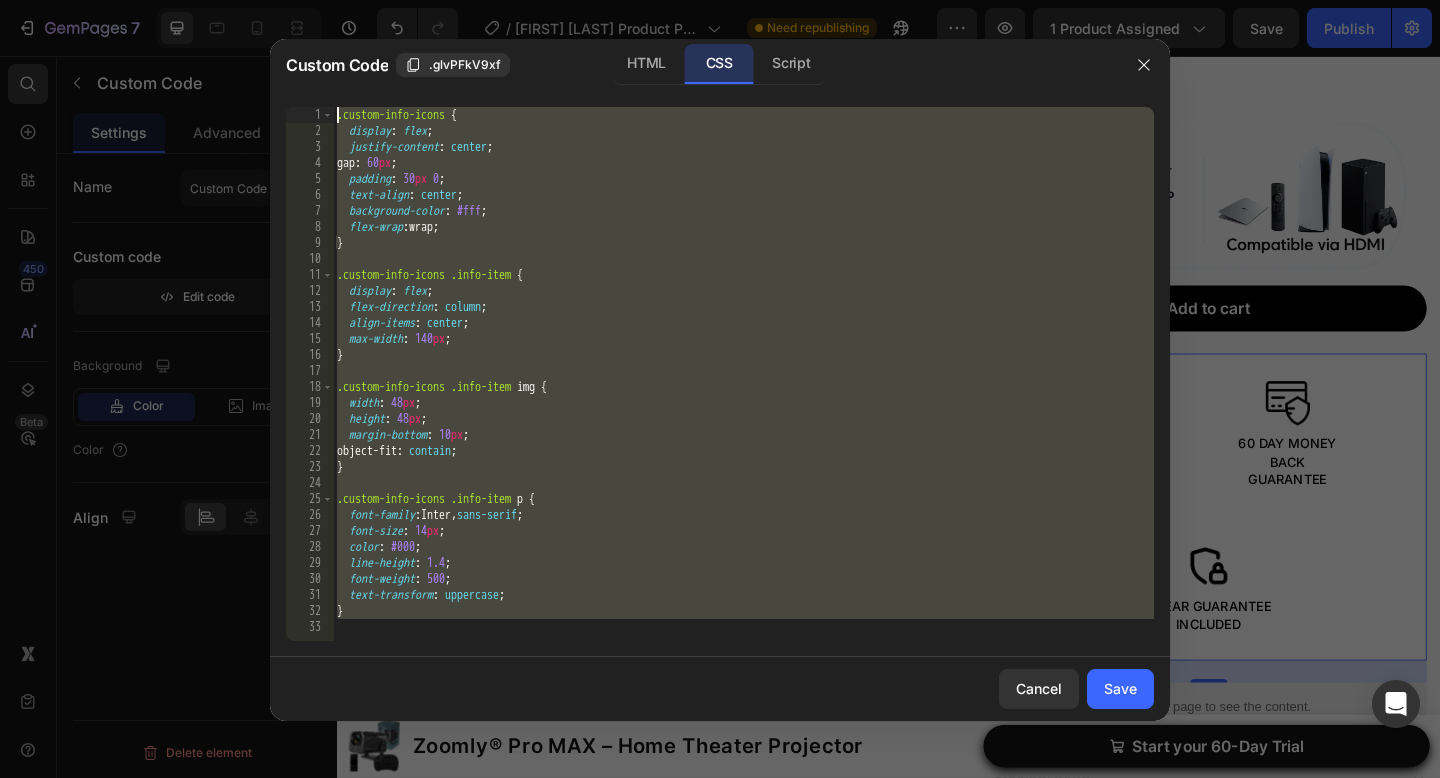 drag, startPoint x: 462, startPoint y: 633, endPoint x: 589, endPoint y: -89, distance: 733.0846 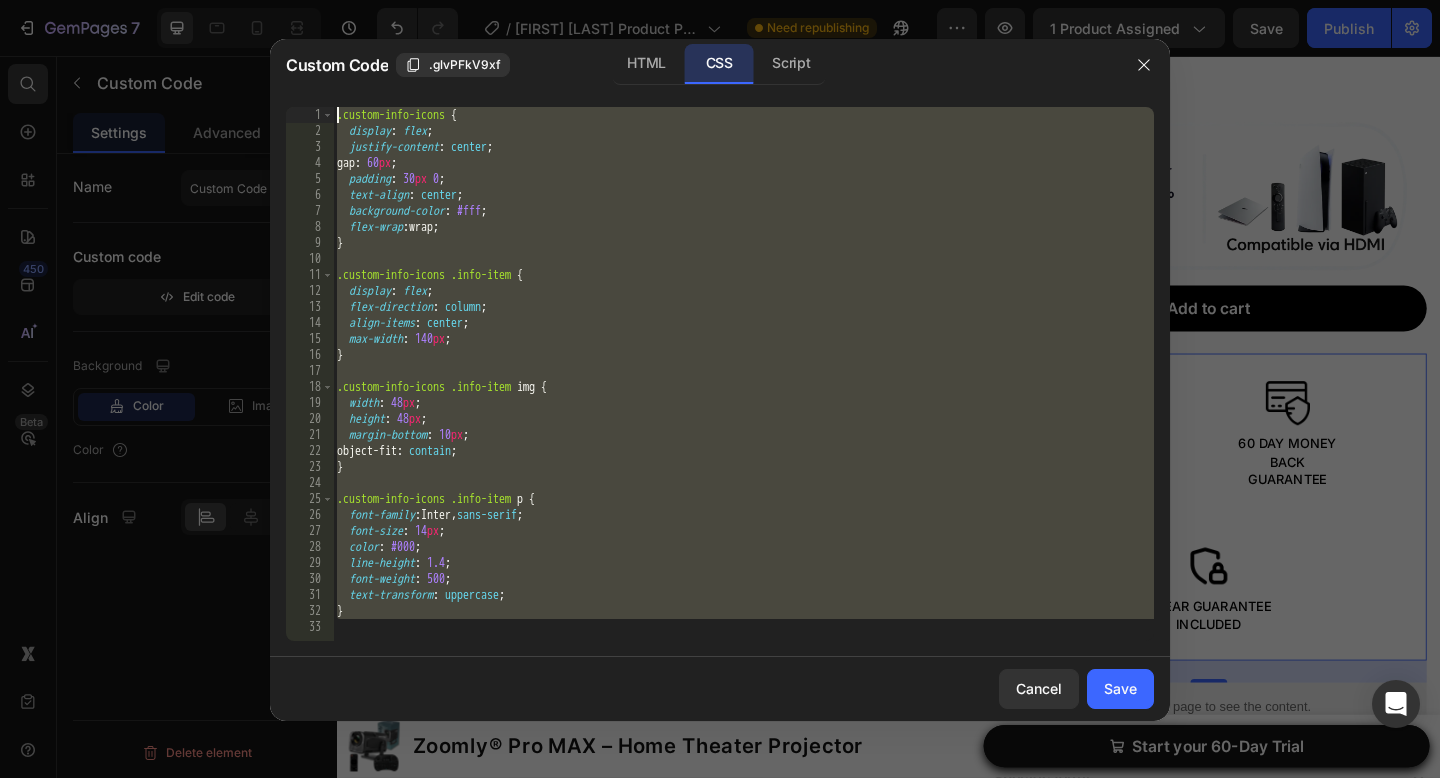 paste 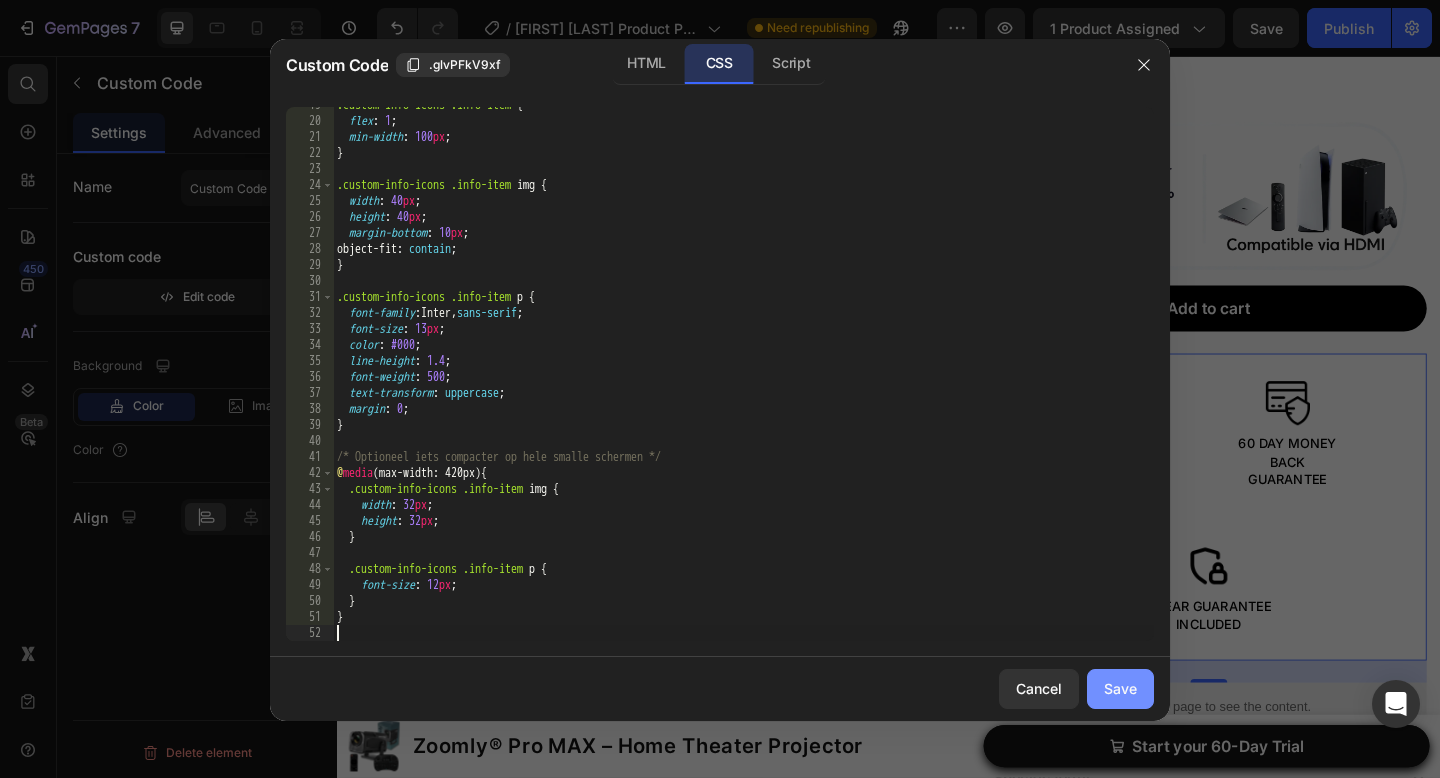 drag, startPoint x: 1115, startPoint y: 699, endPoint x: 847, endPoint y: 700, distance: 268.00186 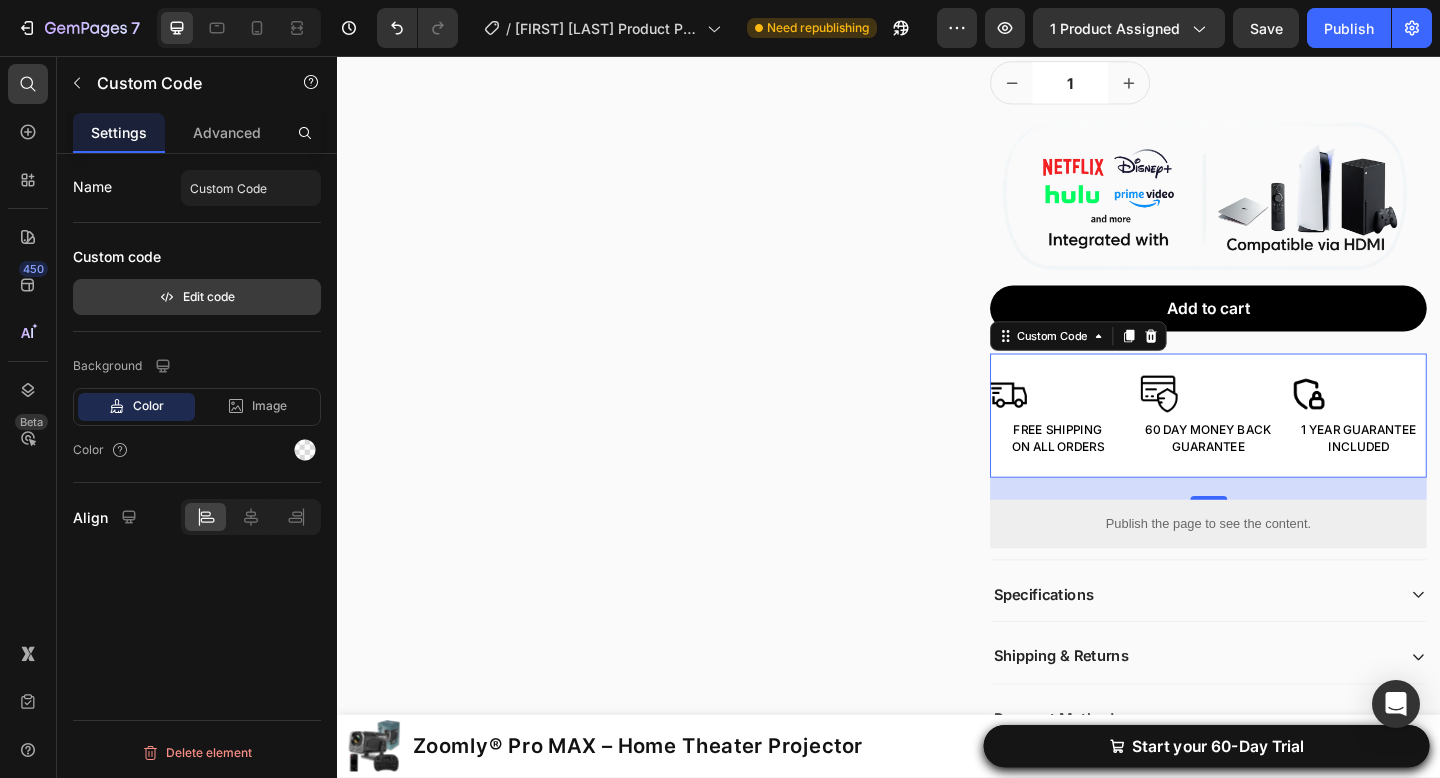 click on "Edit code" at bounding box center (197, 297) 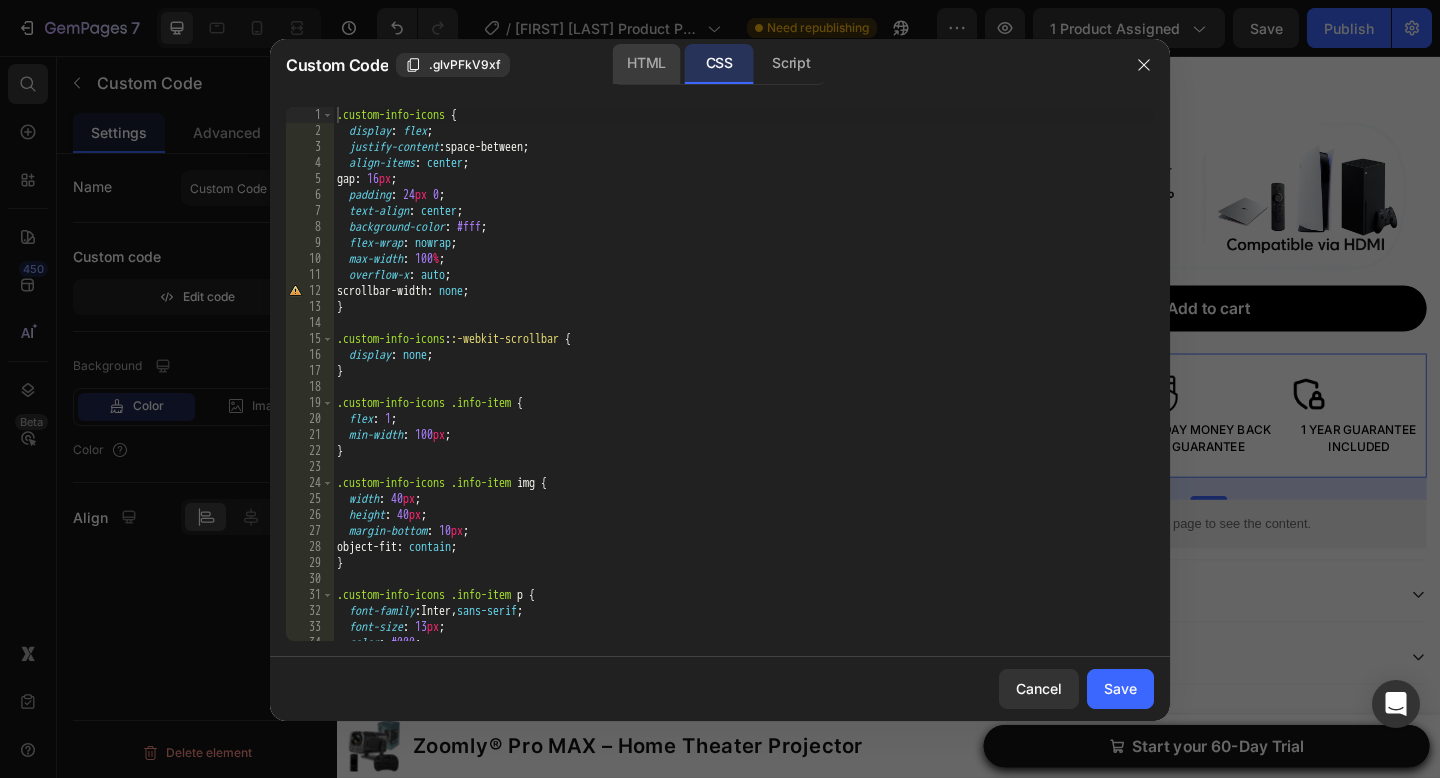 click on "HTML" 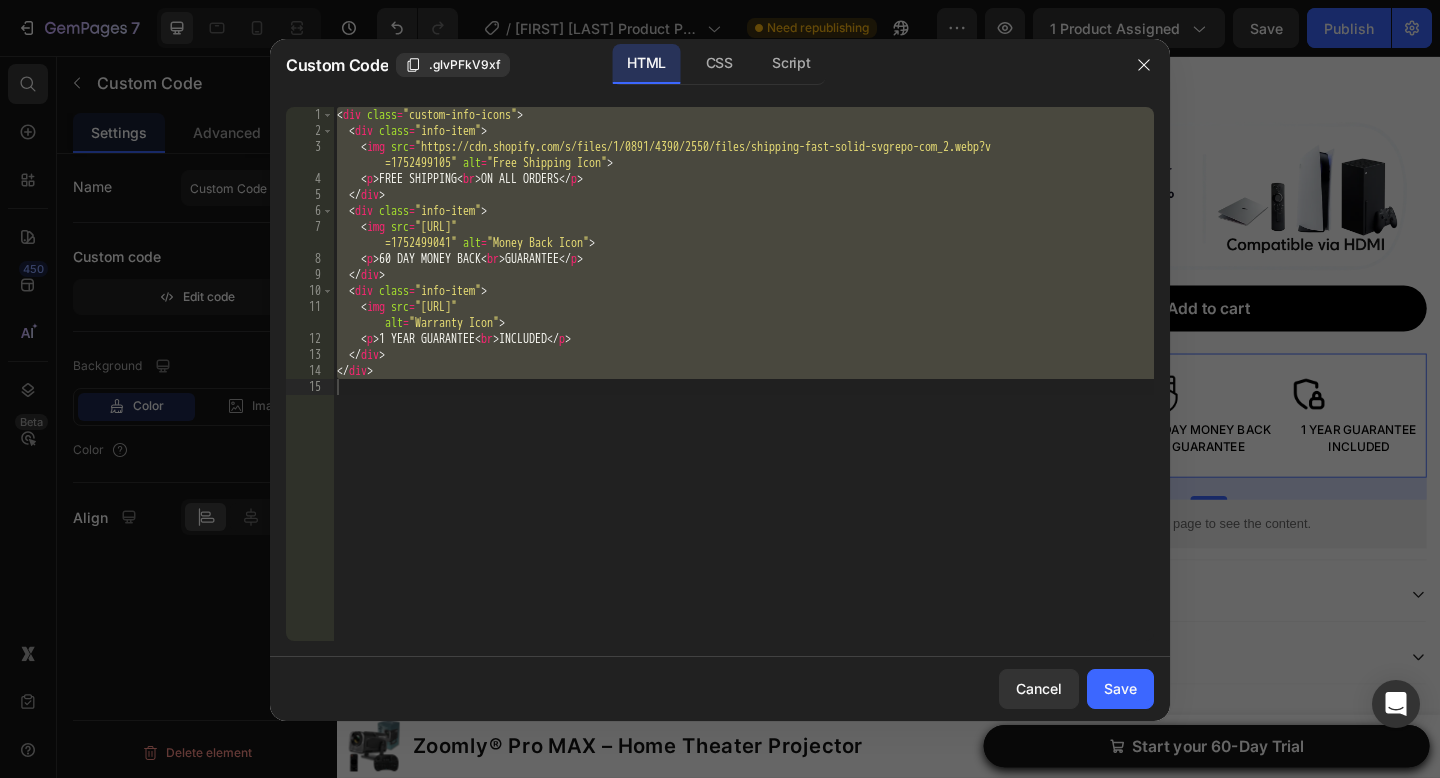 type on "</div>" 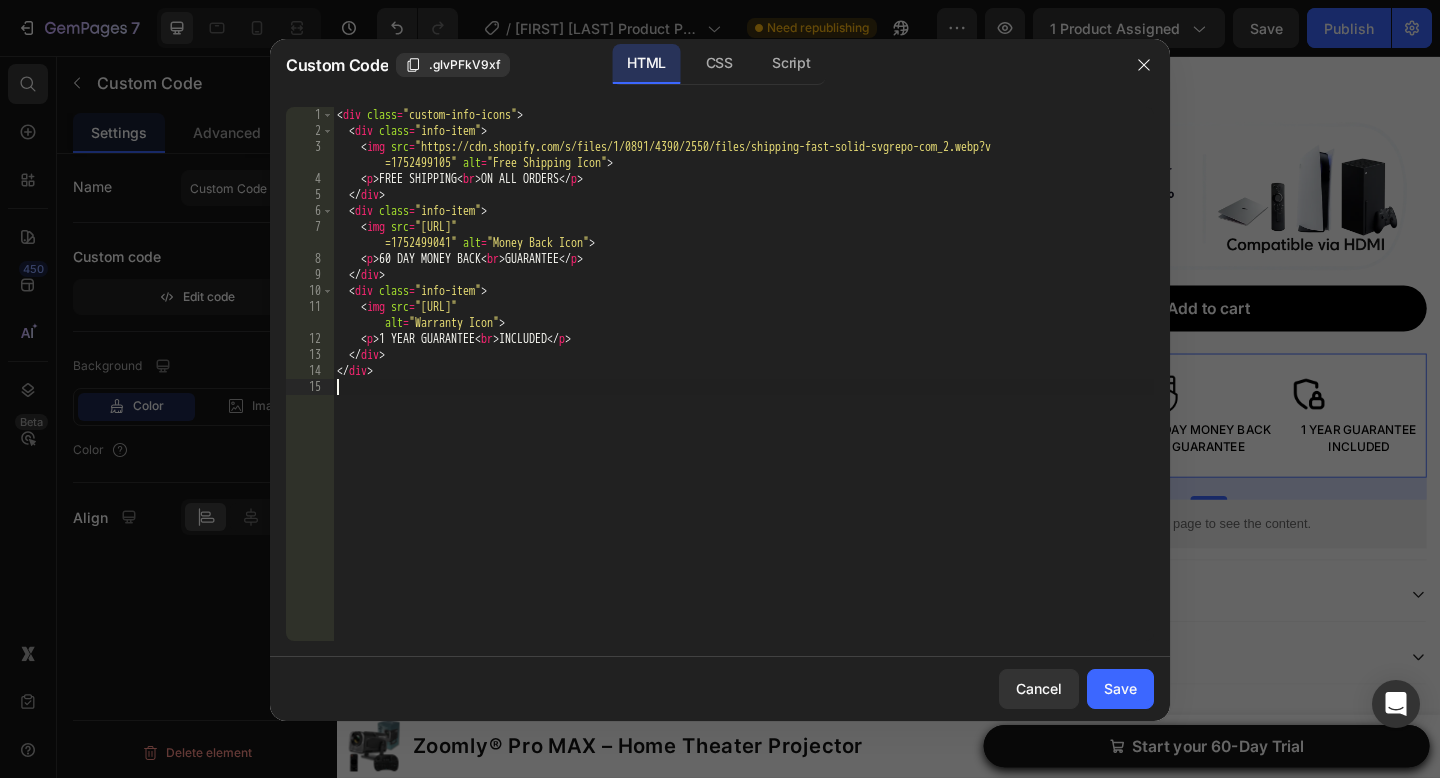 drag, startPoint x: 554, startPoint y: 448, endPoint x: 560, endPoint y: -81, distance: 529.034 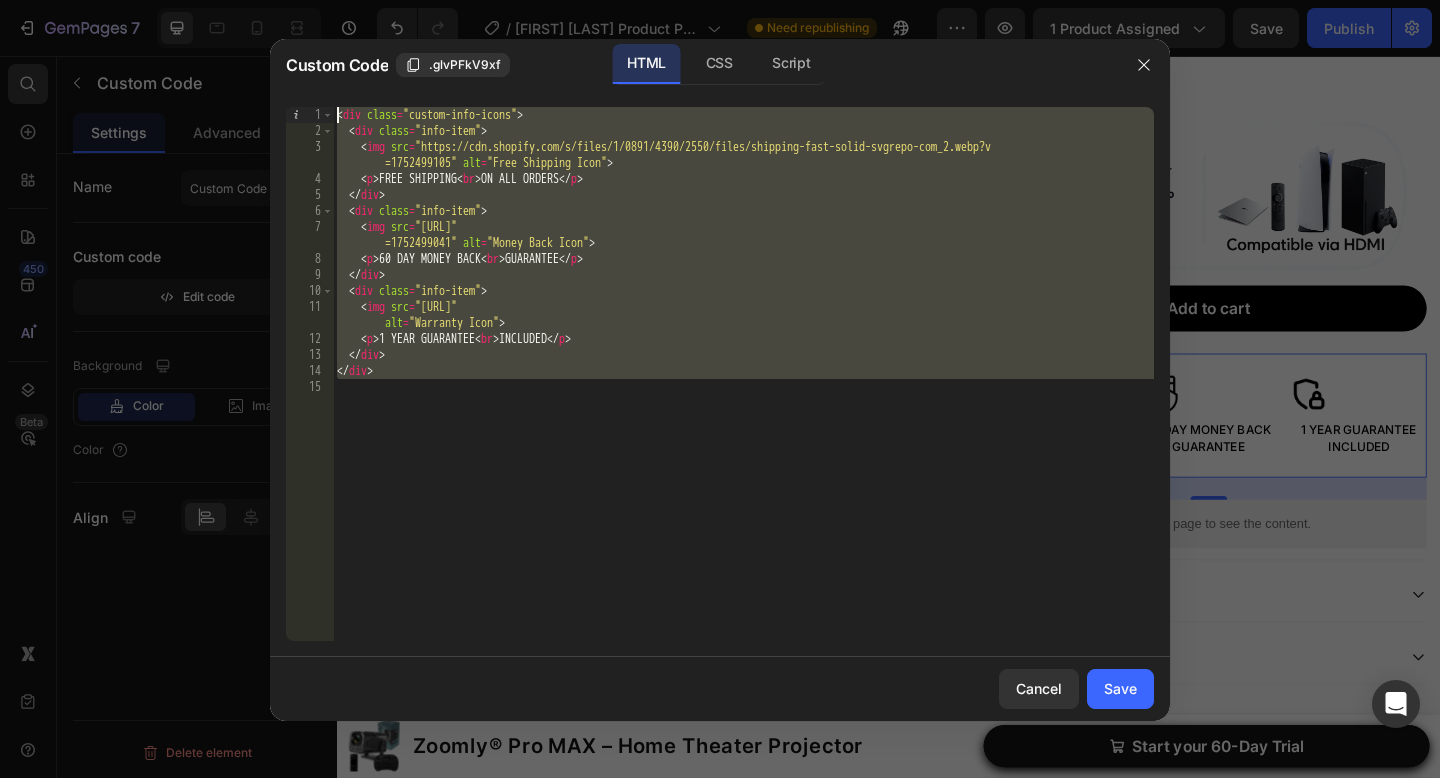 paste 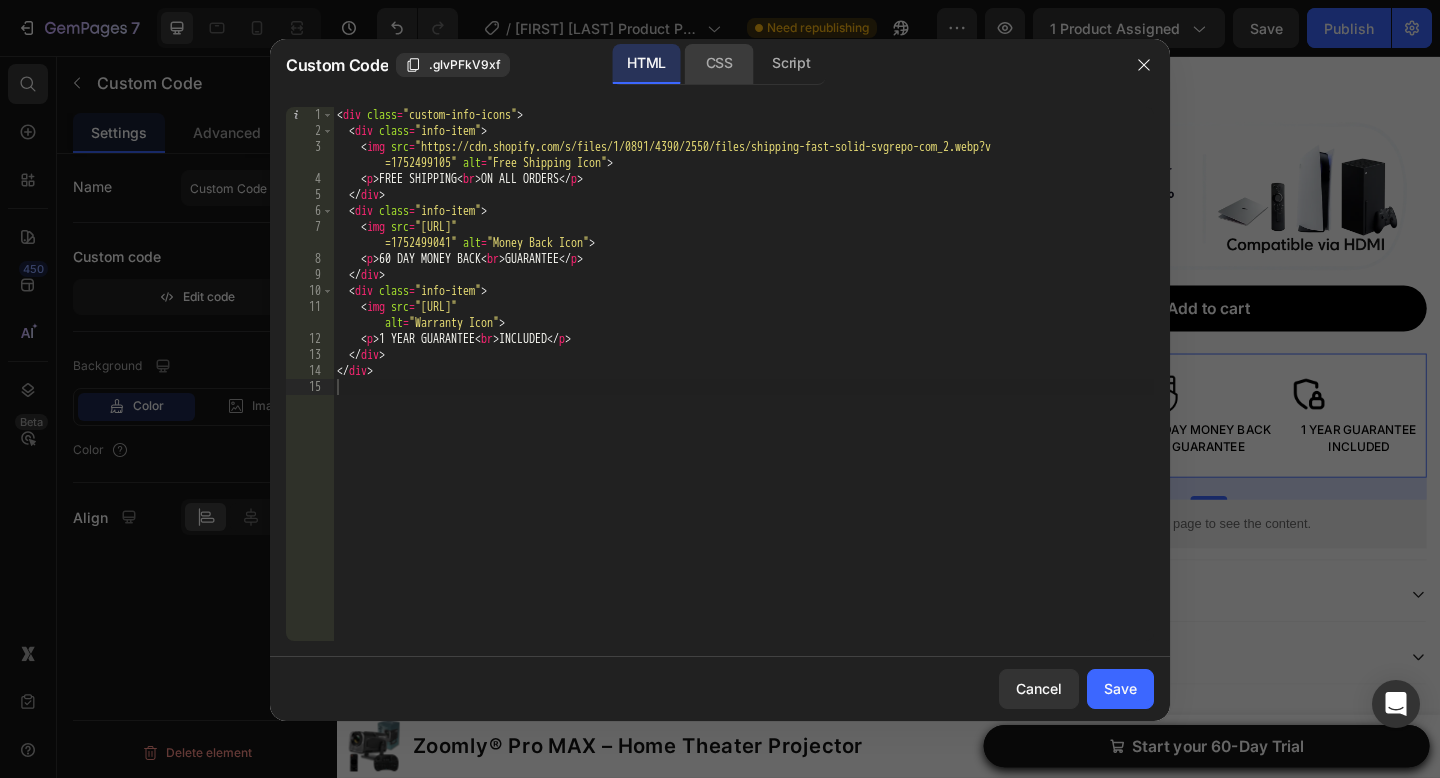 click on "CSS" 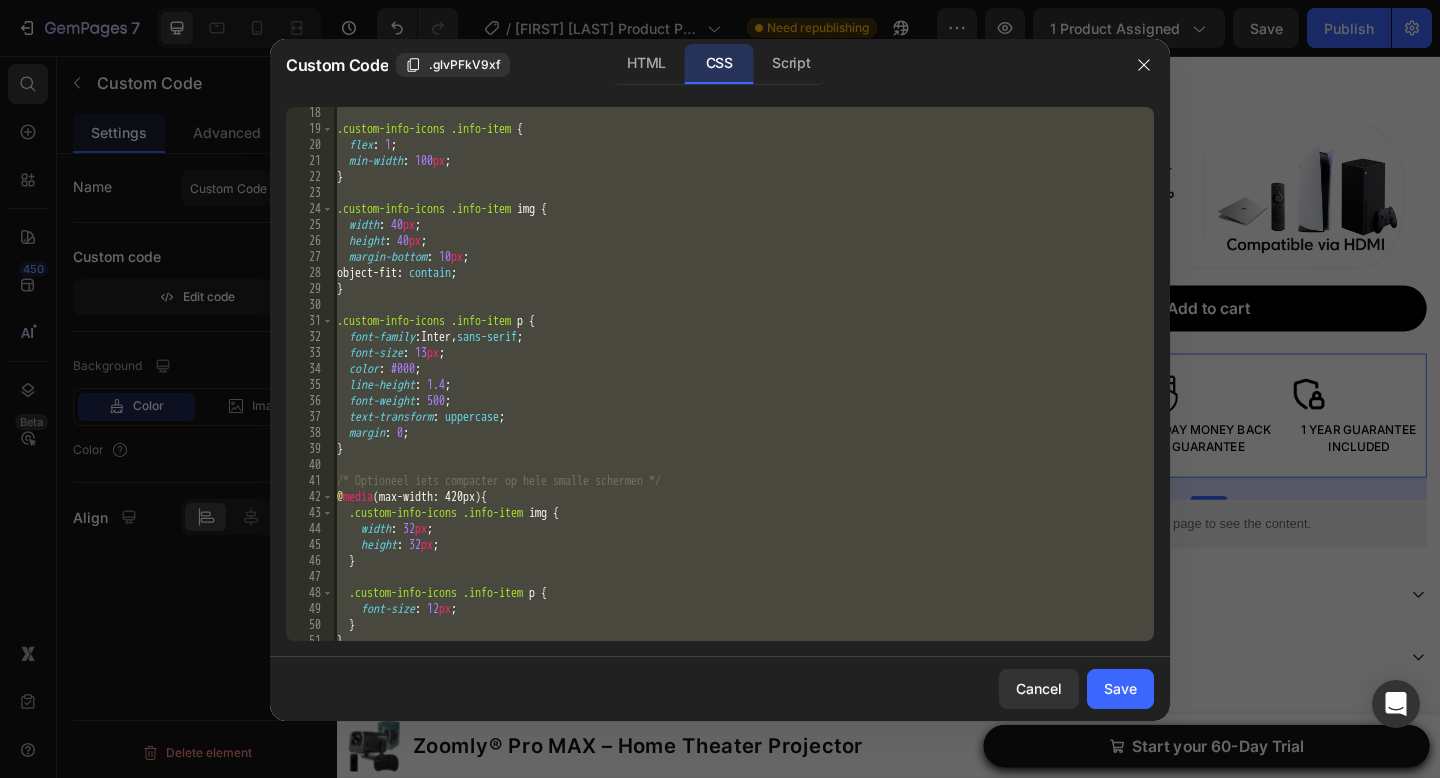 scroll, scrollTop: 298, scrollLeft: 0, axis: vertical 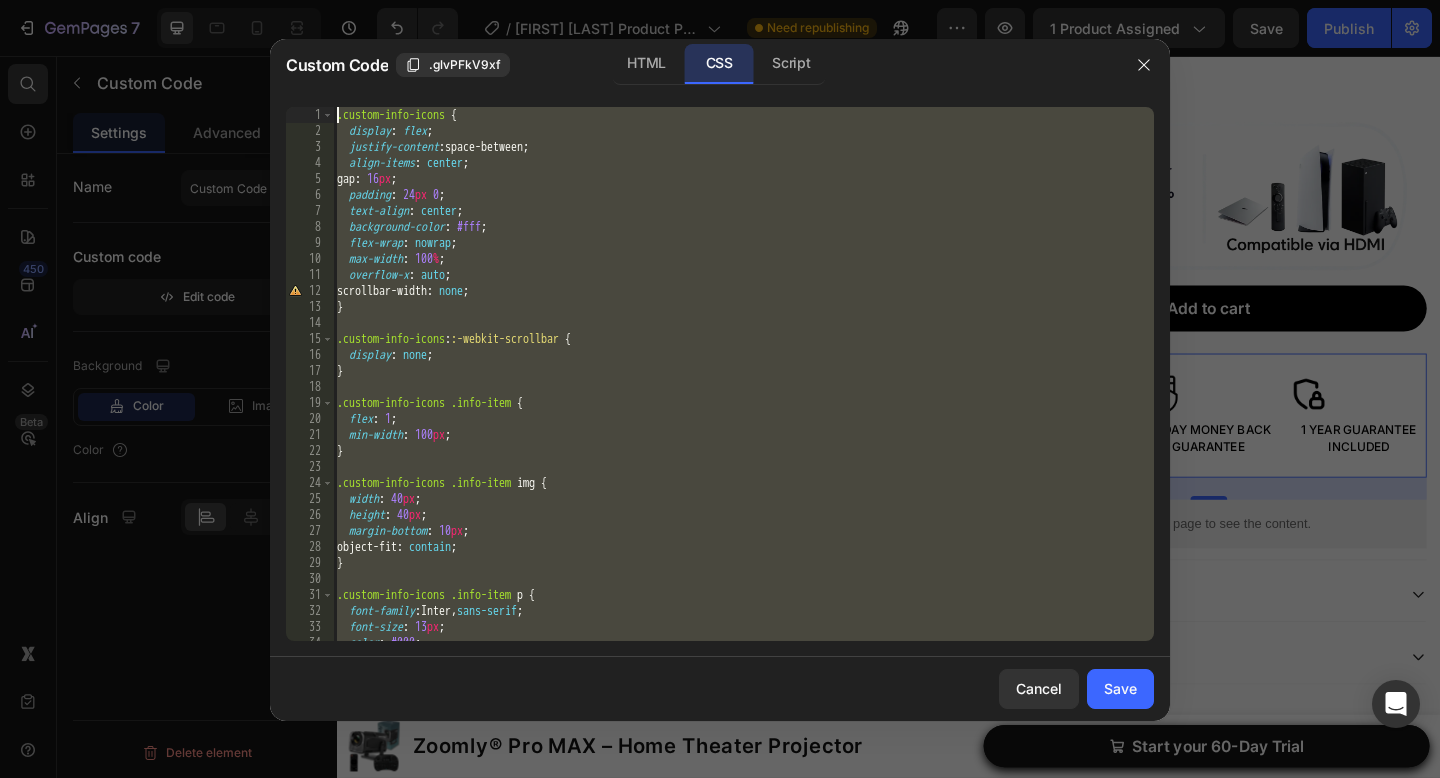 drag, startPoint x: 451, startPoint y: 614, endPoint x: 668, endPoint y: -122, distance: 767.32324 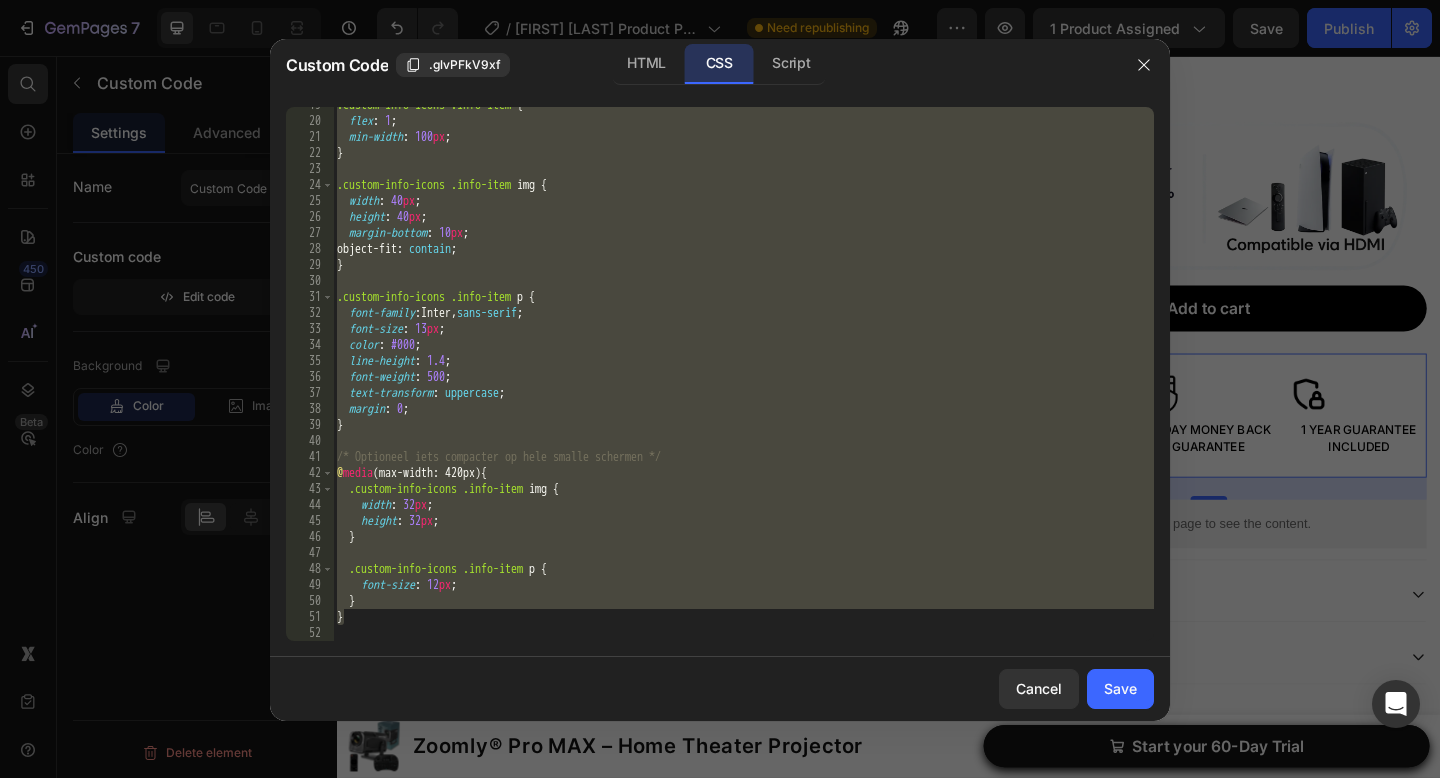 paste 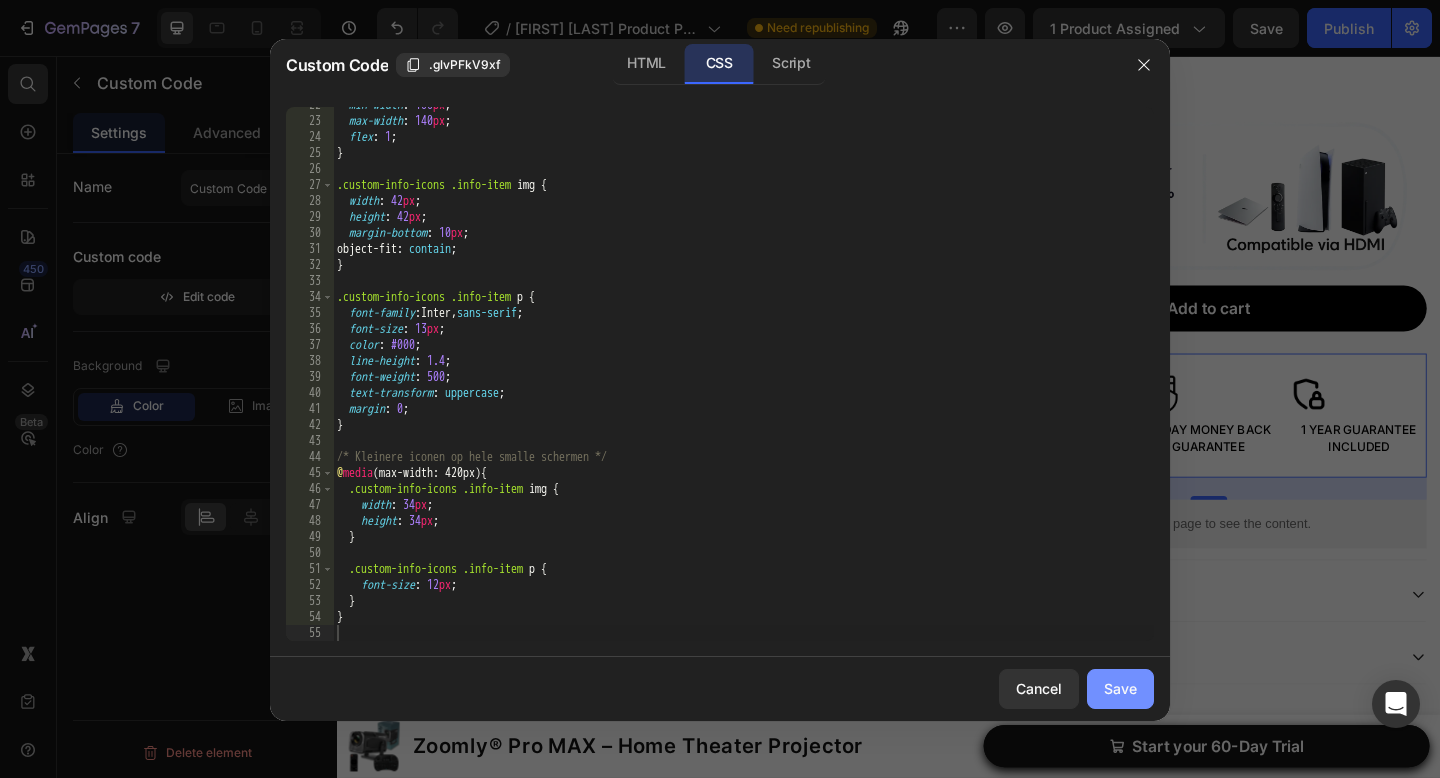 drag, startPoint x: 1120, startPoint y: 692, endPoint x: 852, endPoint y: 691, distance: 268.00186 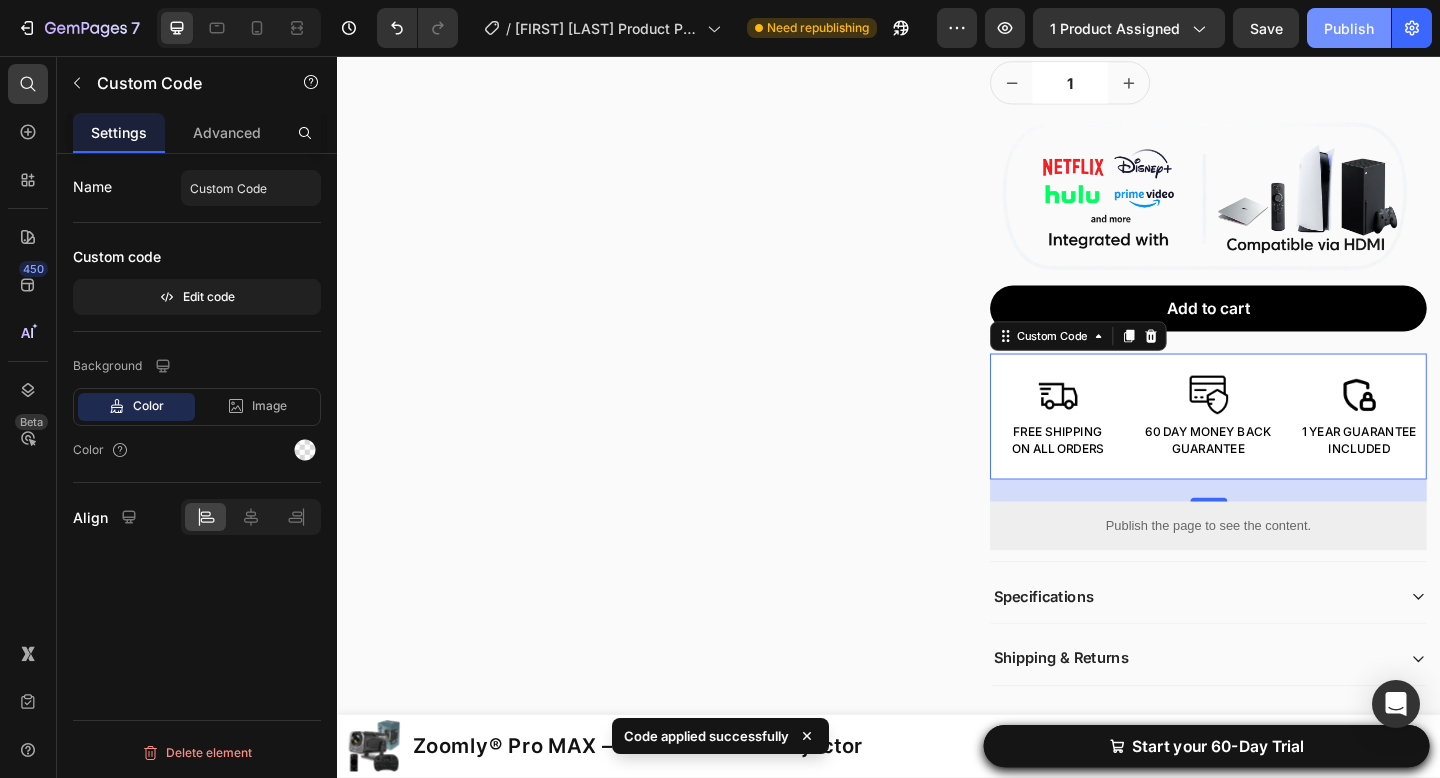 click on "Publish" at bounding box center [1349, 28] 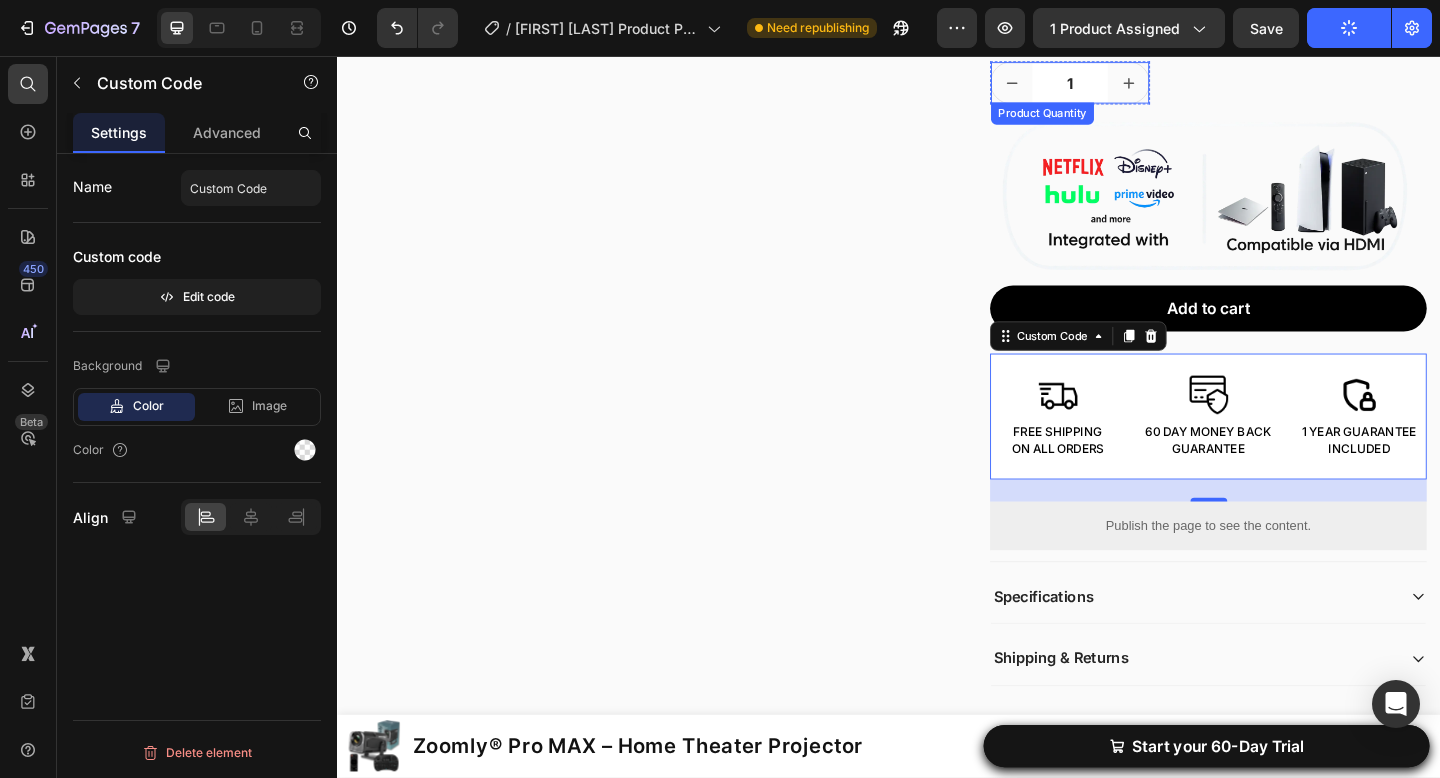scroll, scrollTop: 674, scrollLeft: 0, axis: vertical 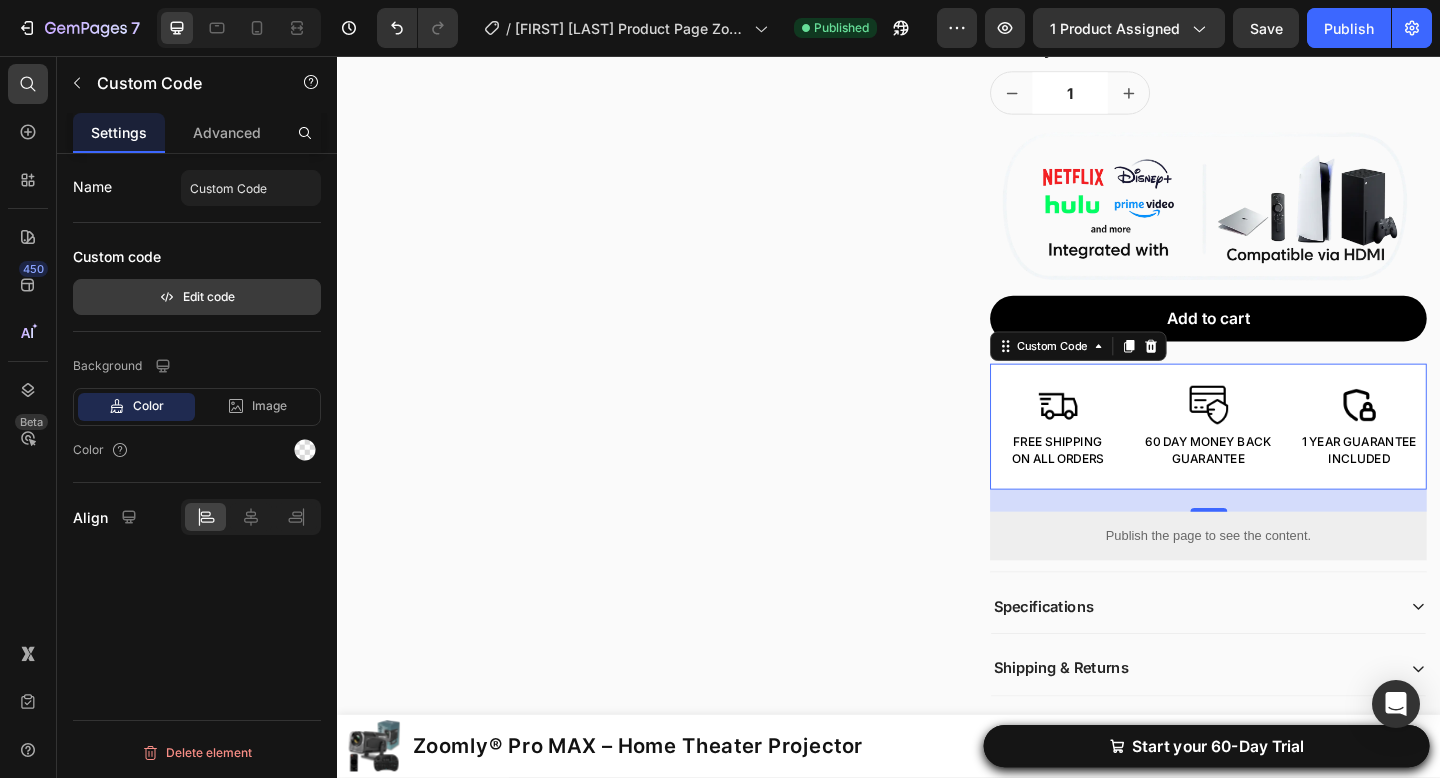 click on "Edit code" at bounding box center (197, 297) 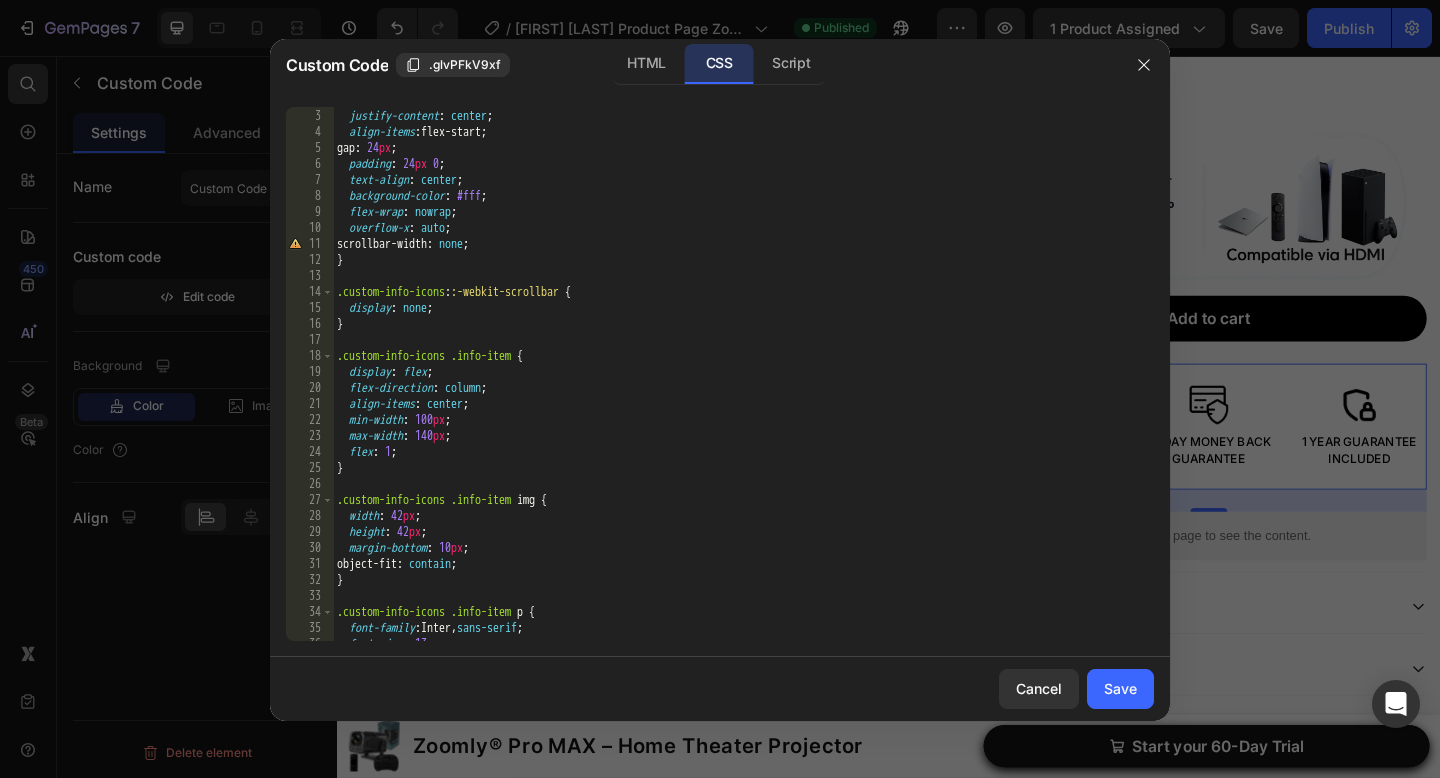 scroll, scrollTop: 362, scrollLeft: 0, axis: vertical 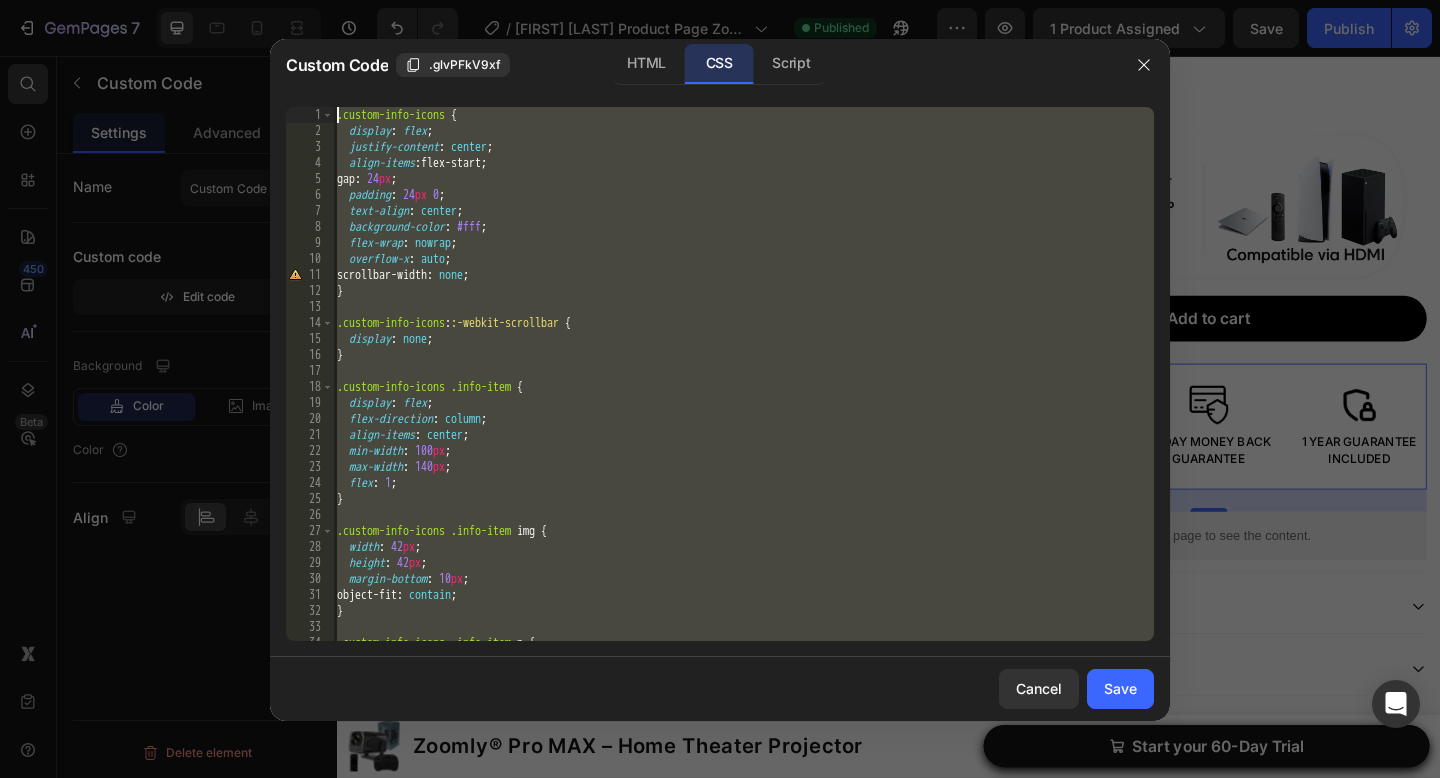 drag, startPoint x: 412, startPoint y: 627, endPoint x: 572, endPoint y: -91, distance: 735.6113 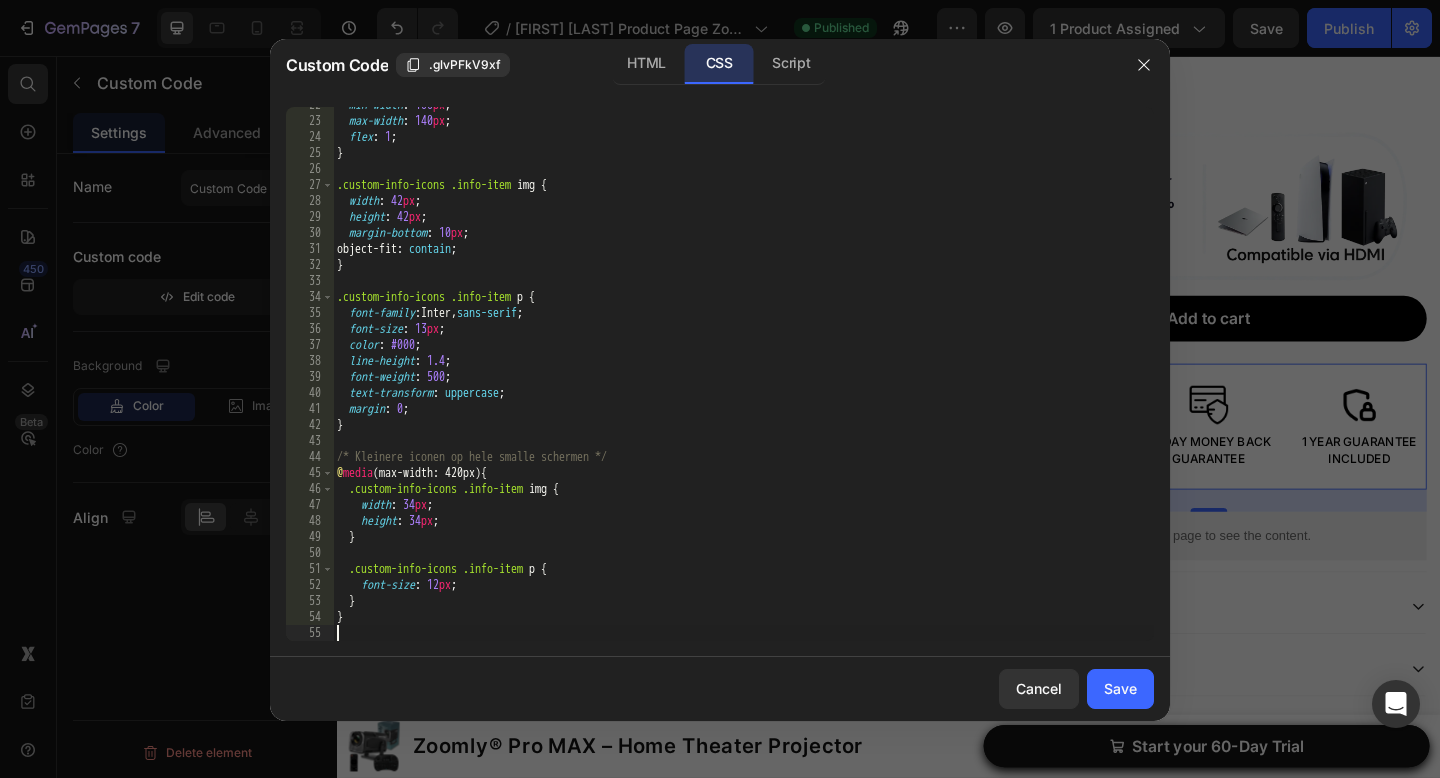 click on "Cancel Save" at bounding box center [720, 689] 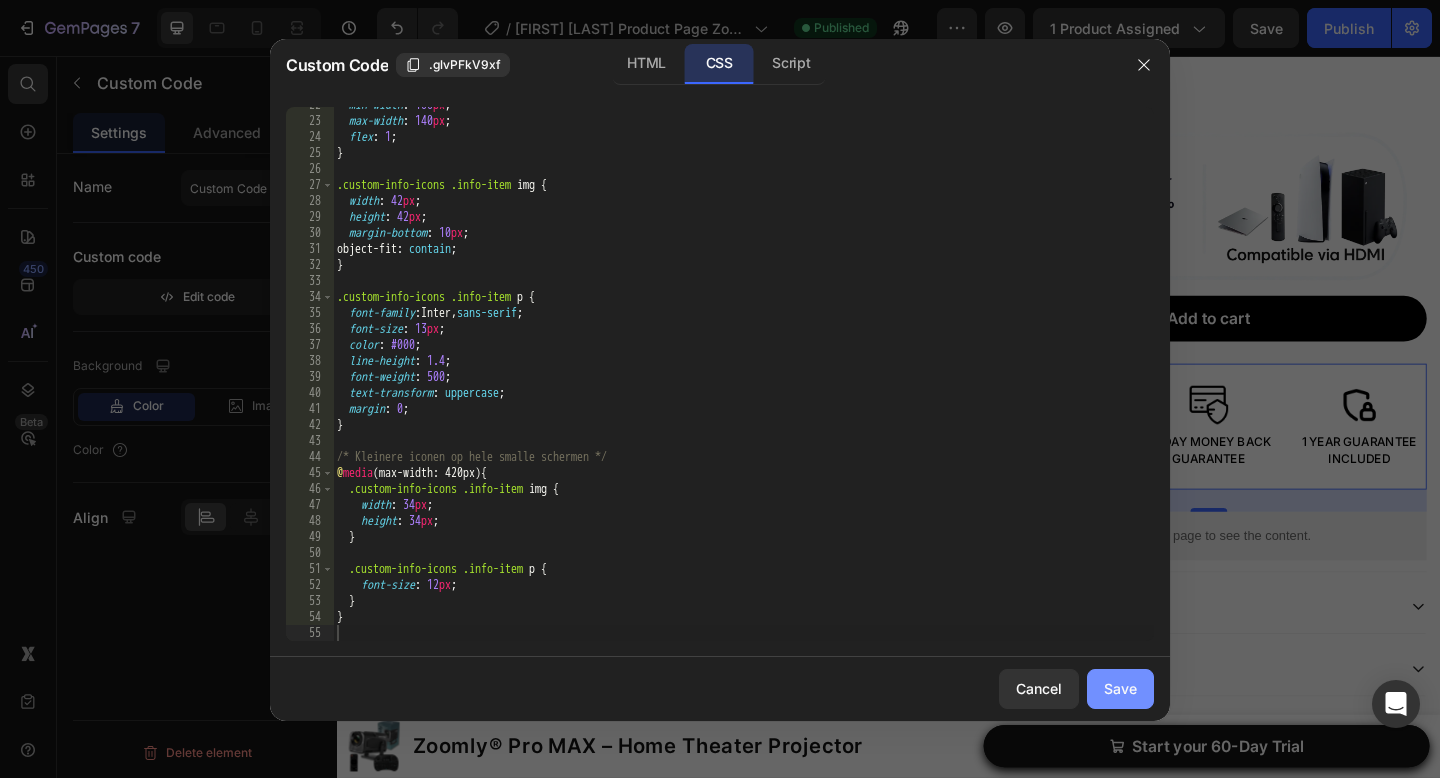 drag, startPoint x: 1122, startPoint y: 680, endPoint x: 854, endPoint y: 679, distance: 268.00186 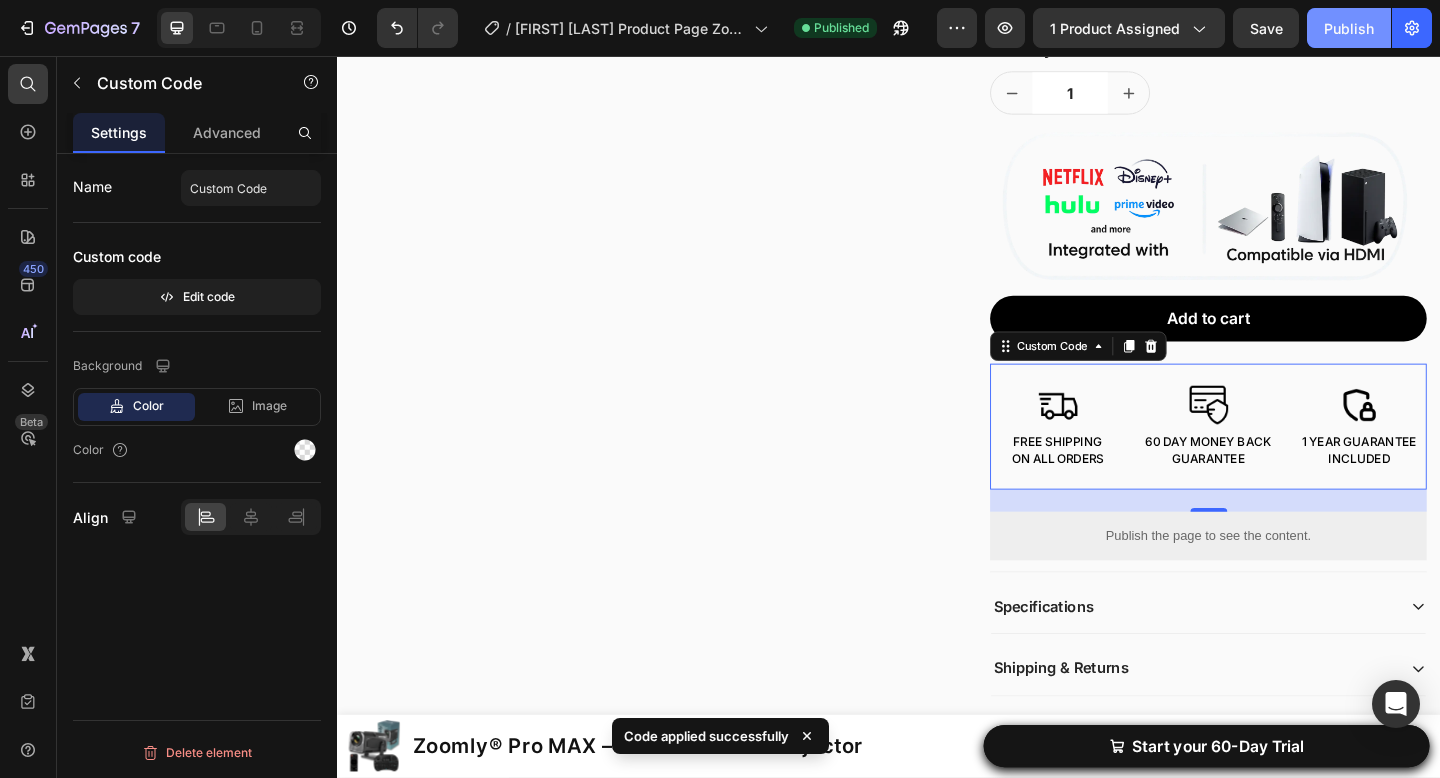 click on "Publish" 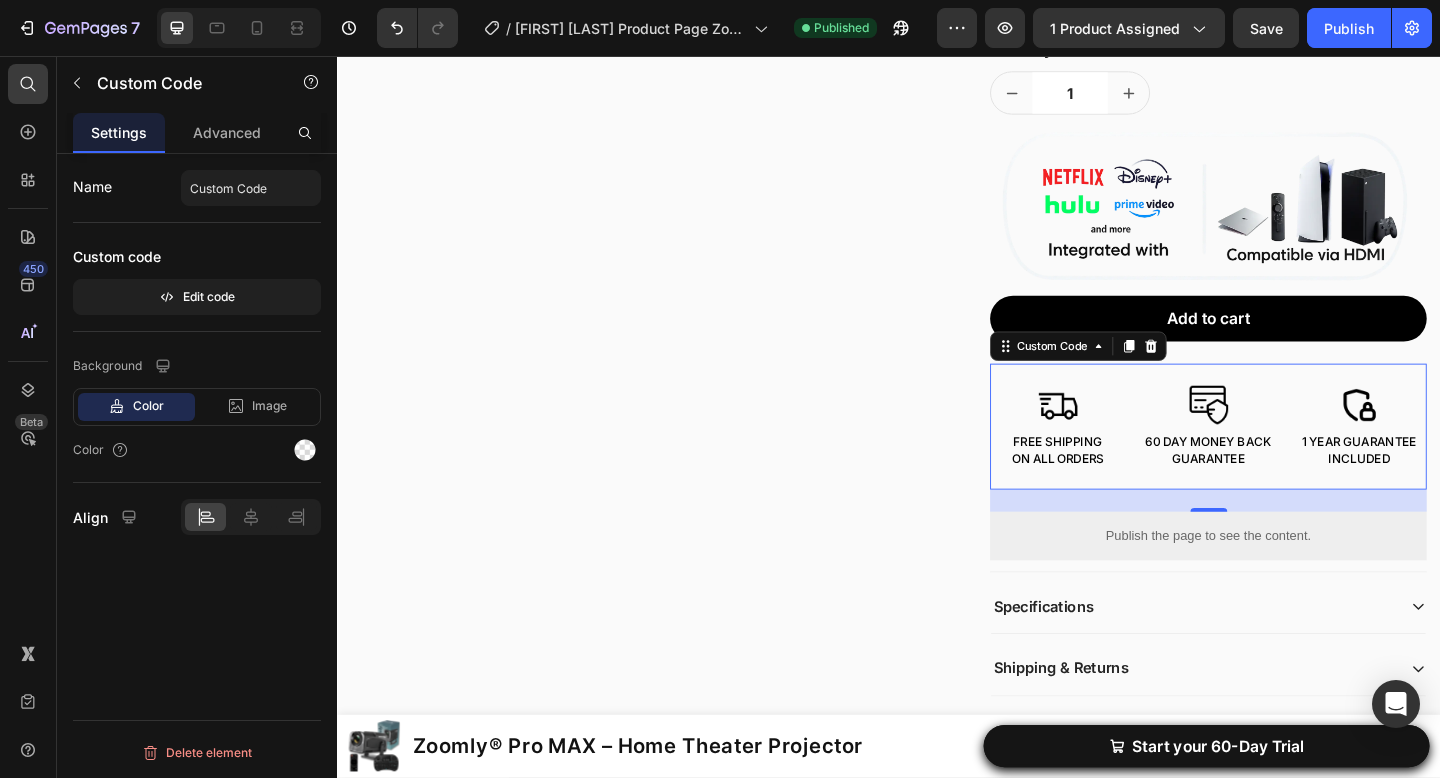 click on "Custom code  Edit code" at bounding box center [197, 277] 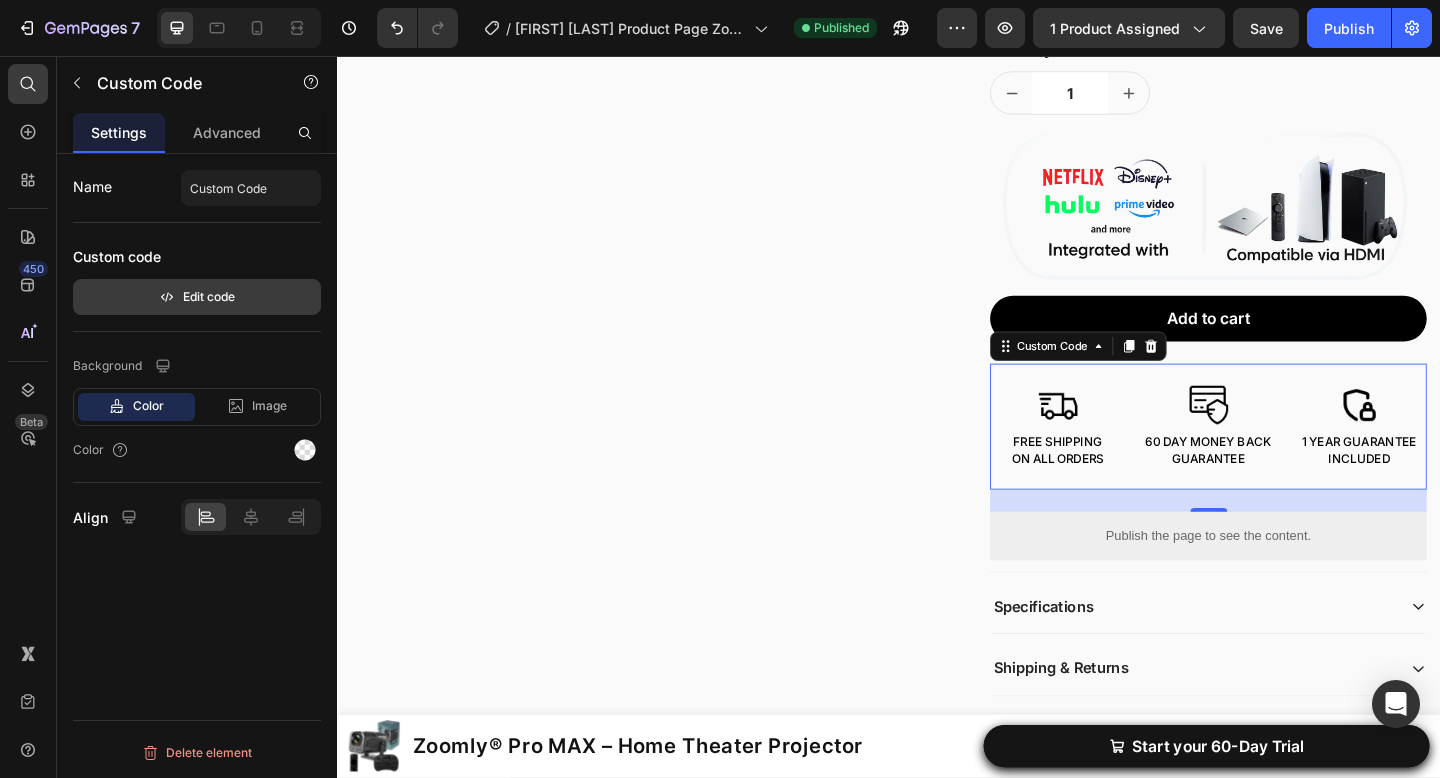 click on "Edit code" at bounding box center [197, 297] 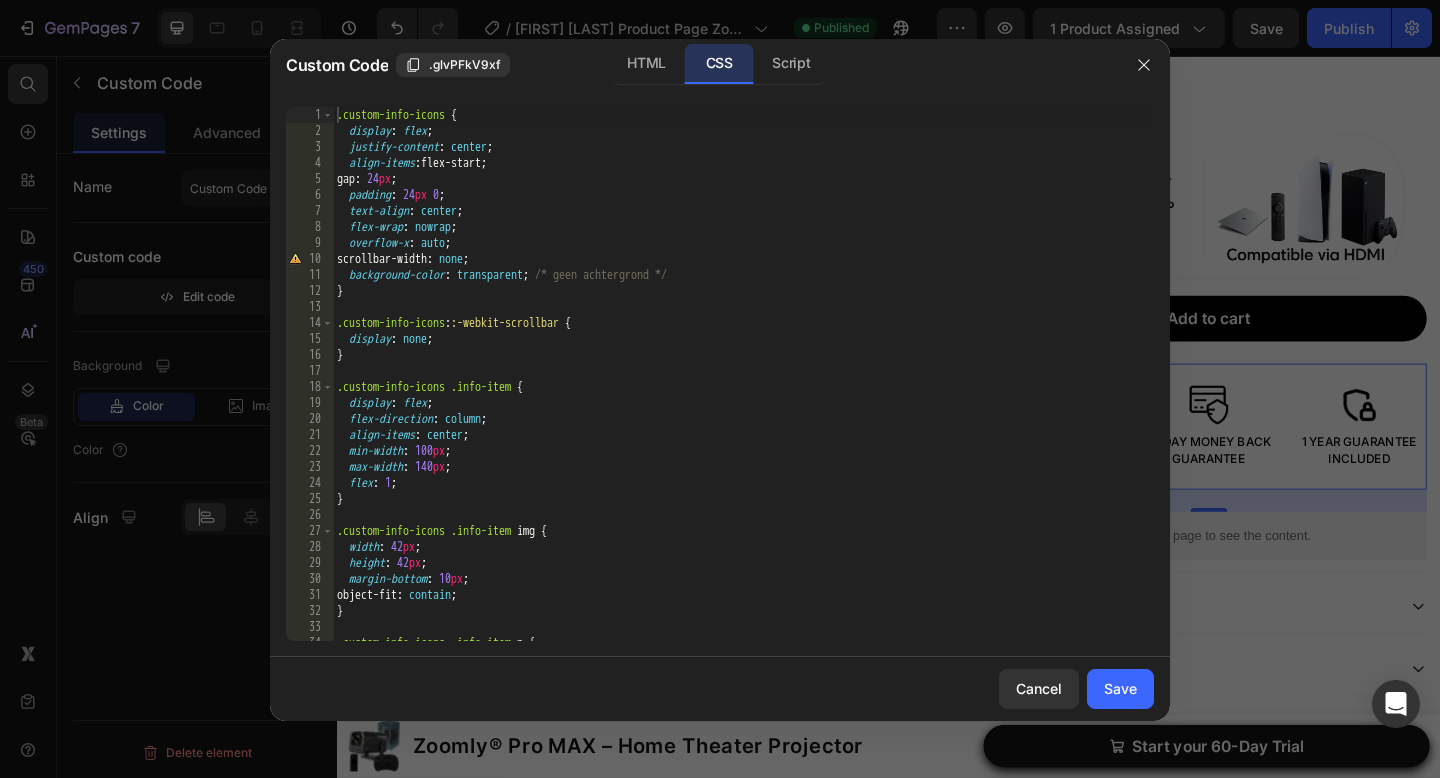 click on "Custom Code .glvPFkV9xf HTML CSS Script 1 2 3 4 5 6 7 8 9 10 11 12 13 14 15 16 17 18 19 20 21 22 23 24 25 26 27 28 29 30 31 32 33 34 35 .custom-info-icons   {    display :   flex ;    justify-content :   center ;    align-items :  flex-start ;   gap :   24 px ;    padding :   24 px   0 ;    text-align :   center ;    flex-wrap :   nowrap ;    overflow-x :   auto ;   scrollbar-width :   none ;    background-color :   transparent ;   /* geen achtergrond */ } .custom-info-icons : :-webkit-scrollbar   {    display :   none ; } .custom-info-icons   .info-item   {    display :   flex ;    flex-direction :   column ;    align-items :   center ;    min-width :   100 px ;    max-width :   140 px ;    flex :   1 ; } .custom-info-icons   .info-item   img   {    width :   42 px ;    height :   42 px ;    margin-bottom :   10 px ;   object-fit :   contain ; } .custom-info-icons   .info-item   p   {    font-family :  Inter,  sans-serif ;     Cancel Save" 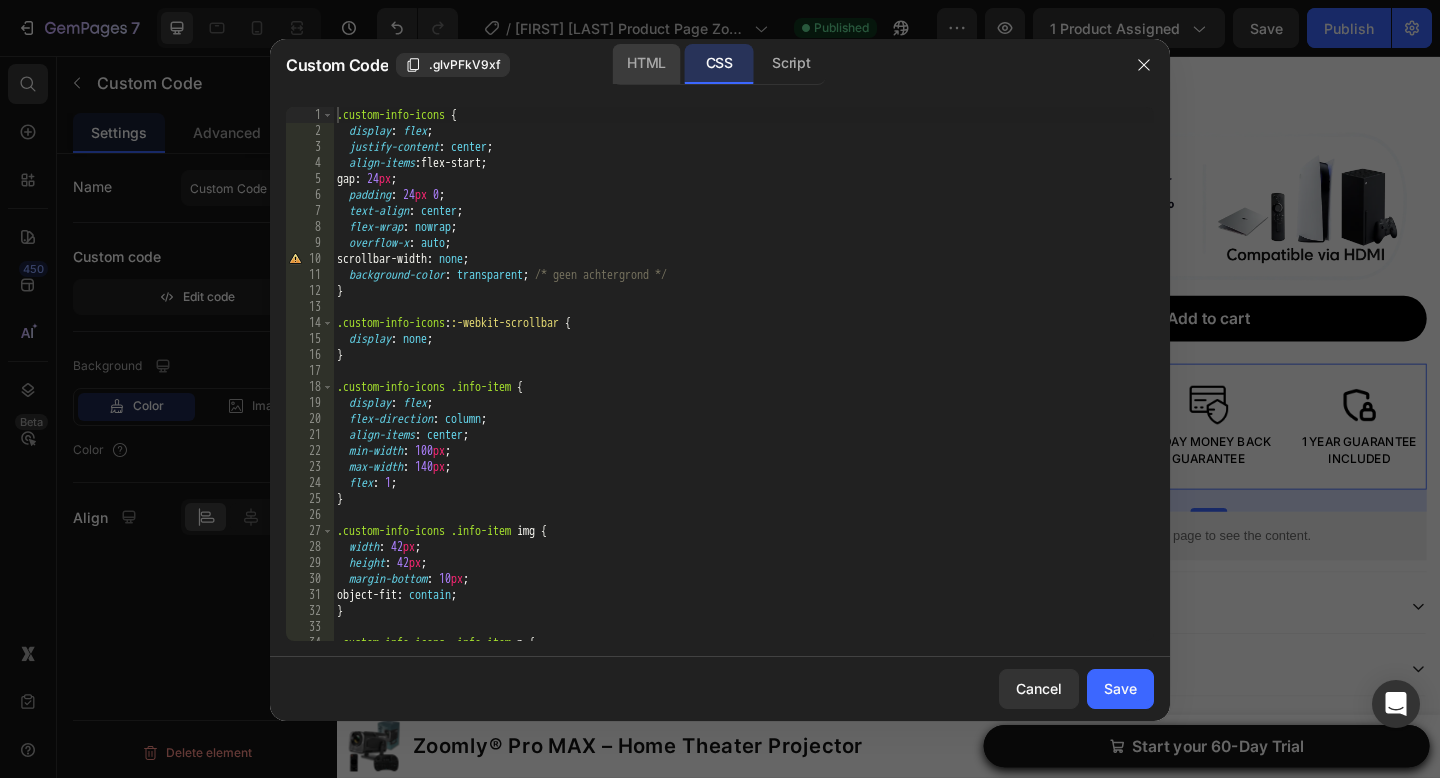 click on "HTML" 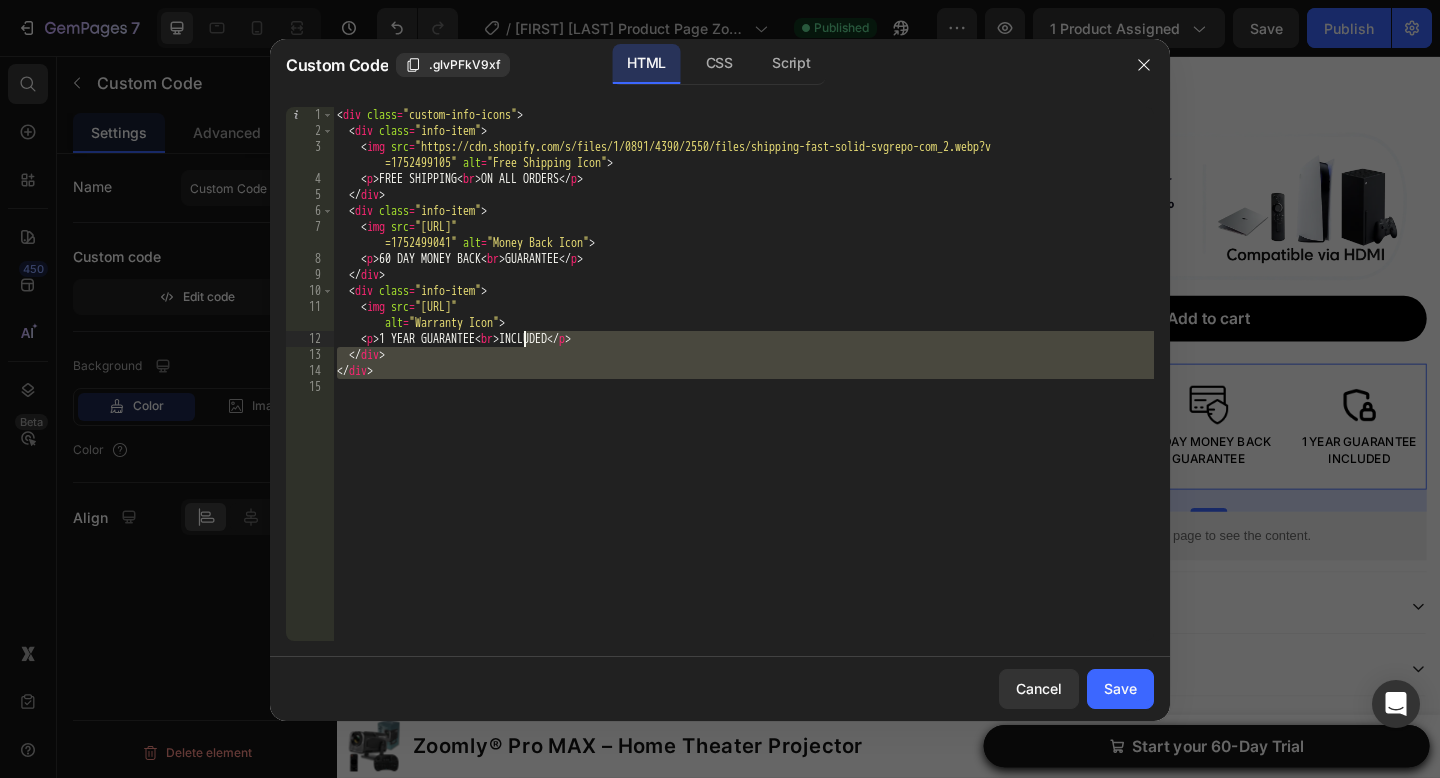 drag, startPoint x: 513, startPoint y: 429, endPoint x: 535, endPoint y: -17, distance: 446.54227 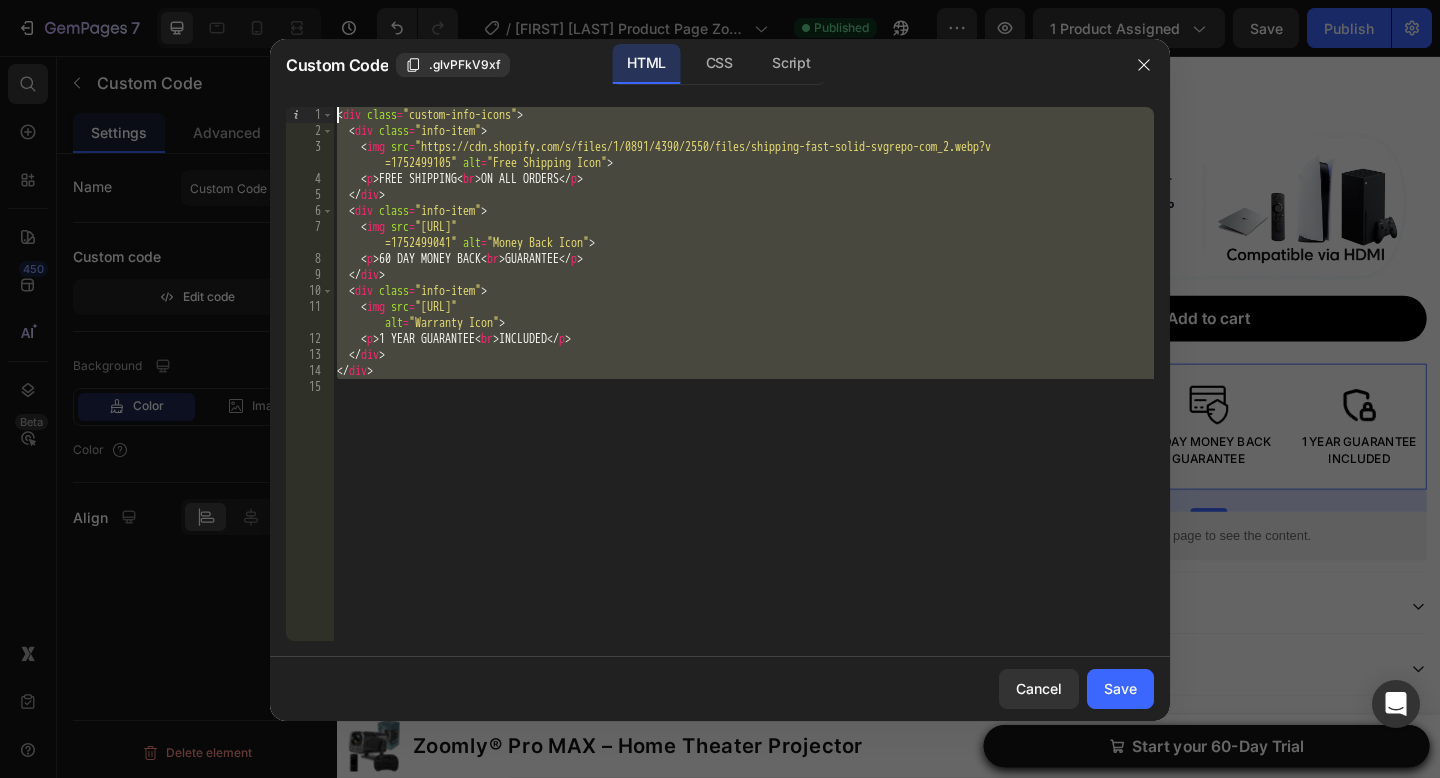 paste 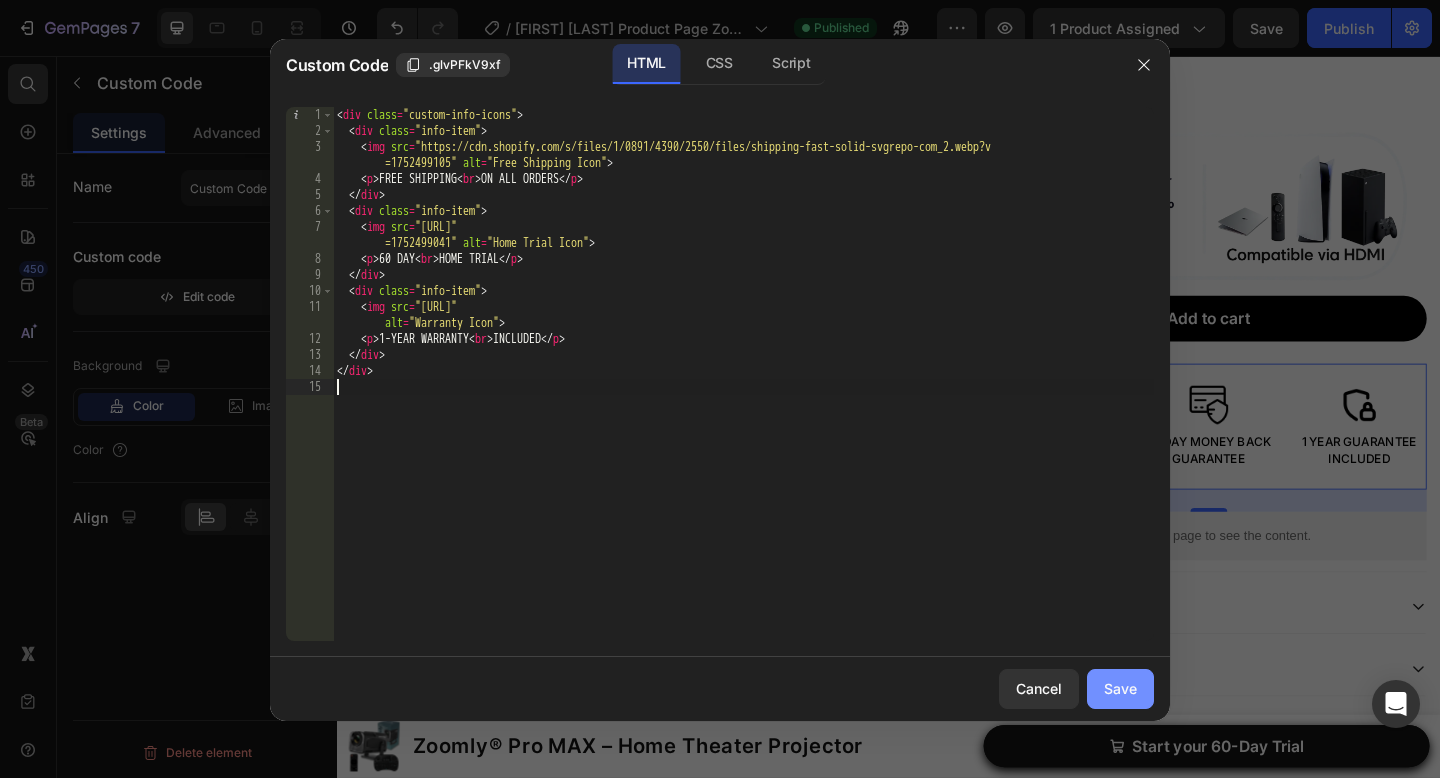 click on "Save" at bounding box center (1120, 688) 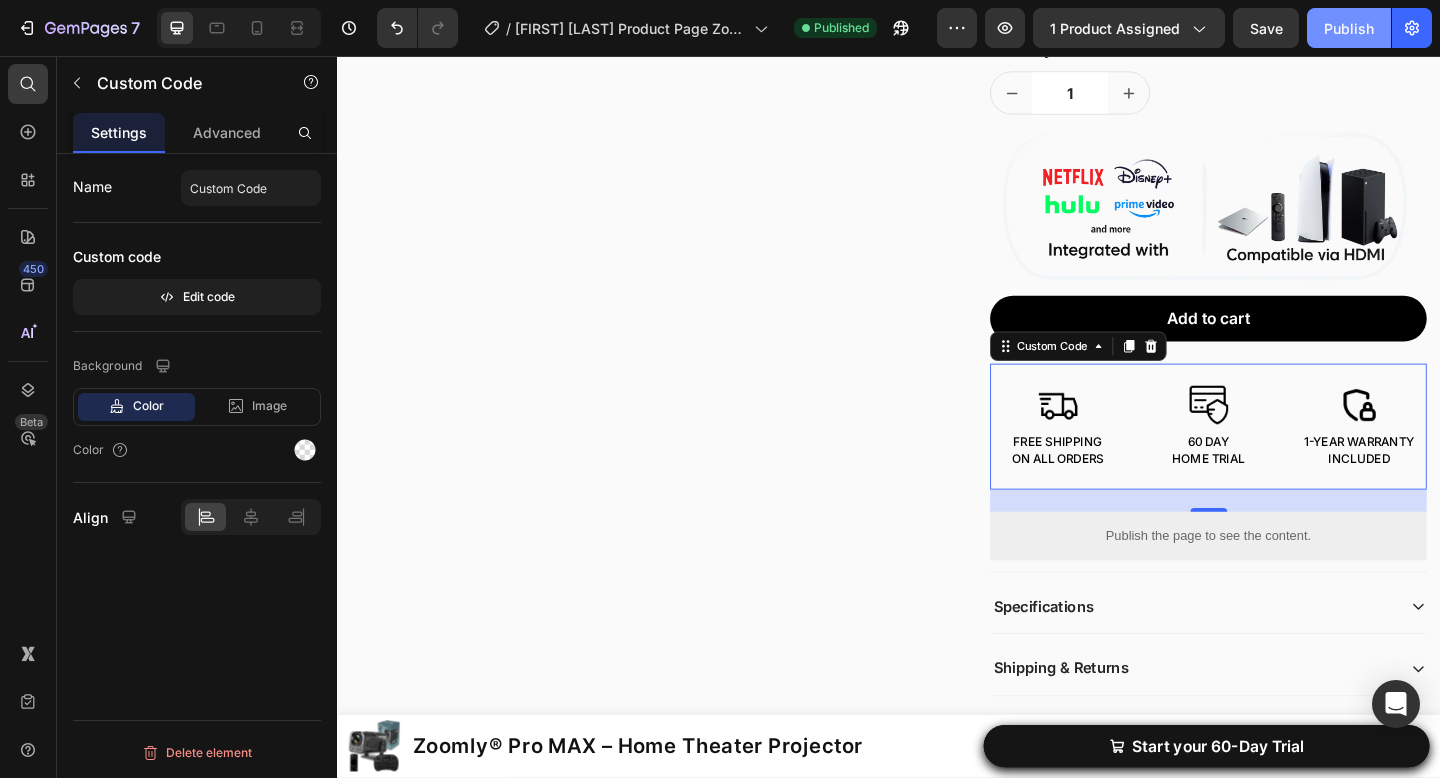 click on "Publish" 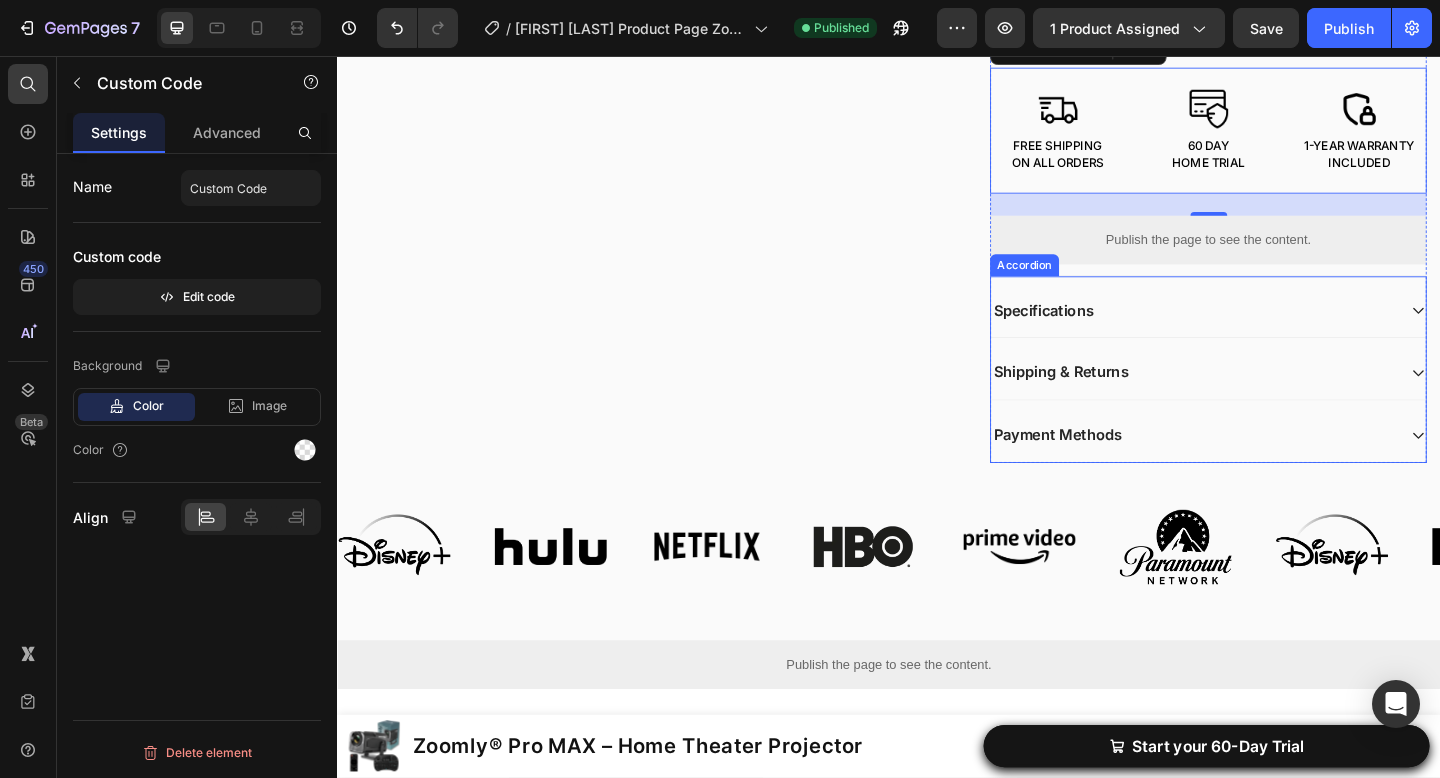 scroll, scrollTop: 1001, scrollLeft: 0, axis: vertical 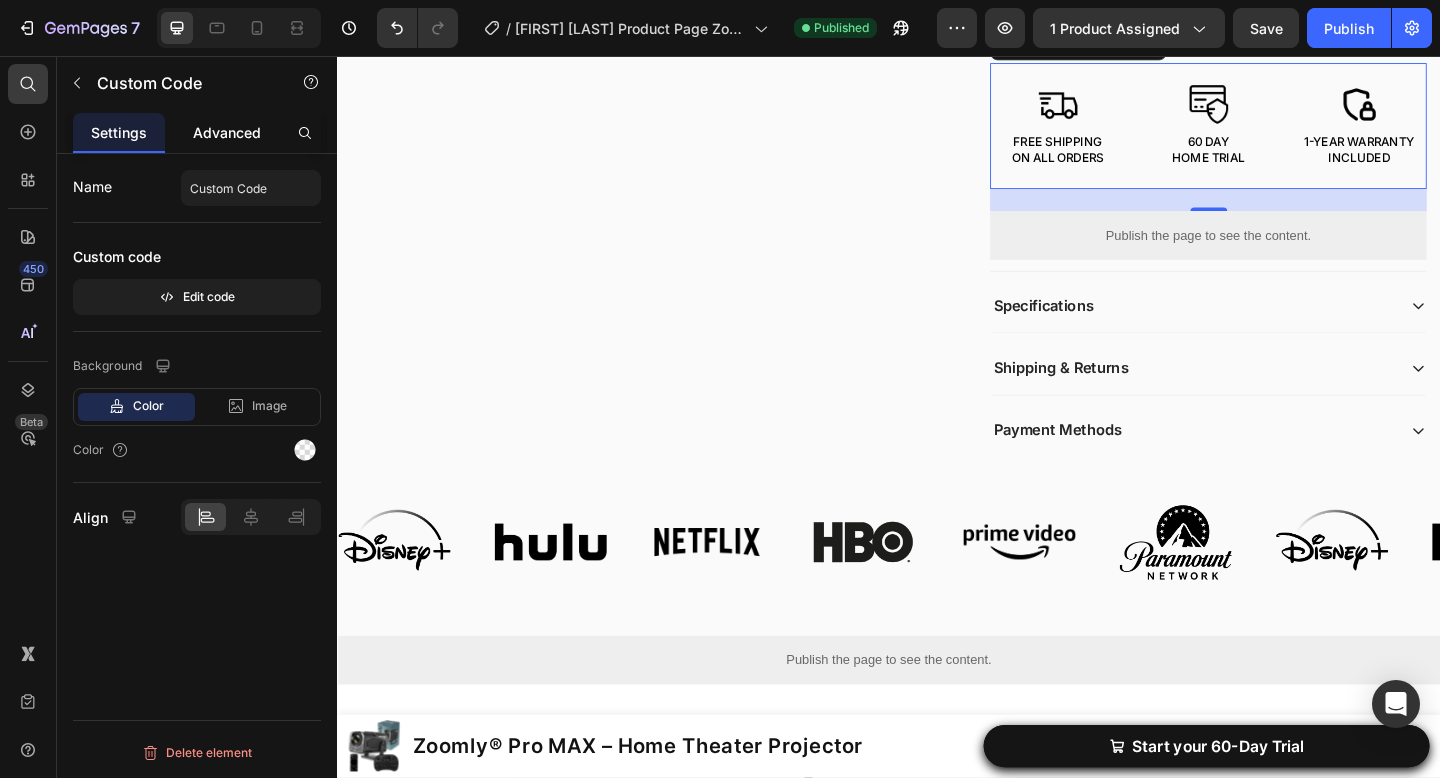 click on "Advanced" at bounding box center [227, 132] 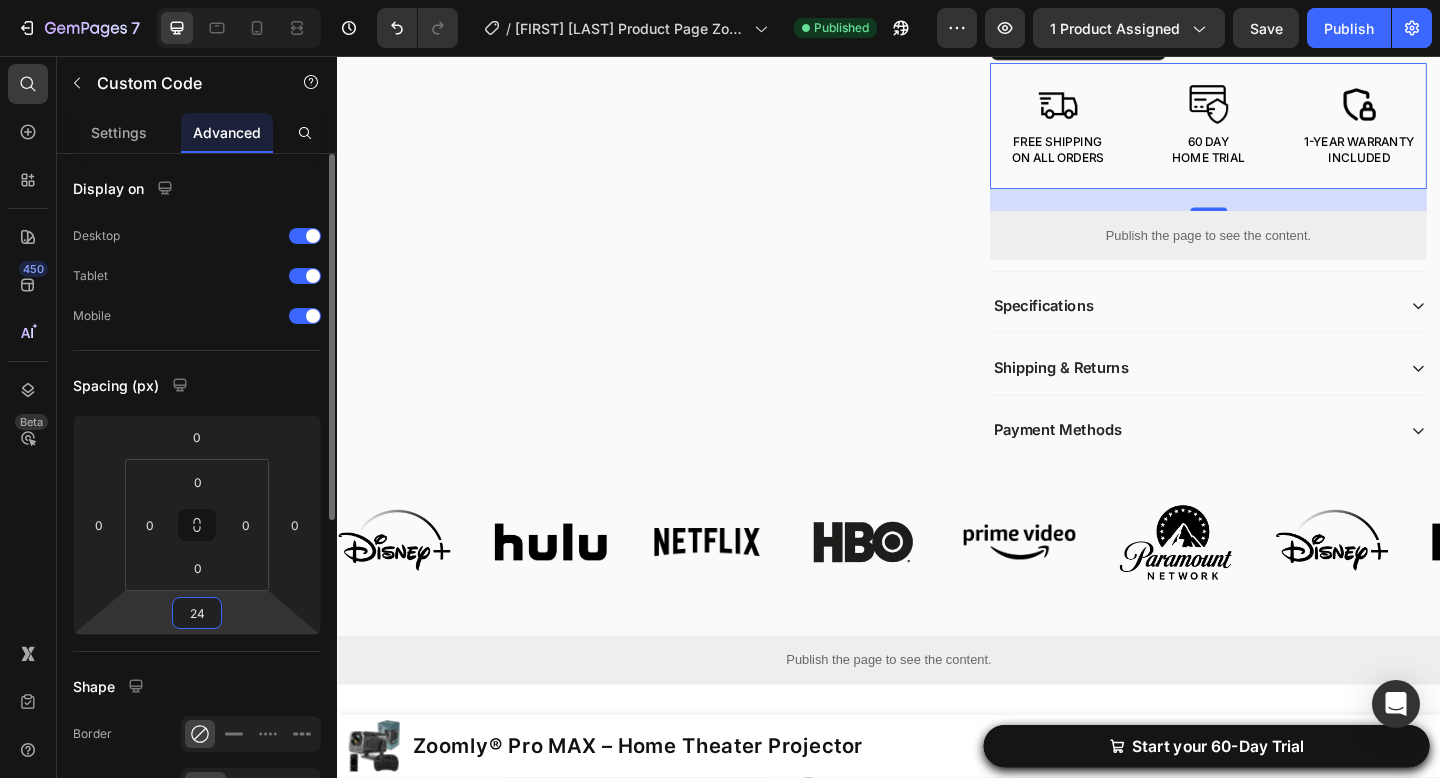 click on "24" at bounding box center [197, 613] 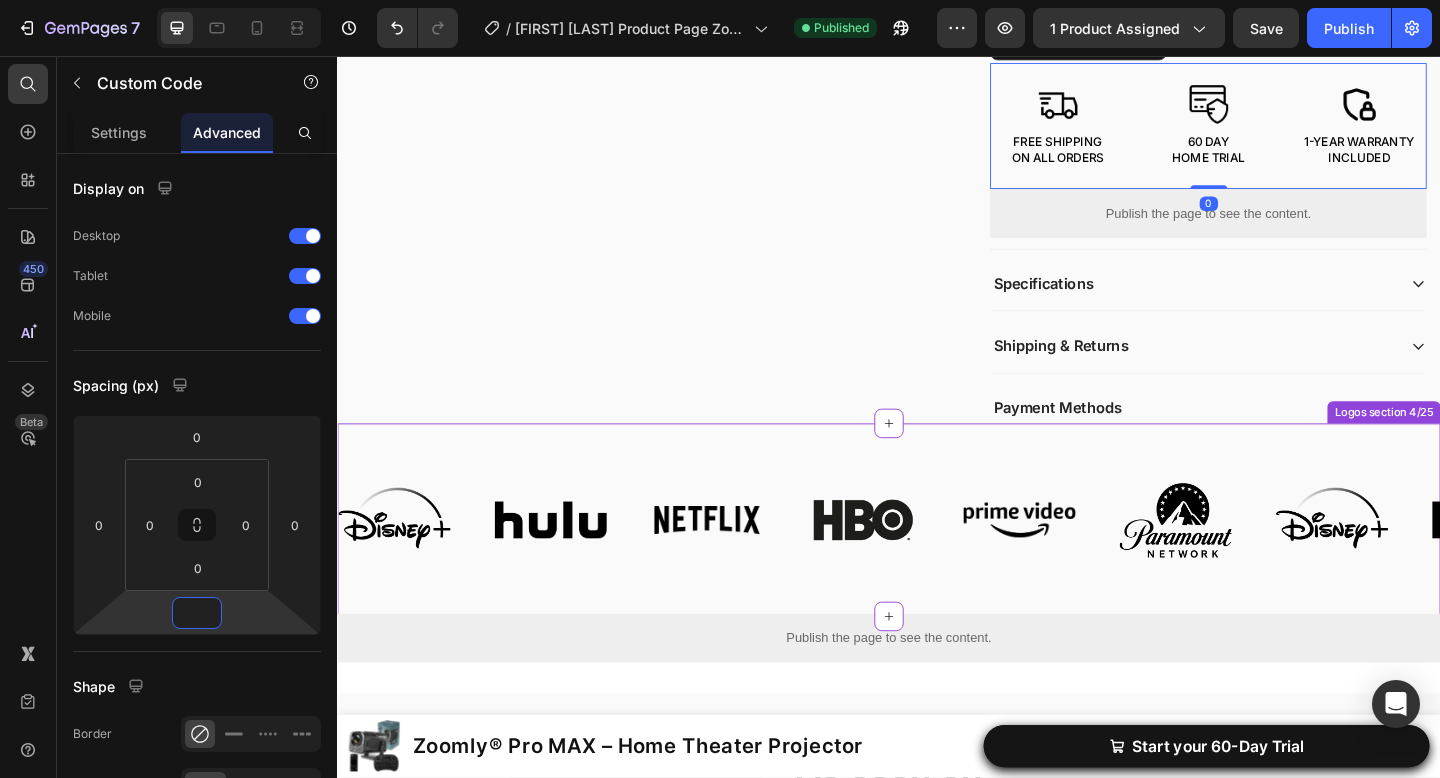 scroll, scrollTop: 744, scrollLeft: 0, axis: vertical 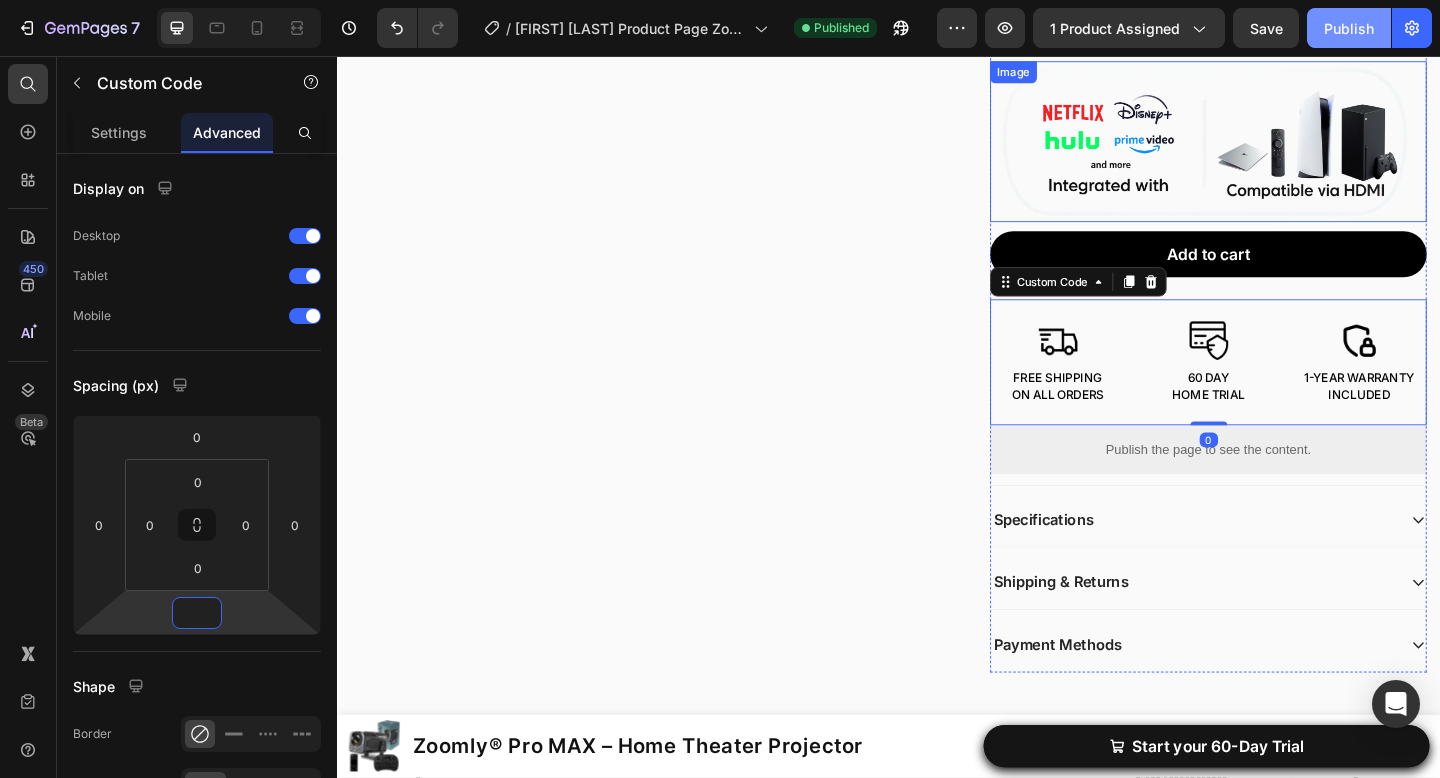 type on "0" 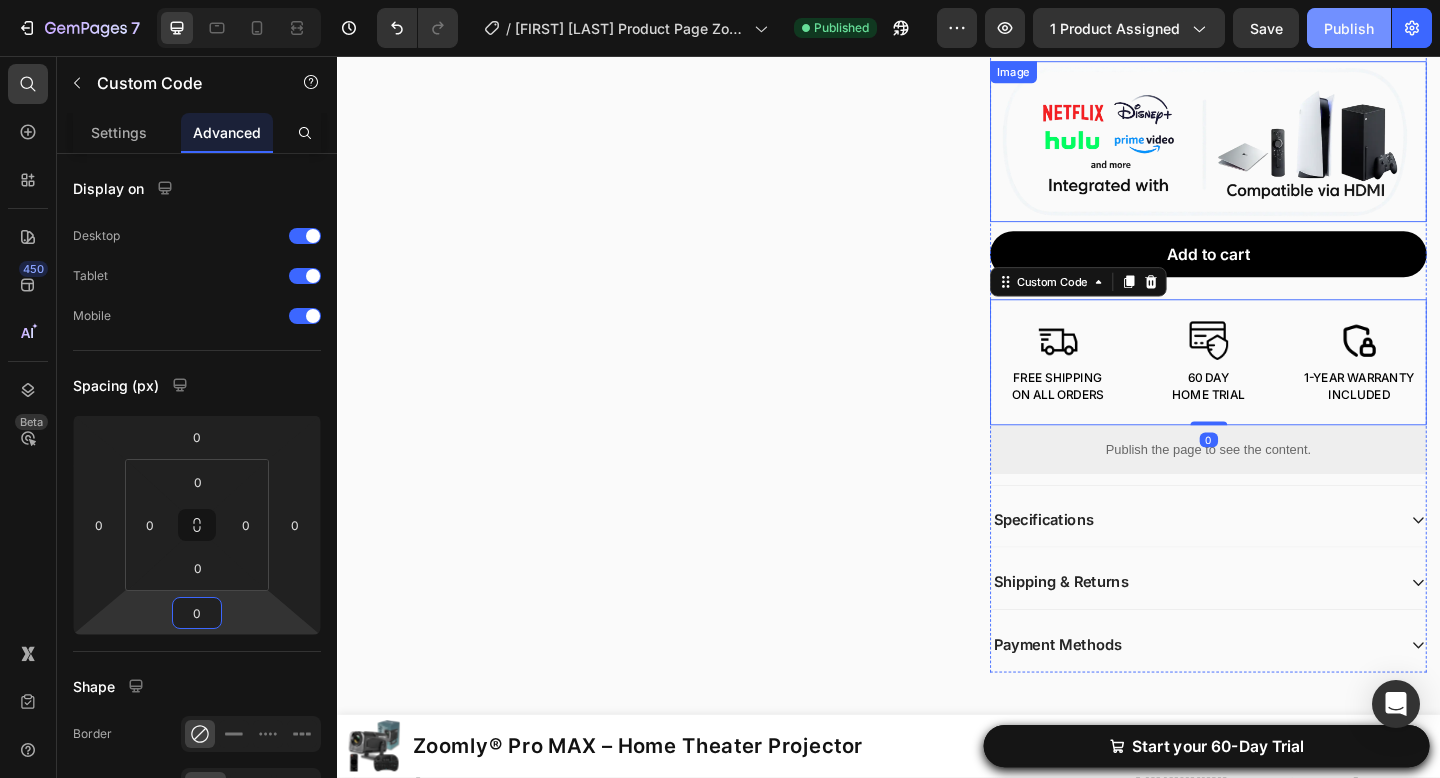 click on "Publish" 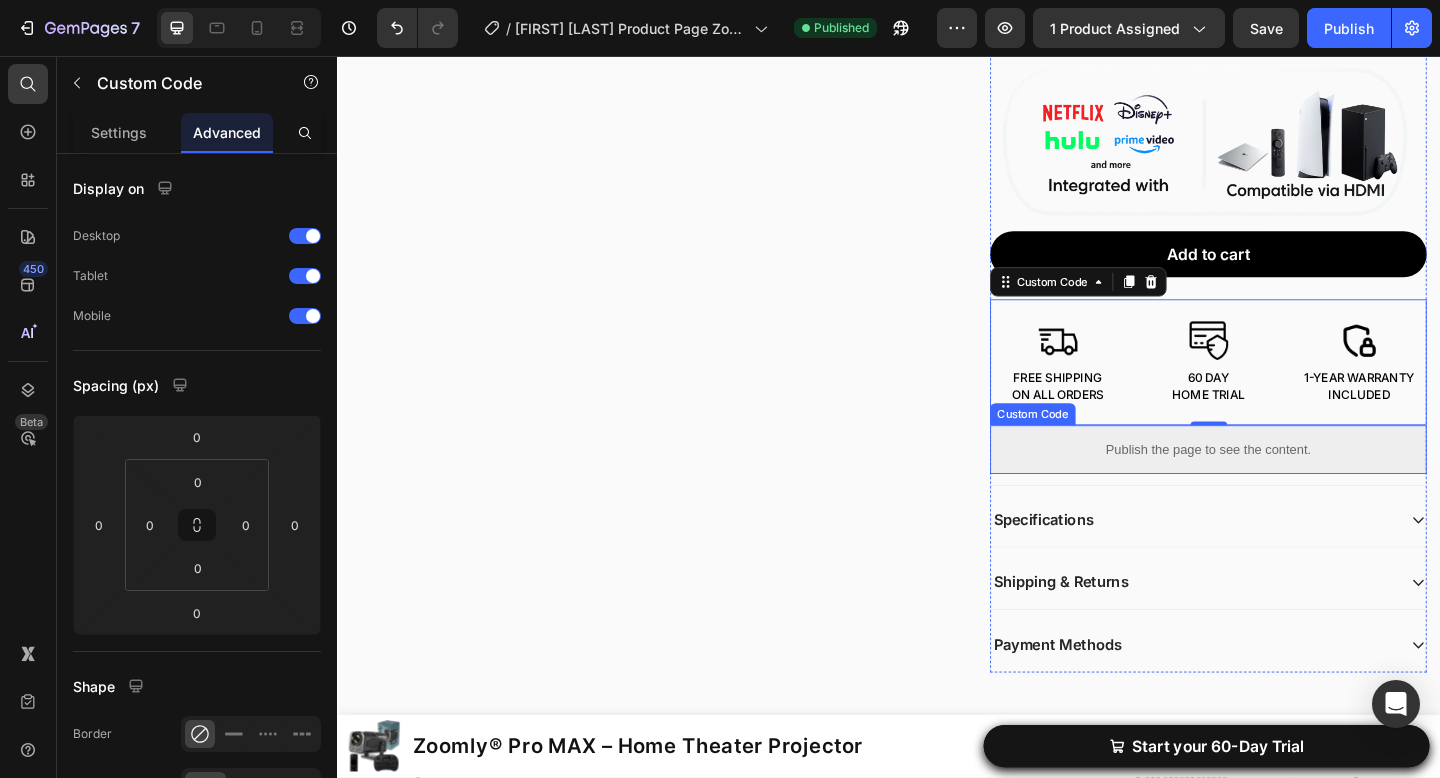 scroll, scrollTop: 658, scrollLeft: 0, axis: vertical 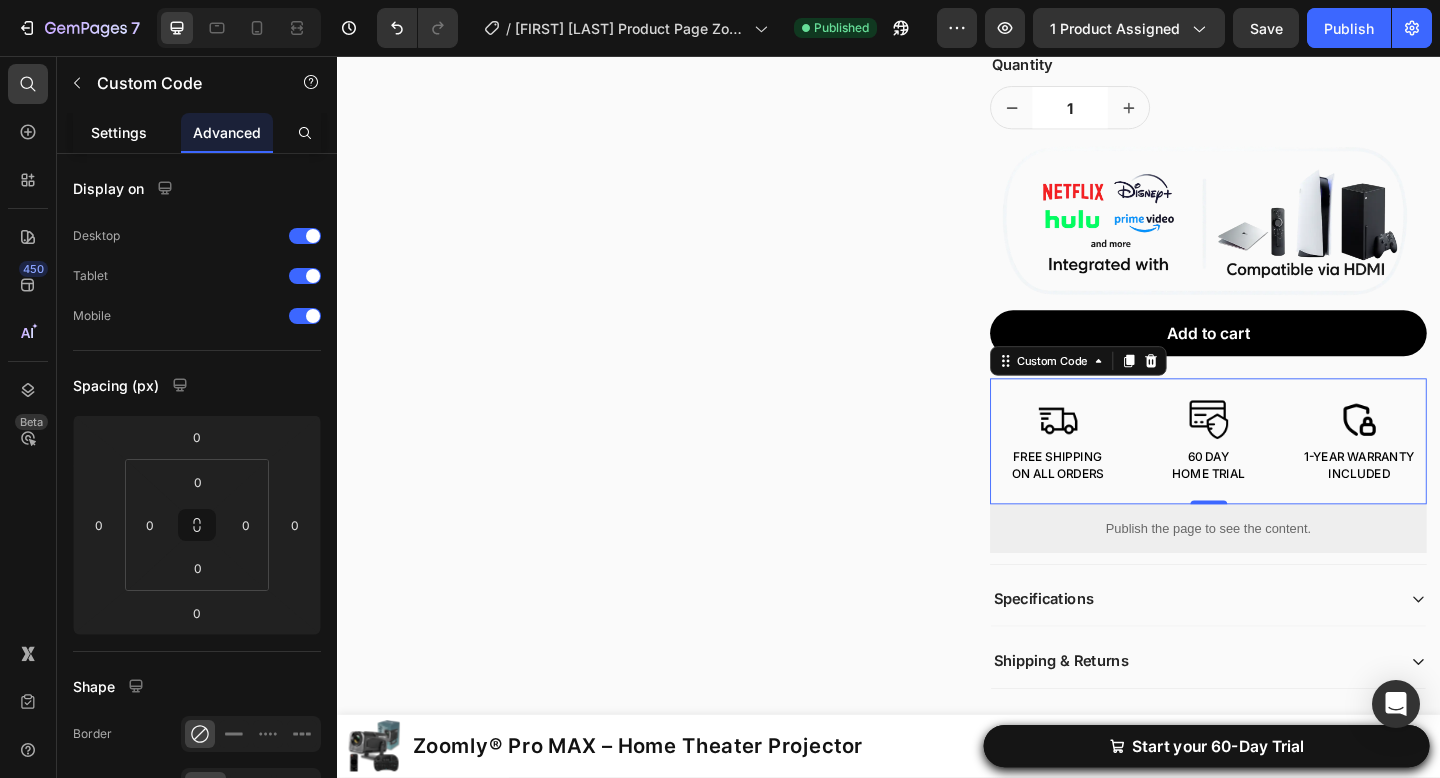 click on "Settings" at bounding box center (119, 132) 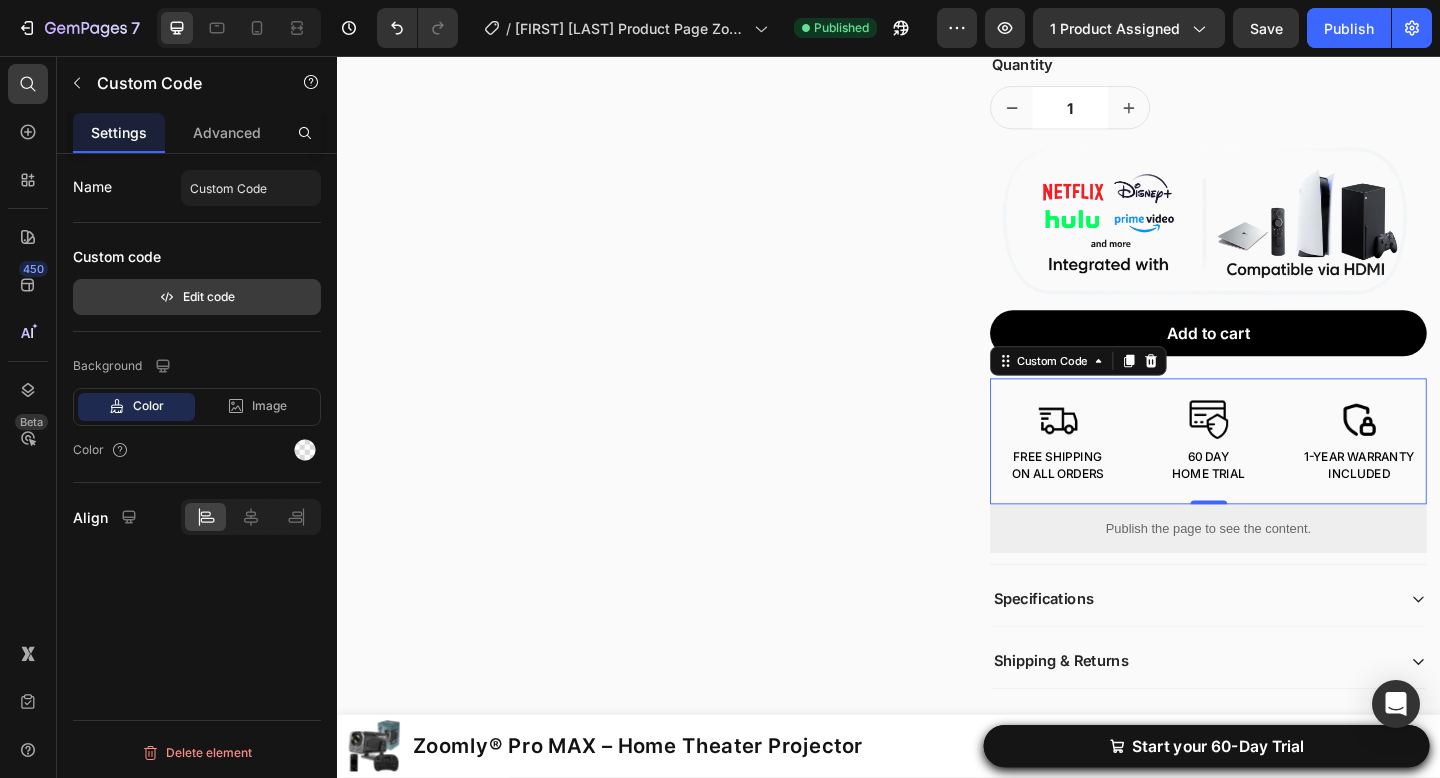click on "Edit code" at bounding box center (197, 297) 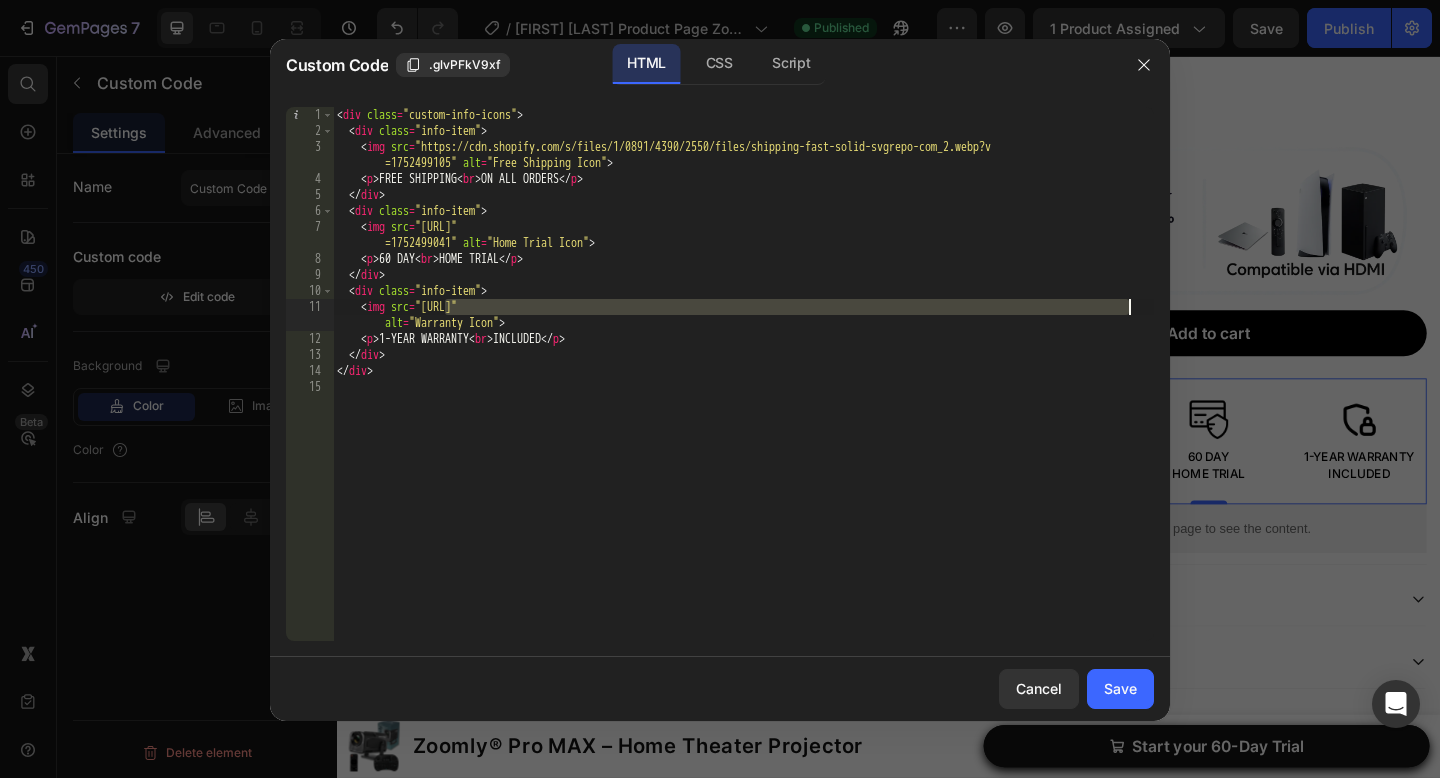 drag, startPoint x: 442, startPoint y: 307, endPoint x: 1130, endPoint y: 305, distance: 688.0029 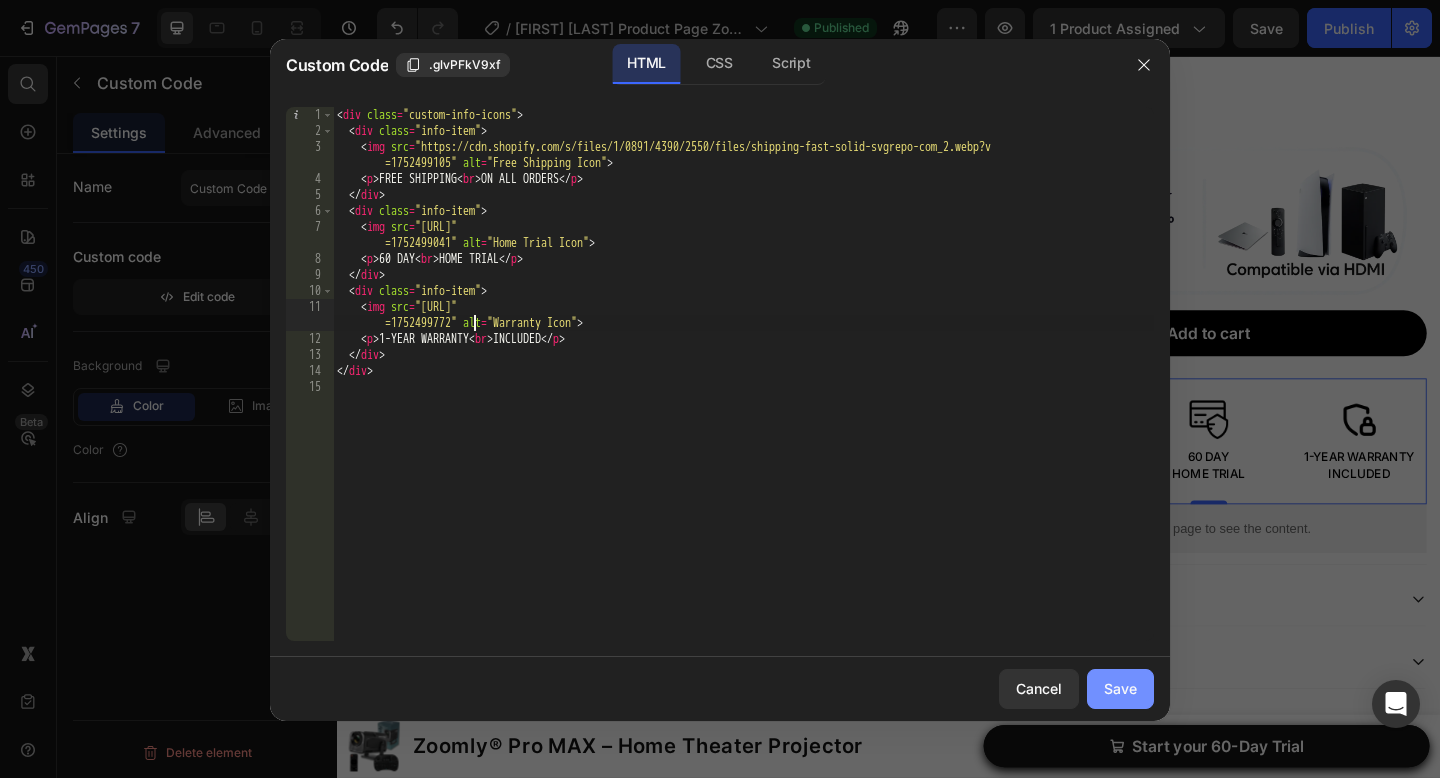 click on "Save" at bounding box center [1120, 688] 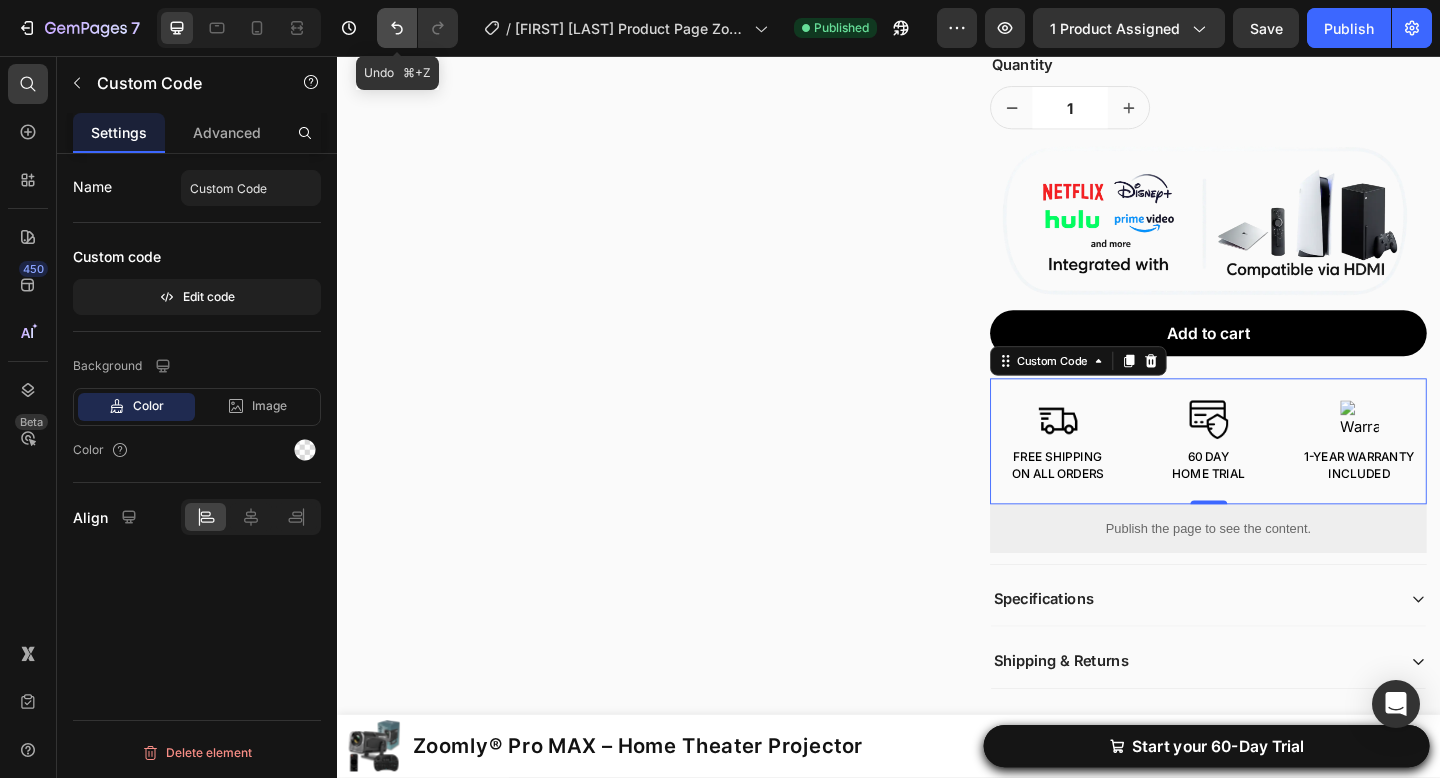 click 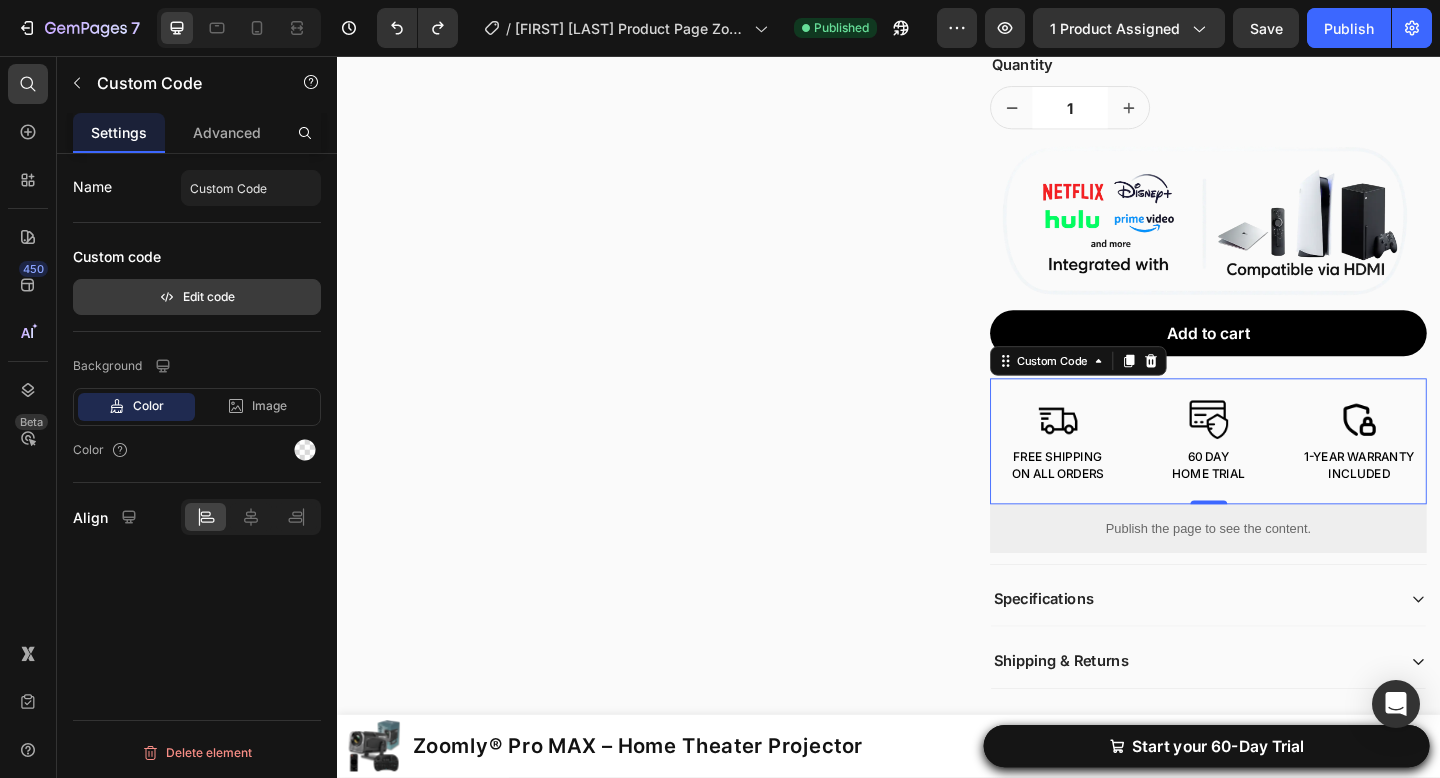 click on "Edit code" at bounding box center (197, 297) 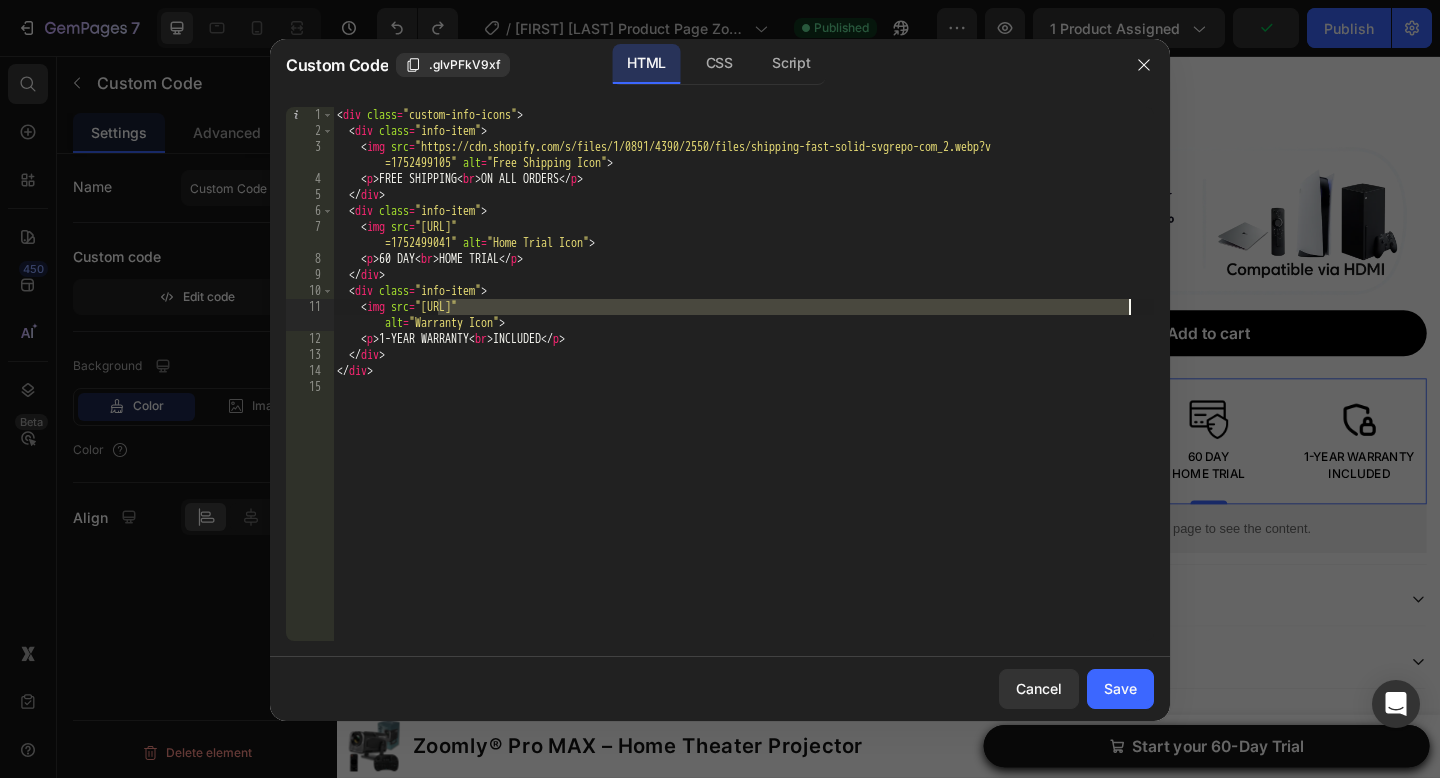 drag, startPoint x: 439, startPoint y: 306, endPoint x: 1130, endPoint y: 305, distance: 691.00073 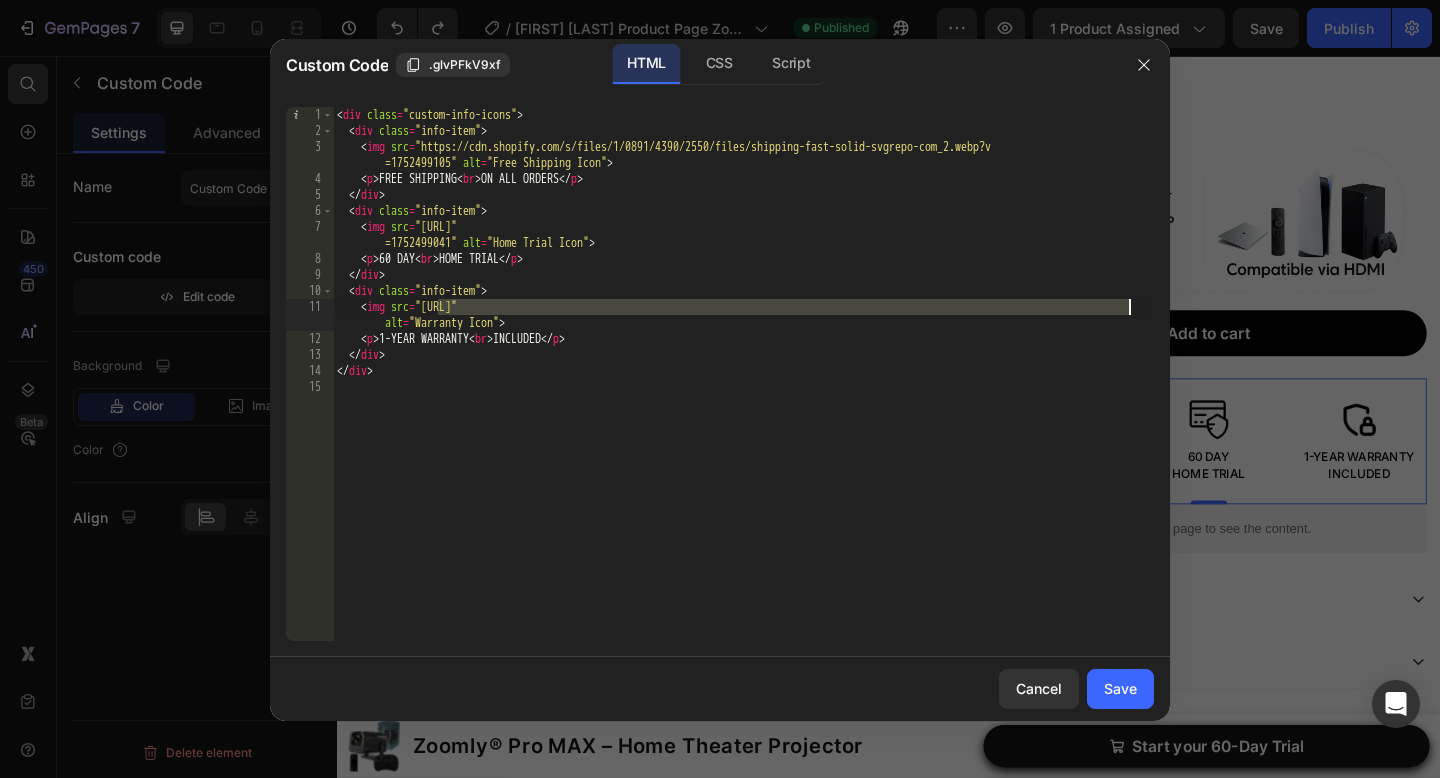 paste on "_1.webp?v=1752499772" 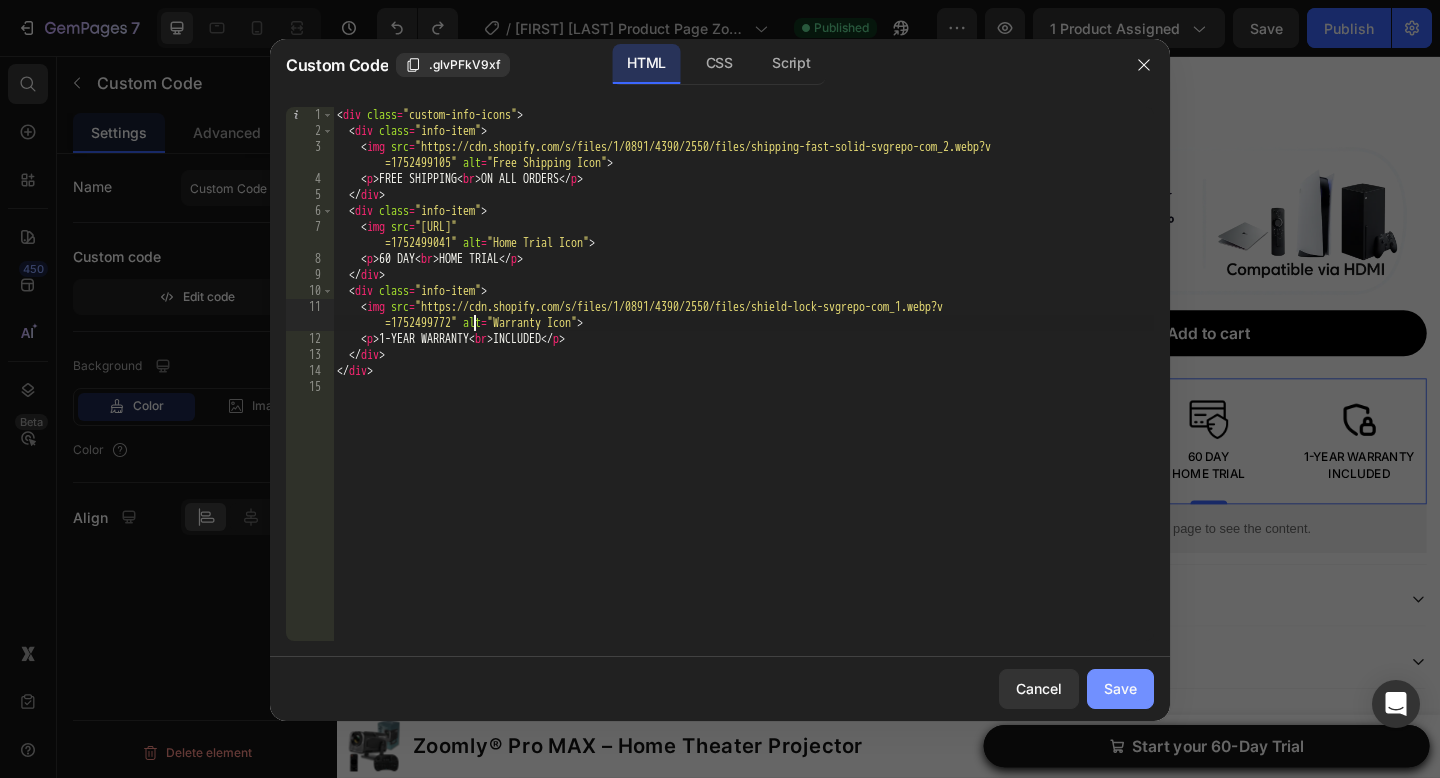 click on "Save" at bounding box center [1120, 688] 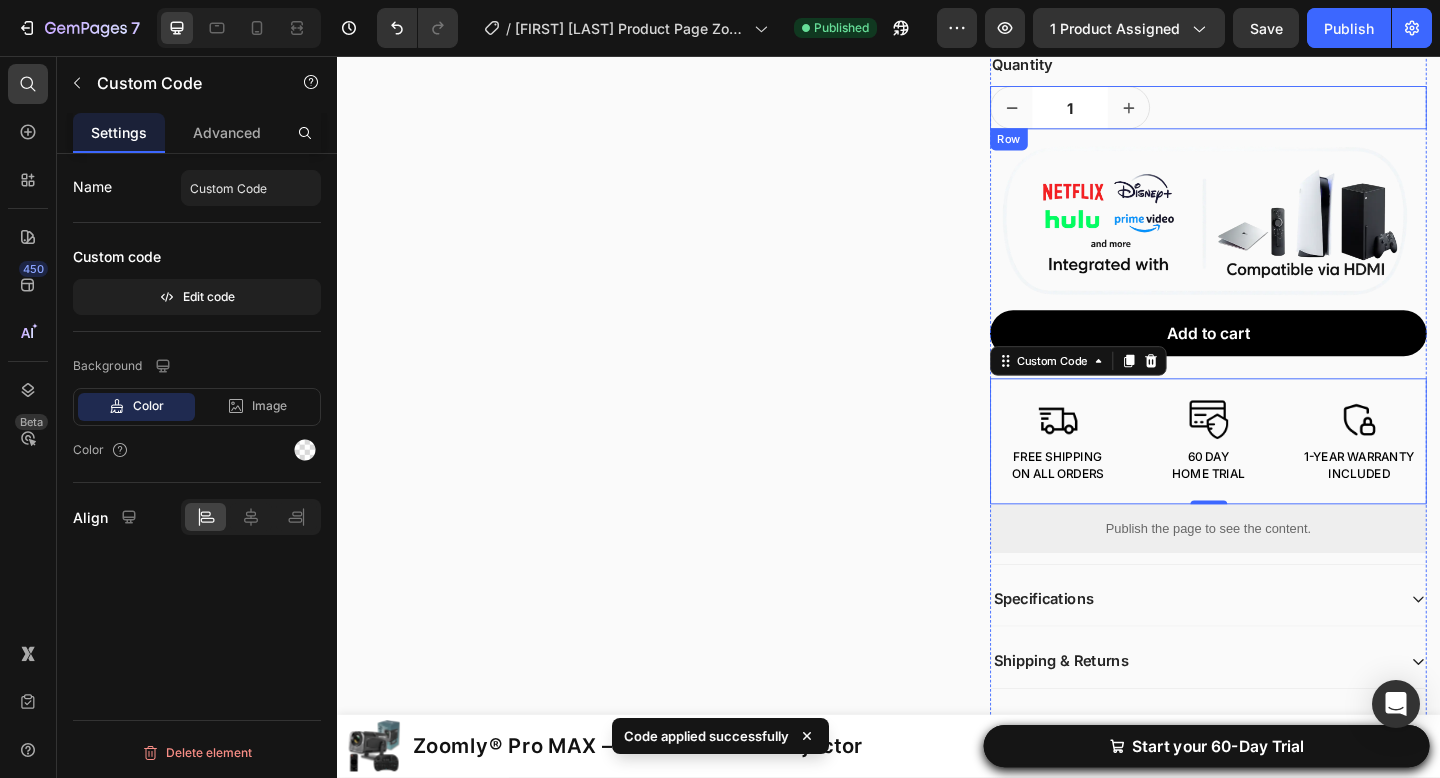 click on "Quantity" at bounding box center [1284, 65] 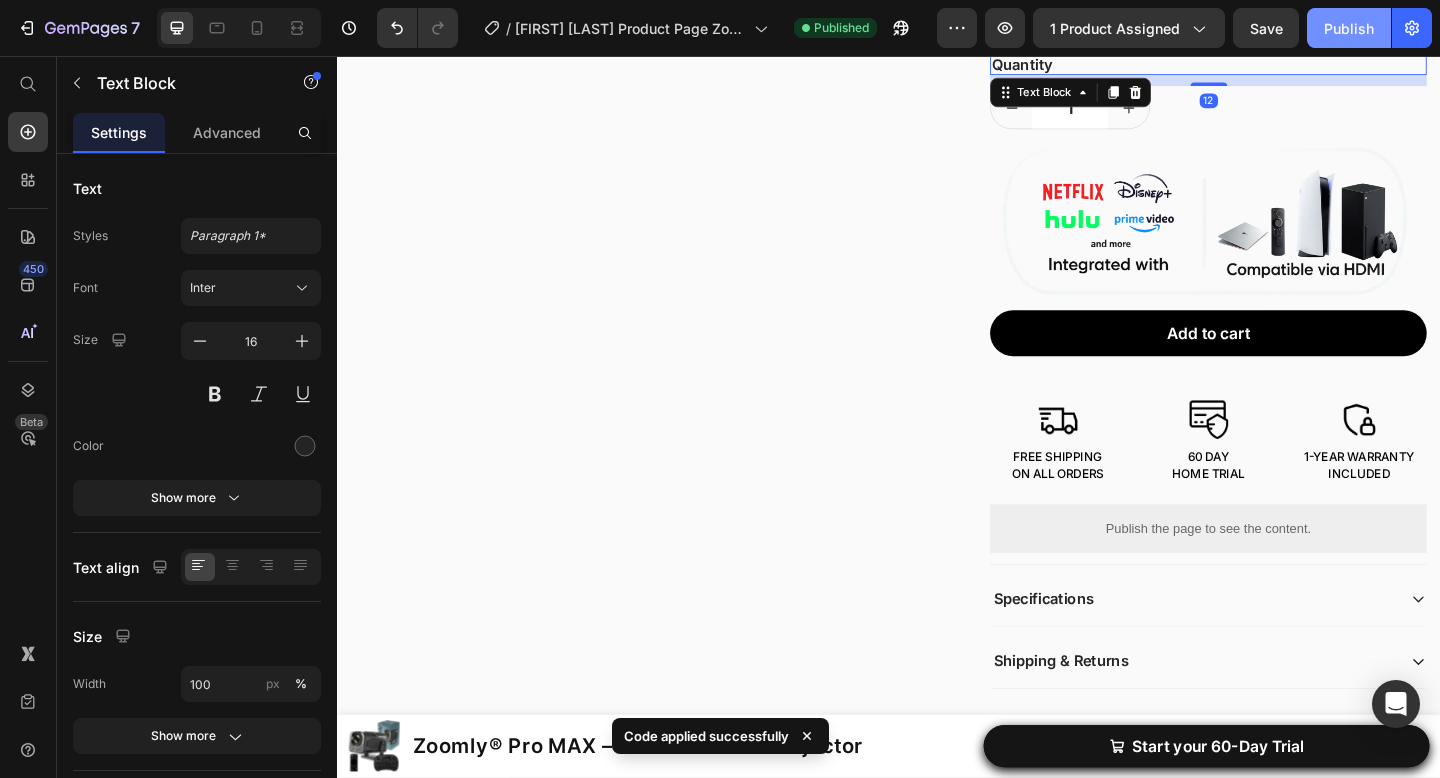 click on "Publish" at bounding box center (1349, 28) 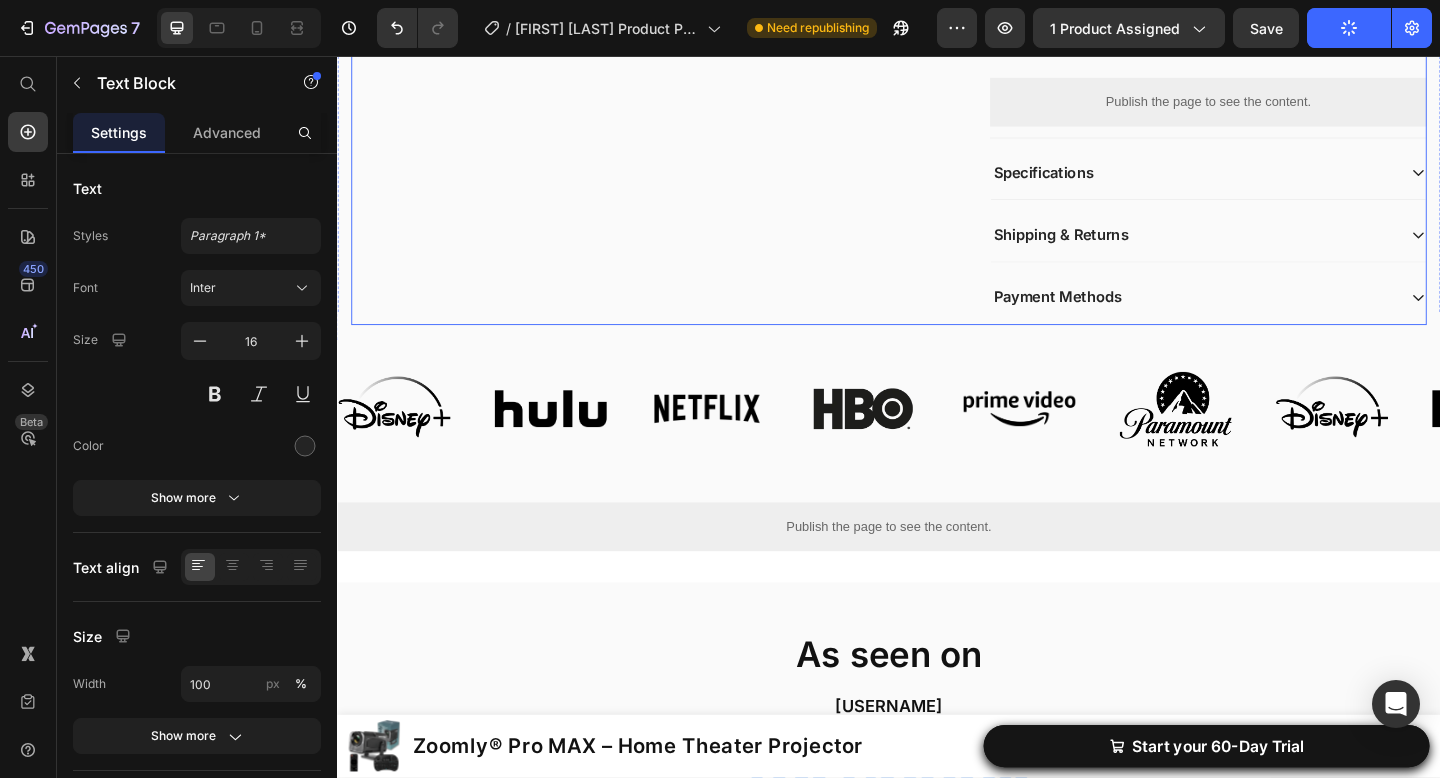 scroll, scrollTop: 887, scrollLeft: 0, axis: vertical 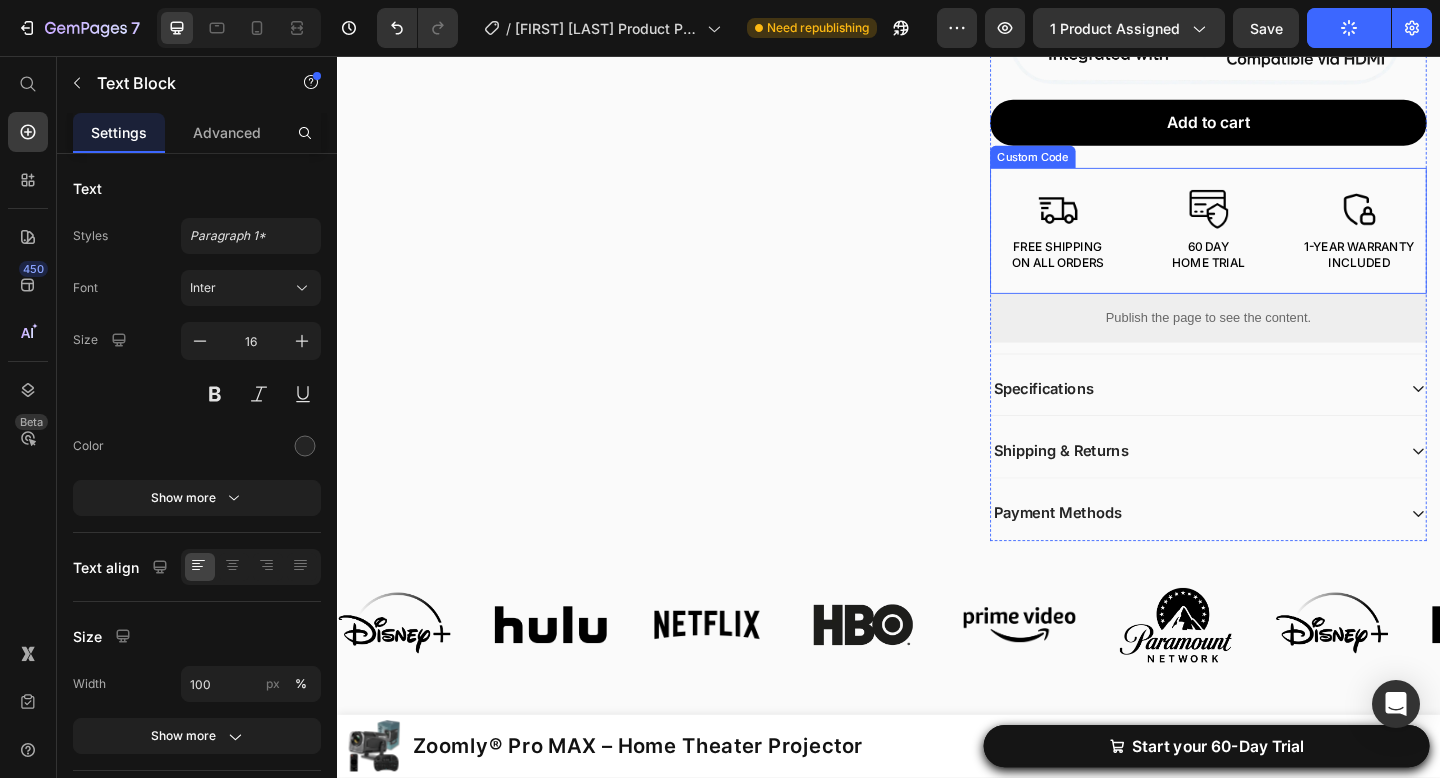 click on "60 DAY HOME TRIAL" at bounding box center [1285, 246] 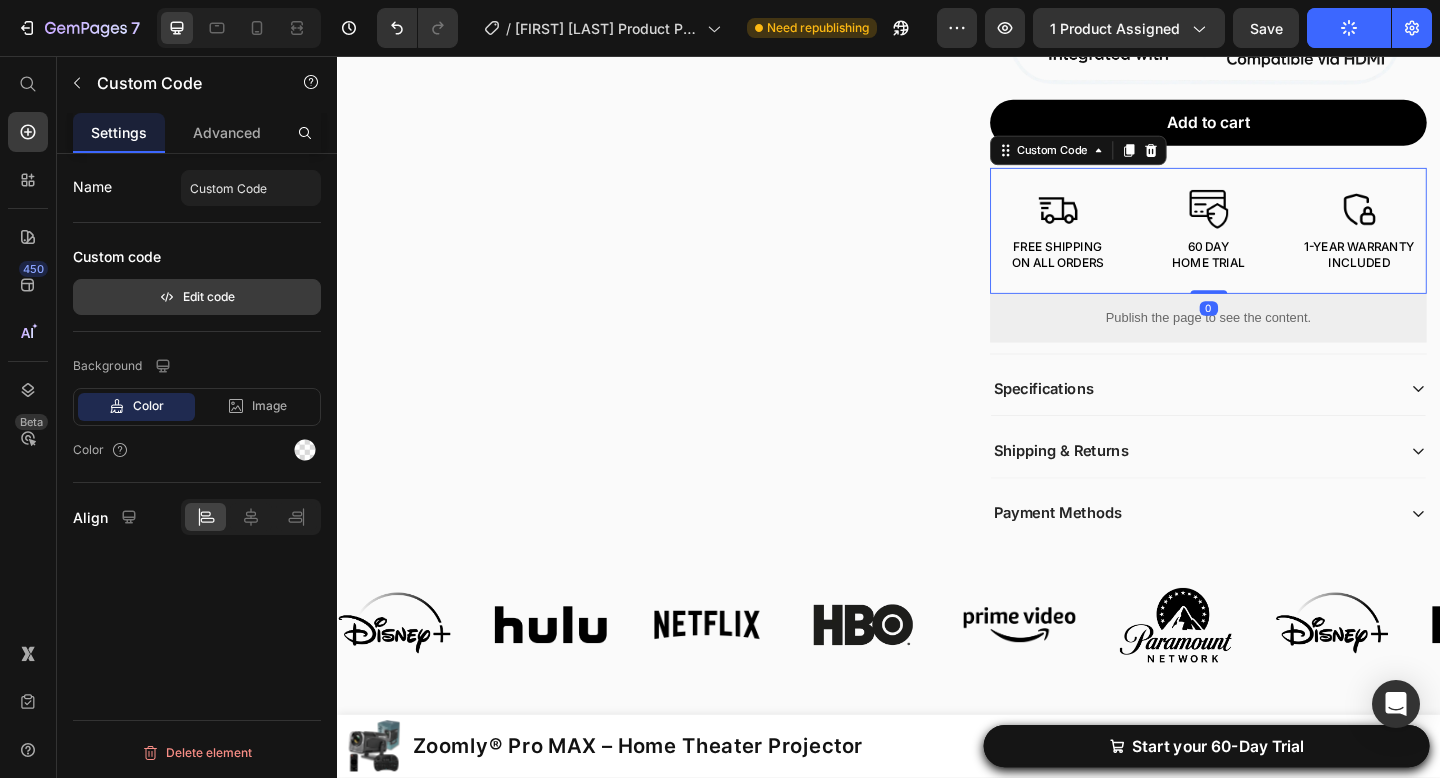 click on "Edit code" at bounding box center (197, 297) 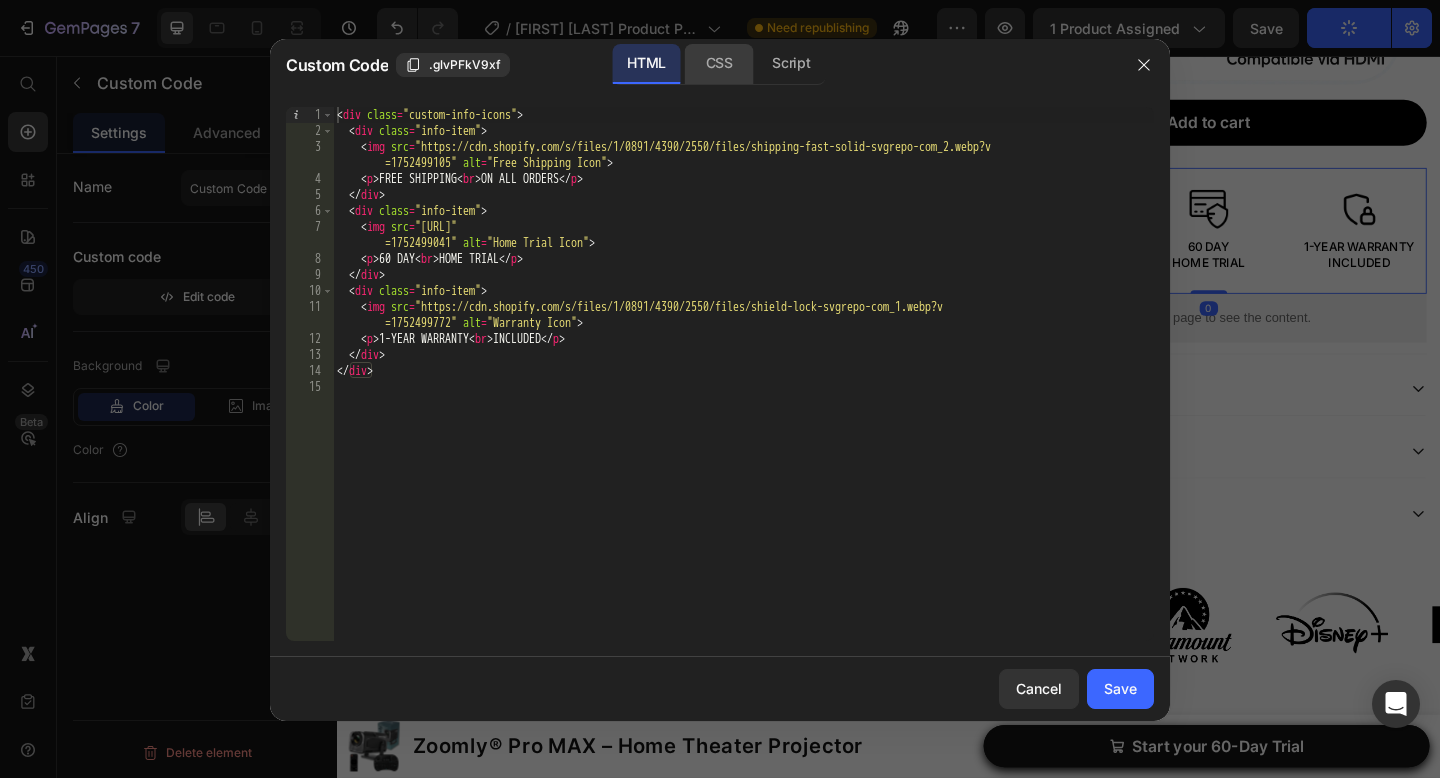 click on "CSS" 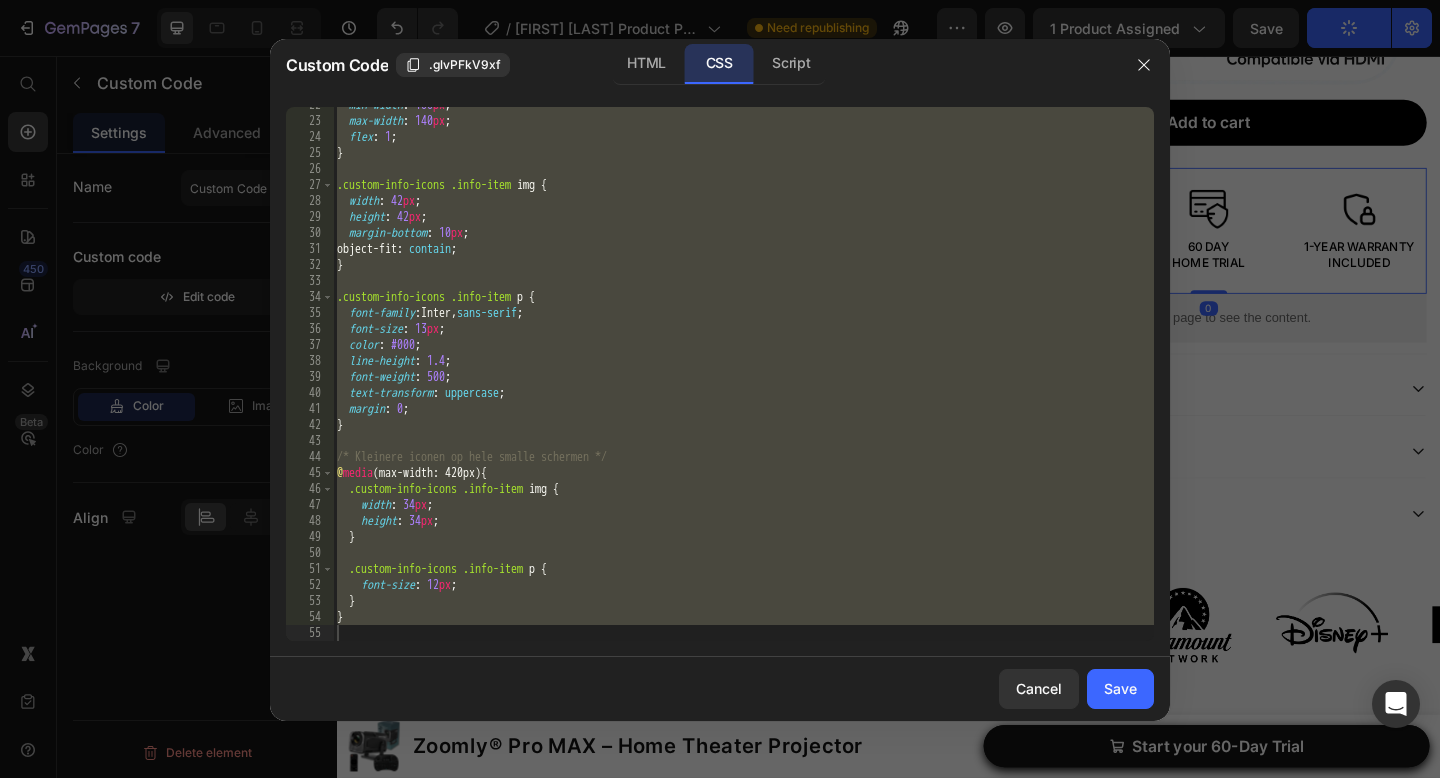scroll, scrollTop: 346, scrollLeft: 0, axis: vertical 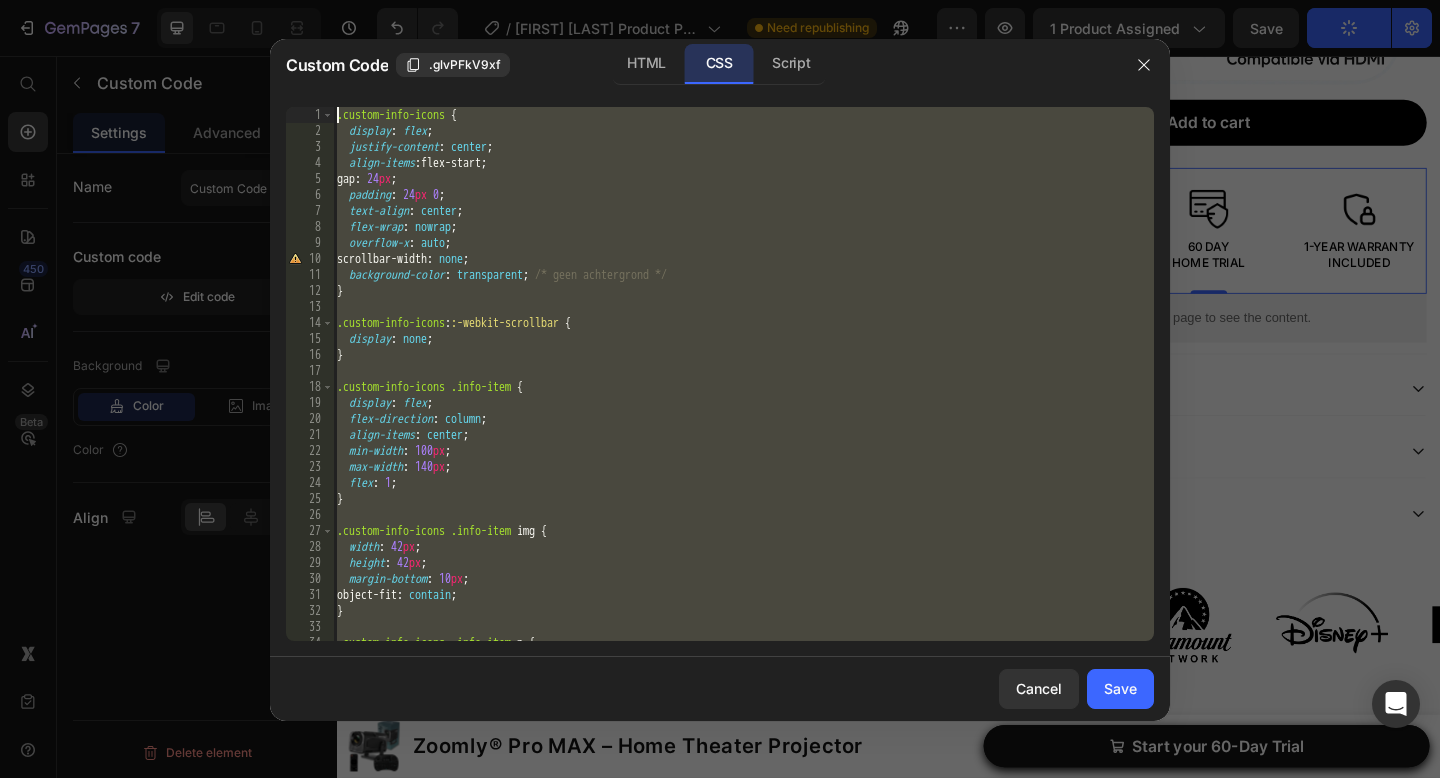 drag, startPoint x: 393, startPoint y: 634, endPoint x: 543, endPoint y: -122, distance: 770.7373 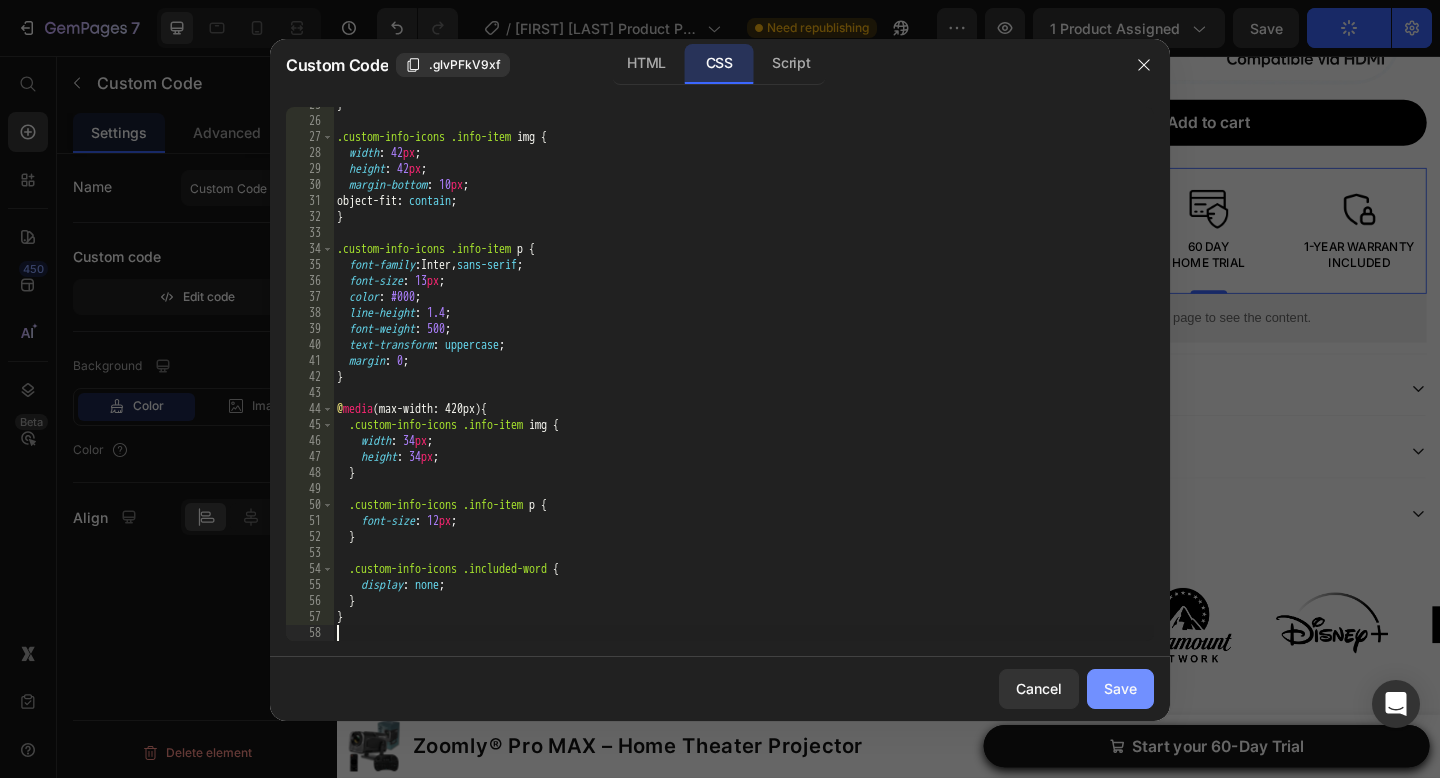 click on "Save" 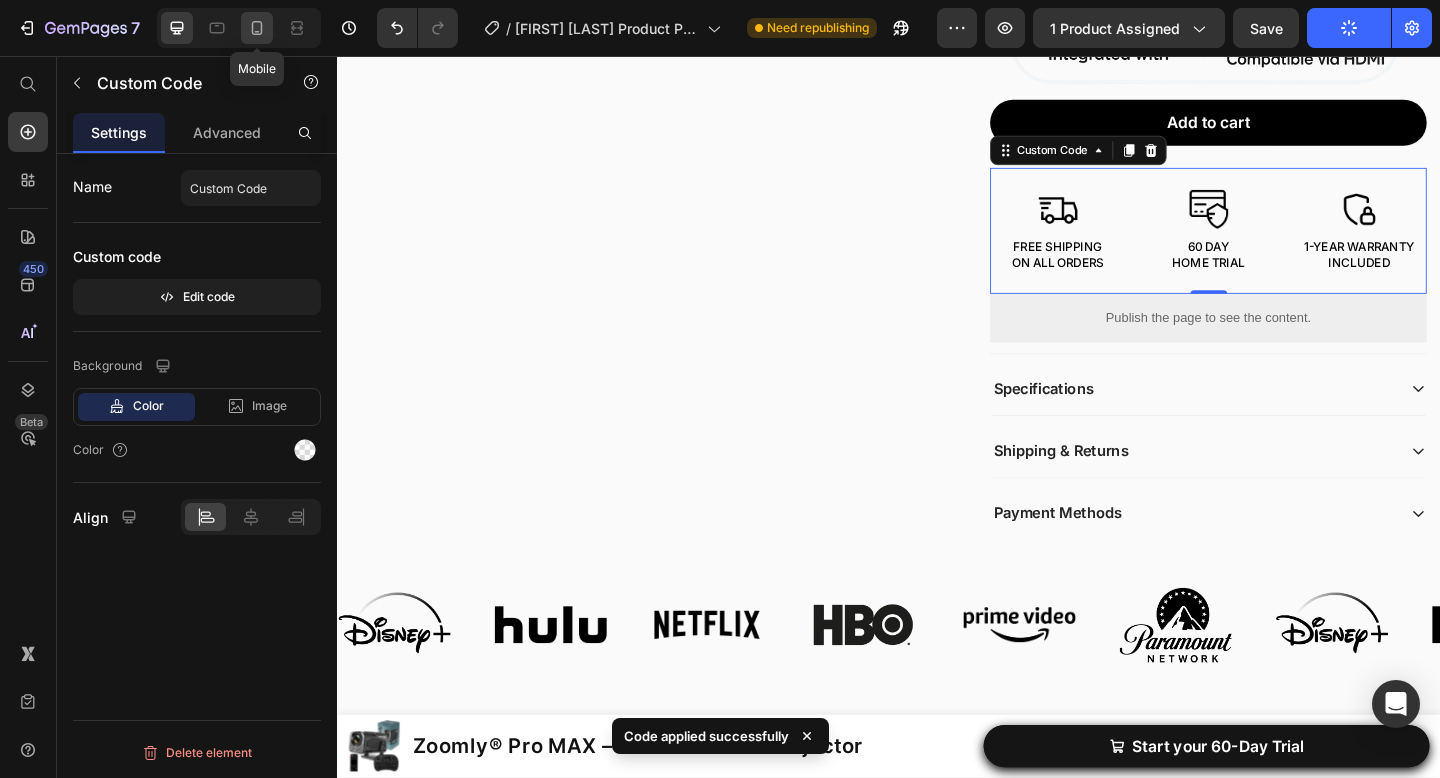 click 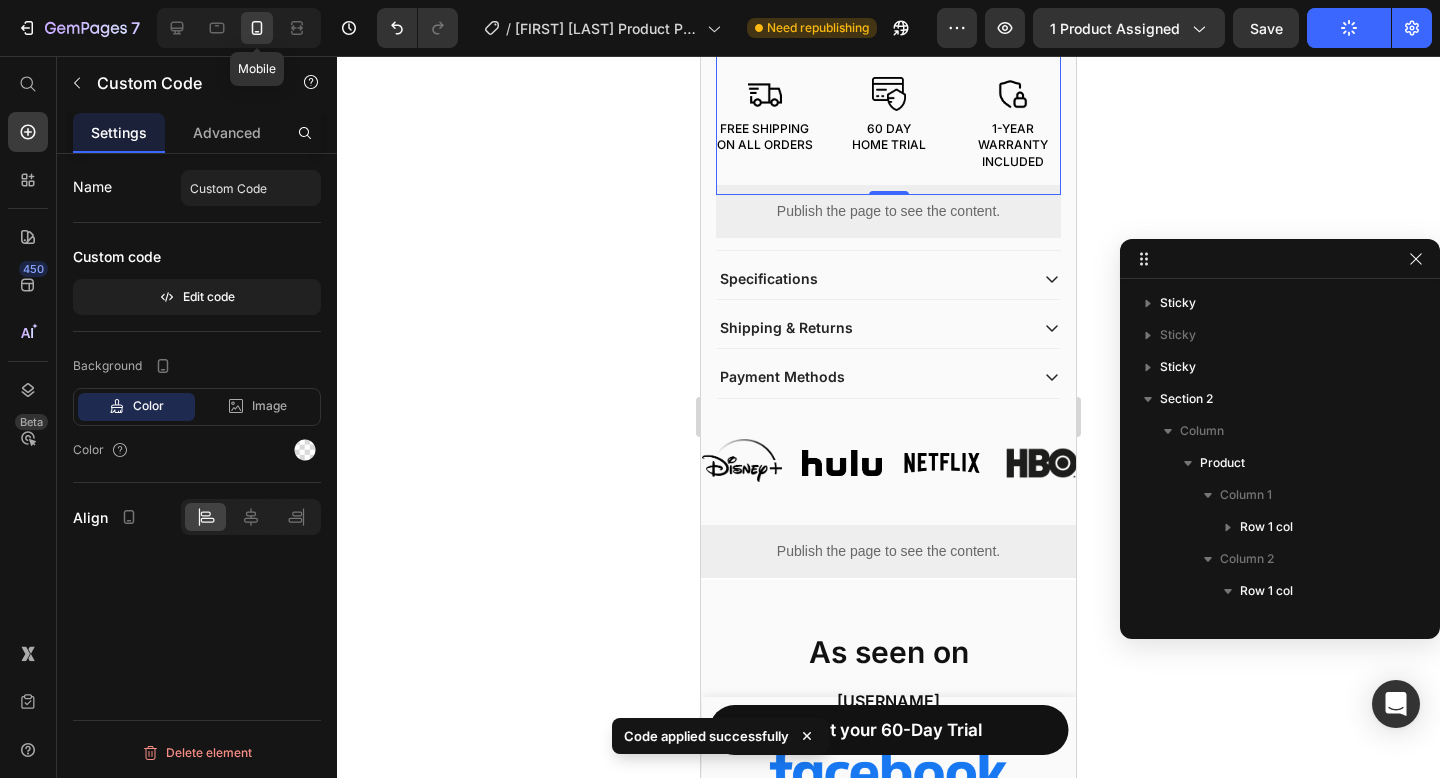 scroll, scrollTop: 886, scrollLeft: 0, axis: vertical 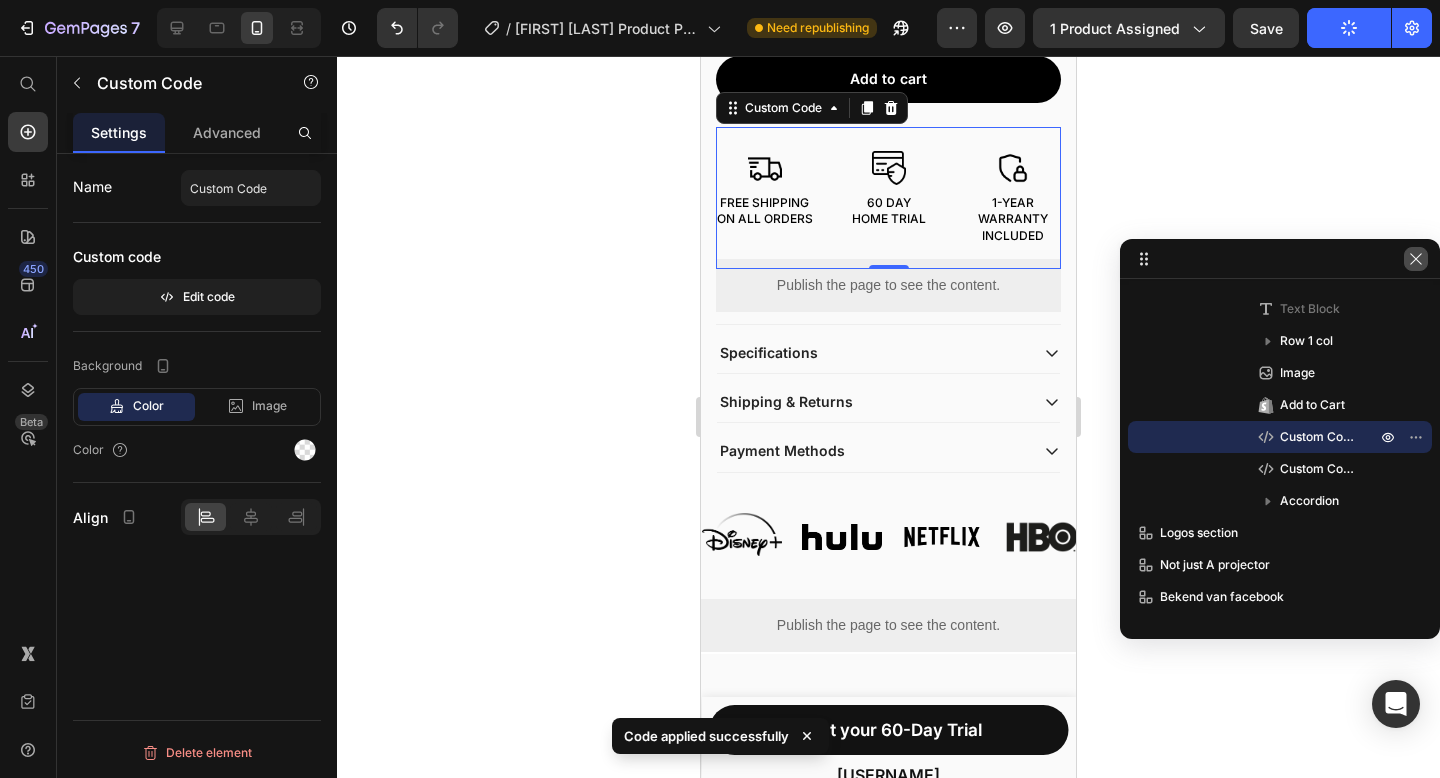 click 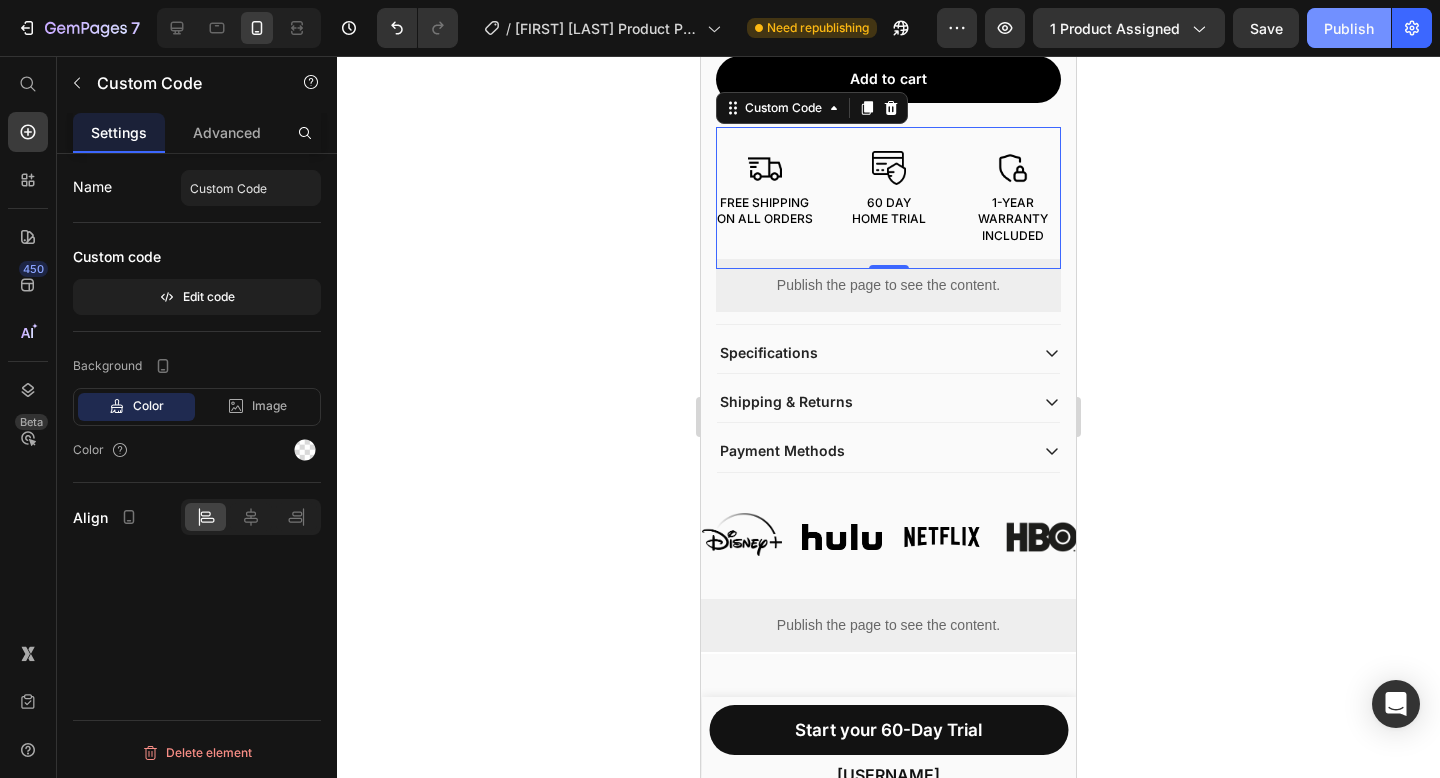click on "Publish" at bounding box center [1349, 28] 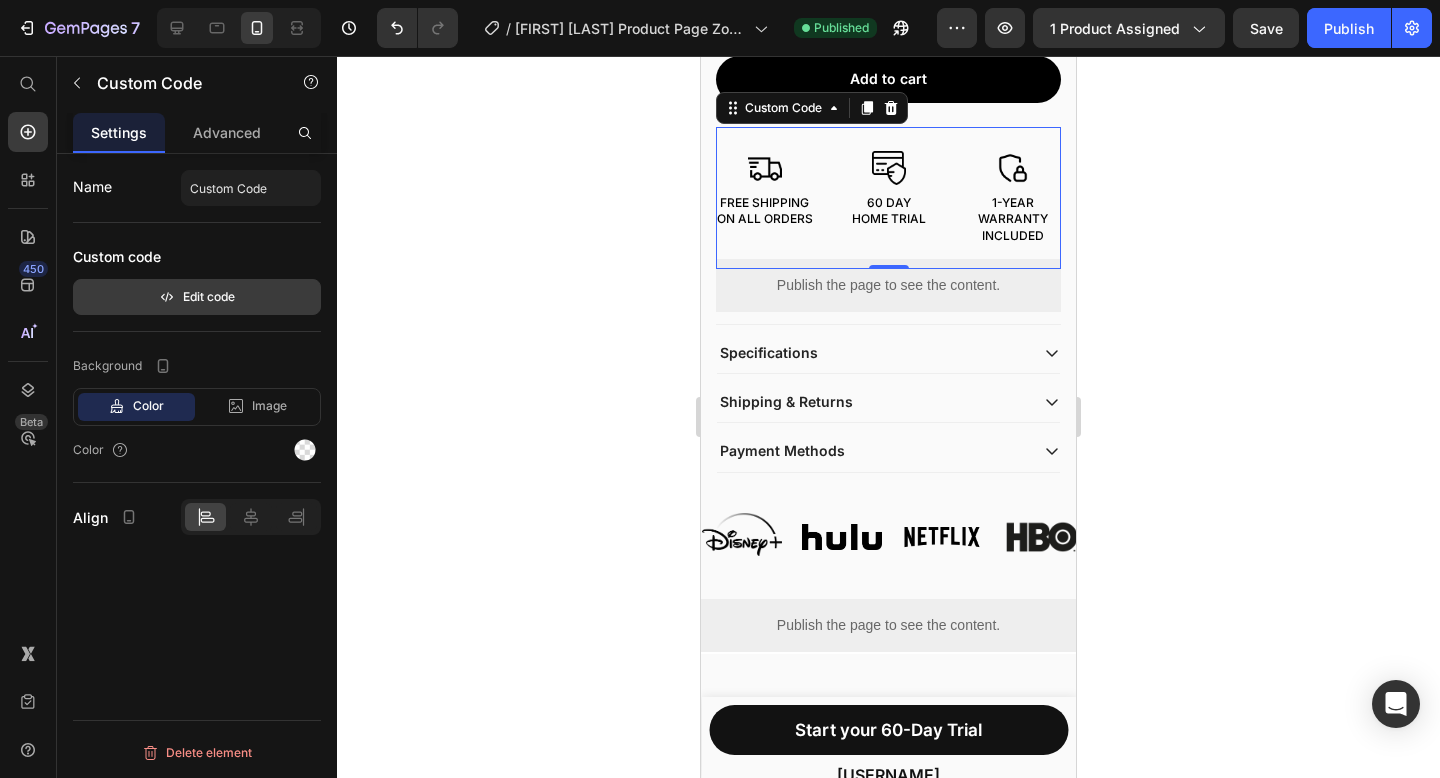 click on "Edit code" at bounding box center (197, 297) 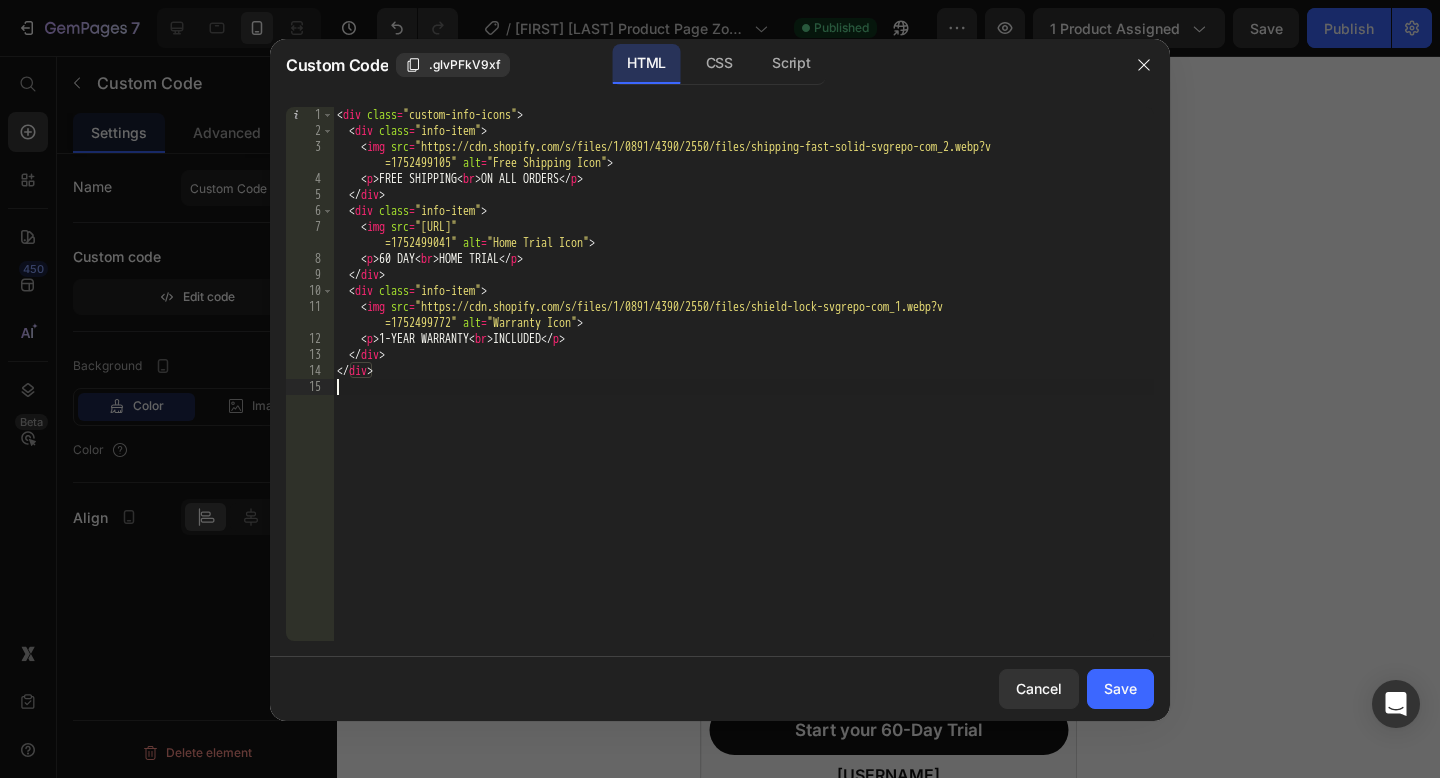 drag, startPoint x: 498, startPoint y: 490, endPoint x: 518, endPoint y: -117, distance: 607.3294 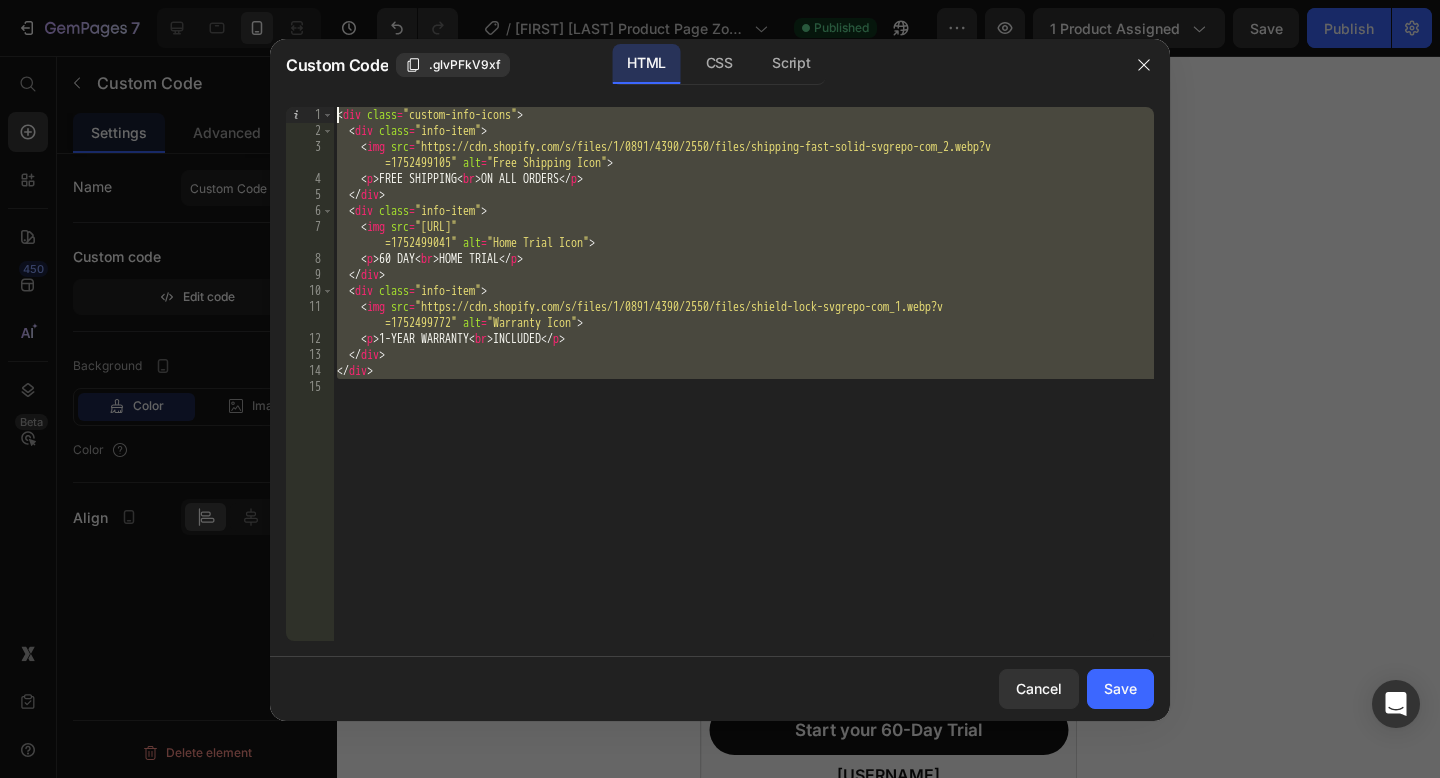 paste 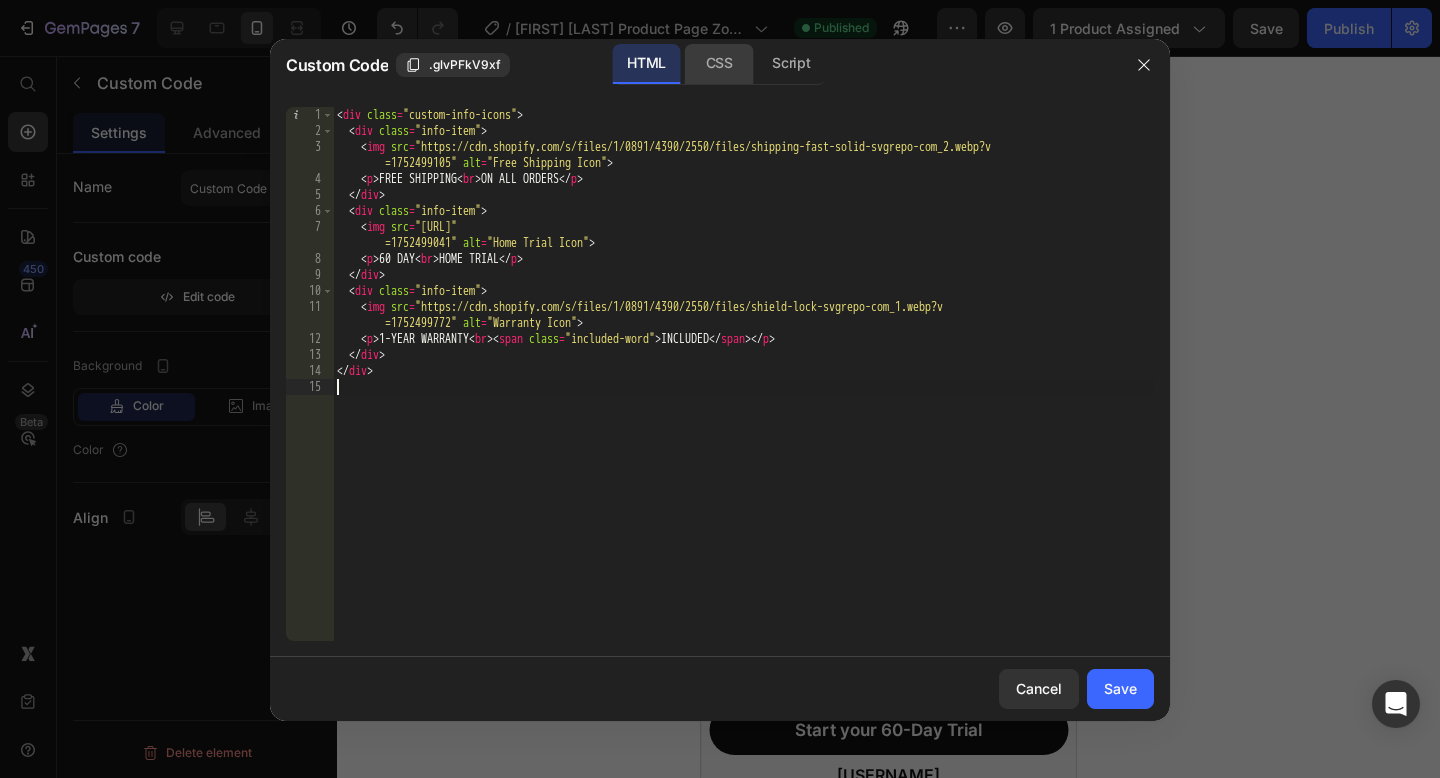 click on "CSS" 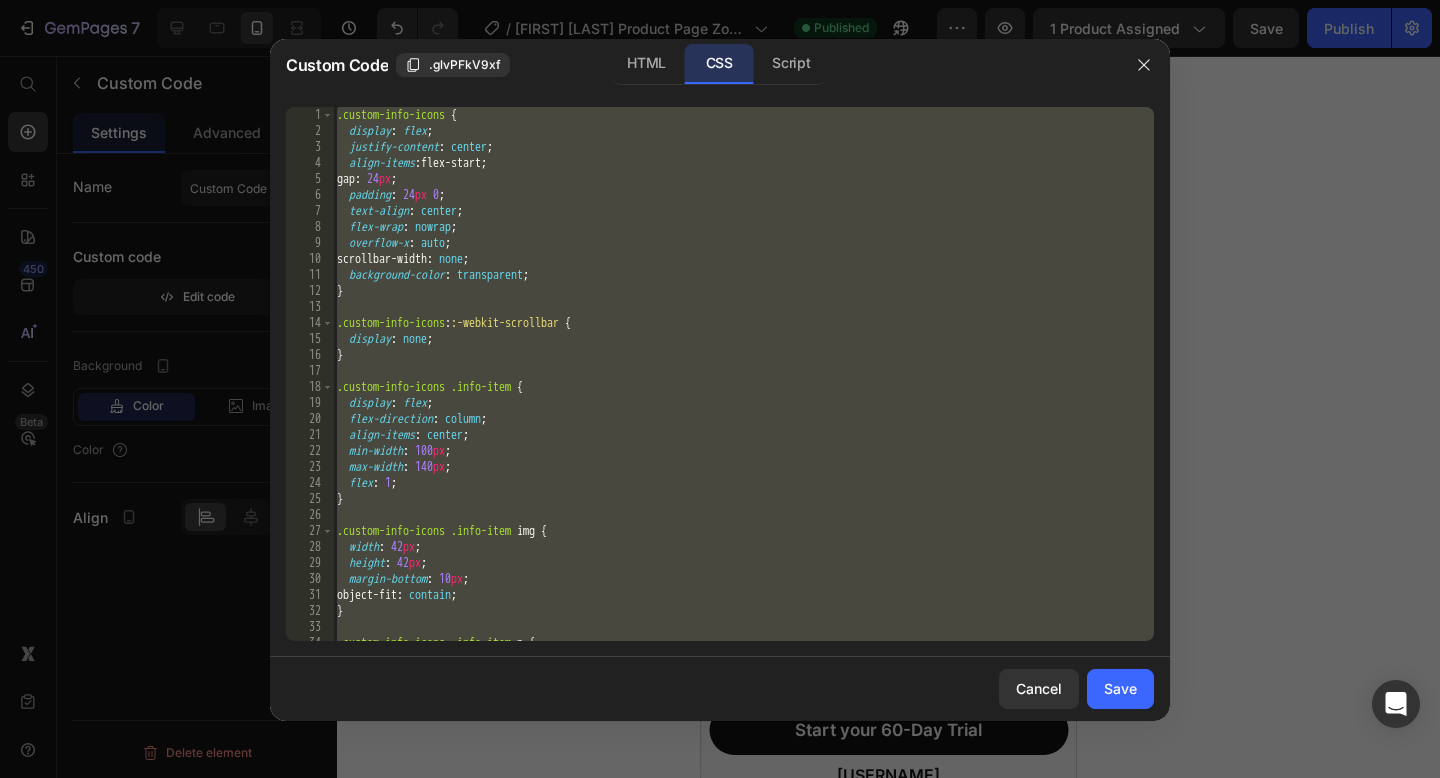 scroll, scrollTop: 394, scrollLeft: 0, axis: vertical 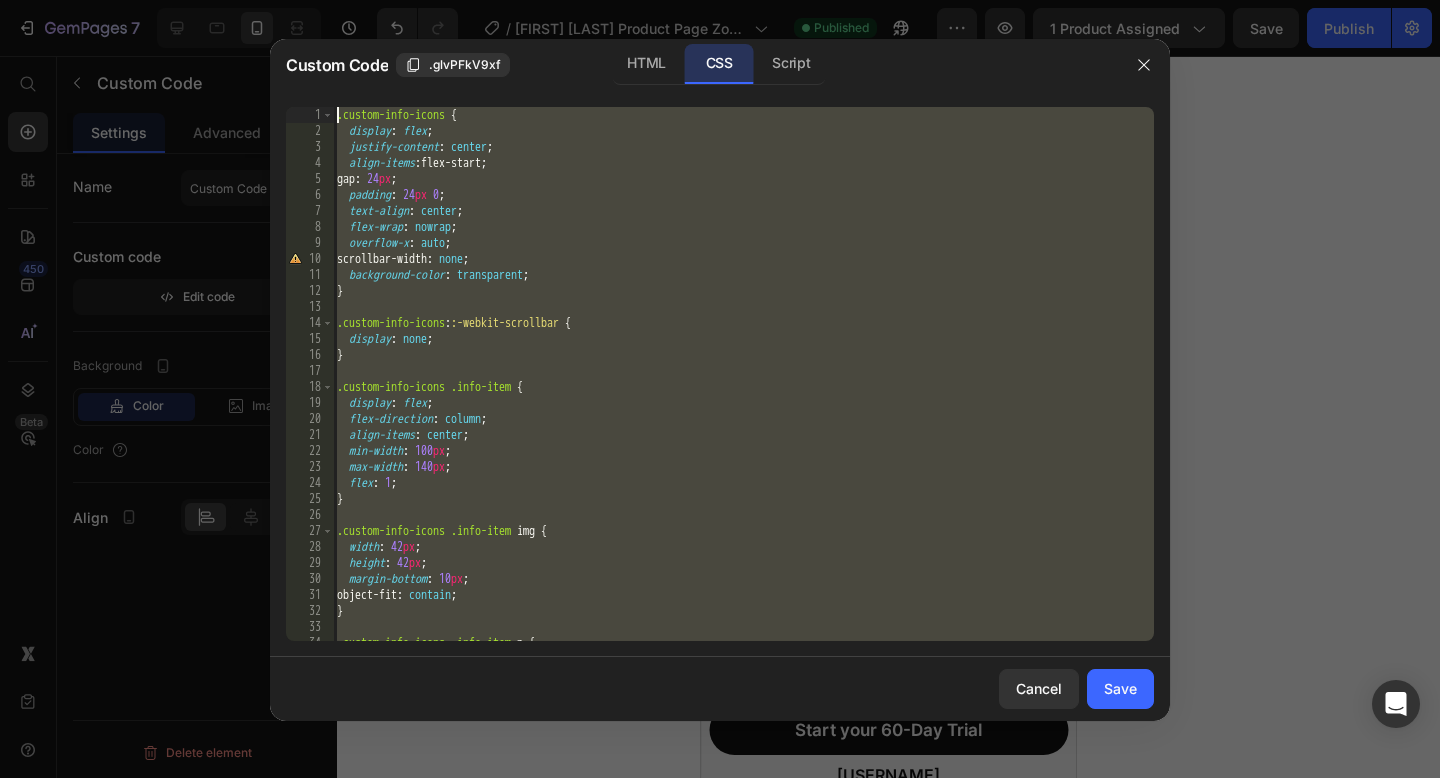 drag, startPoint x: 451, startPoint y: 618, endPoint x: 640, endPoint y: -122, distance: 763.7545 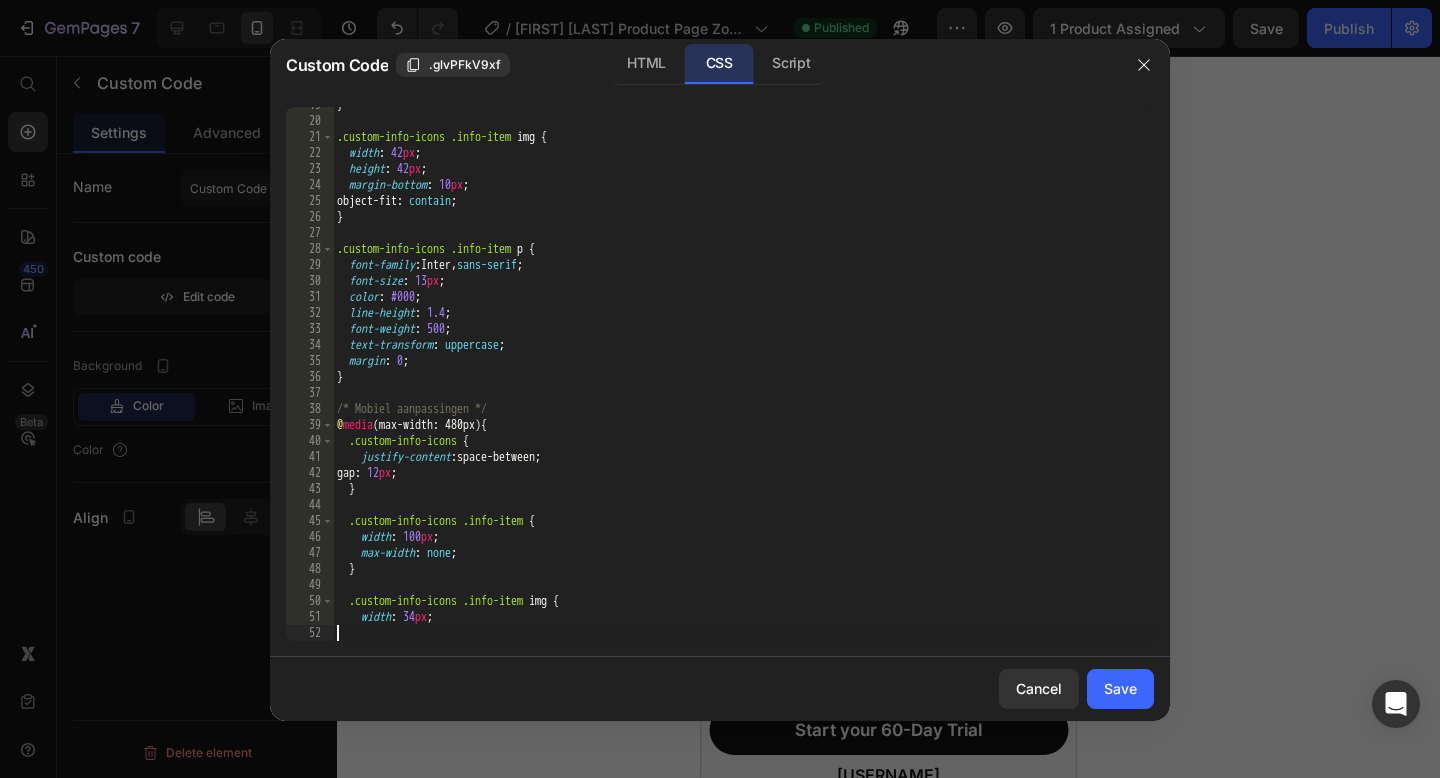 scroll, scrollTop: 298, scrollLeft: 0, axis: vertical 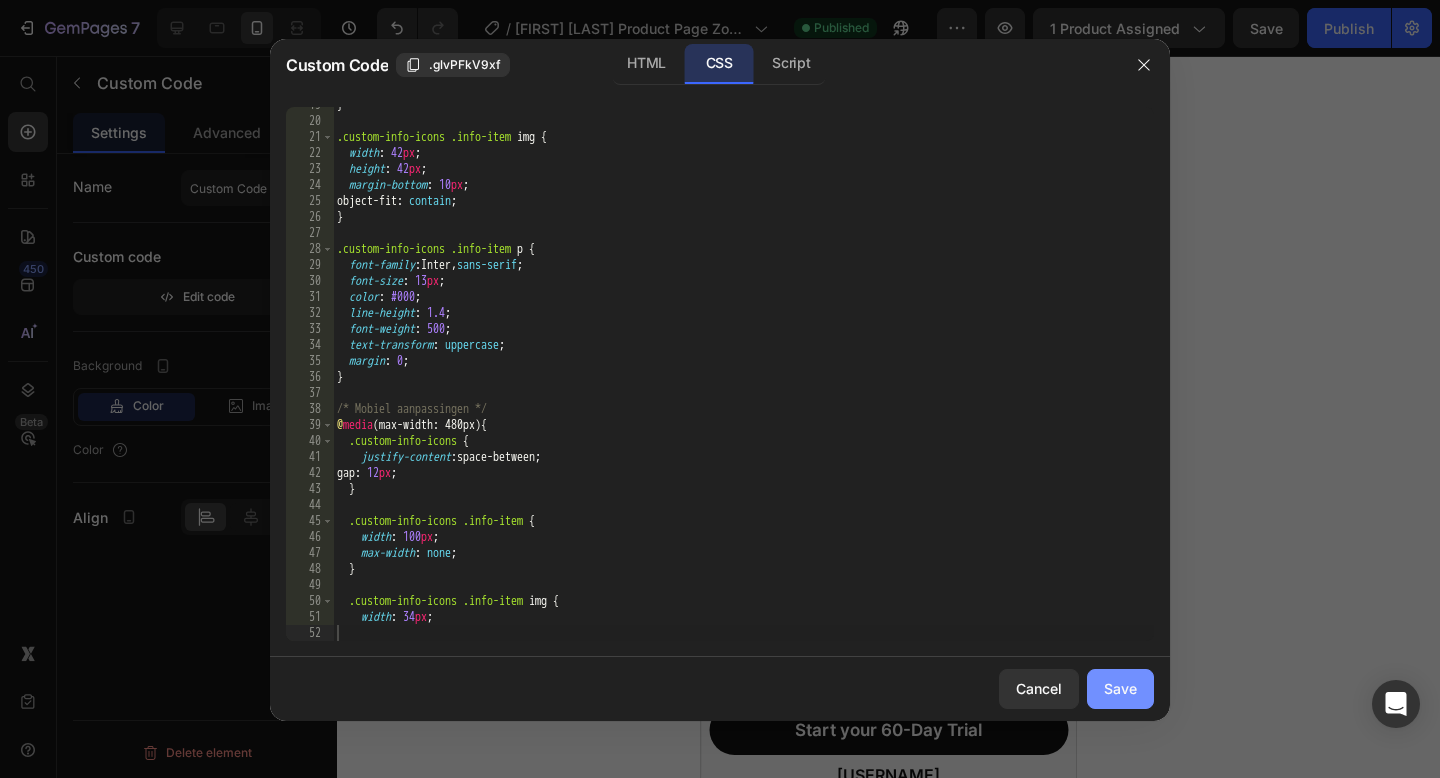 click on "Save" 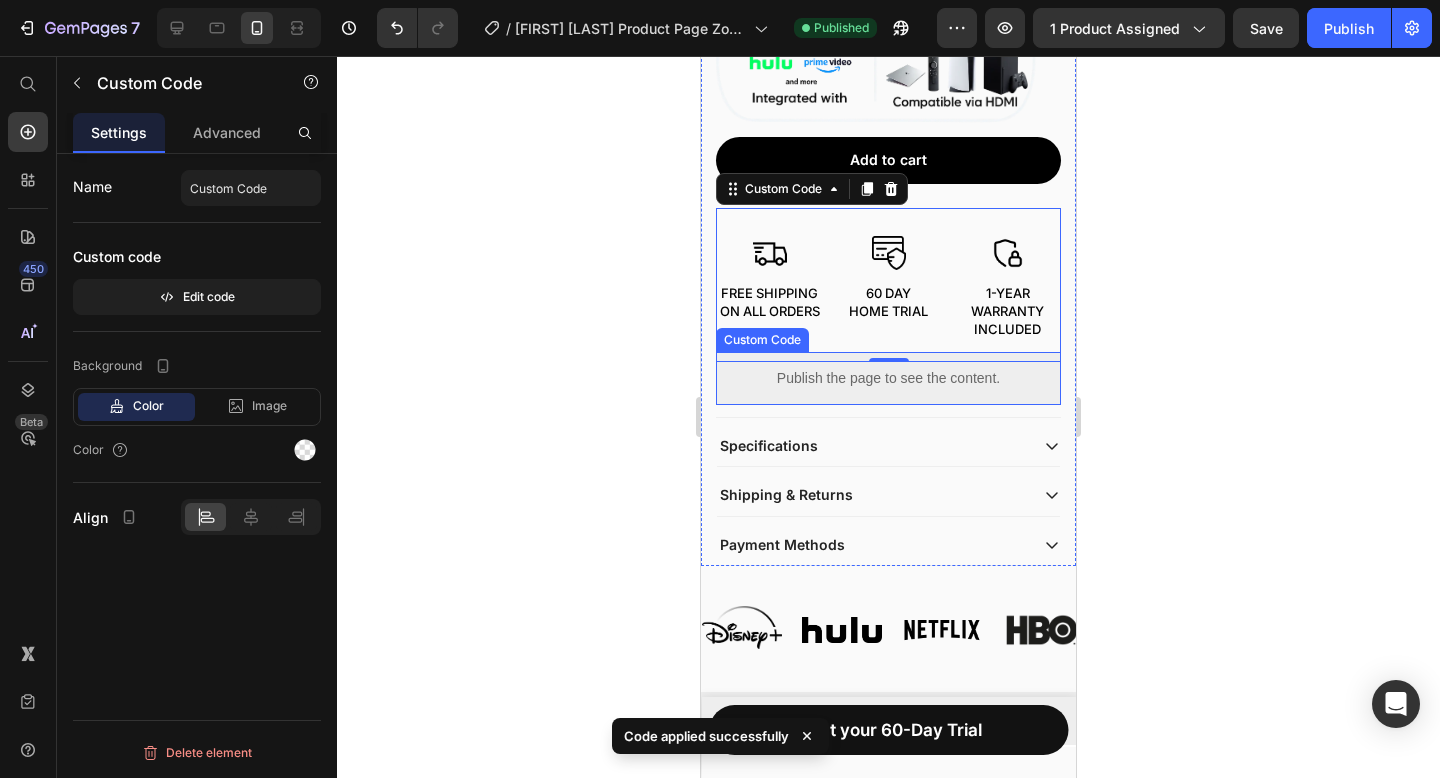scroll, scrollTop: 728, scrollLeft: 0, axis: vertical 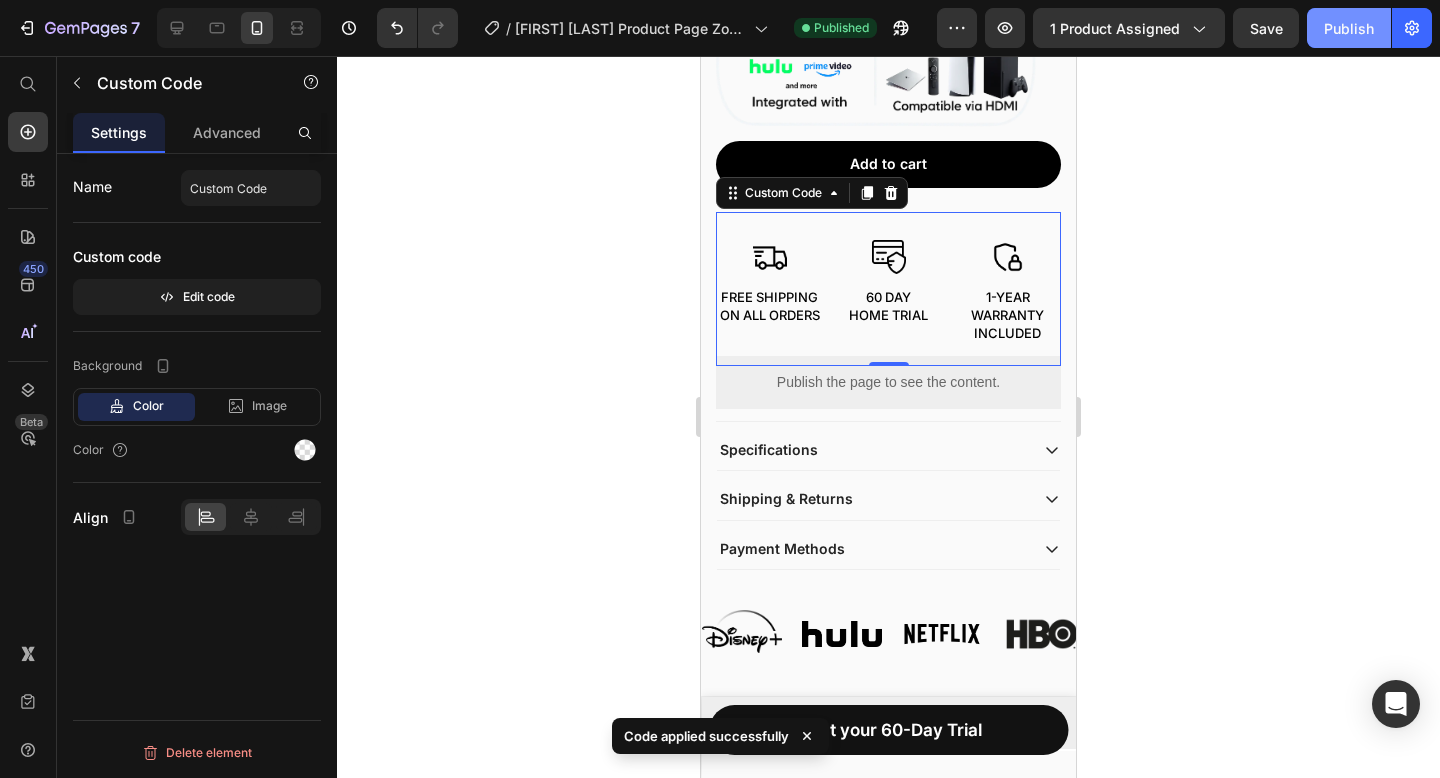 click on "Publish" at bounding box center (1349, 28) 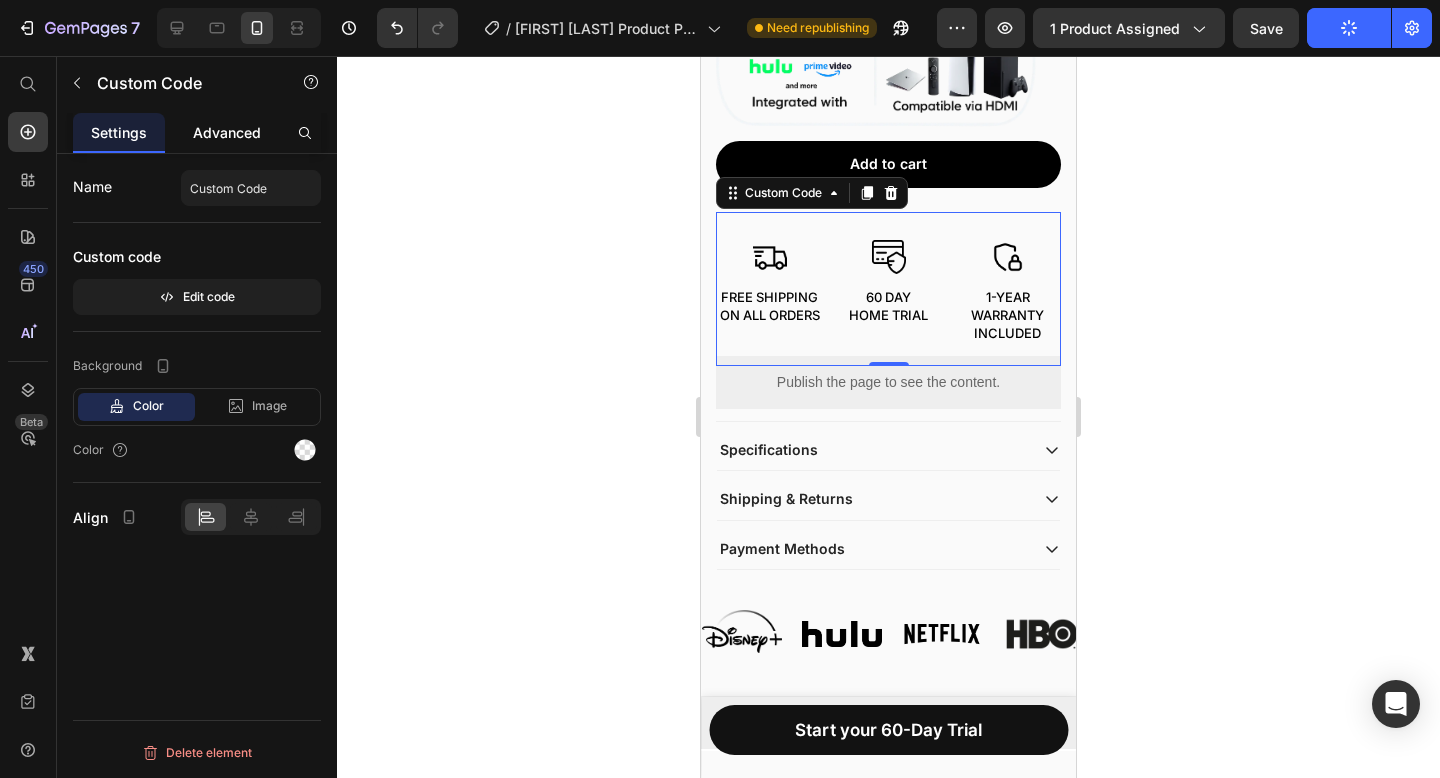 click on "Advanced" at bounding box center (227, 132) 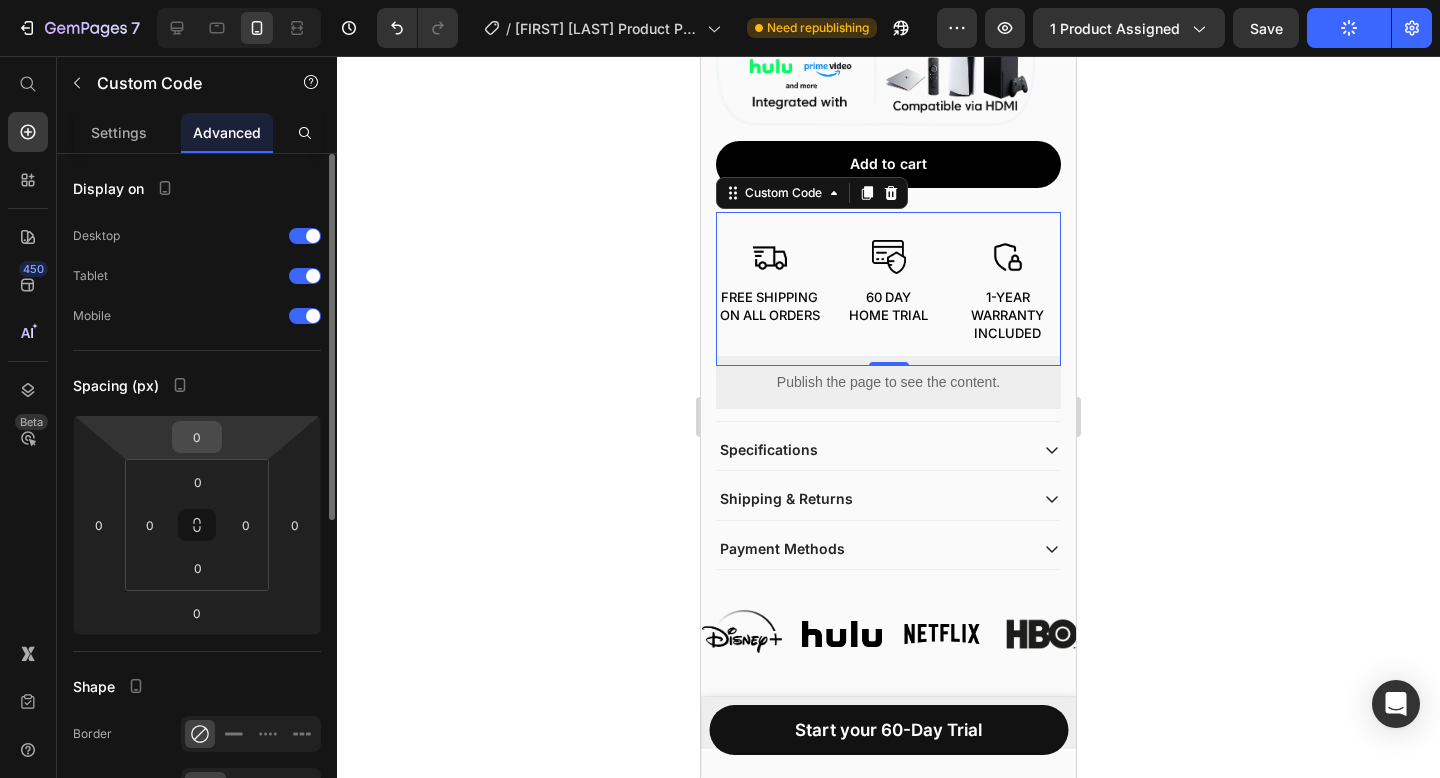 click on "0" at bounding box center (197, 437) 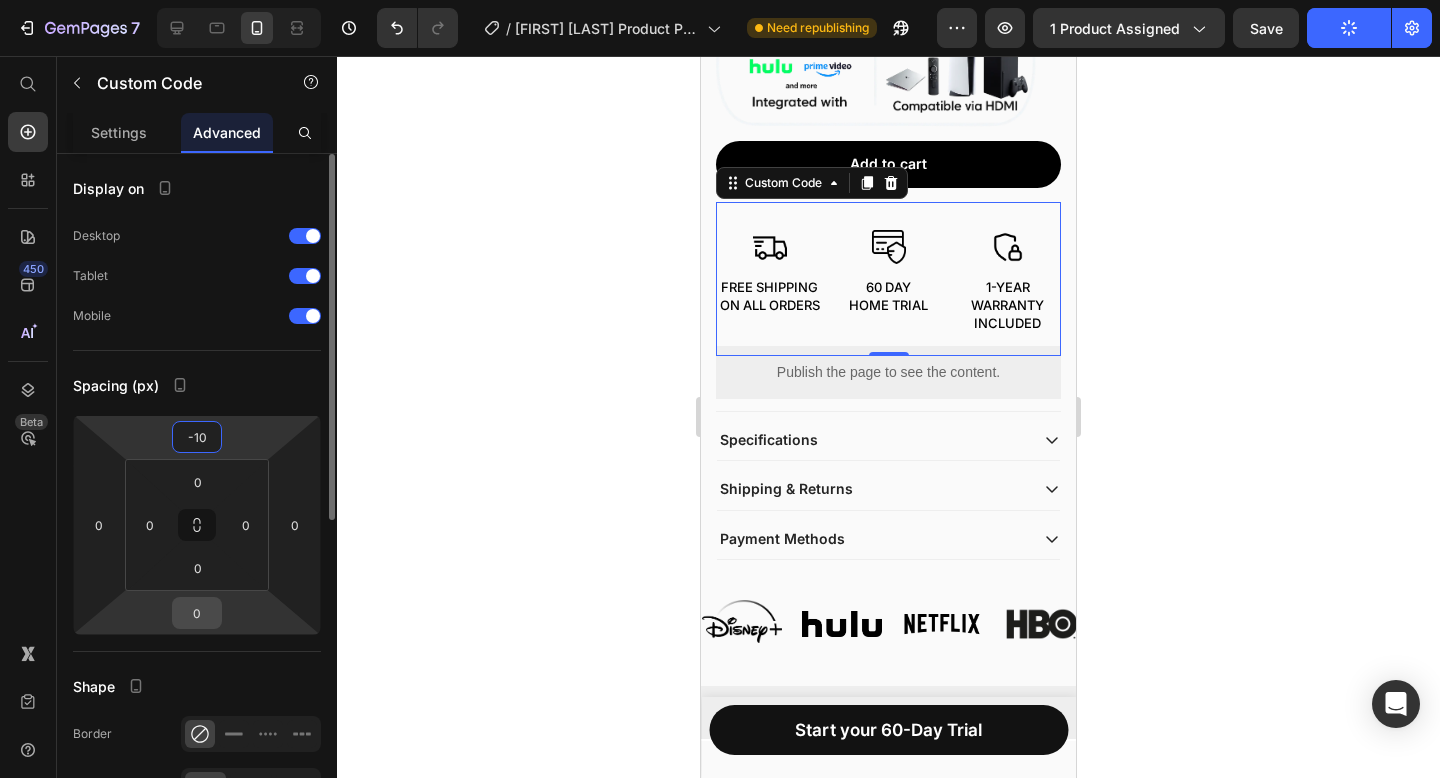 type on "-10" 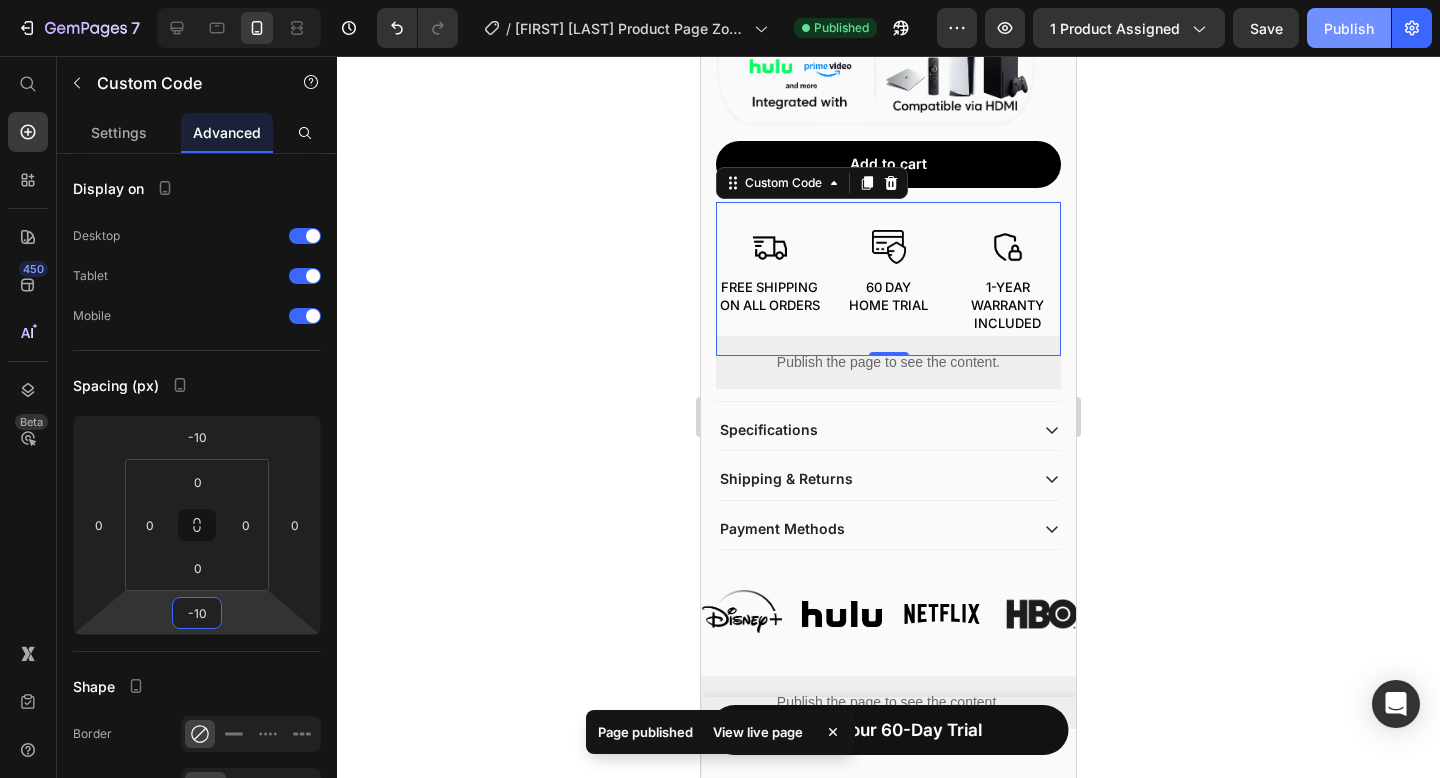 type on "-10" 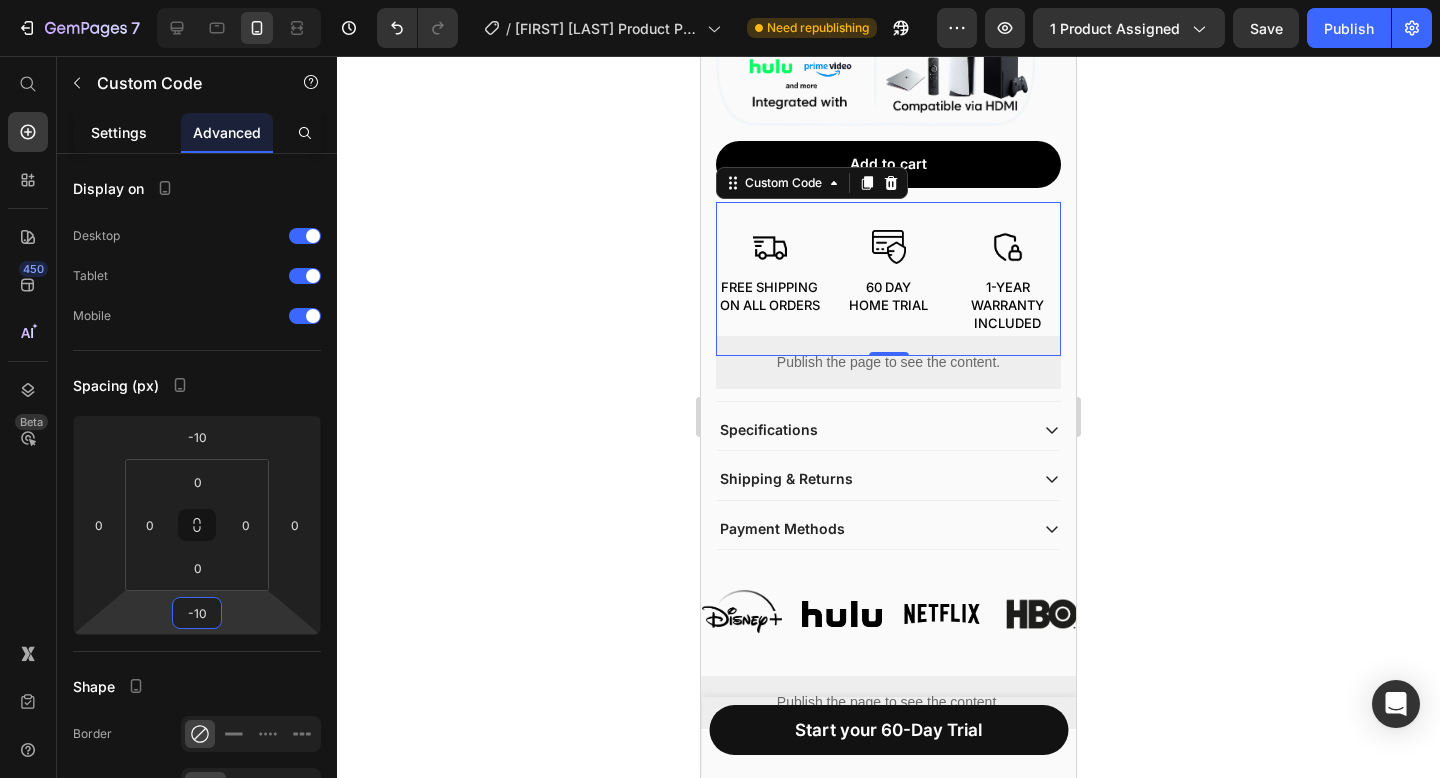 click on "Settings" 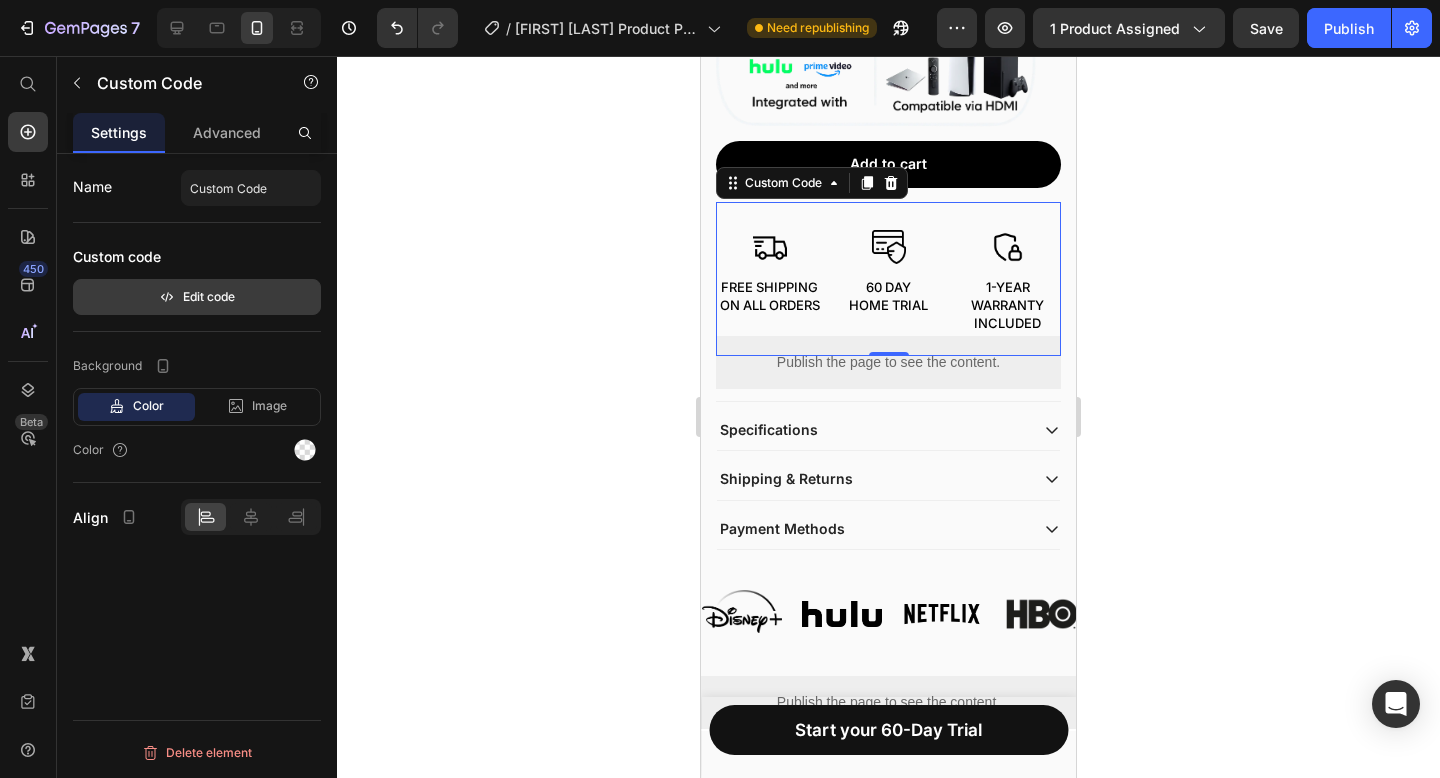 click on "Edit code" at bounding box center (197, 297) 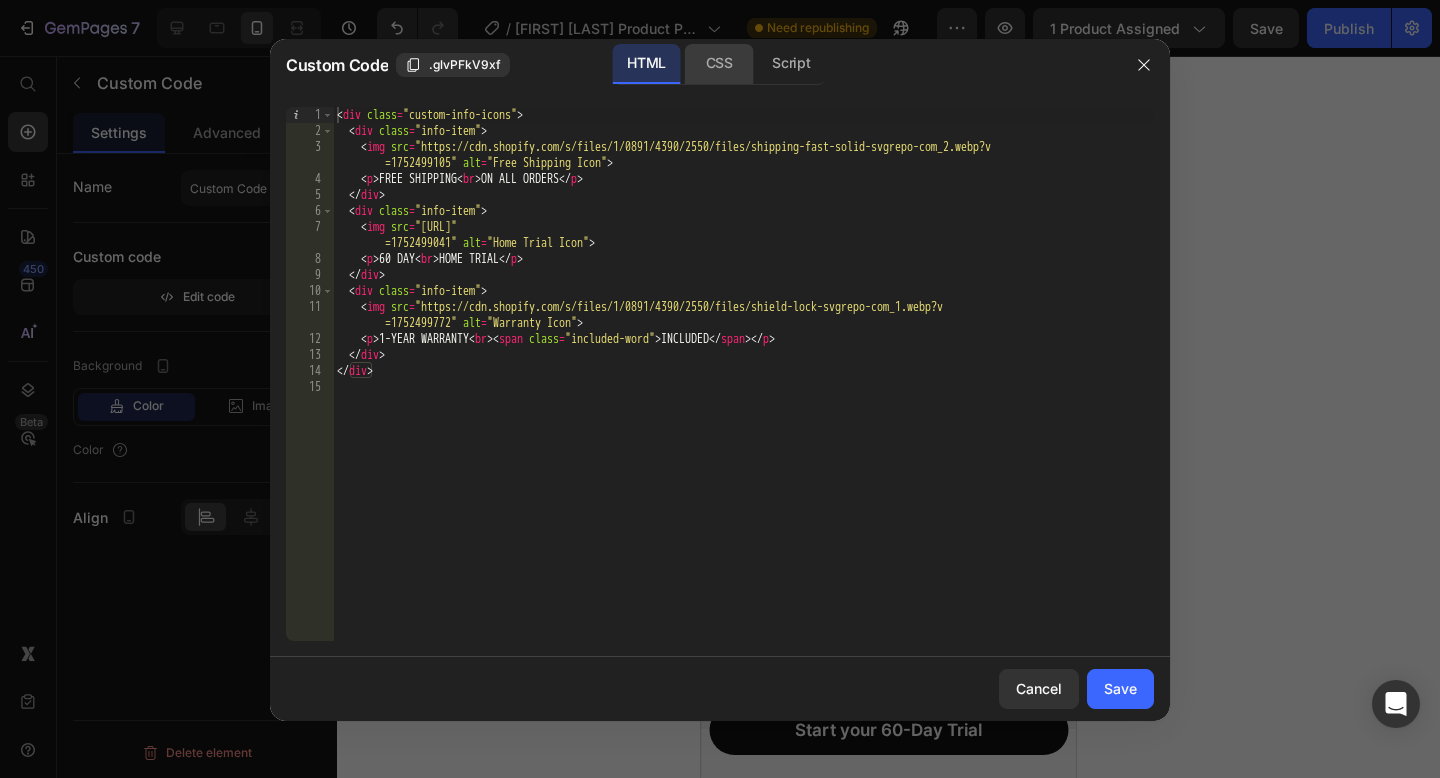 click on "CSS" 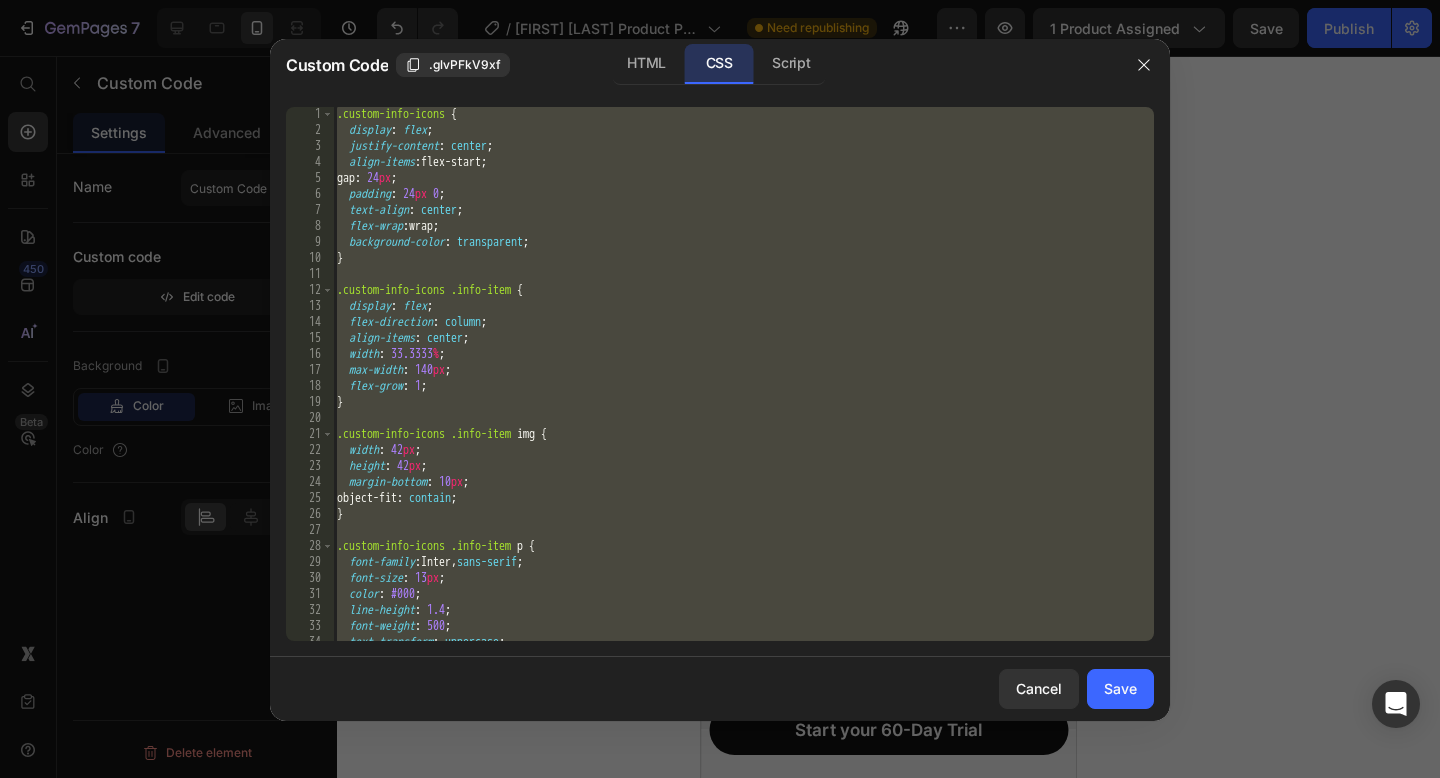 scroll, scrollTop: 314, scrollLeft: 0, axis: vertical 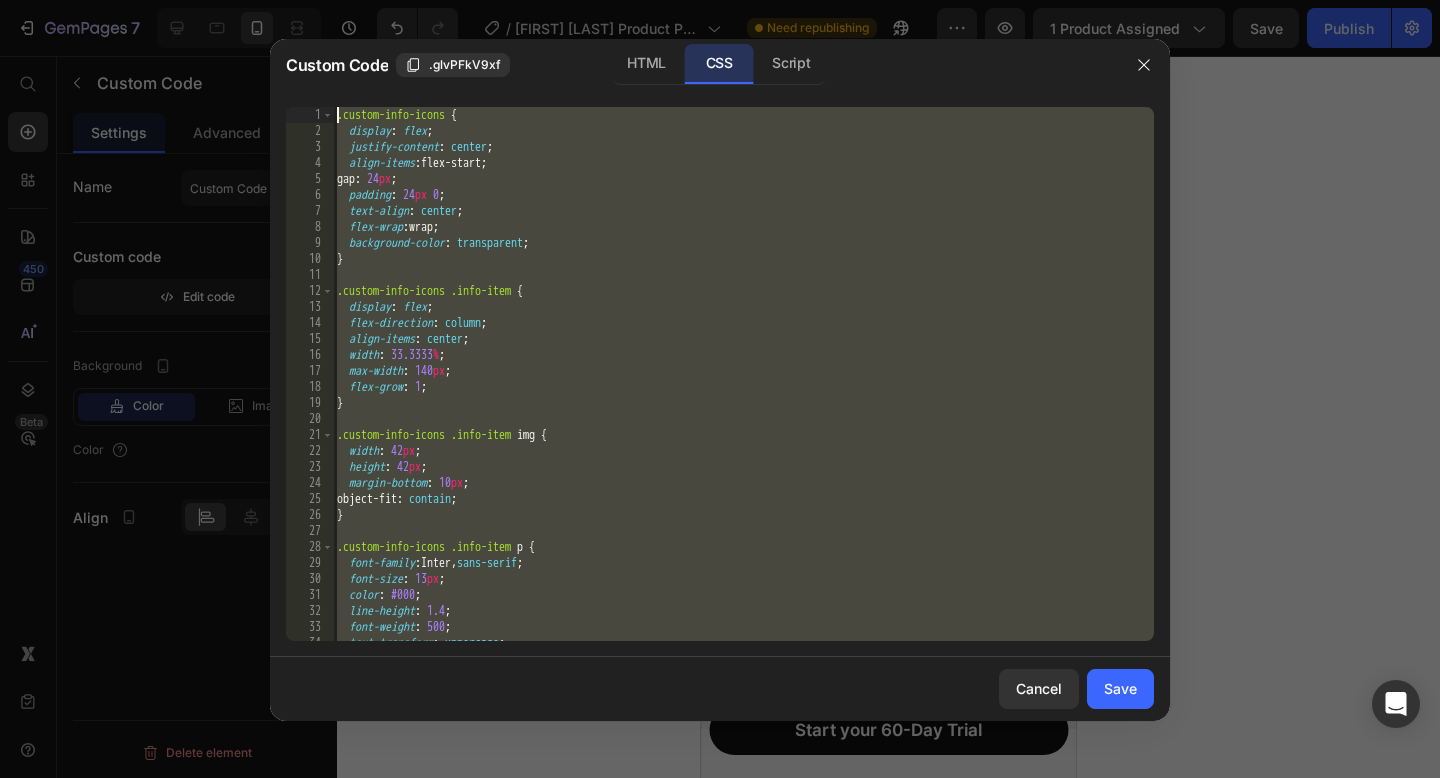 drag, startPoint x: 412, startPoint y: 624, endPoint x: 535, endPoint y: -122, distance: 756.0721 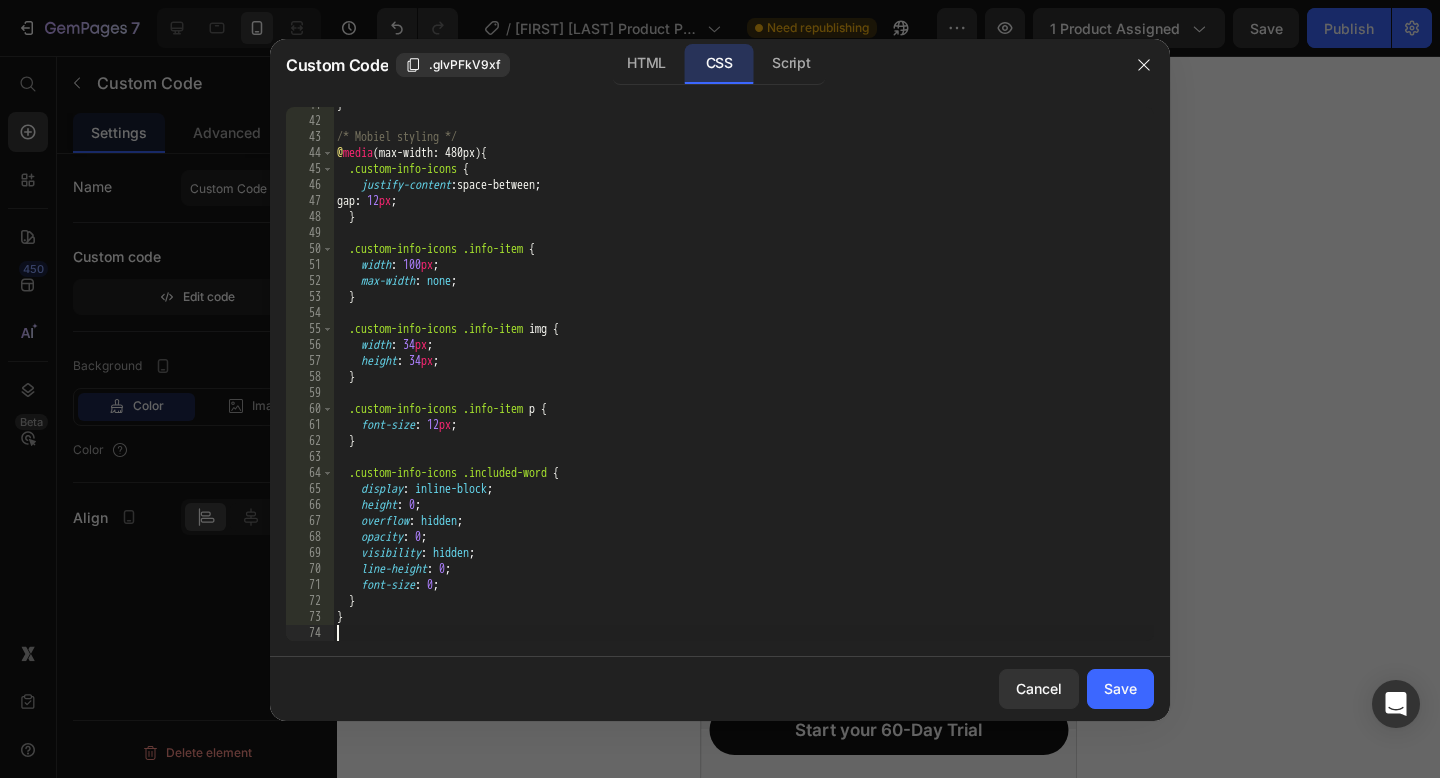 scroll, scrollTop: 650, scrollLeft: 0, axis: vertical 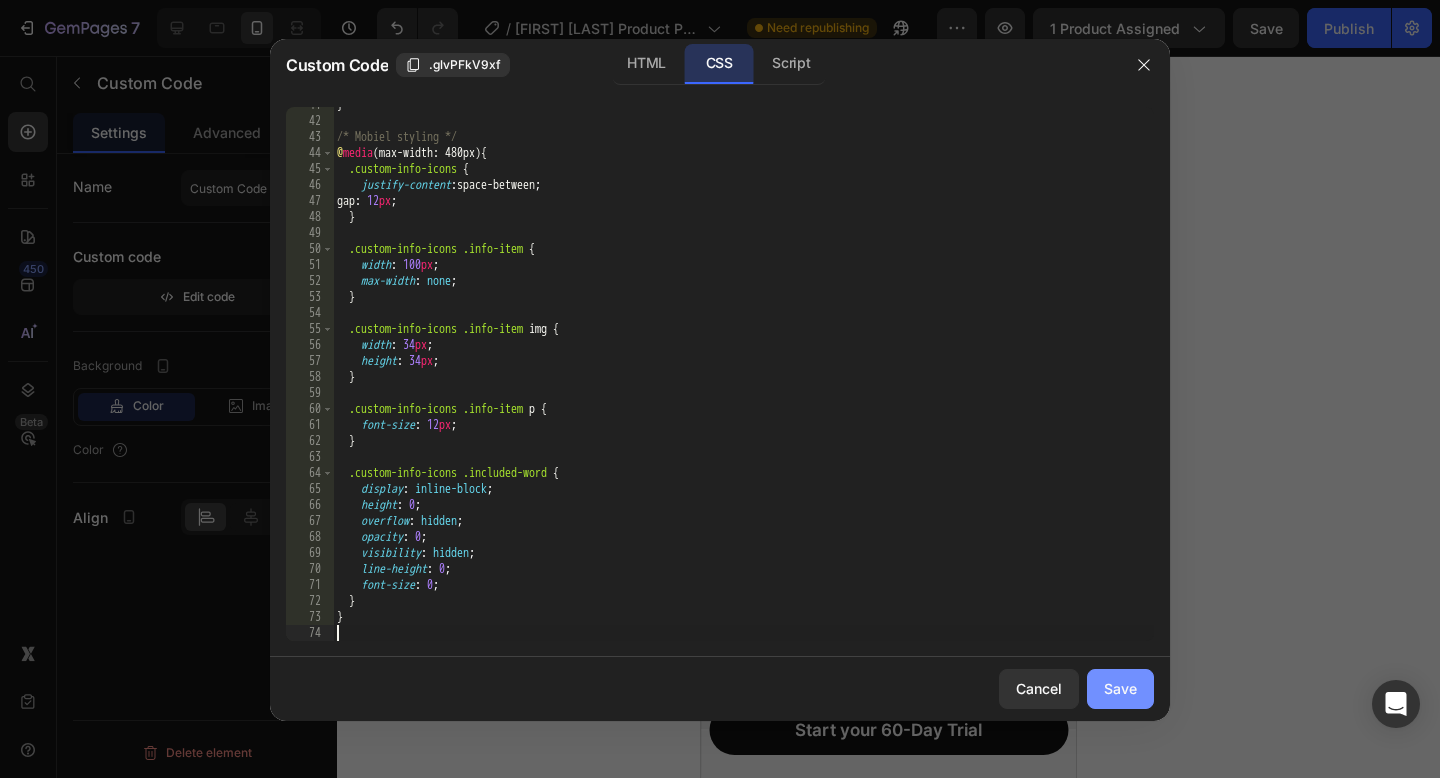 click on "Save" 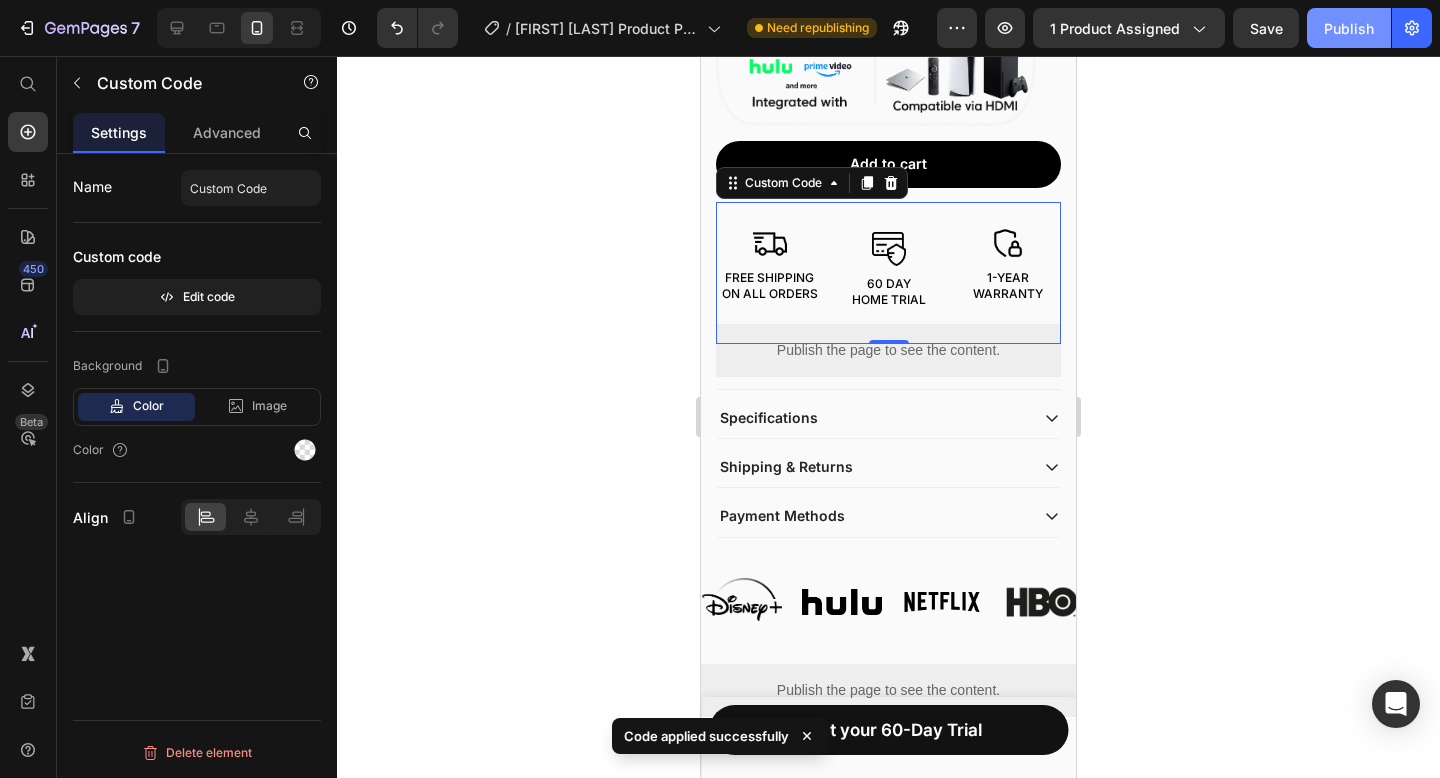 click on "Publish" at bounding box center (1349, 28) 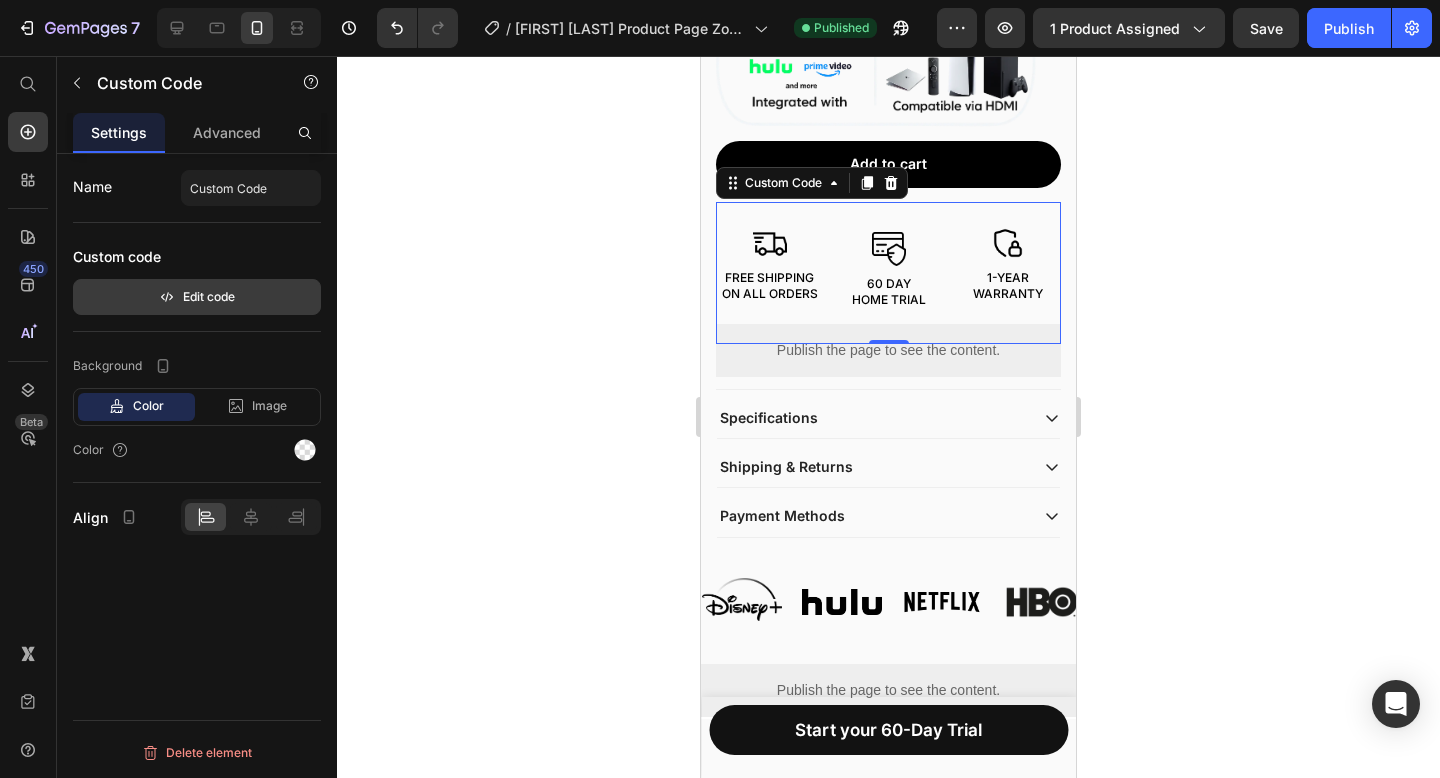 click on "Edit code" at bounding box center (197, 297) 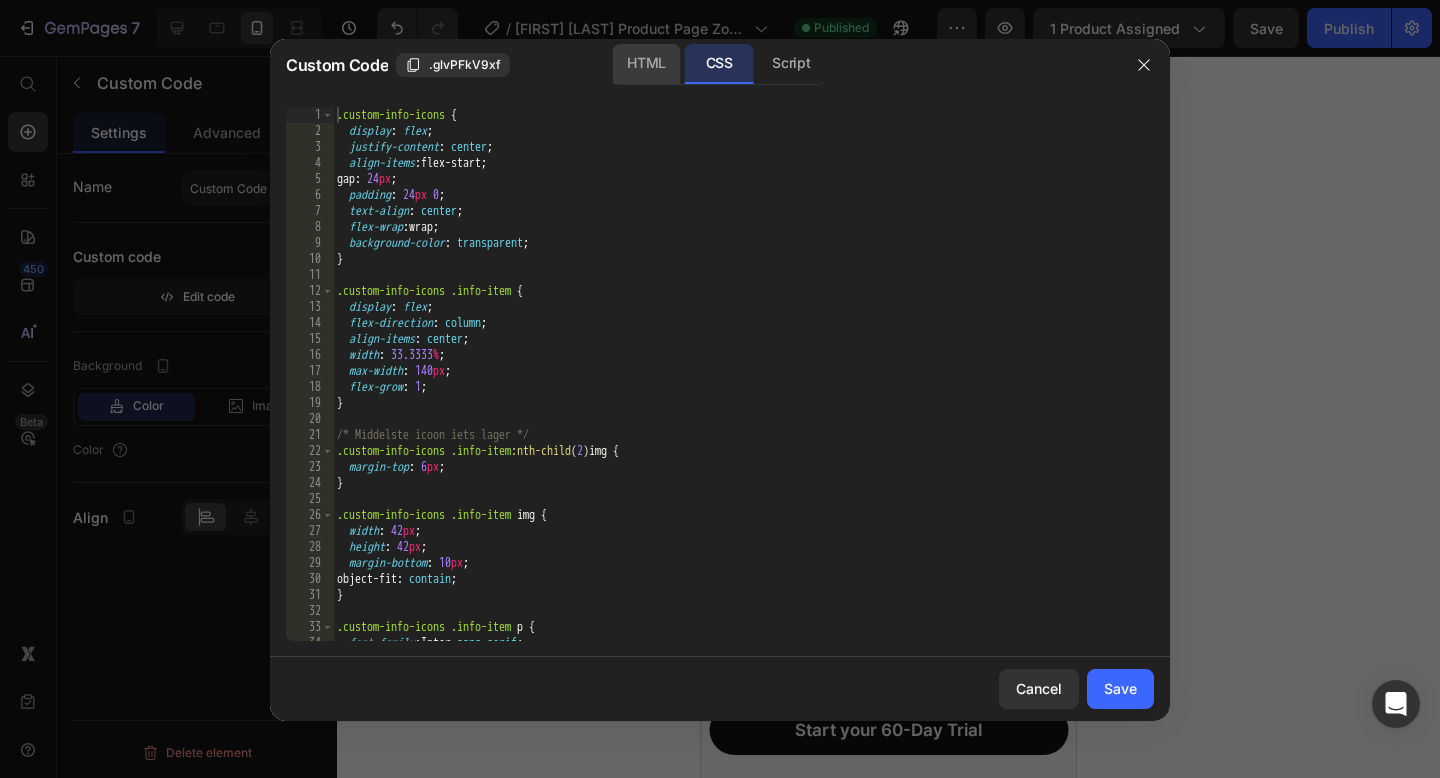 click on "HTML" 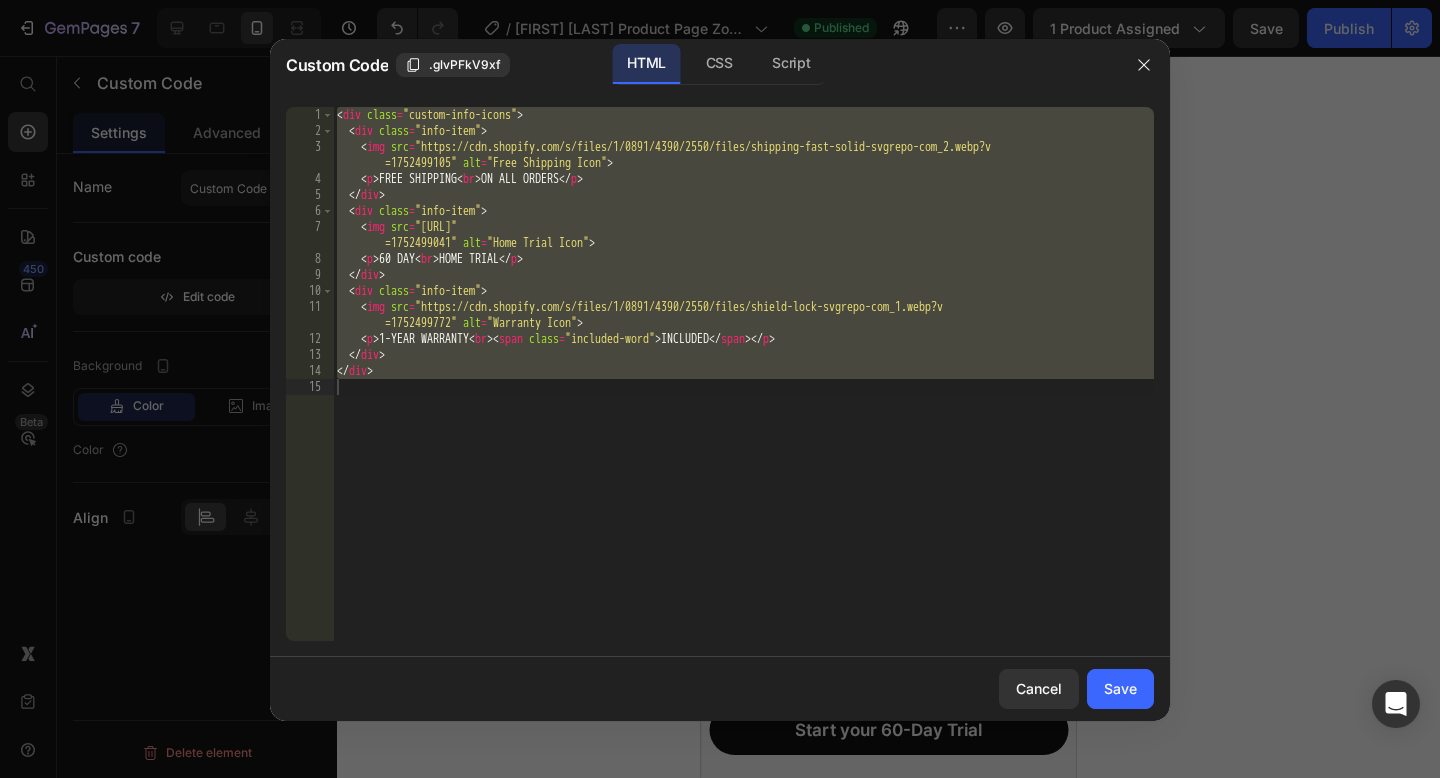 type on "</div>" 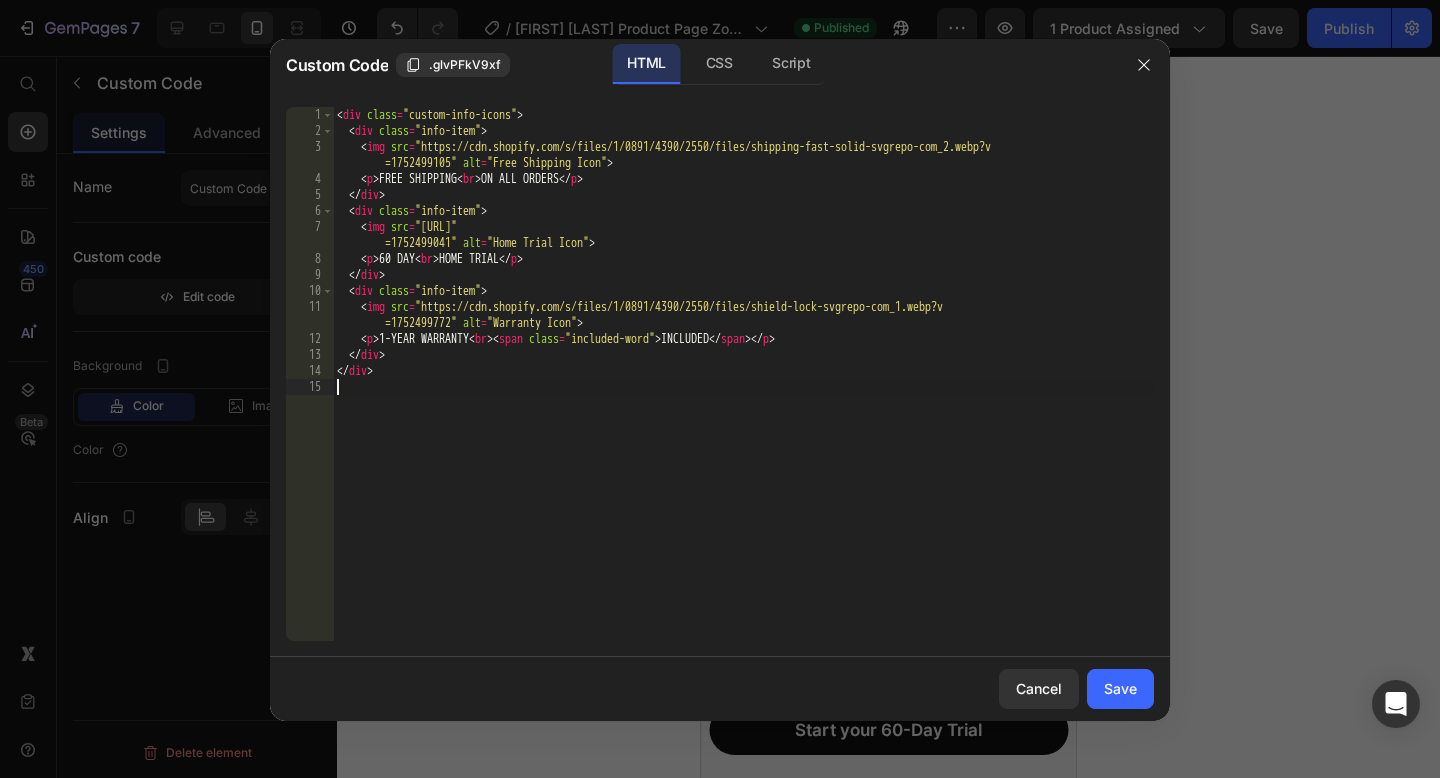 drag, startPoint x: 518, startPoint y: 466, endPoint x: 571, endPoint y: -95, distance: 563.498 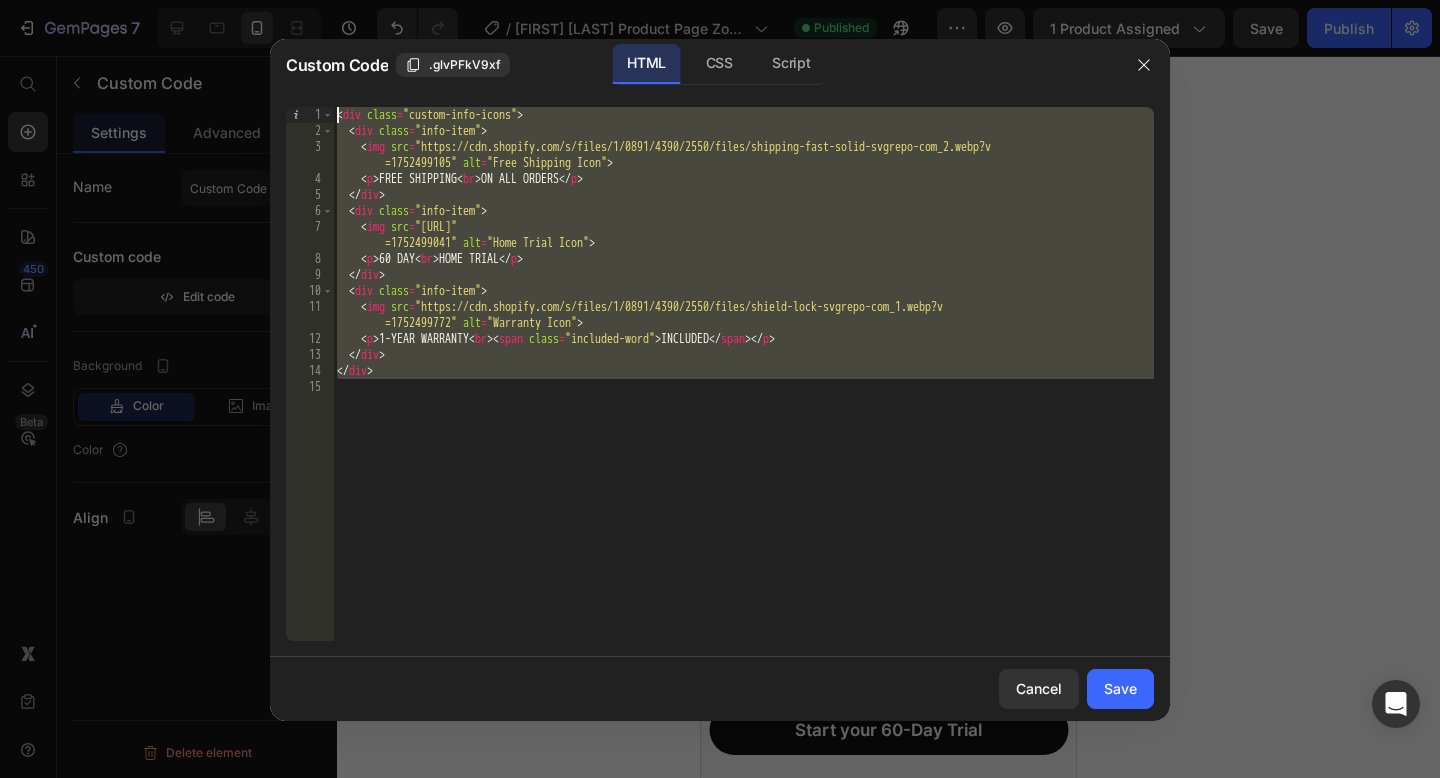 paste 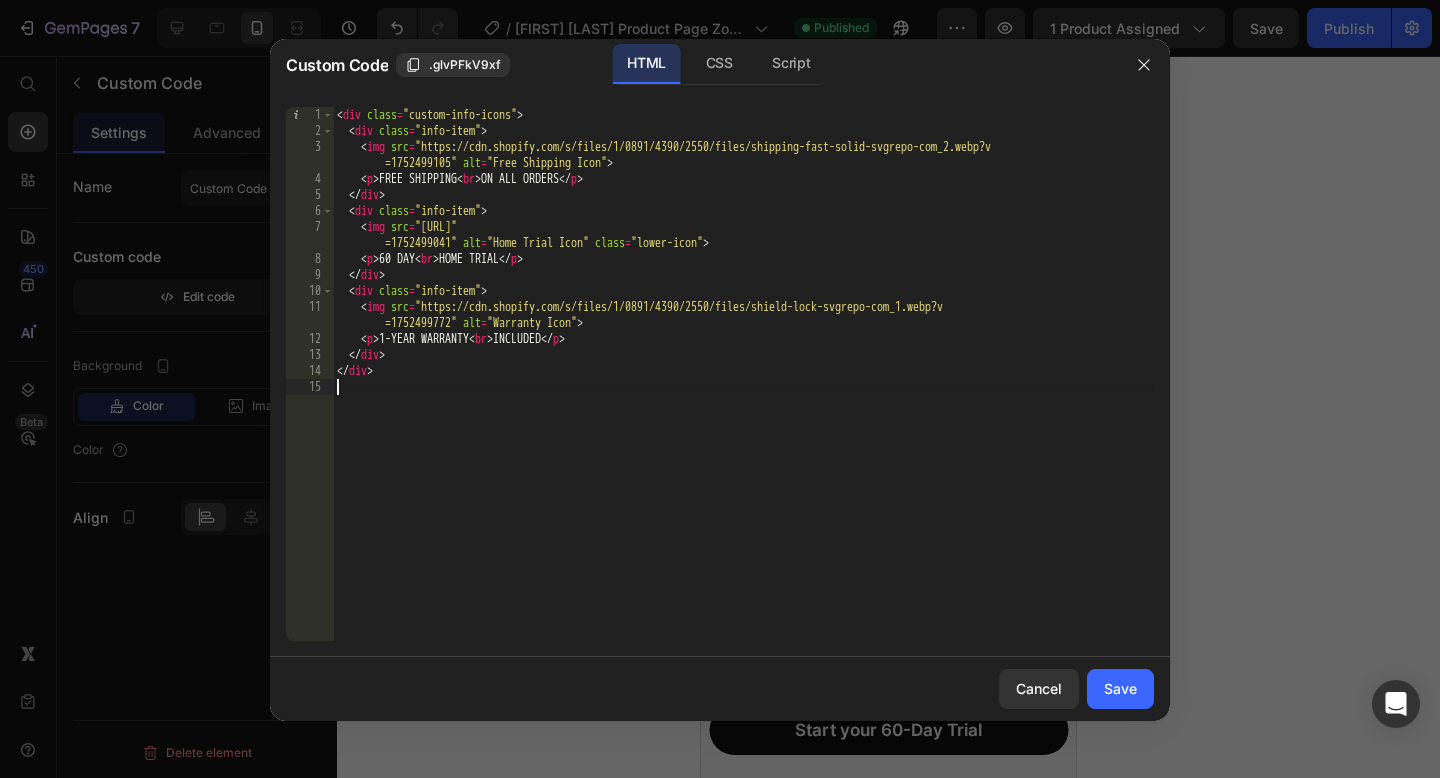 click on "CSS" 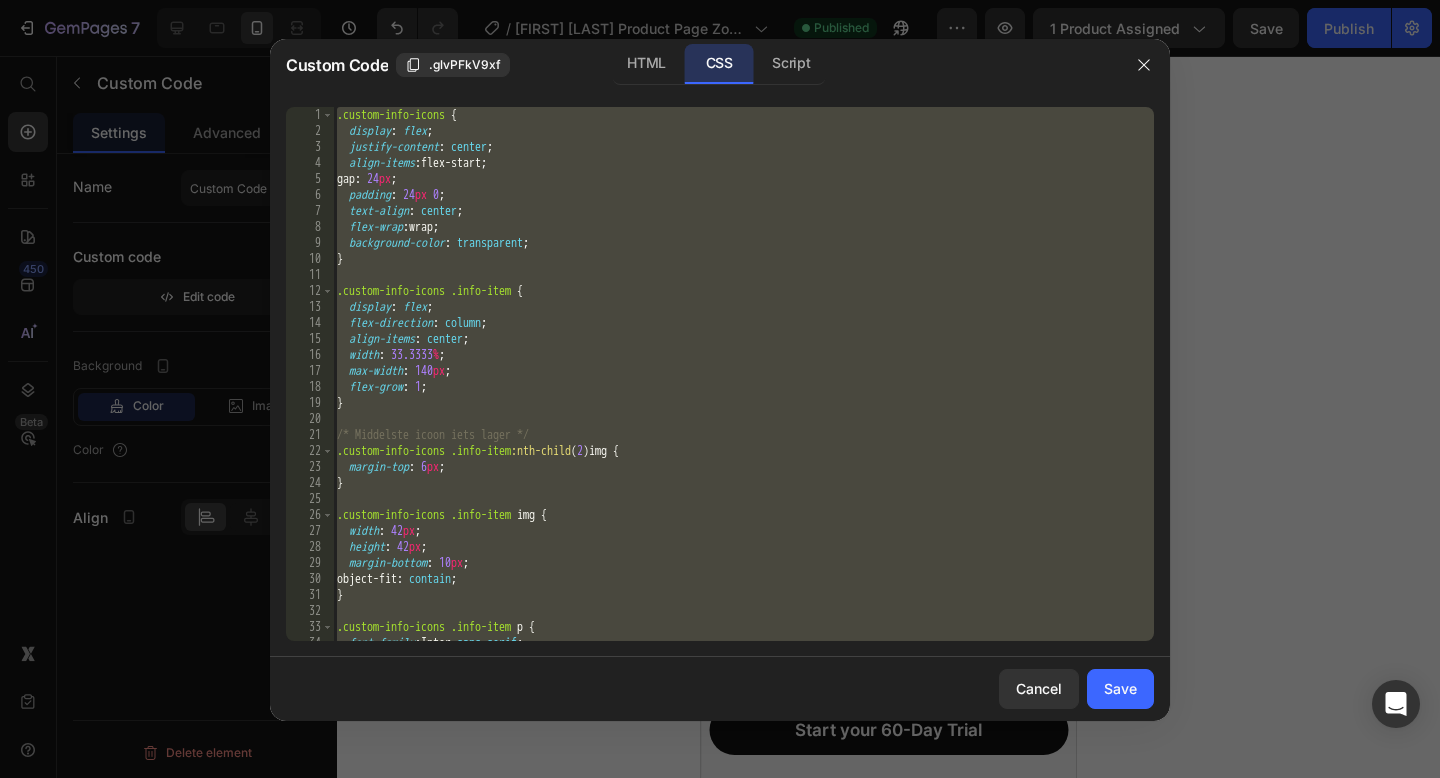scroll, scrollTop: 666, scrollLeft: 0, axis: vertical 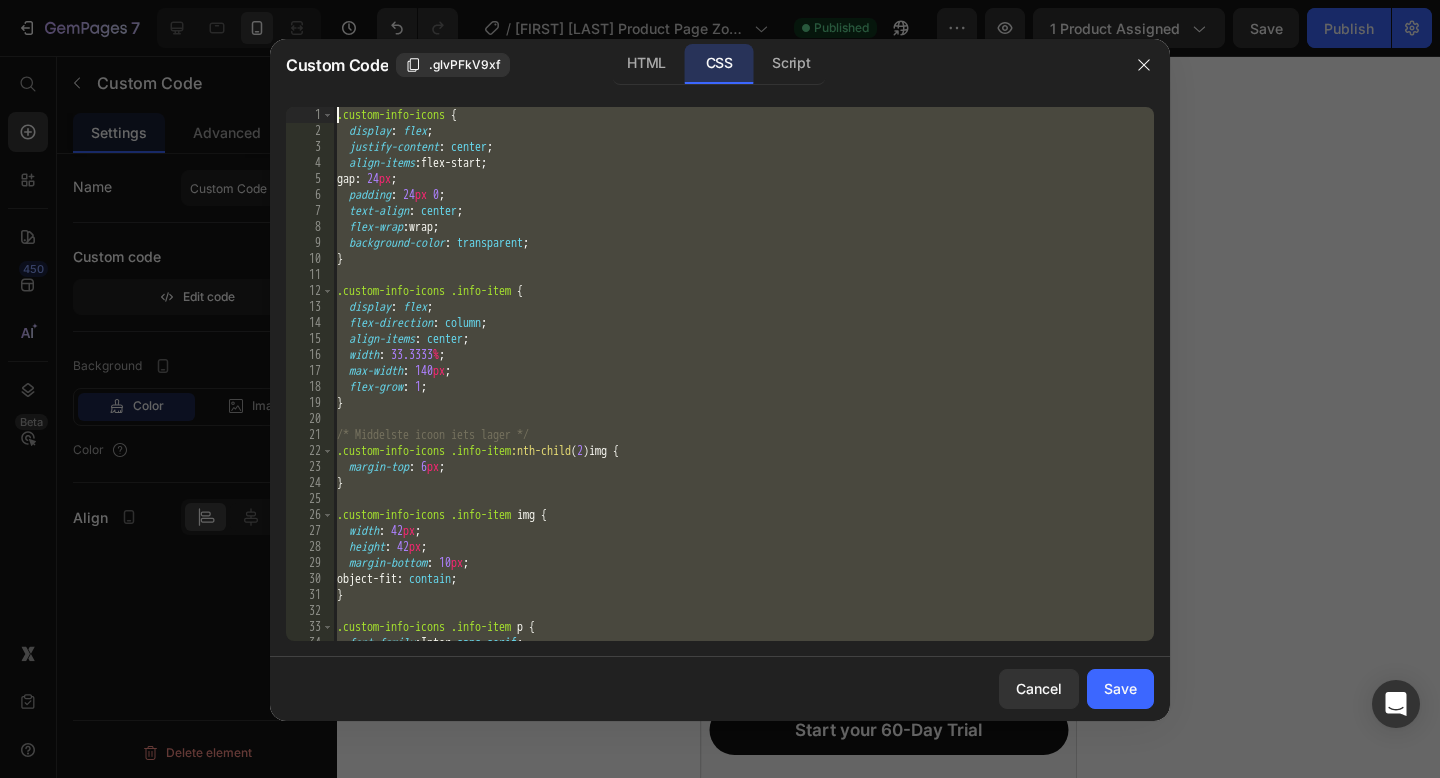 drag, startPoint x: 444, startPoint y: 621, endPoint x: 603, endPoint y: -110, distance: 748.0922 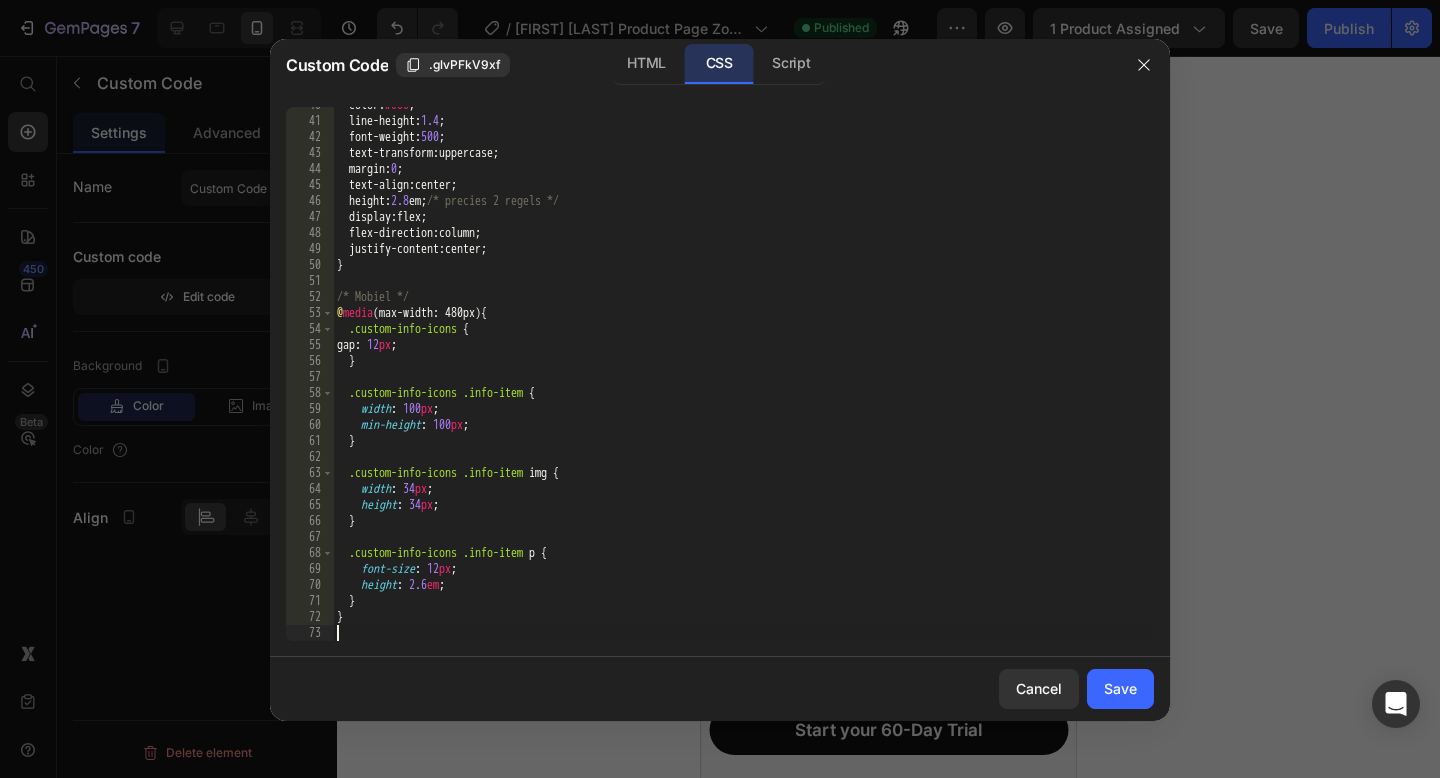 scroll, scrollTop: 634, scrollLeft: 0, axis: vertical 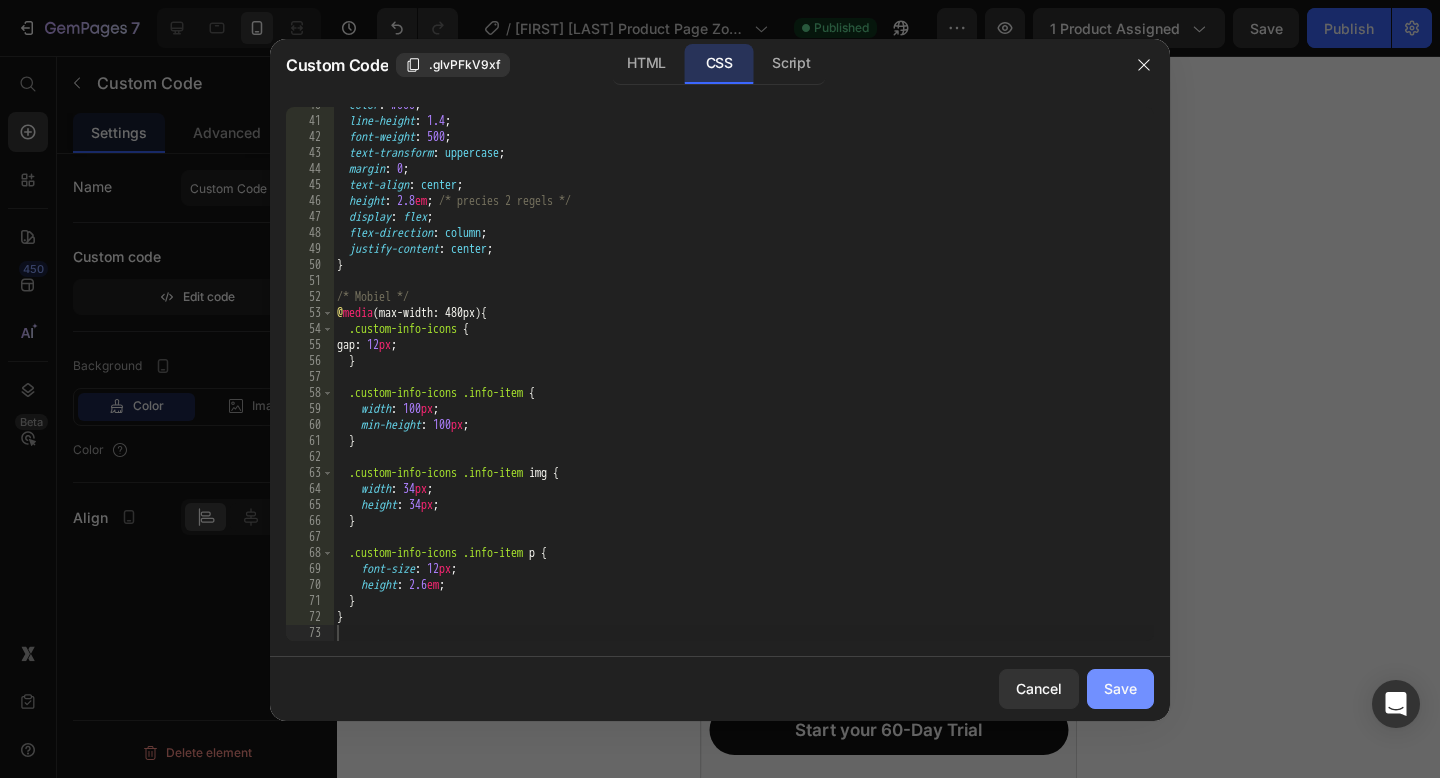 click on "Save" at bounding box center (1120, 688) 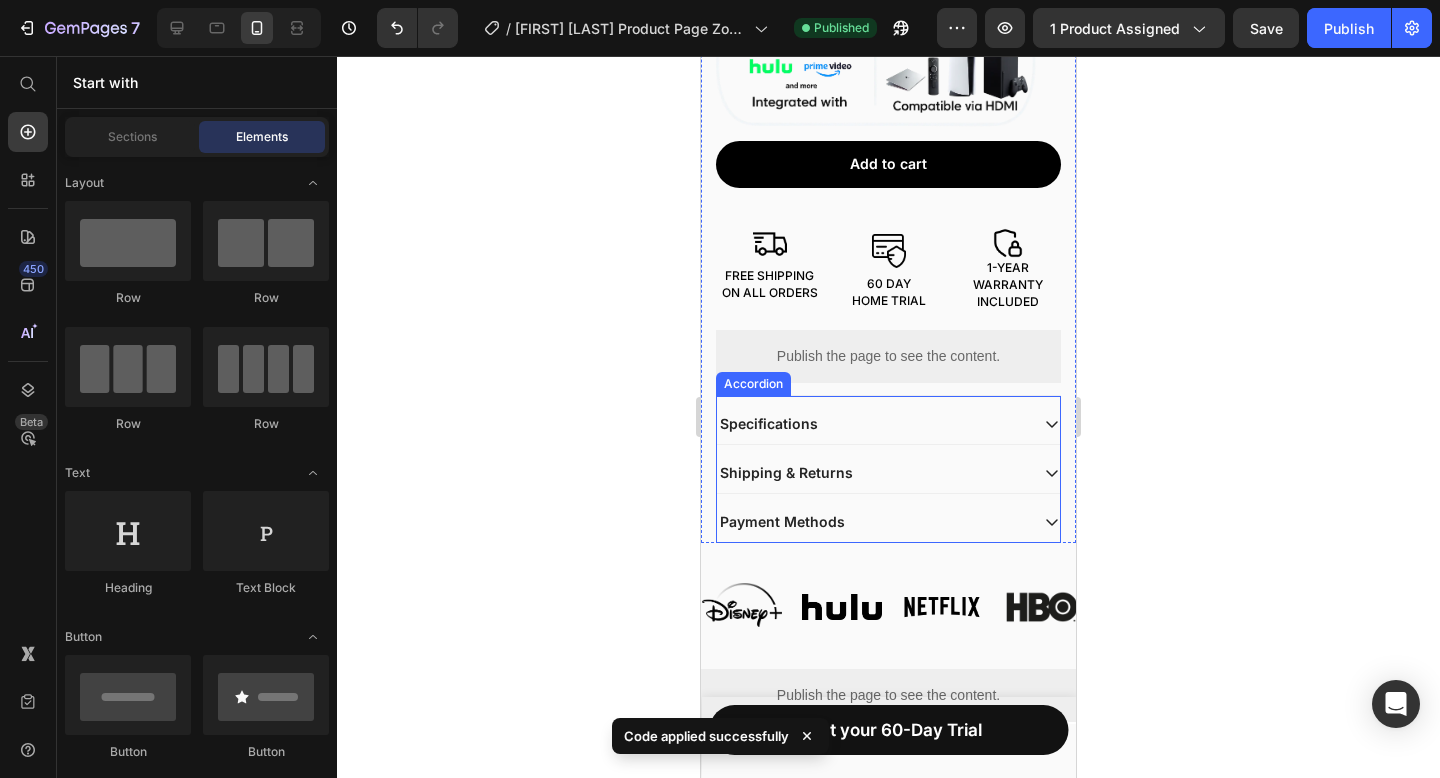 scroll, scrollTop: 709, scrollLeft: 0, axis: vertical 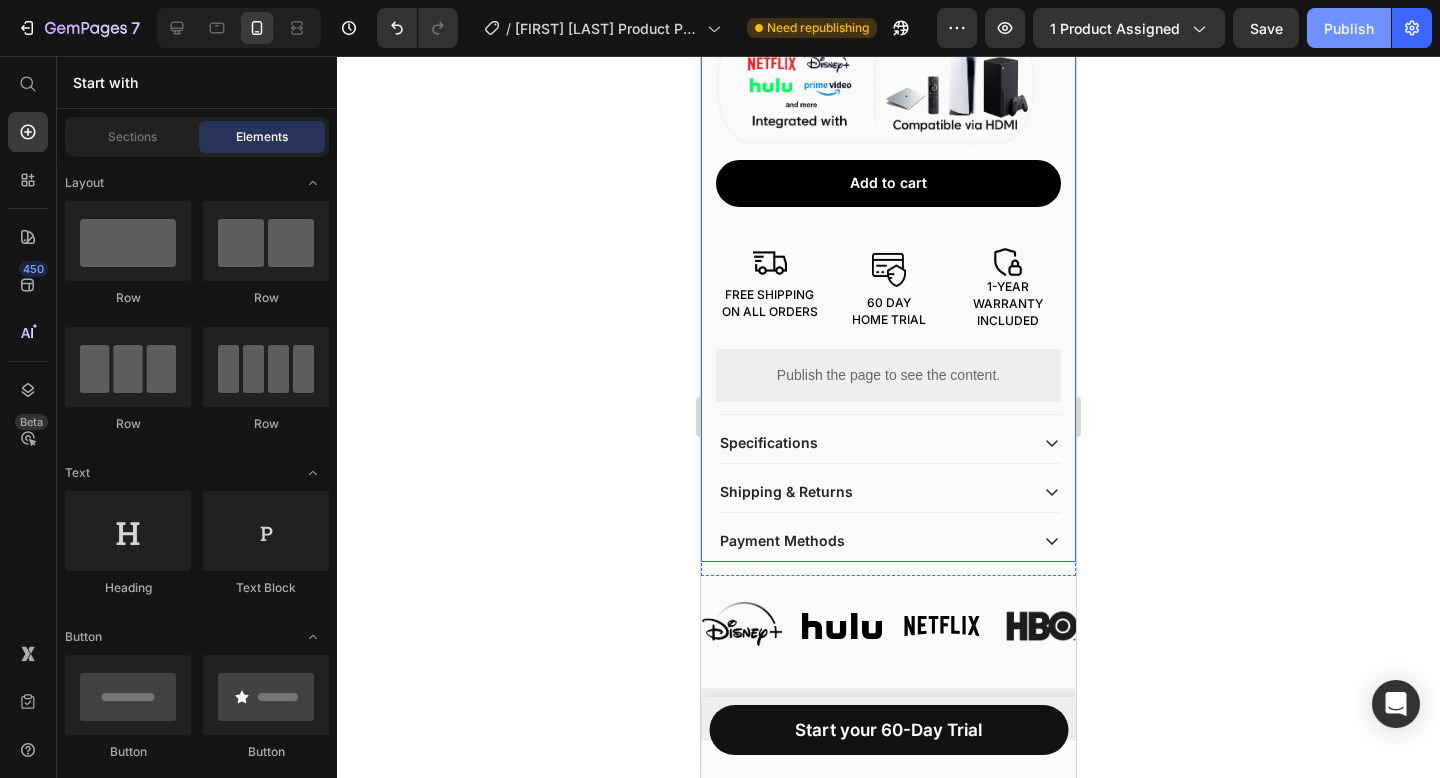 click on "Publish" 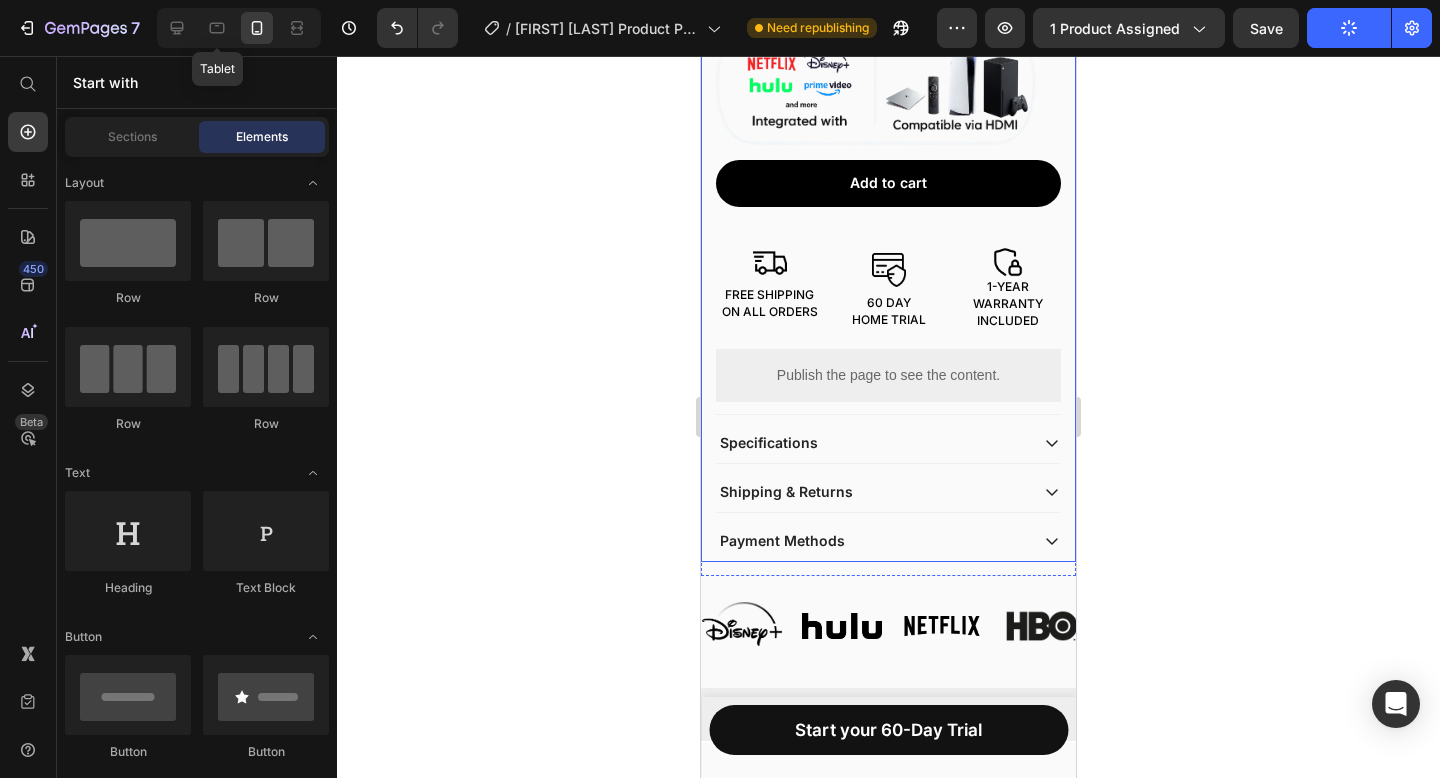 click 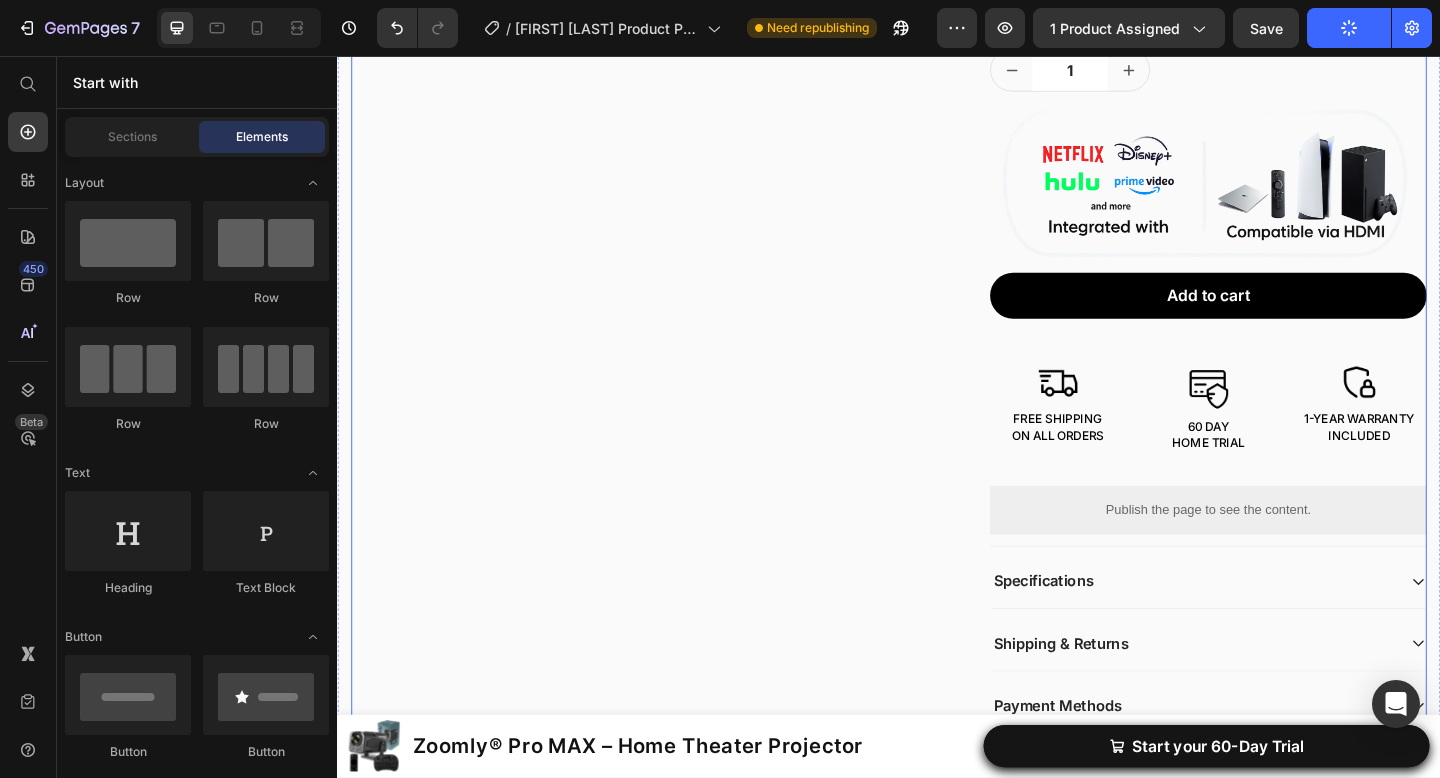scroll, scrollTop: 702, scrollLeft: 0, axis: vertical 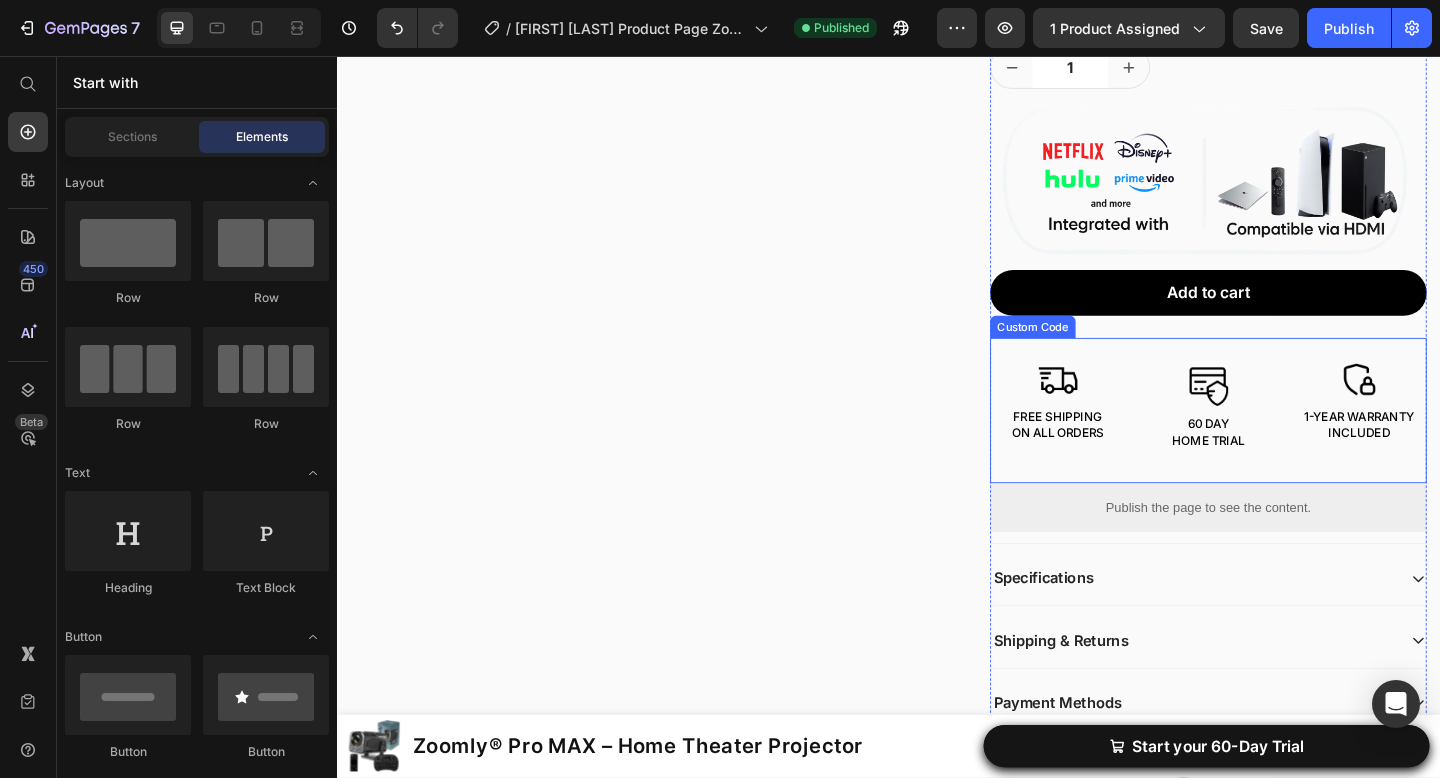 click on "60 DAY HOME TRIAL" at bounding box center [1285, 442] 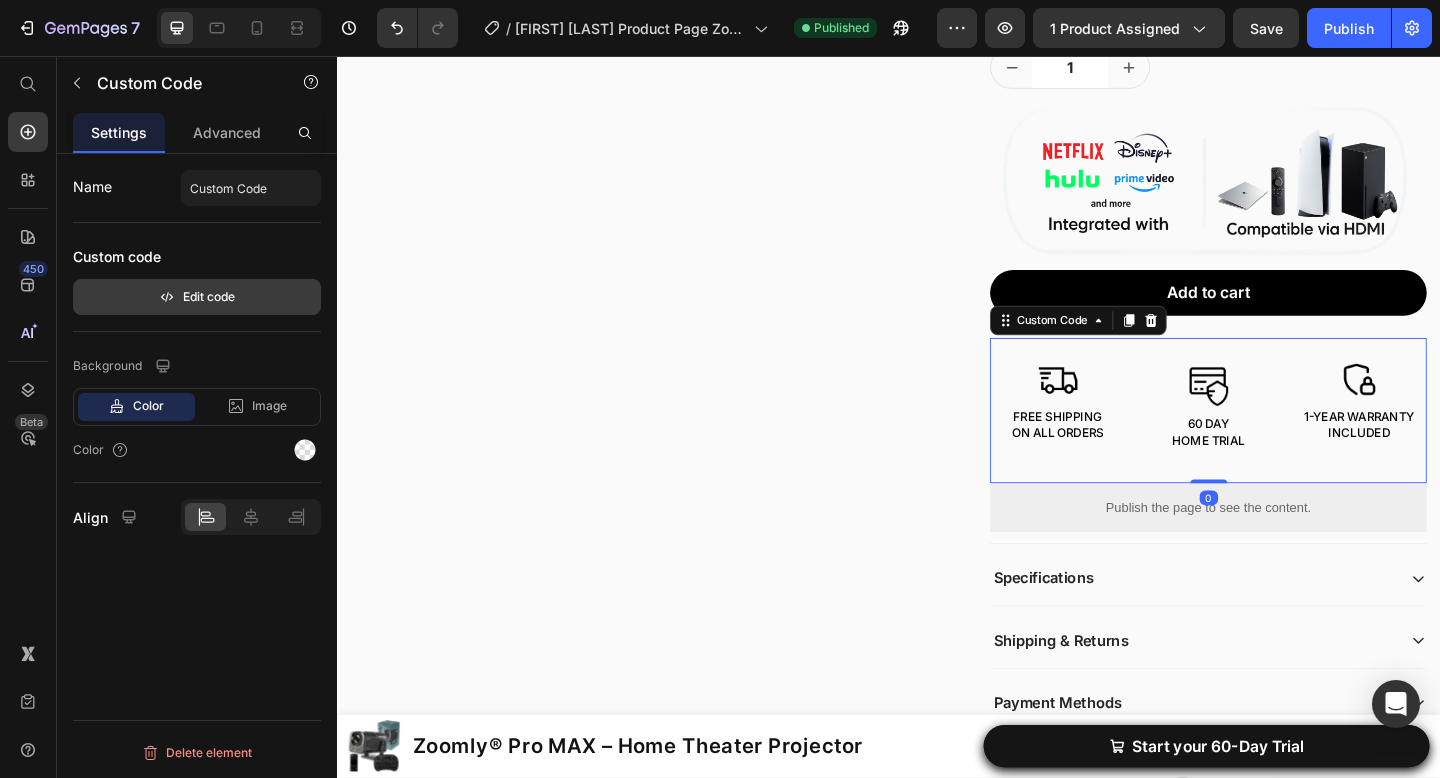 click on "Edit code" at bounding box center (197, 297) 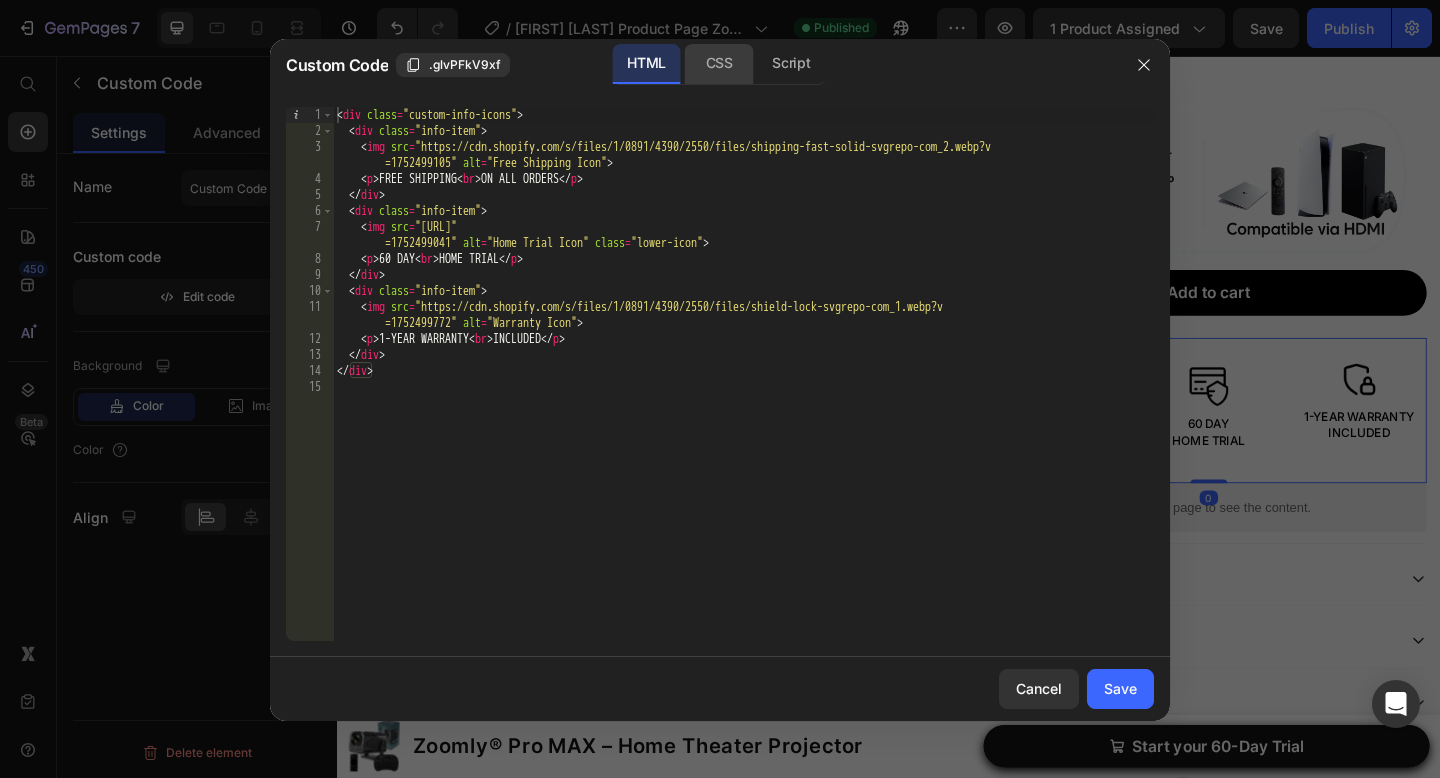 click on "CSS" 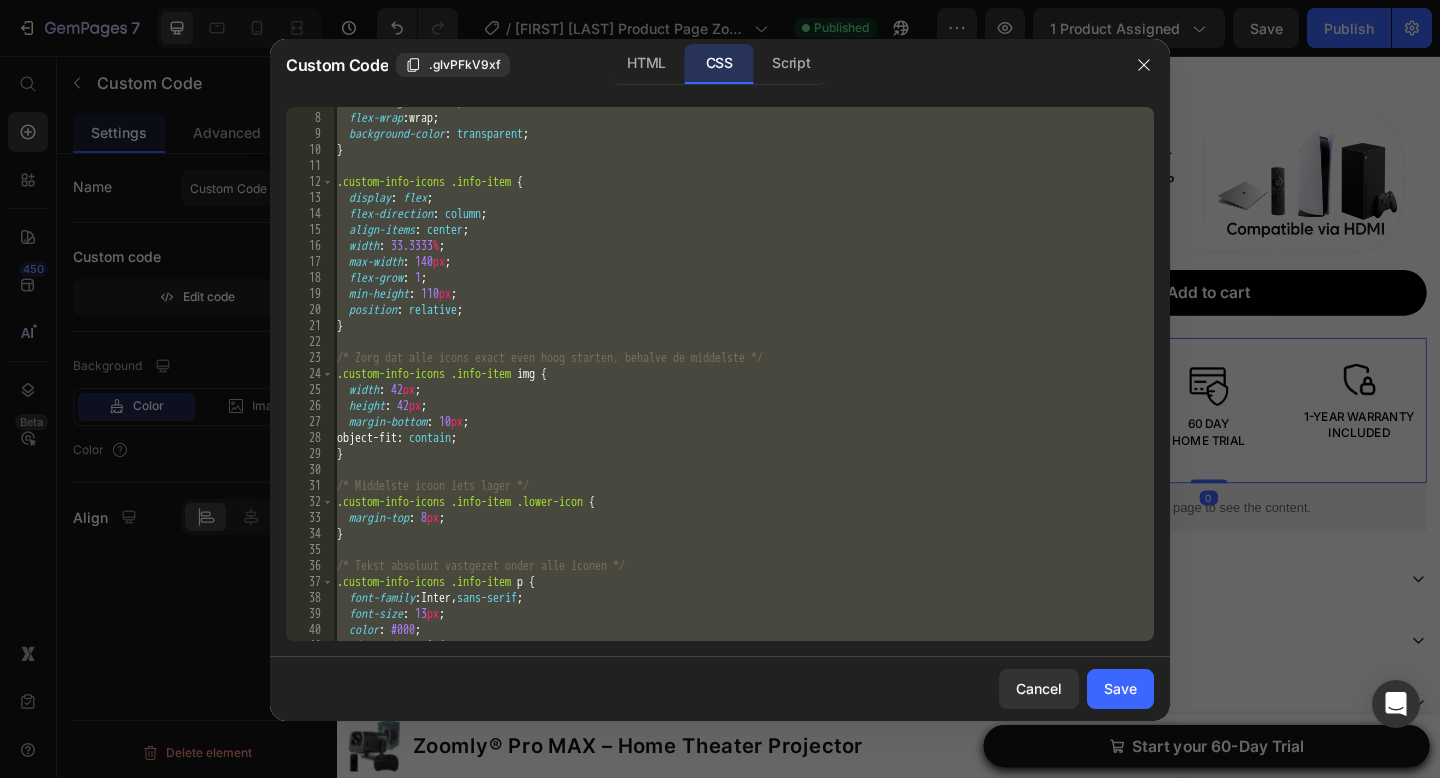 scroll, scrollTop: 650, scrollLeft: 0, axis: vertical 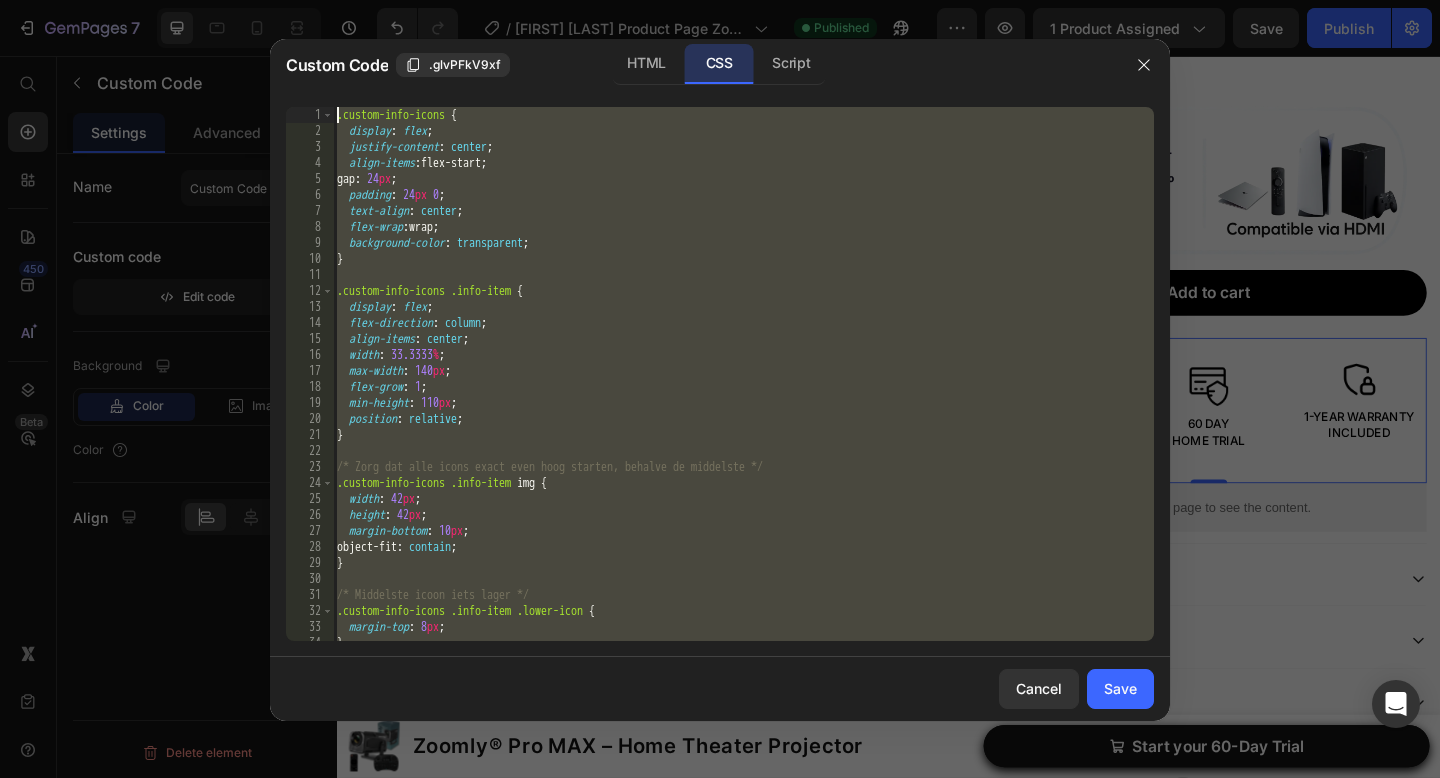 drag, startPoint x: 552, startPoint y: 490, endPoint x: 703, endPoint y: -122, distance: 630.3531 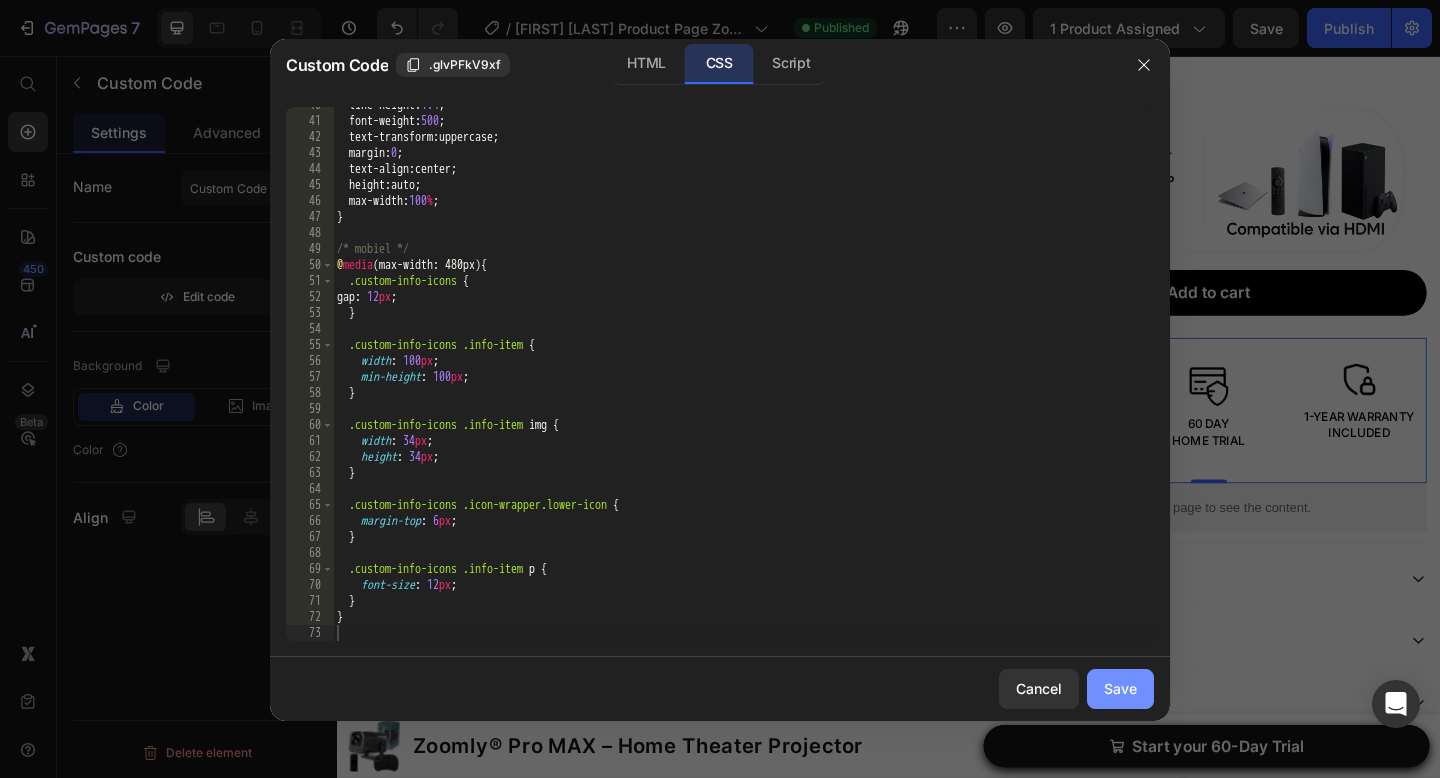 click on "Save" 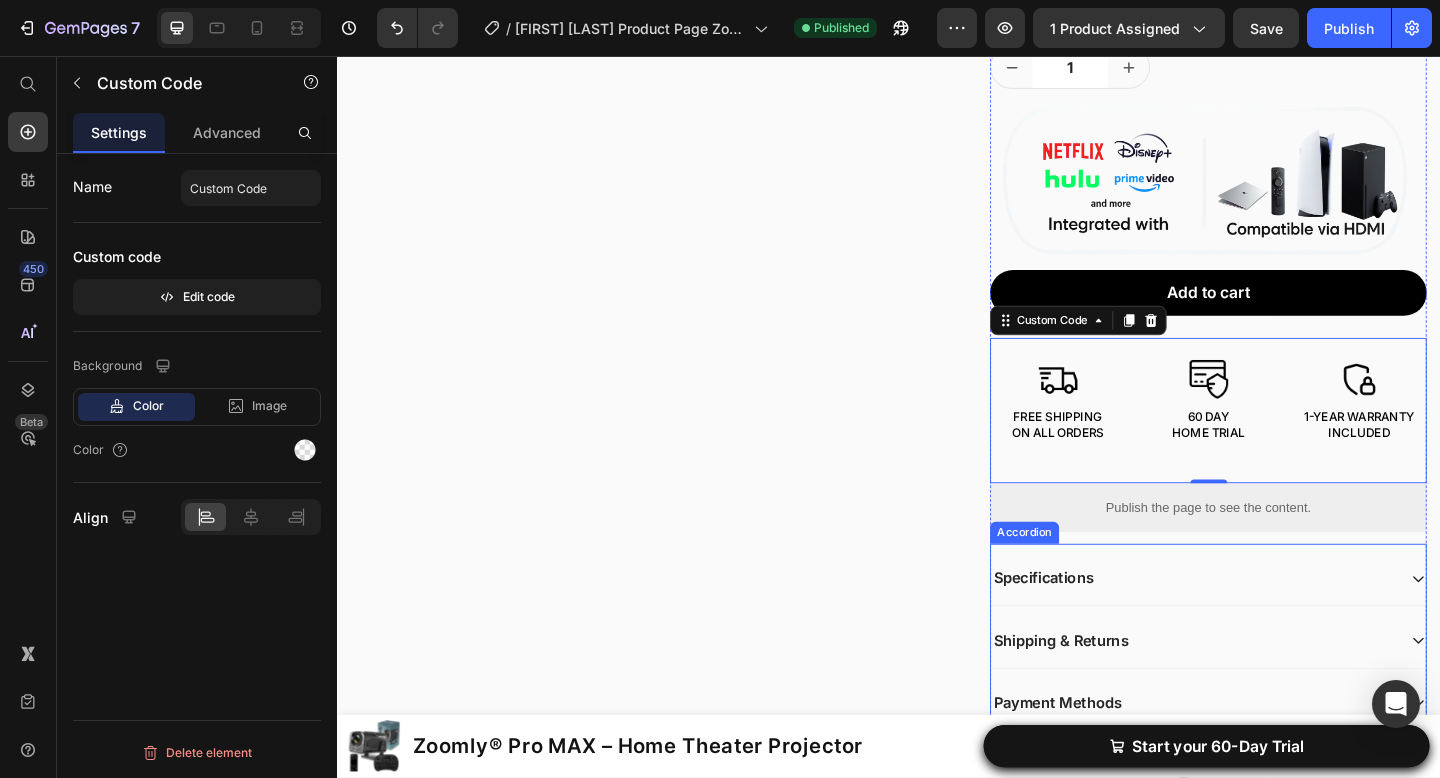 scroll, scrollTop: 696, scrollLeft: 0, axis: vertical 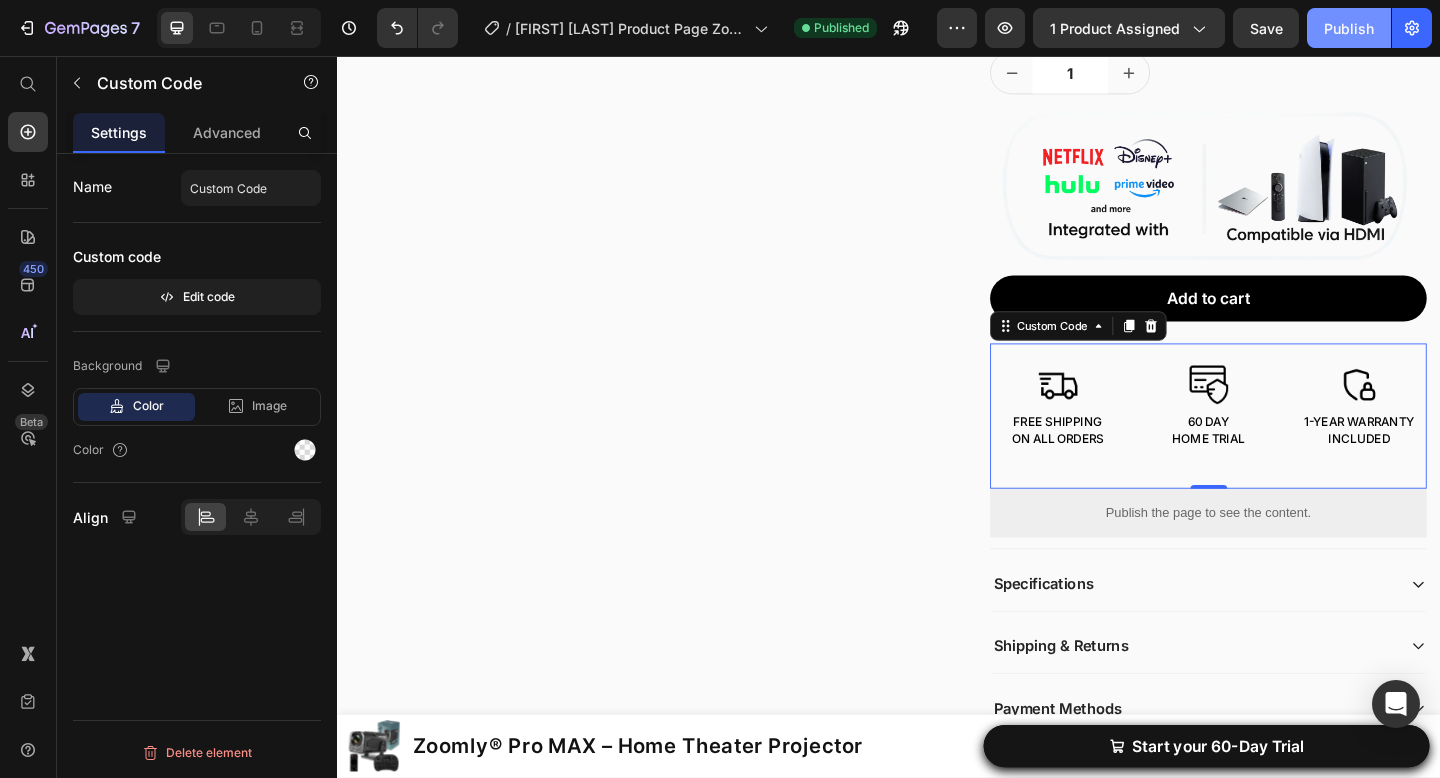 click on "Publish" 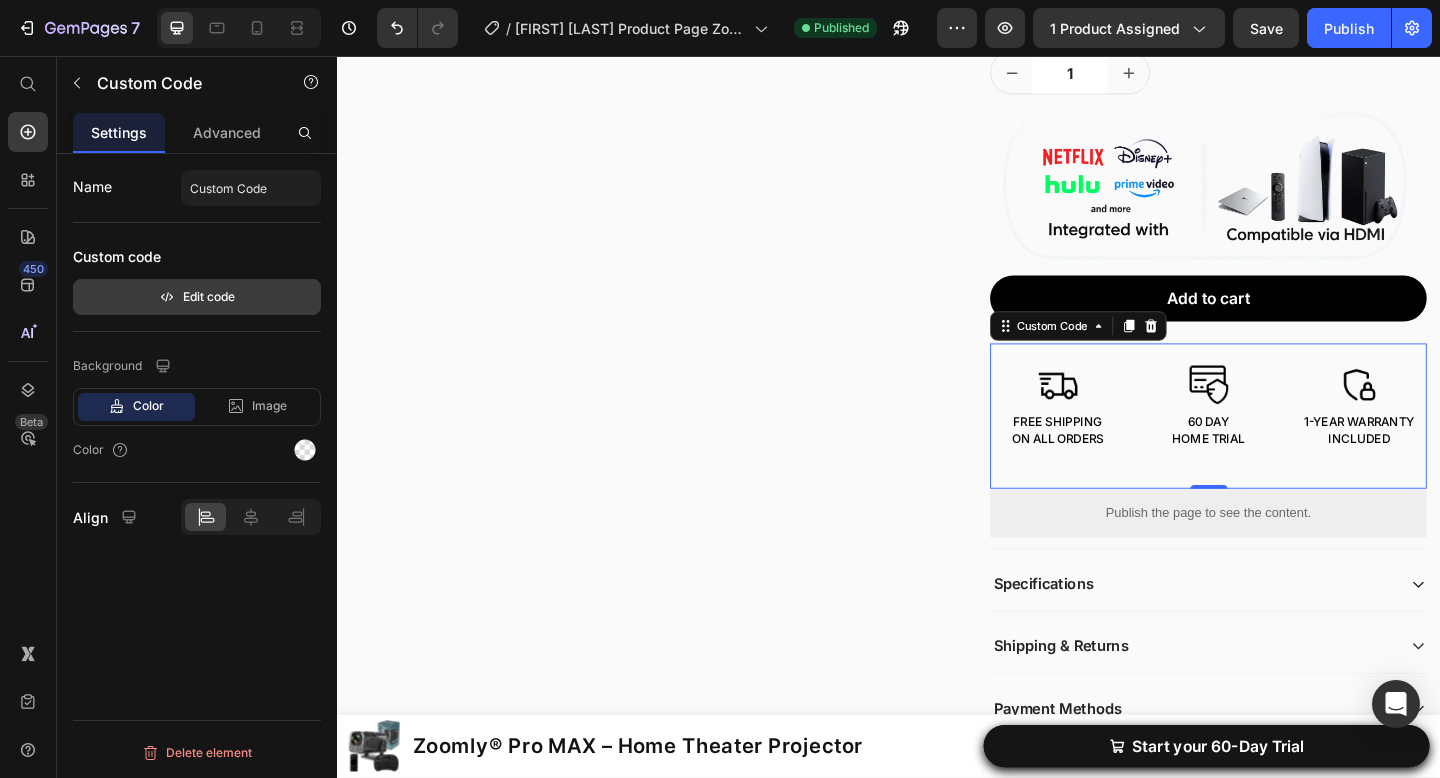 click 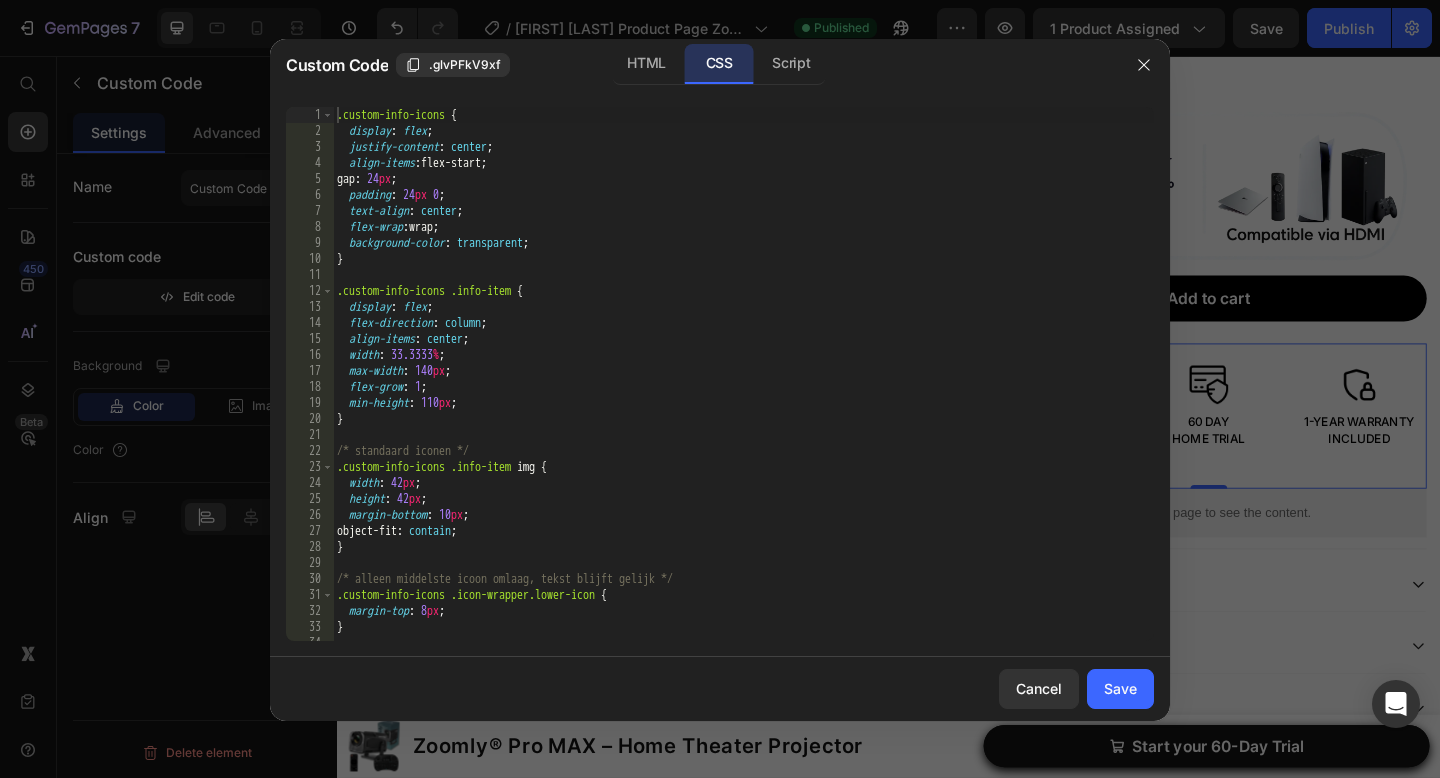scroll, scrollTop: 650, scrollLeft: 0, axis: vertical 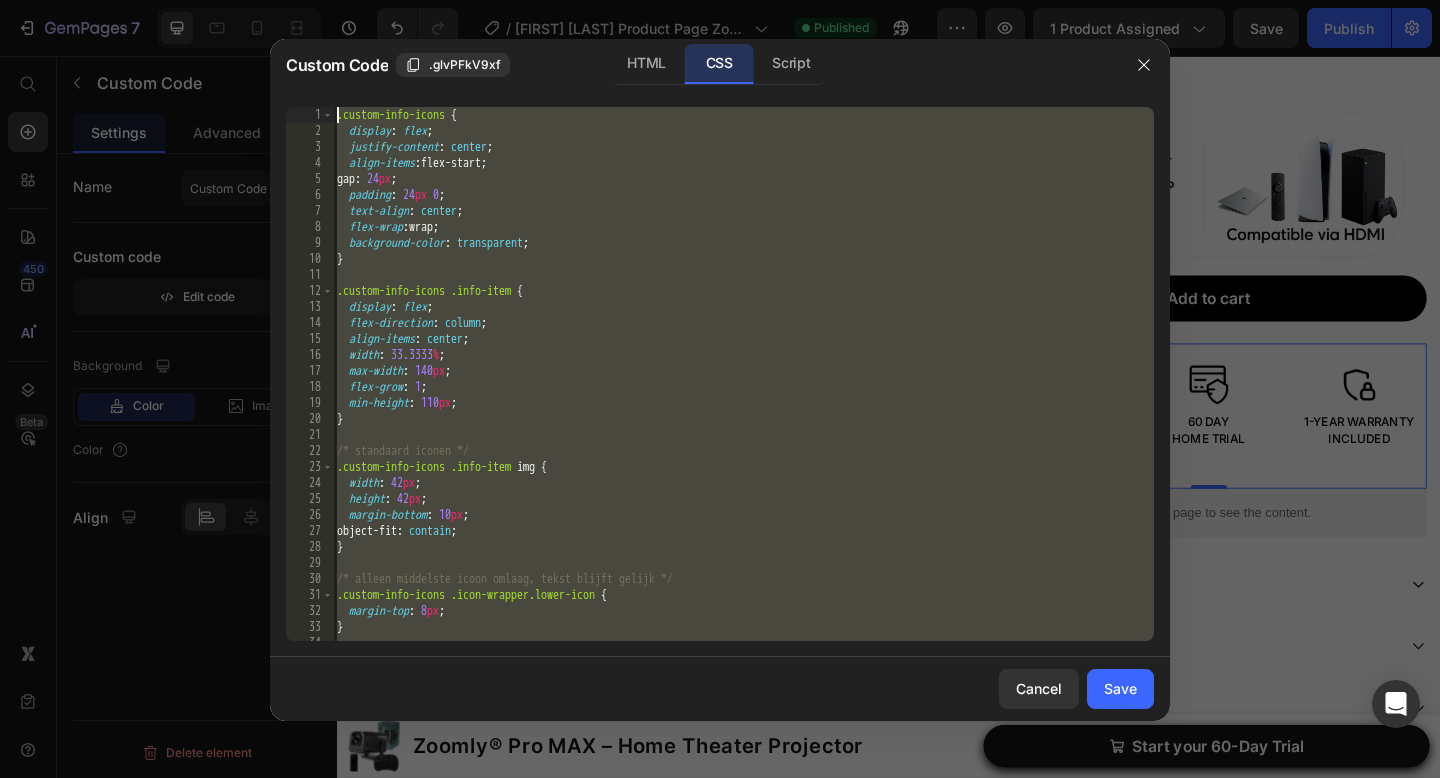 drag, startPoint x: 426, startPoint y: 629, endPoint x: 541, endPoint y: -122, distance: 759.7539 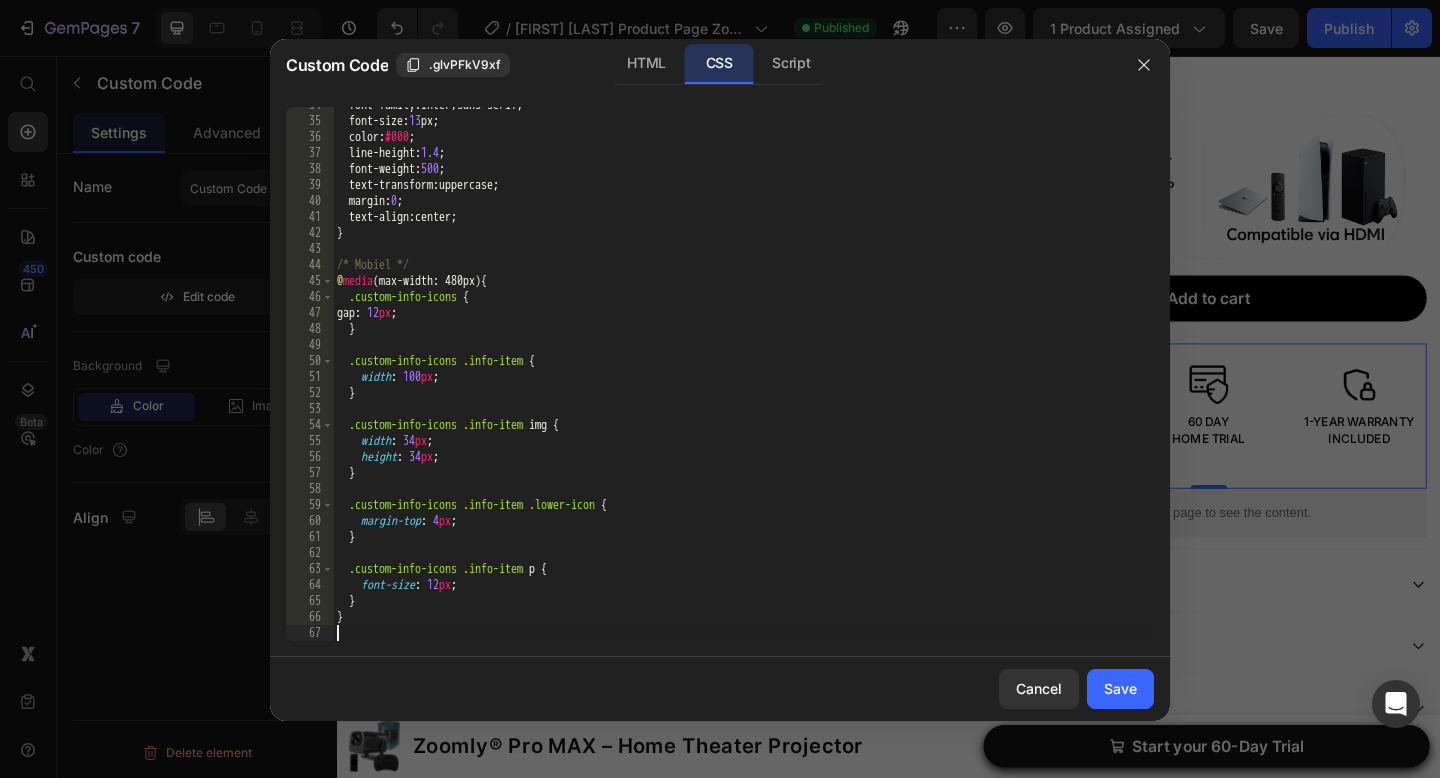 scroll, scrollTop: 538, scrollLeft: 0, axis: vertical 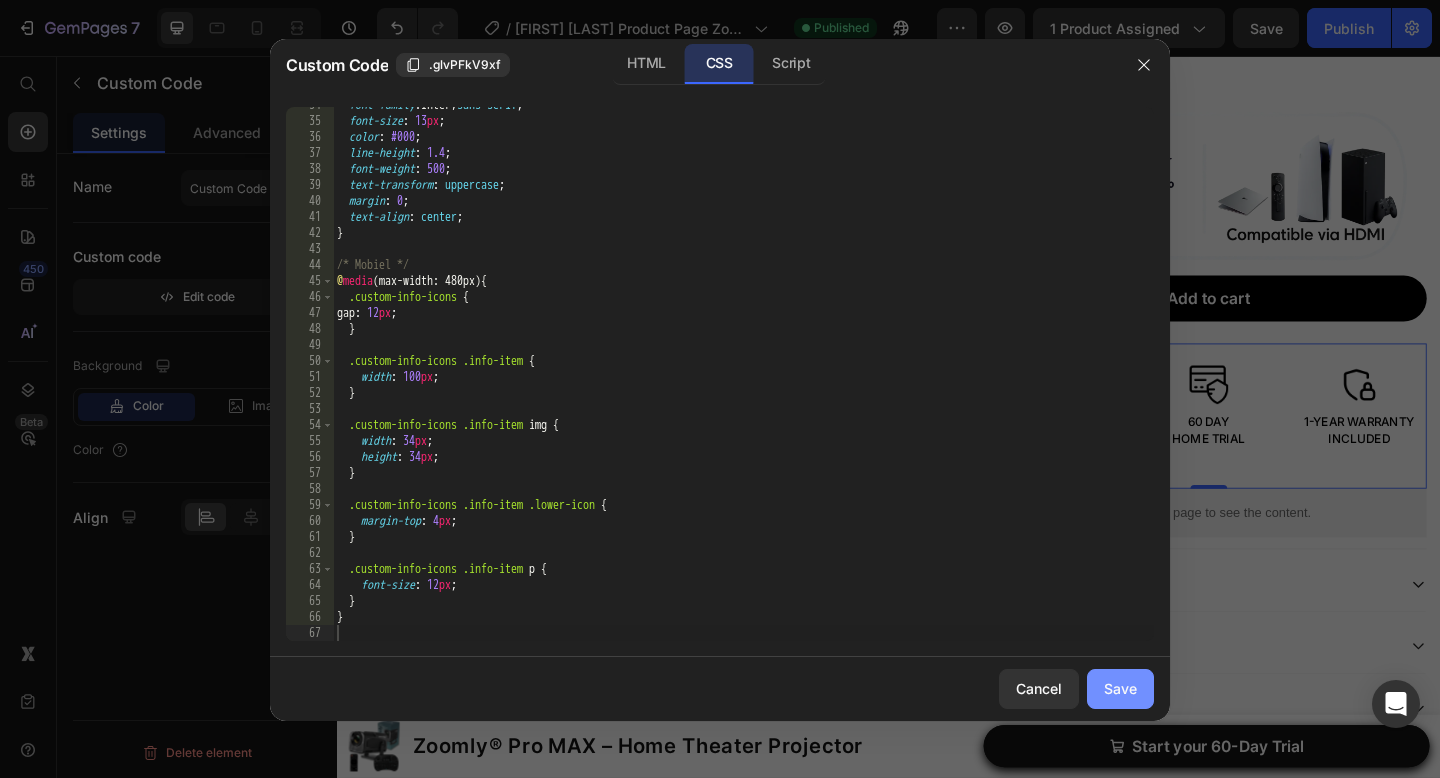 drag, startPoint x: 1113, startPoint y: 692, endPoint x: 845, endPoint y: 692, distance: 268 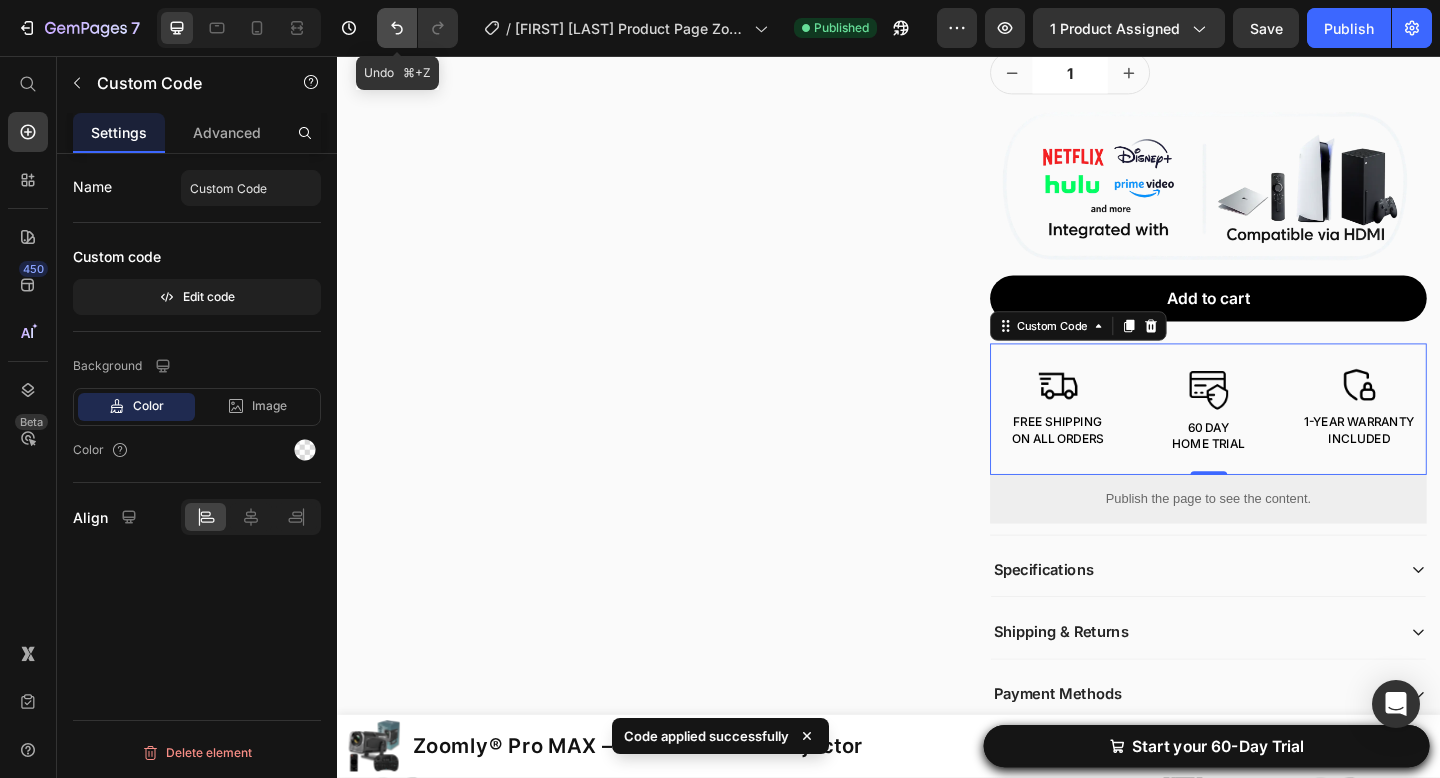click 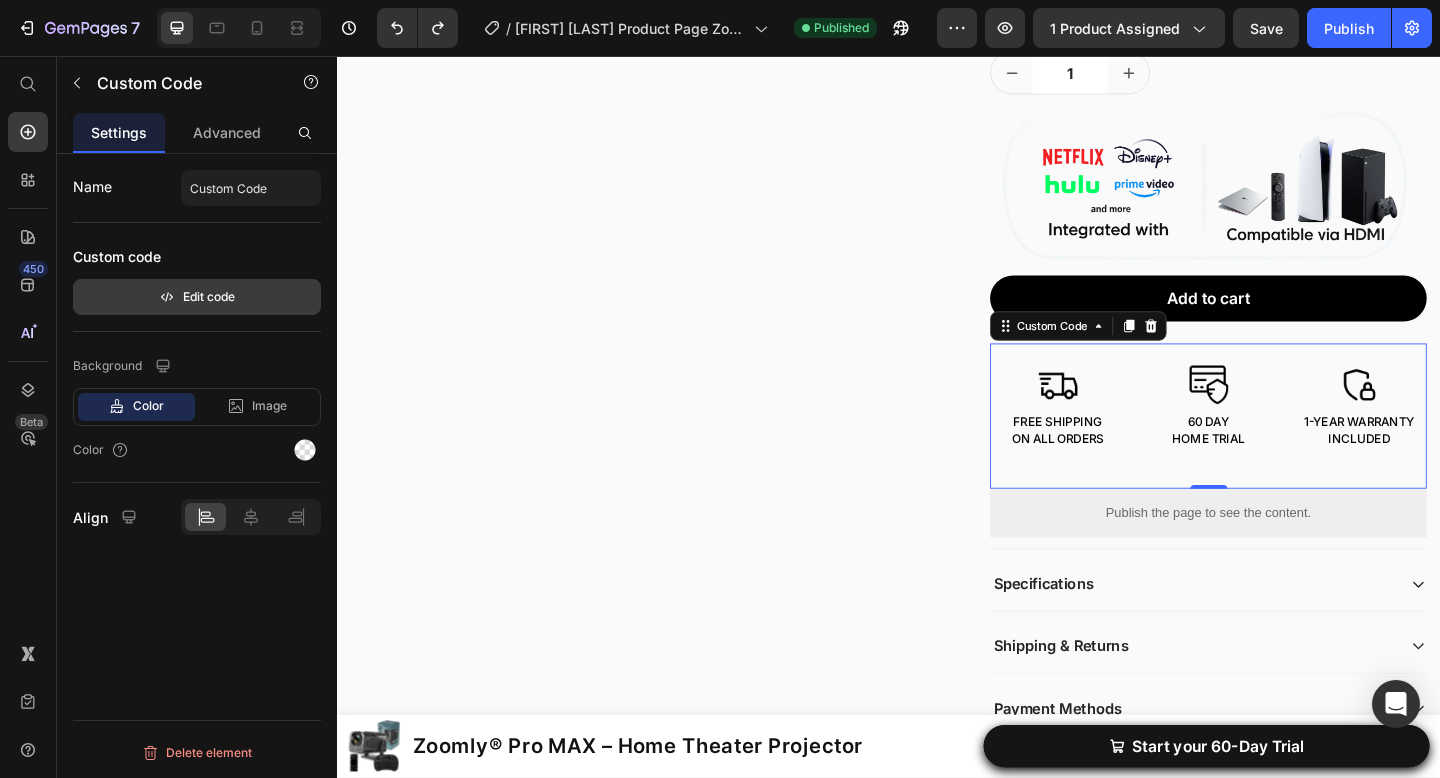 click on "Edit code" at bounding box center (197, 297) 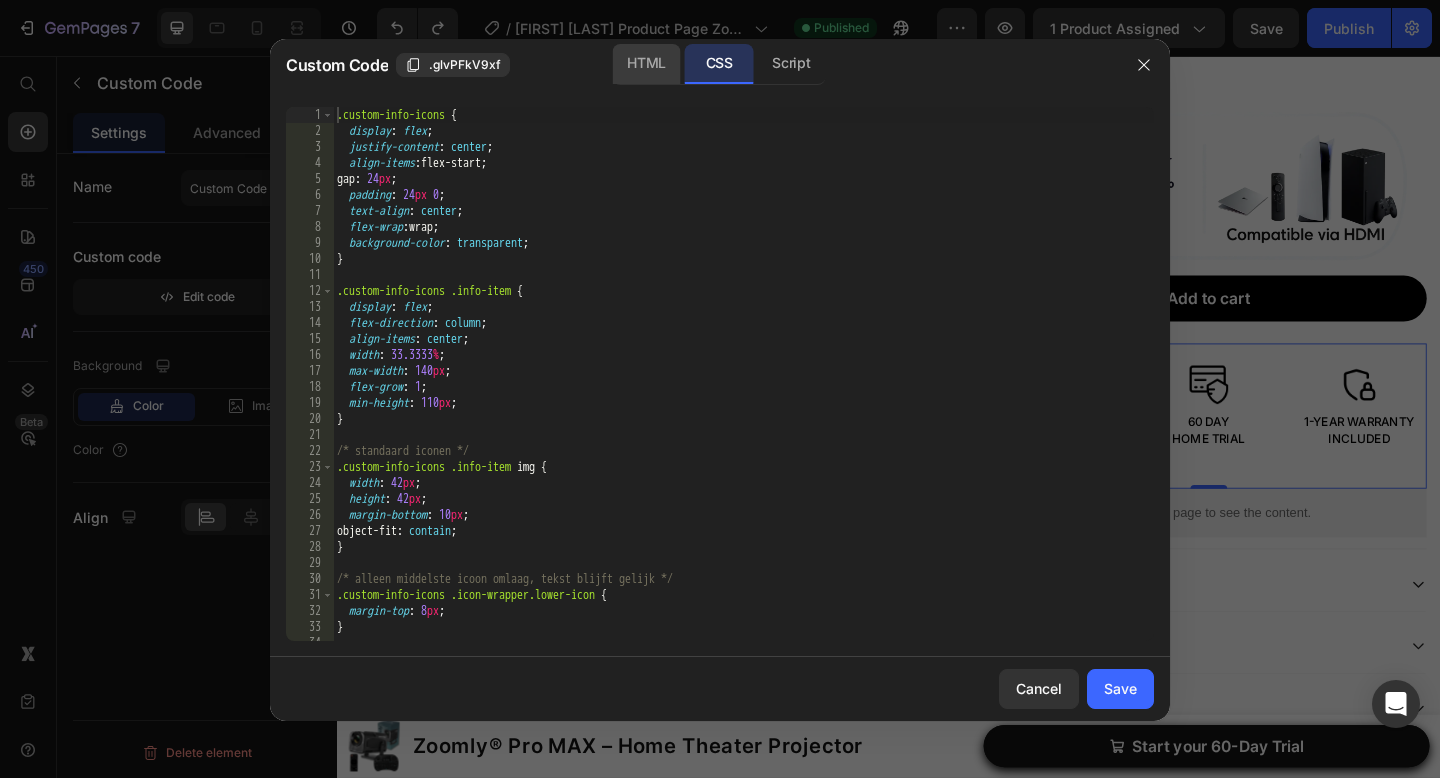 click on "HTML" 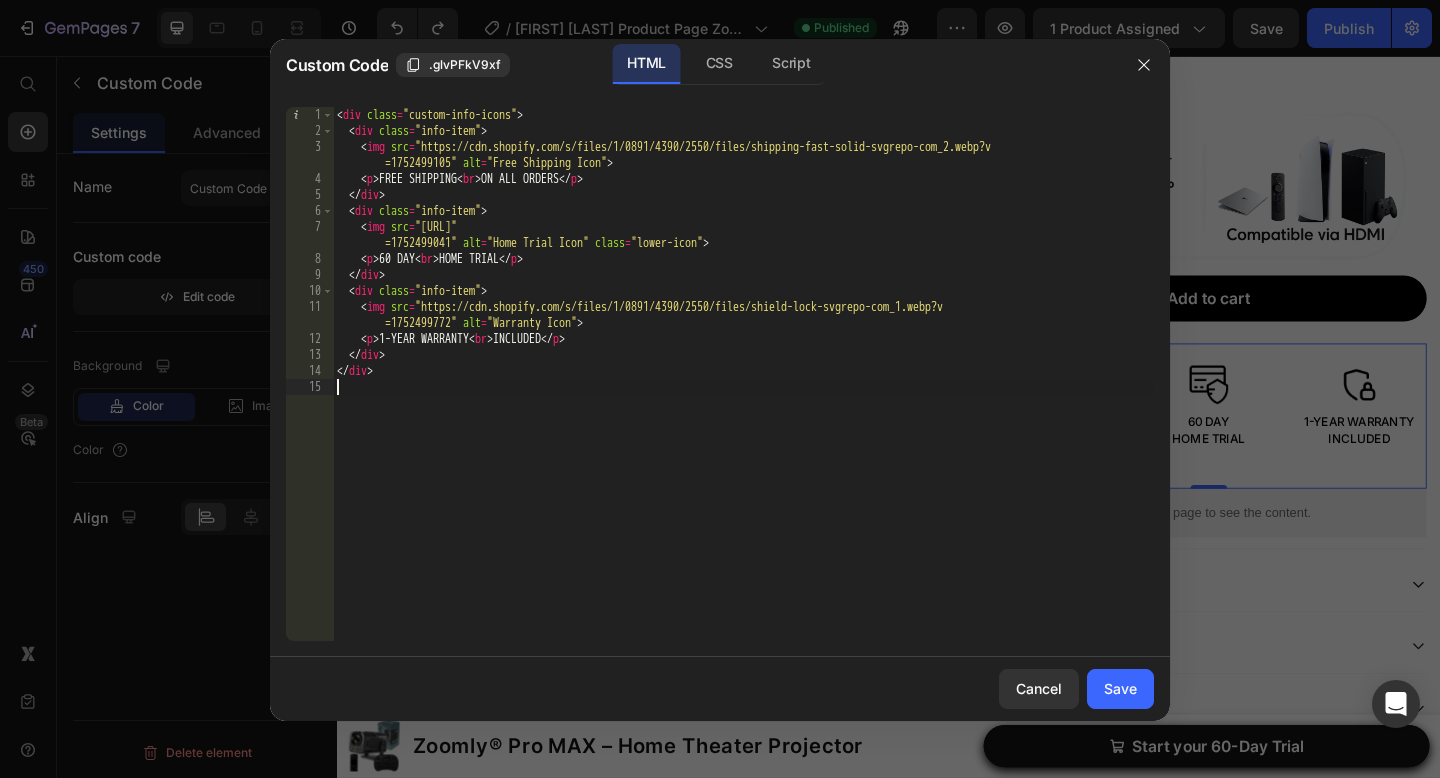 drag, startPoint x: 593, startPoint y: 281, endPoint x: 626, endPoint y: -122, distance: 404.34885 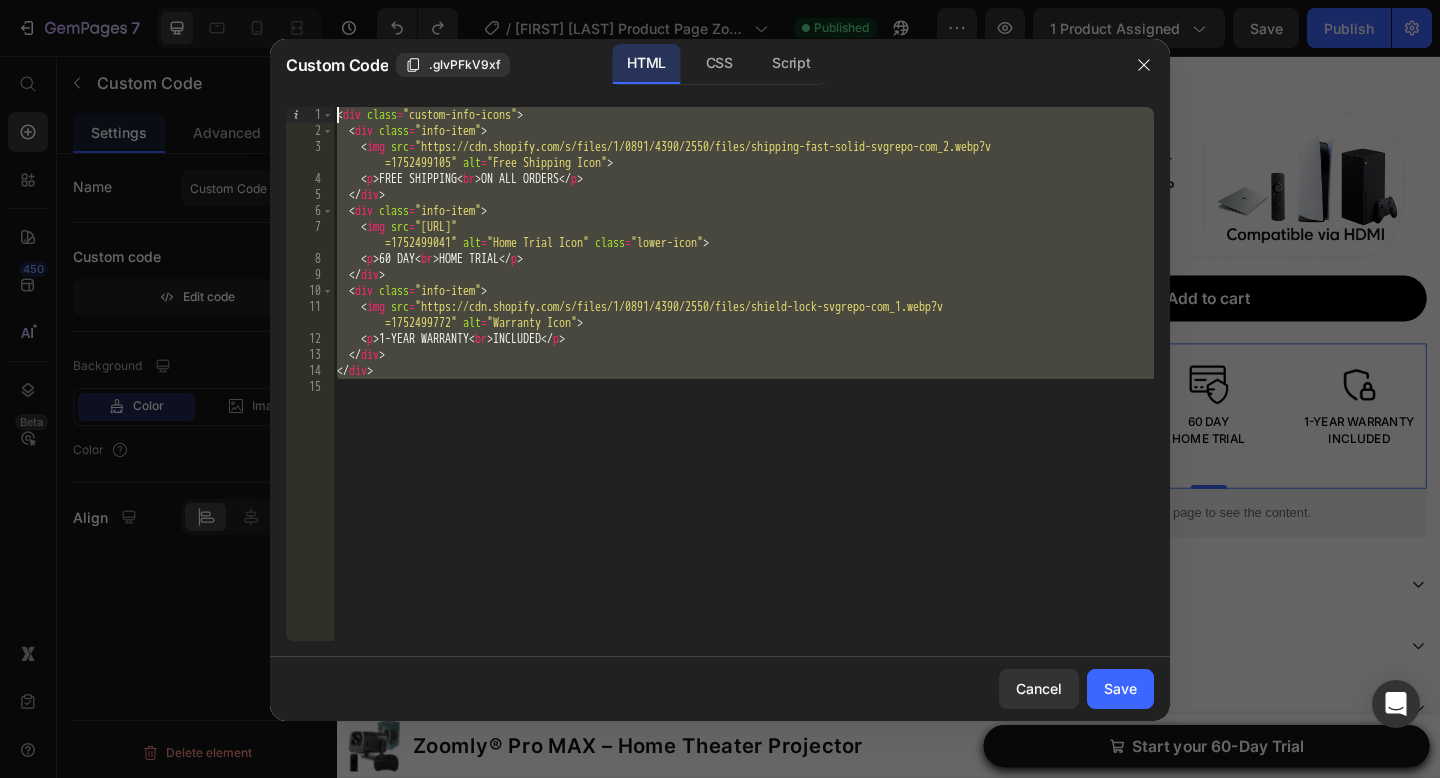 paste 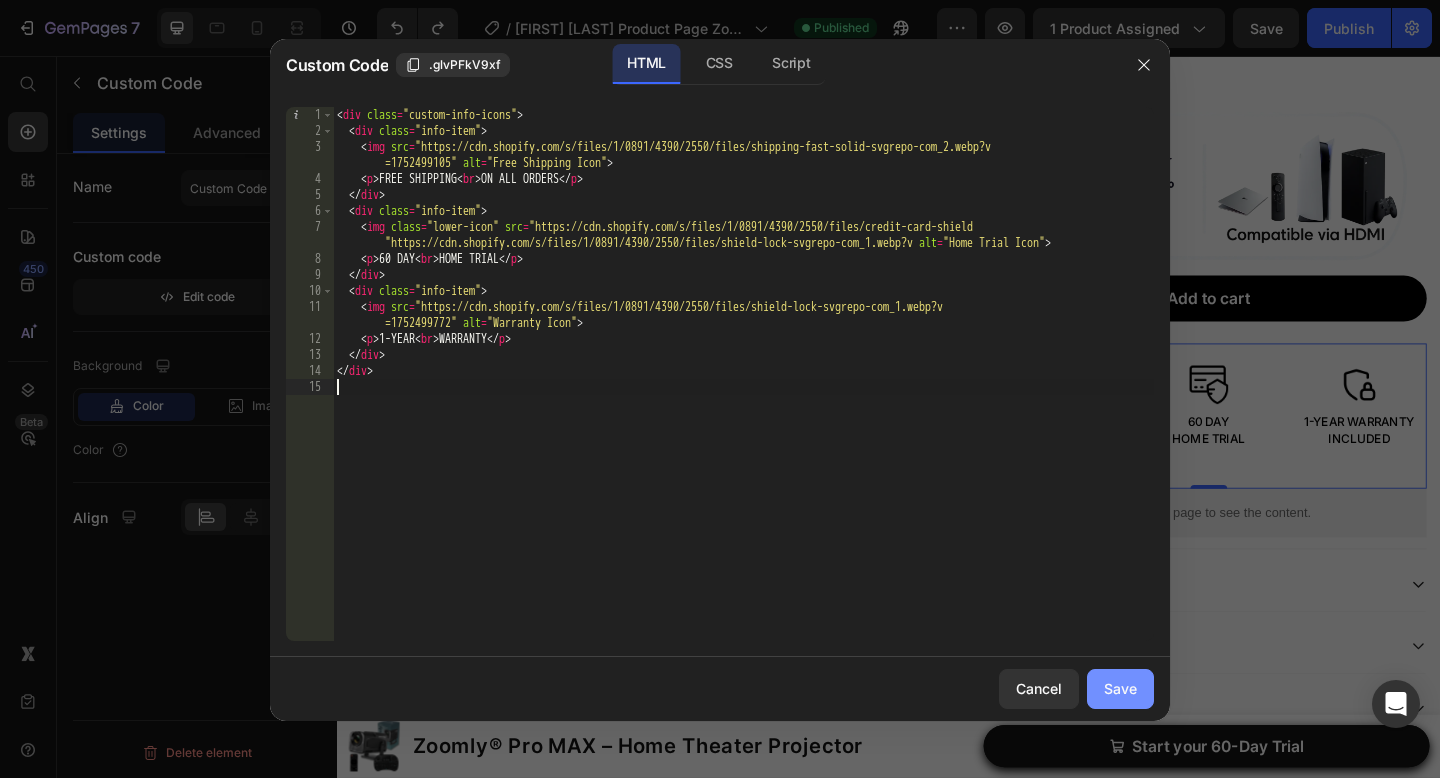 click on "Save" at bounding box center [1120, 688] 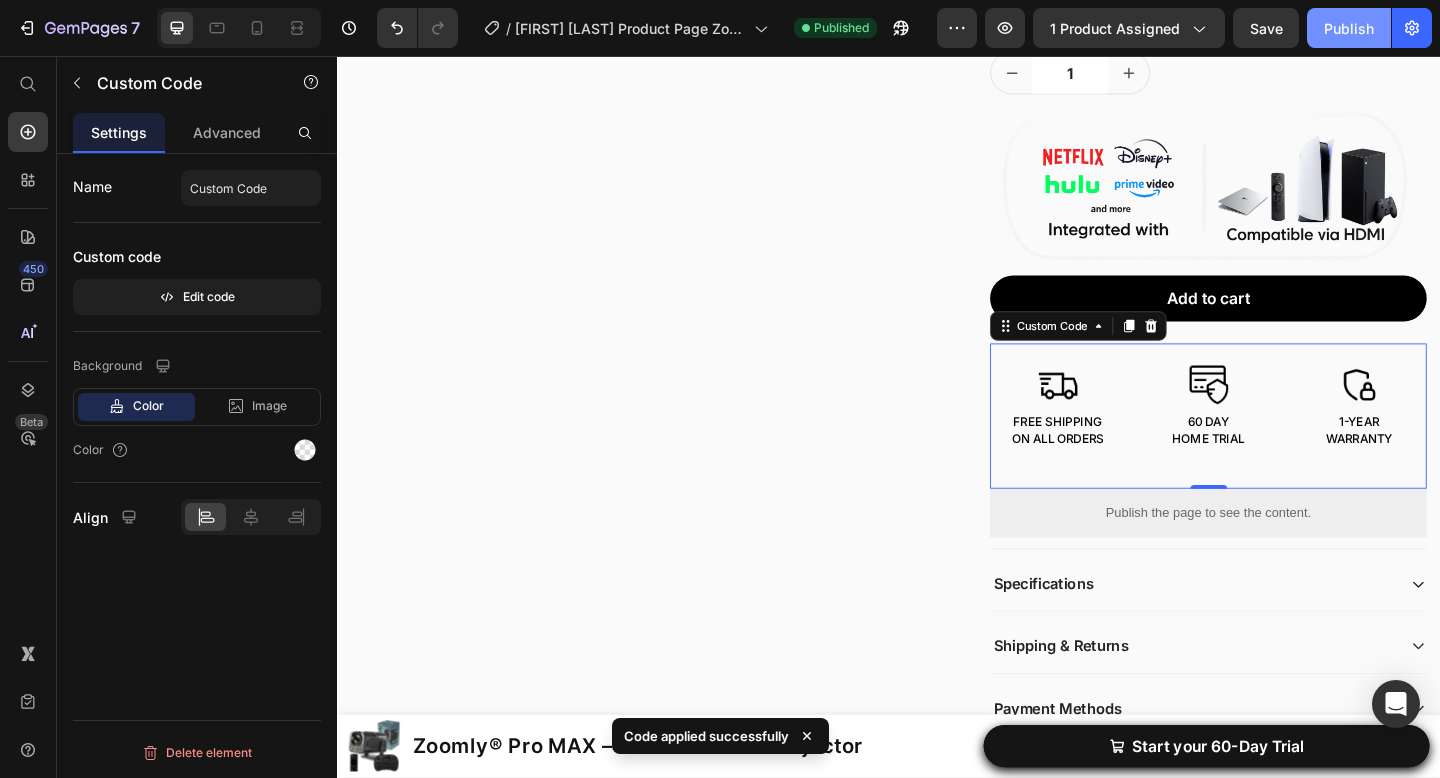 click on "Publish" at bounding box center [1349, 28] 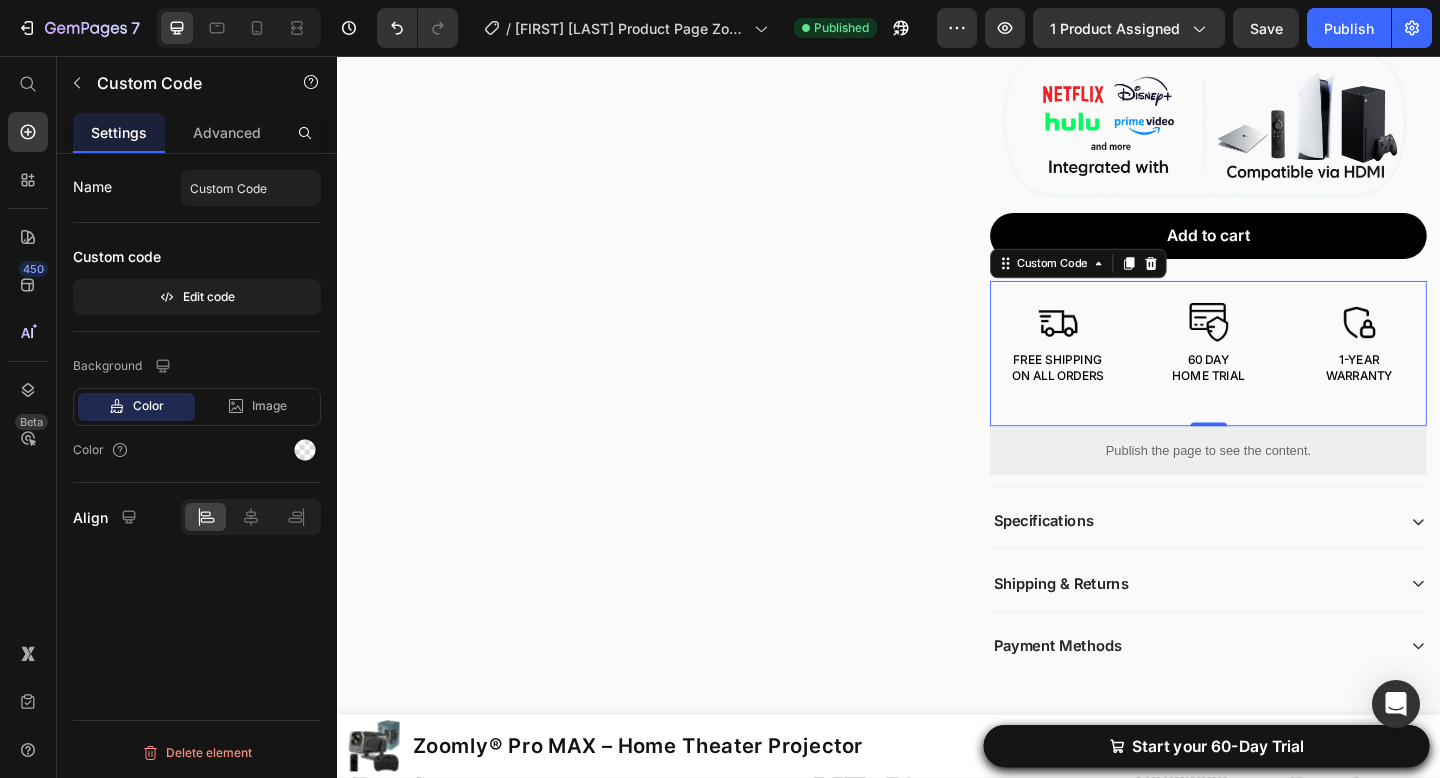scroll, scrollTop: 772, scrollLeft: 0, axis: vertical 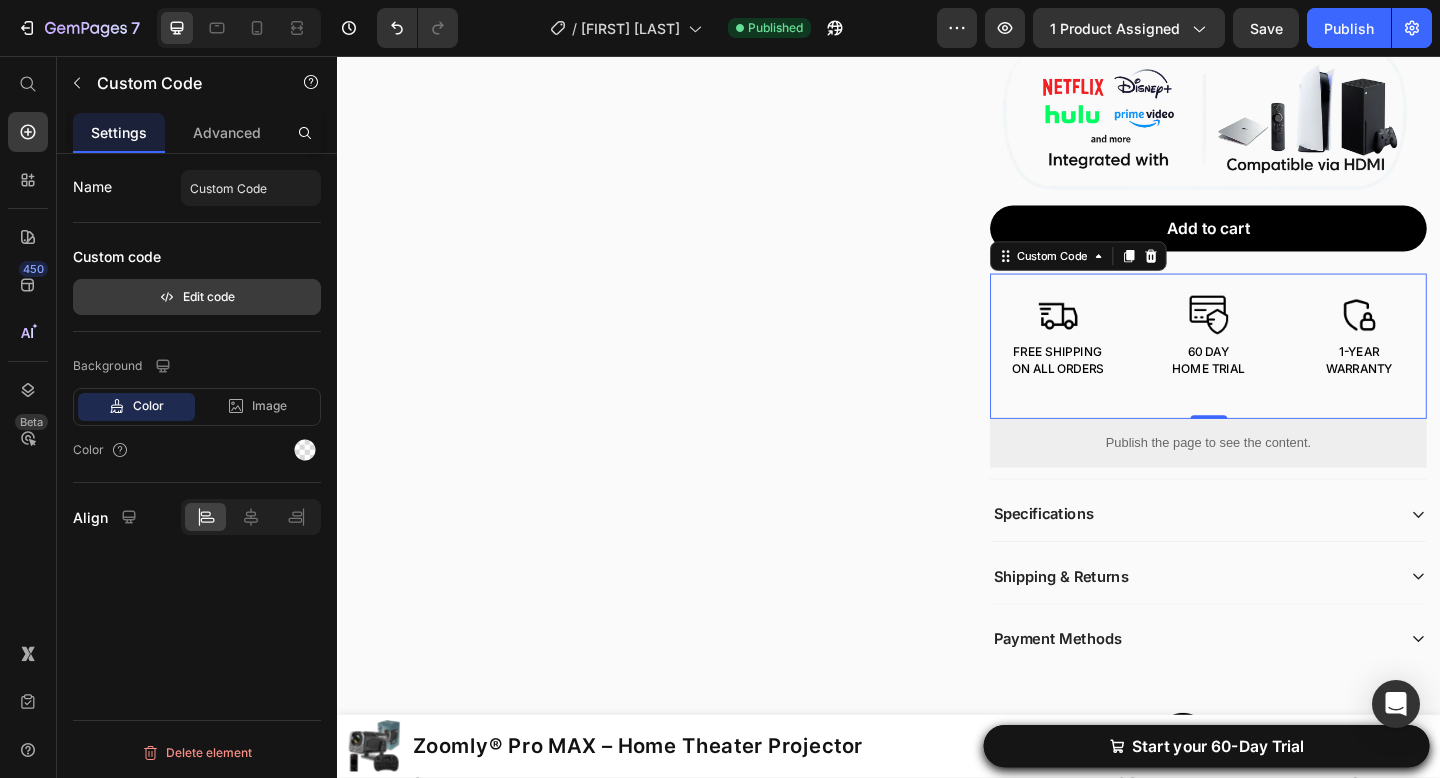 click on "Edit code" at bounding box center (197, 297) 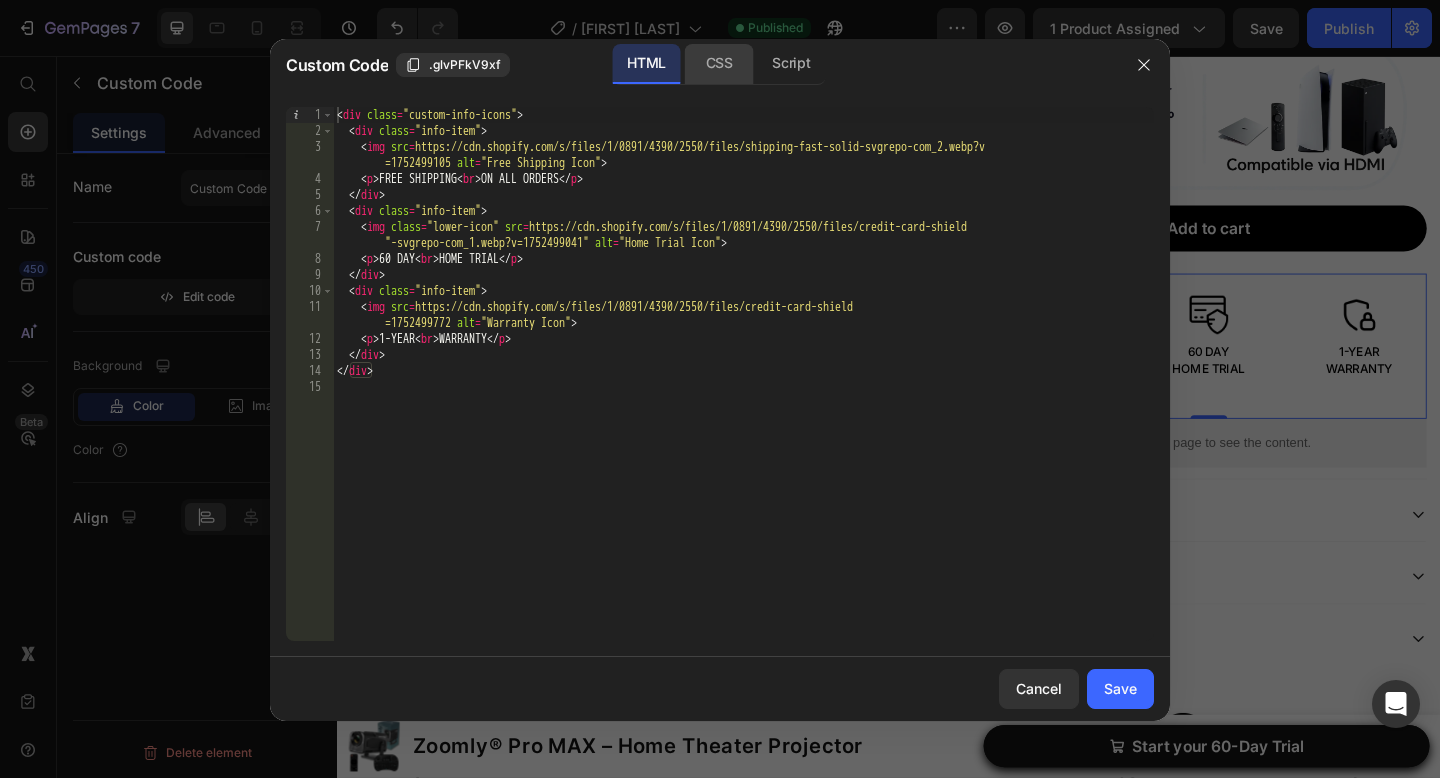 click on "CSS" 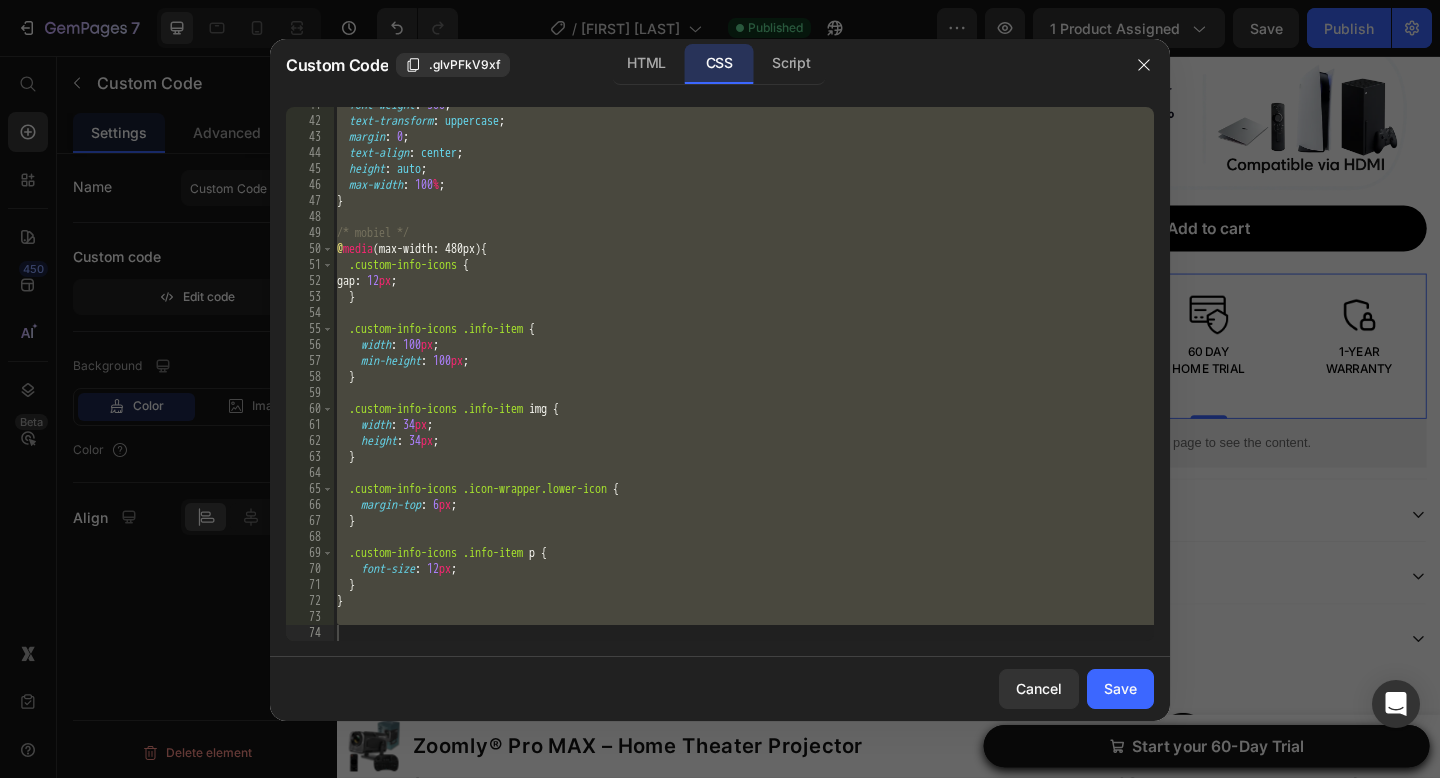 scroll, scrollTop: 650, scrollLeft: 0, axis: vertical 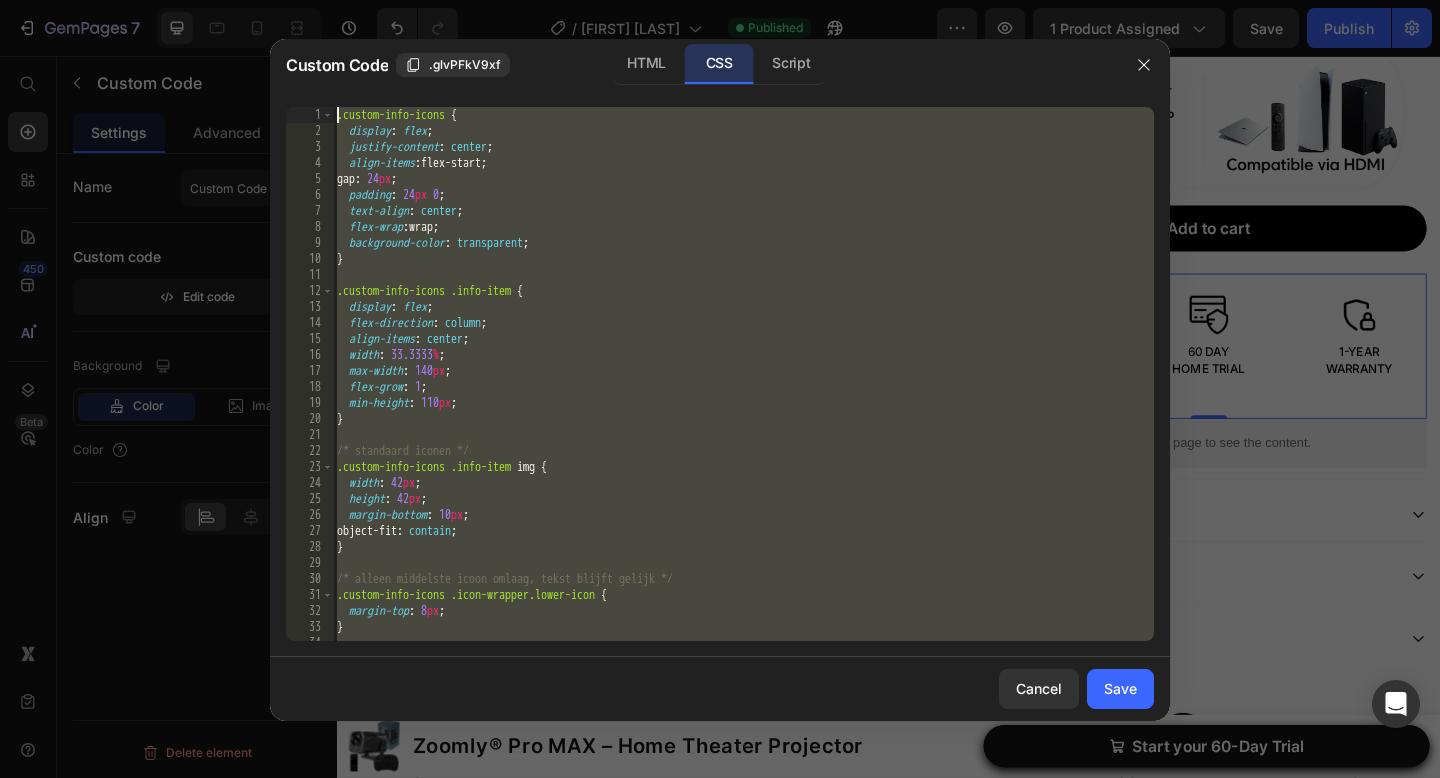 drag, startPoint x: 492, startPoint y: 601, endPoint x: 662, endPoint y: -122, distance: 742.7173 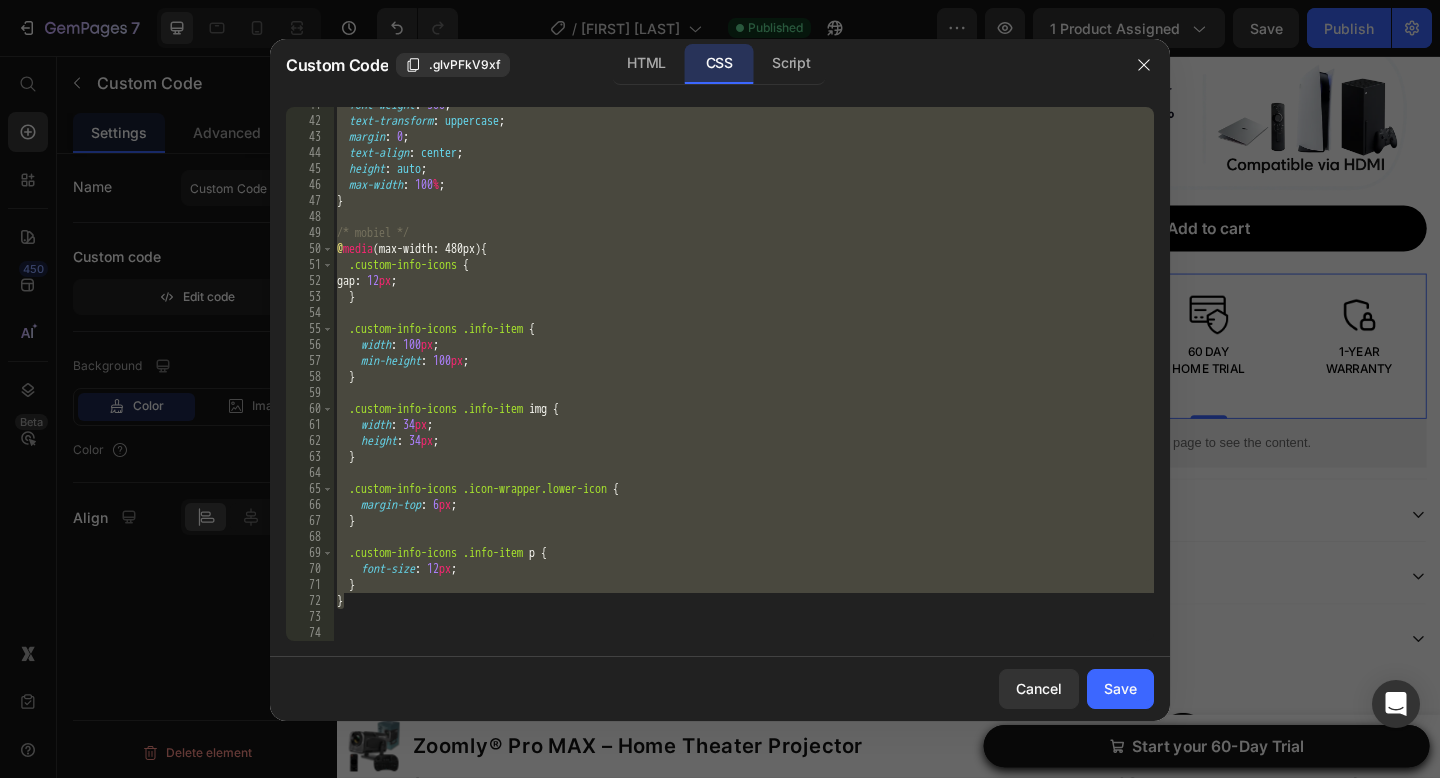 paste 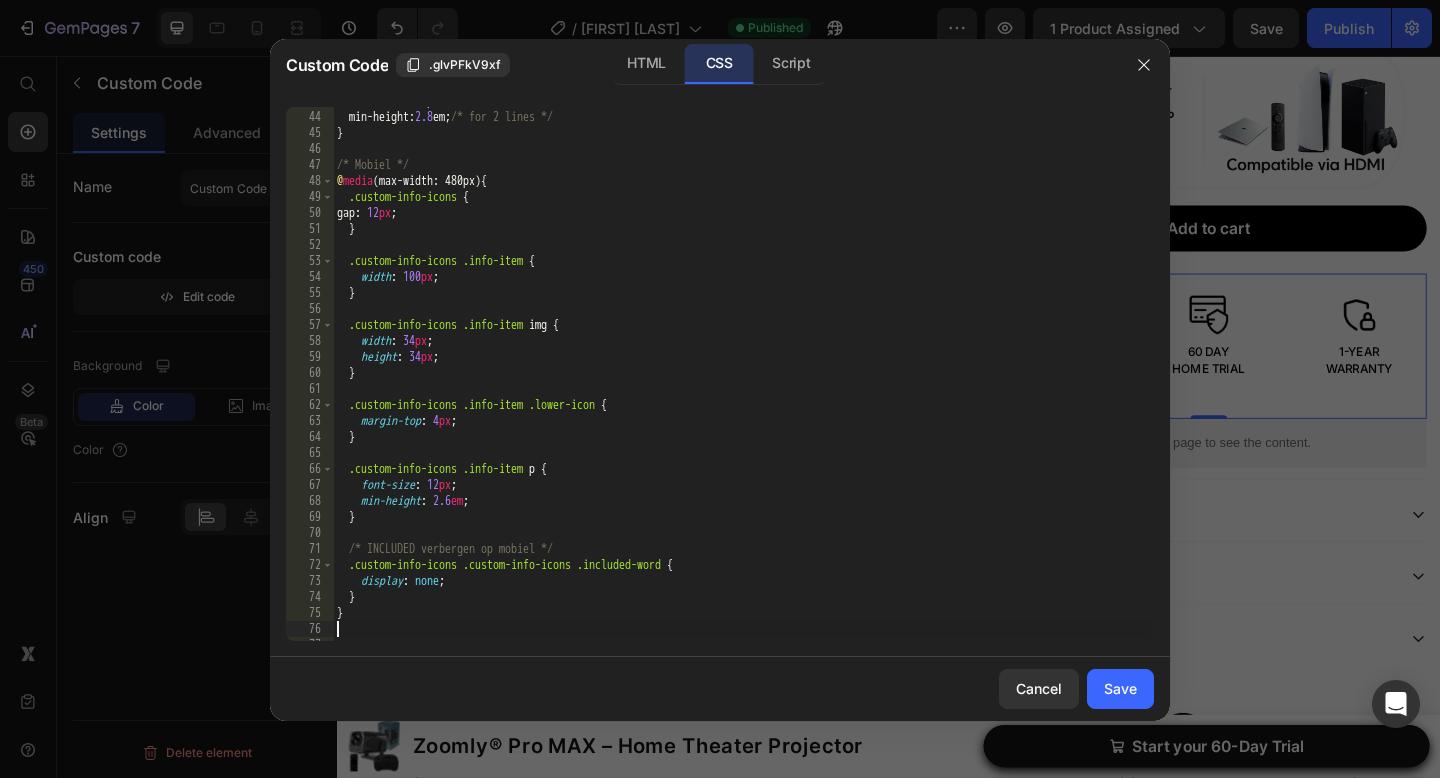 scroll, scrollTop: 685, scrollLeft: 0, axis: vertical 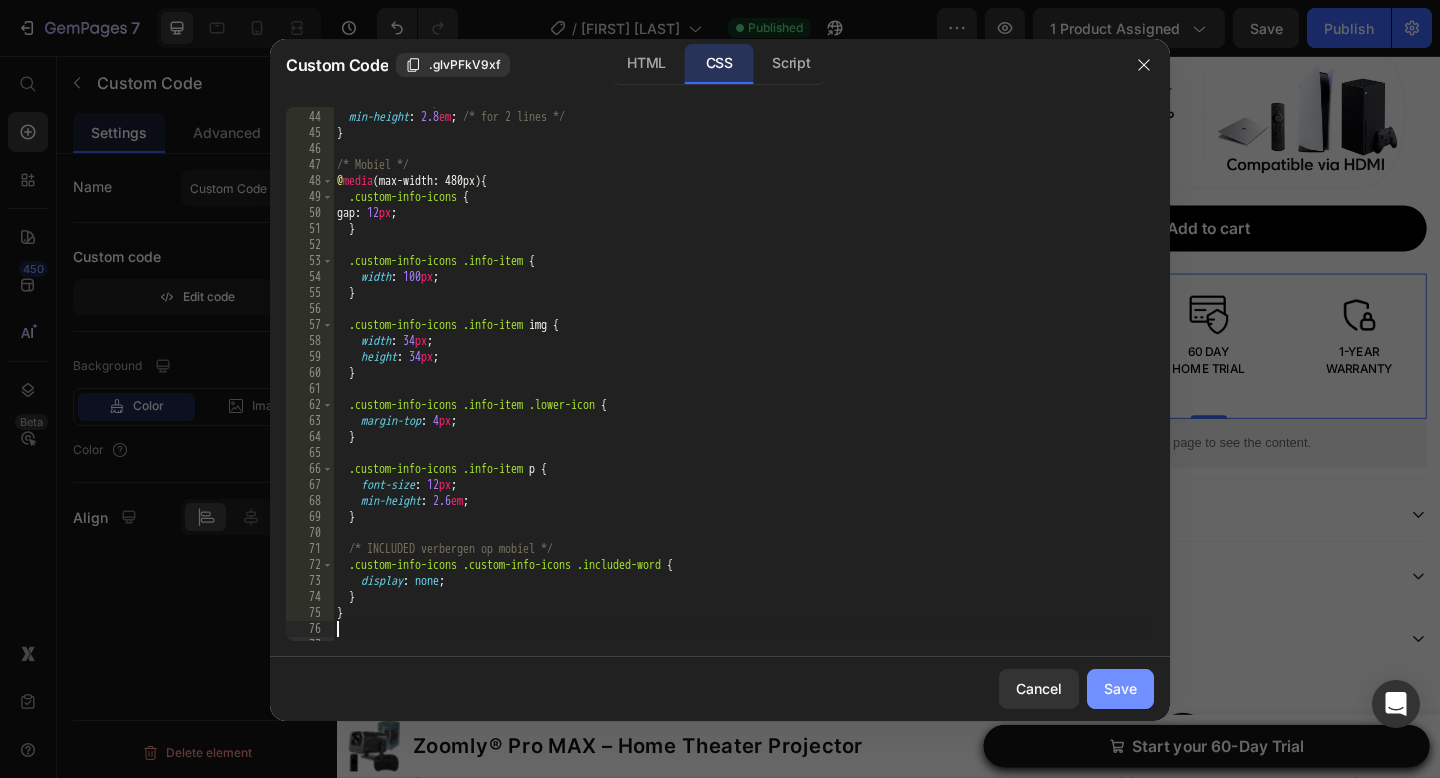 click on "Save" at bounding box center (1120, 688) 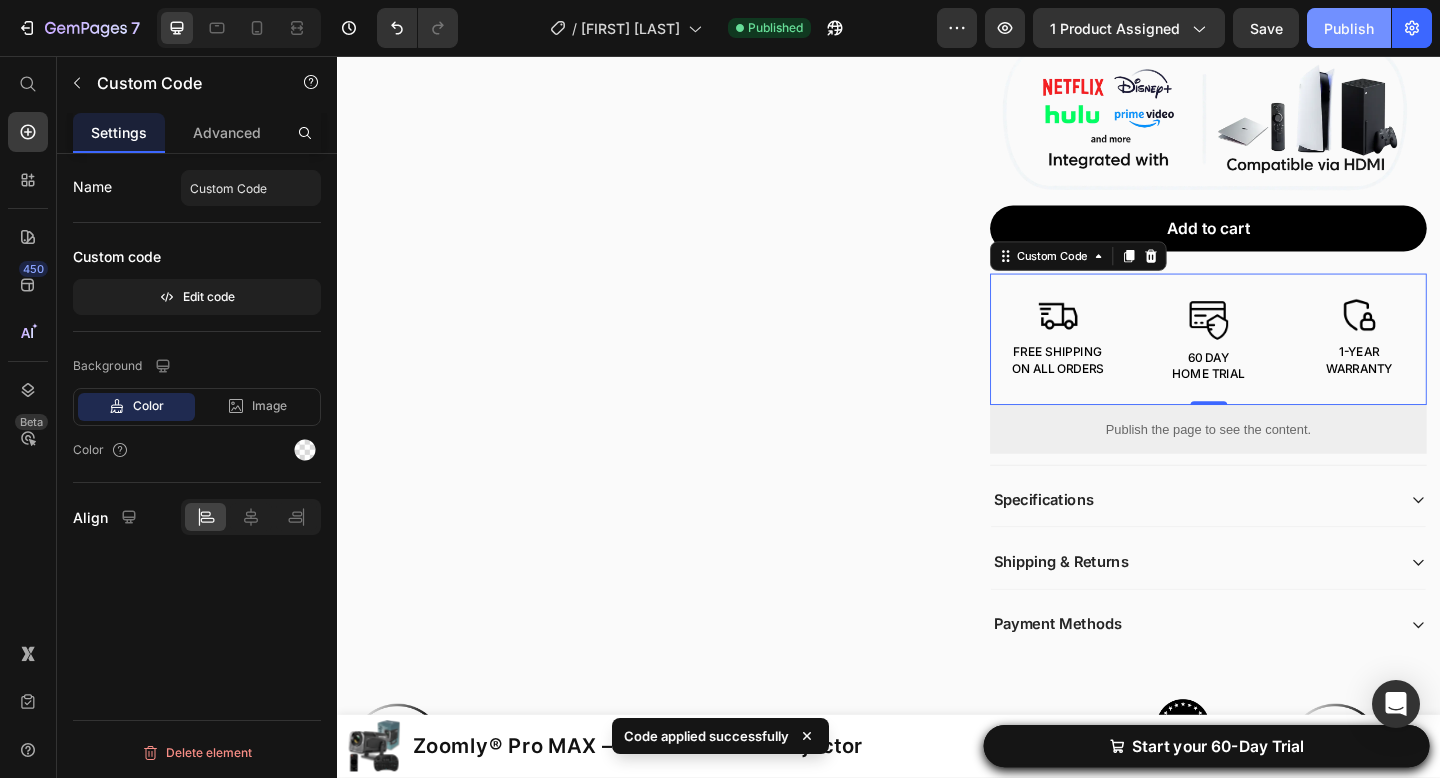 click on "Publish" at bounding box center (1349, 28) 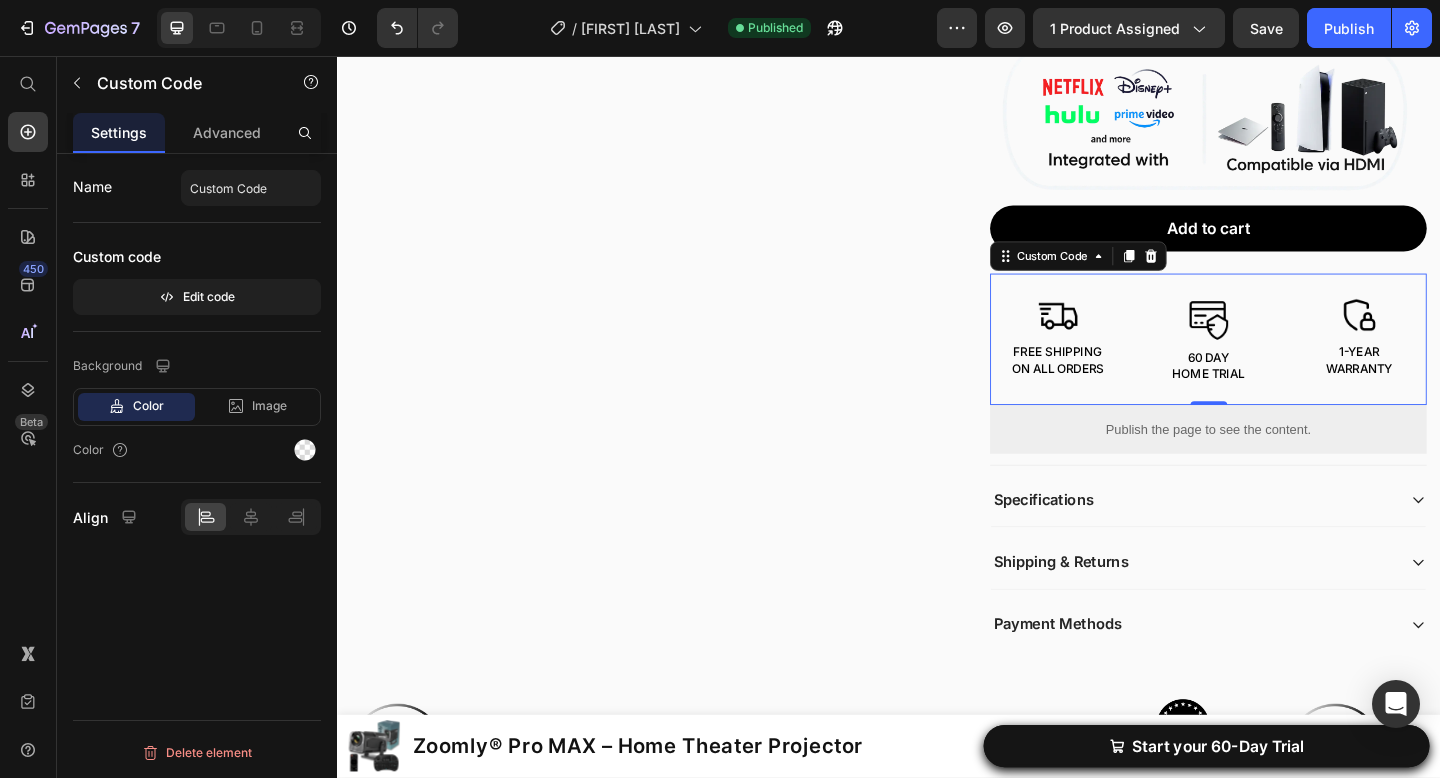 click on "Name Custom Code Custom code  Edit code" 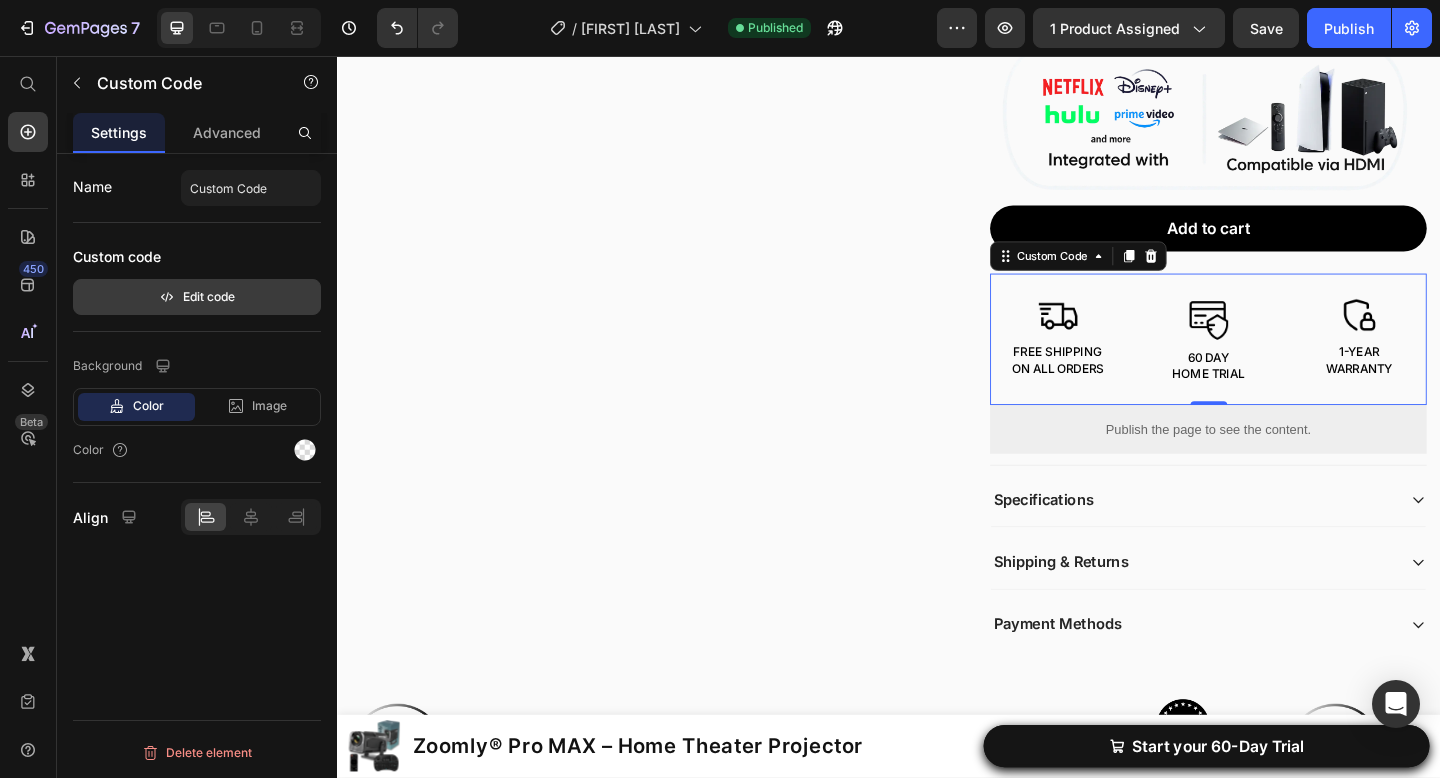 click on "Edit code" at bounding box center (197, 297) 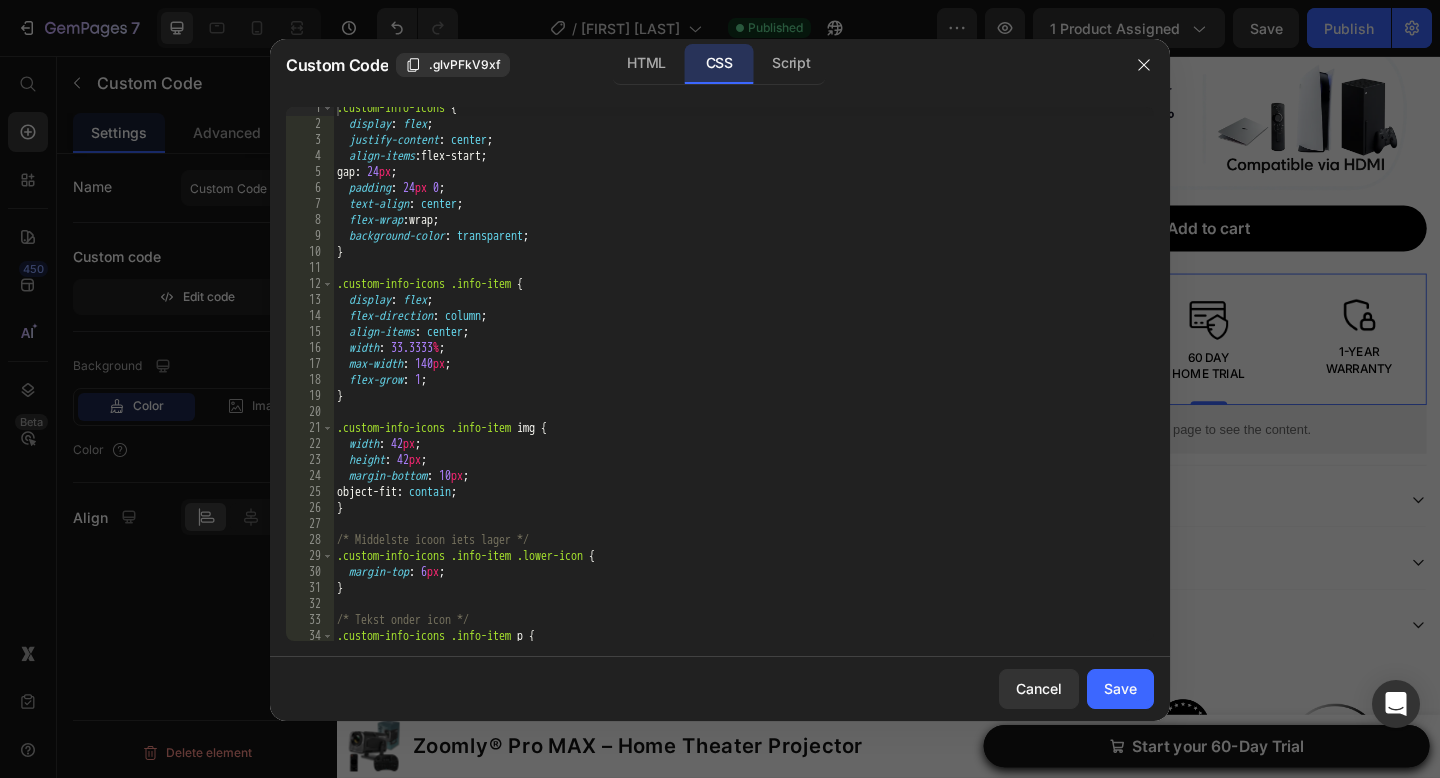 scroll, scrollTop: 714, scrollLeft: 0, axis: vertical 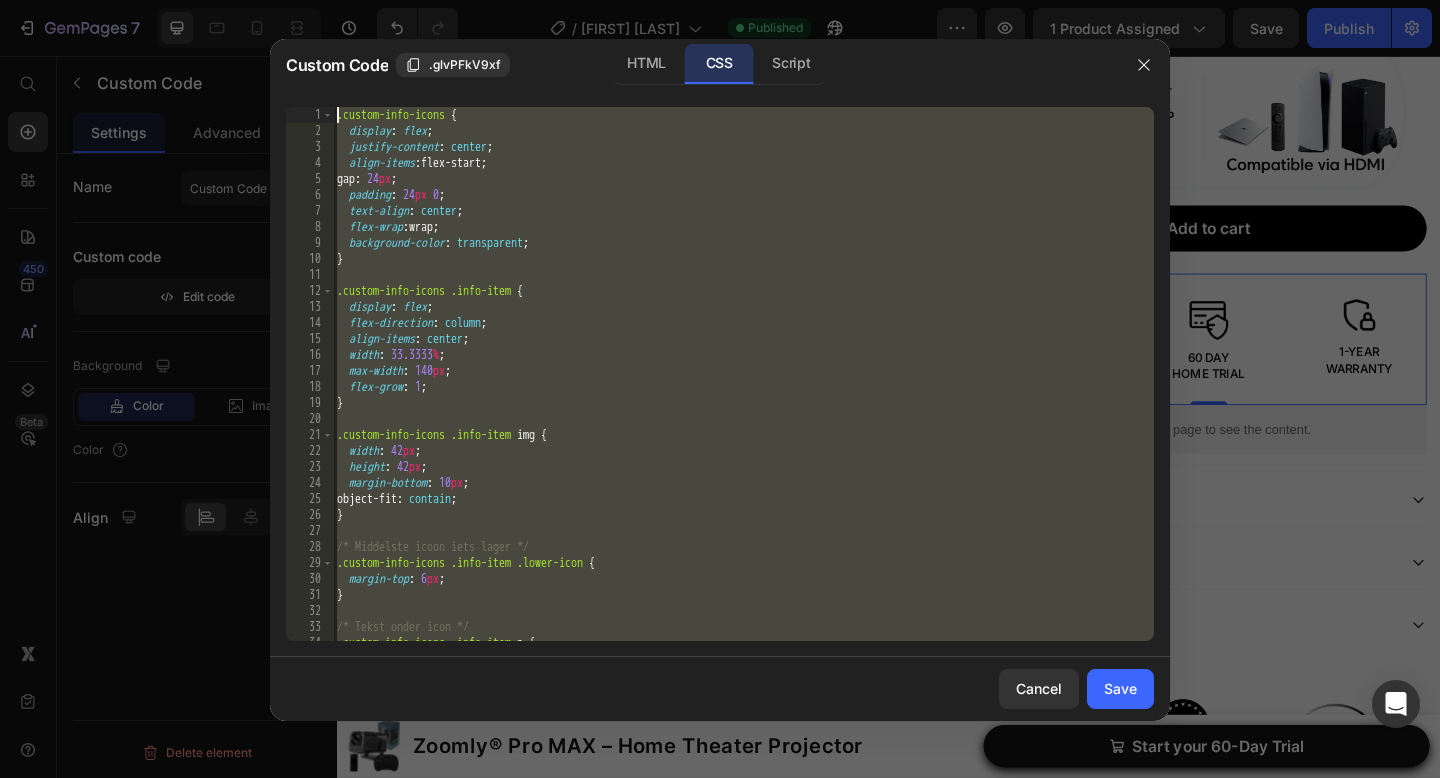 drag, startPoint x: 422, startPoint y: 598, endPoint x: 617, endPoint y: -122, distance: 745.939 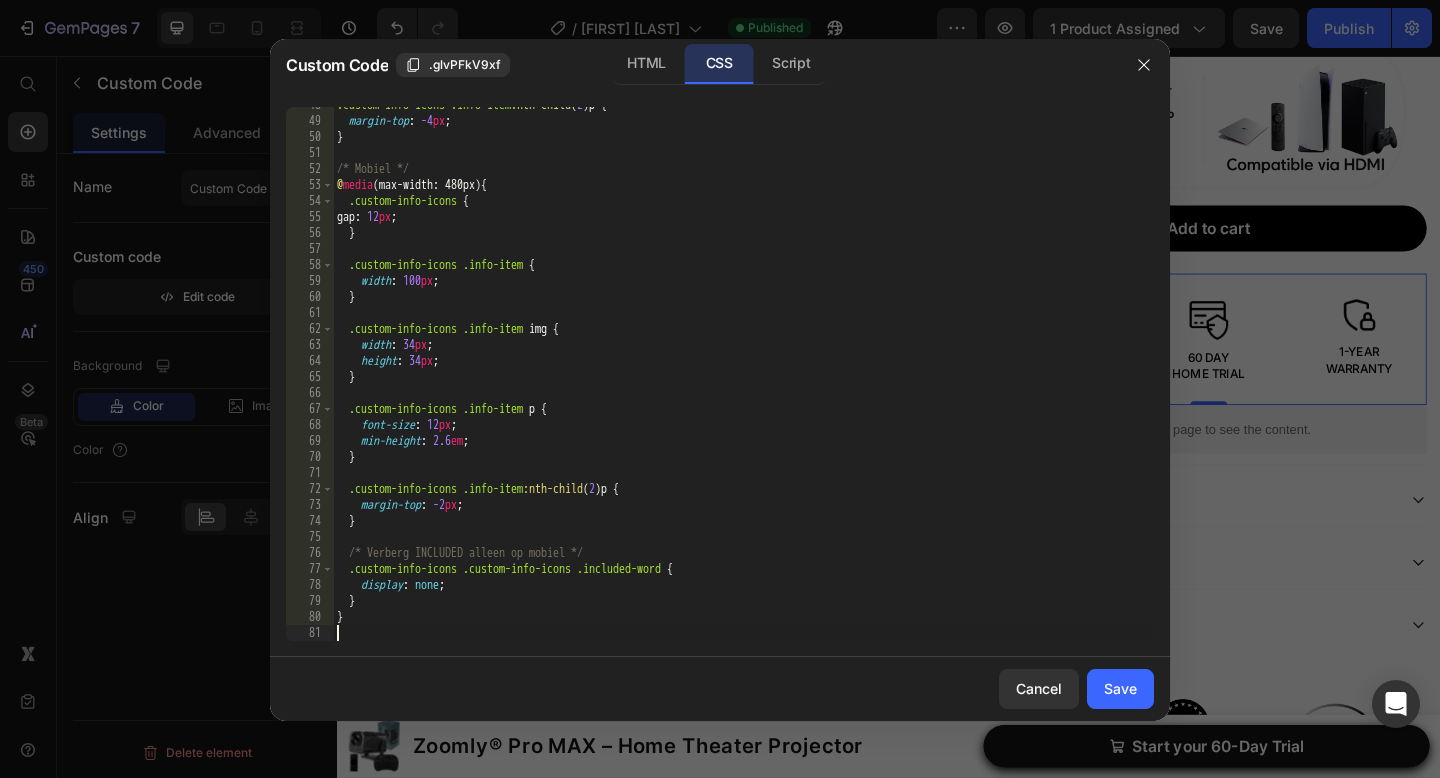scroll, scrollTop: 762, scrollLeft: 0, axis: vertical 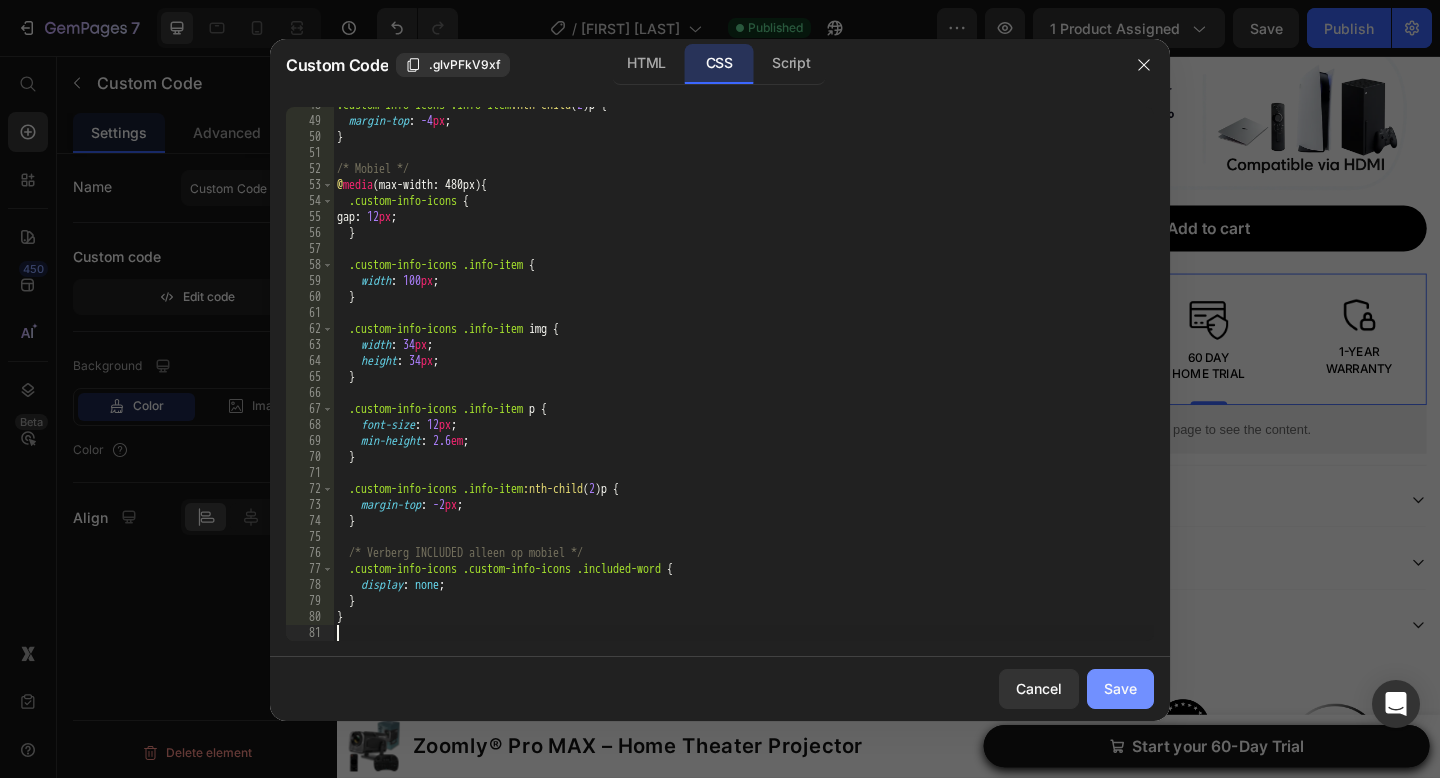 click on "Save" at bounding box center [1120, 688] 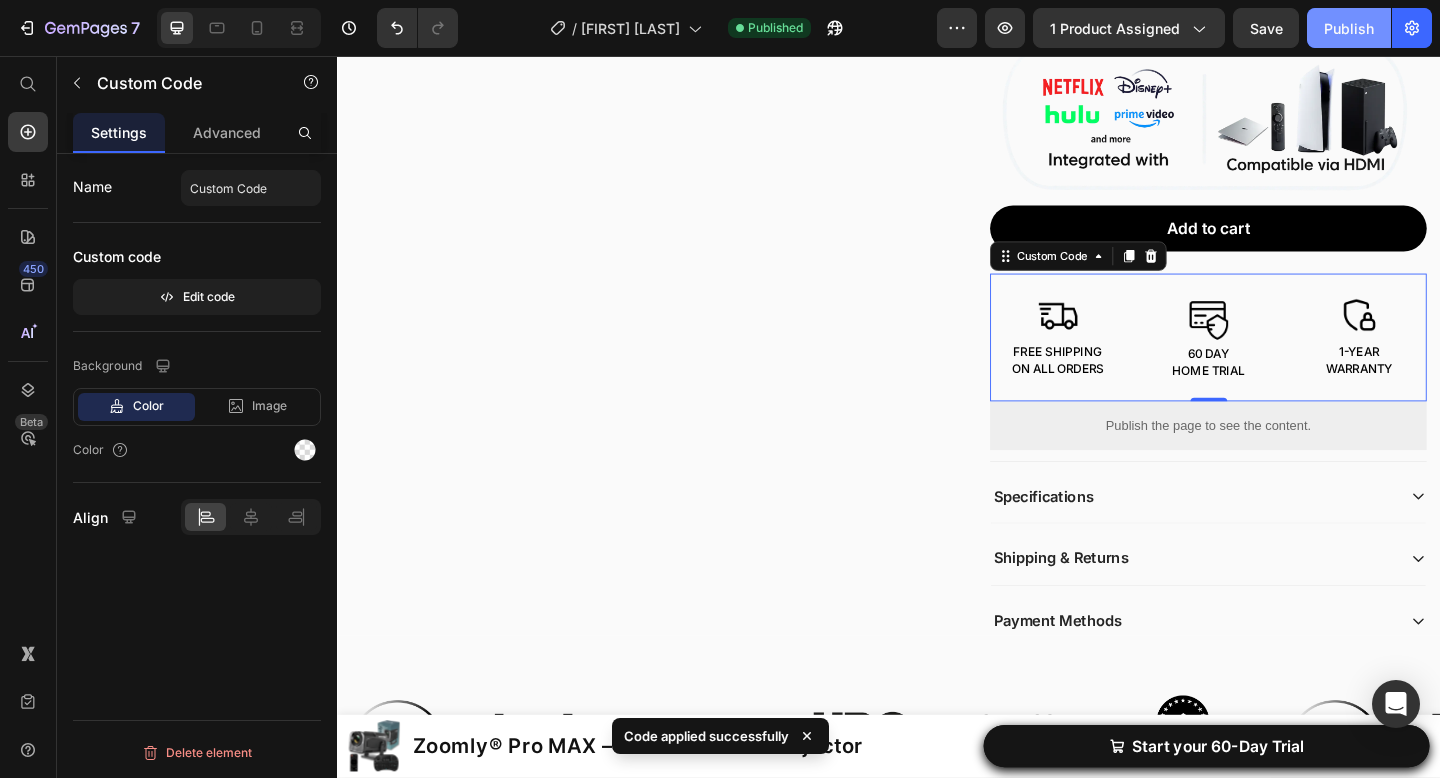 drag, startPoint x: 1354, startPoint y: 21, endPoint x: 1313, endPoint y: 13, distance: 41.773197 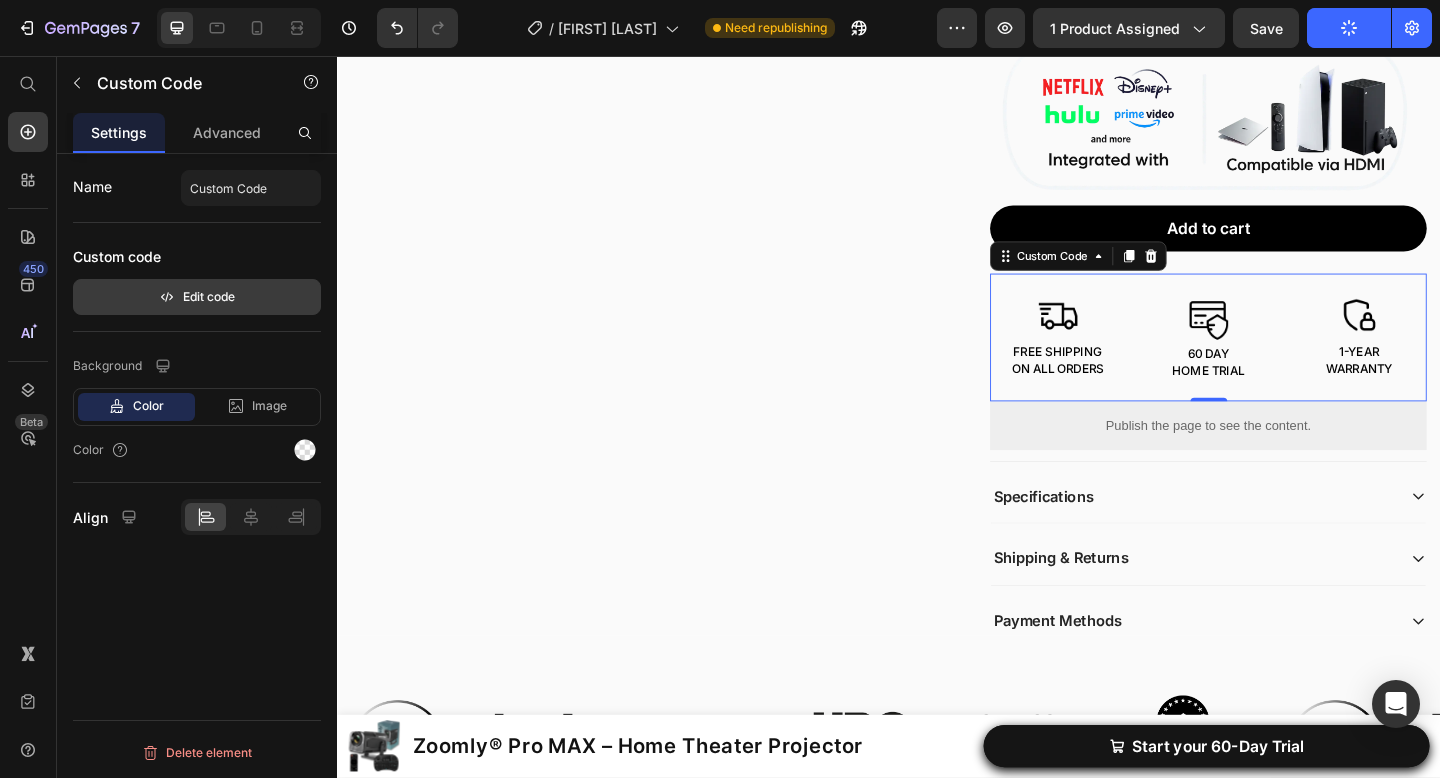click on "Edit code" at bounding box center (197, 297) 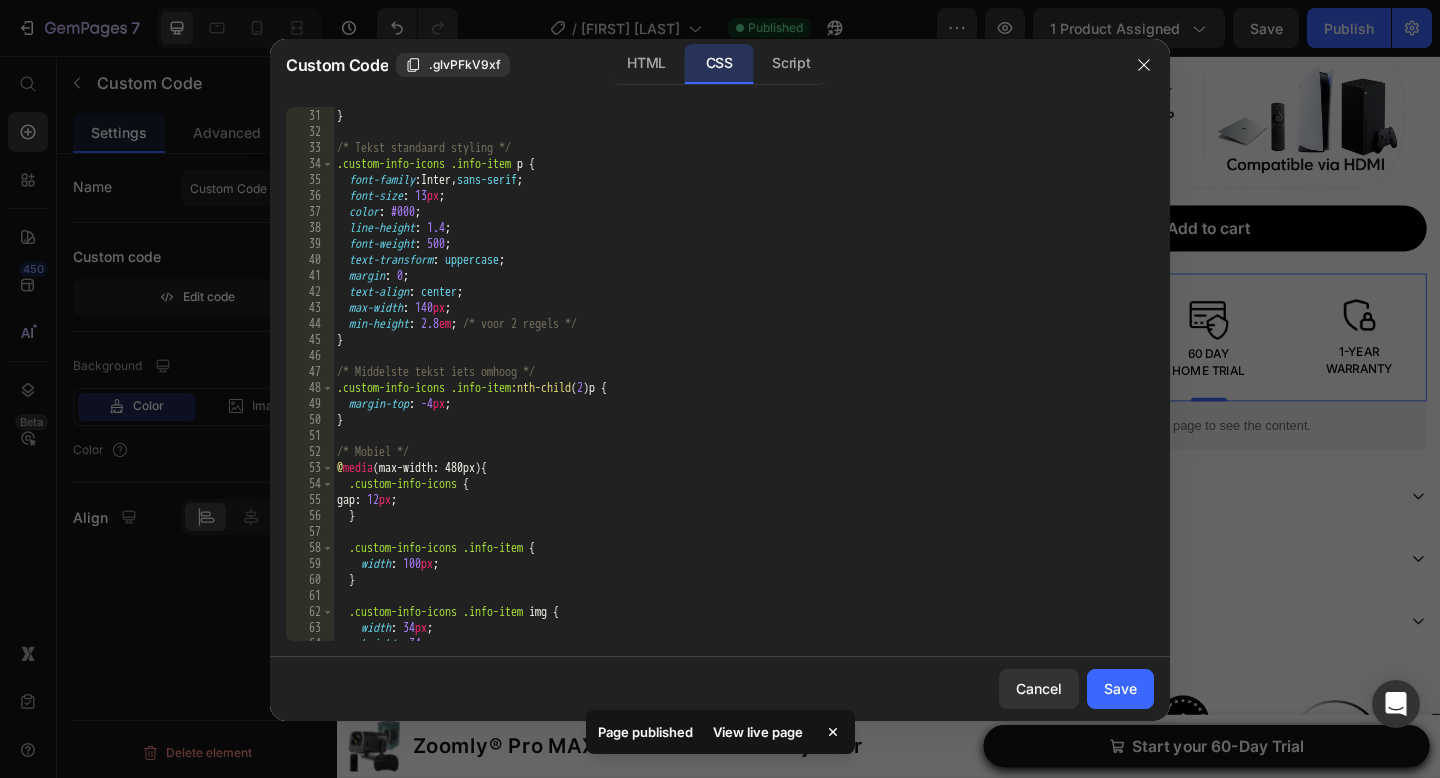 scroll, scrollTop: 478, scrollLeft: 0, axis: vertical 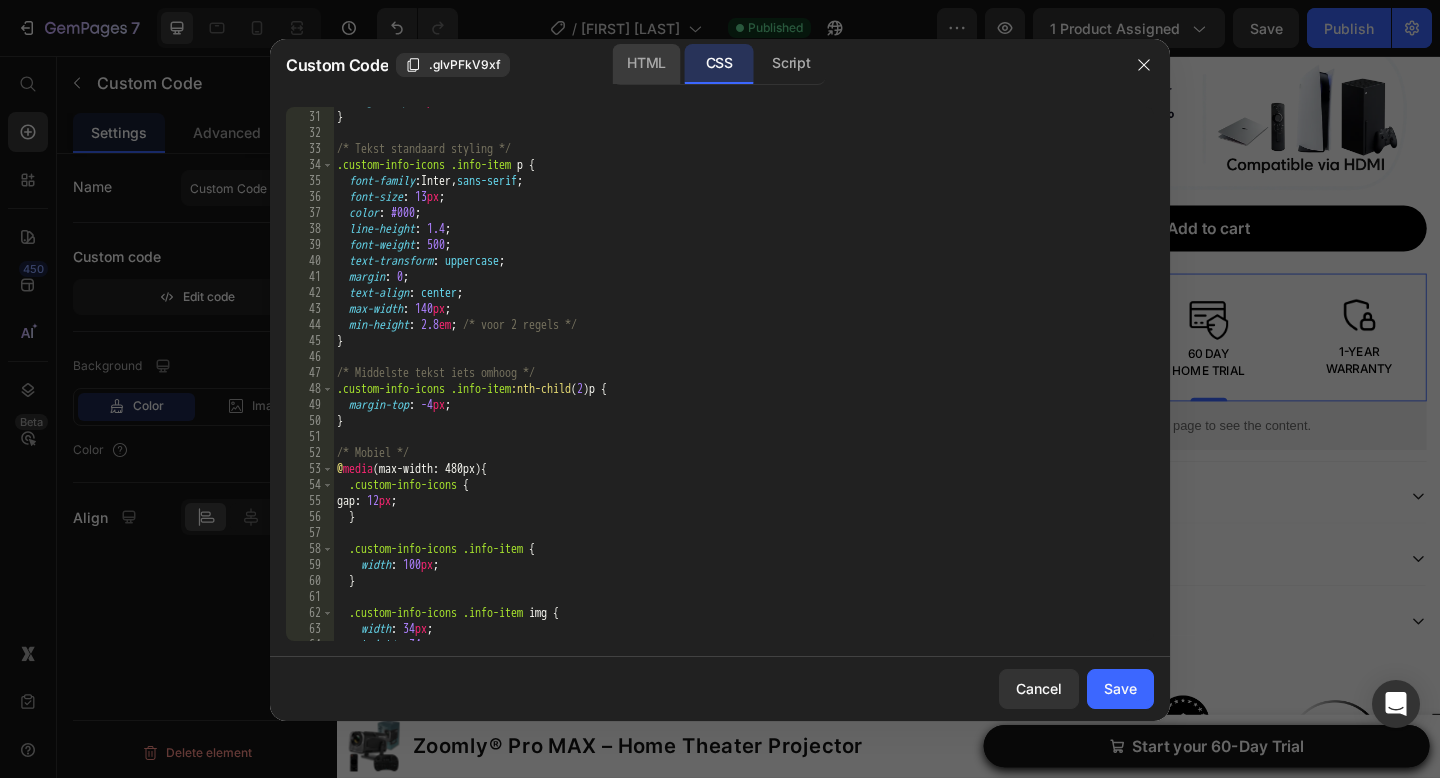 click on "HTML" 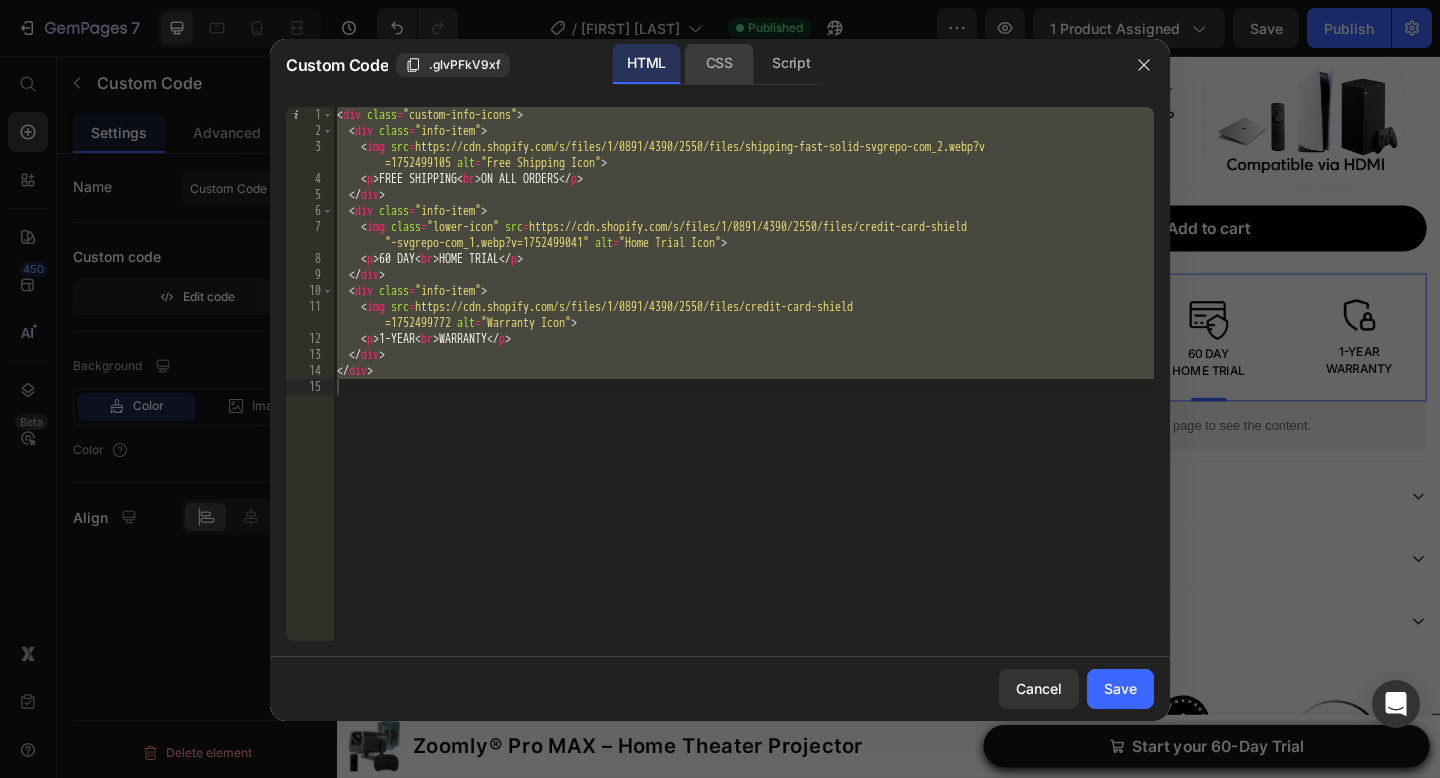 click on "CSS" 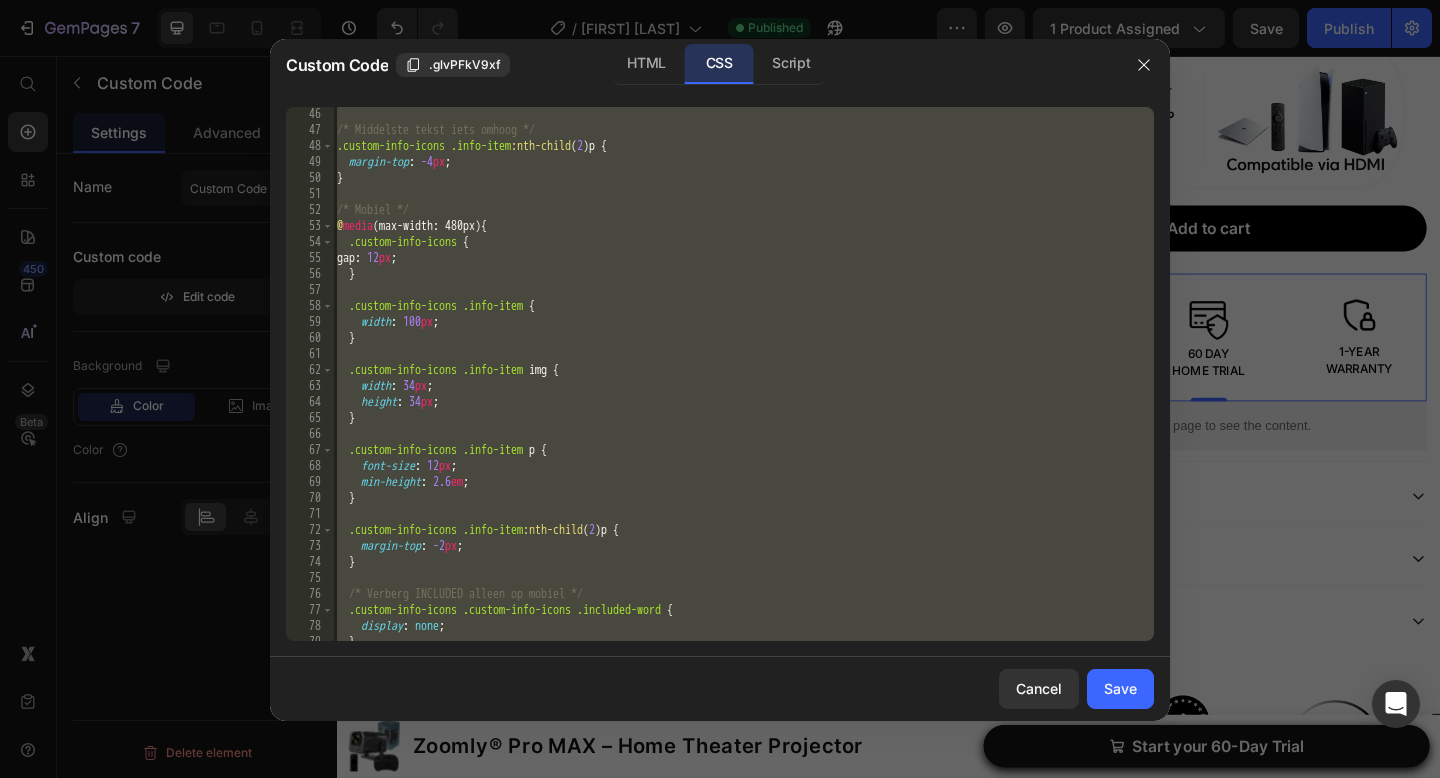 scroll, scrollTop: 723, scrollLeft: 0, axis: vertical 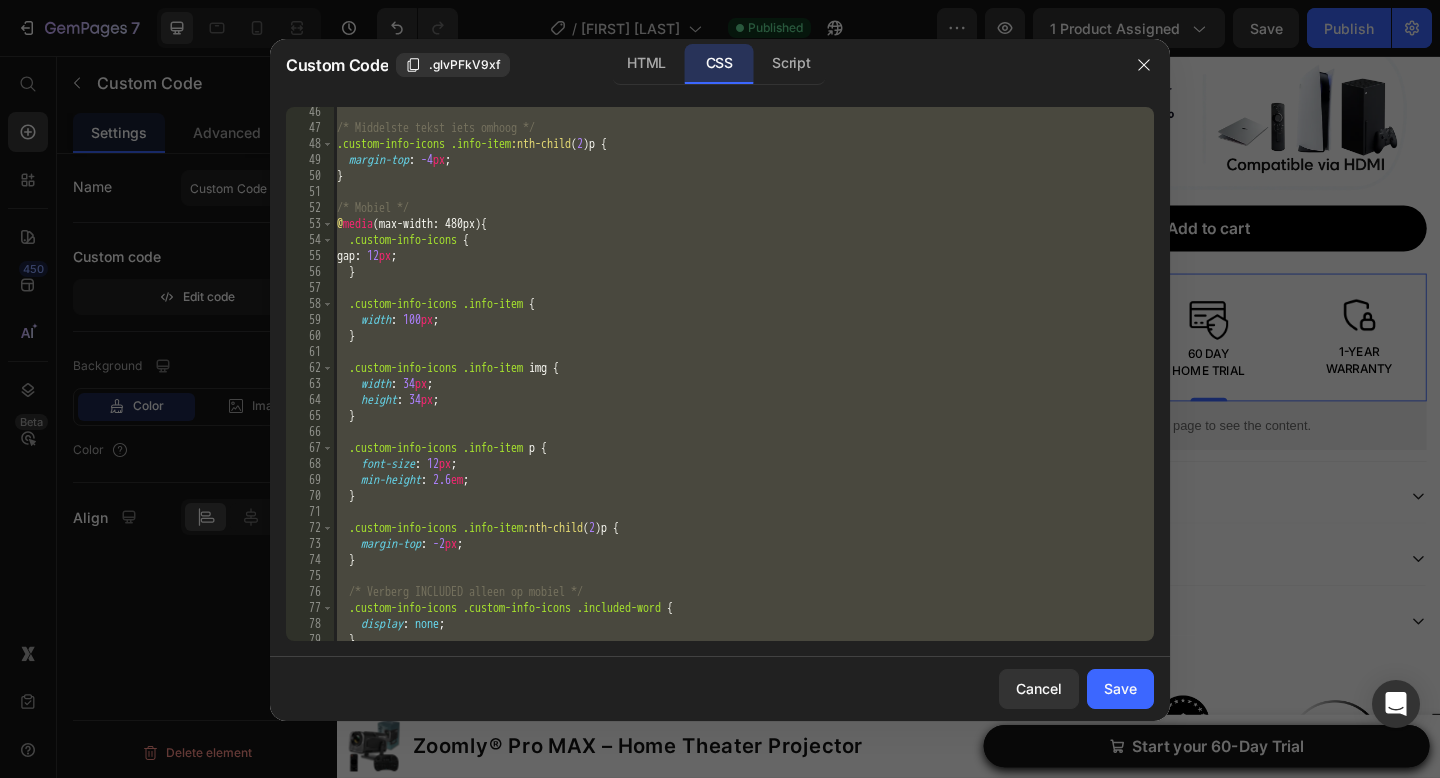 click on "/* Middelste tekst iets omhoog */ .custom-info-icons   .info-item :nth-child ( 2 )  p   {    margin-top :   -4 px ; } /* Mobiel */ @ media  (max-width: 480px)  {    .custom-info-icons   {     gap :   12 px ;    }    .custom-info-icons   .info-item   {      width :   100 px ;    }    .custom-info-icons   .info-item   img   {      width :   34 px ;      height :   34 px ;    }    .custom-info-icons   .info-item   p   {      font-size :   12 px ;      min-height :   2.6 em ;    }    .custom-info-icons   .info-item :nth-child ( 2 )  p   {      margin-top :   -2 px ;    }    /* Verberg INCLUDED alleen op mobiel */    .custom-info-icons   .included-word   {      display :   none ;    } }" at bounding box center (743, 387) 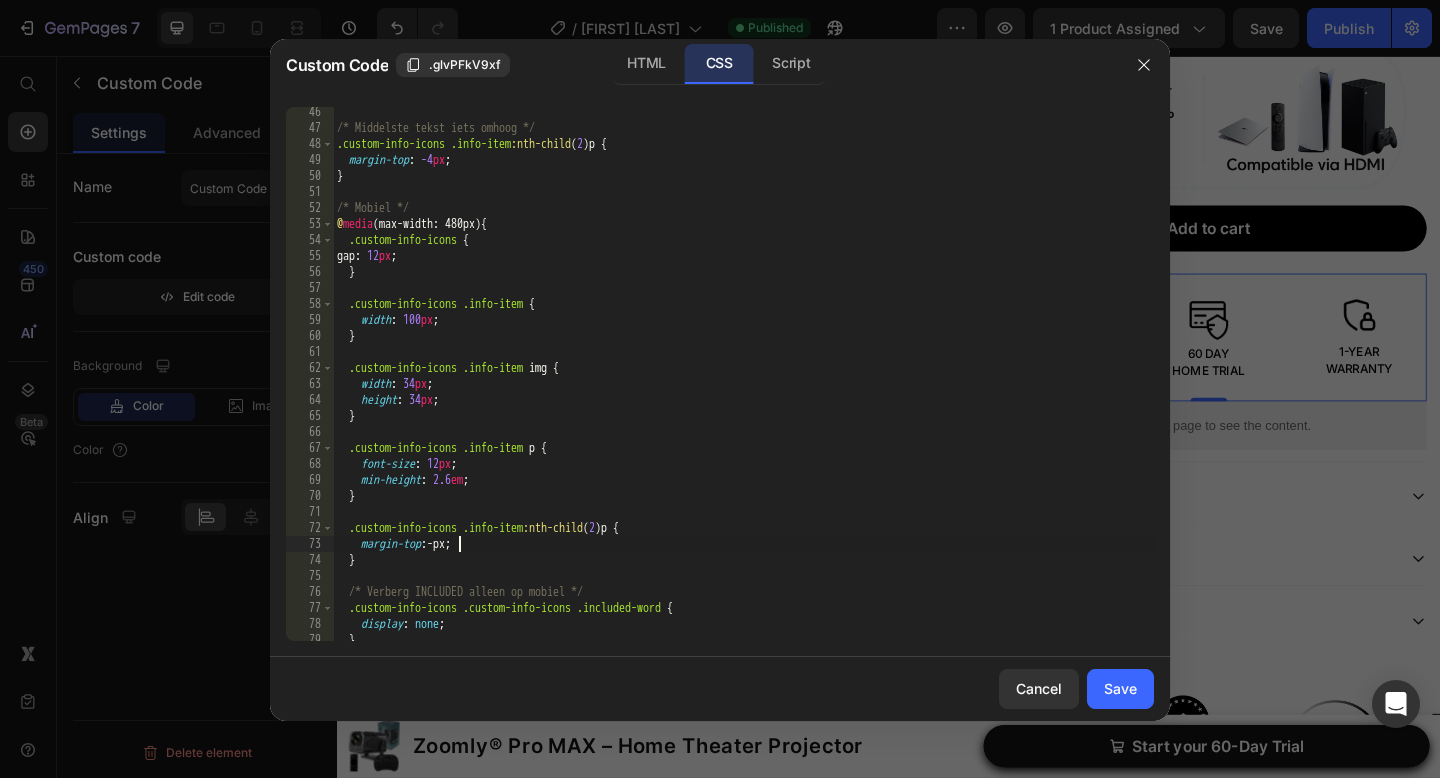 scroll, scrollTop: 0, scrollLeft: 10, axis: horizontal 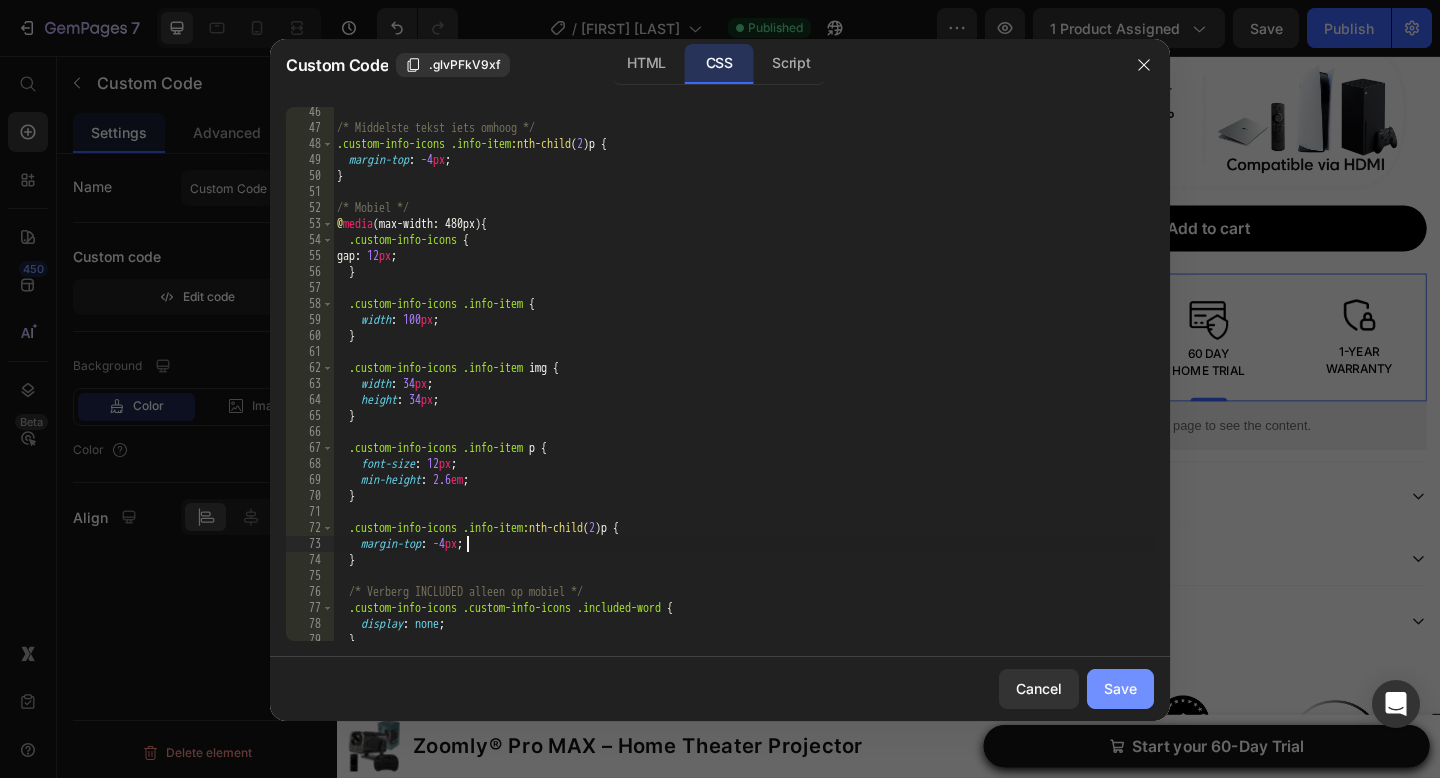 type on "margin-top: -4px;" 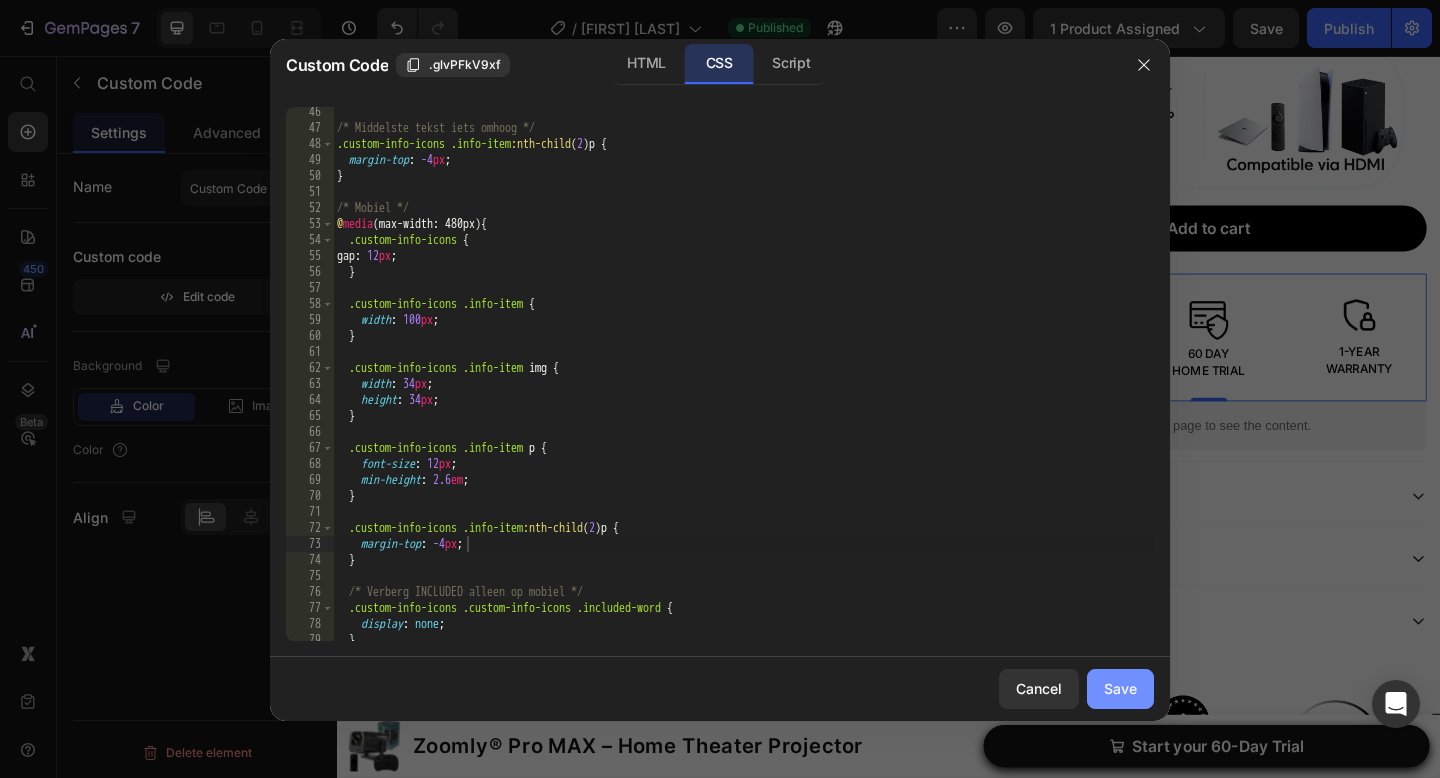 click on "Save" at bounding box center [1120, 688] 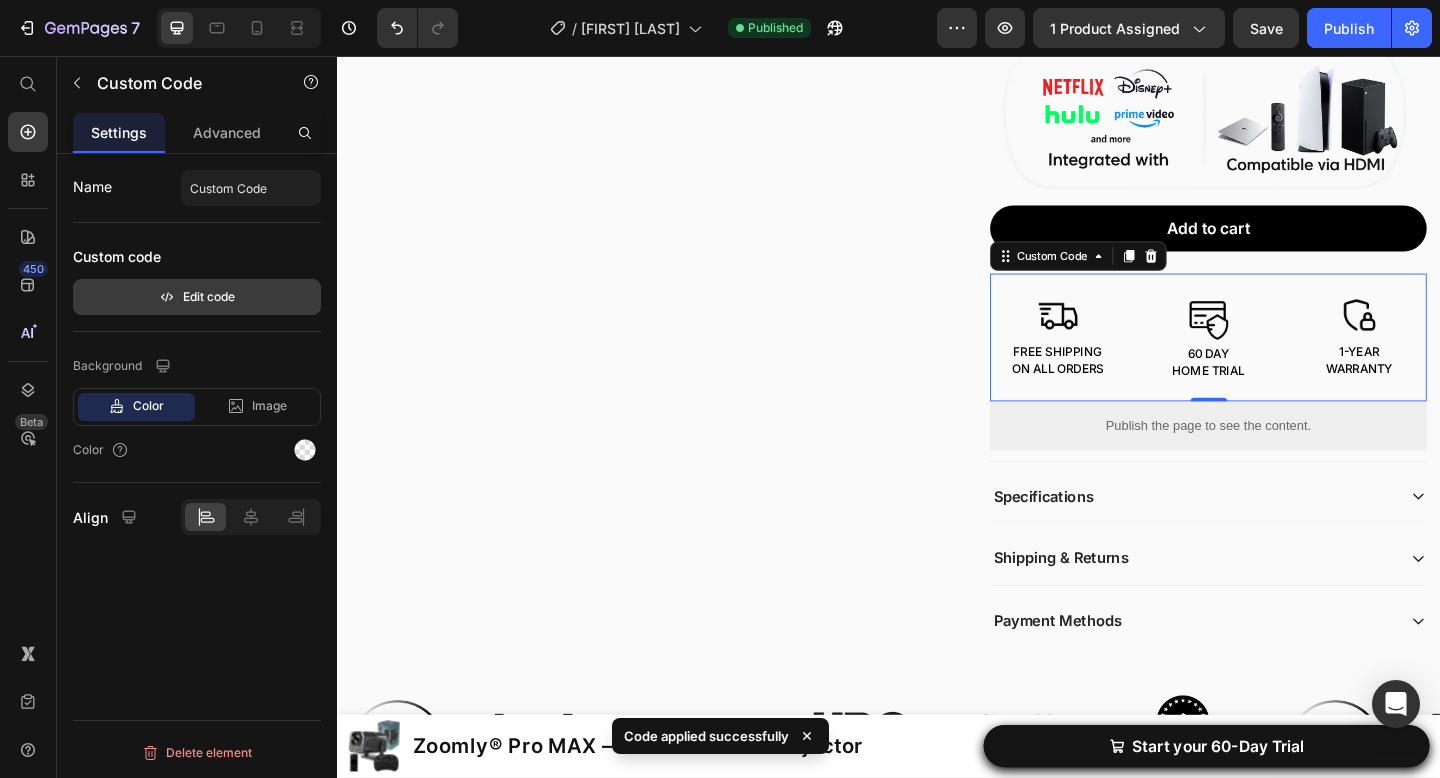 click on "Edit code" at bounding box center [197, 297] 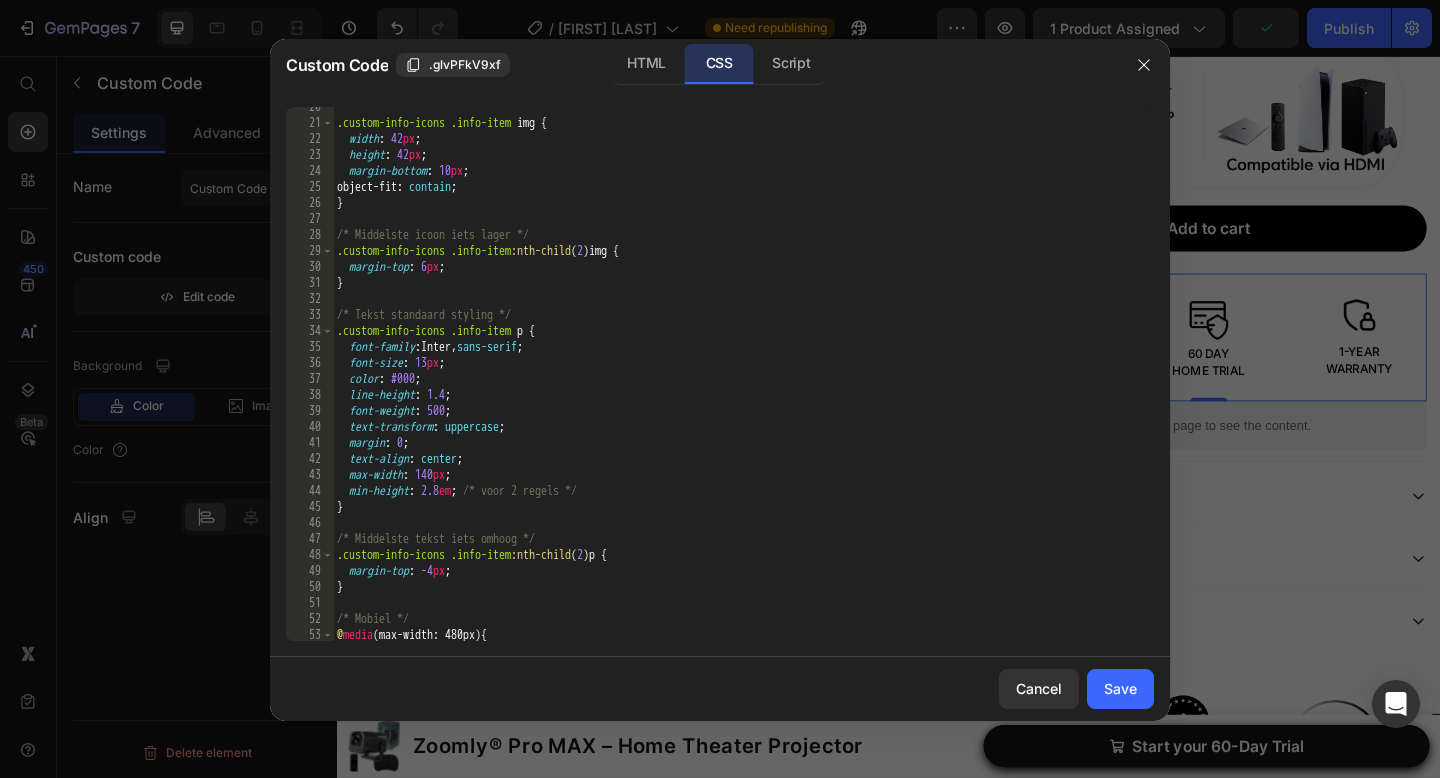 scroll, scrollTop: 323, scrollLeft: 0, axis: vertical 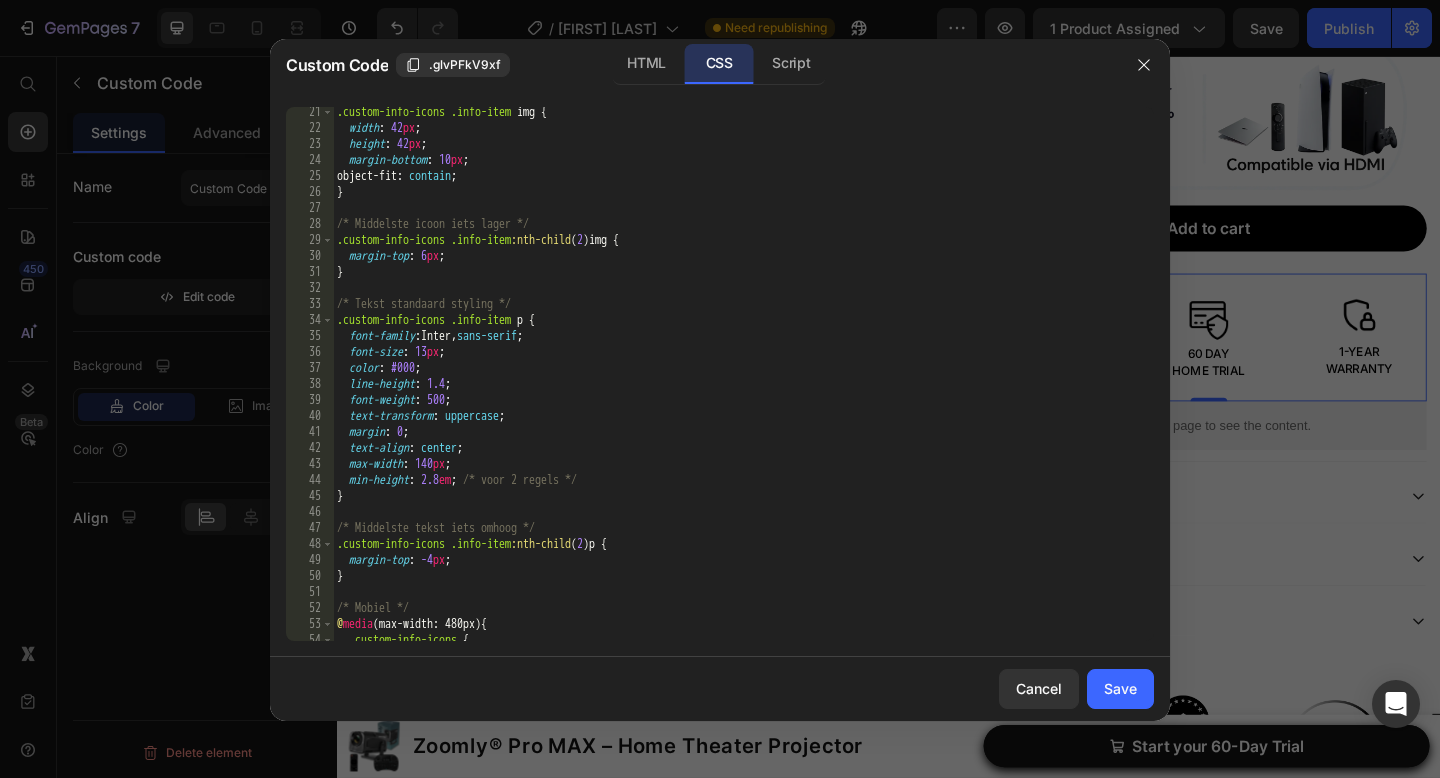 click on ".custom-info-icons   .info-item   img   {    width :   42 px ;    height :   42 px ;    margin-bottom :   10 px ;   object-fit :   contain ; } /* Middelste icoon iets lager */ .custom-info-icons   .info-item :nth-child ( 2 )  img   {    margin-top :   6 px ; } /* Tekst standaard styling */ .custom-info-icons   .info-item   p   {    font-family :  Inter,  sans-serif ;    font-size :   13 px ;    color :   #000 ;    line-height :   1.4 ;    font-weight :   500 ;    text-transform :   uppercase ;    margin :   0 ;    text-align :   center ;    max-width :   140 px ;    min-height :   2.8 em ;   /* voor 2 regels */ } /* Middelste tekst iets omhoog */ .custom-info-icons   .info-item :nth-child ( 2 )  p   {    margin-top :   -4 px ; } /* Mobiel */ @ media  (max-width: 480px)  {    .custom-info-icons   {     gap :   12 px ;" at bounding box center [743, 387] 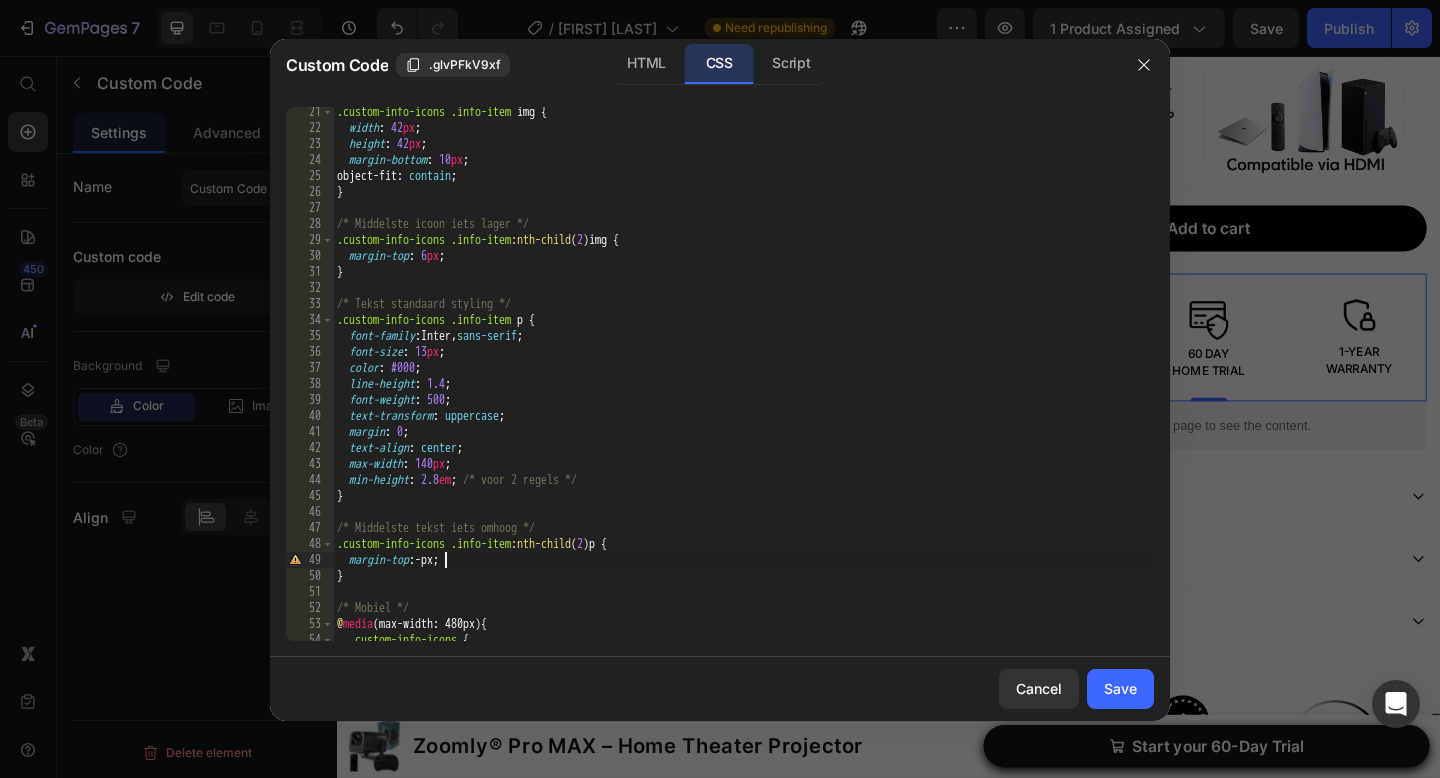 scroll, scrollTop: 0, scrollLeft: 9, axis: horizontal 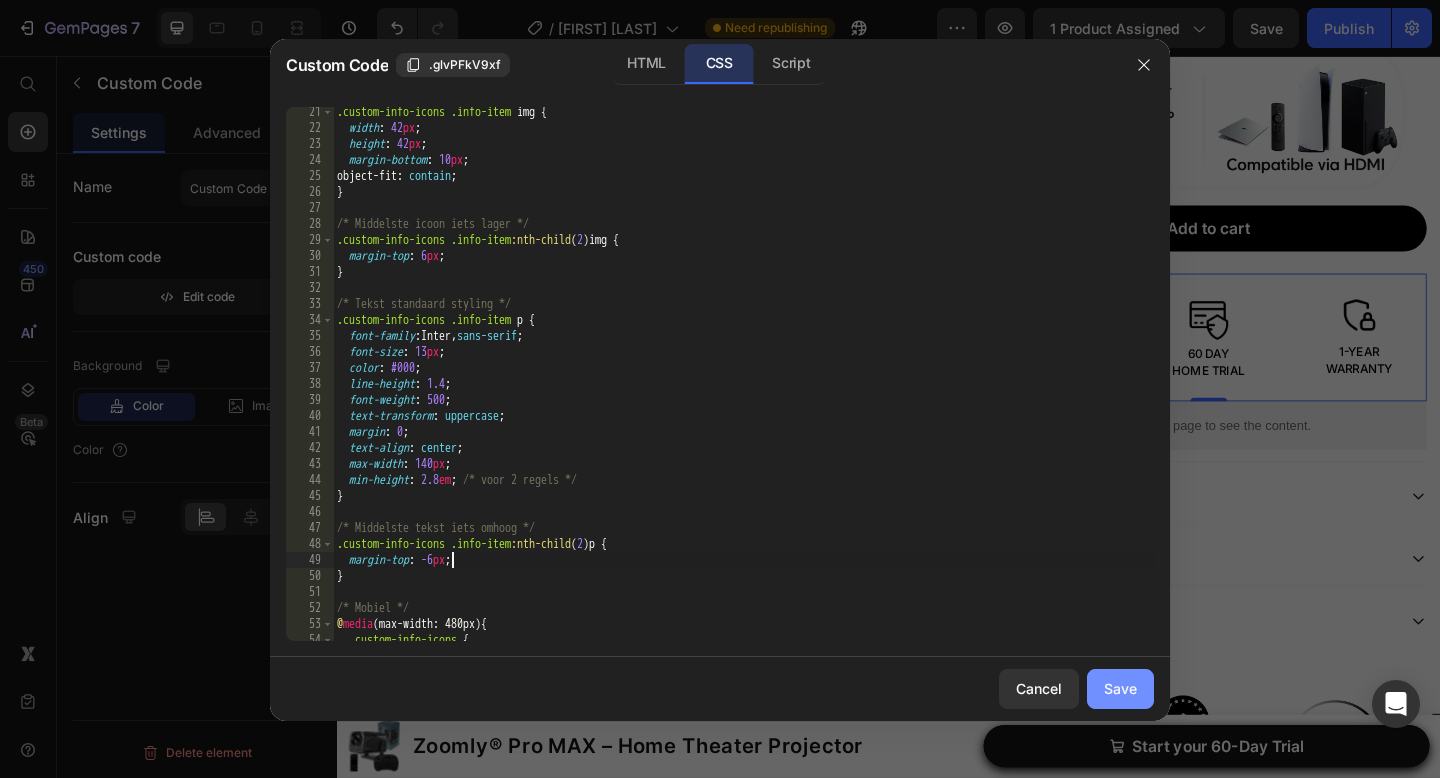 type on "margin-top: -6px;" 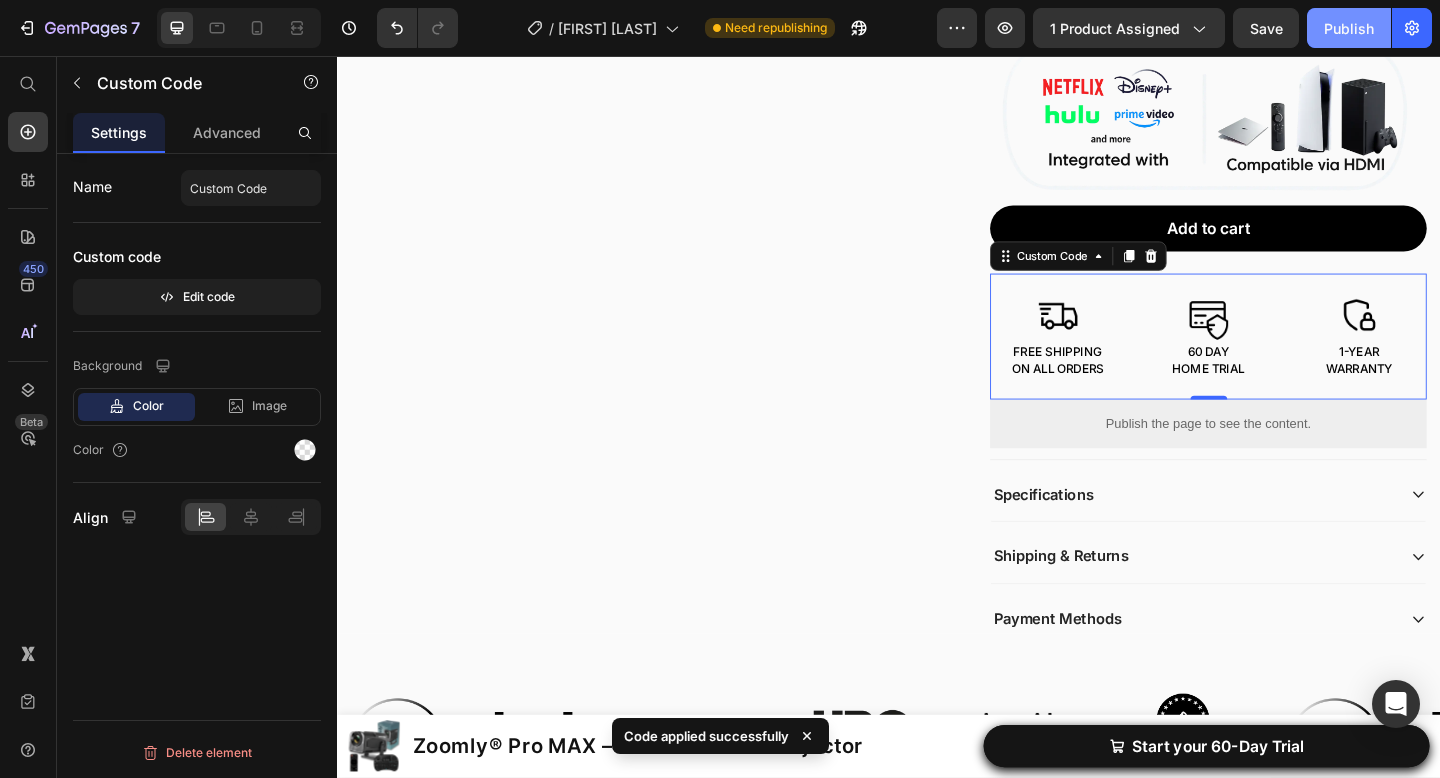 click on "Publish" 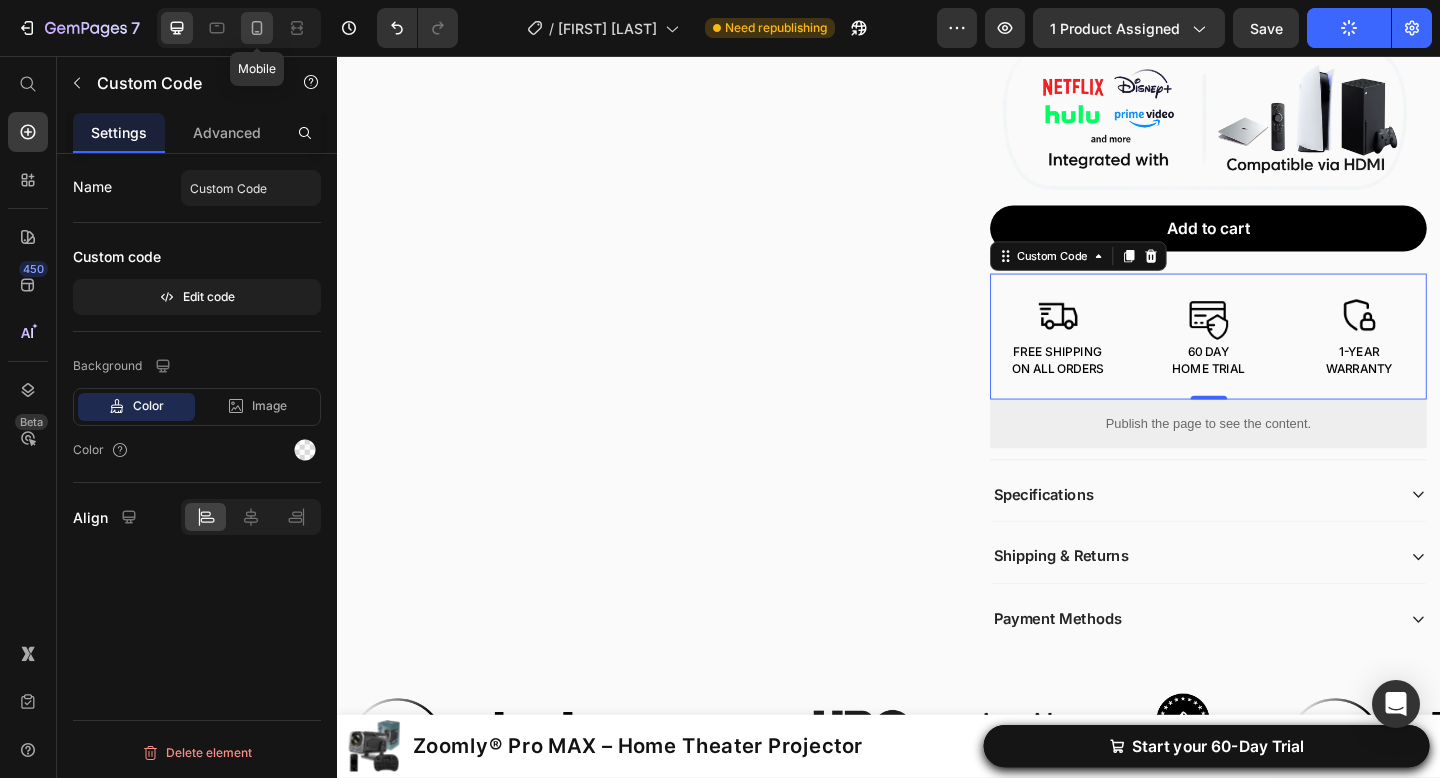 click 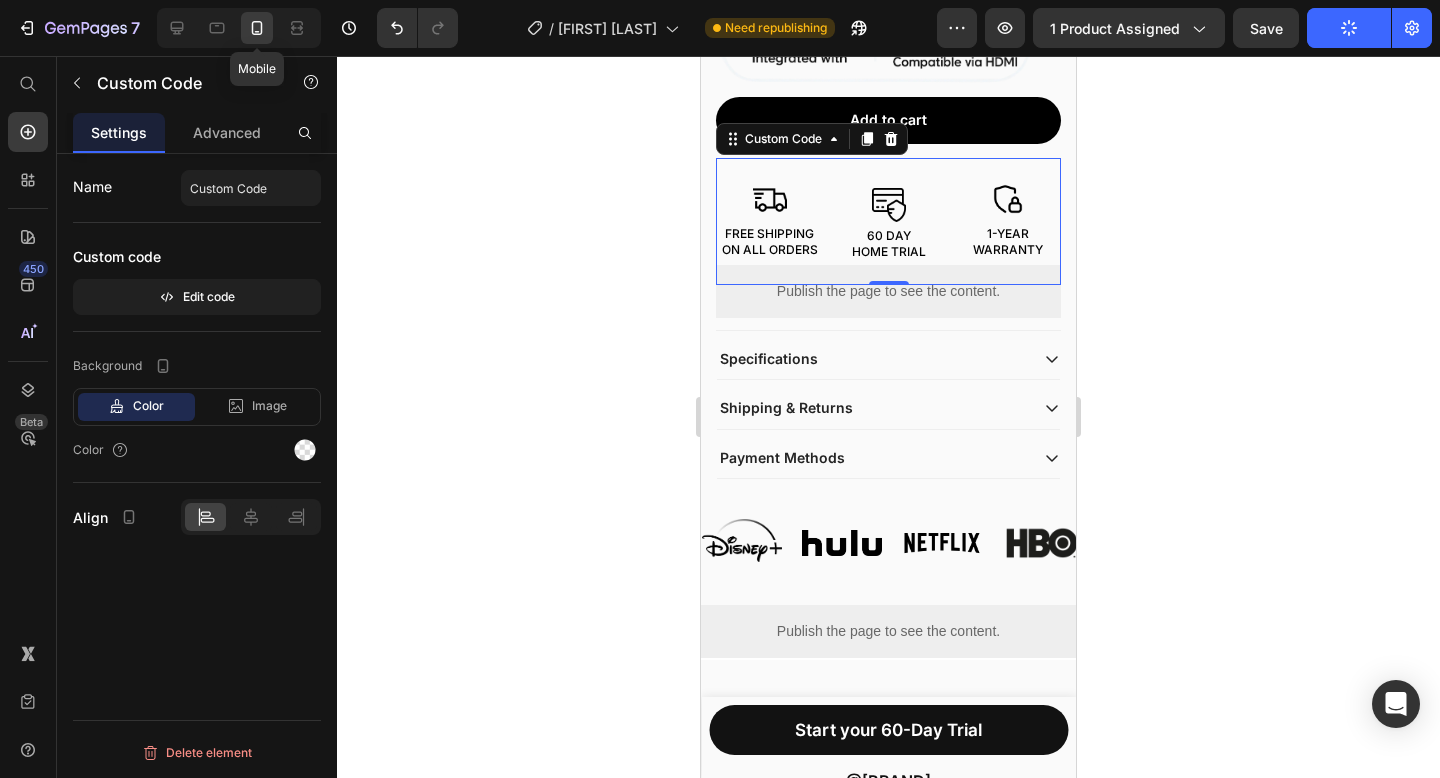 scroll, scrollTop: 803, scrollLeft: 0, axis: vertical 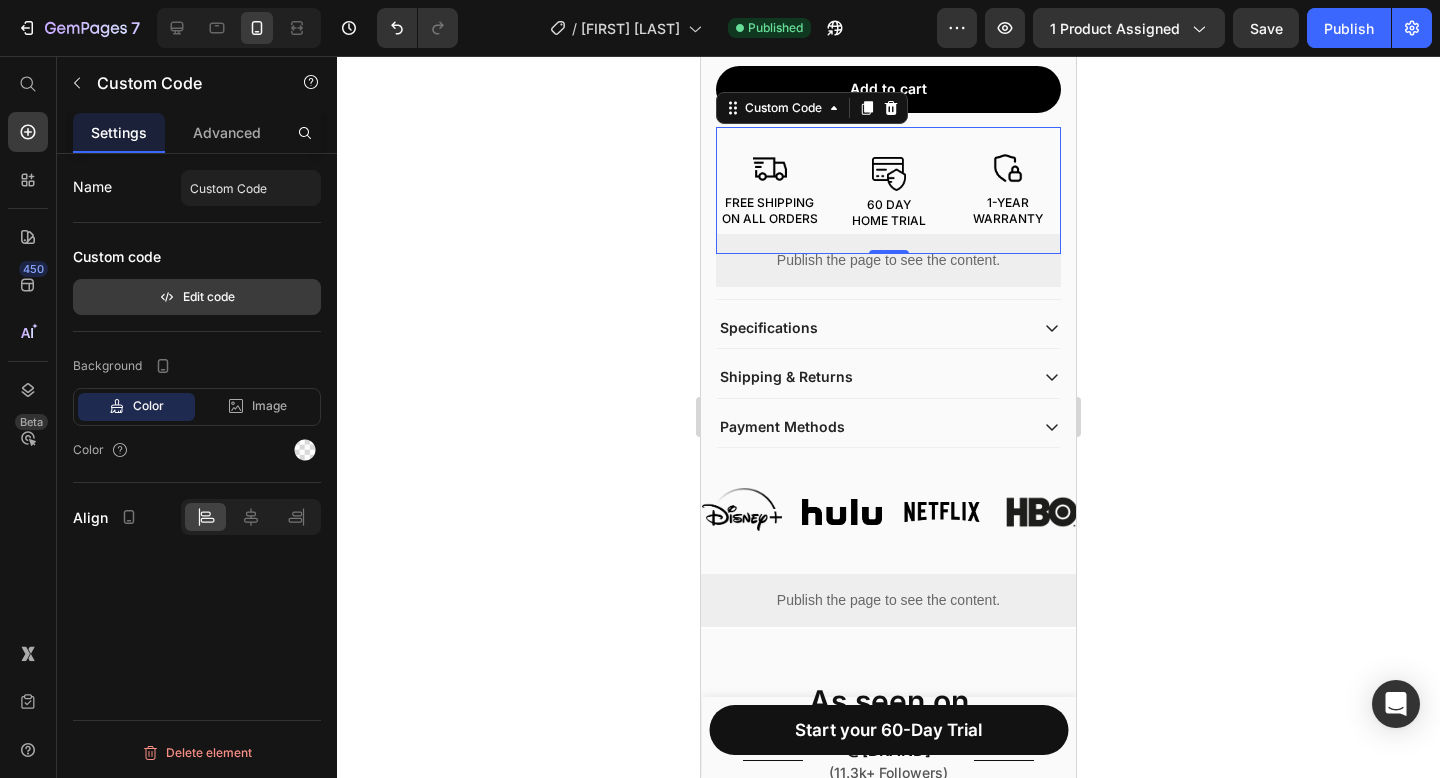 click on "Edit code" at bounding box center [197, 297] 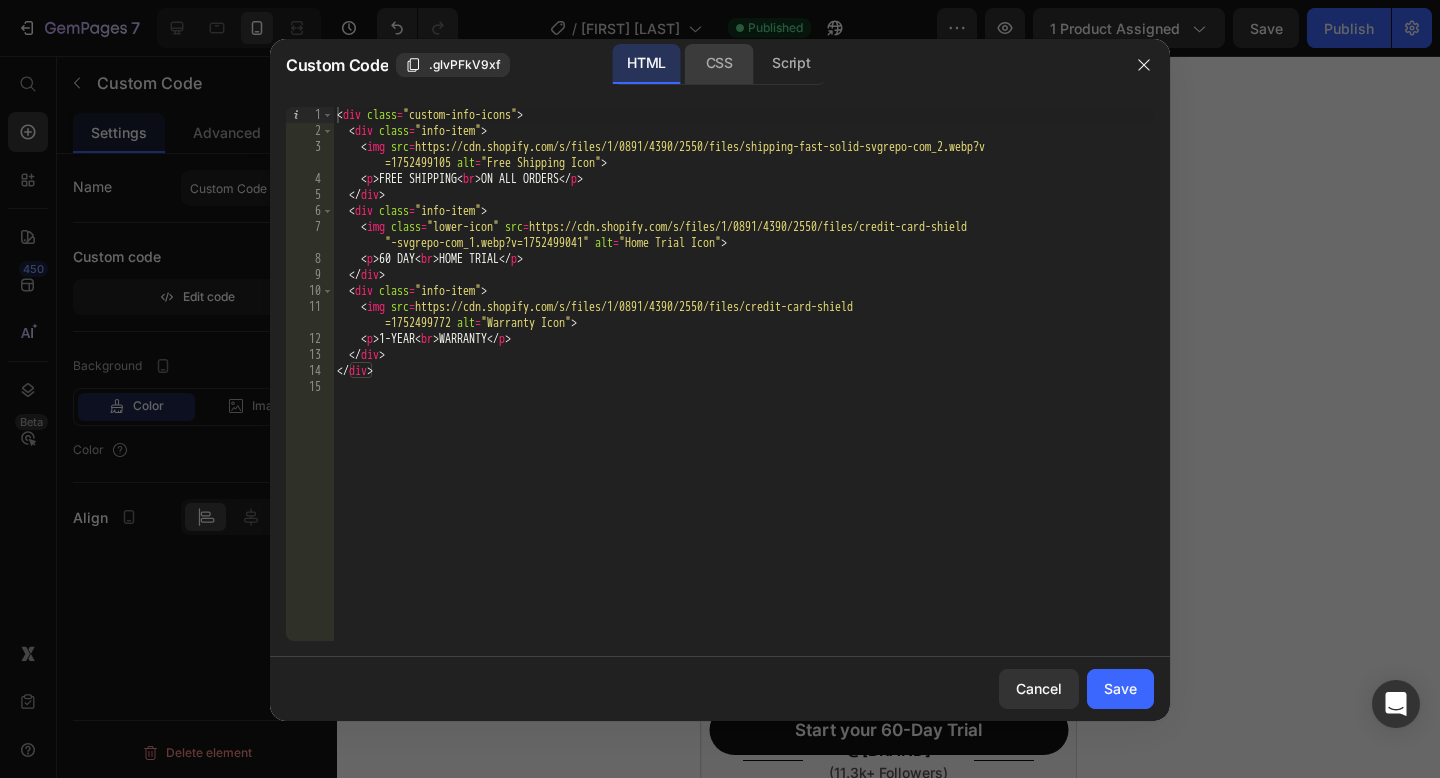 click on "CSS" 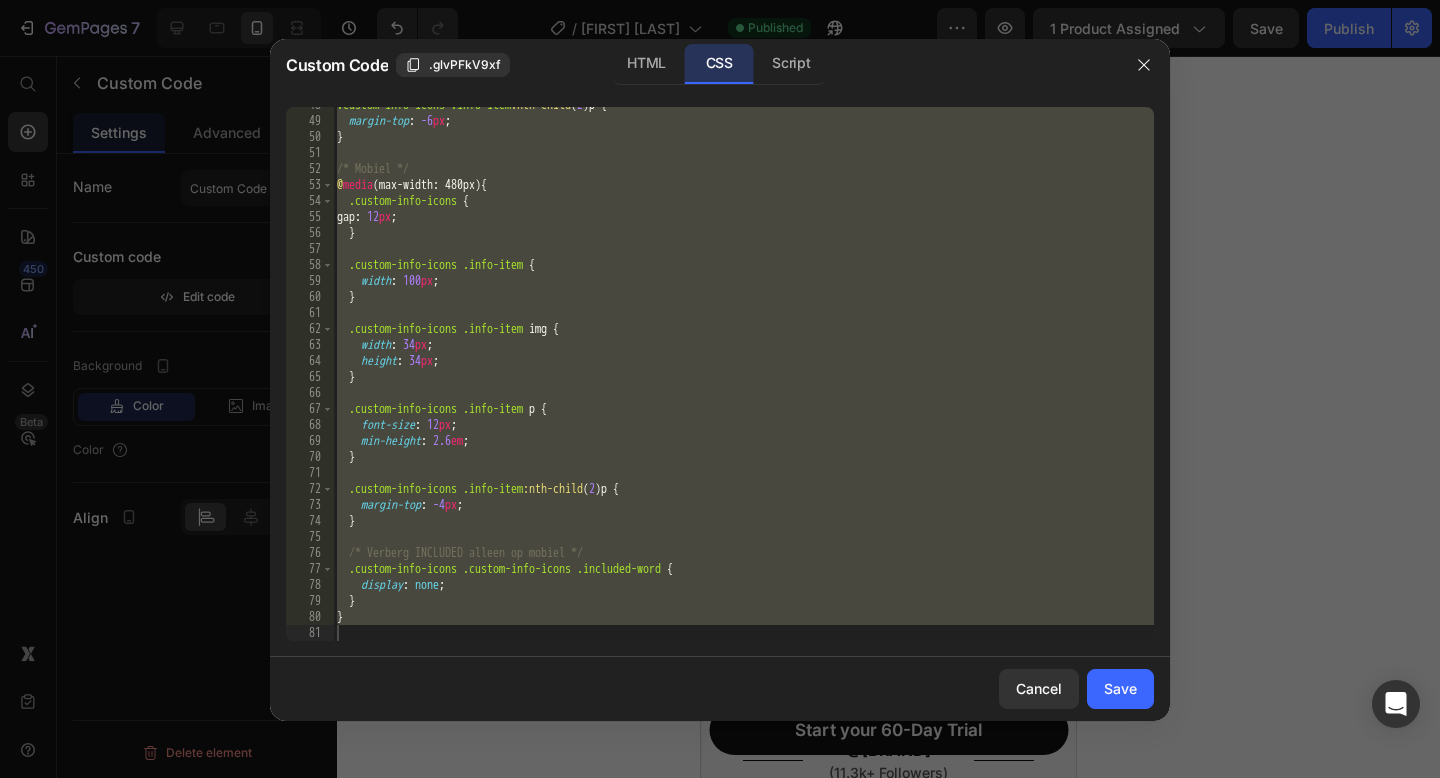 scroll, scrollTop: 762, scrollLeft: 0, axis: vertical 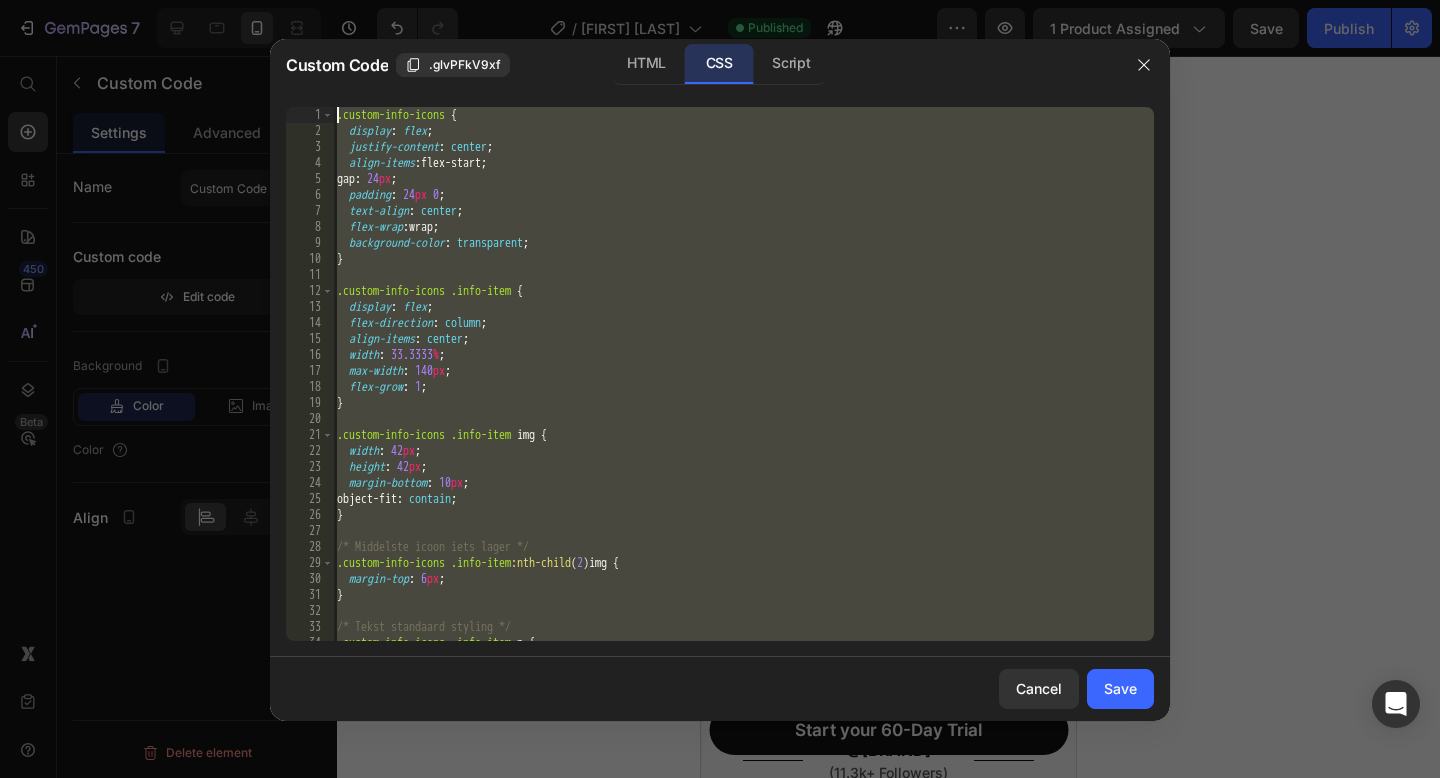drag, startPoint x: 416, startPoint y: 609, endPoint x: 602, endPoint y: -49, distance: 683.78357 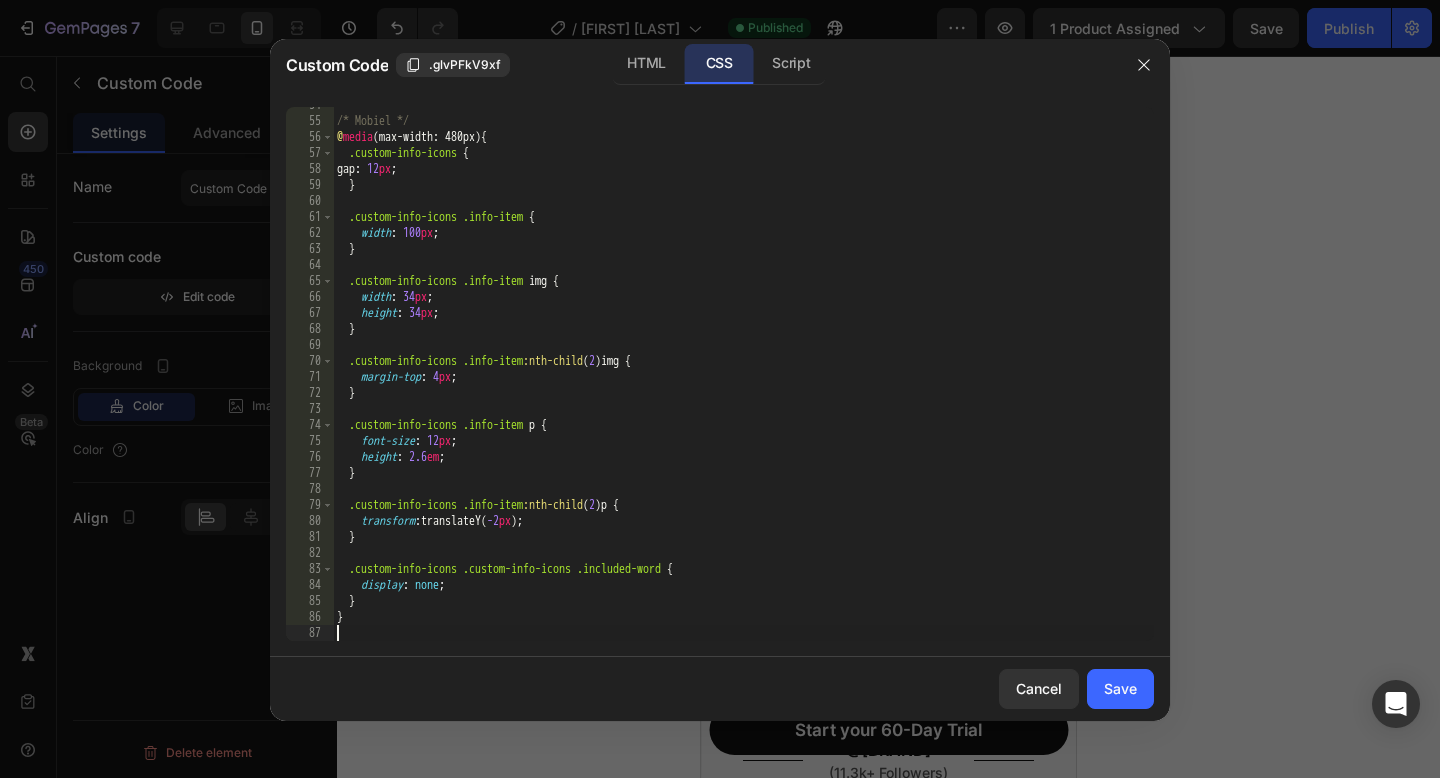 scroll, scrollTop: 858, scrollLeft: 0, axis: vertical 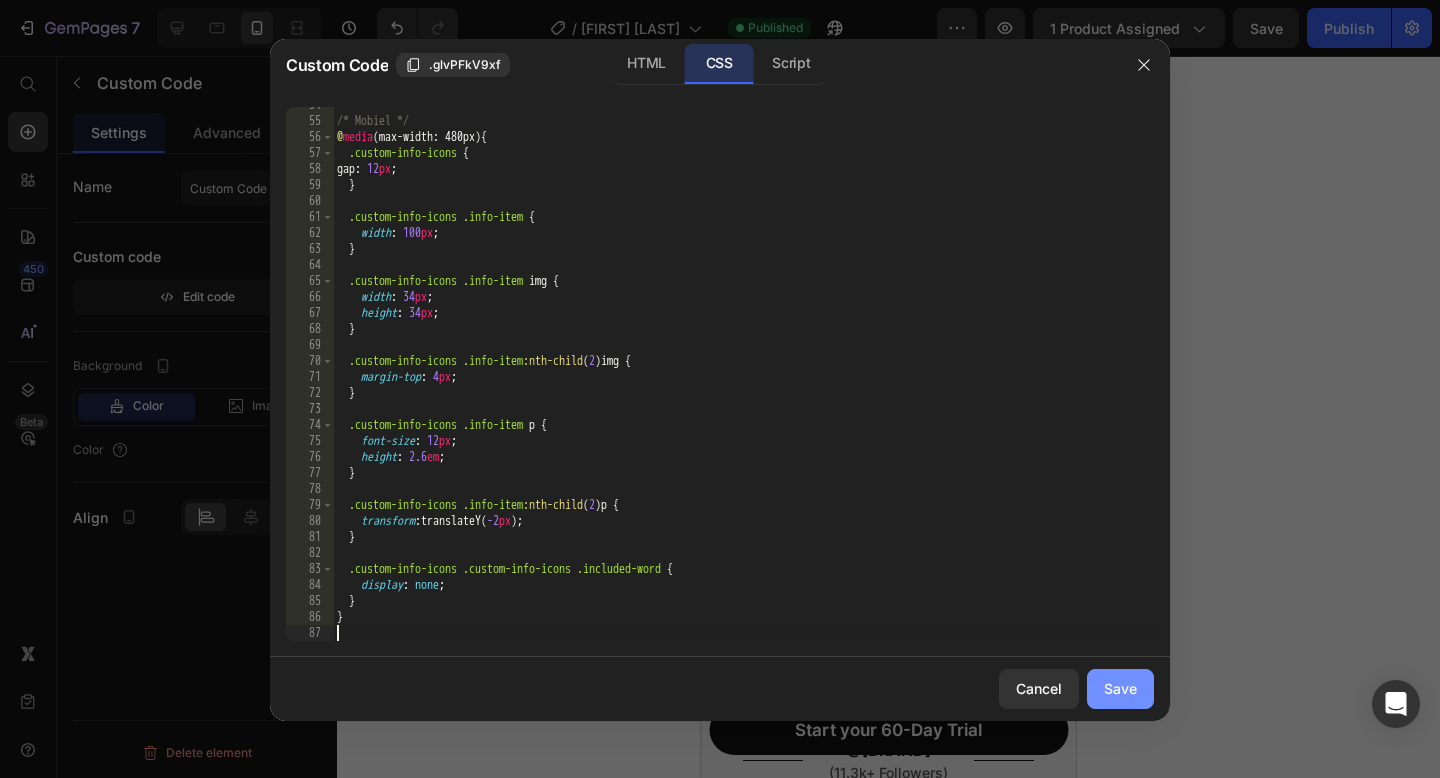 click on "Save" at bounding box center (1120, 688) 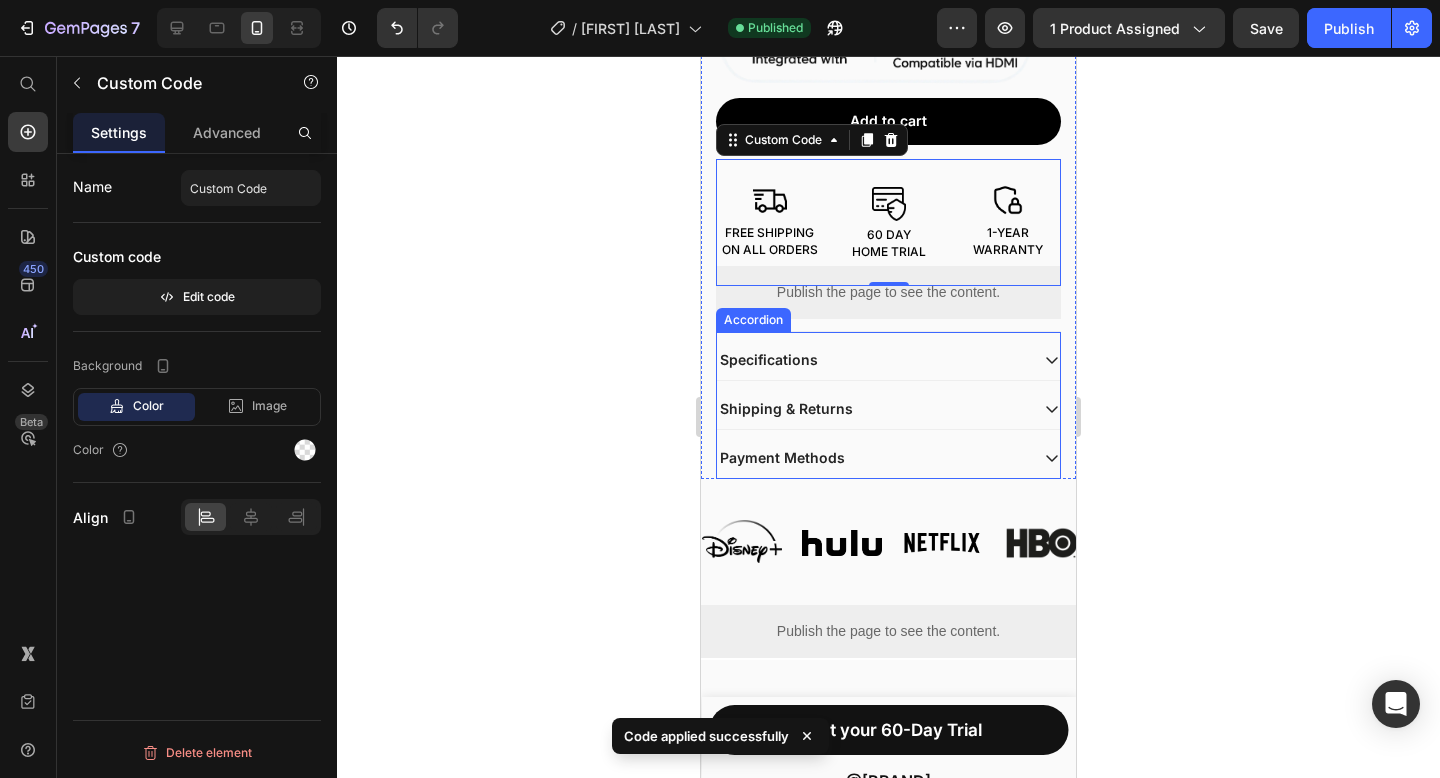 scroll, scrollTop: 768, scrollLeft: 0, axis: vertical 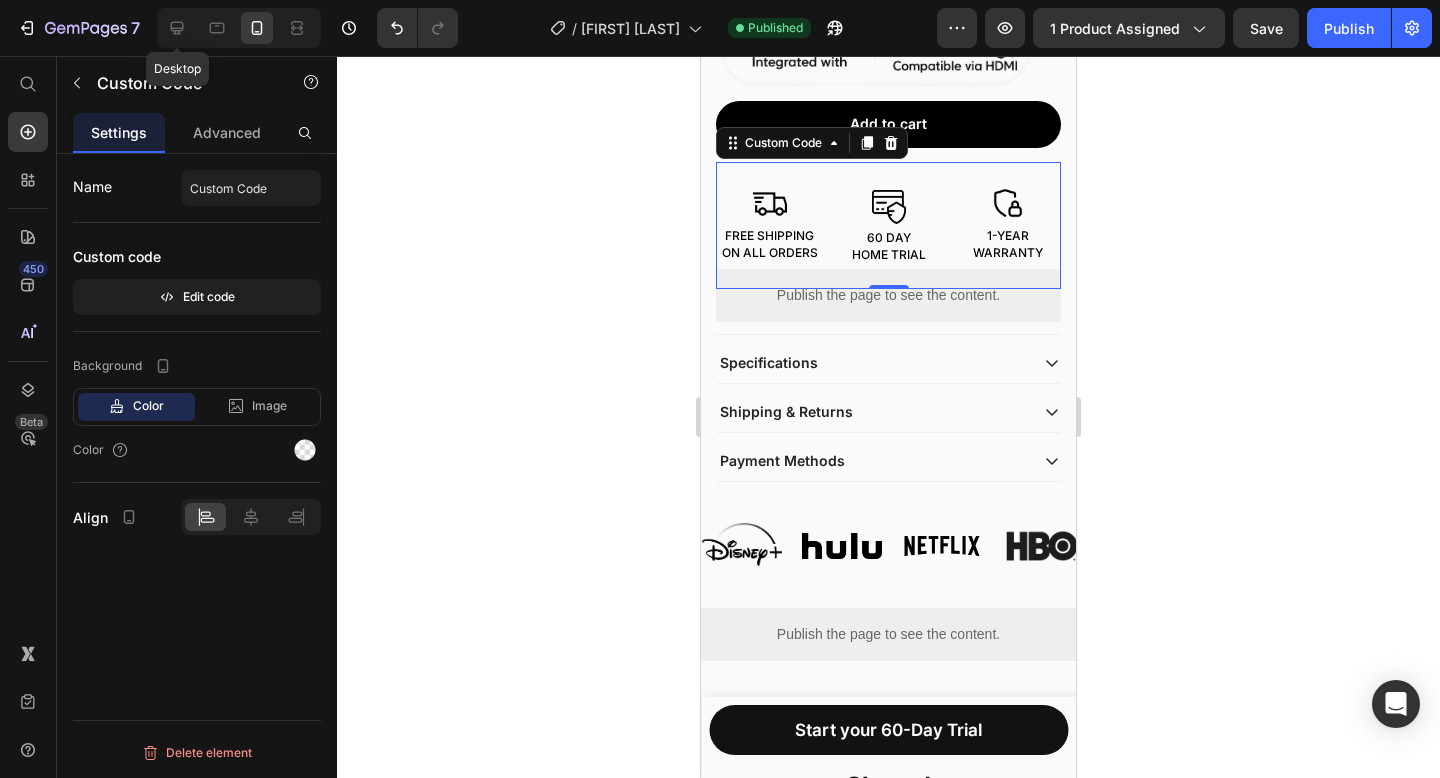 click 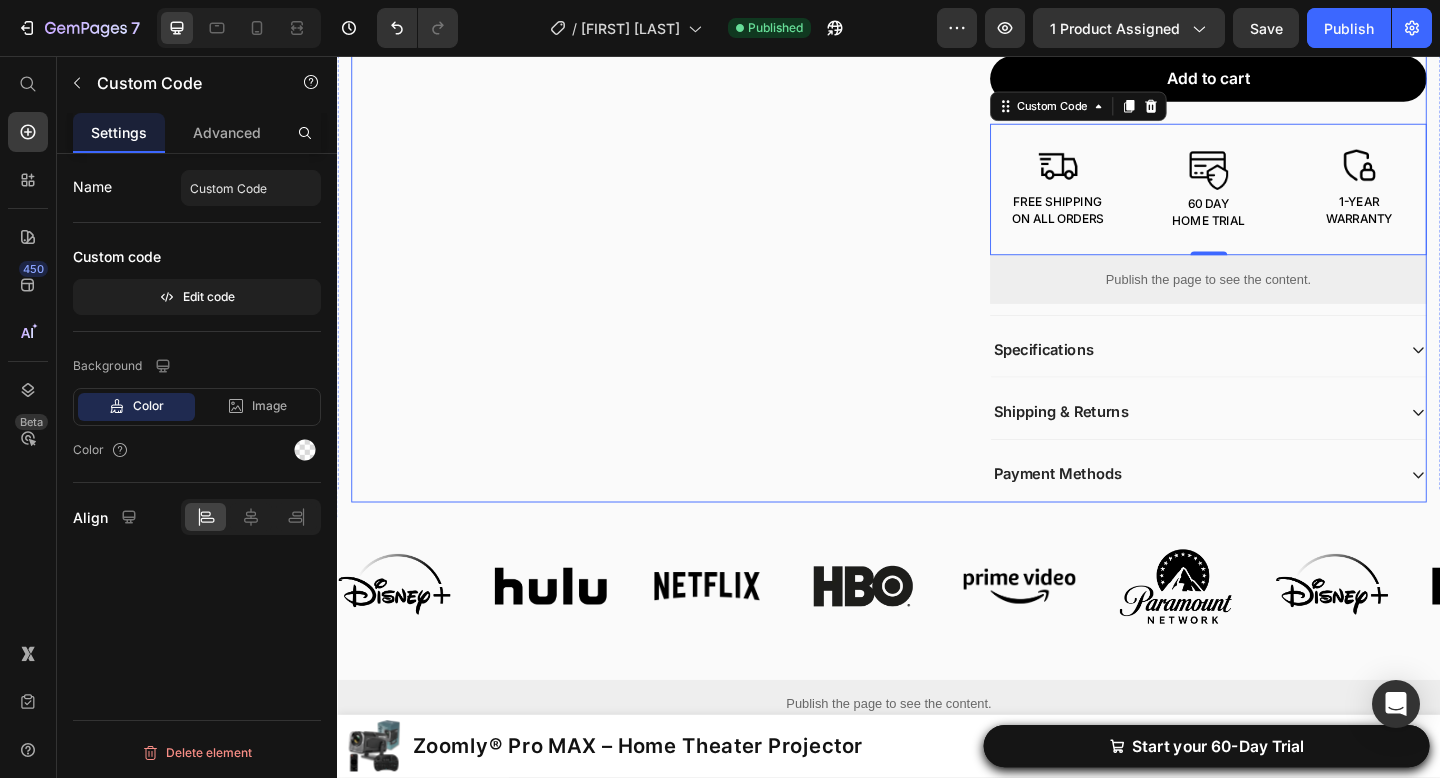 scroll, scrollTop: 934, scrollLeft: 0, axis: vertical 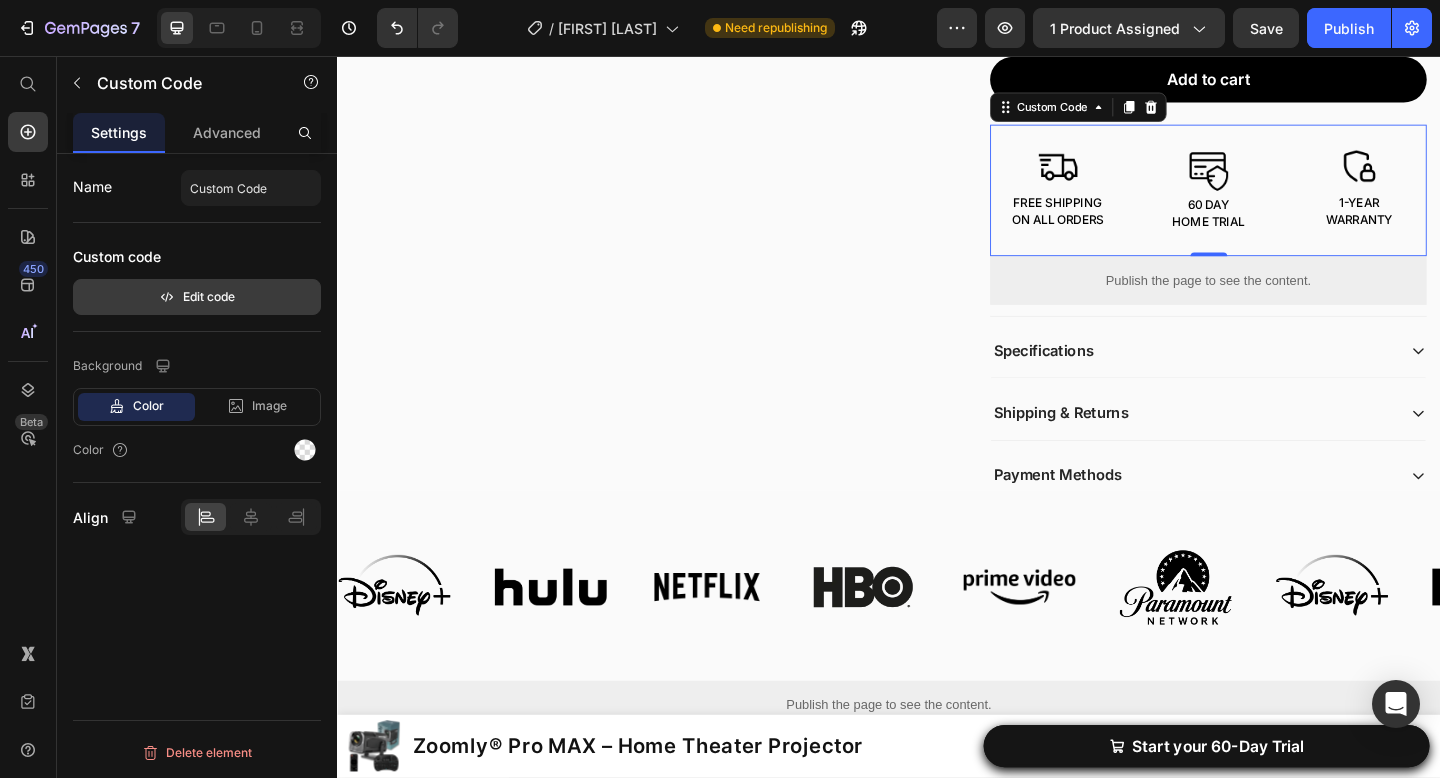 click on "Edit code" at bounding box center (197, 297) 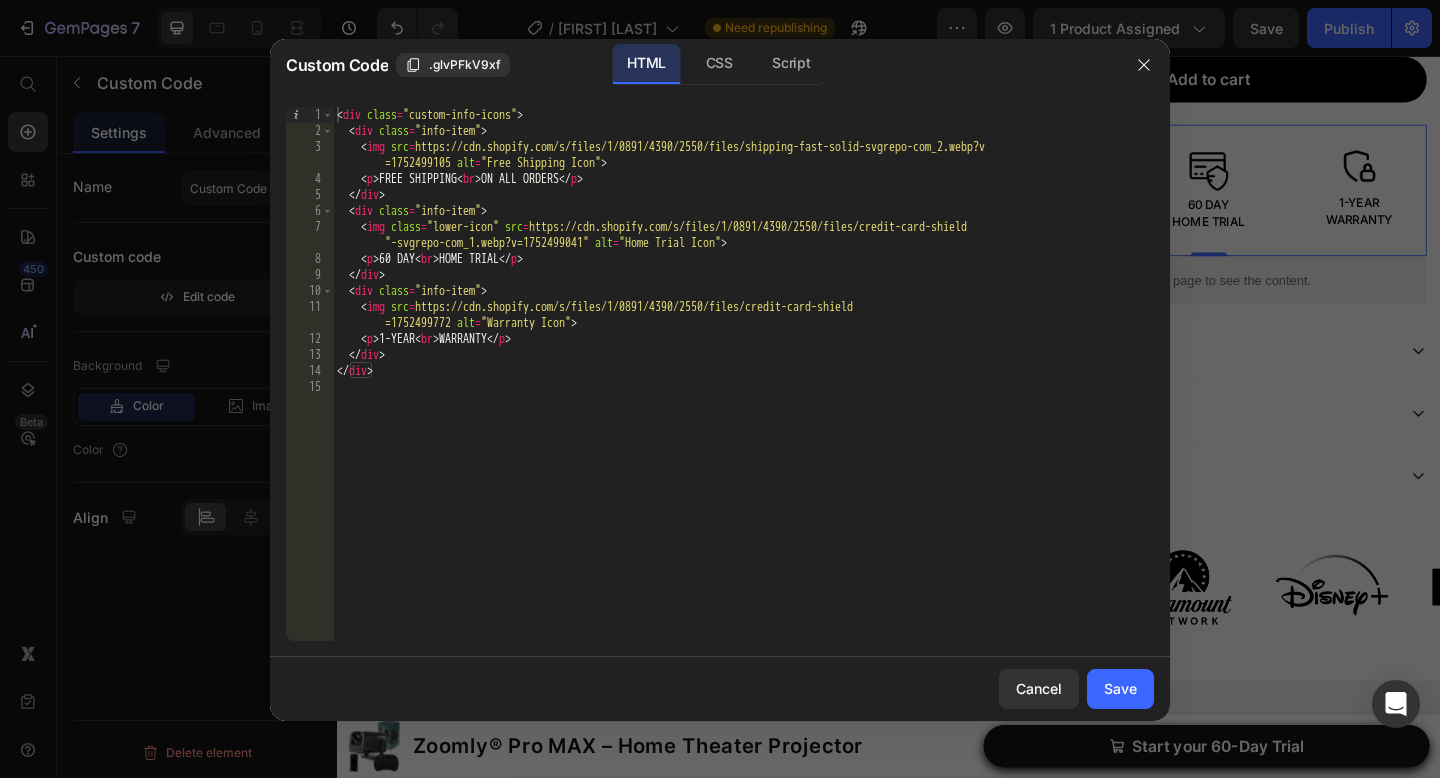 click on "1 2 3 4 5 6 7 8 9 10 11 12 13 14 15 < div   class = "custom-info-icons" >    < div   class = "info-item" >      < img   src = "https://cdn.shopify.com/s/files/1/0891/4390/2550/files/shipping-fast-solid-svgrepo-com_2.webp?v          =1752499105"   alt = "Free Shipping Icon" >      < p > FREE SHIPPING < br > ON ALL ORDERS </ p >    </ div >    < div   class = "info-item" >      < img   class = "lower-icon"   src = "https://cdn.shopify.com/s/files/1/0891/4390/2550/files/credit-card-shield          -svgrepo-com_1.webp?v=1752499041"   alt = "Home Trial Icon" >      < p > 60 DAY < br > HOME TRIAL </ p >    </ div >    < div   class = "info-item" >      < img   src = "https://cdn.shopify.com/s/files/1/0891/4390/2550/files/shield-lock-svgrepo-com_1.webp?v          =1752499772"   alt = "Warranty Icon" >      < p > 1-YEAR < br > WARRANTY </ p >    </ div > </ div >" 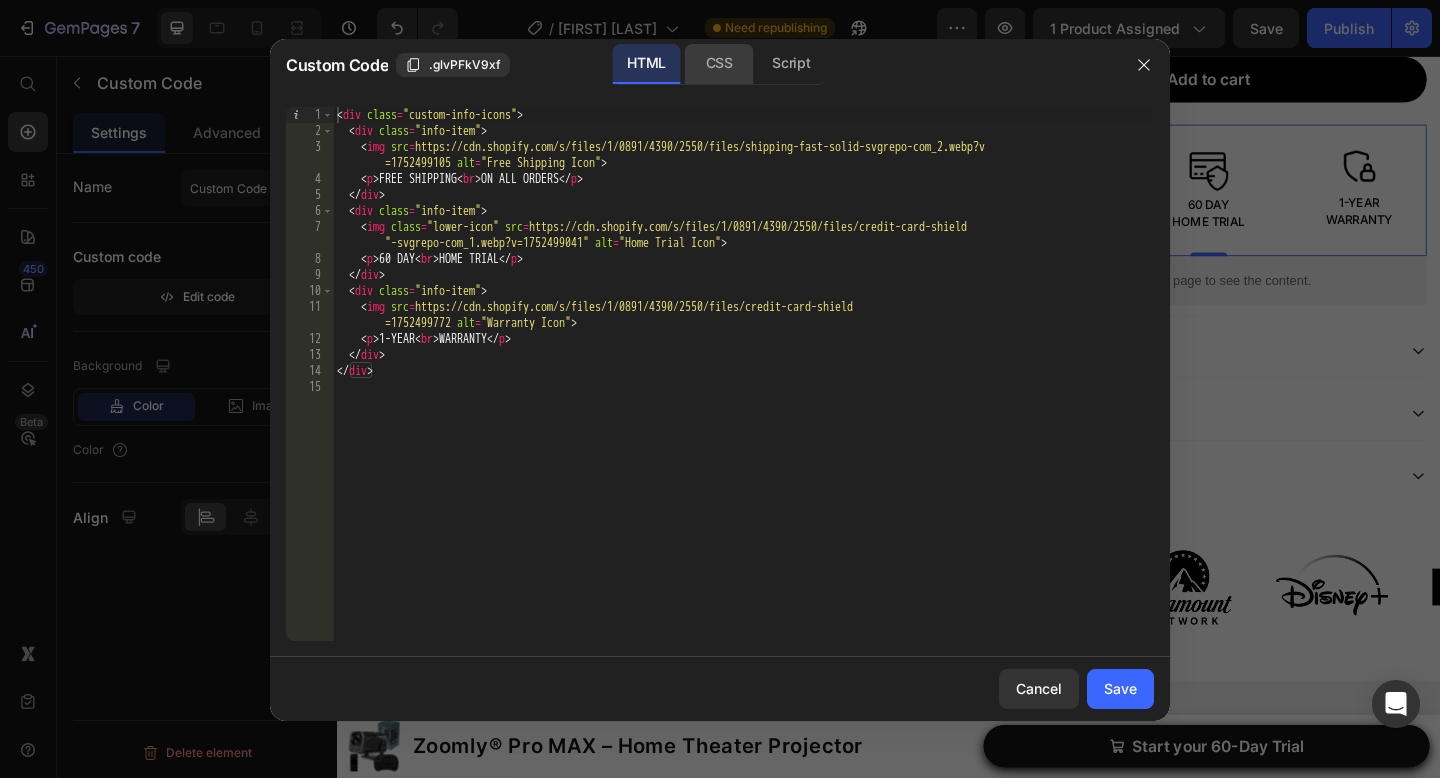 click on "CSS" 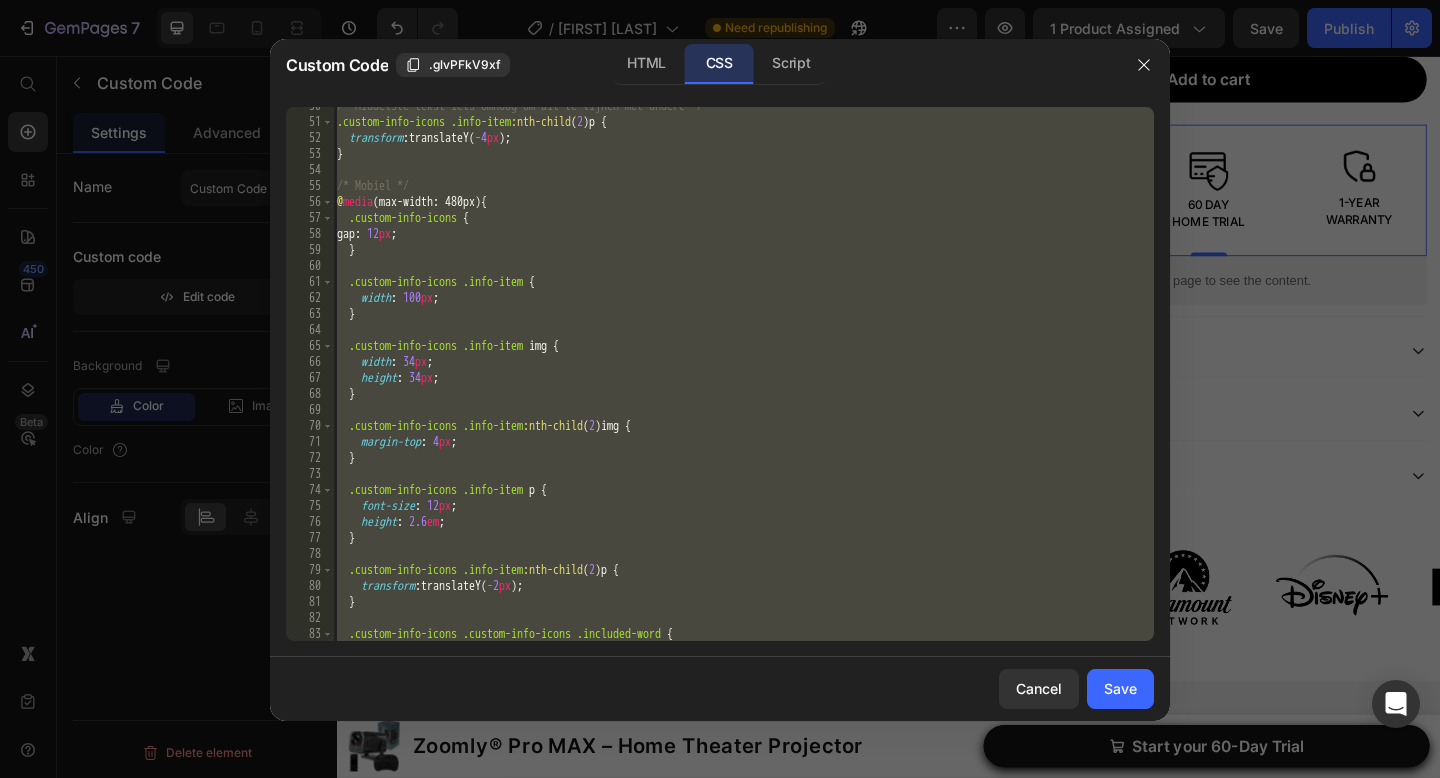 scroll, scrollTop: 874, scrollLeft: 0, axis: vertical 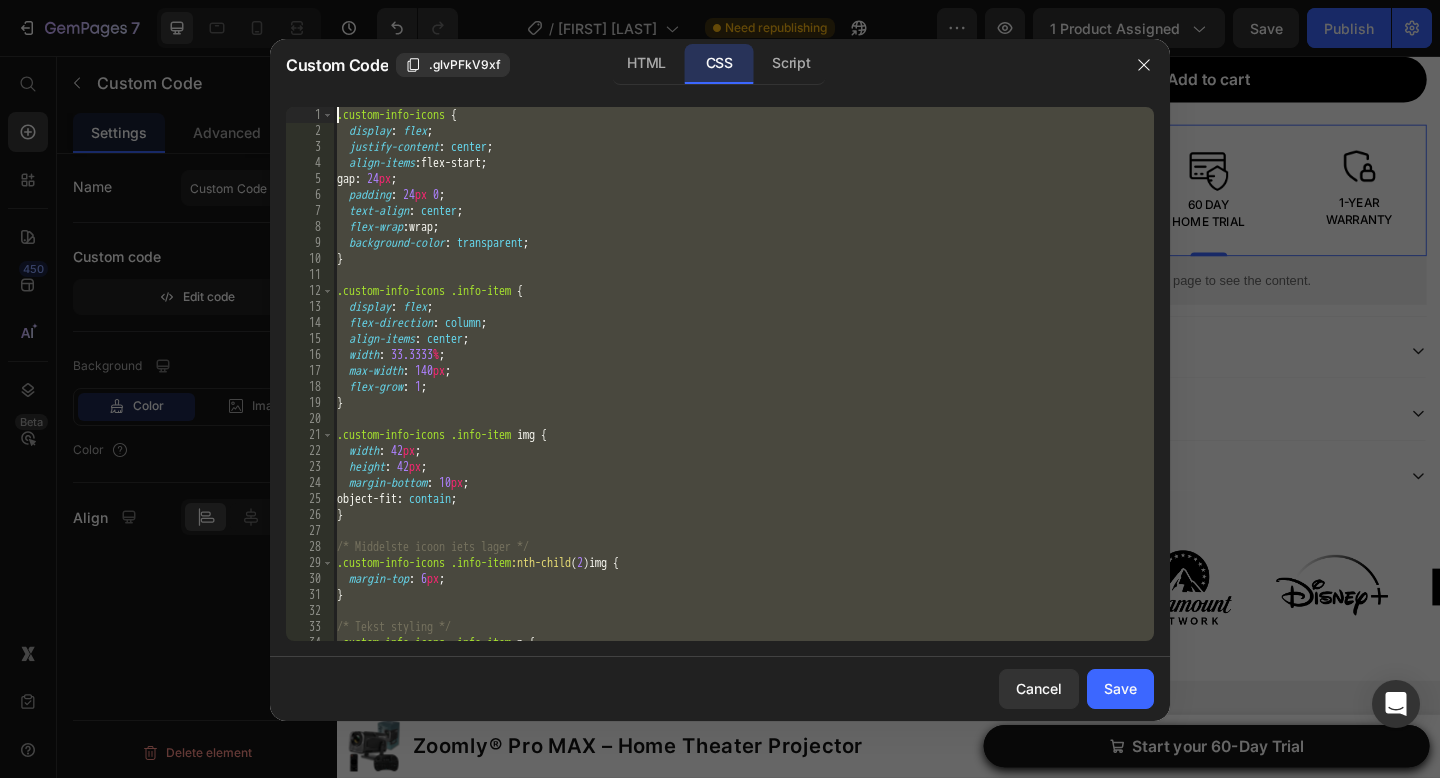 drag, startPoint x: 392, startPoint y: 615, endPoint x: 563, endPoint y: -122, distance: 756.5778 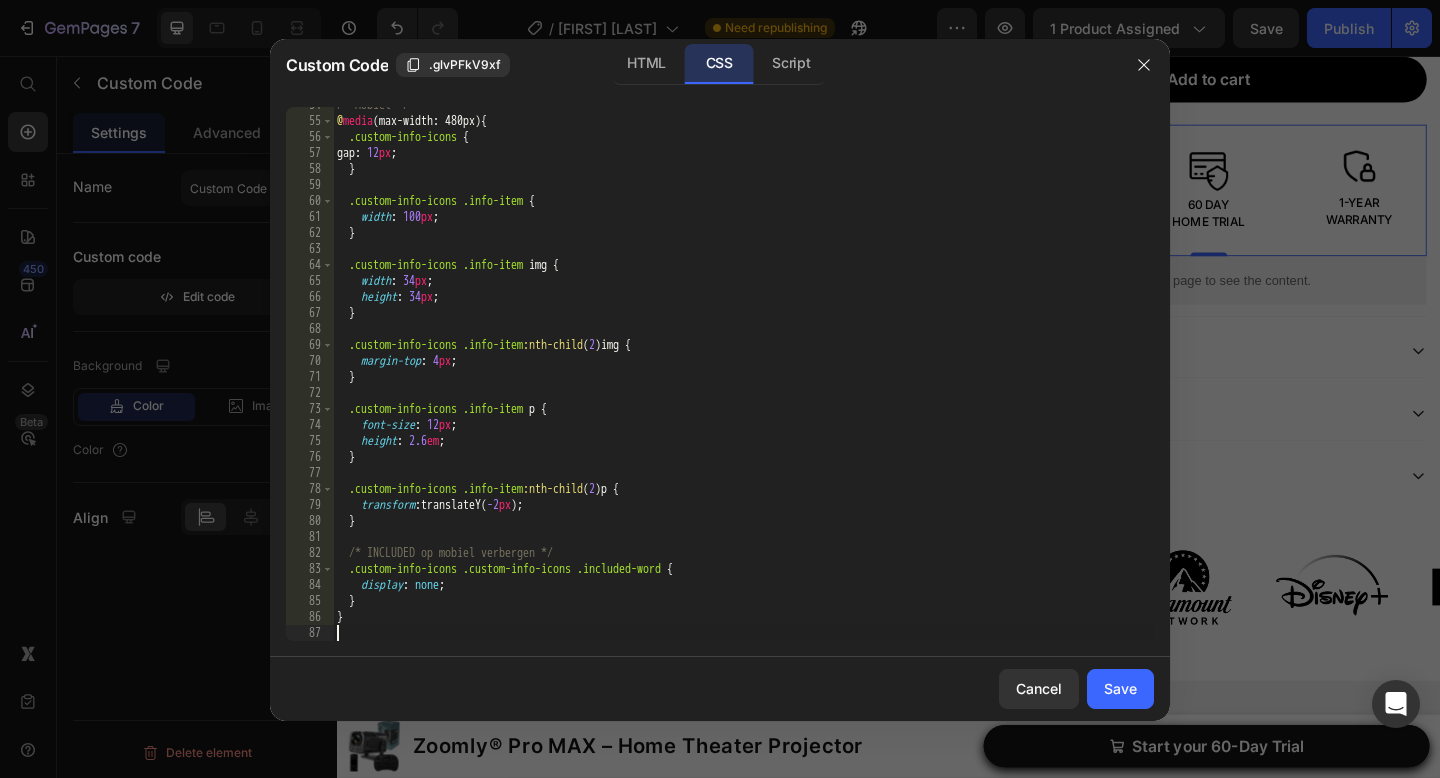 scroll, scrollTop: 858, scrollLeft: 0, axis: vertical 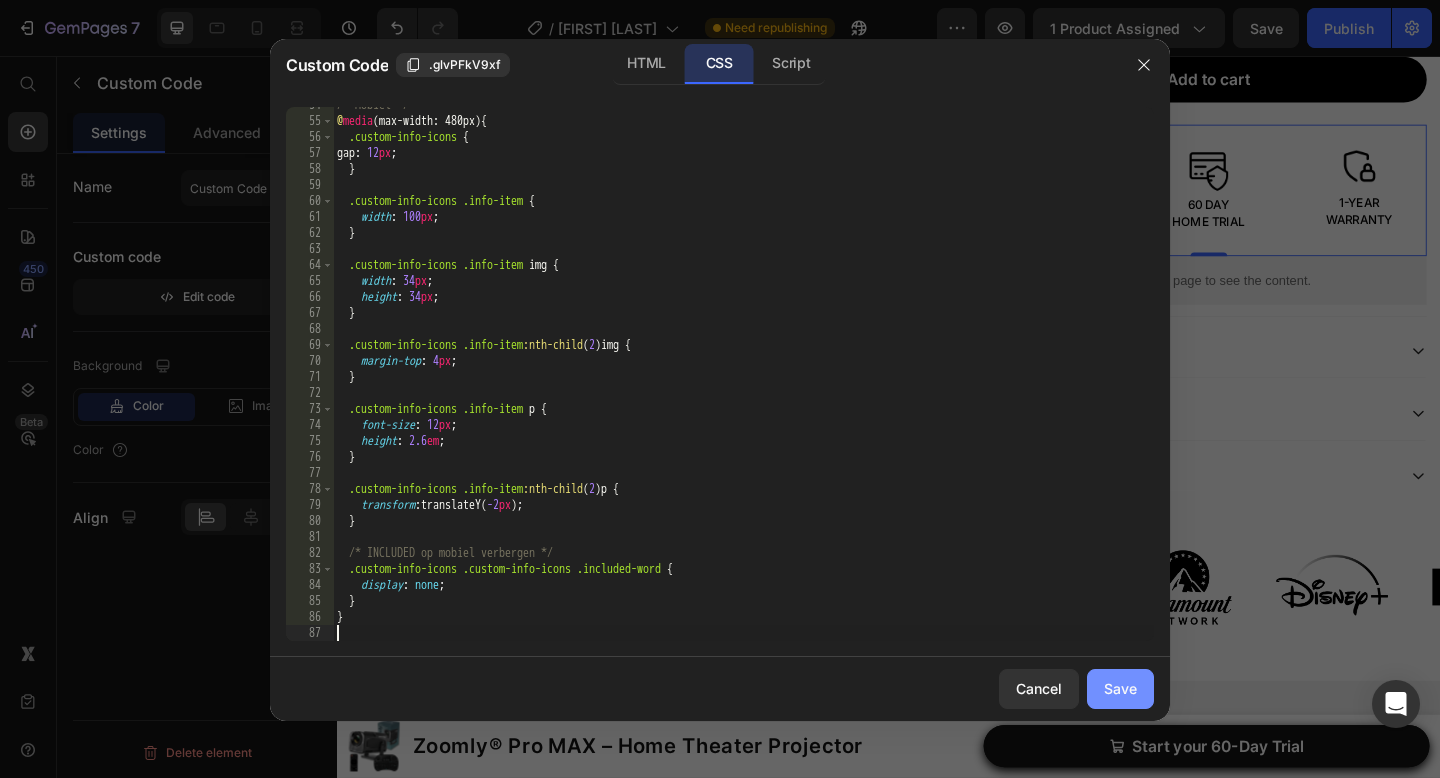 click on "Save" 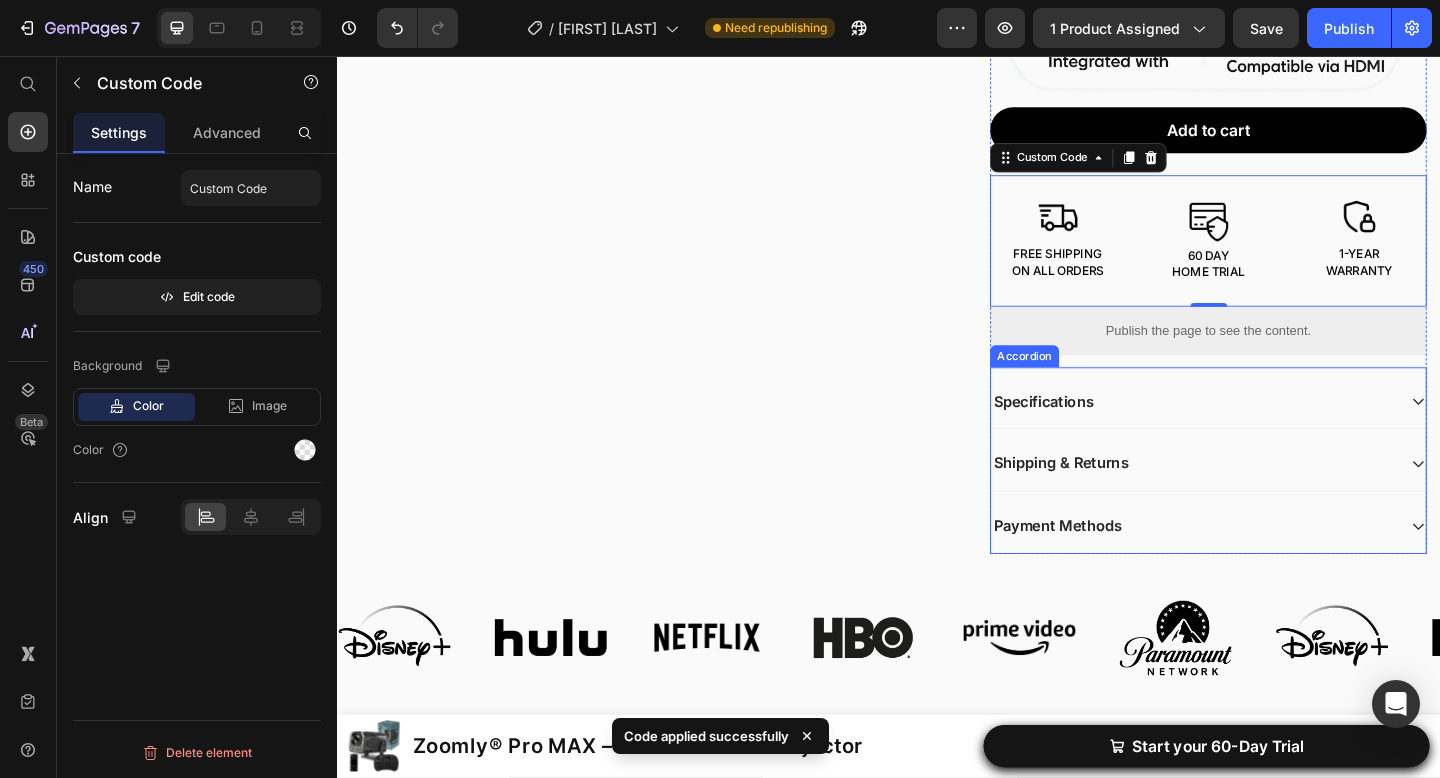 scroll, scrollTop: 872, scrollLeft: 0, axis: vertical 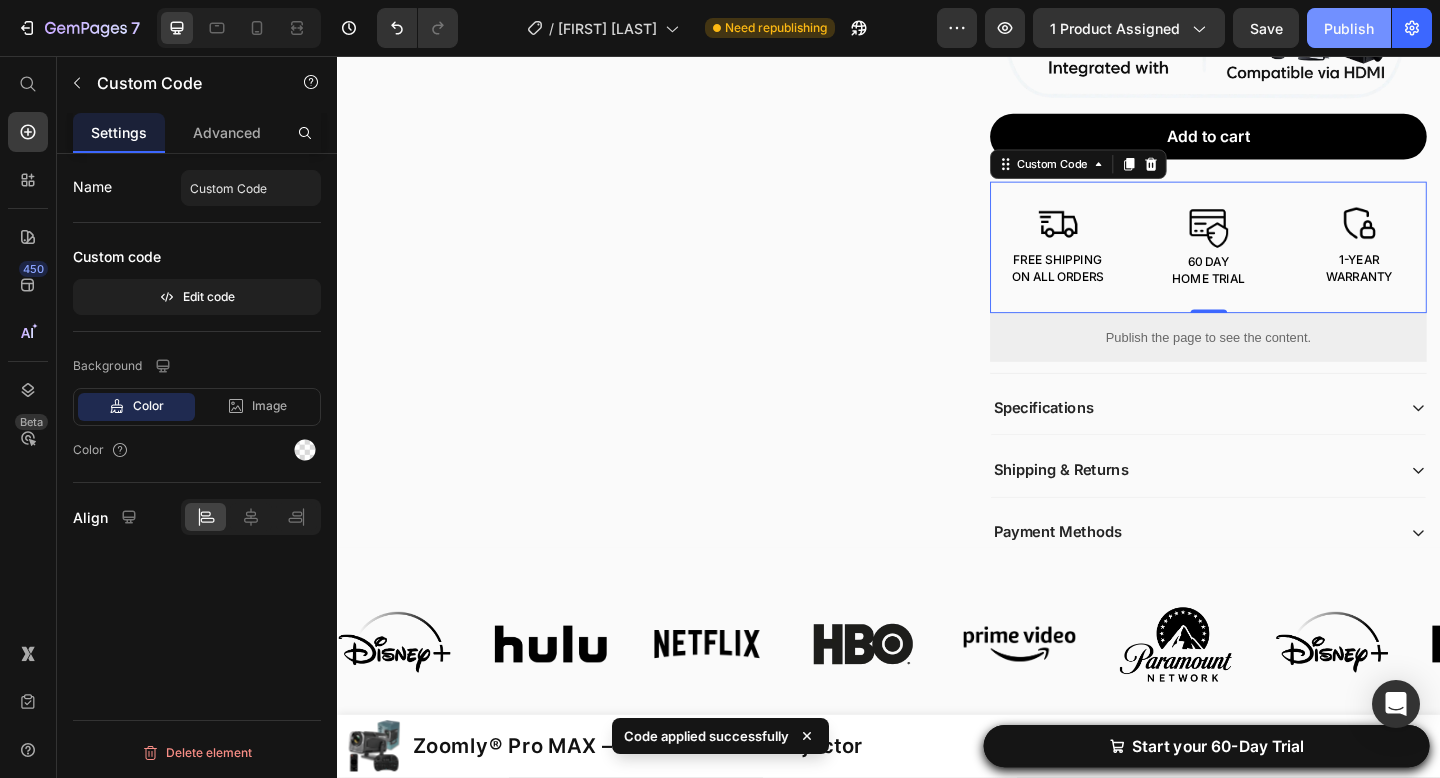 click on "Publish" at bounding box center (1349, 28) 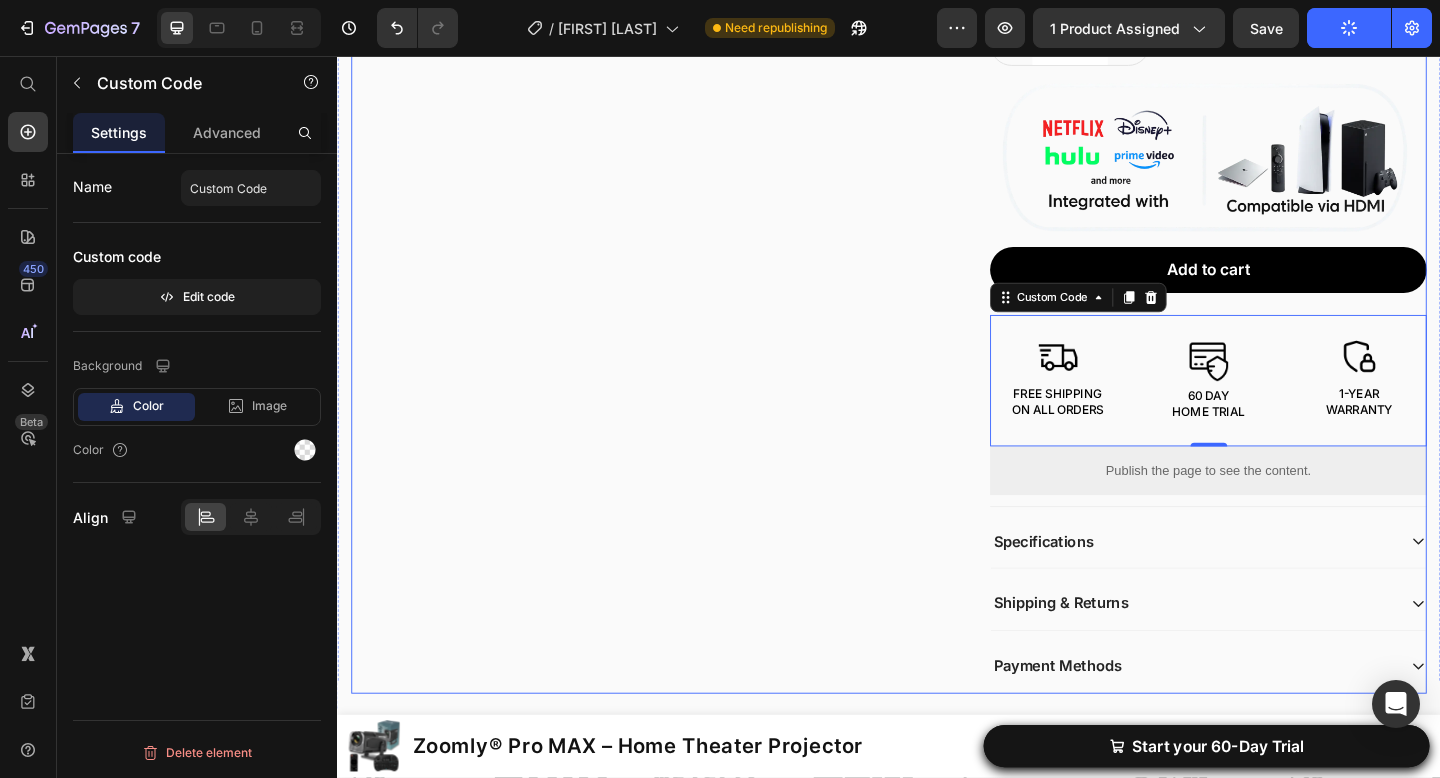 scroll, scrollTop: 700, scrollLeft: 0, axis: vertical 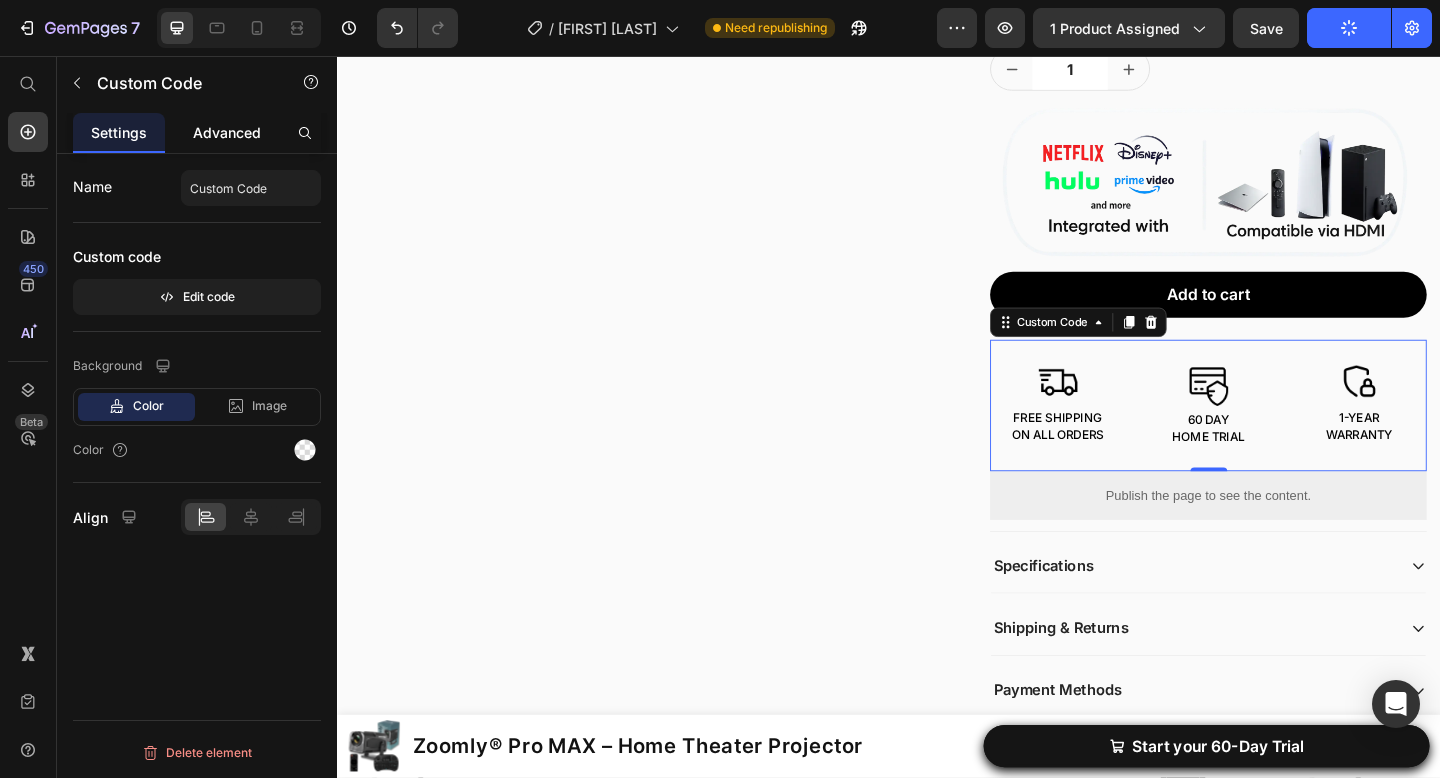 click on "Advanced" at bounding box center [227, 132] 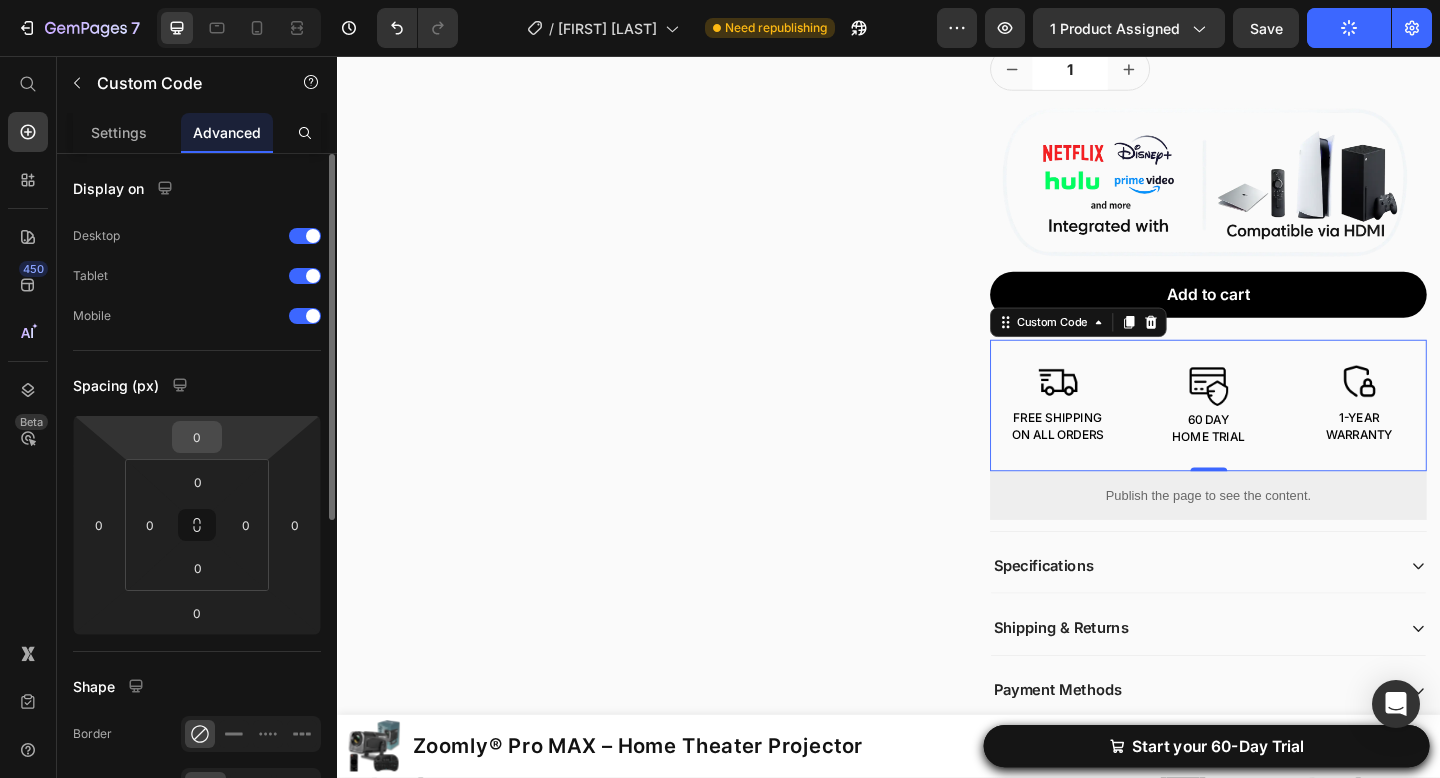 click on "0" at bounding box center [197, 437] 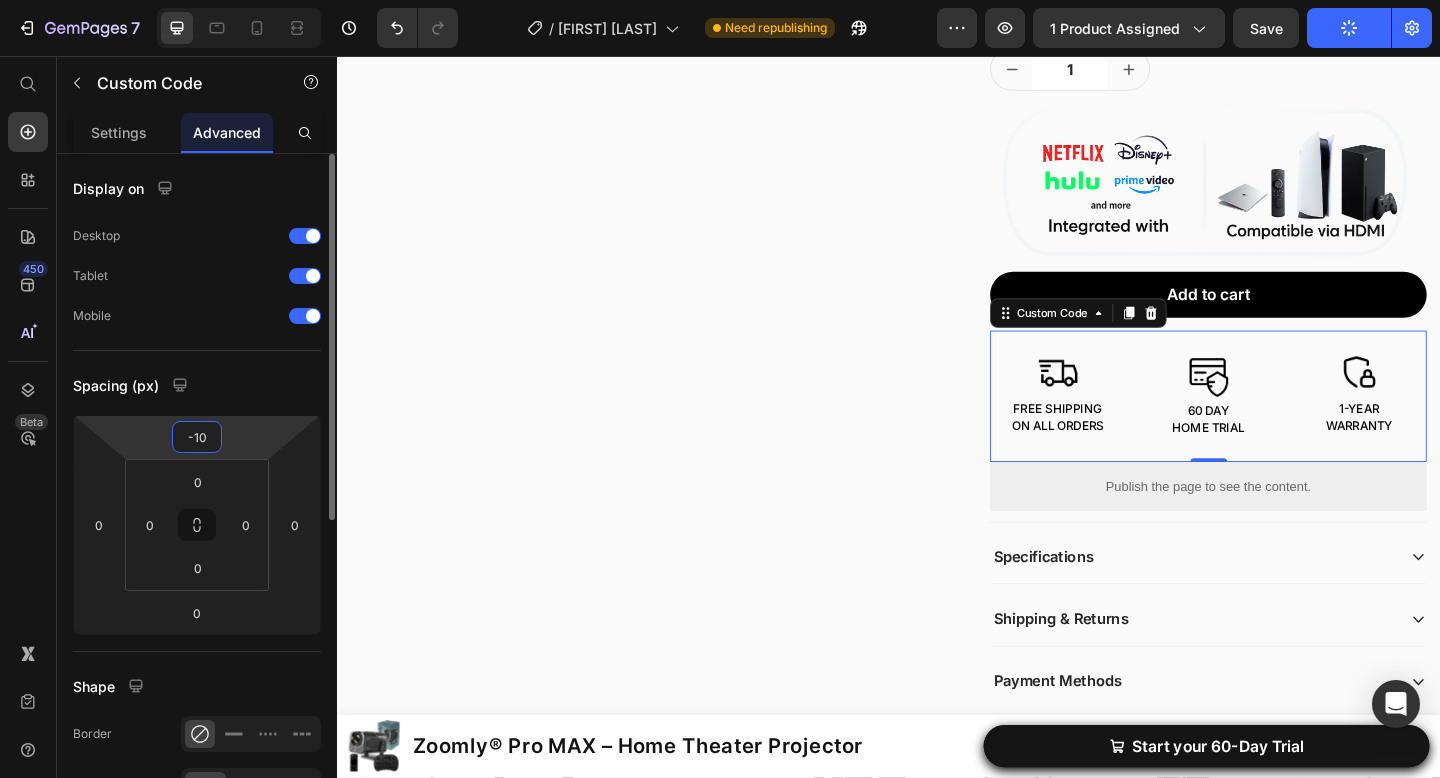 type on "-1" 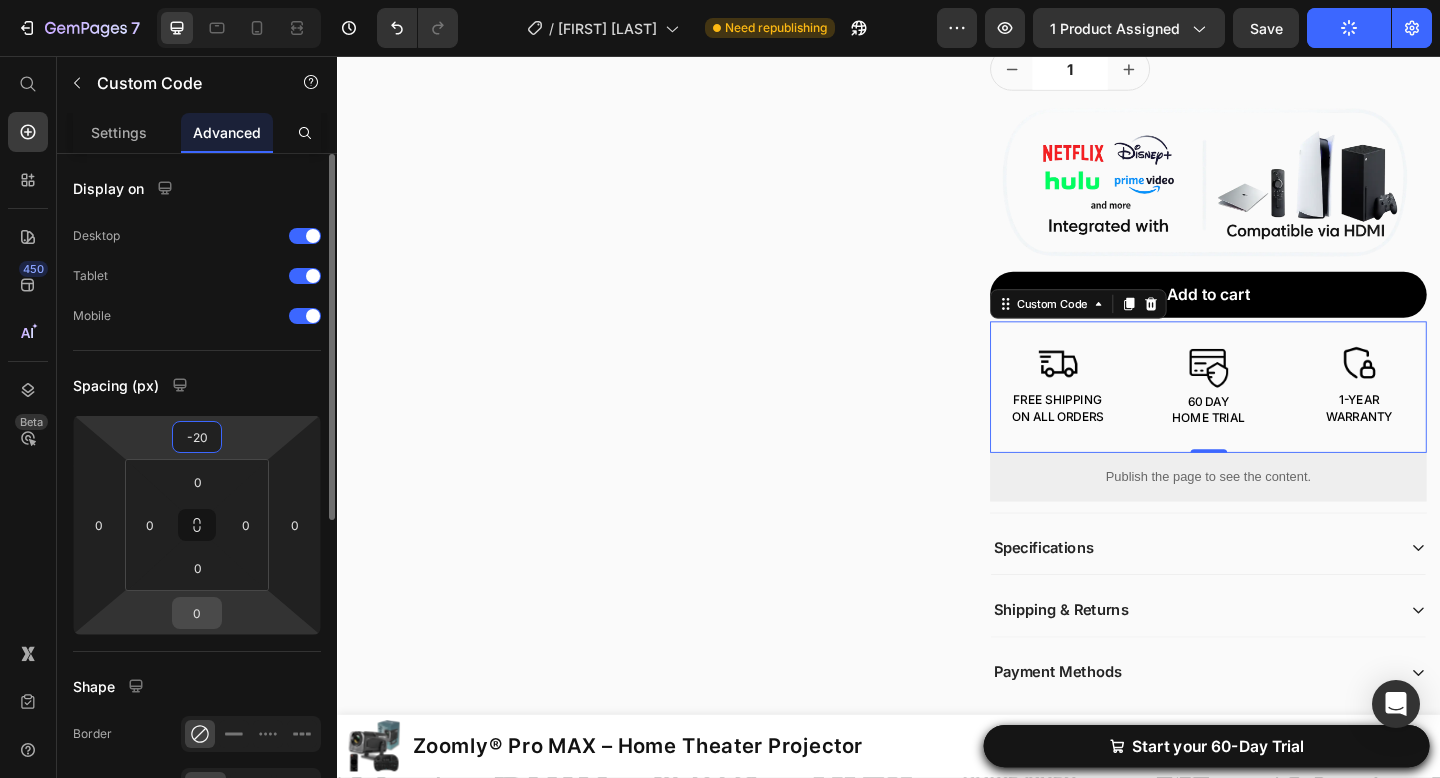 type on "-20" 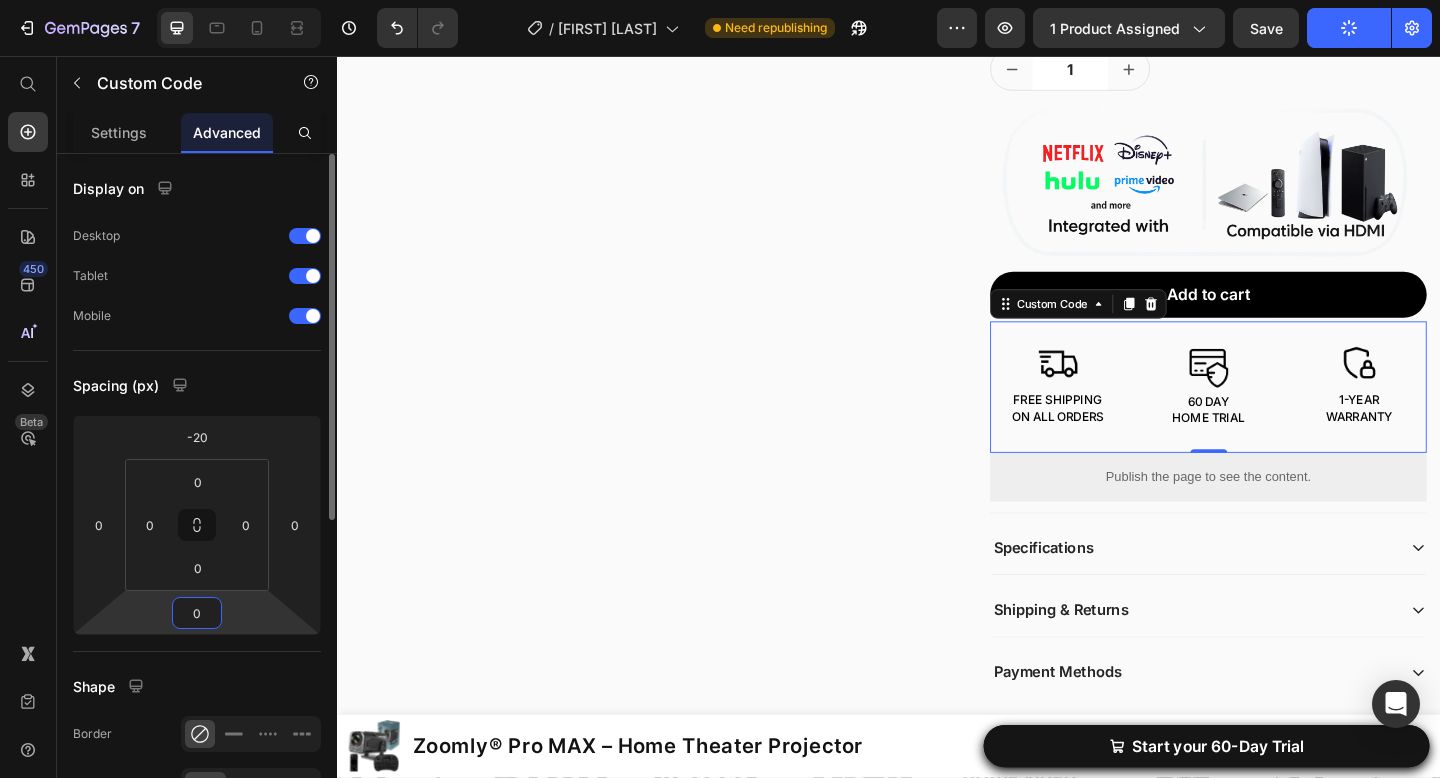 click on "0" at bounding box center (197, 613) 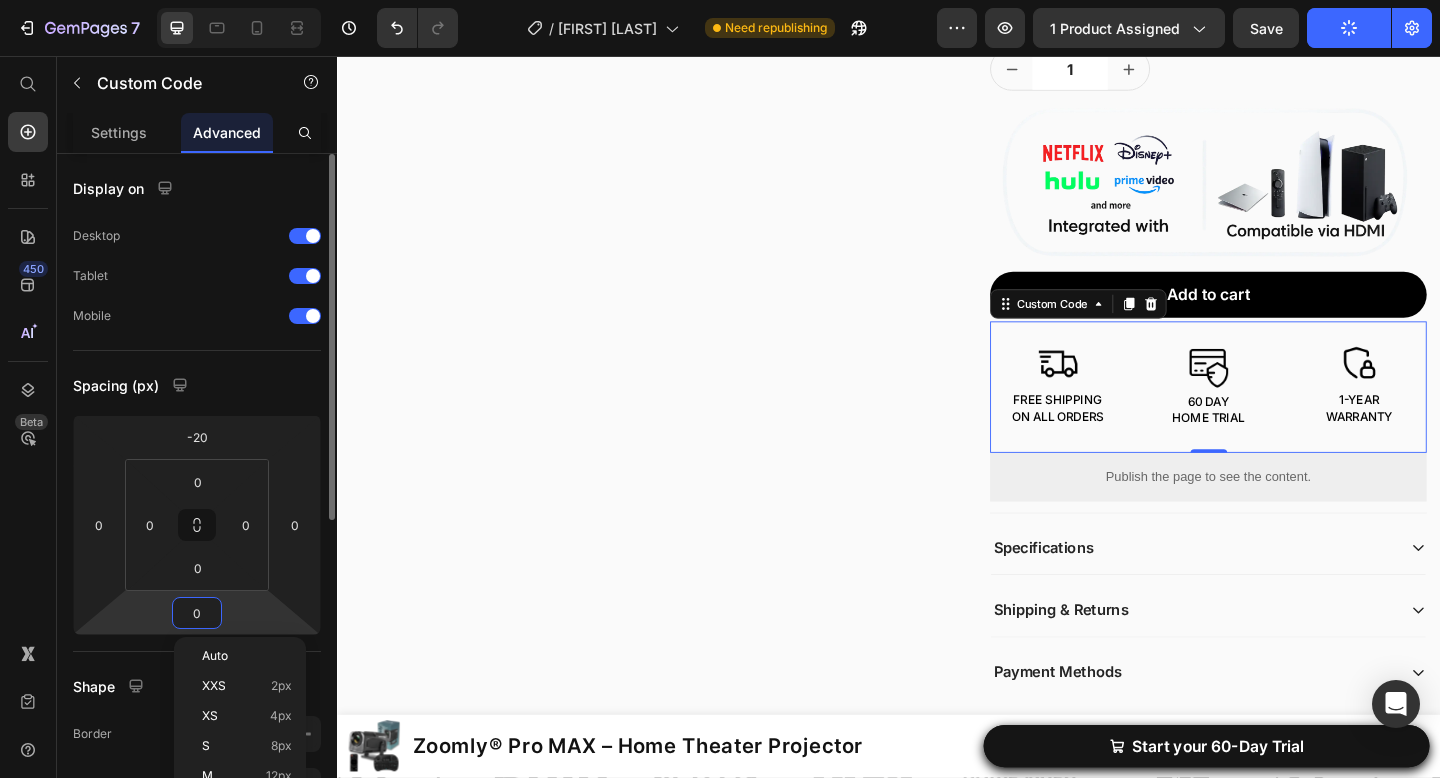 type on "1" 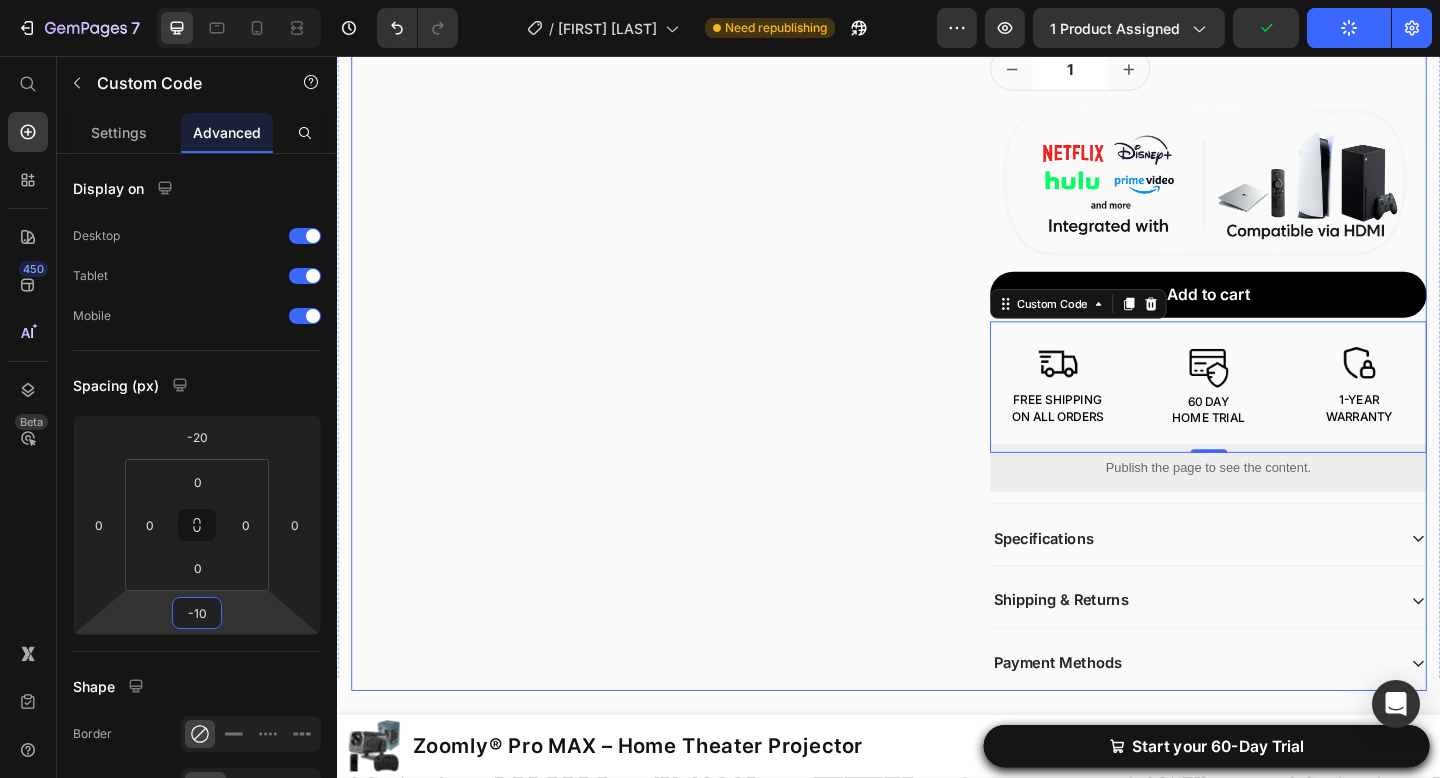 type on "-1" 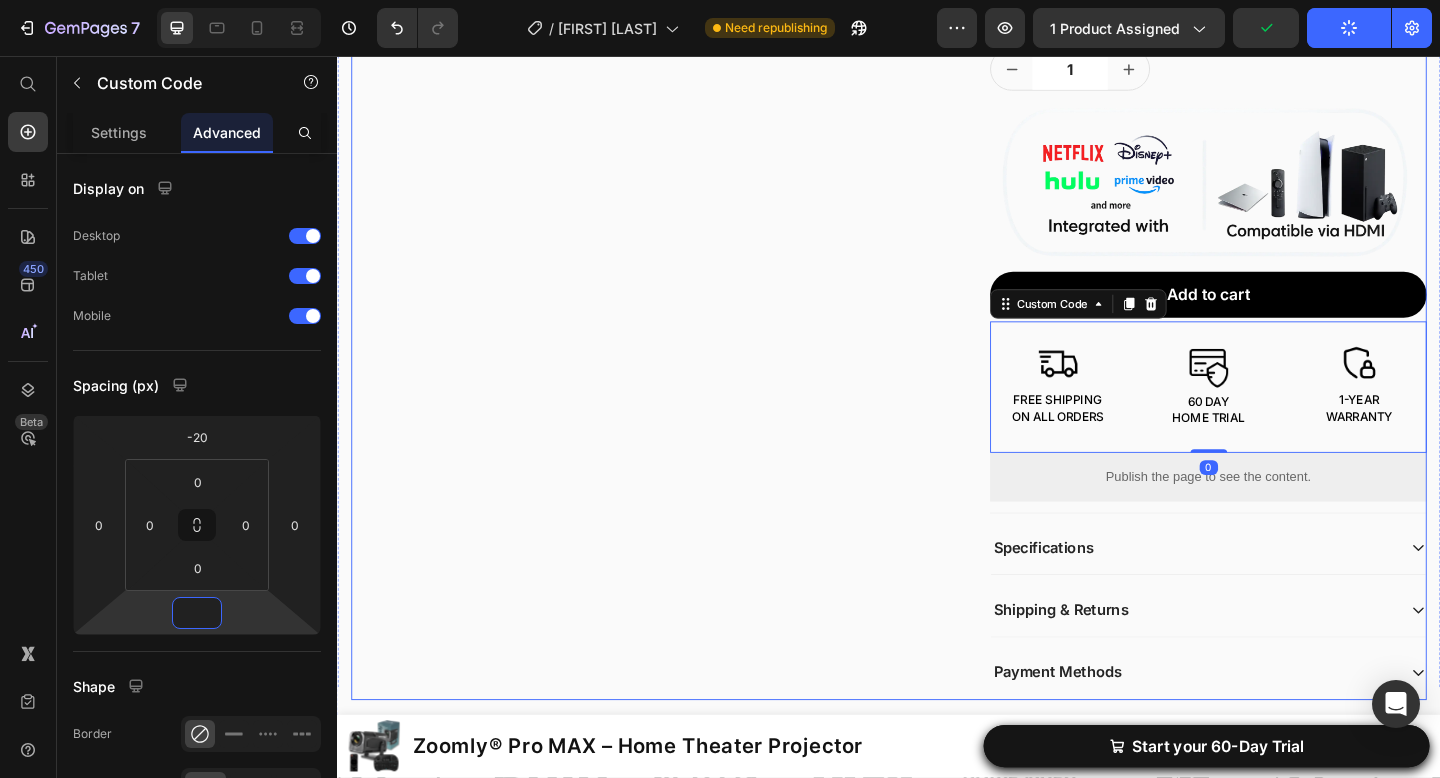 type on "-5" 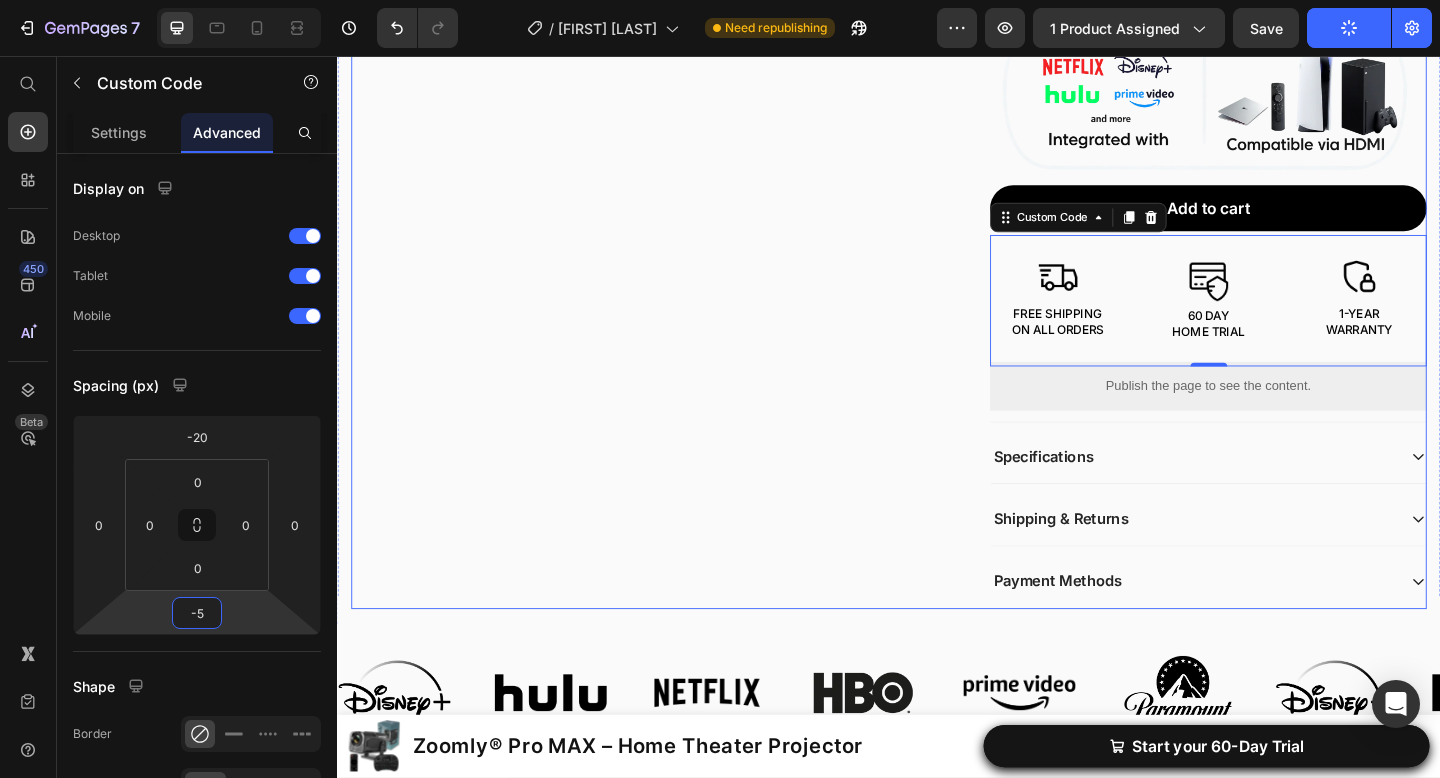 scroll, scrollTop: 795, scrollLeft: 0, axis: vertical 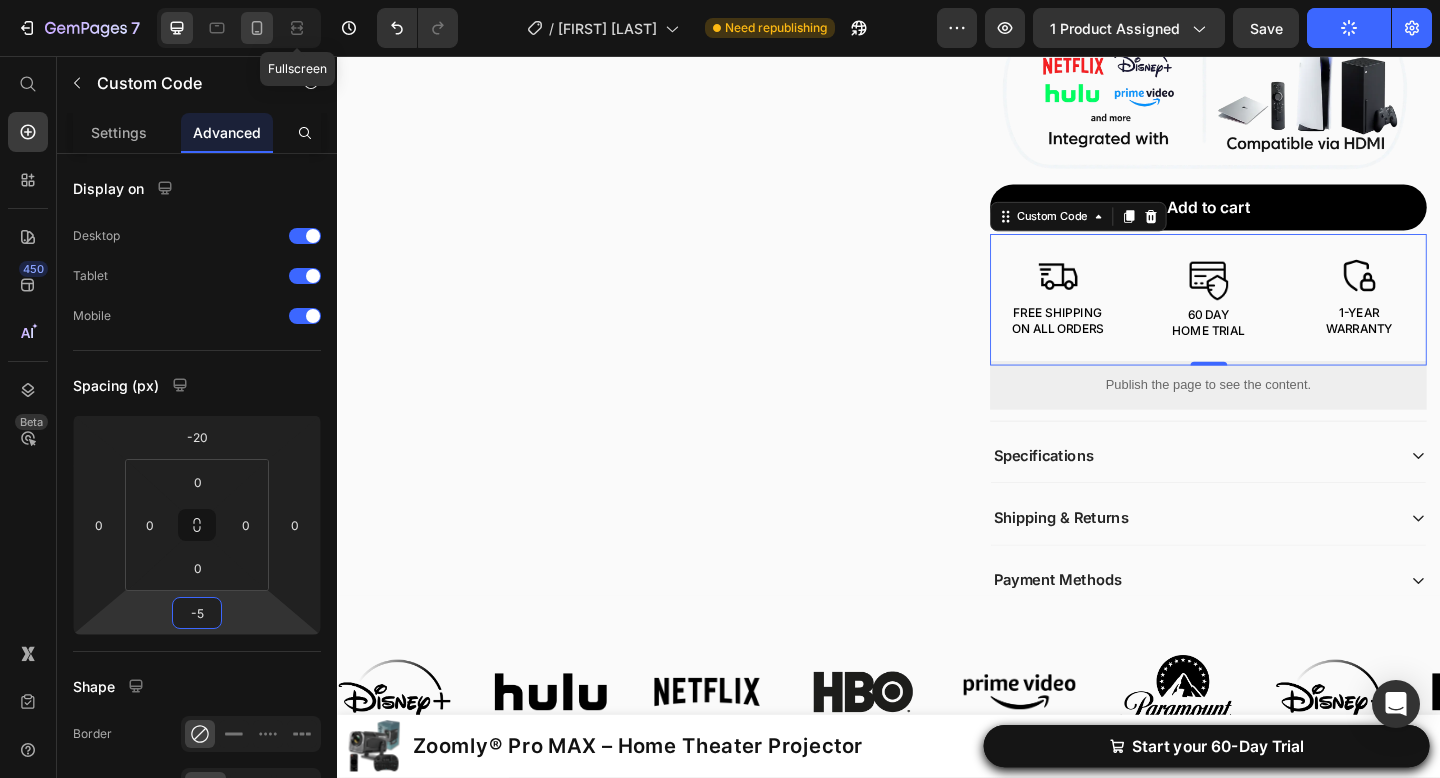 click 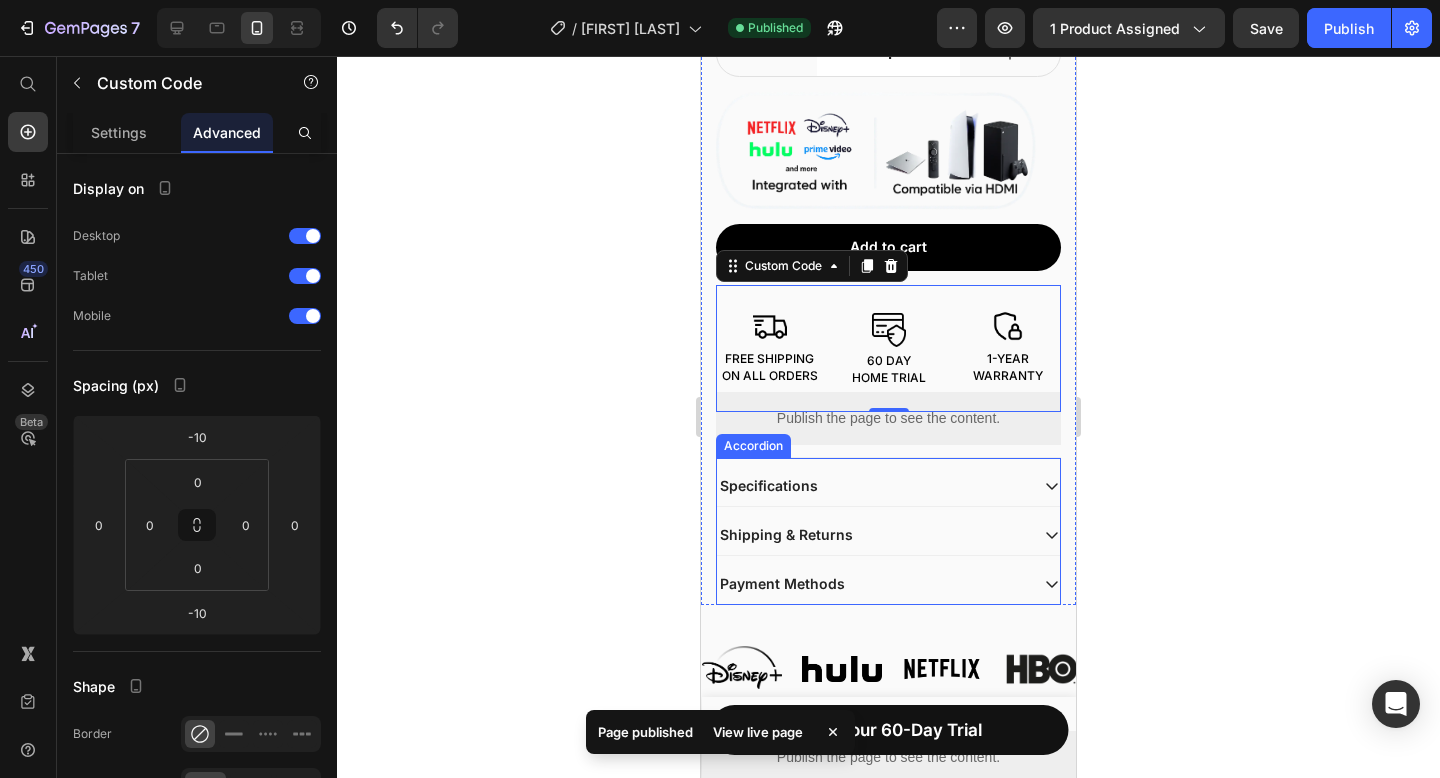 scroll, scrollTop: 633, scrollLeft: 0, axis: vertical 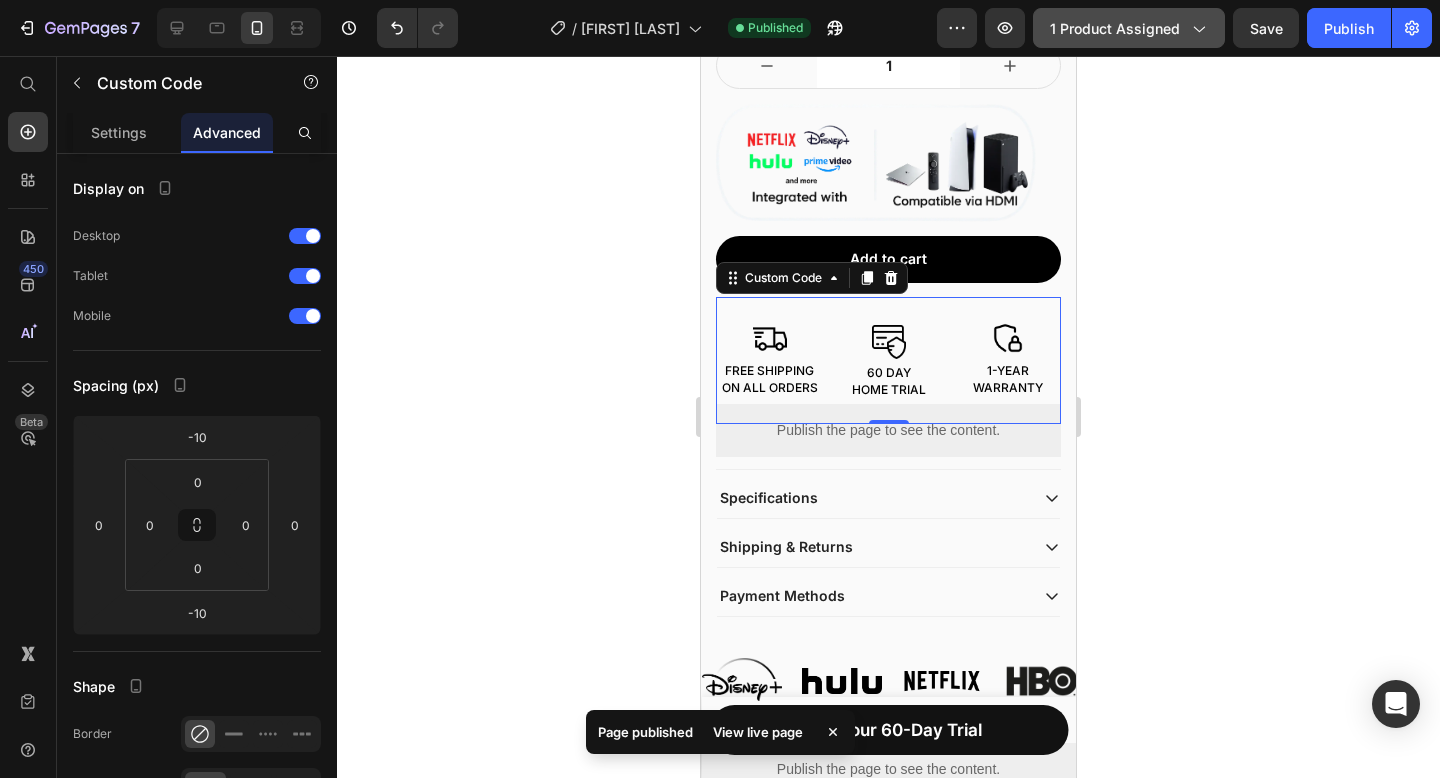click on "Publish" at bounding box center [1349, 28] 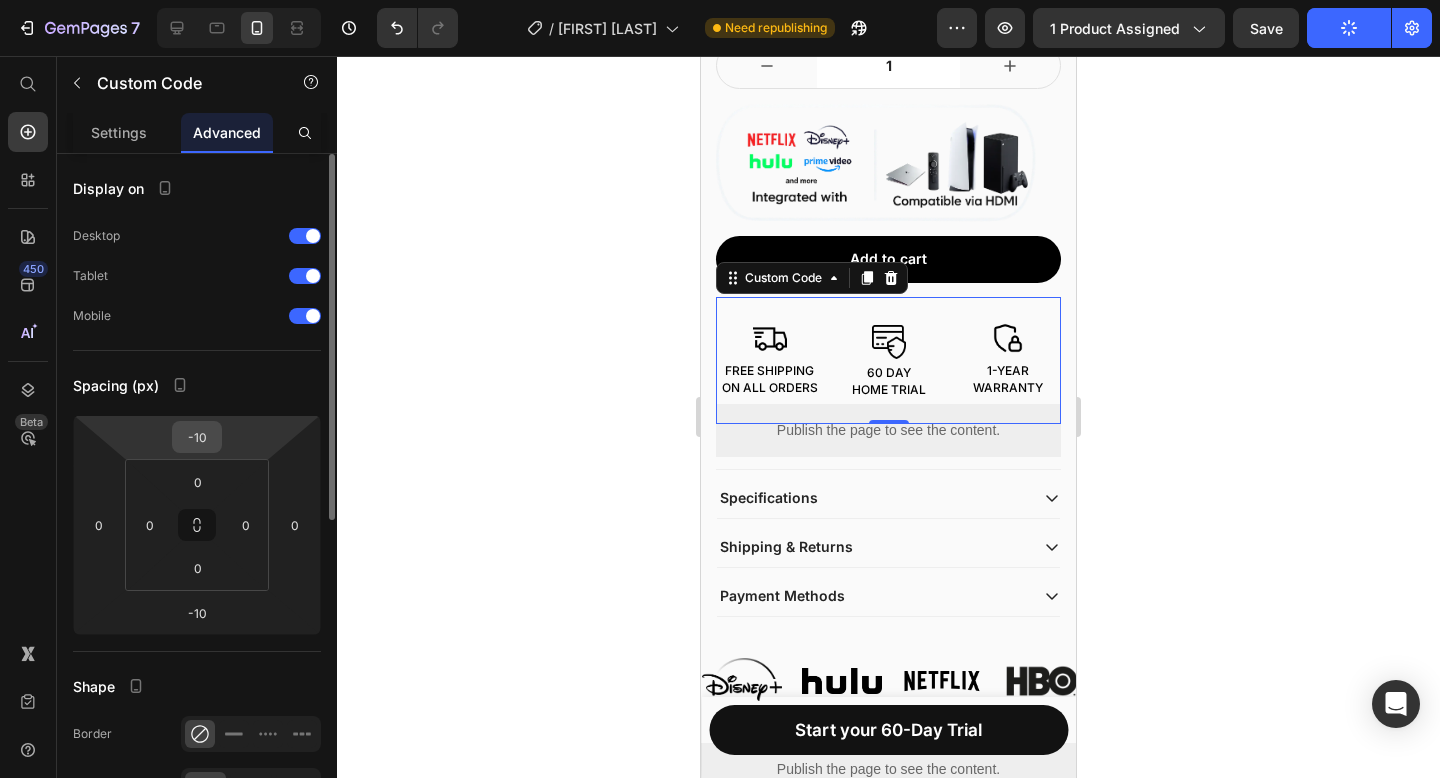 click on "-10" at bounding box center [197, 437] 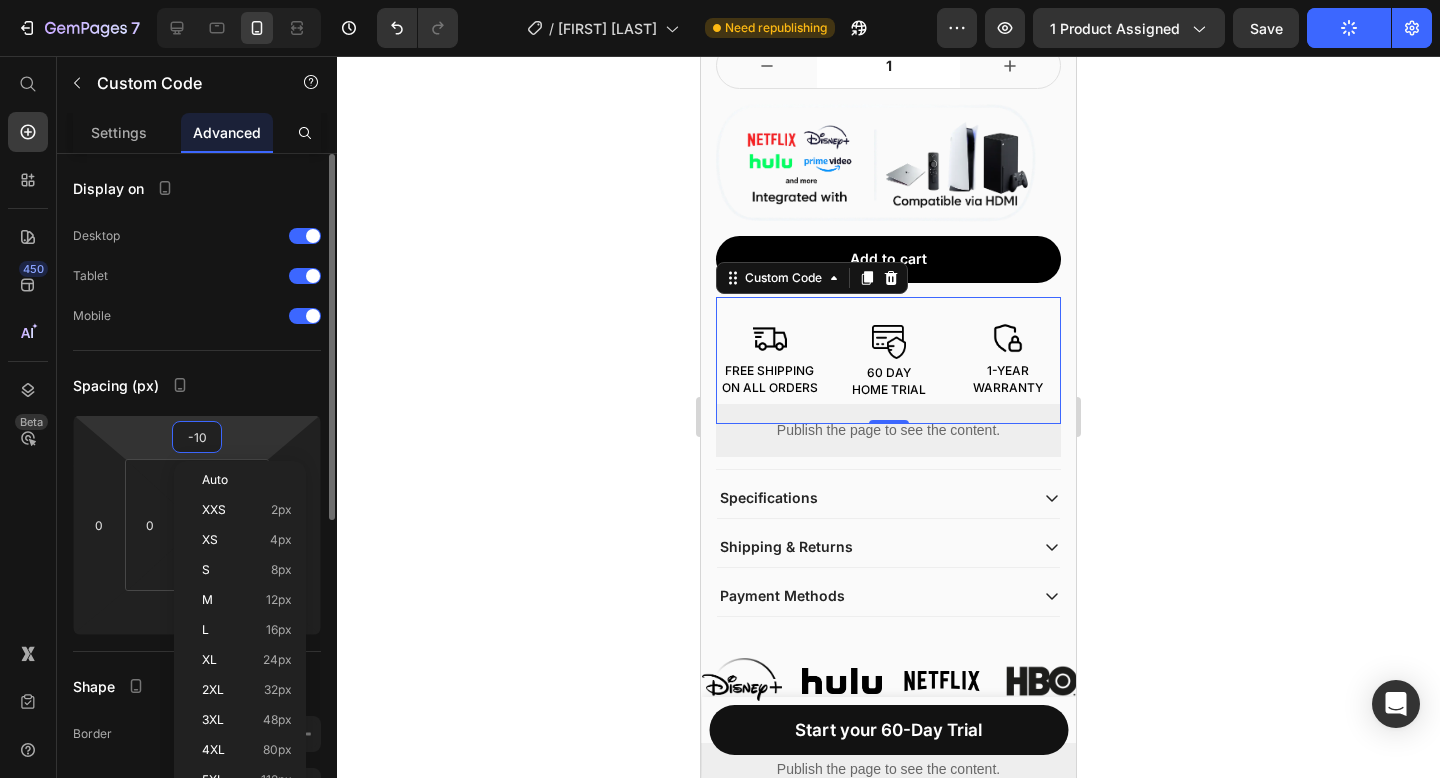 click on "-10" at bounding box center [197, 437] 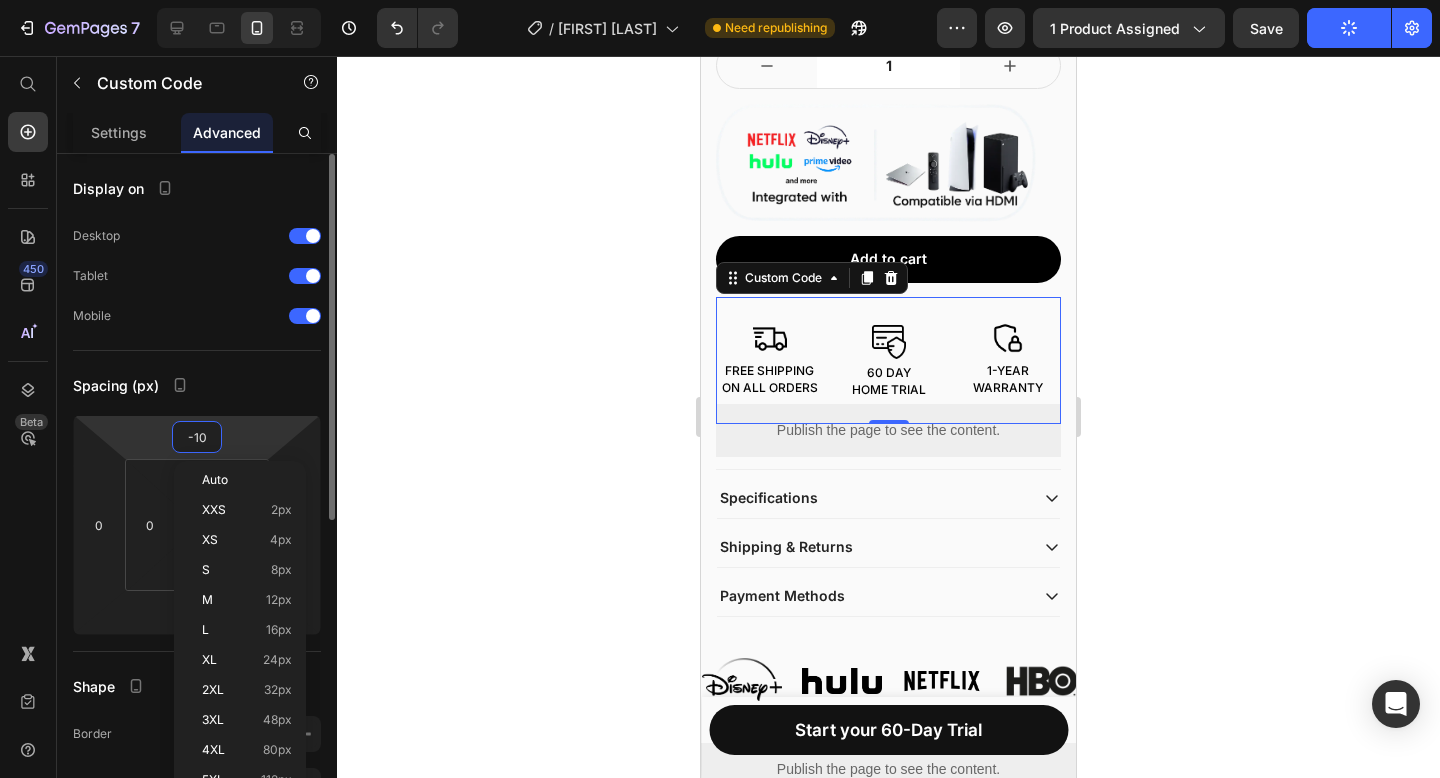 click on "-10" at bounding box center [197, 437] 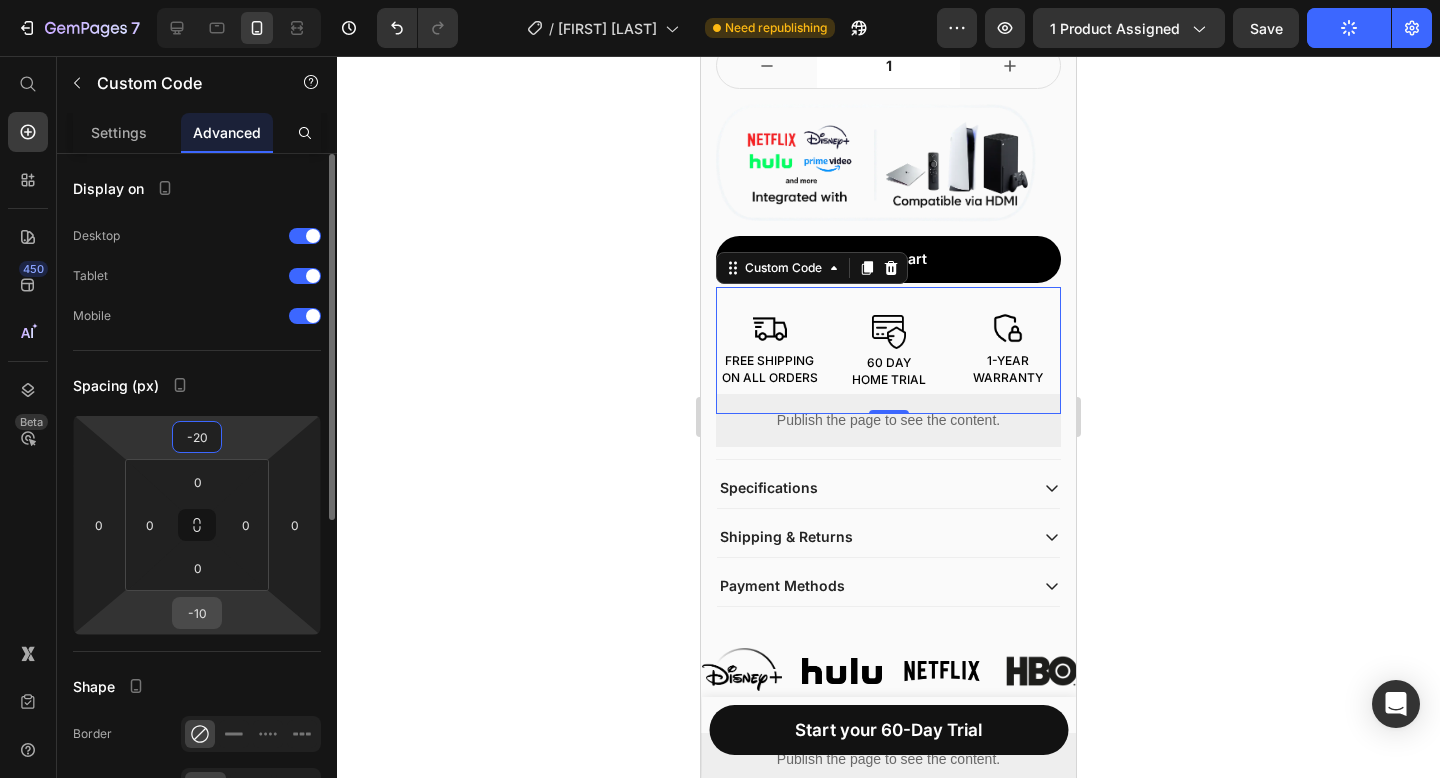 type on "-20" 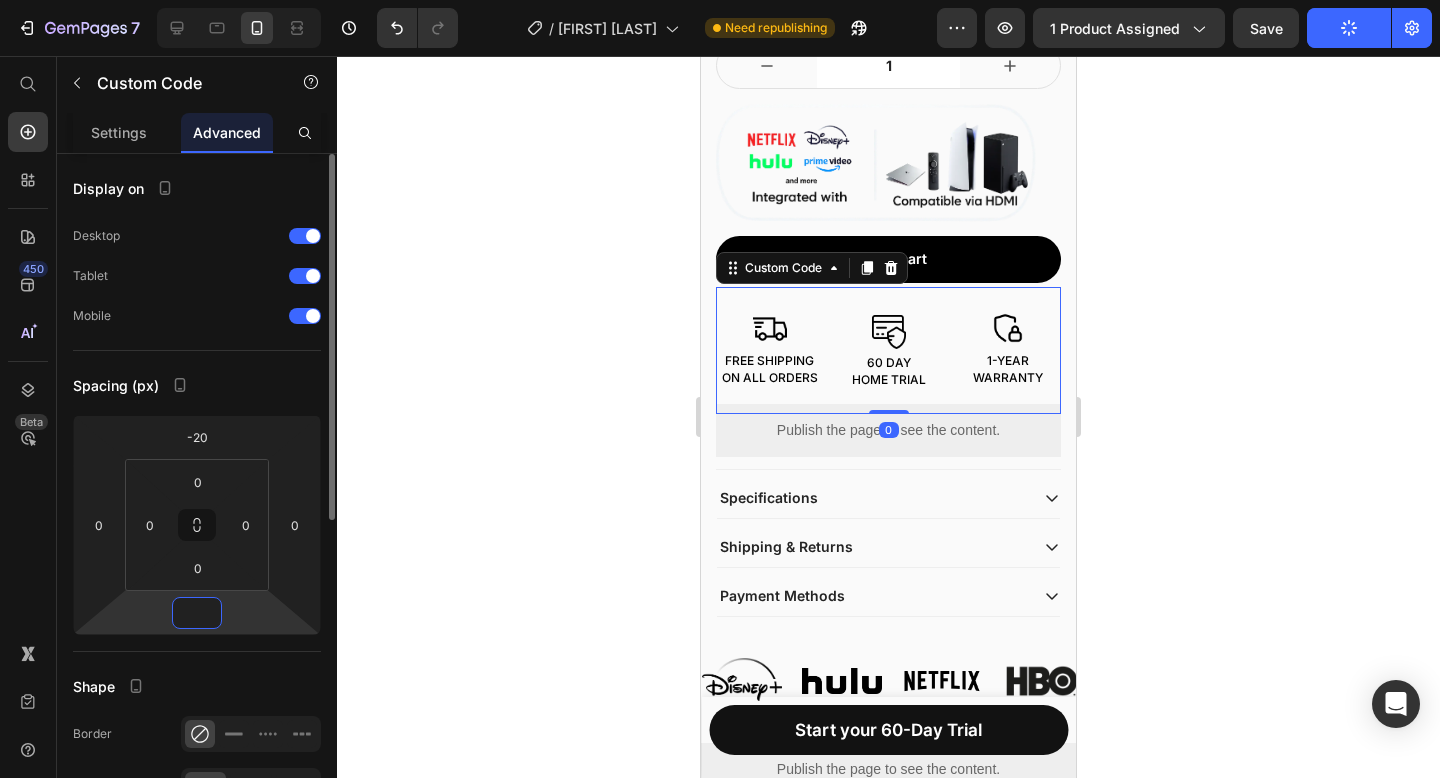 type on "-5" 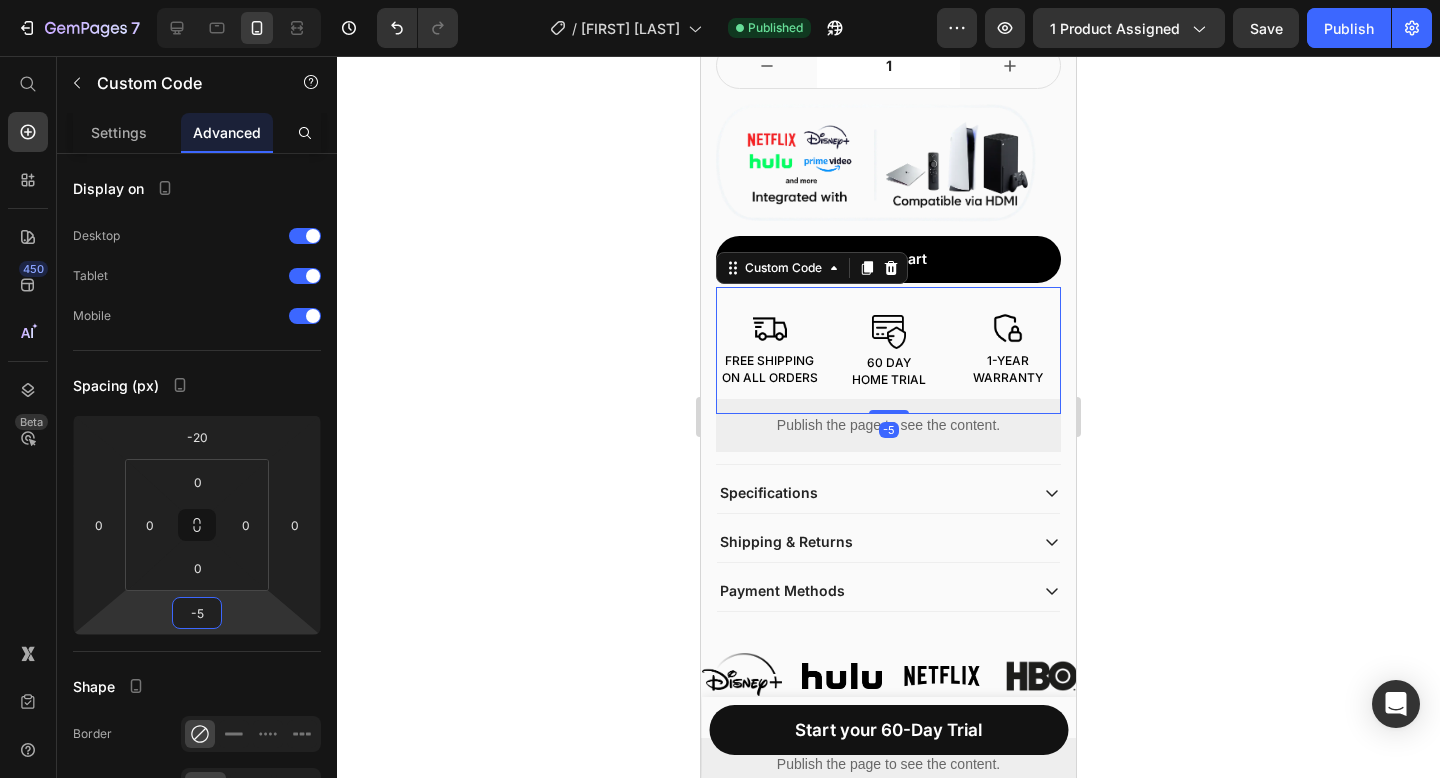 click 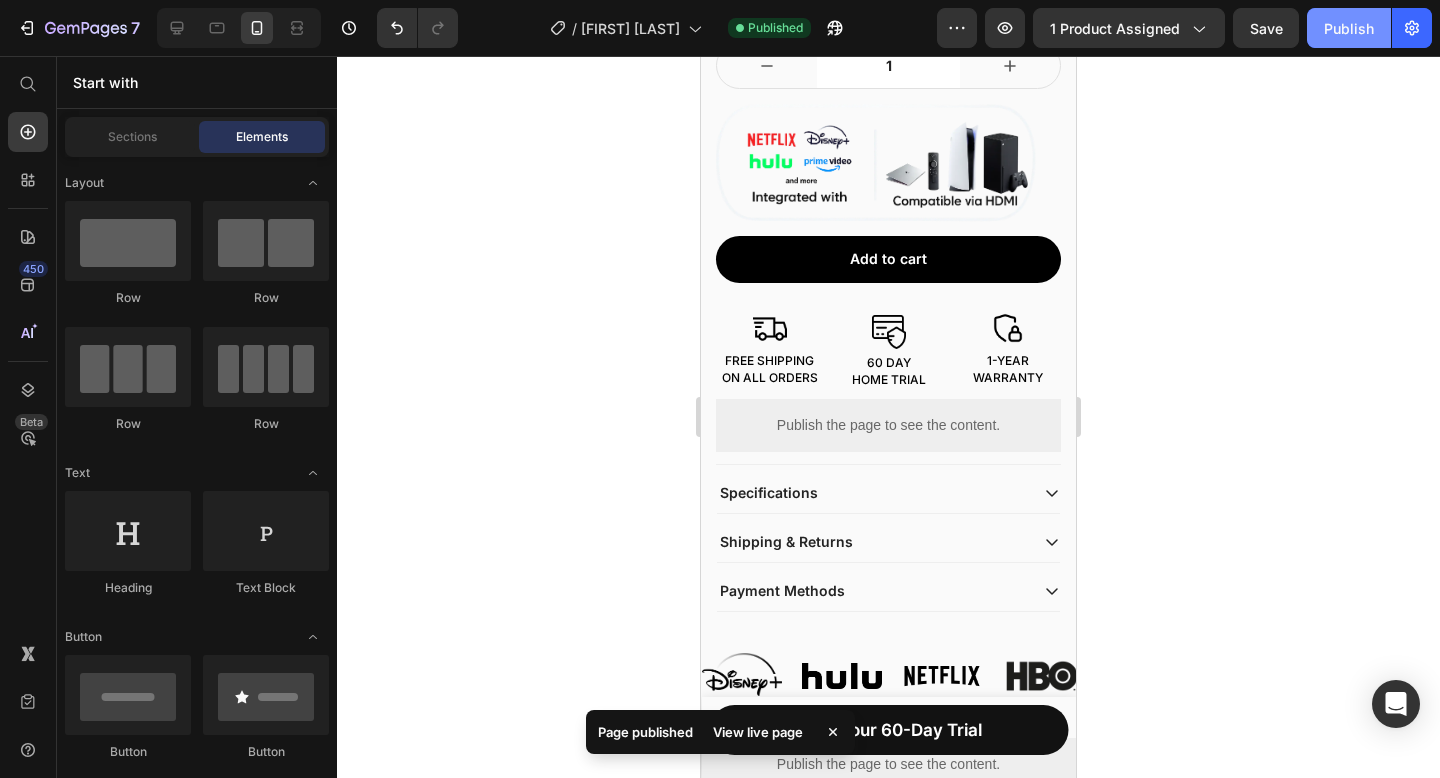 click on "Publish" at bounding box center [1349, 28] 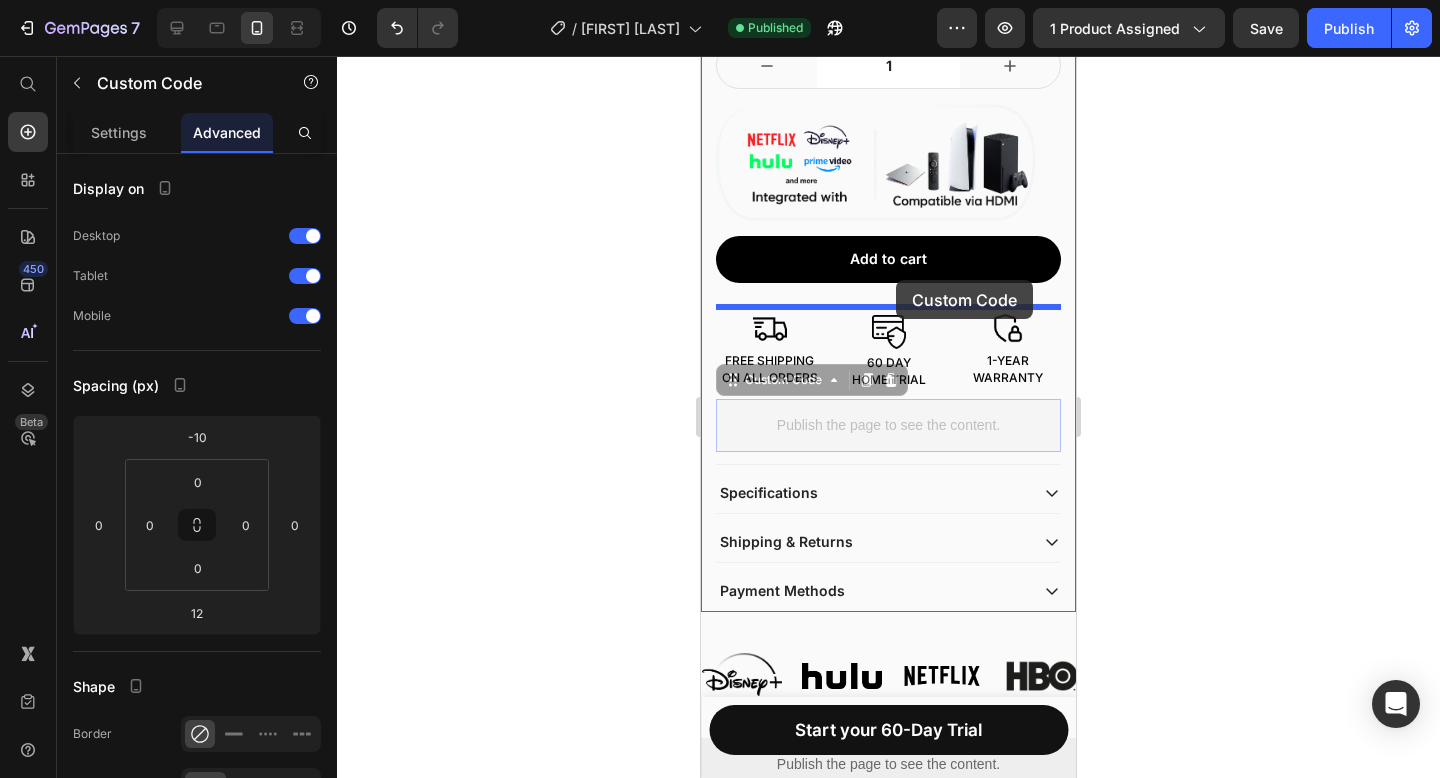 drag, startPoint x: 903, startPoint y: 427, endPoint x: 896, endPoint y: 280, distance: 147.16656 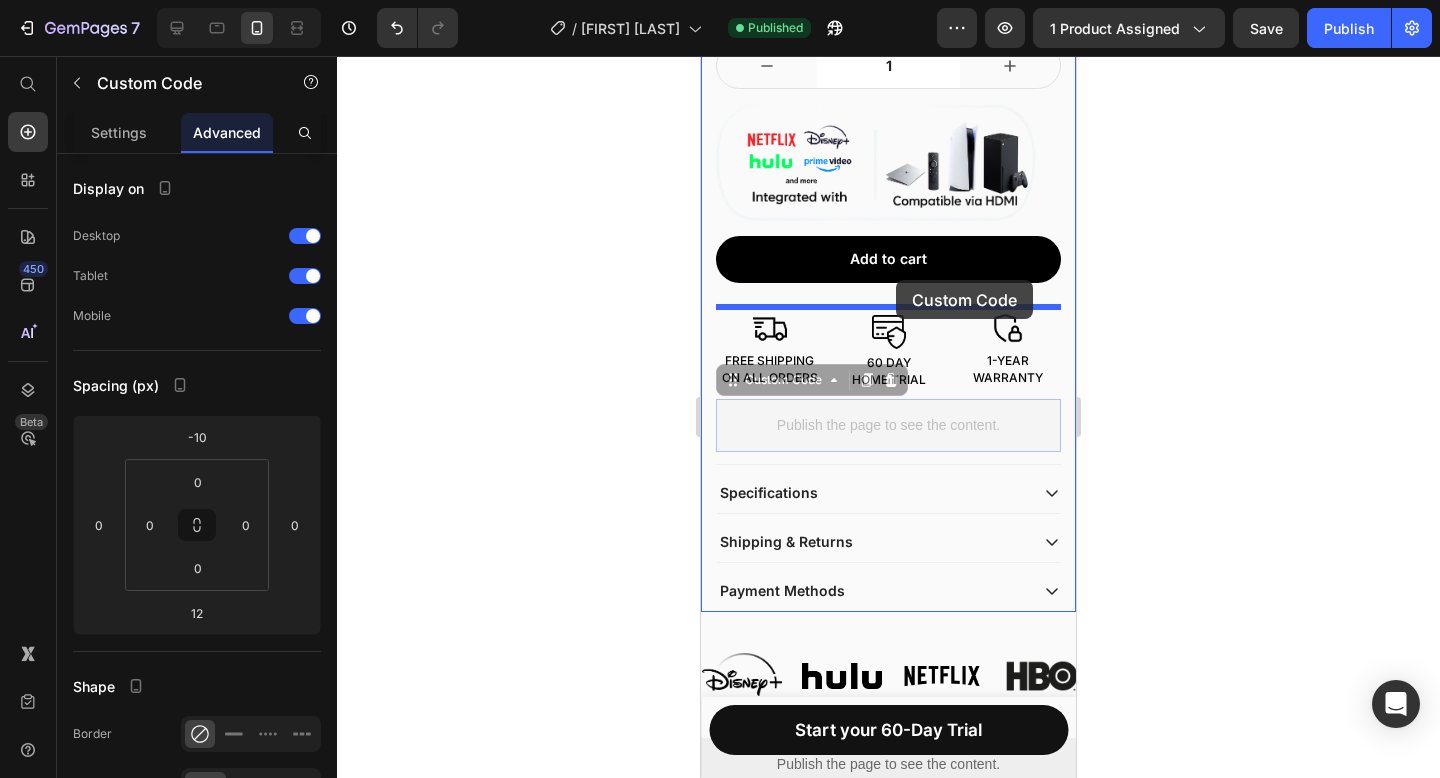 click on "iPhone 13 Mini  ( 375 px) iPhone 13 Mini iPhone 13 Pro iPhone 11 Pro Max iPhone 15 Pro Max Pixel 7 Galaxy S8+ Galaxy S20 Ultra iPad Mini iPad Air iPad Pro Header
Product Images Zoomly® Pro MAX – Home Theater Projector Product Title $149.95 Product Price Row This product has only default variant Product Variants & Swatches 1 Product Quantity Start your 60-Day Trial Product Cart Button Row Product Sticky
Publish the page to see the content.
Custom Code
Publish the page to see the content.
Custom Code Row
Publish the page to see the content.
Custom Code
4,9
Google Reviews
Custom Code Zoomly® Pro MAX – Home Theater Projector Product Title $149.95 Product Price $220.00 Product Price SAVE 32% Discount Tag Row
White
Black
Custom Code
Almost out of stock
Free shipping on all orders
Custom Code Row Quantity 1" at bounding box center [888, 2841] 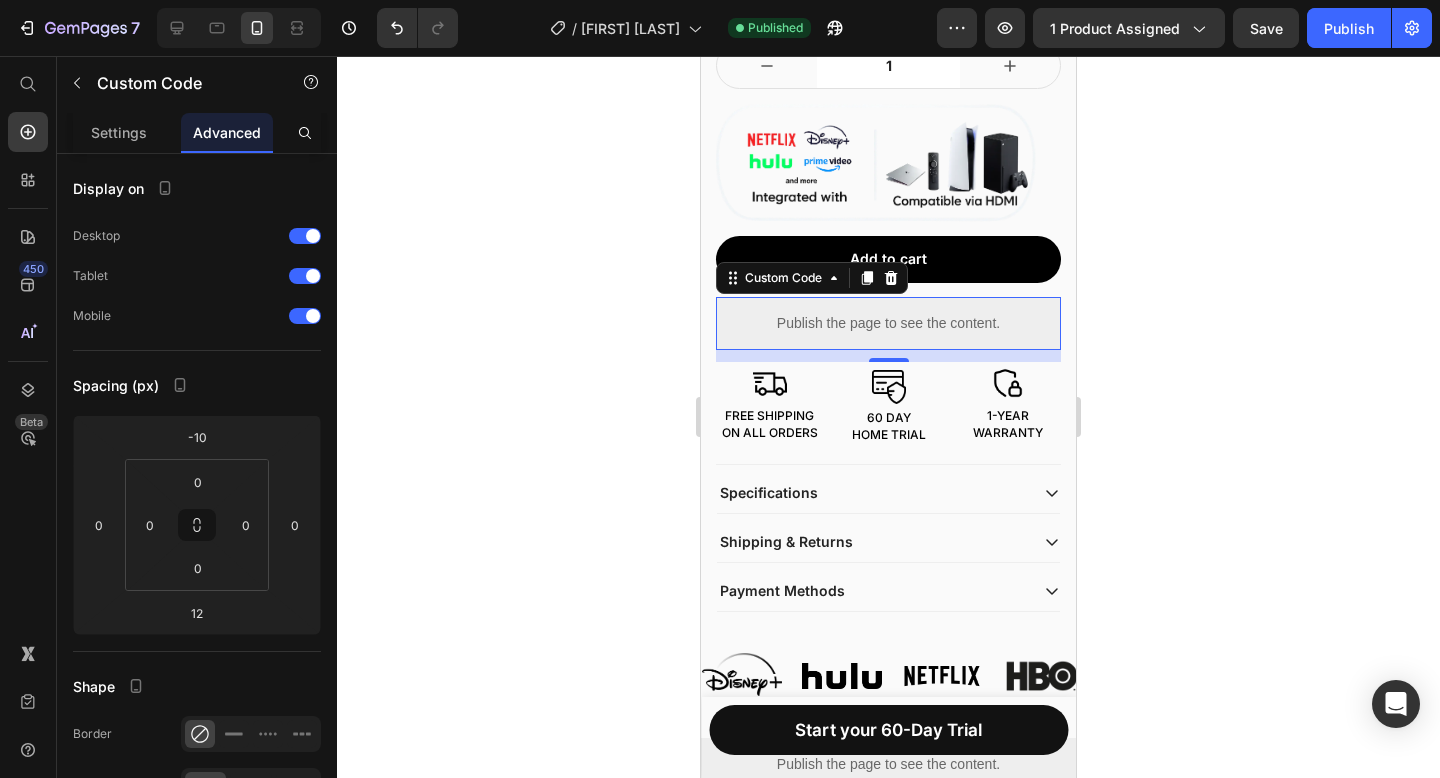click 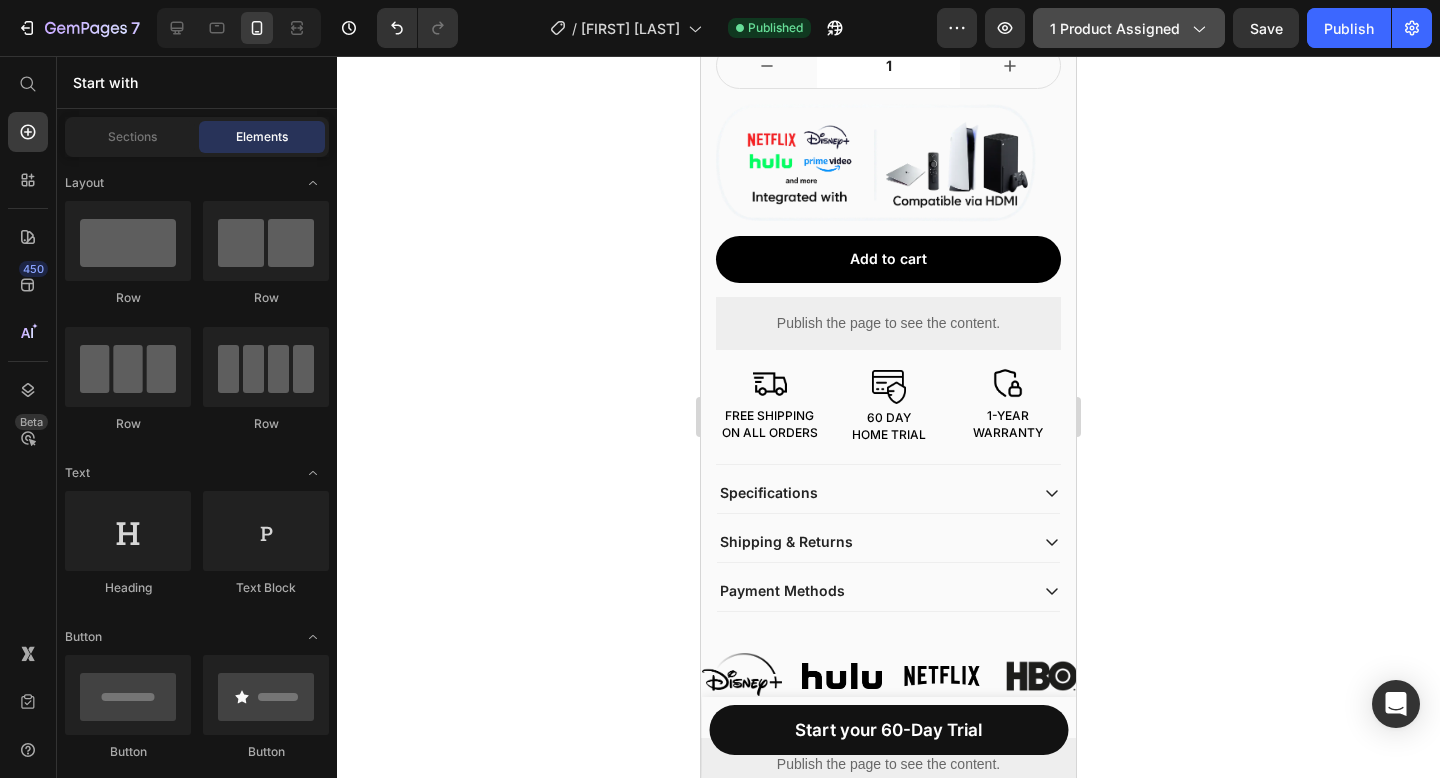 click on "Publish" 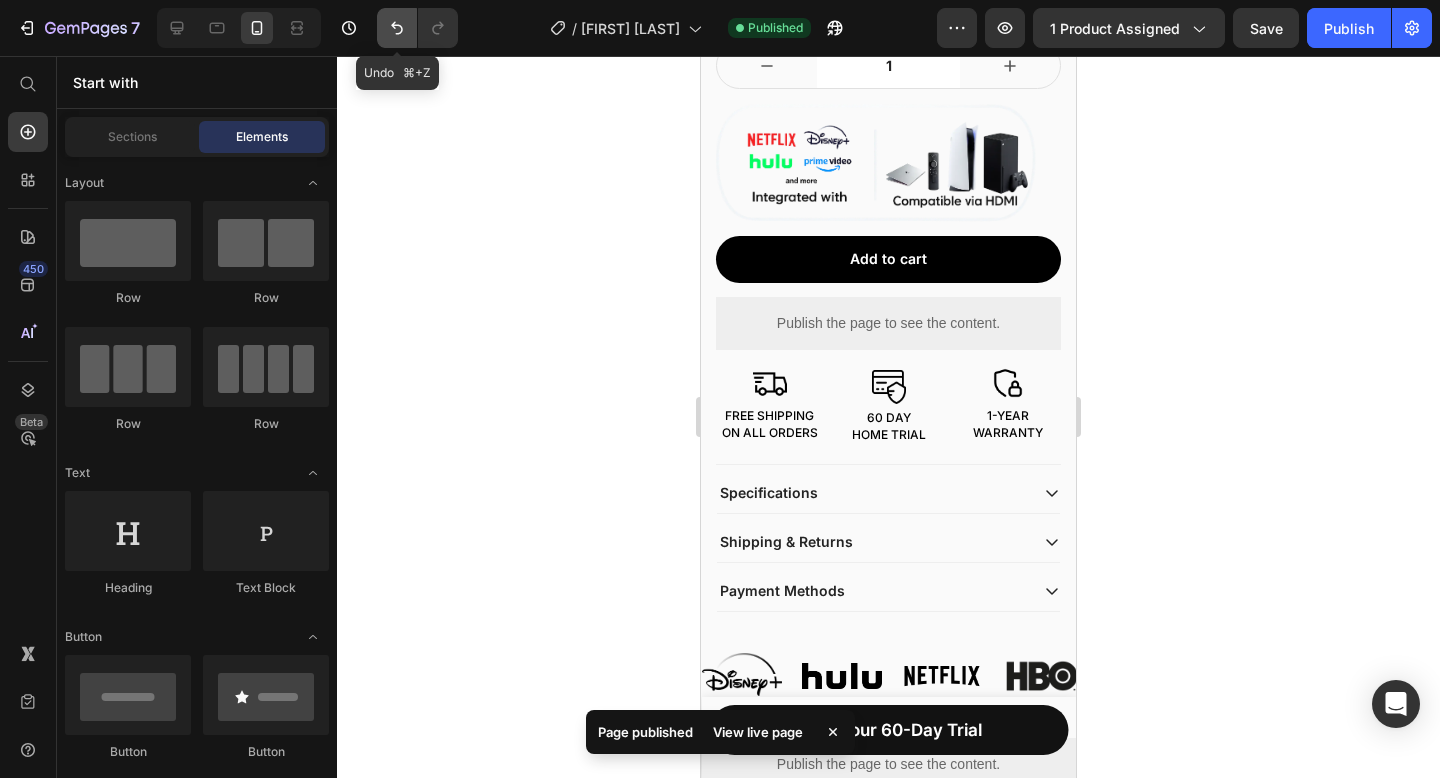 drag, startPoint x: 396, startPoint y: 34, endPoint x: 277, endPoint y: 60, distance: 121.80723 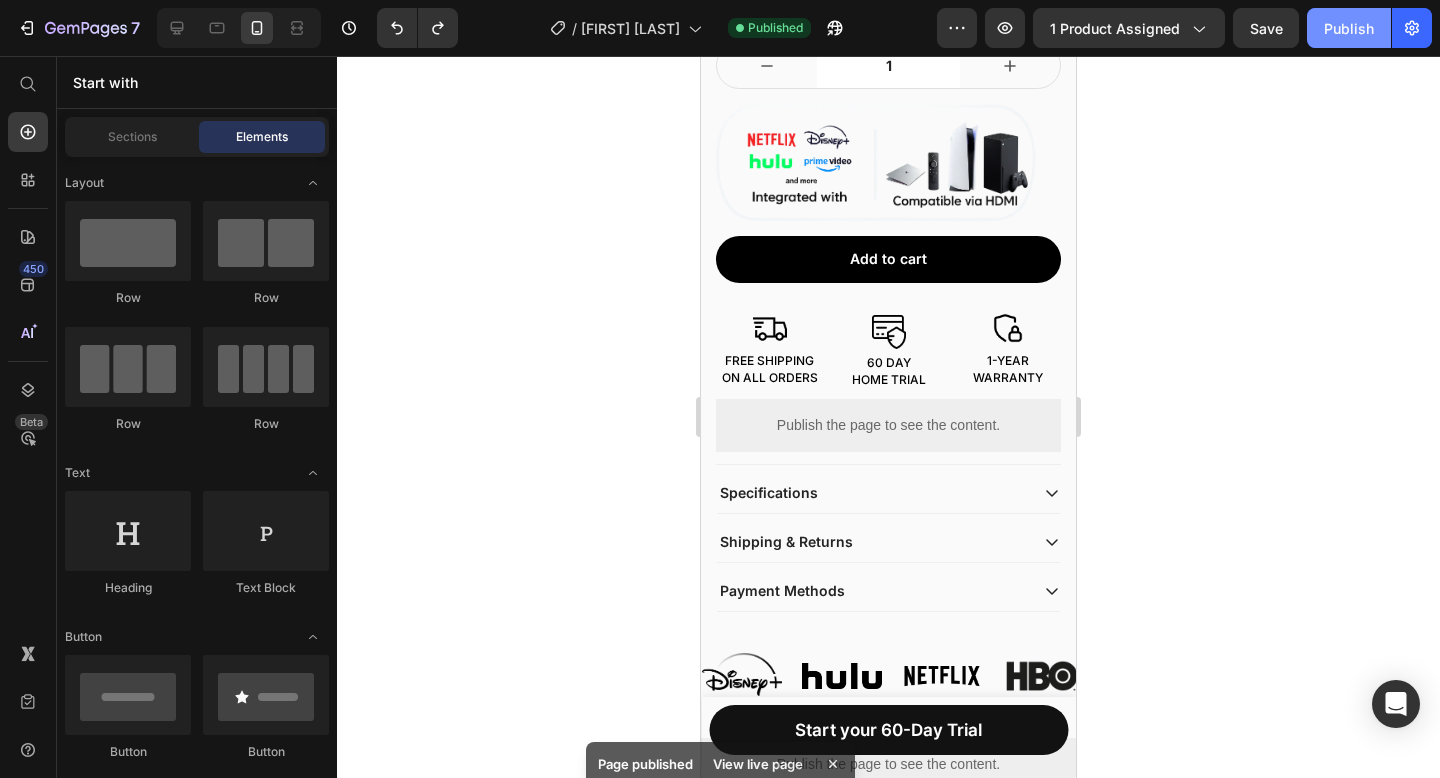 click on "Publish" at bounding box center [1349, 28] 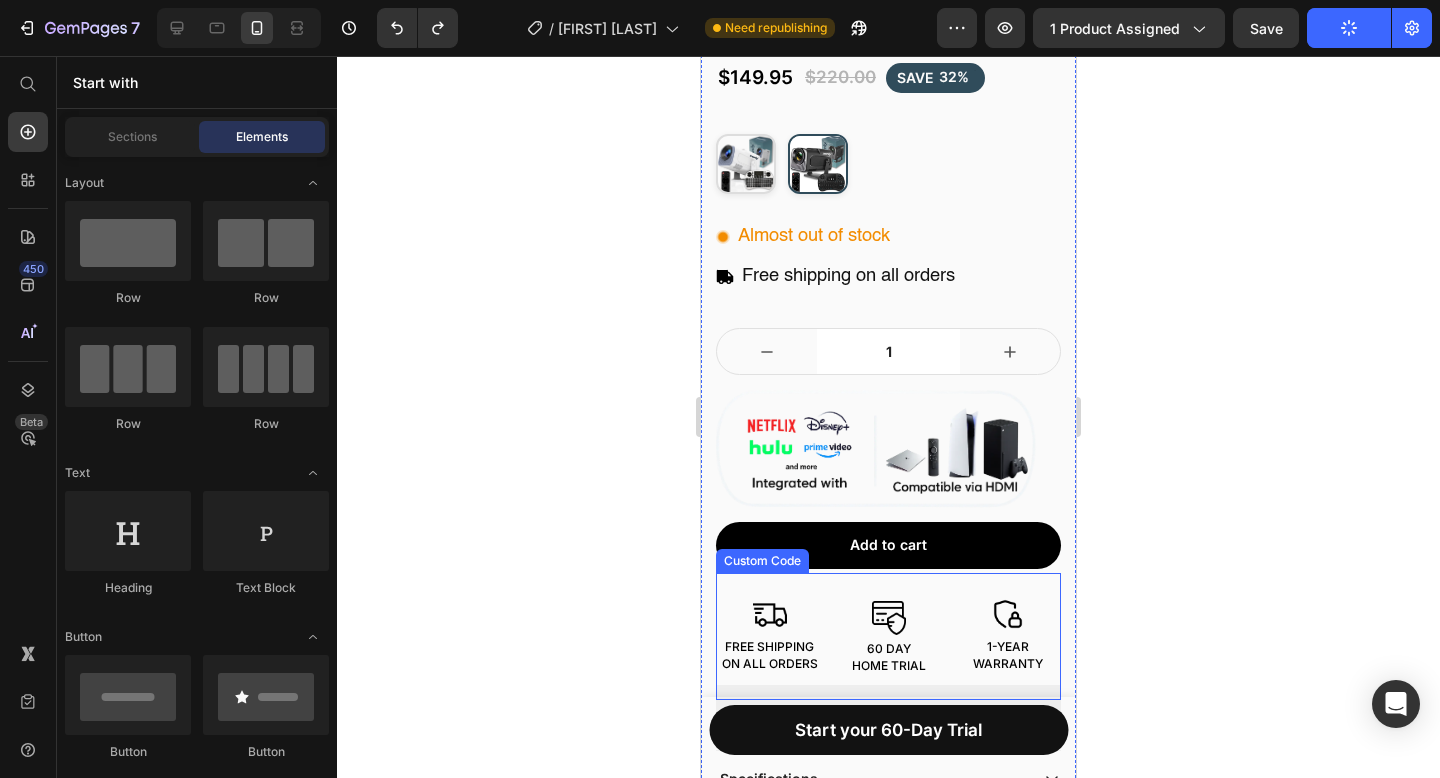 scroll, scrollTop: 0, scrollLeft: 0, axis: both 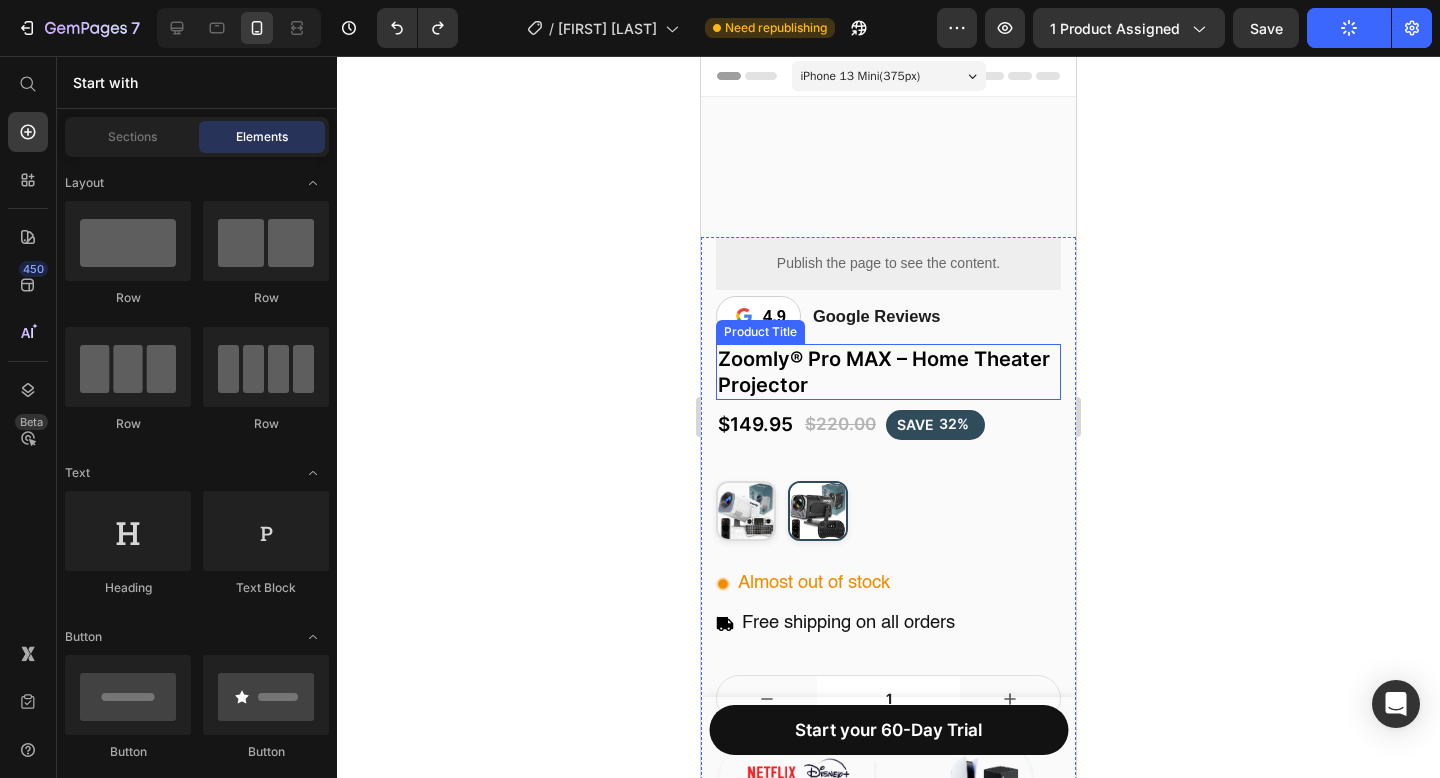 click on "Zoomly® Pro MAX – Home Theater Projector" at bounding box center [888, 372] 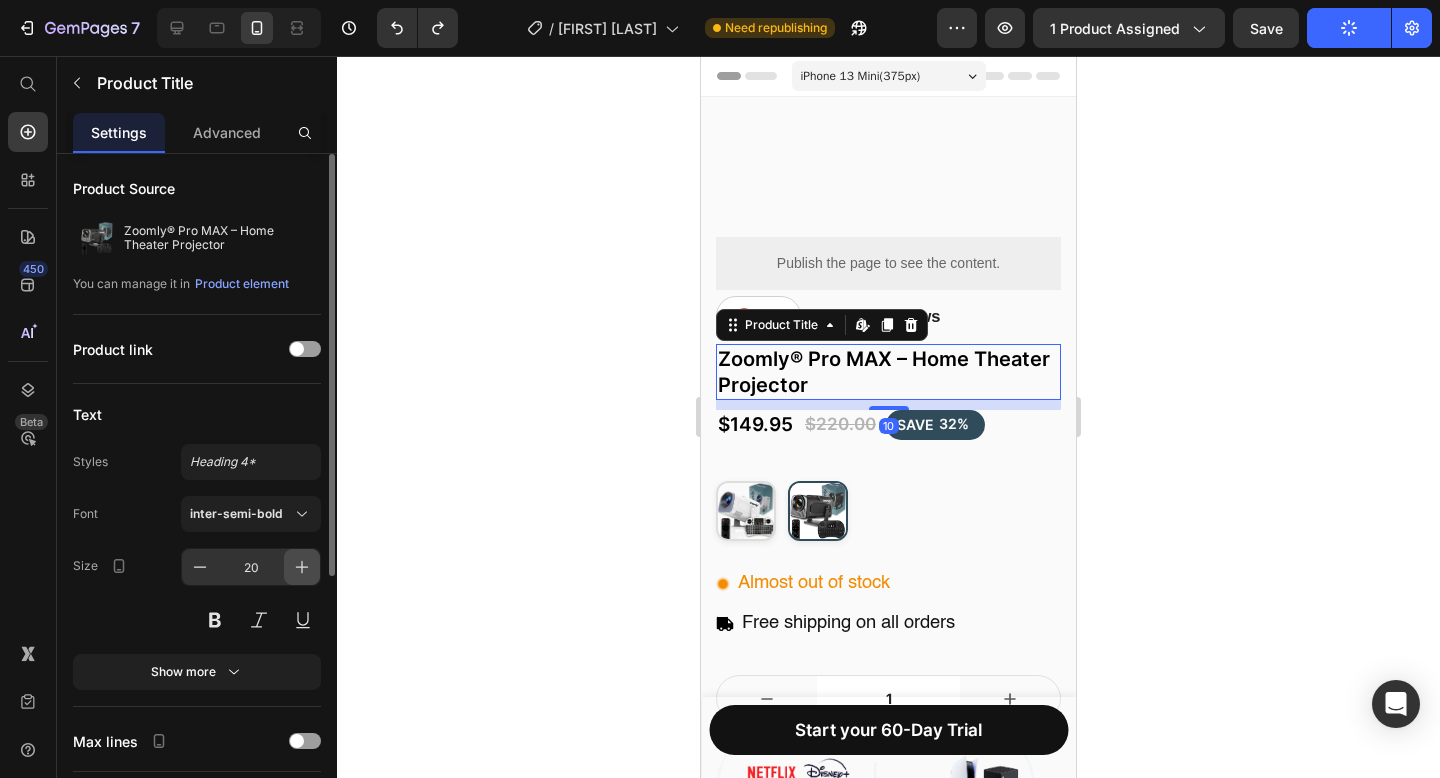 click at bounding box center [302, 567] 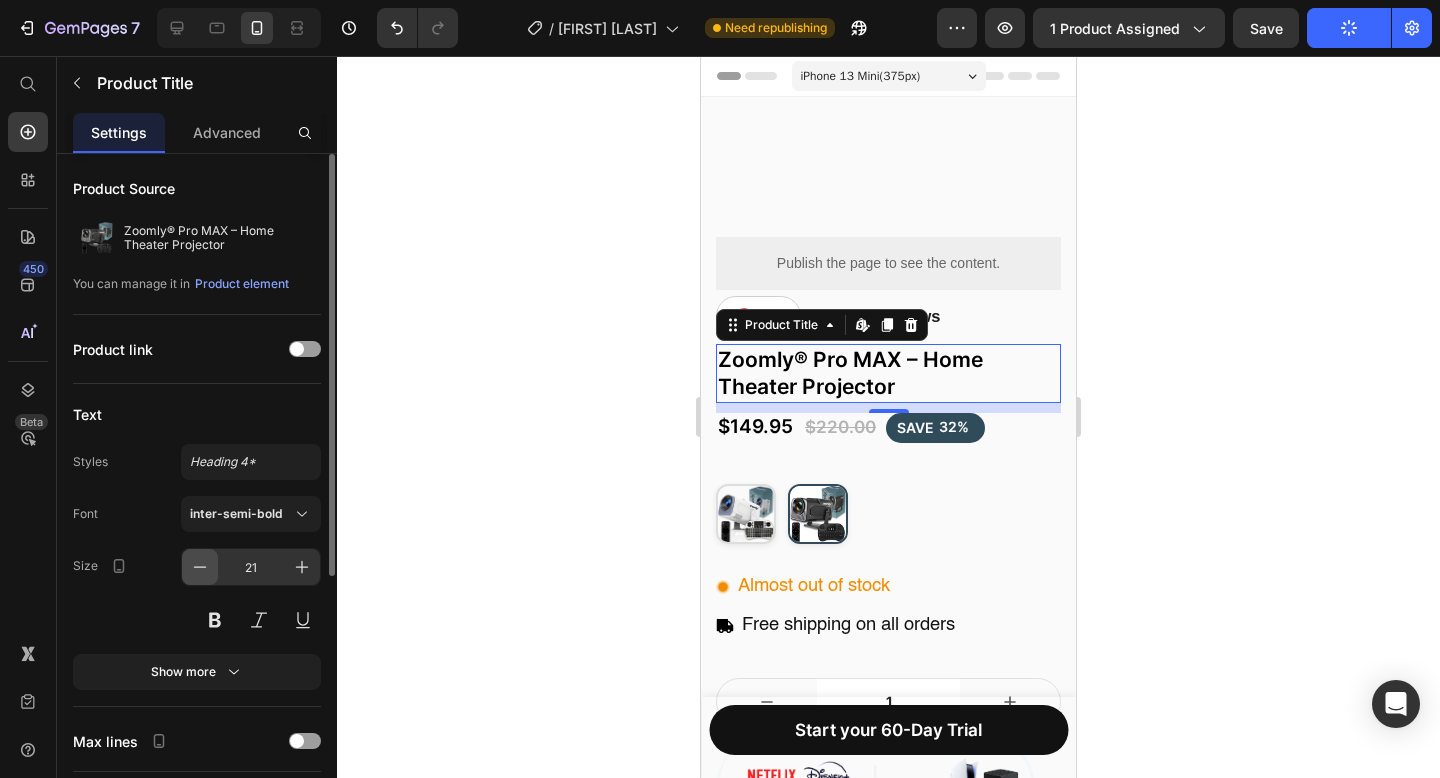 click 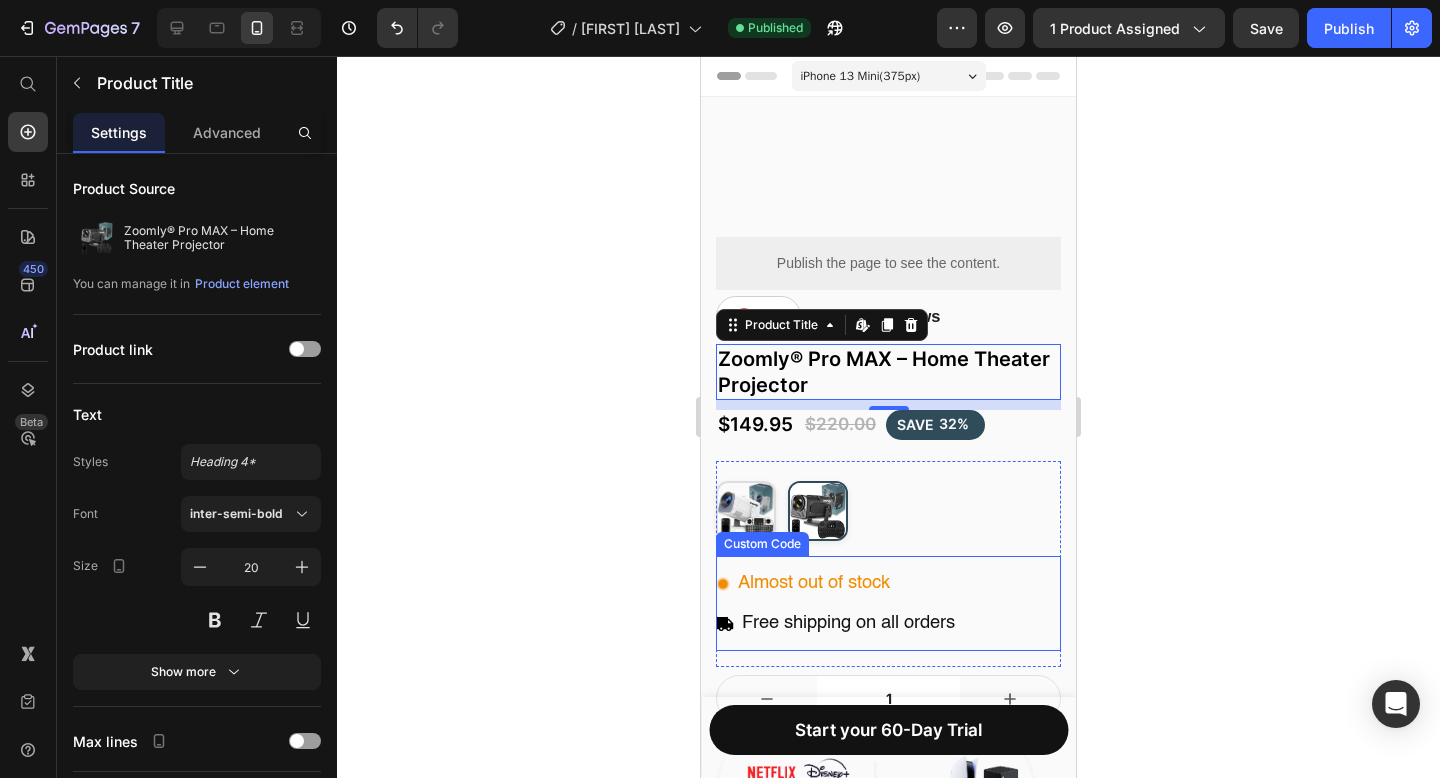 click on "Almost out of stock
Free shipping on all orders" at bounding box center (888, 603) 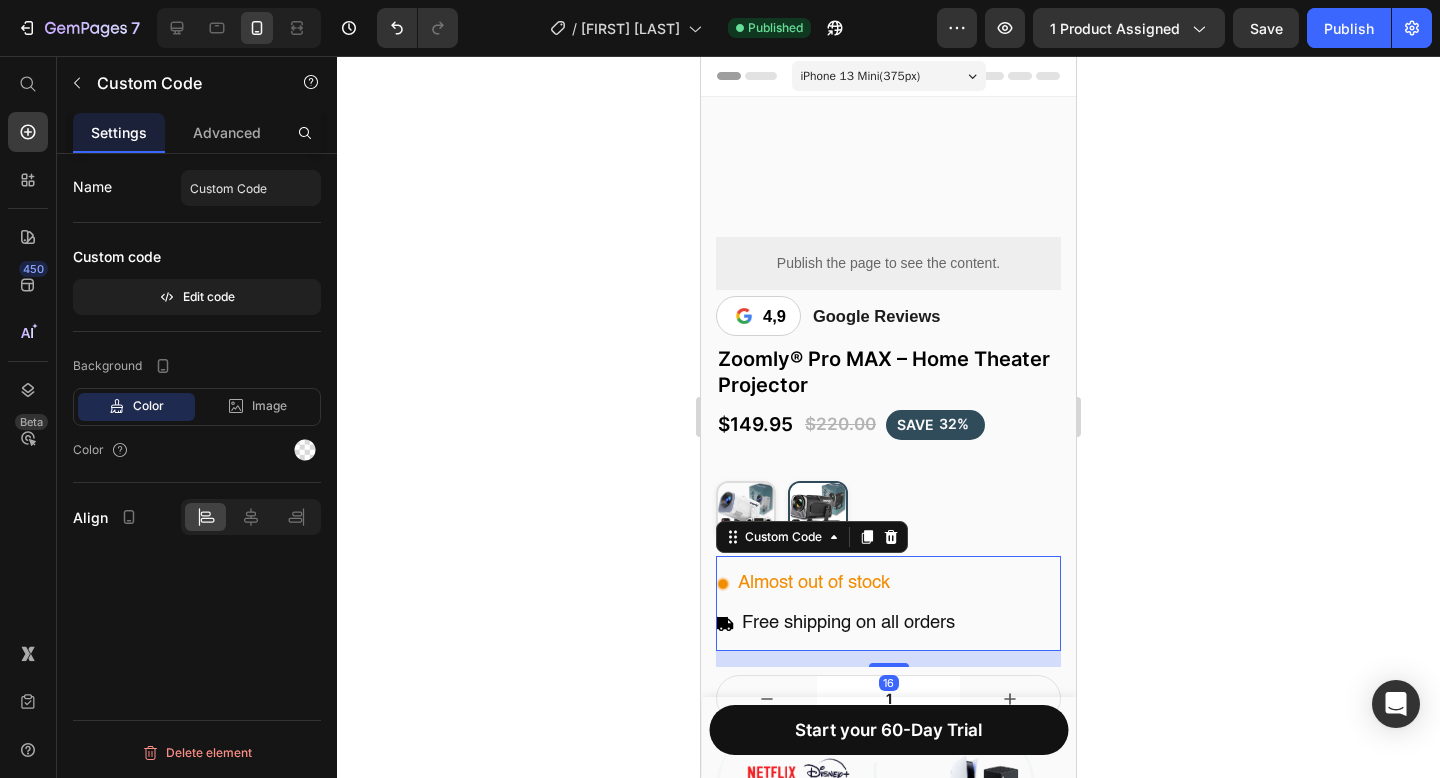 click on "Name Custom Code Custom code  Edit code" 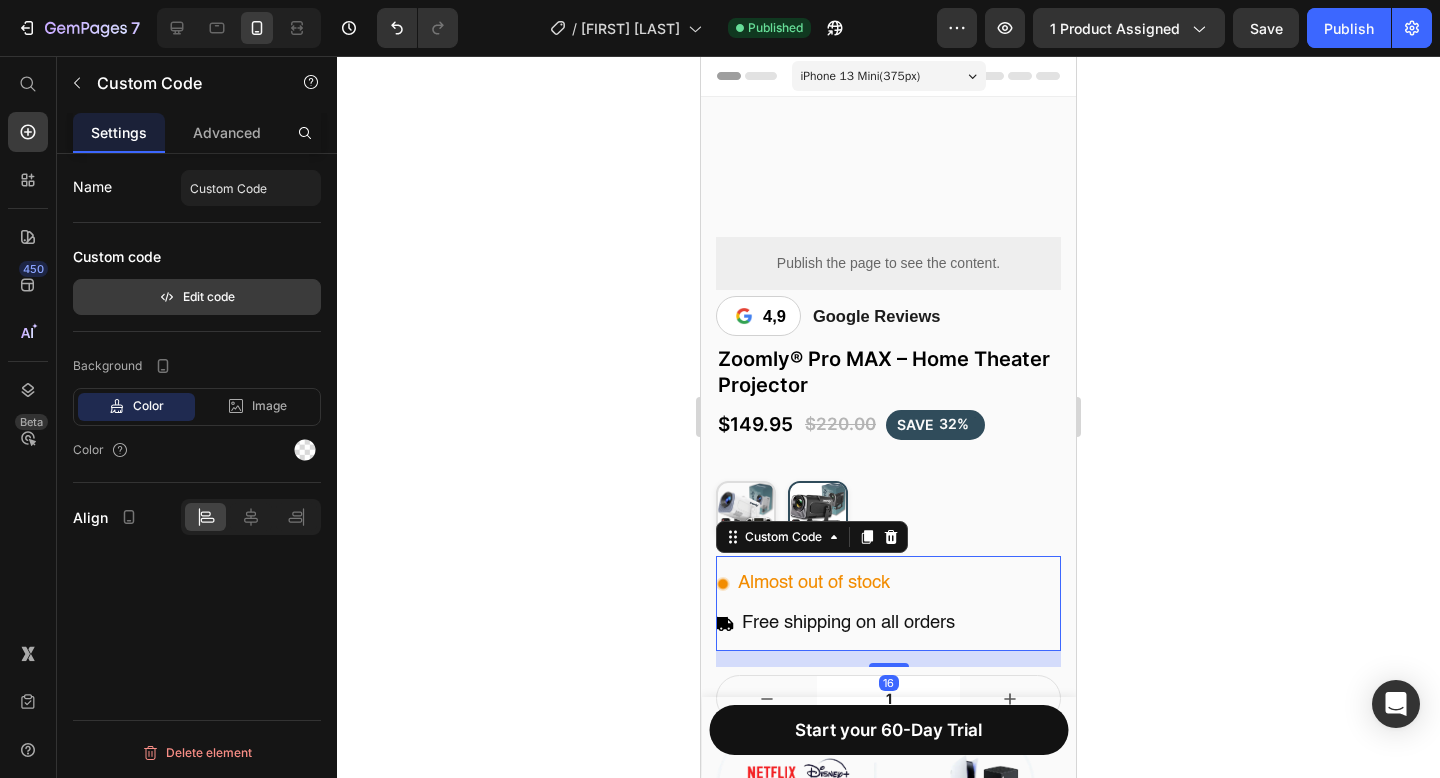 click on "Edit code" at bounding box center (197, 297) 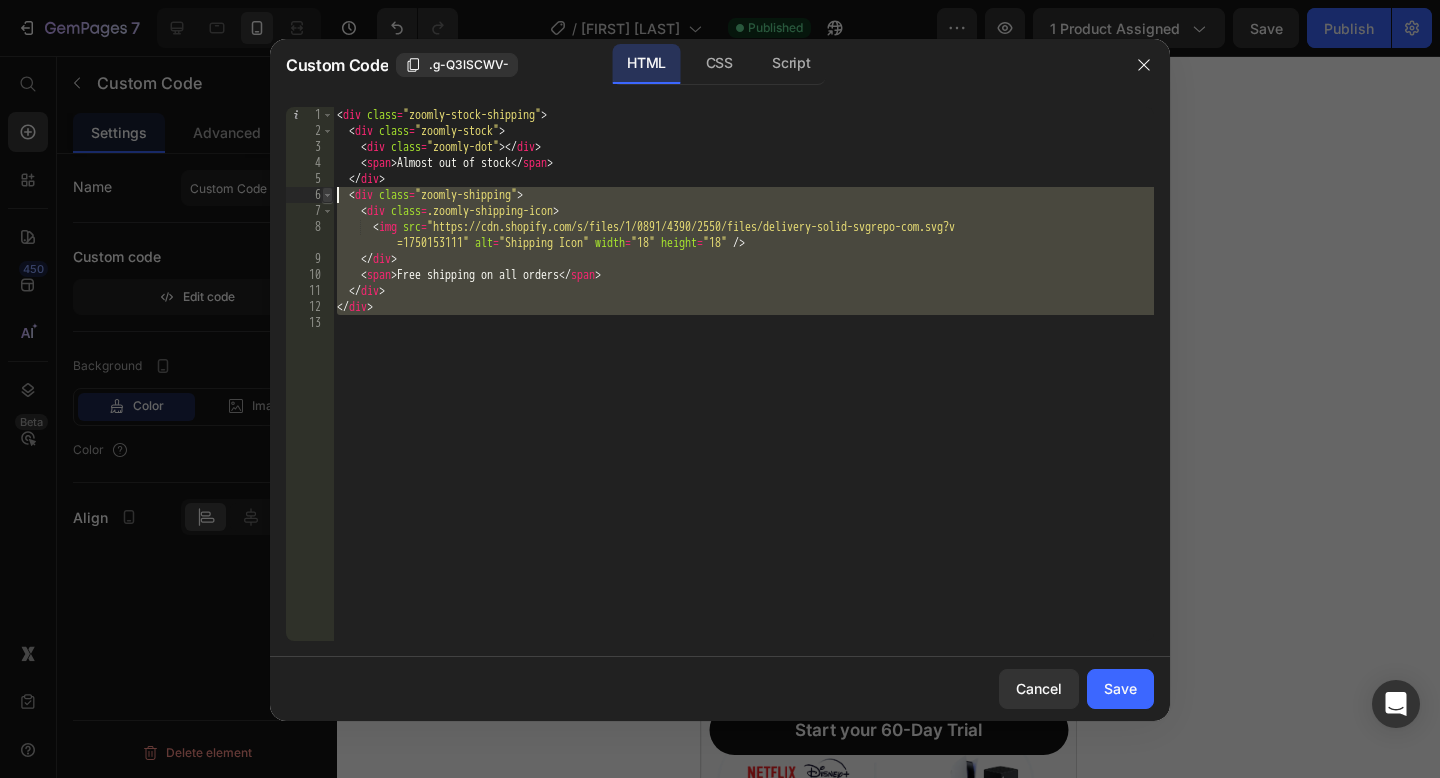 drag, startPoint x: 427, startPoint y: 326, endPoint x: 330, endPoint y: 199, distance: 159.80614 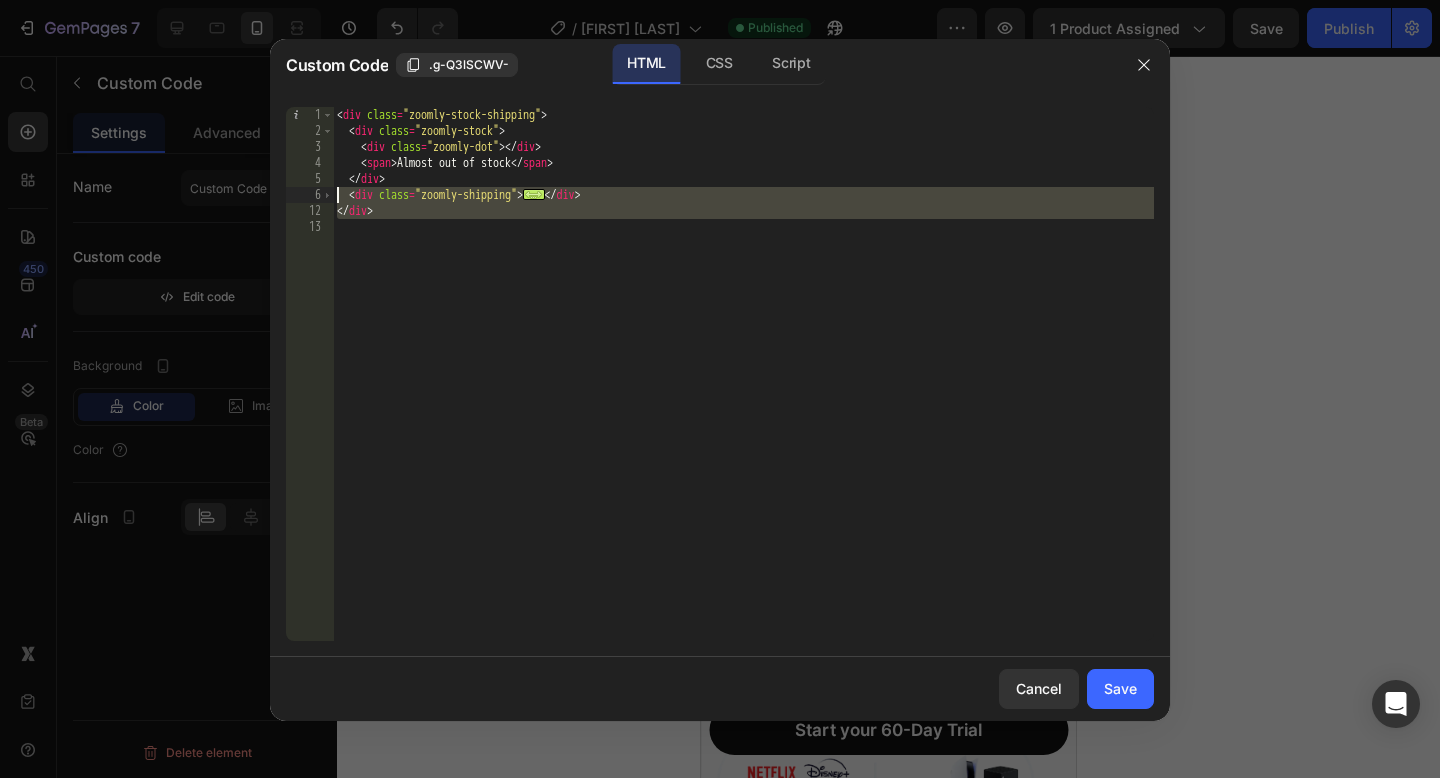 click 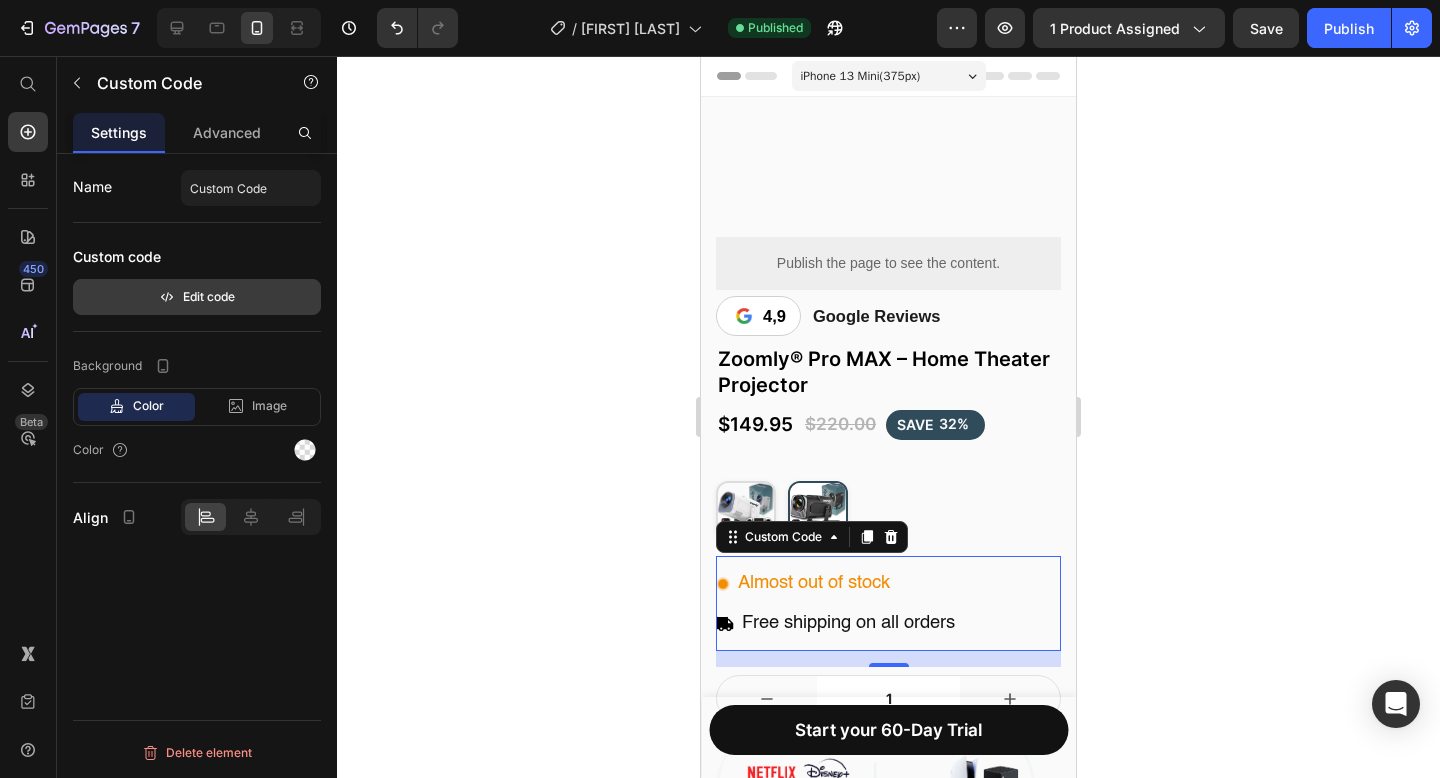 click on "Edit code" at bounding box center (197, 297) 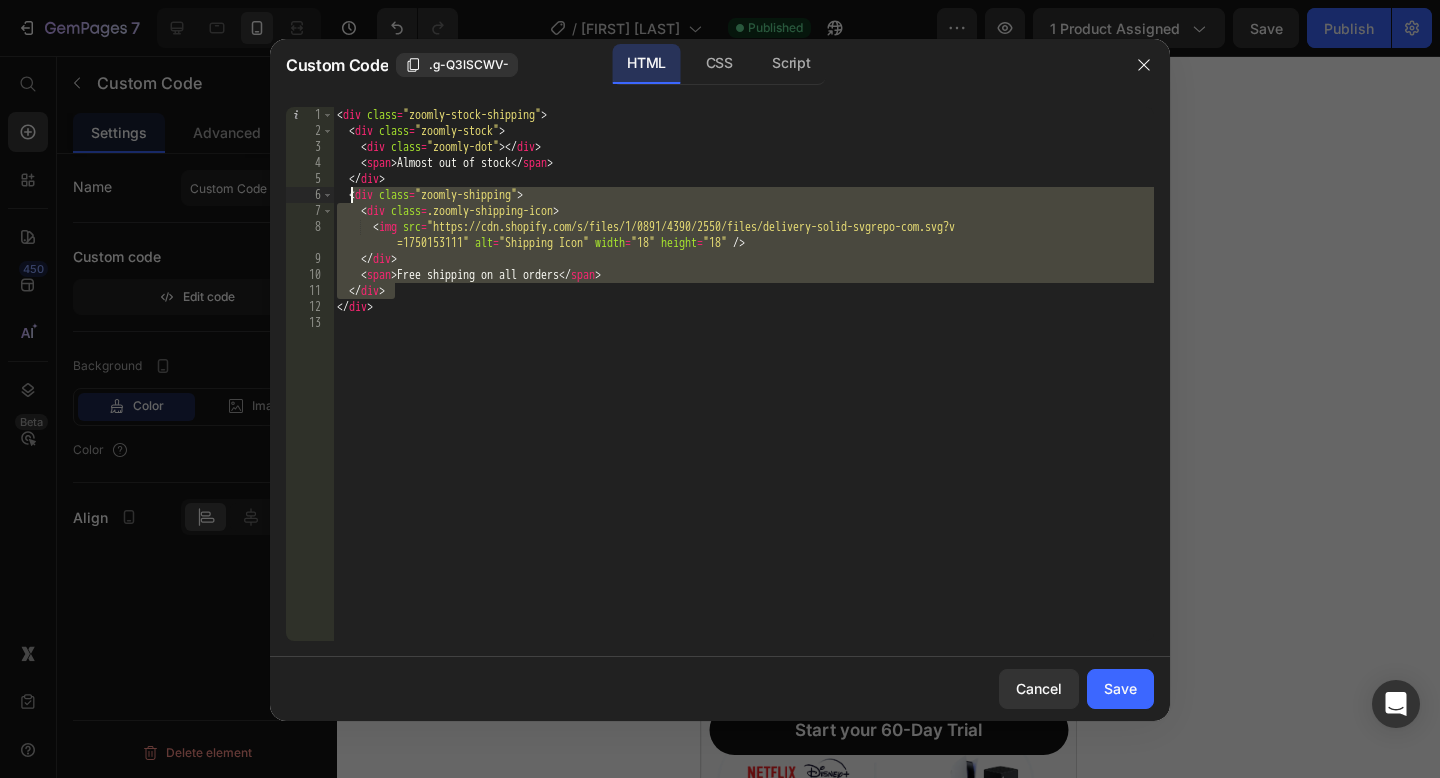 drag, startPoint x: 425, startPoint y: 295, endPoint x: 350, endPoint y: 196, distance: 124.20145 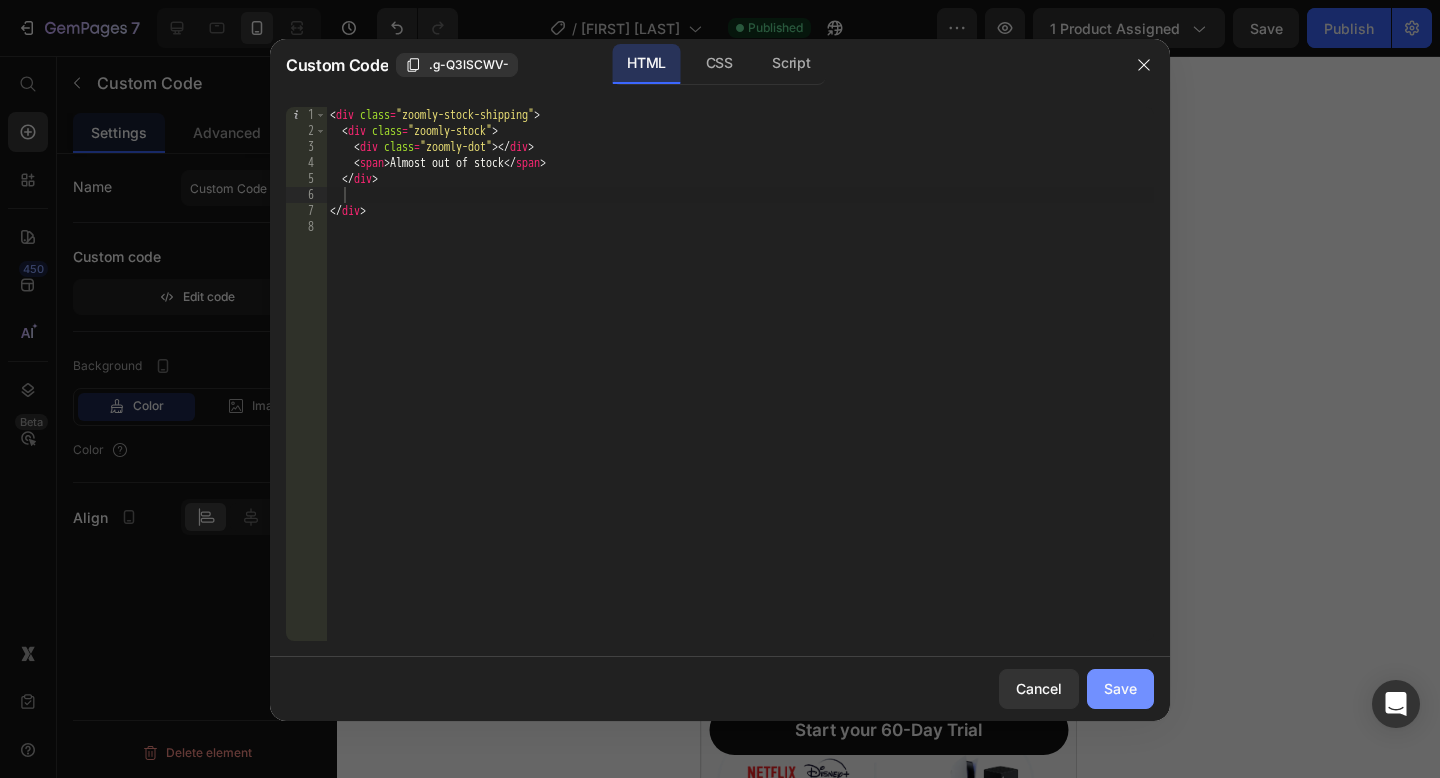 click on "Save" at bounding box center (1120, 688) 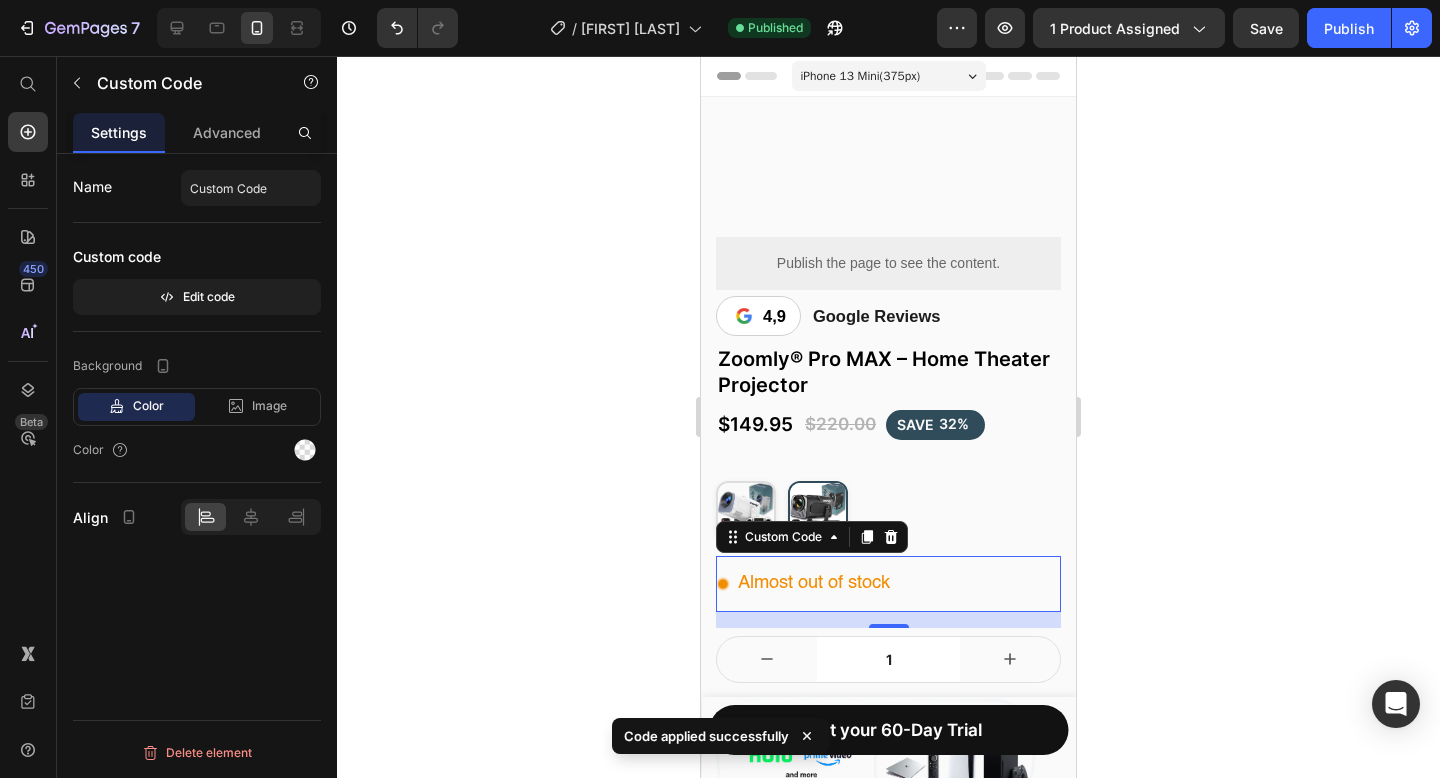 click 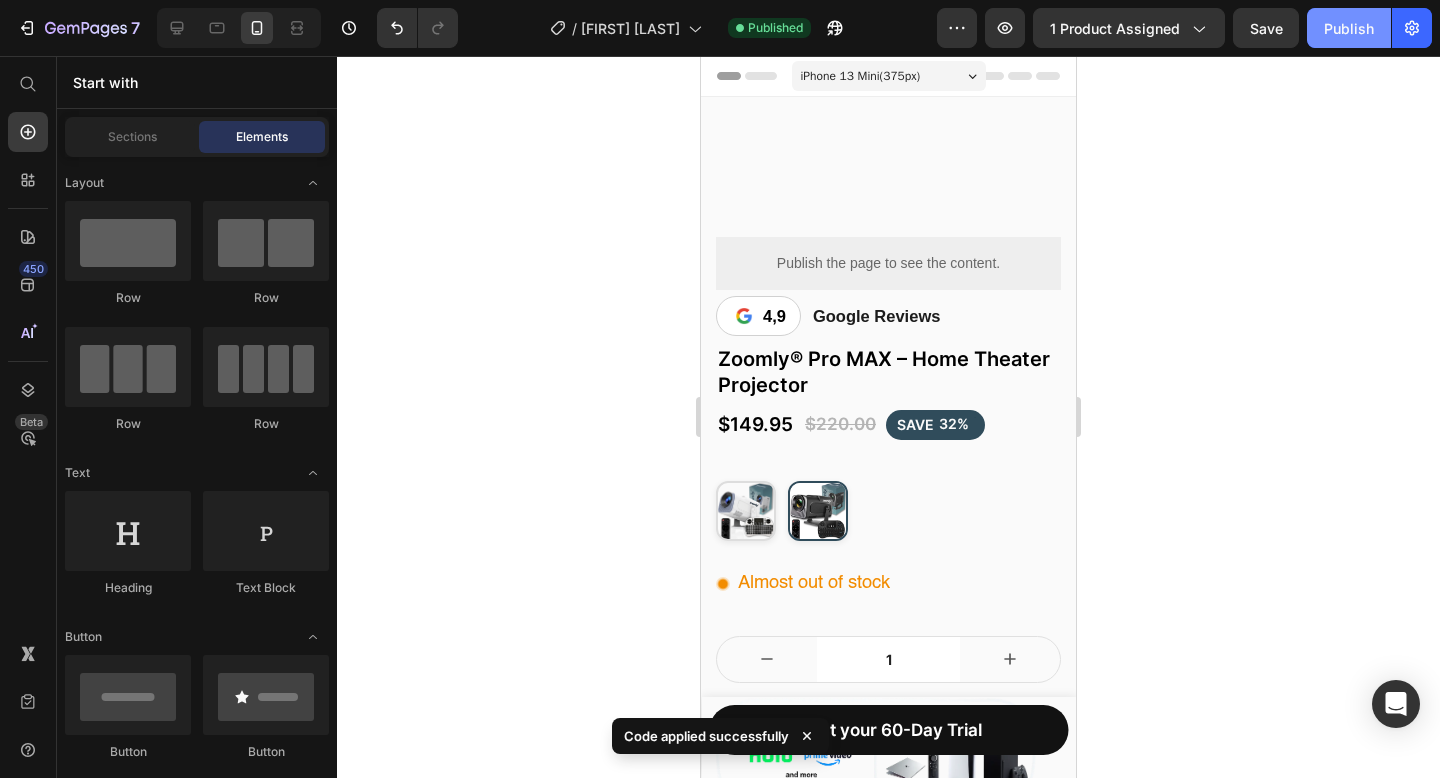 click on "Publish" at bounding box center (1349, 28) 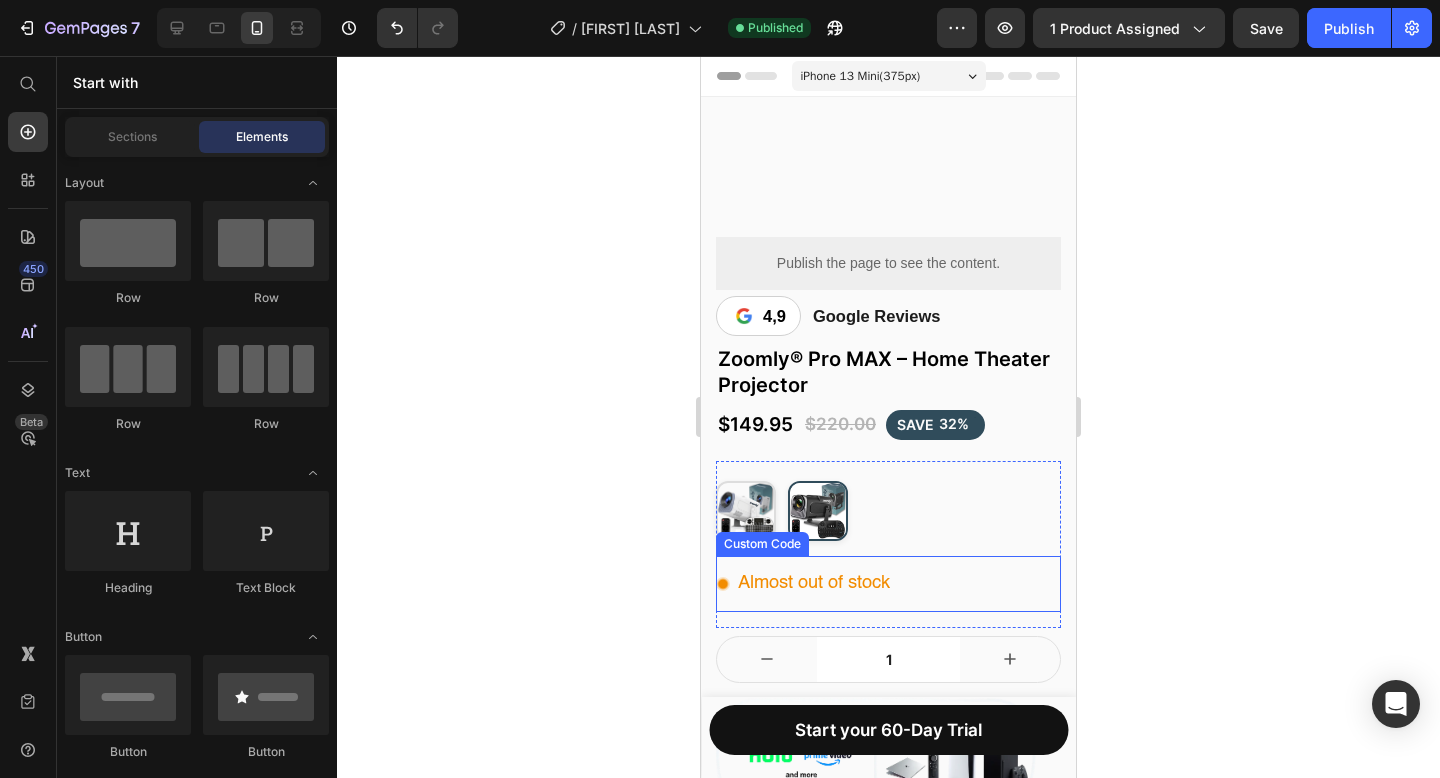 click on "Almost out of stock
Custom Code" at bounding box center (888, 584) 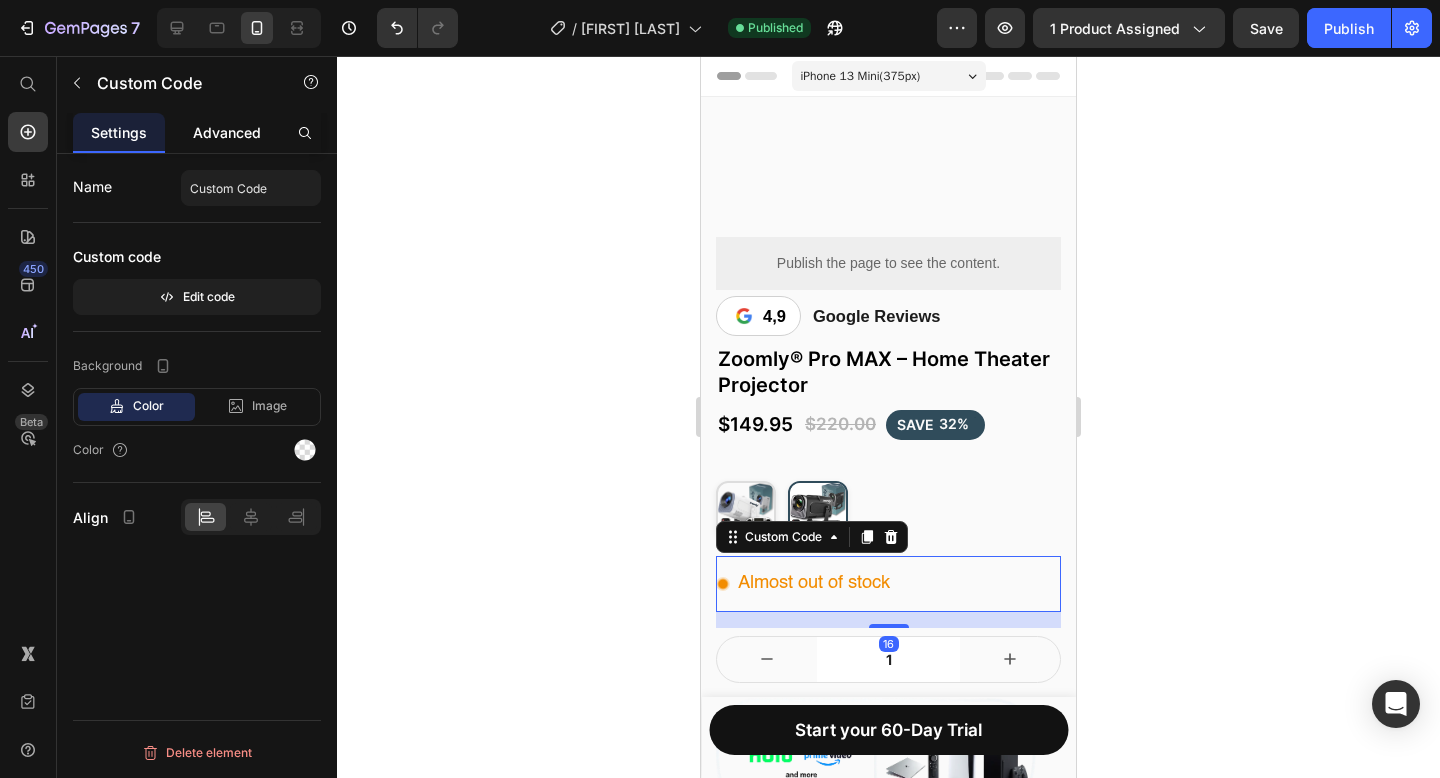 click on "Advanced" at bounding box center [227, 132] 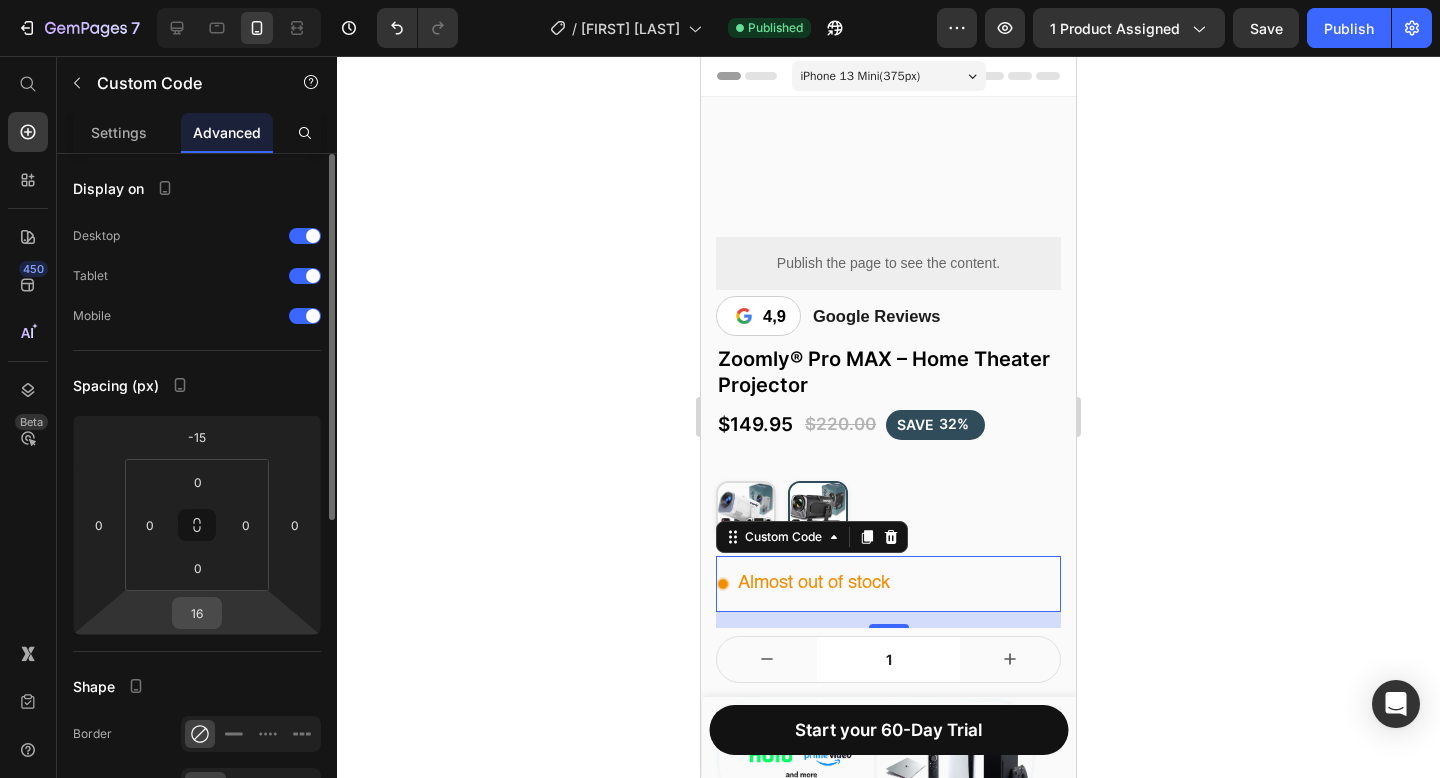 click on "16" at bounding box center [197, 613] 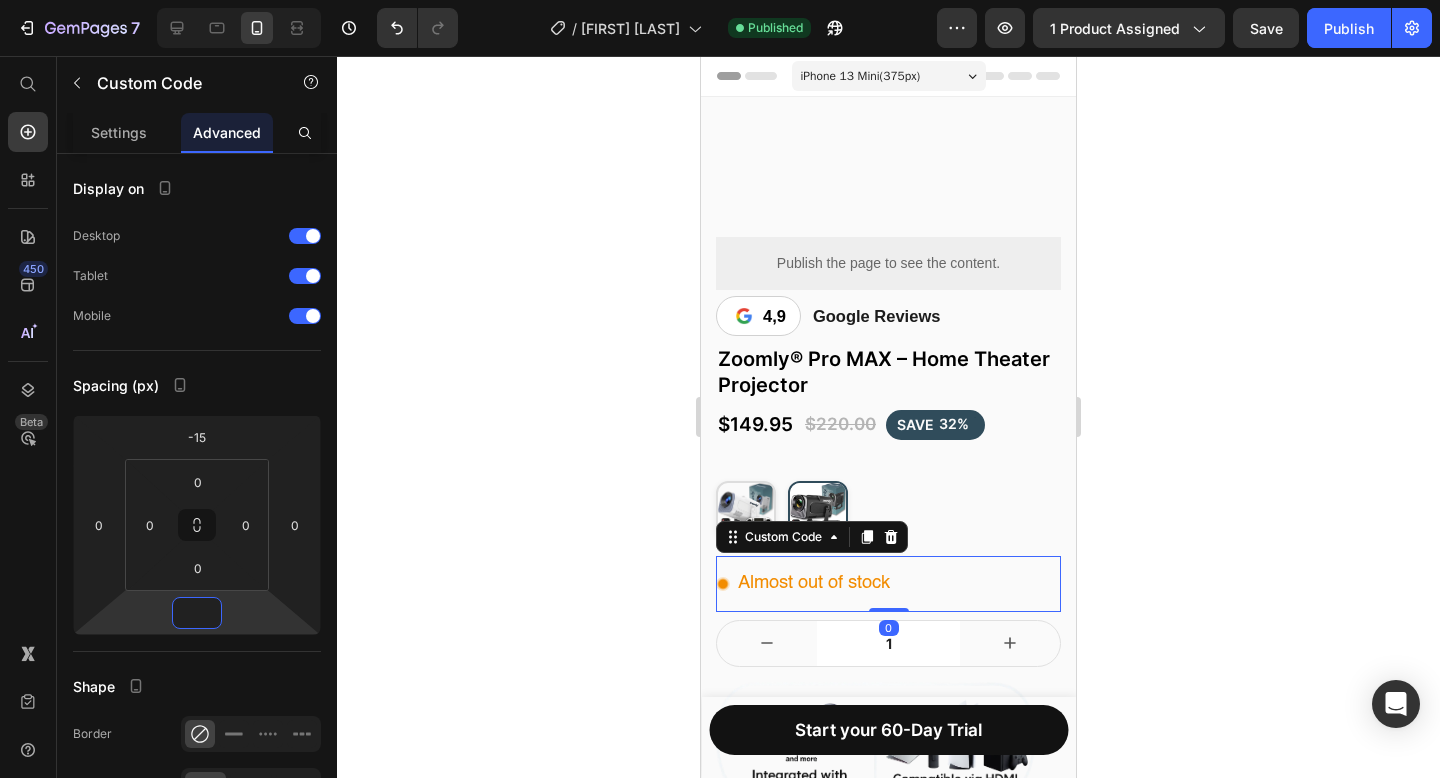 type on "0" 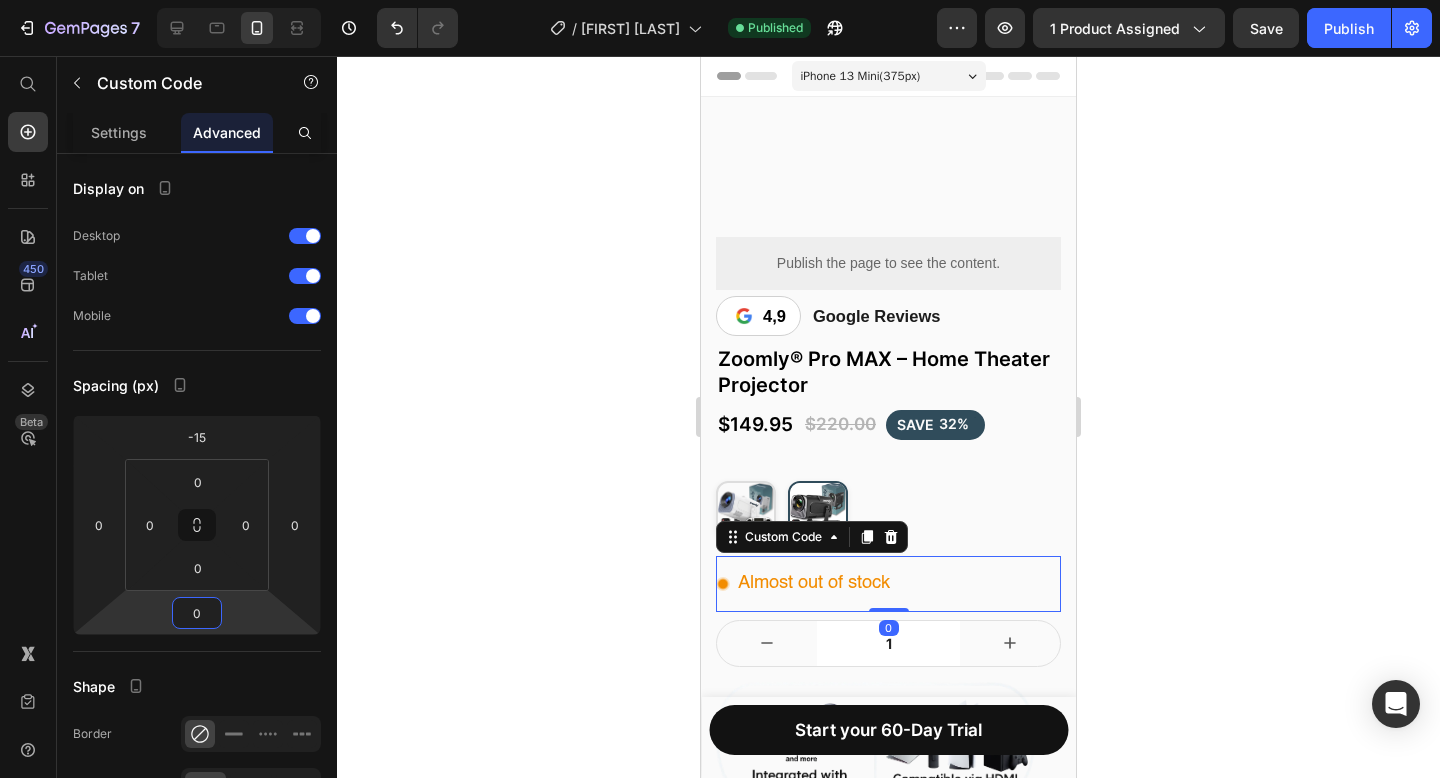 click on "Publish" at bounding box center [1349, 28] 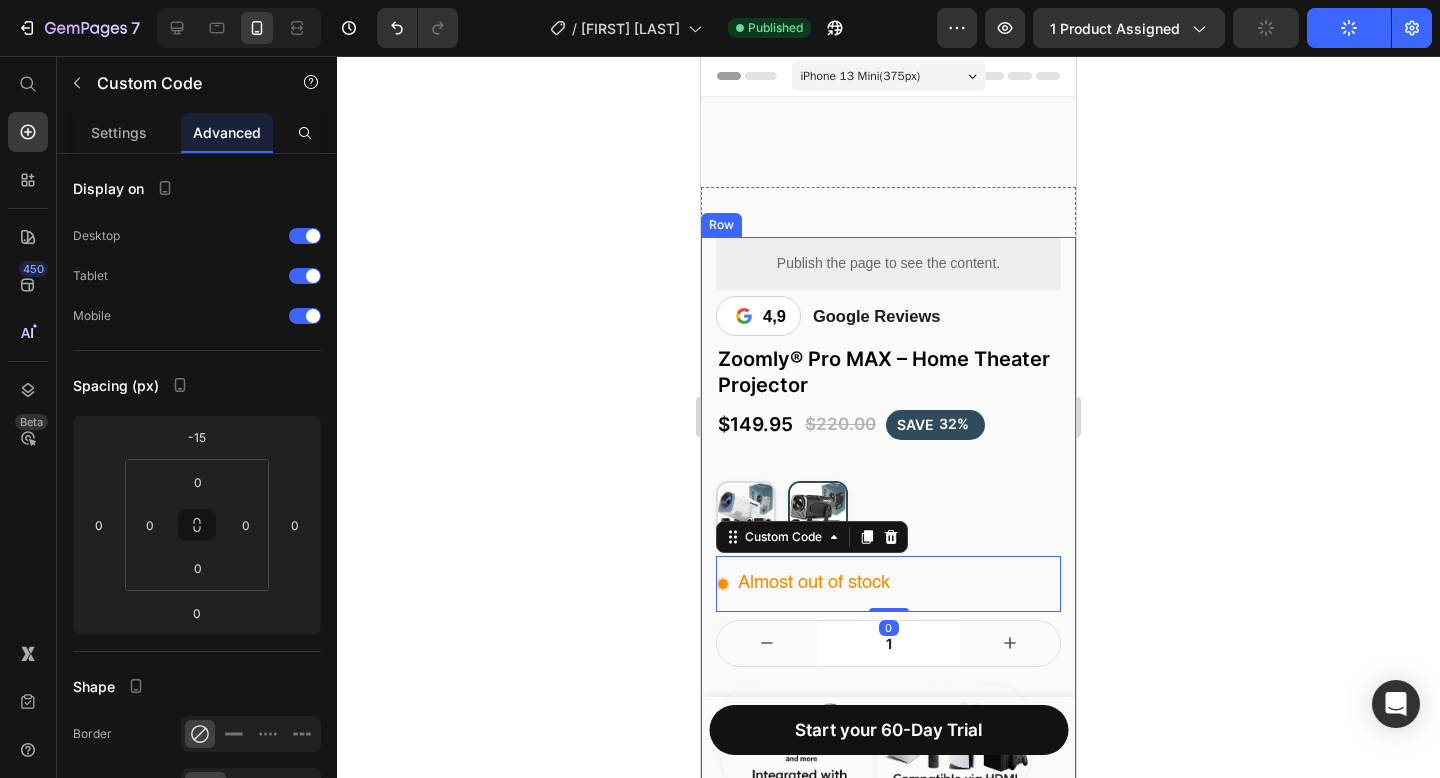 scroll, scrollTop: 168, scrollLeft: 0, axis: vertical 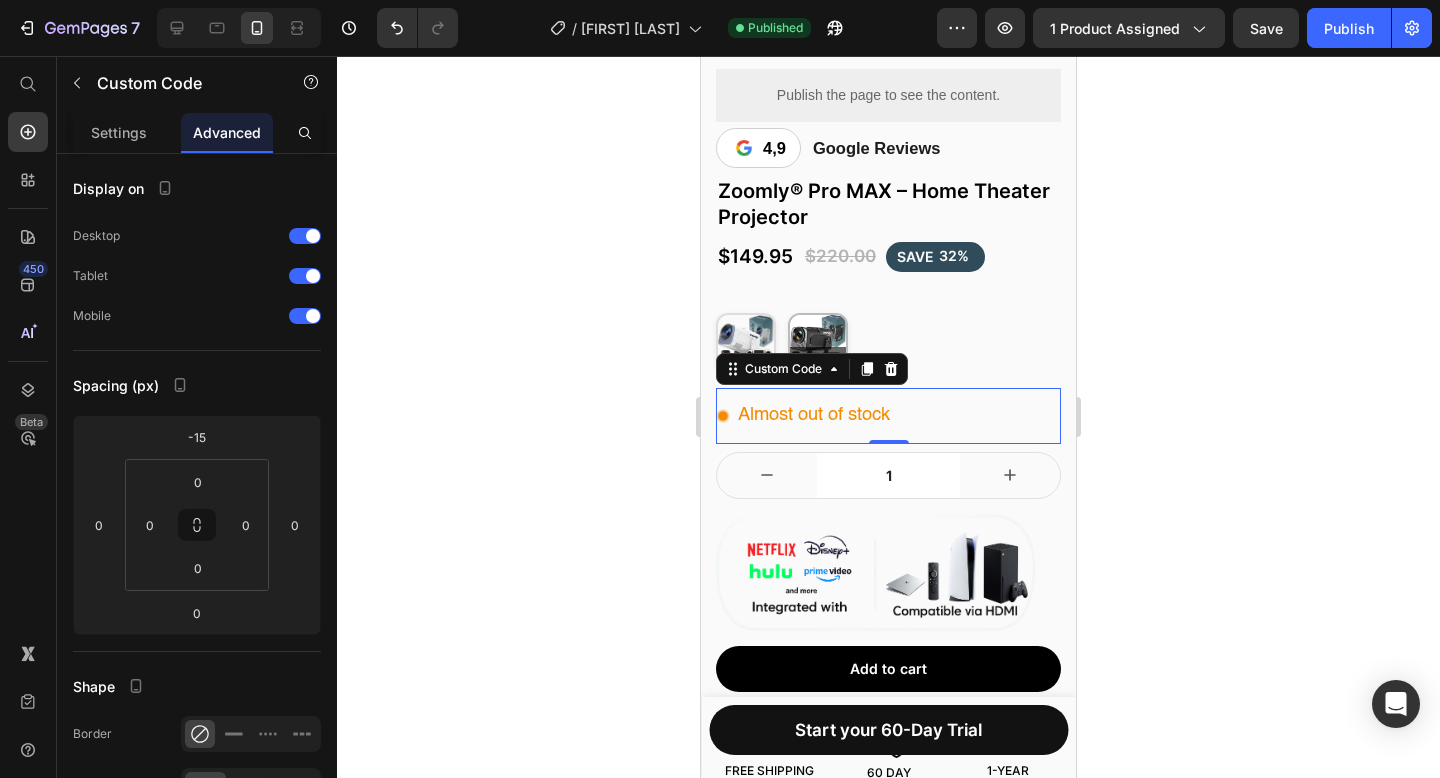 click at bounding box center (818, 343) 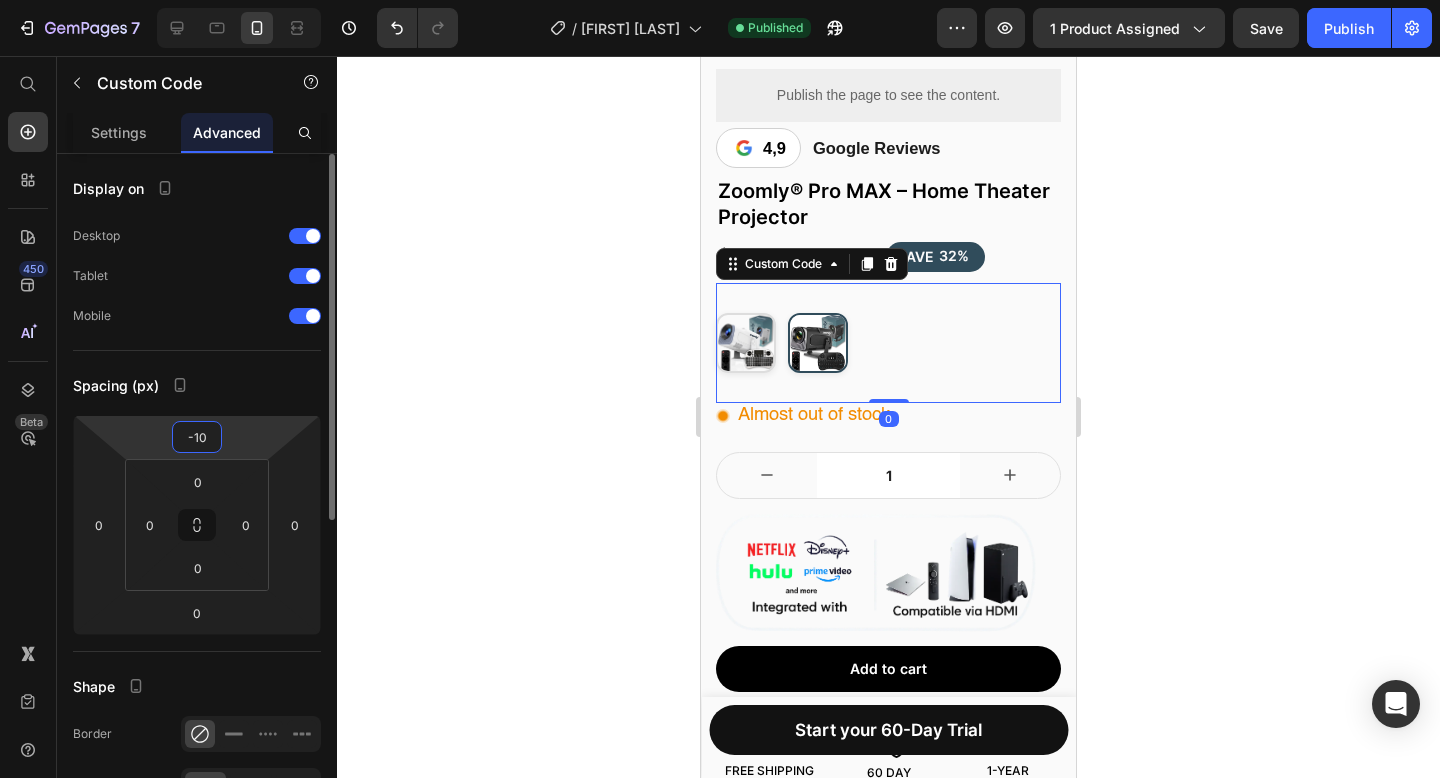 click on "-10" at bounding box center (197, 437) 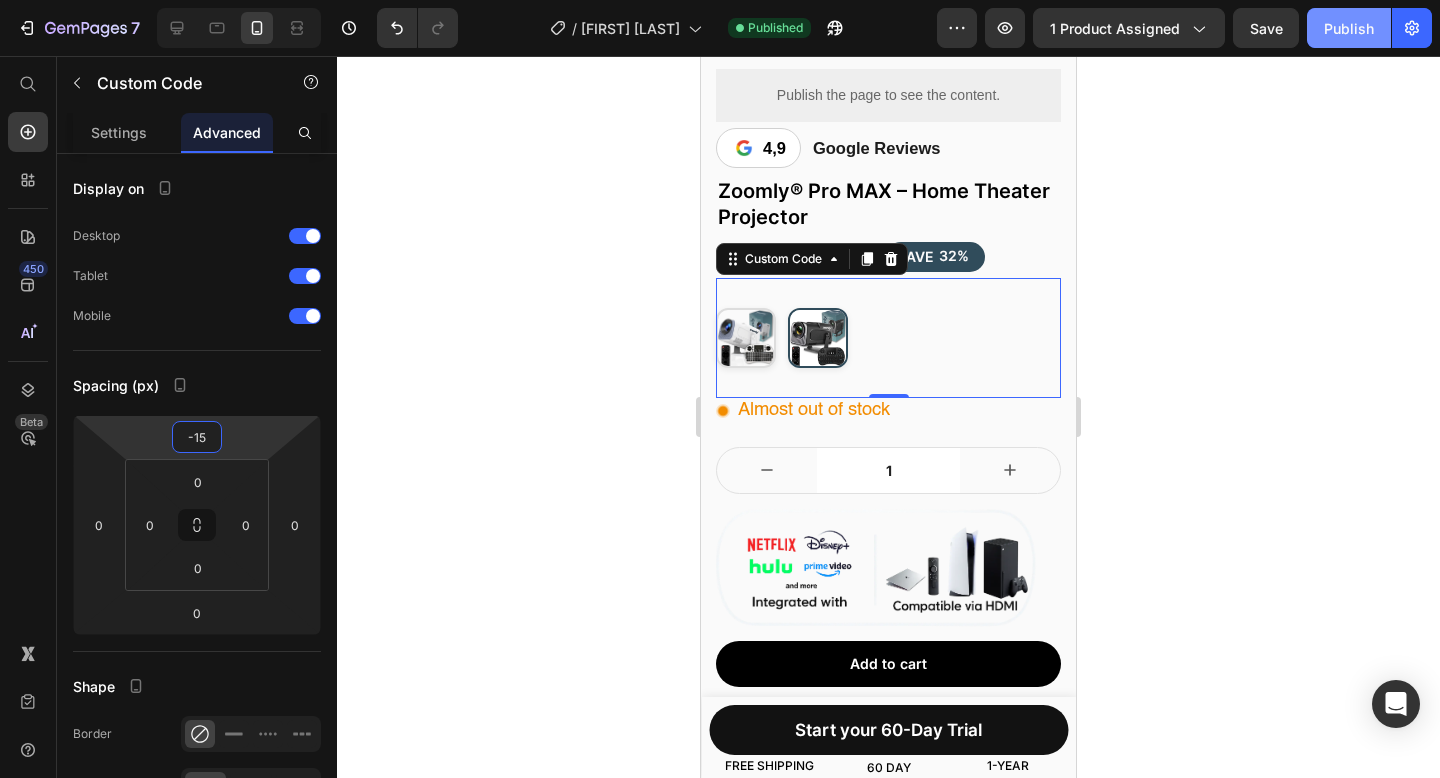 type on "-15" 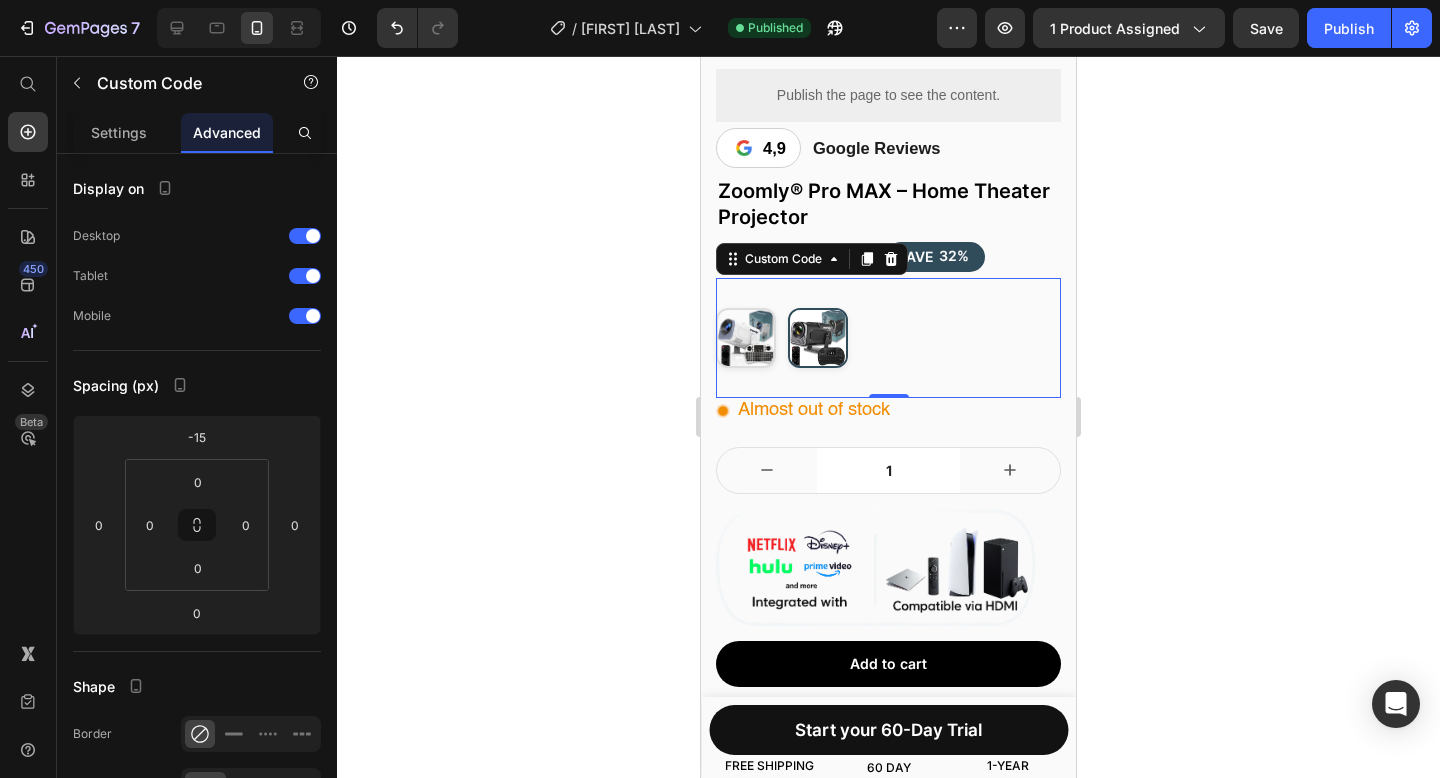 click 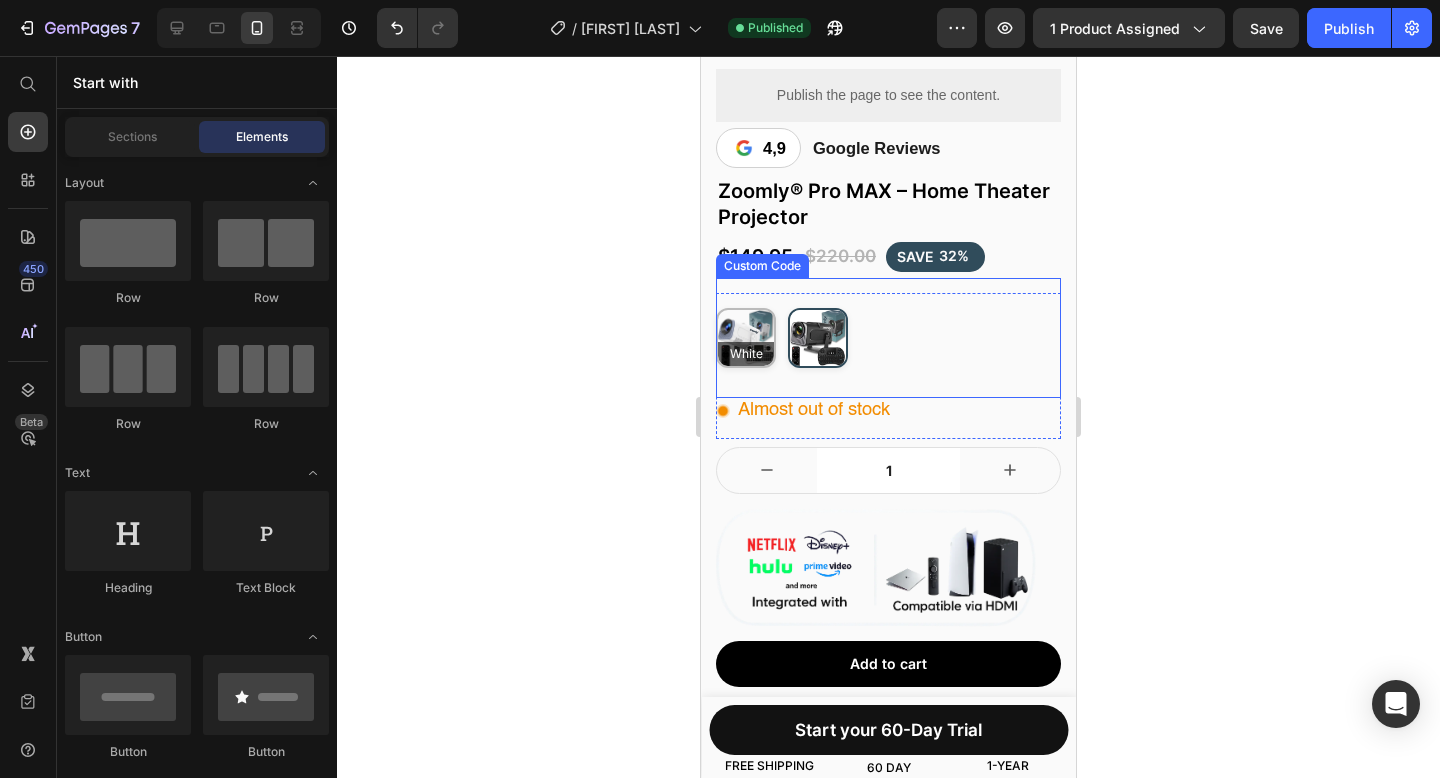click at bounding box center [746, 338] 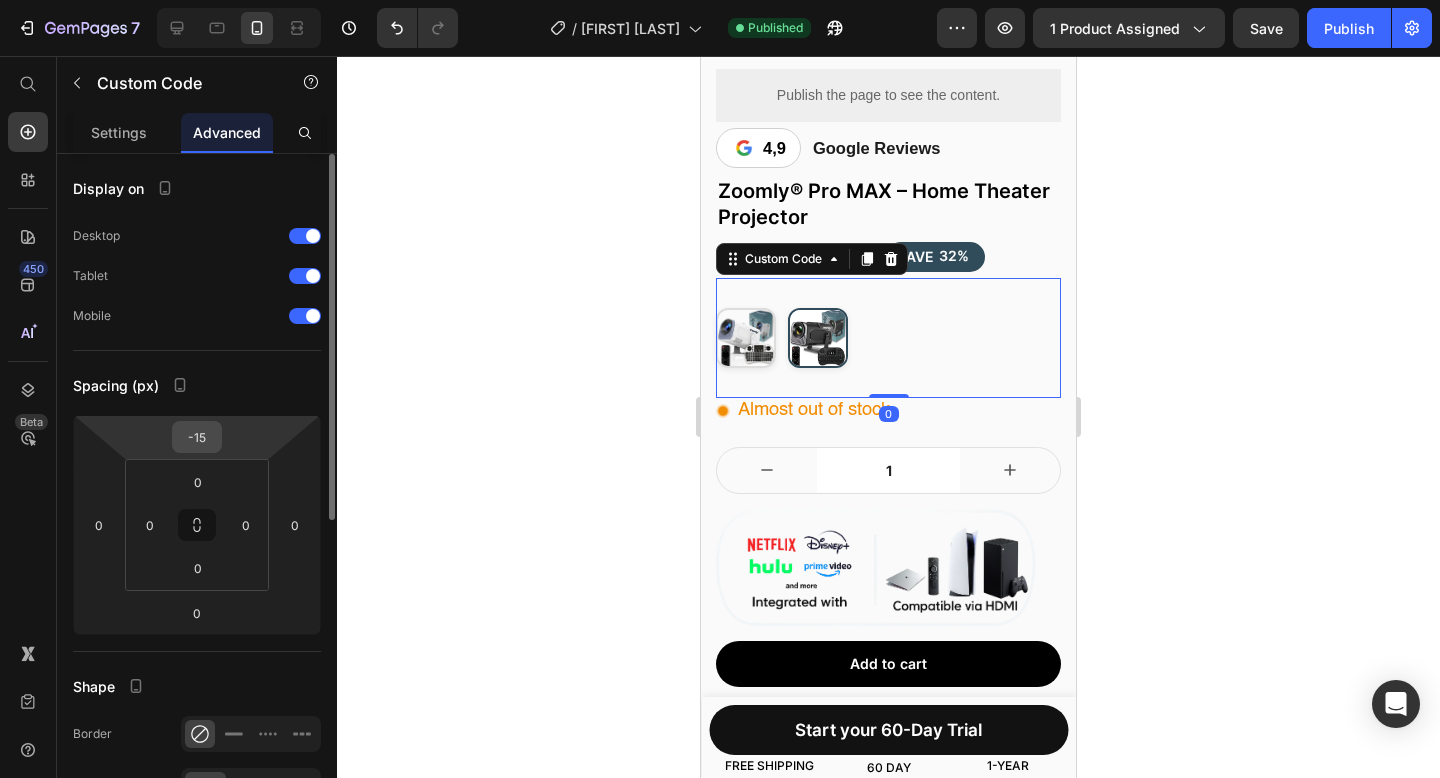 click on "-15" at bounding box center (197, 437) 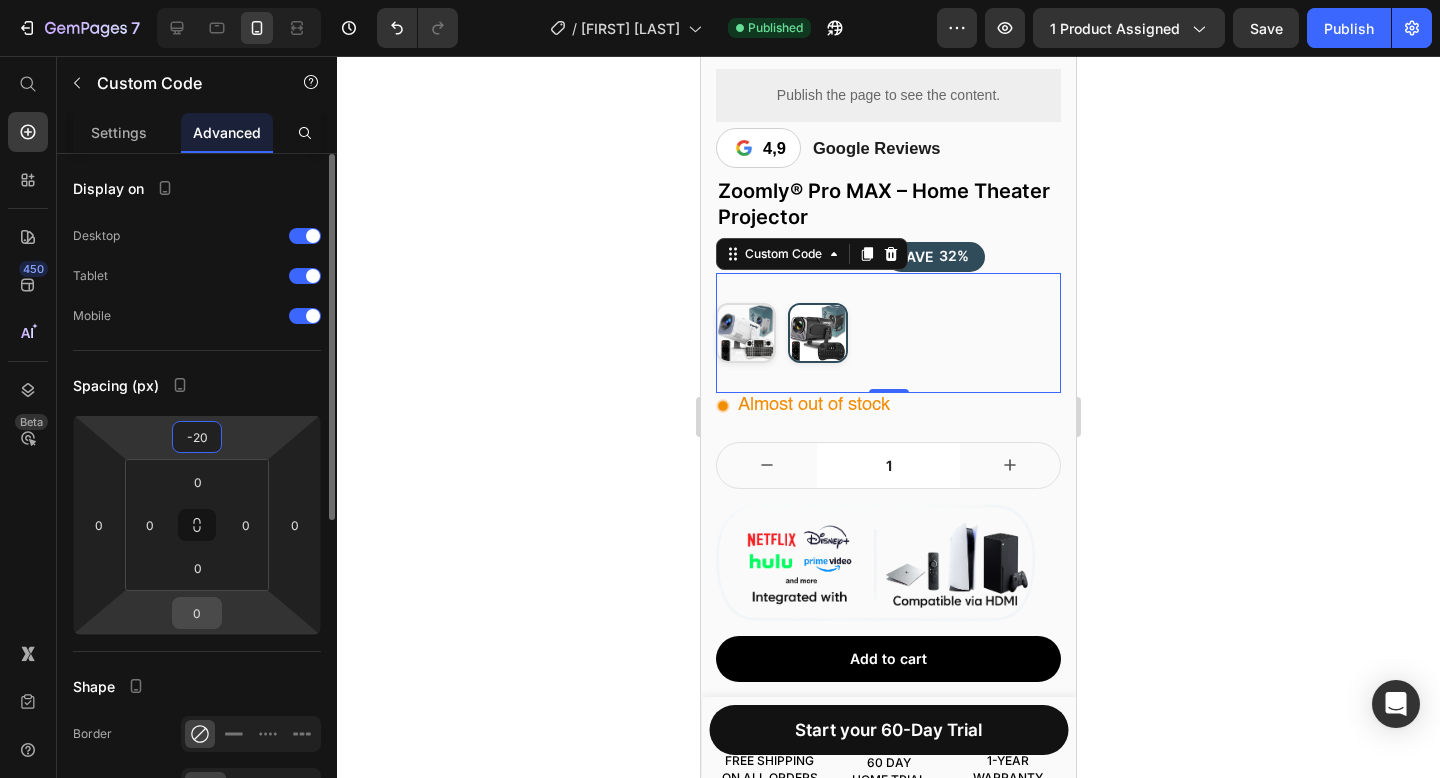 type on "-20" 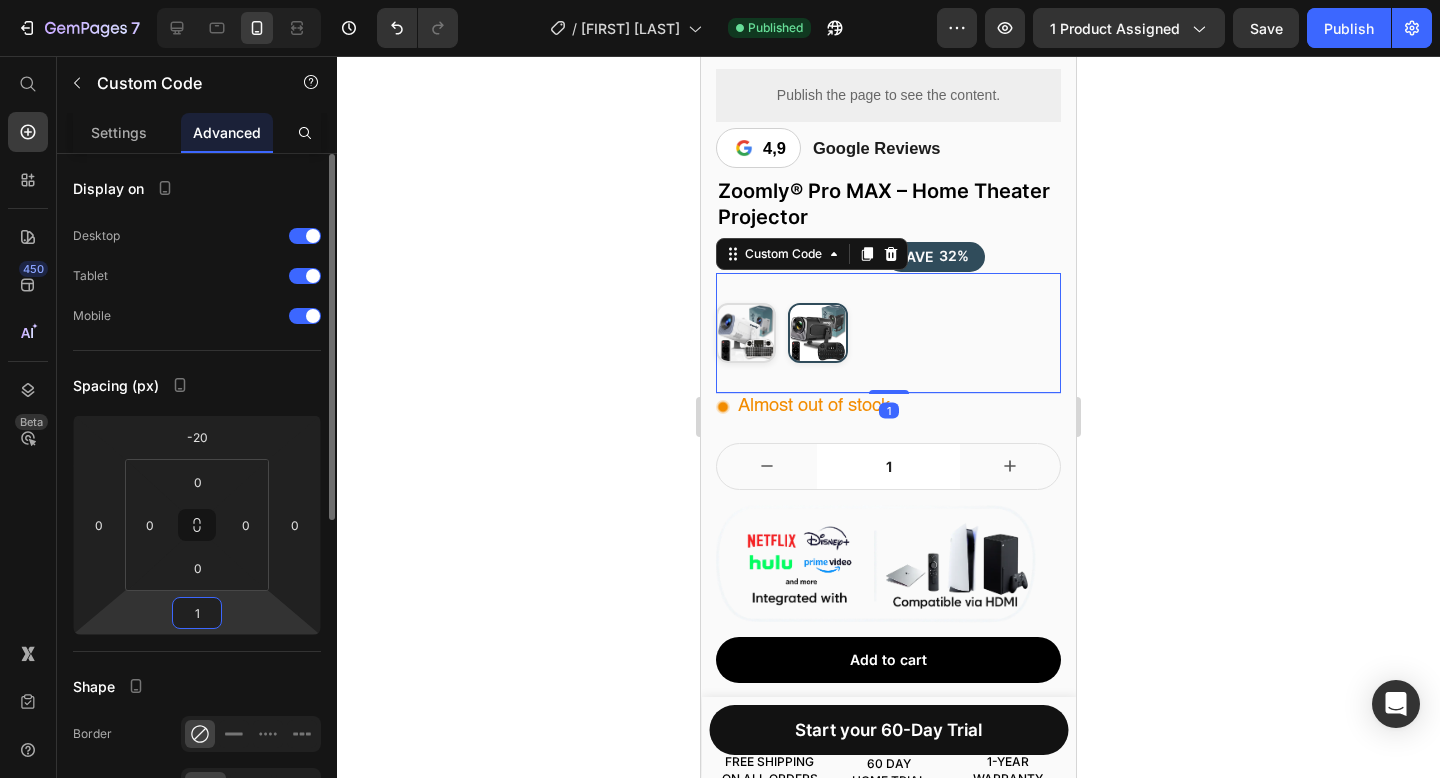 type on "10" 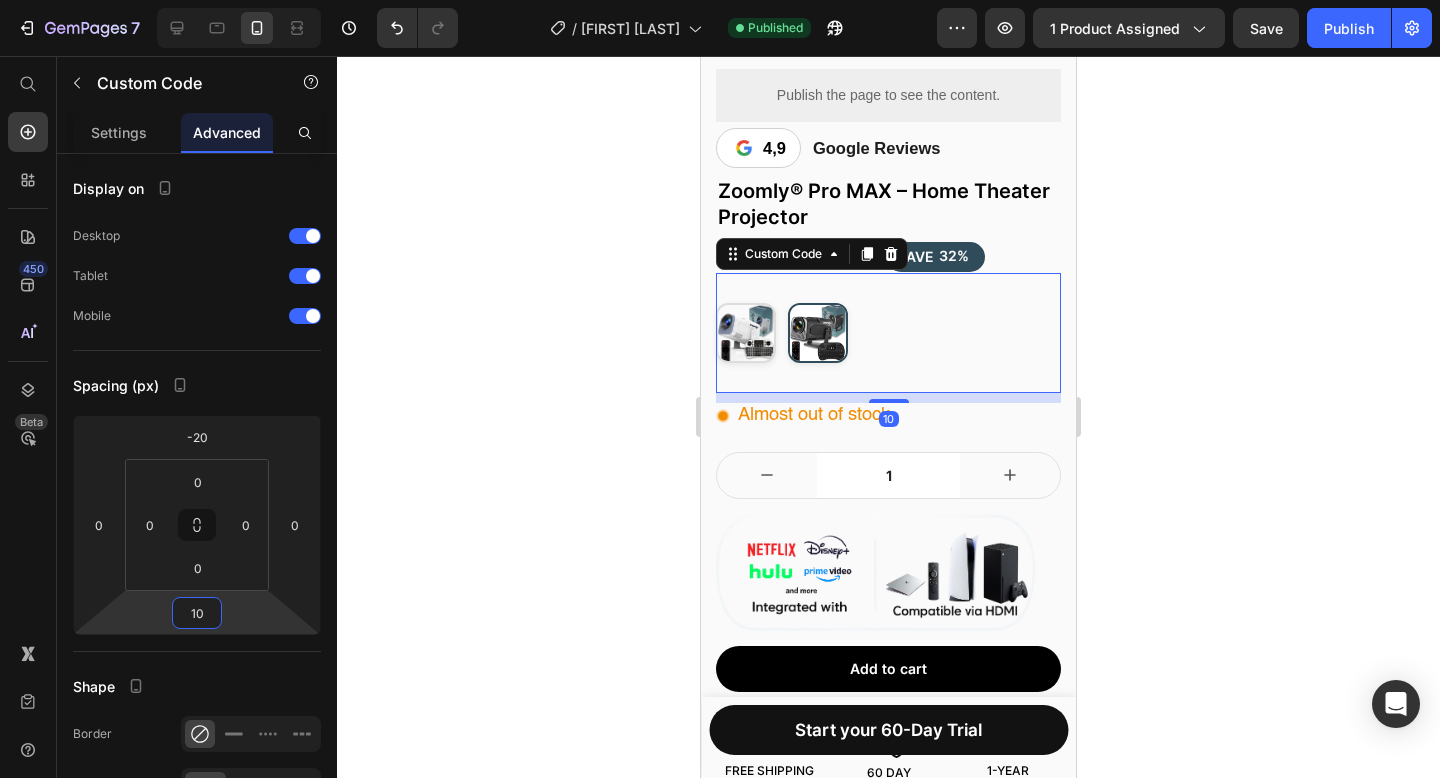 click 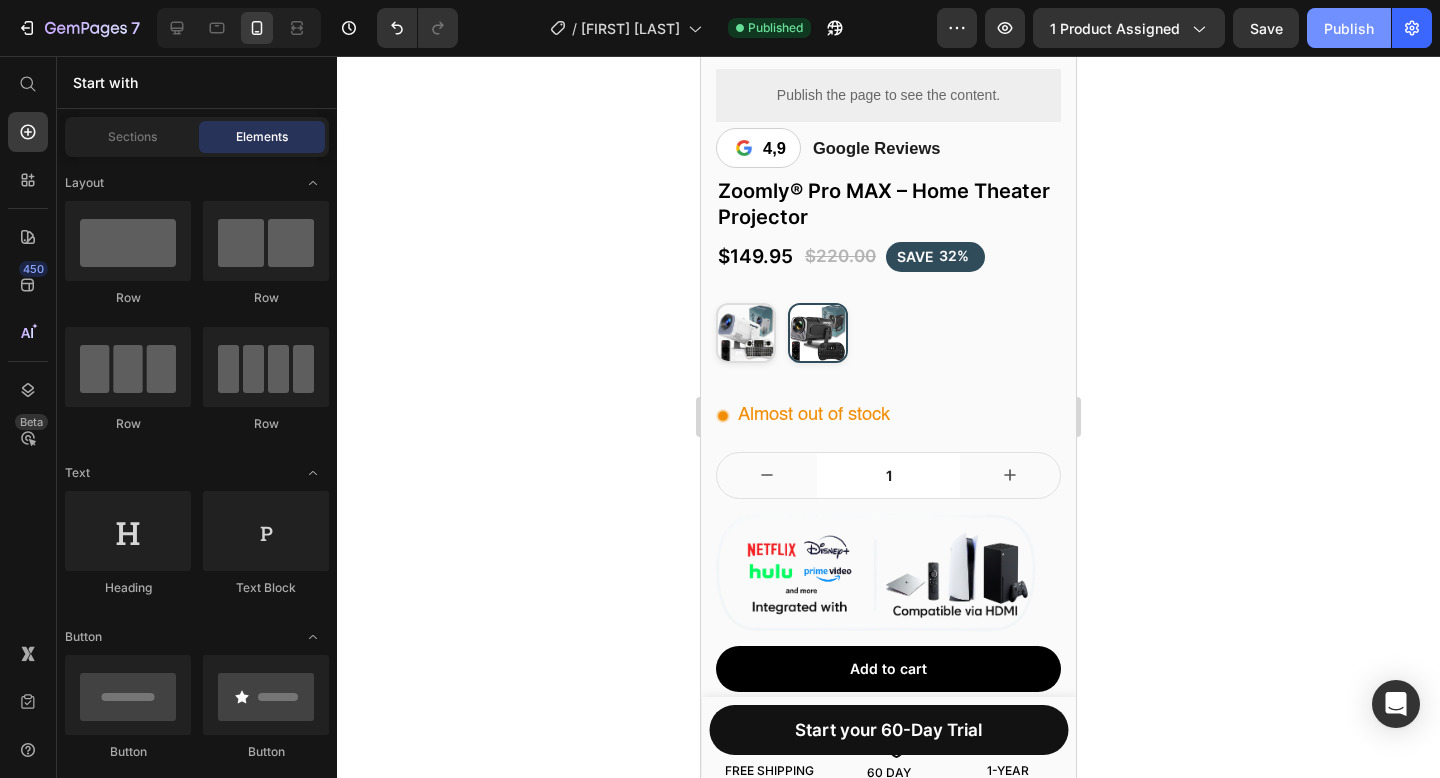 click on "Publish" at bounding box center (1349, 28) 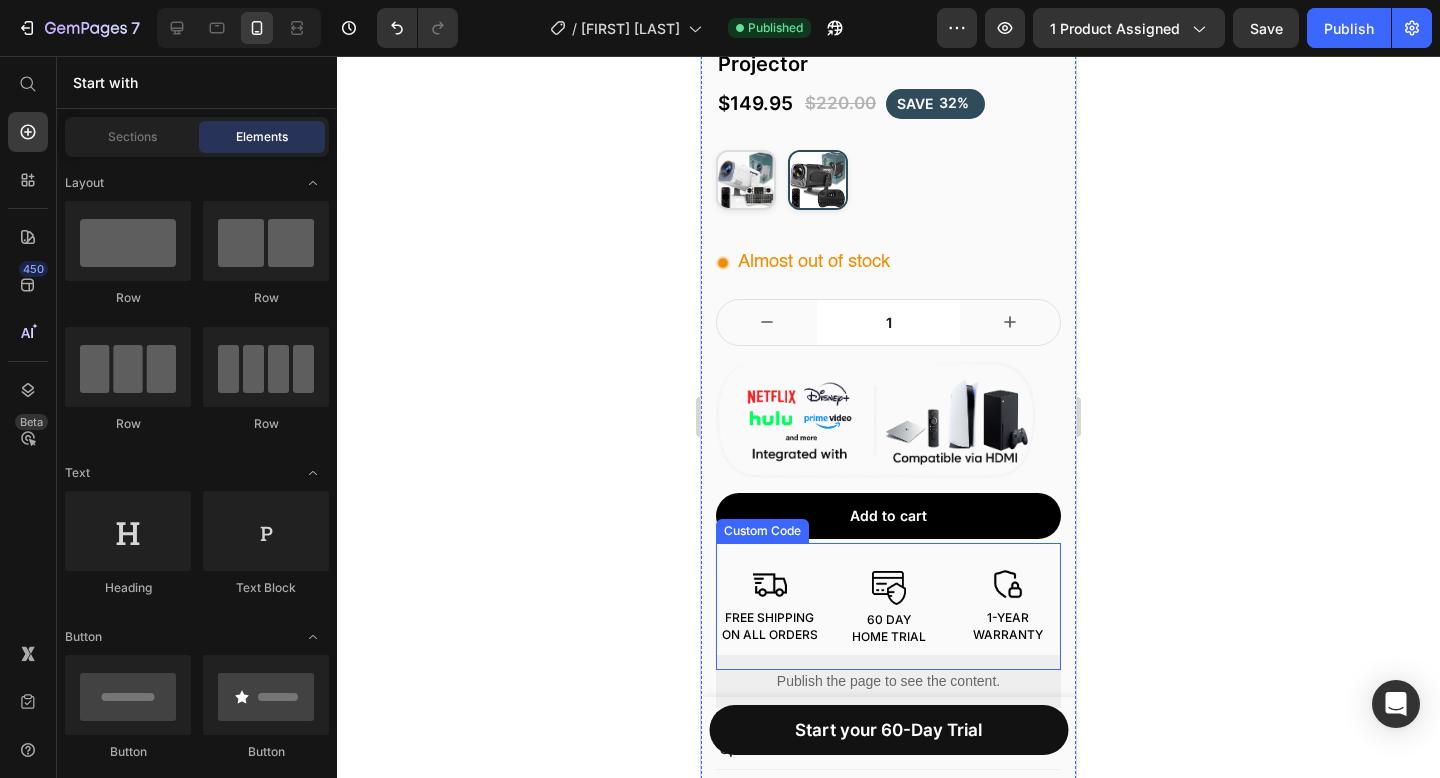 scroll, scrollTop: 454, scrollLeft: 0, axis: vertical 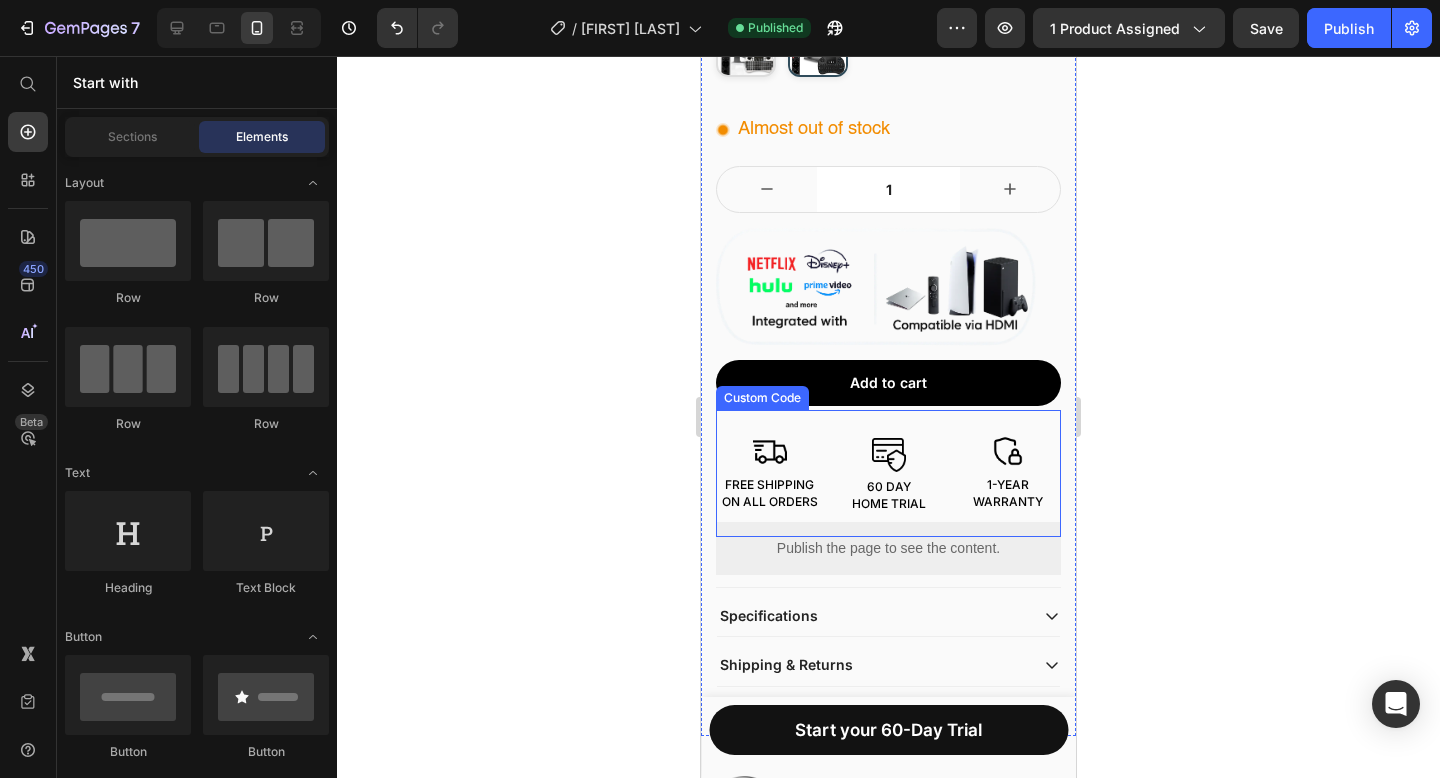 click on "FREE SHIPPING ON ALL ORDERS
60 DAY HOME TRIAL
1-YEAR WARRANTY" at bounding box center [888, 473] 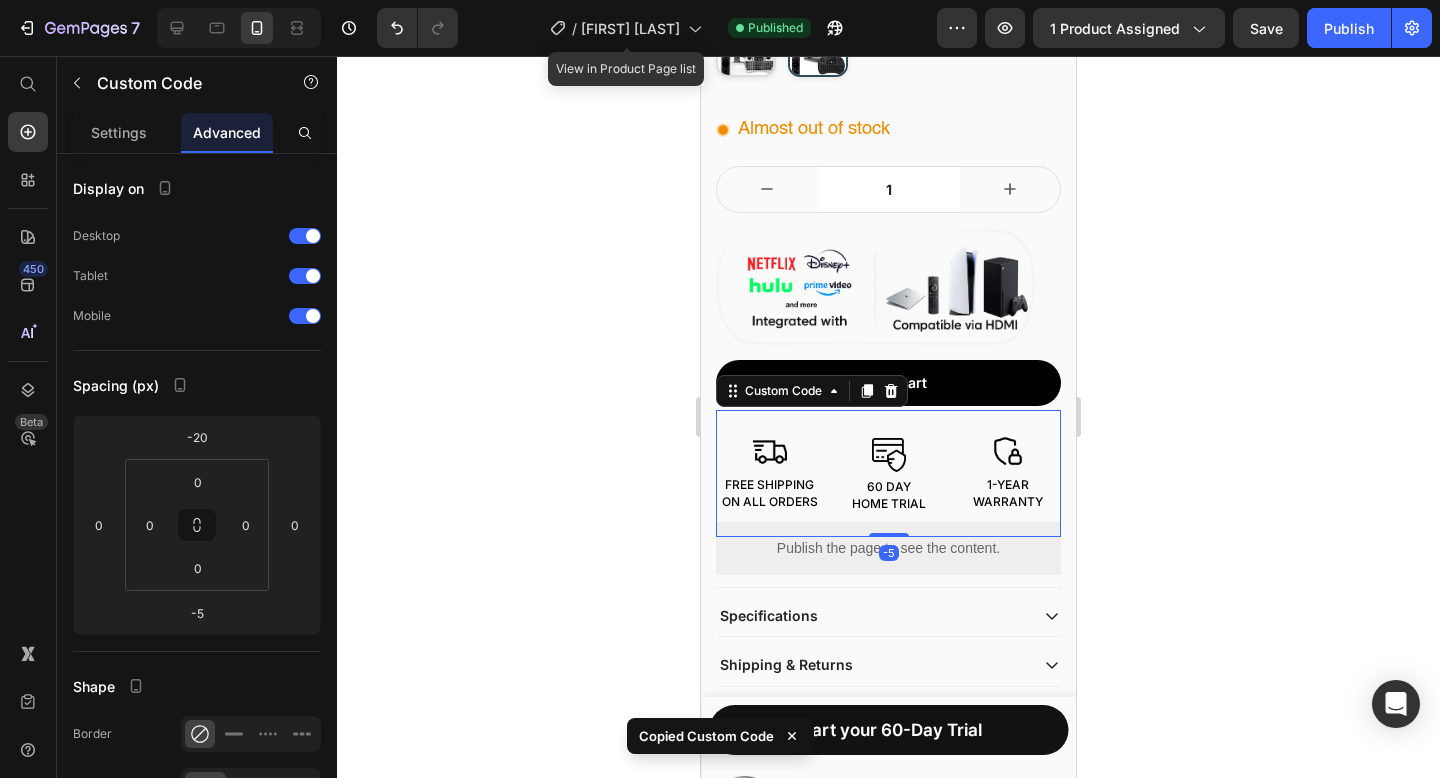 click on "[Jeremy GemPages] Product Page Zoomly Pro MAX black 2" at bounding box center [630, 28] 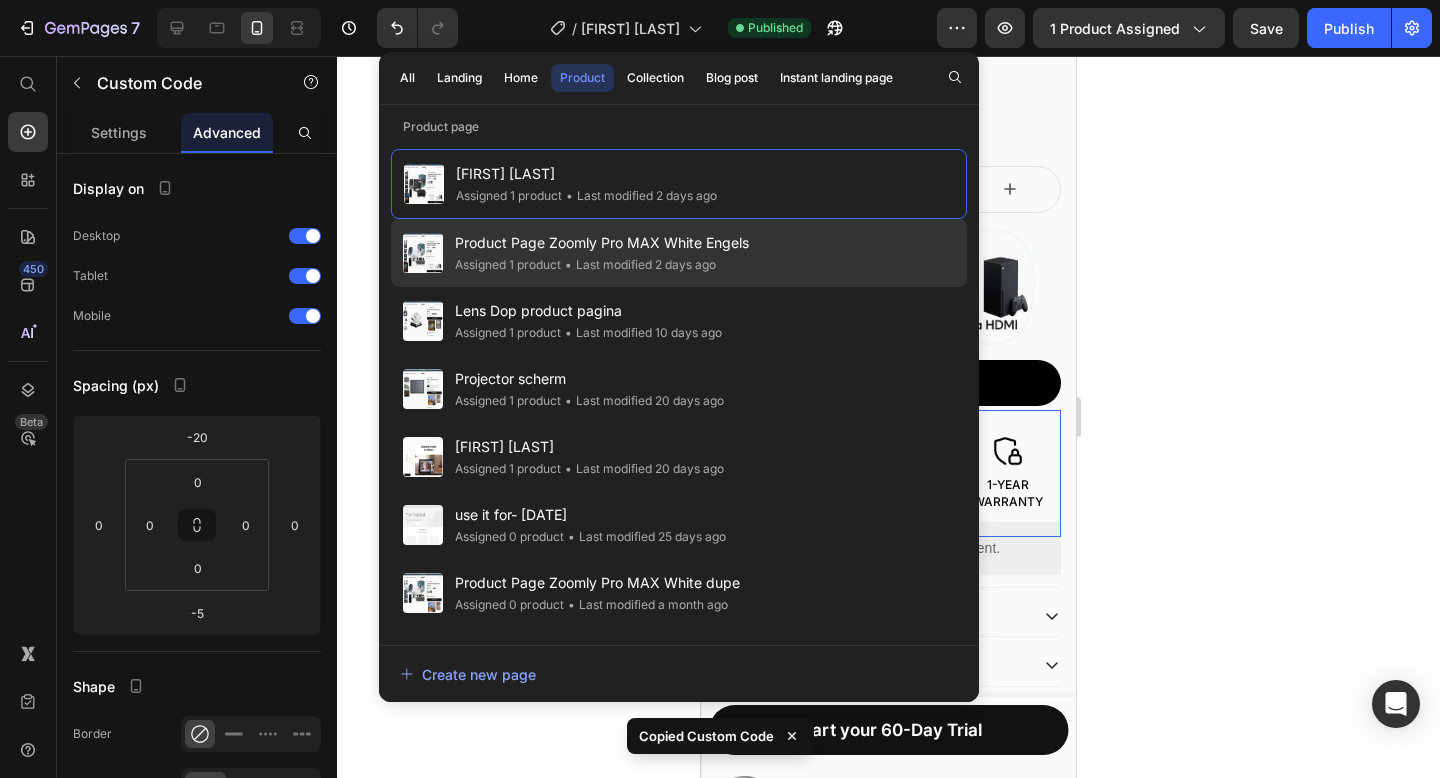 click on "Product Page Zoomly Pro MAX White Engels" at bounding box center [602, 243] 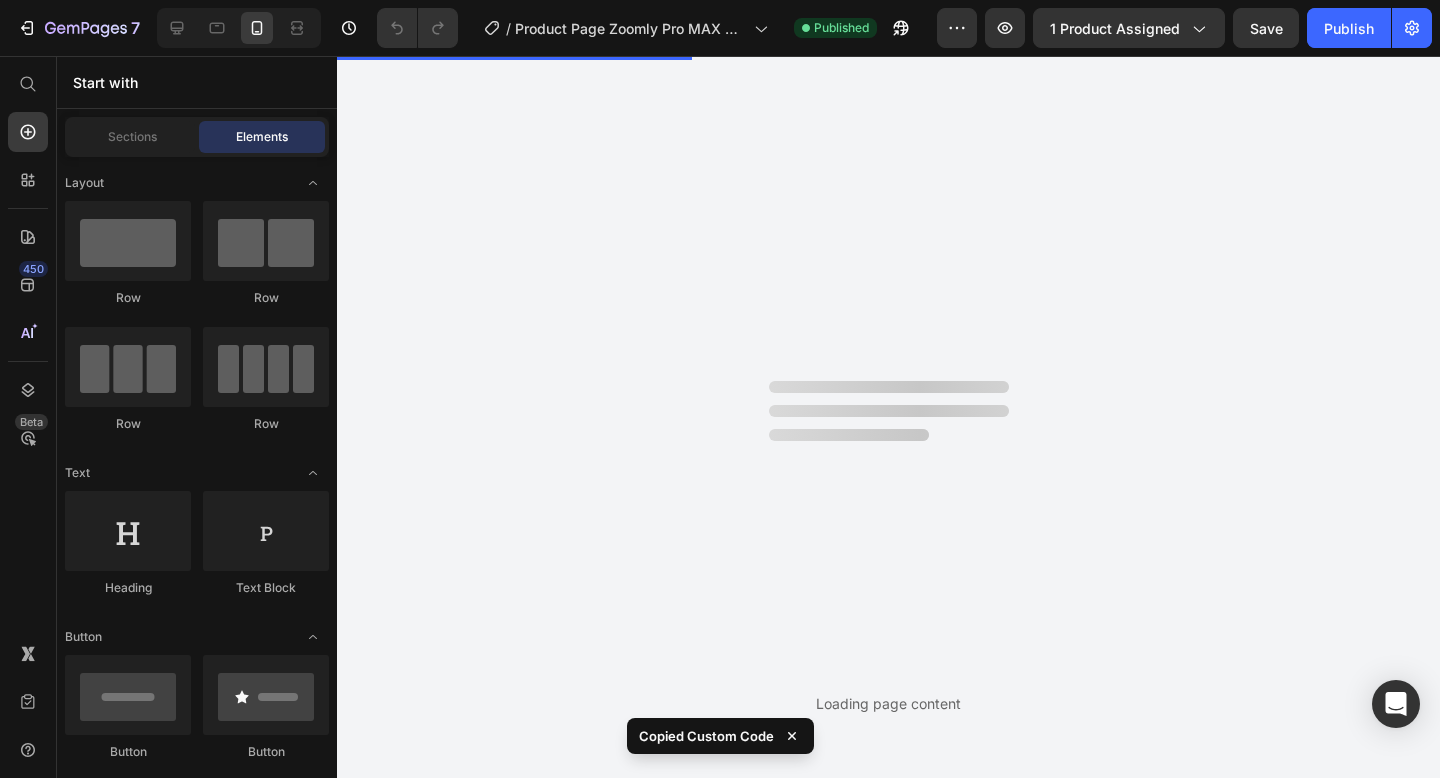 scroll, scrollTop: 0, scrollLeft: 0, axis: both 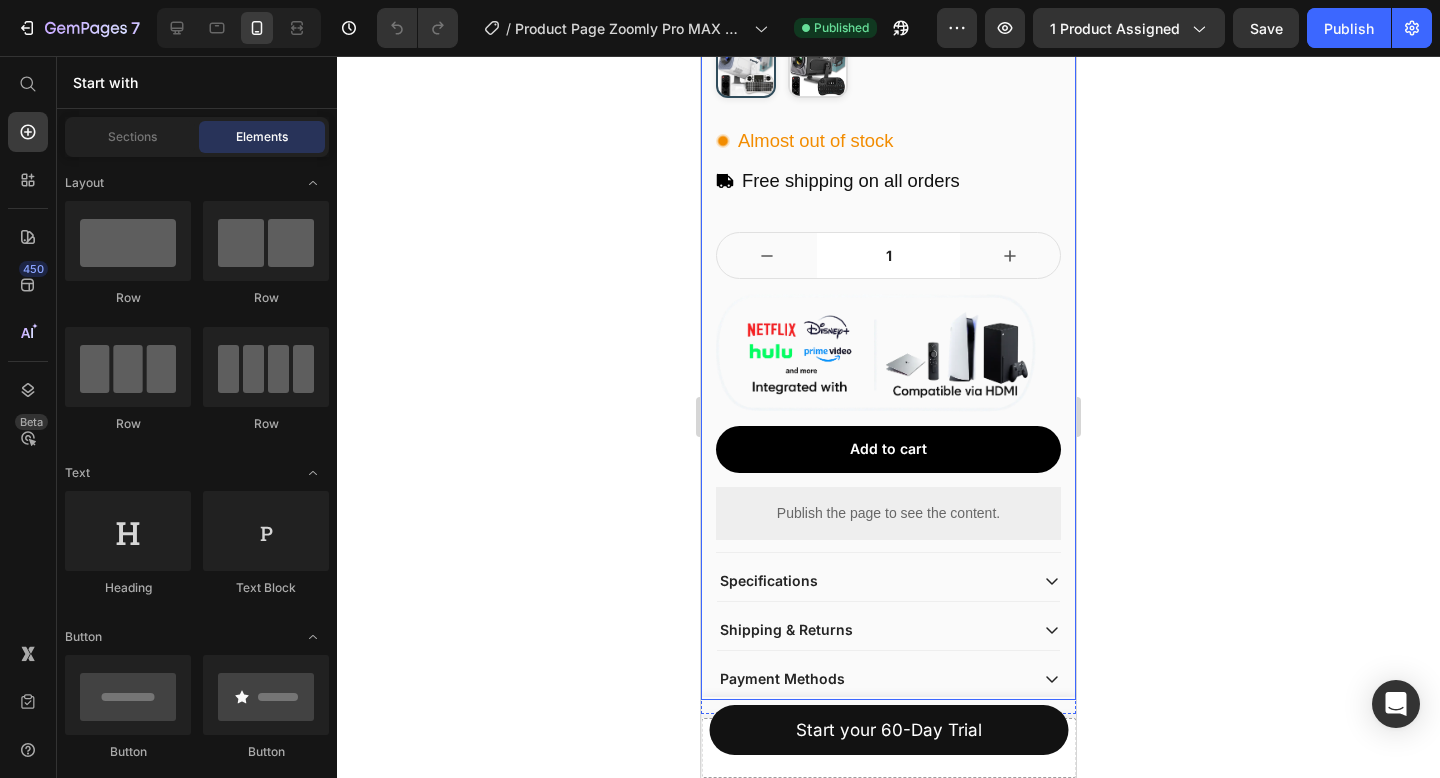 click on "Publish the page to see the content.
Custom Code
4,9
Google Reviews
Custom Code Zoomly® Pro MAX – Home Theater Projector Product Title $149.95 Product Price $220.00 Product Price SAVE 32% Discount Tag Row
White
Black
Custom Code
Almost out of stock
Free shipping on all orders
Custom Code Row Quantity Text Block 1 Product Quantity Row Row Image Add to cart Add to Cart
Publish the page to see the content.
Custom Code
Specifications
Shipping & Returns
Payment Methods Accordion" at bounding box center (888, 250) 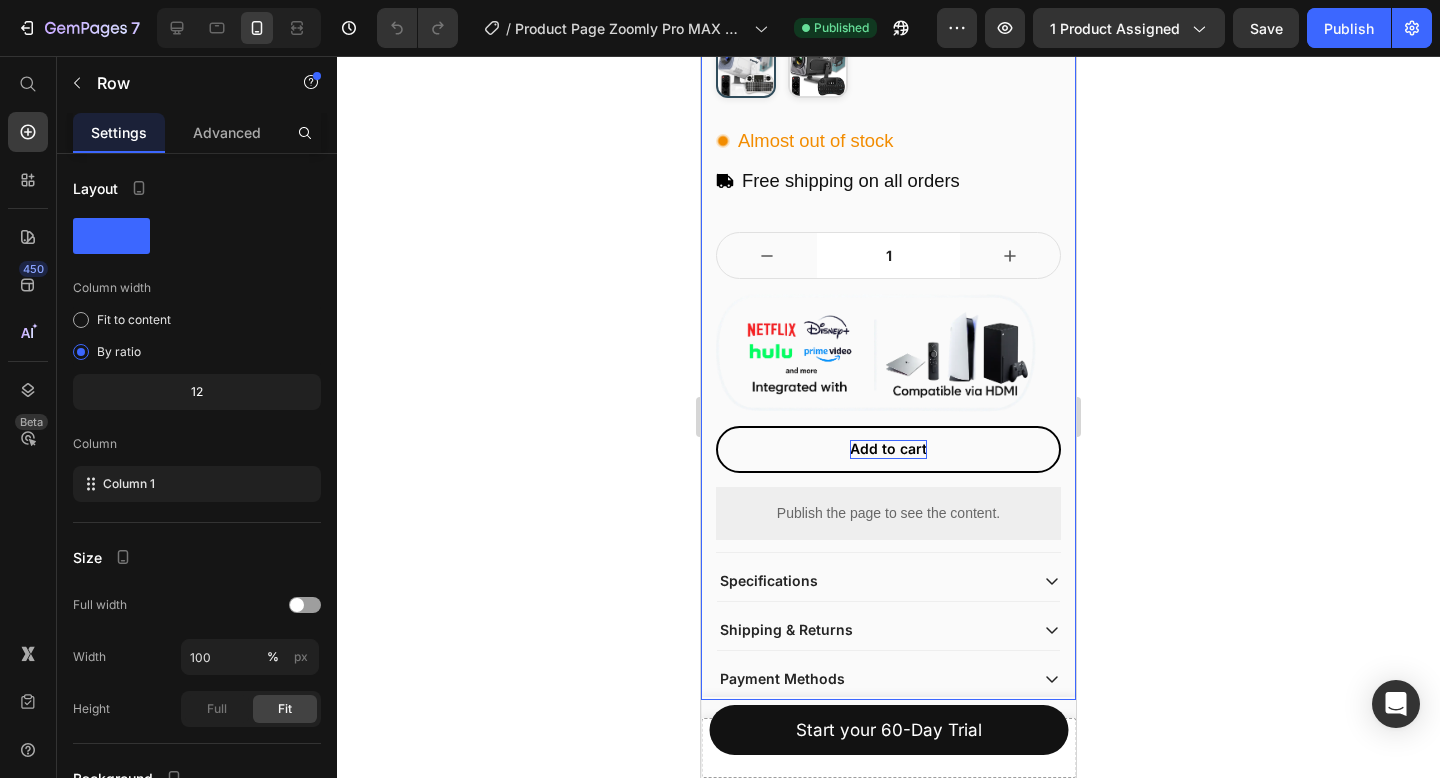 click on "Add to cart" at bounding box center [888, 449] 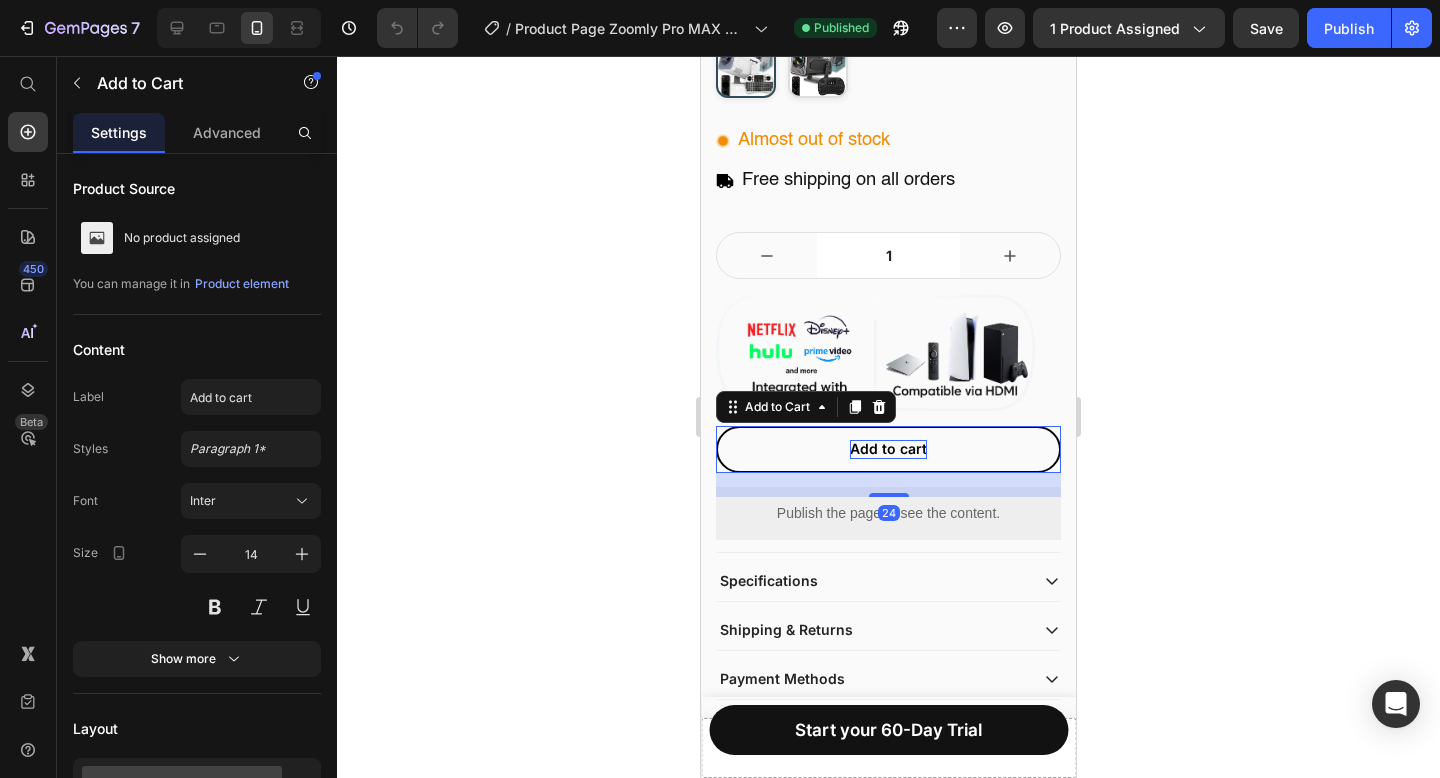 type 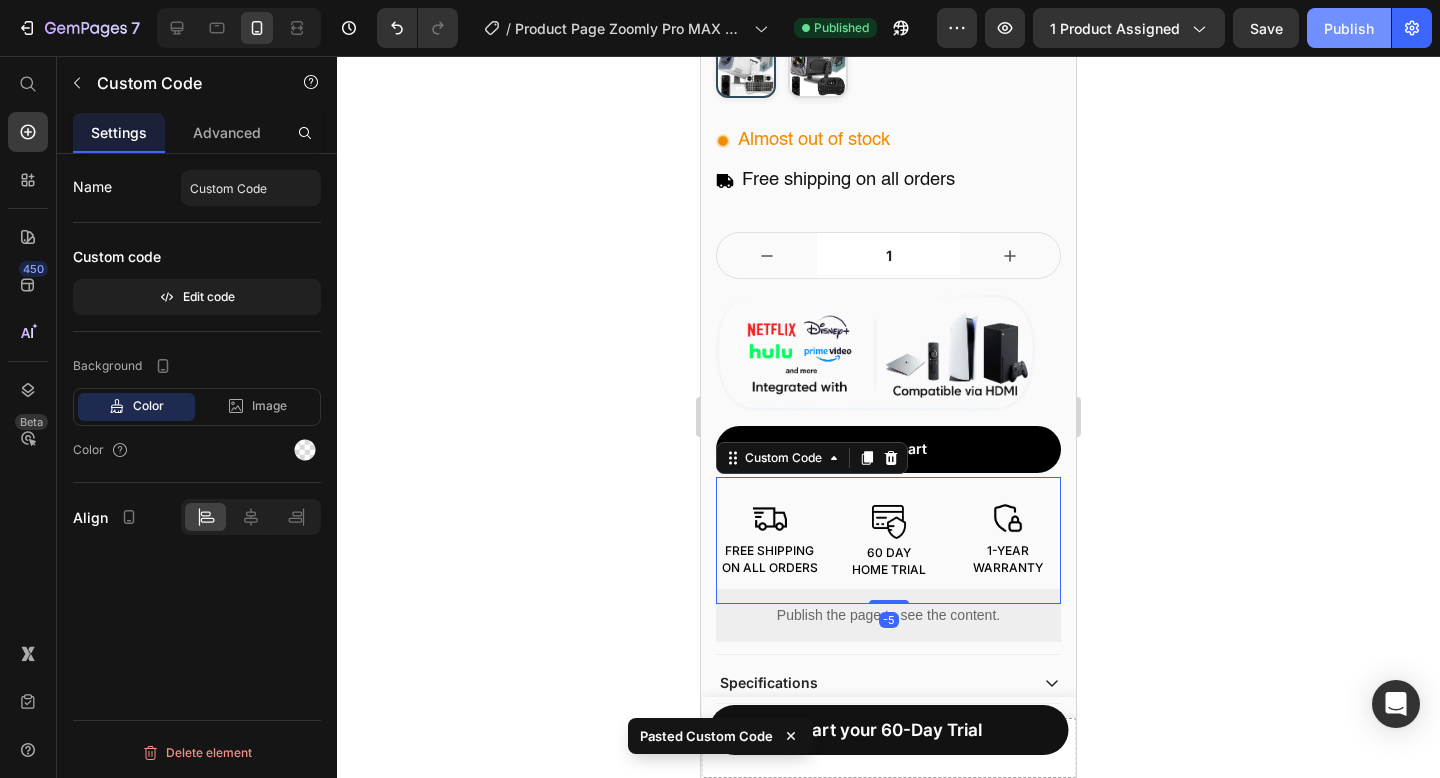 click on "Publish" at bounding box center [1349, 28] 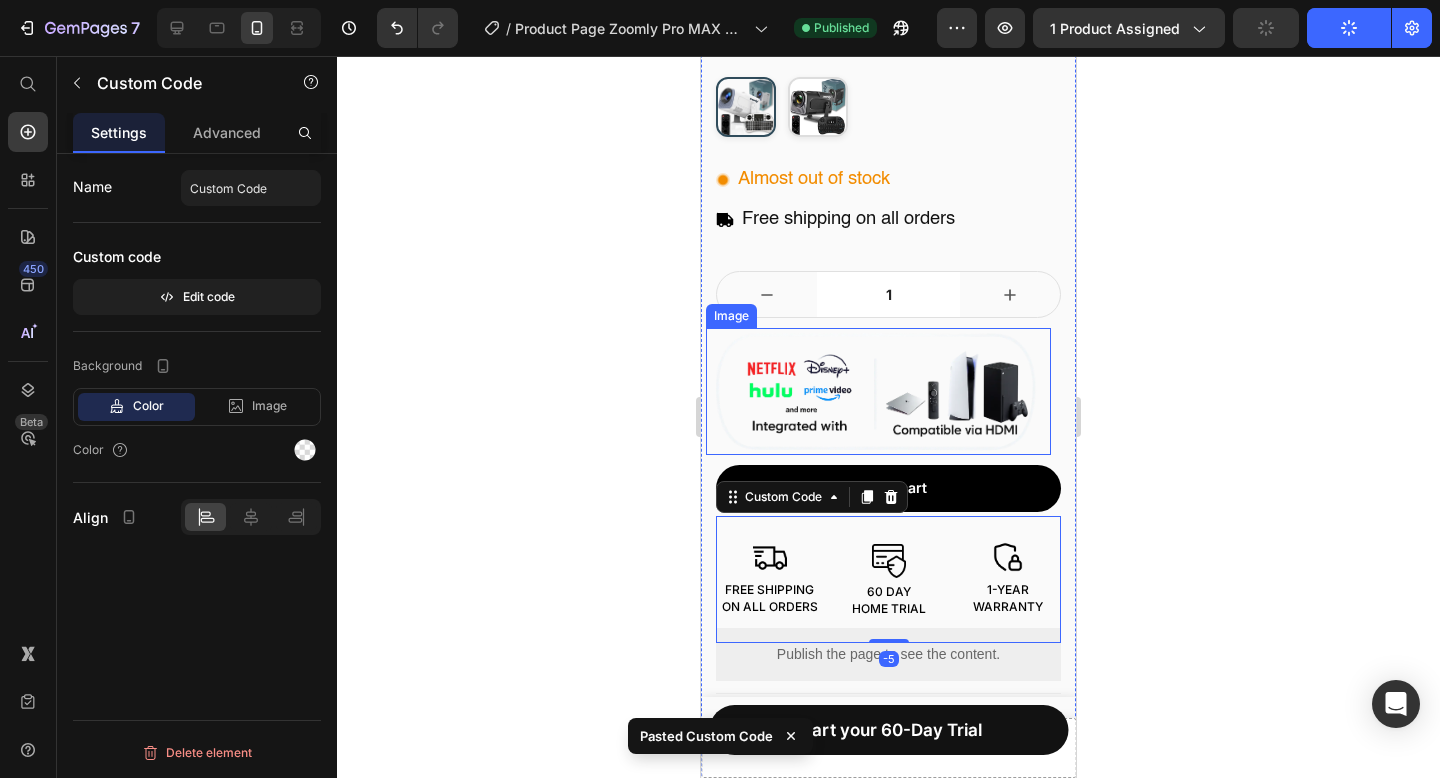 scroll, scrollTop: 372, scrollLeft: 0, axis: vertical 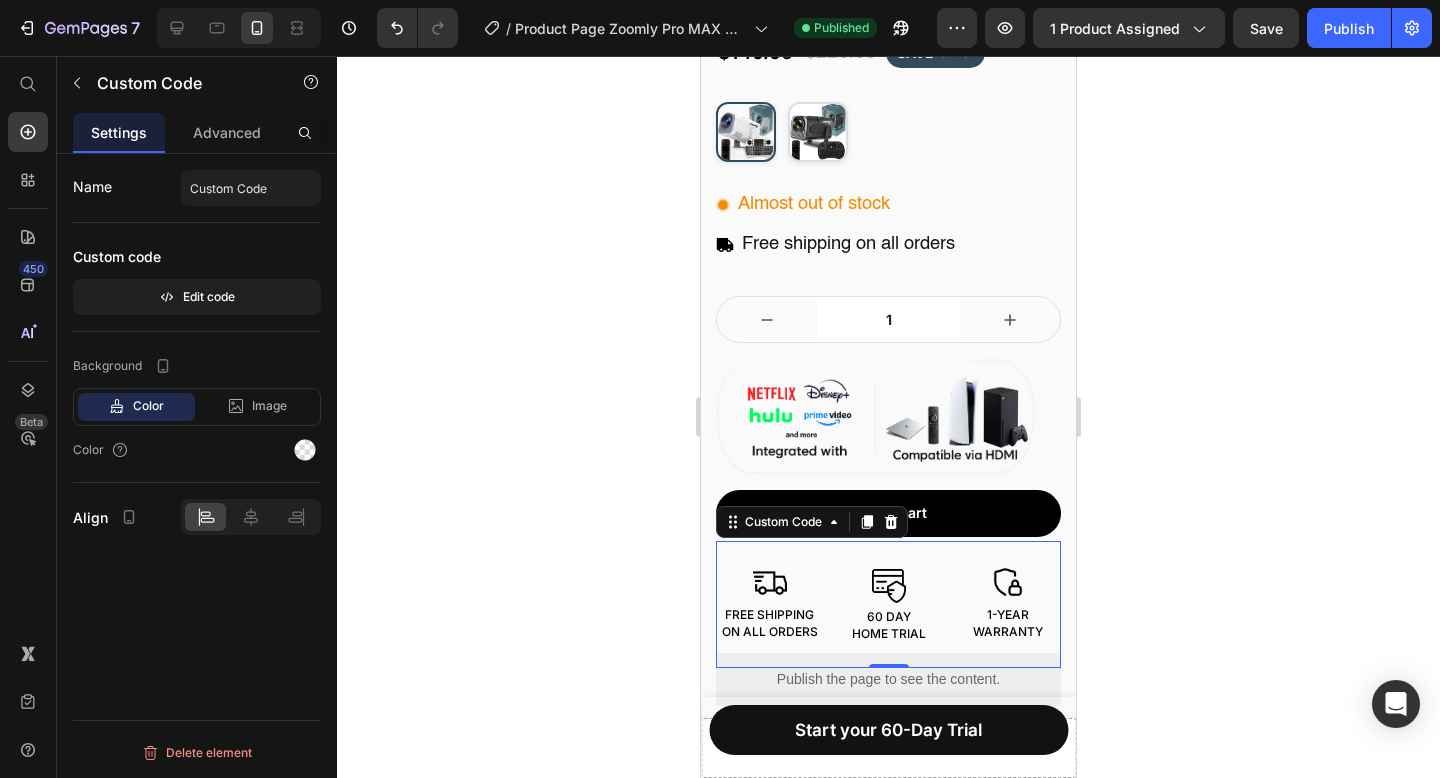 type 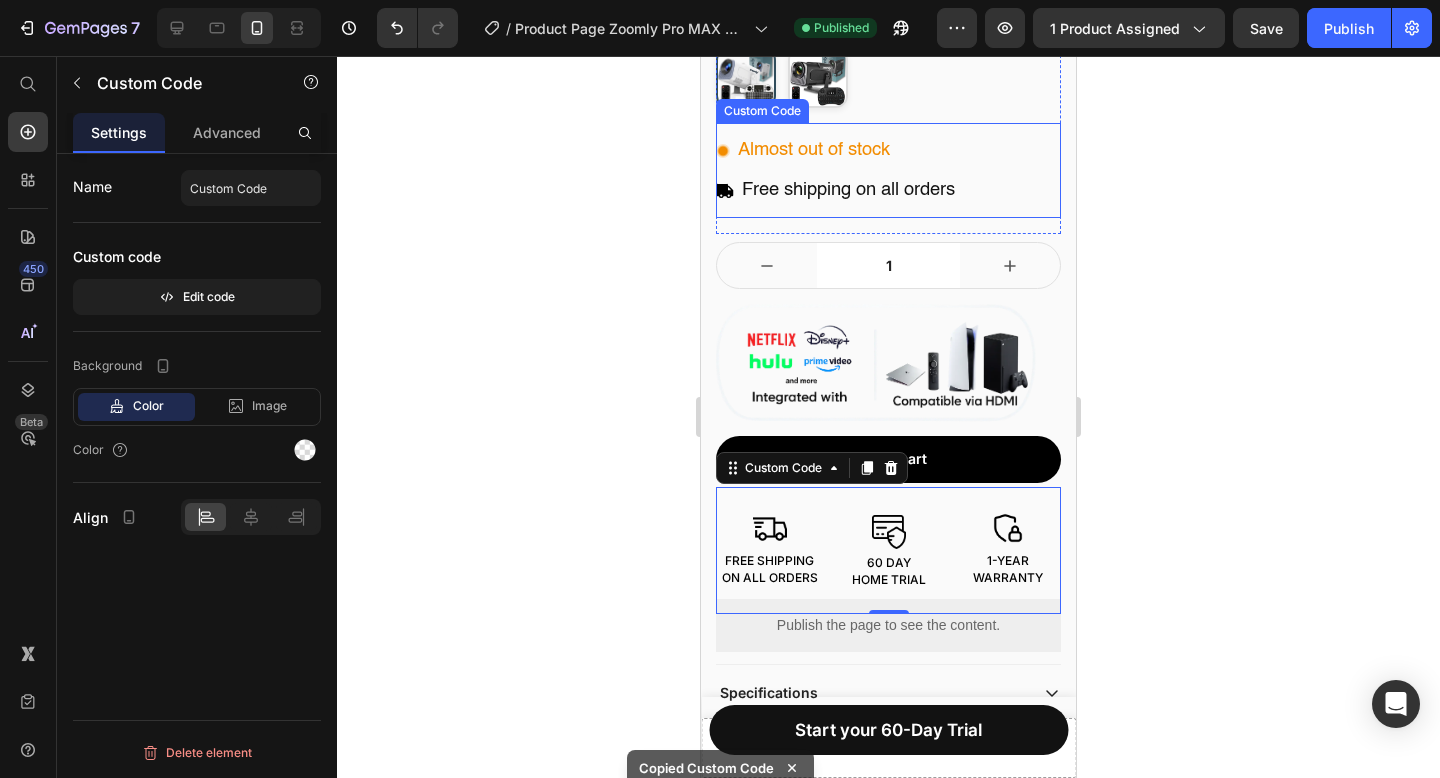 scroll, scrollTop: 432, scrollLeft: 0, axis: vertical 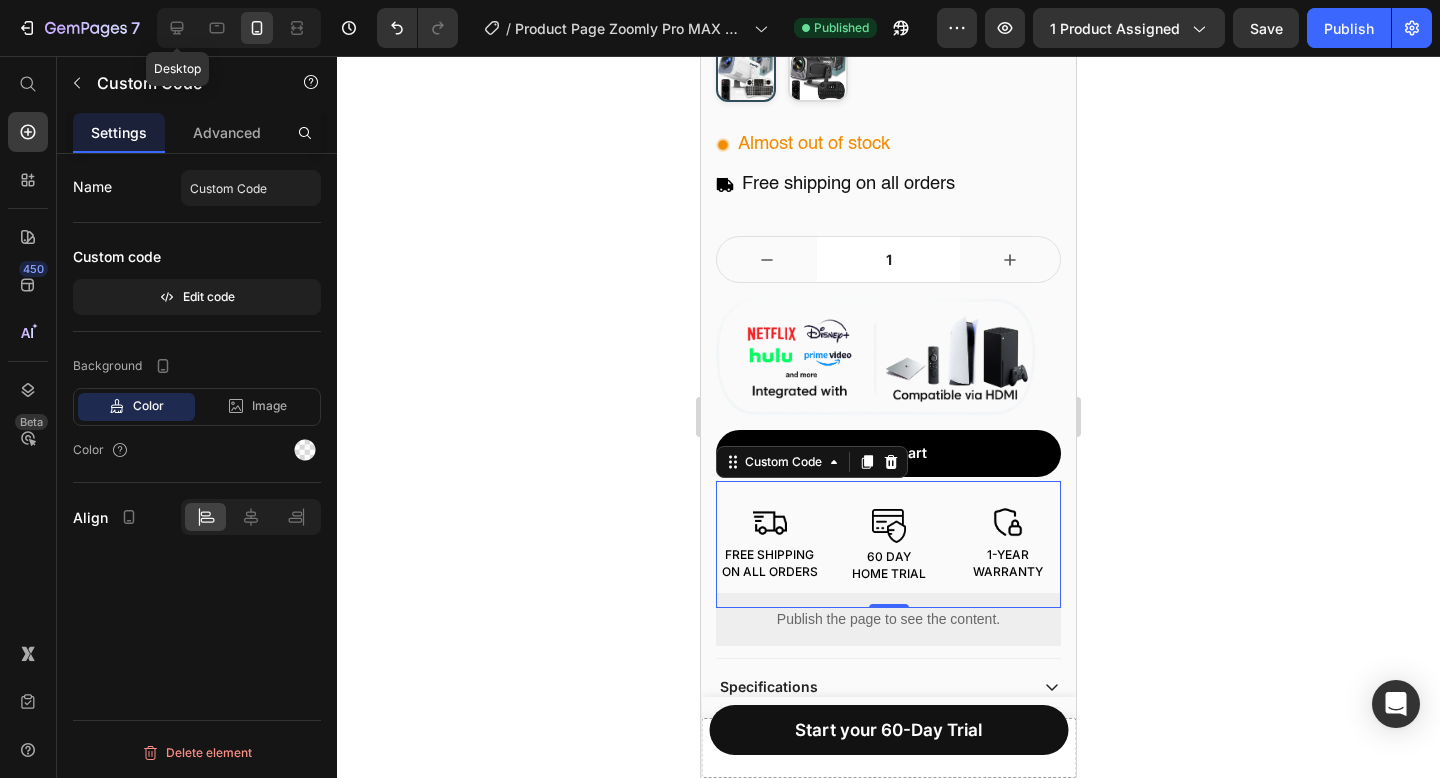 click 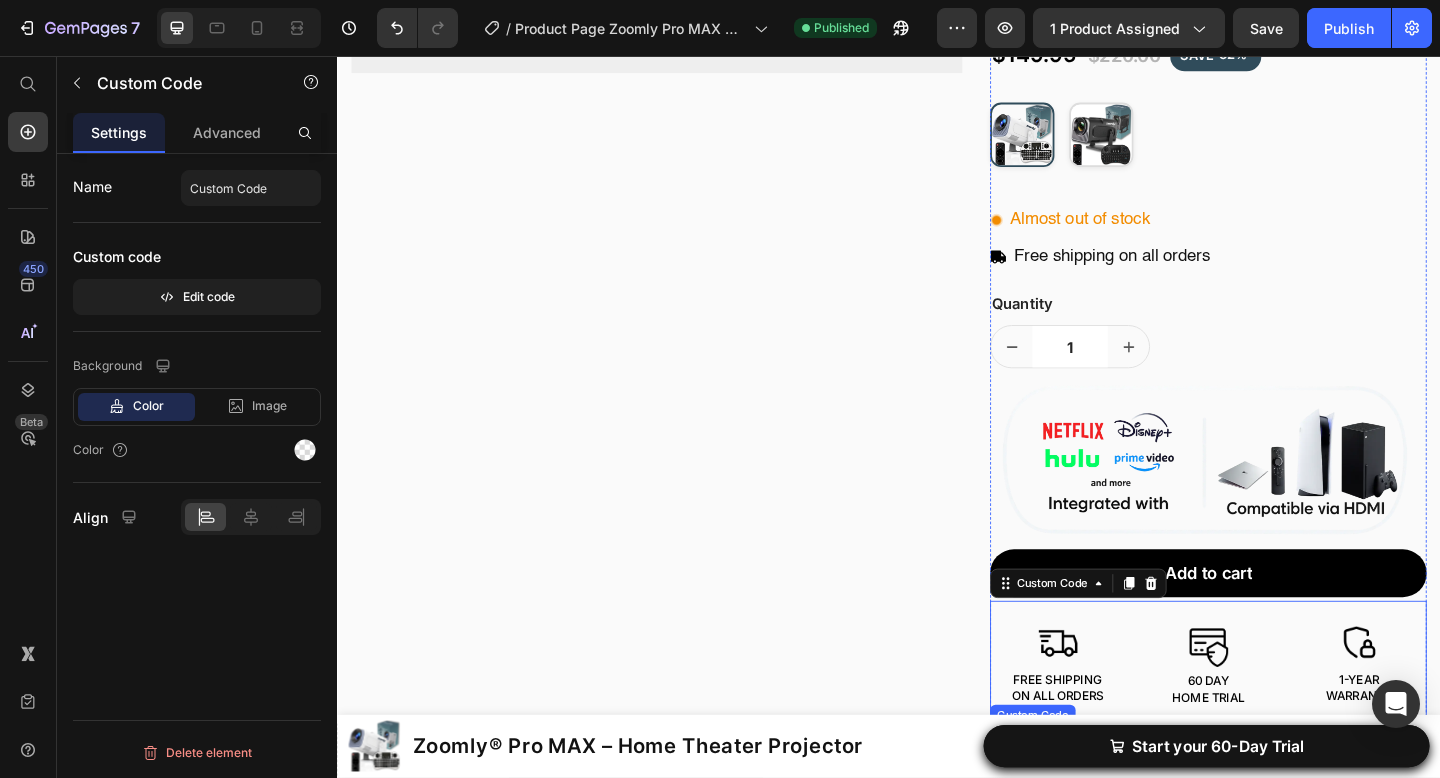 scroll, scrollTop: 267, scrollLeft: 0, axis: vertical 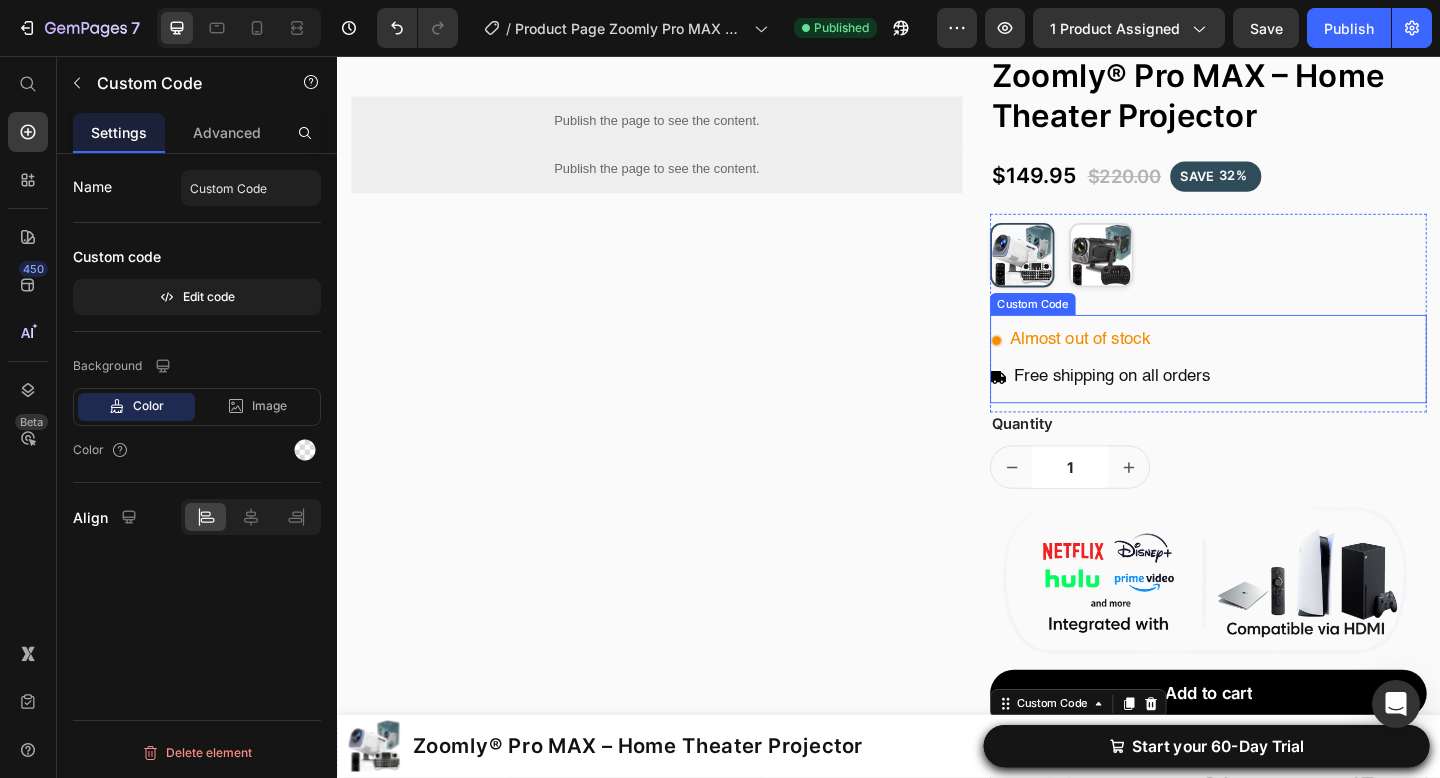 click on "Almost out of stock" at bounding box center [1145, 366] 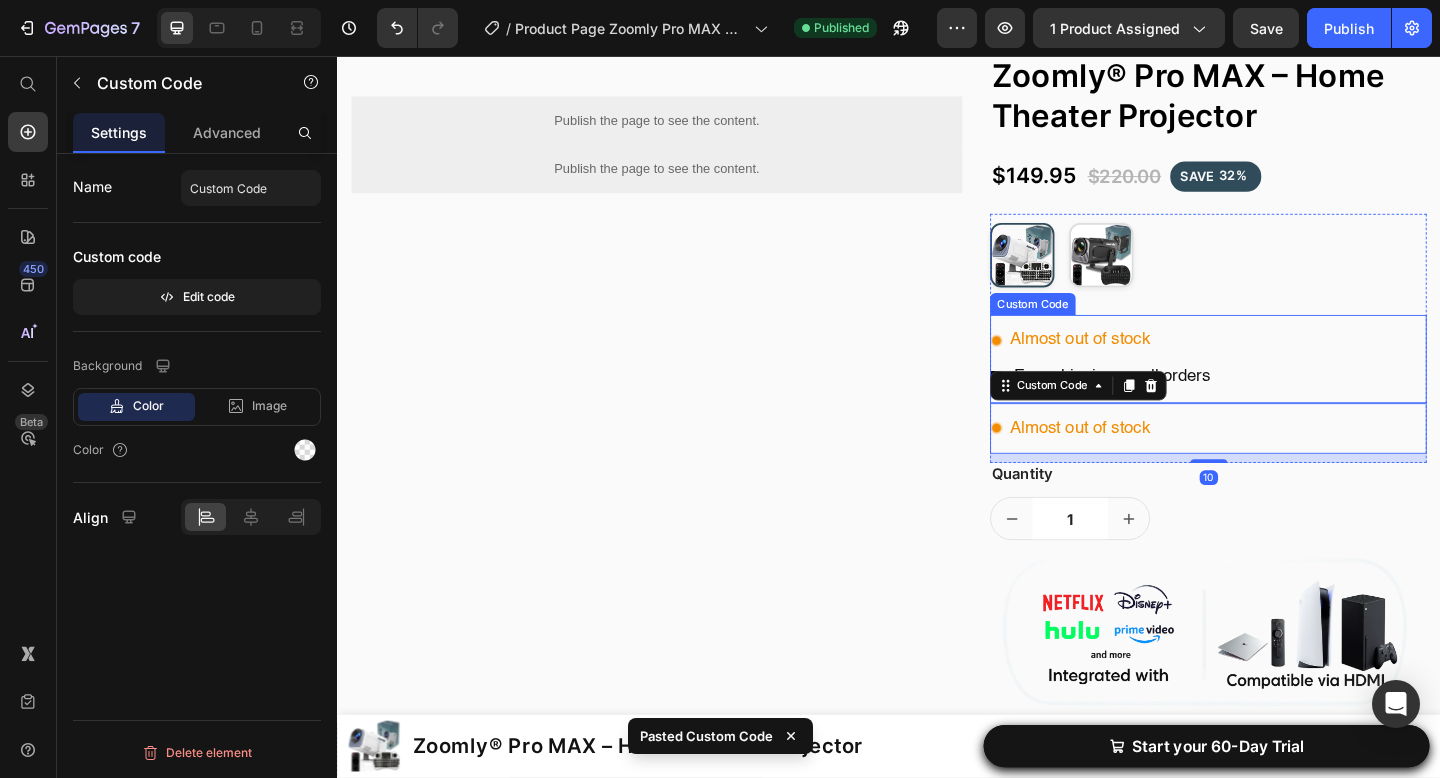 click on "Almost out of stock
Free shipping on all orders" at bounding box center [1284, 385] 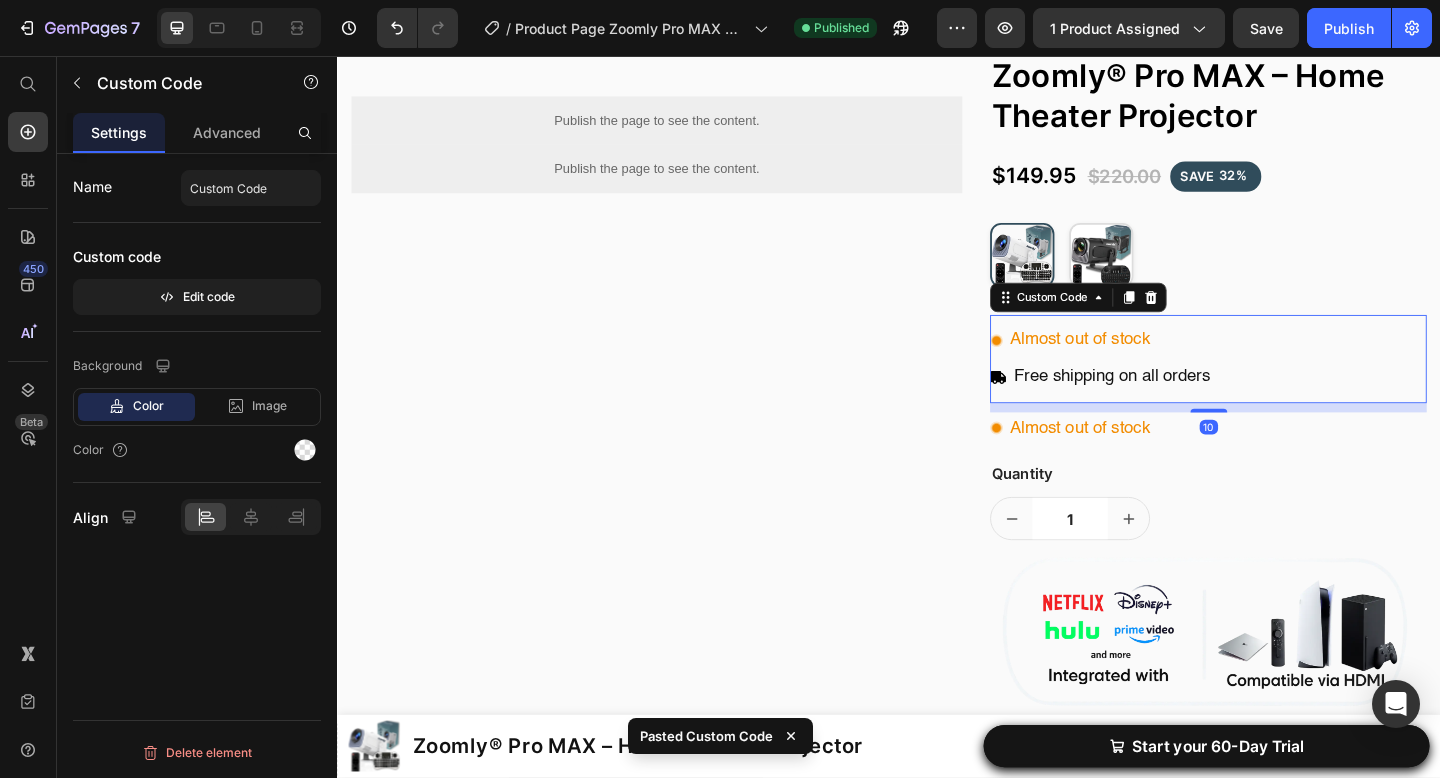 click 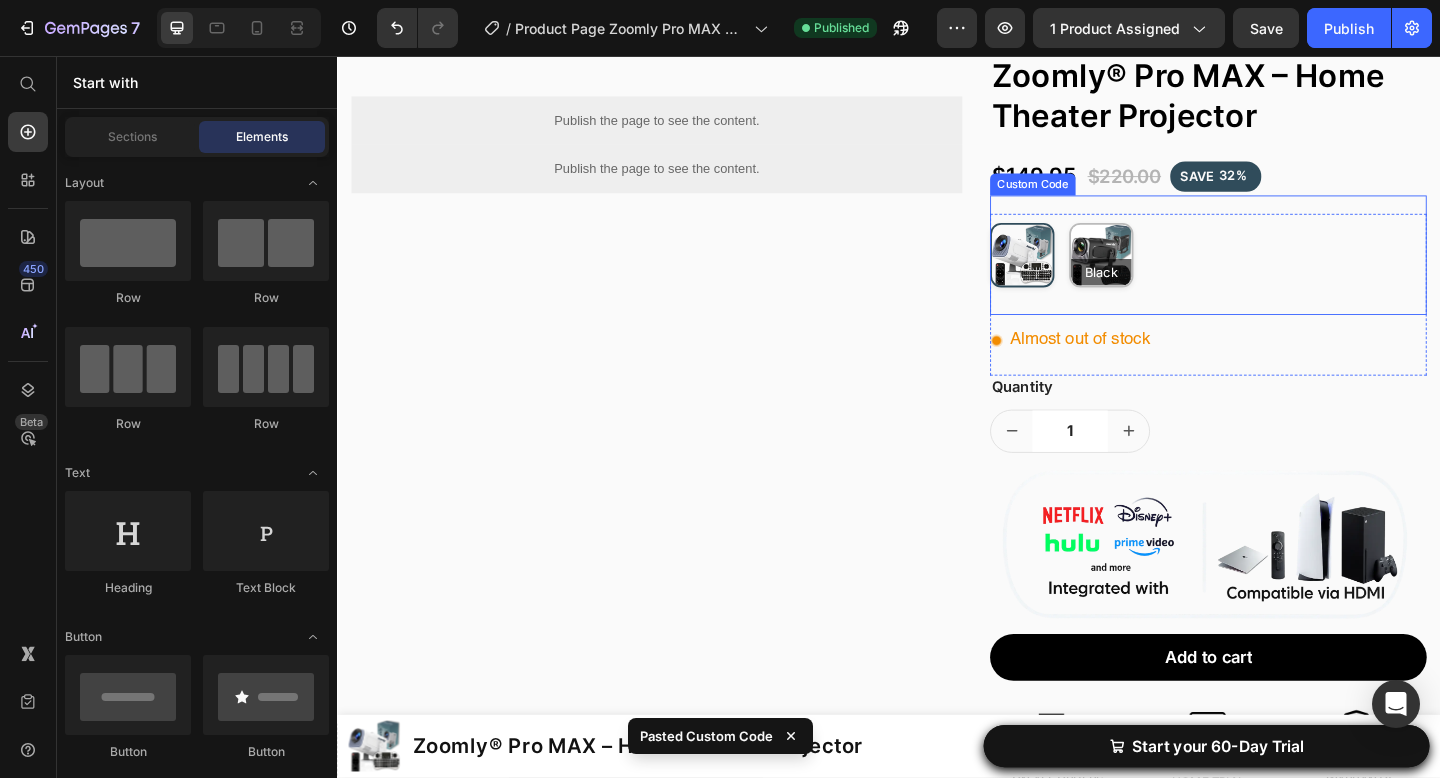 click at bounding box center (1168, 273) 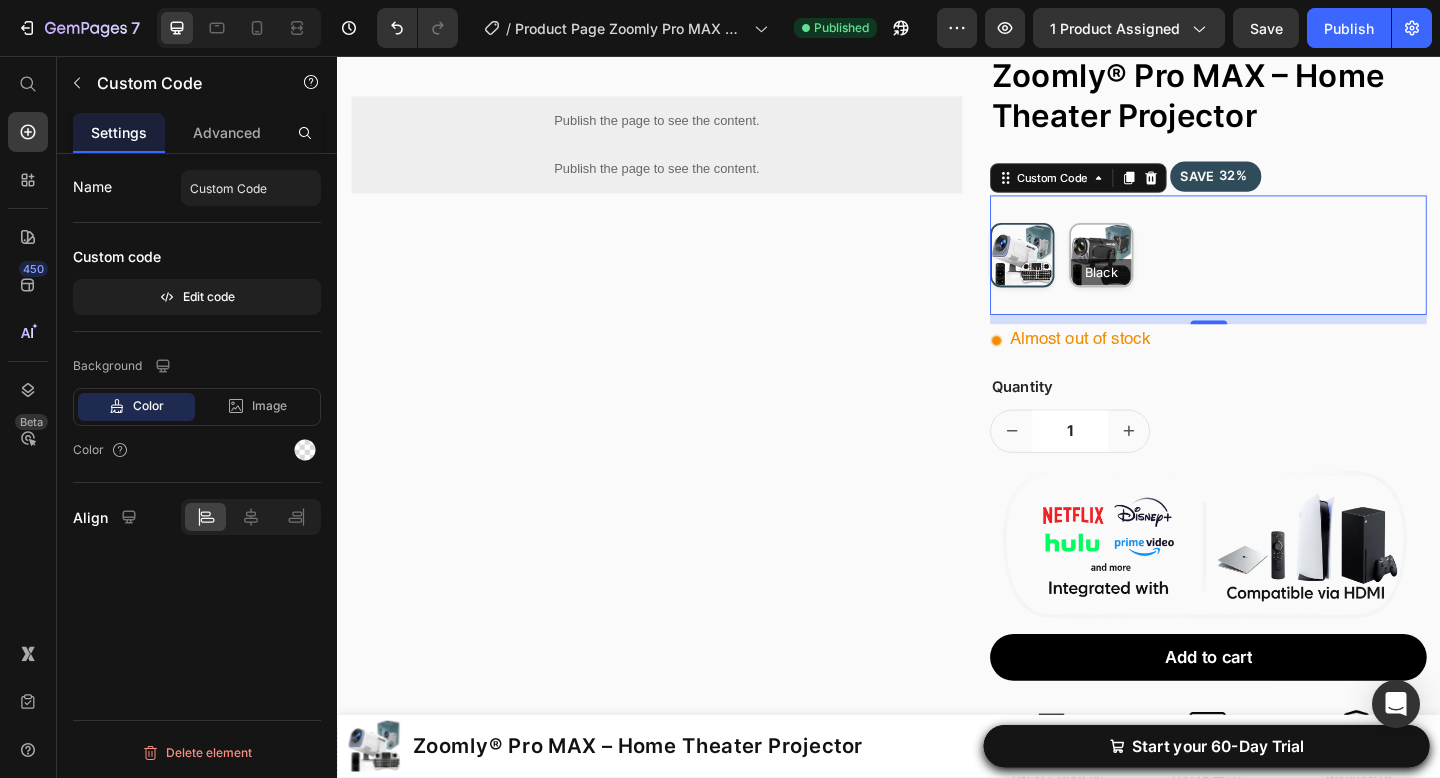 click on "Black" at bounding box center [1168, 273] 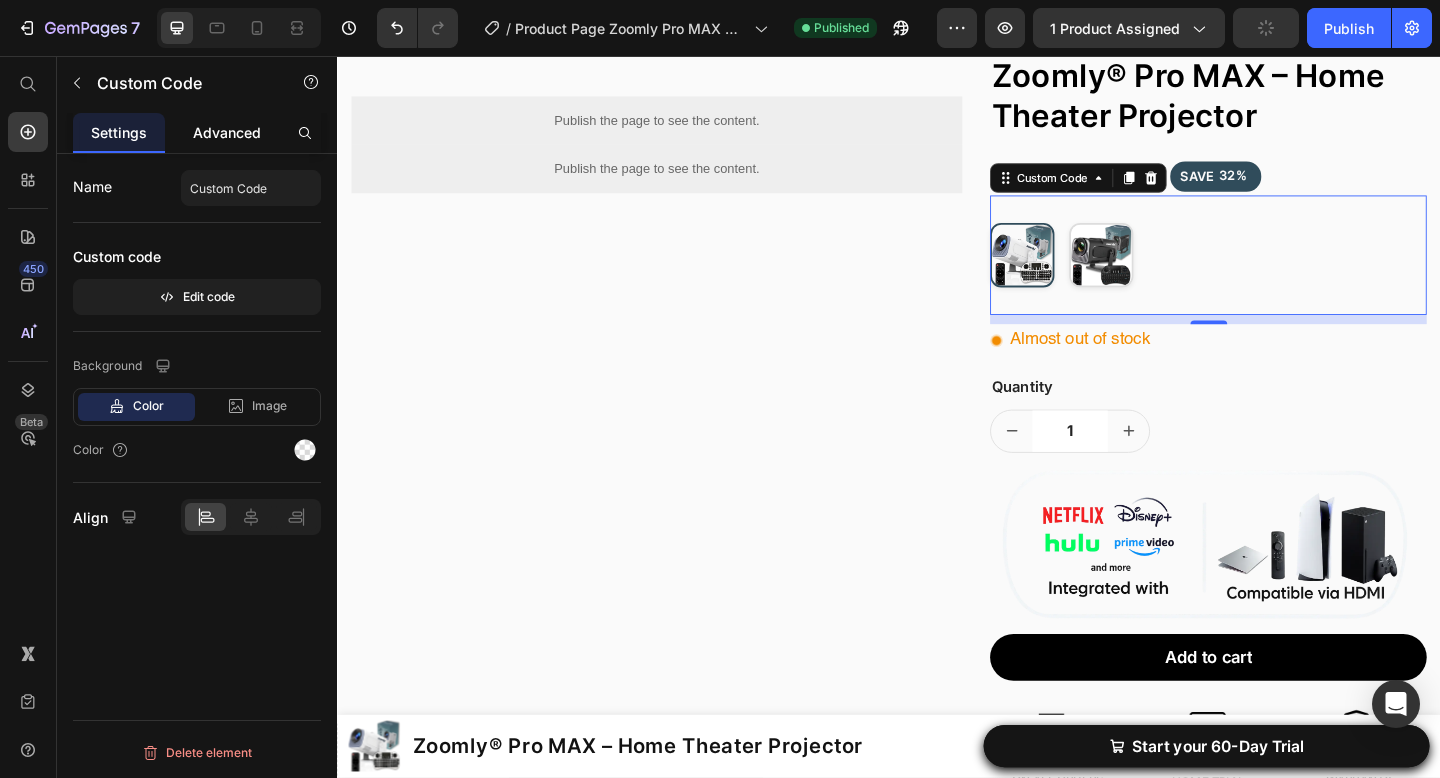 click on "Advanced" at bounding box center [227, 132] 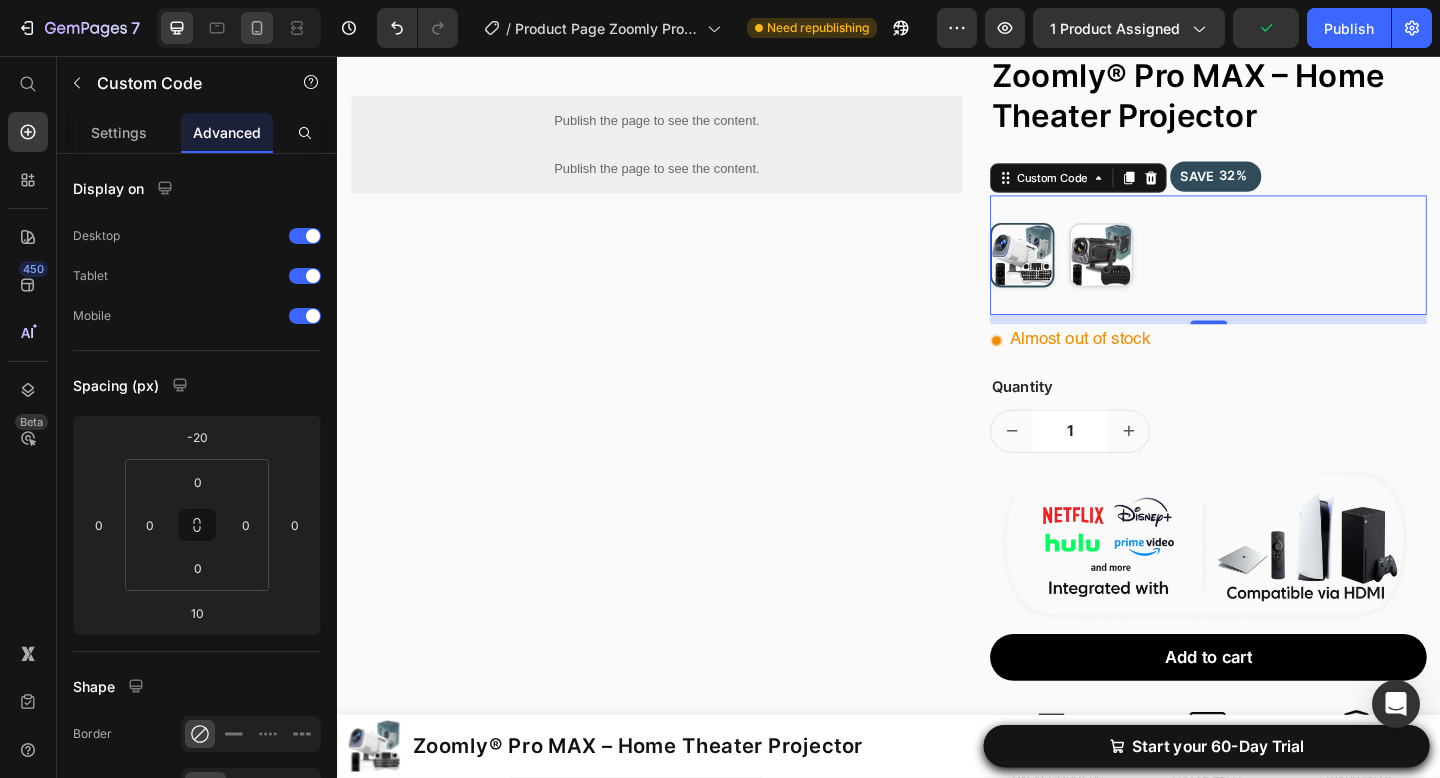 click 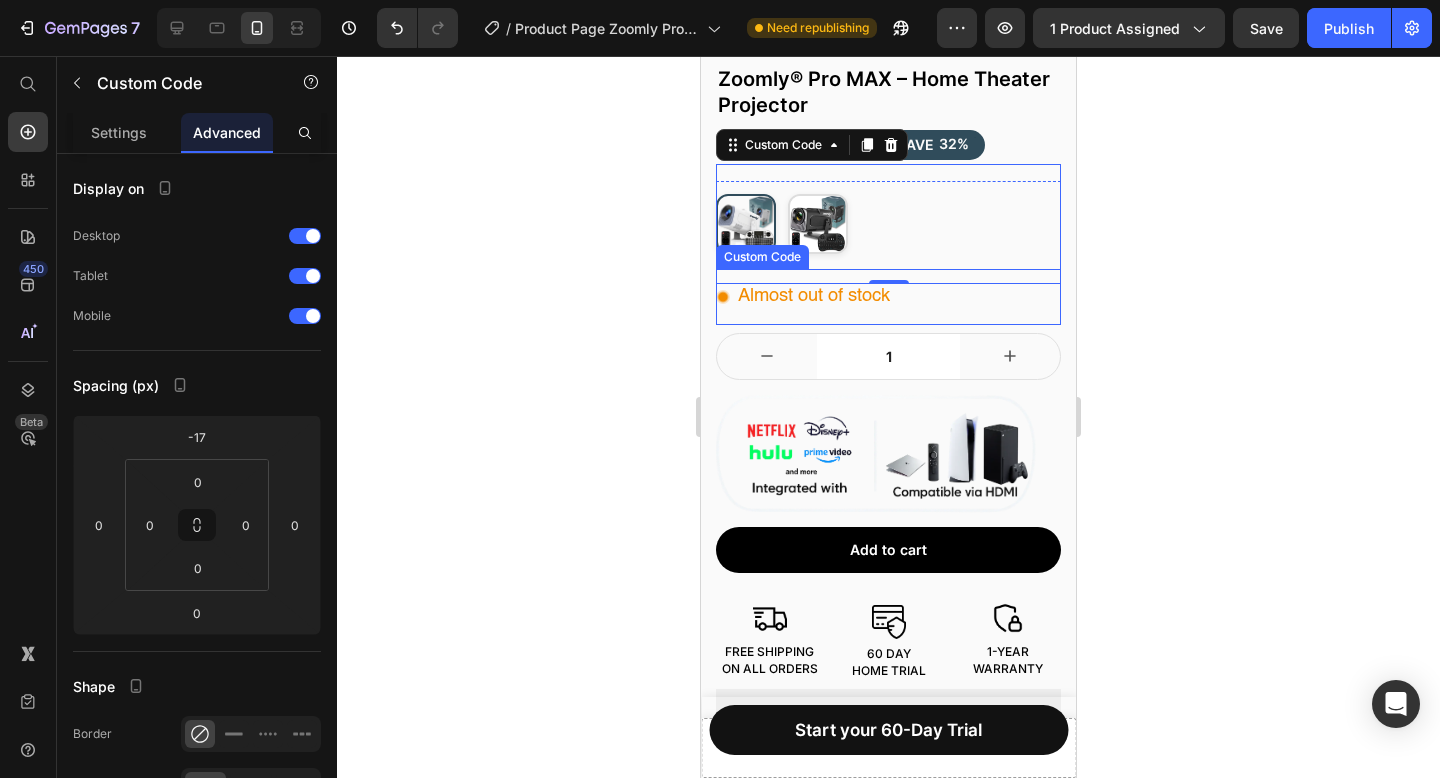 scroll, scrollTop: 279, scrollLeft: 0, axis: vertical 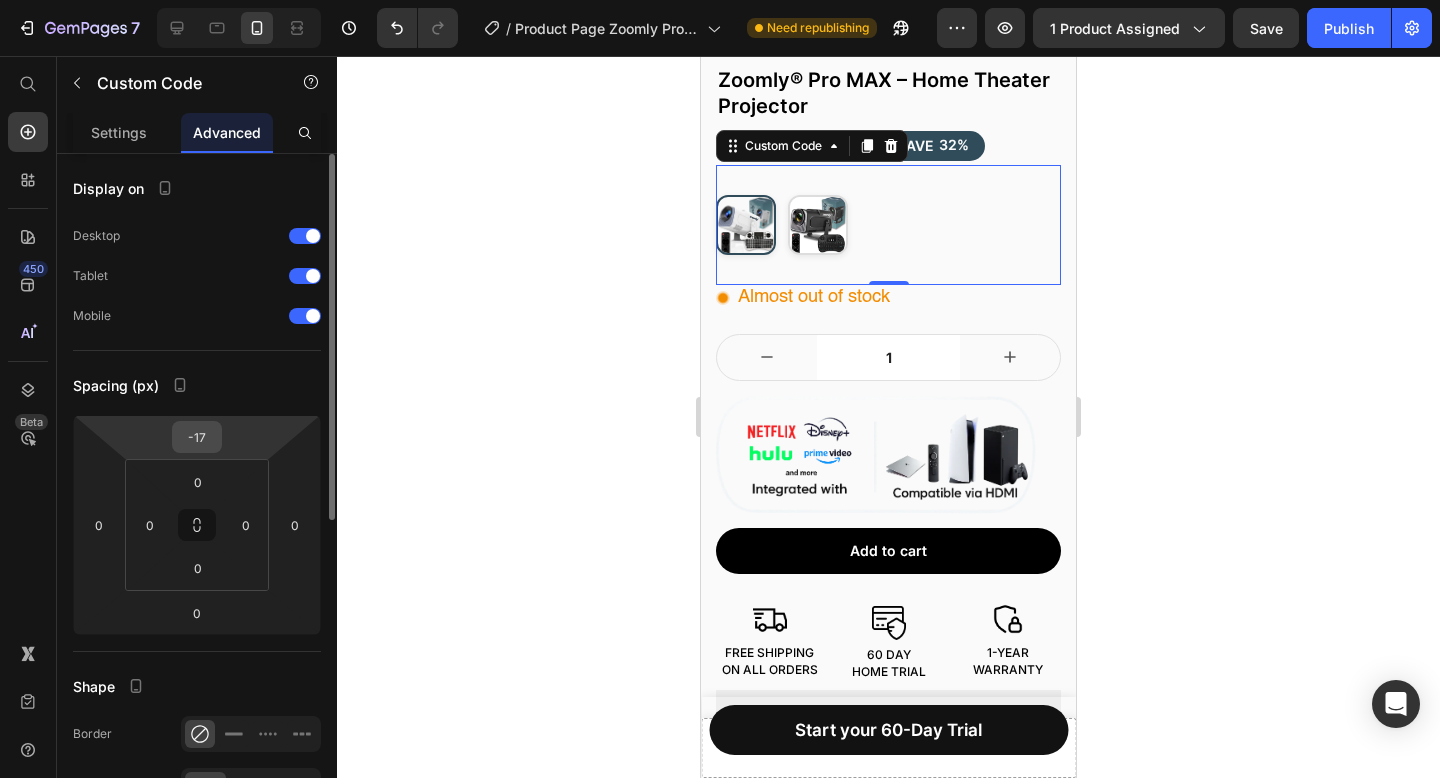 click on "-17" at bounding box center [197, 437] 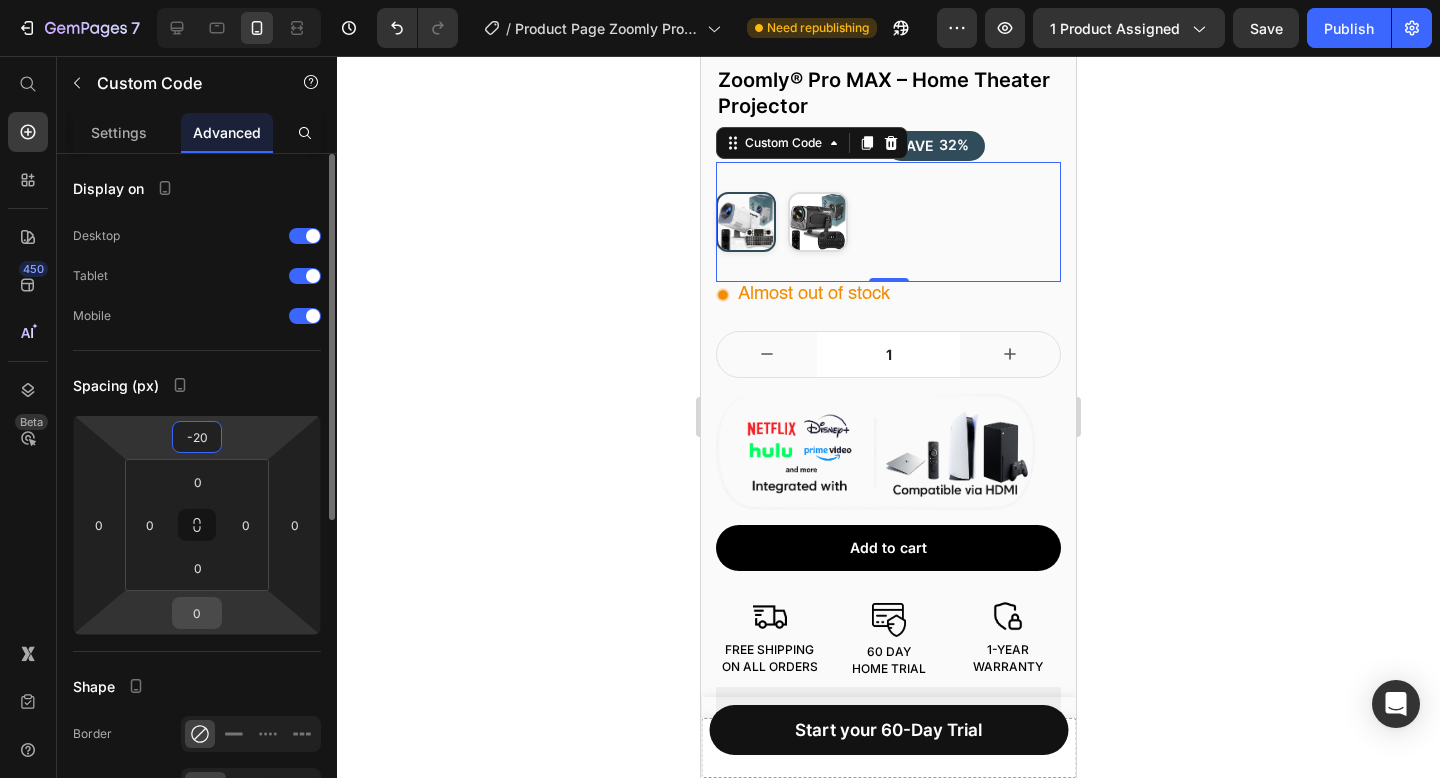 type on "-20" 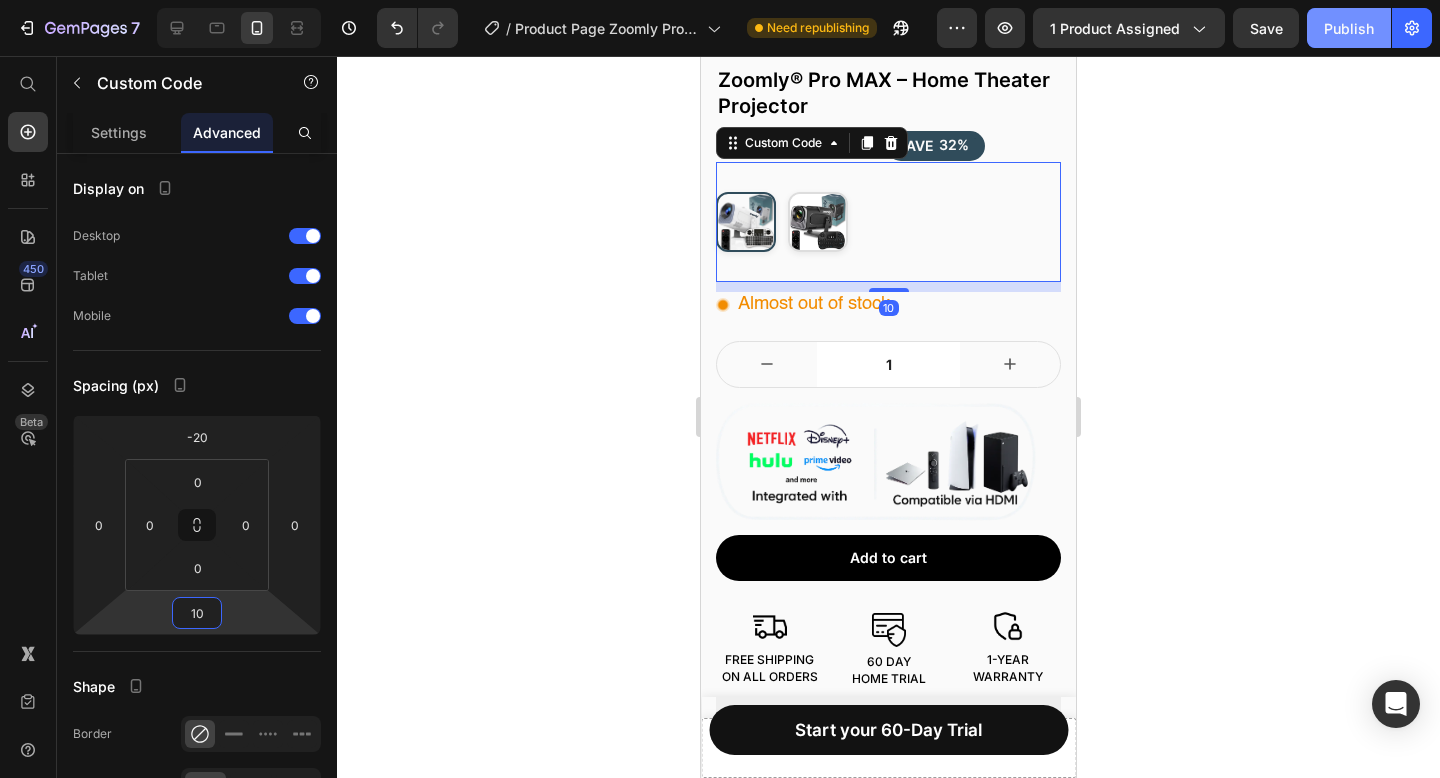 type on "10" 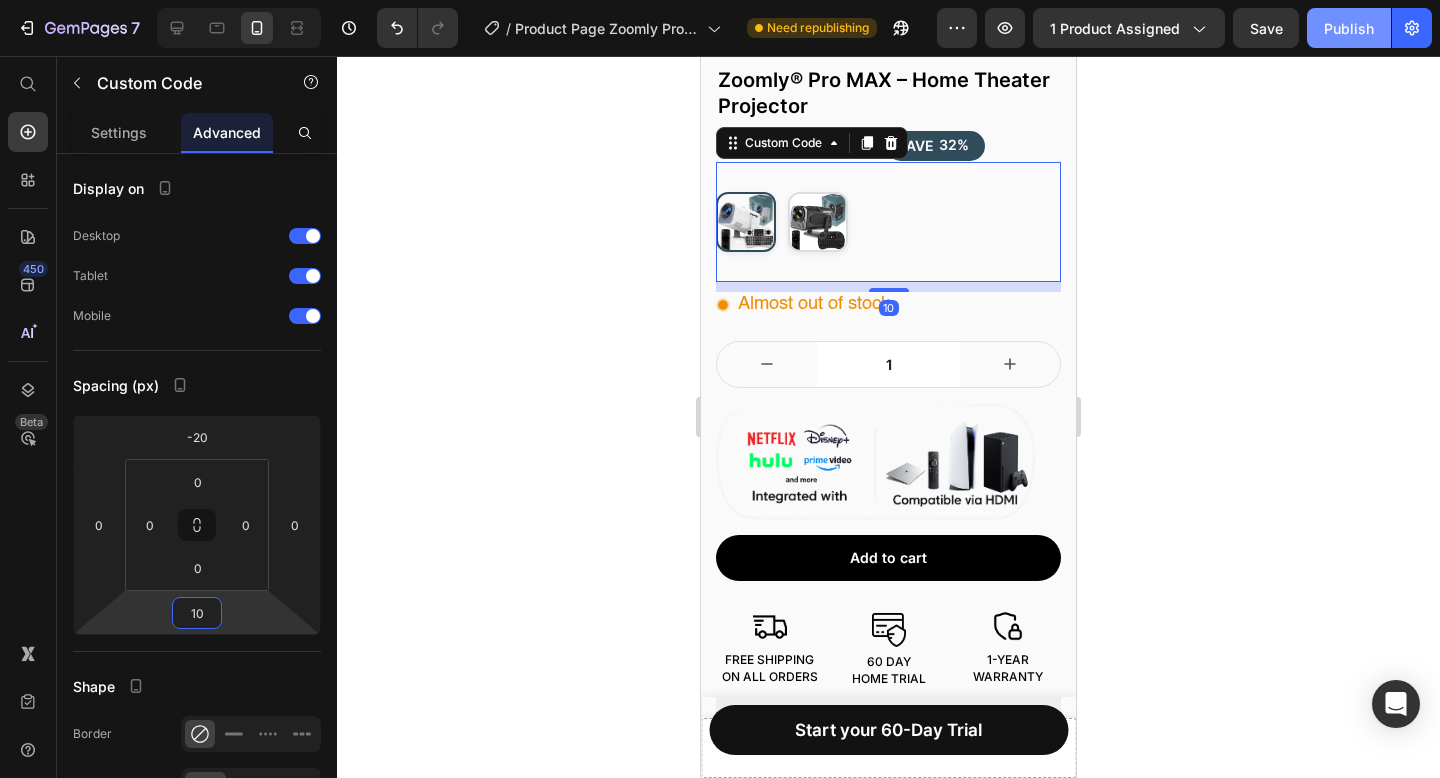 click on "Publish" at bounding box center [1349, 28] 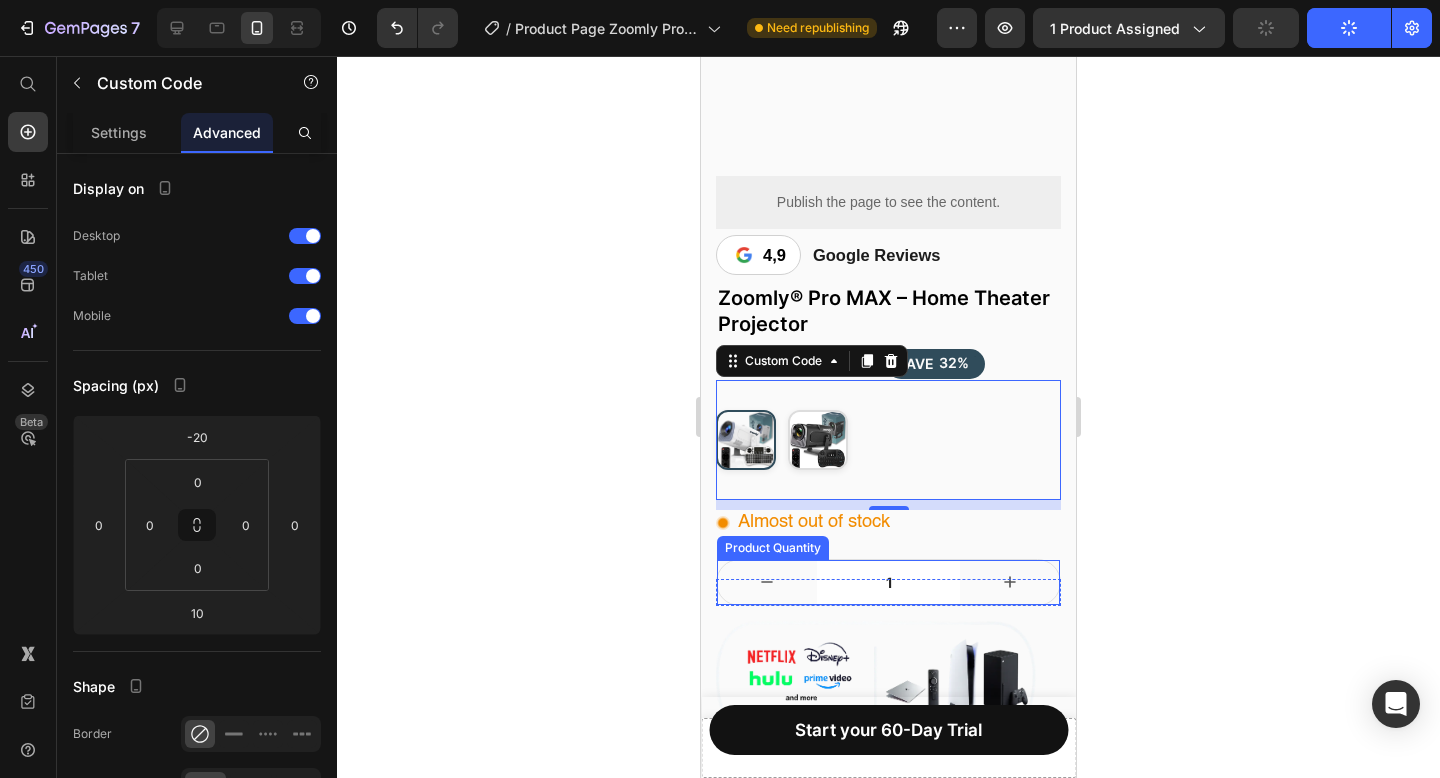scroll, scrollTop: 0, scrollLeft: 0, axis: both 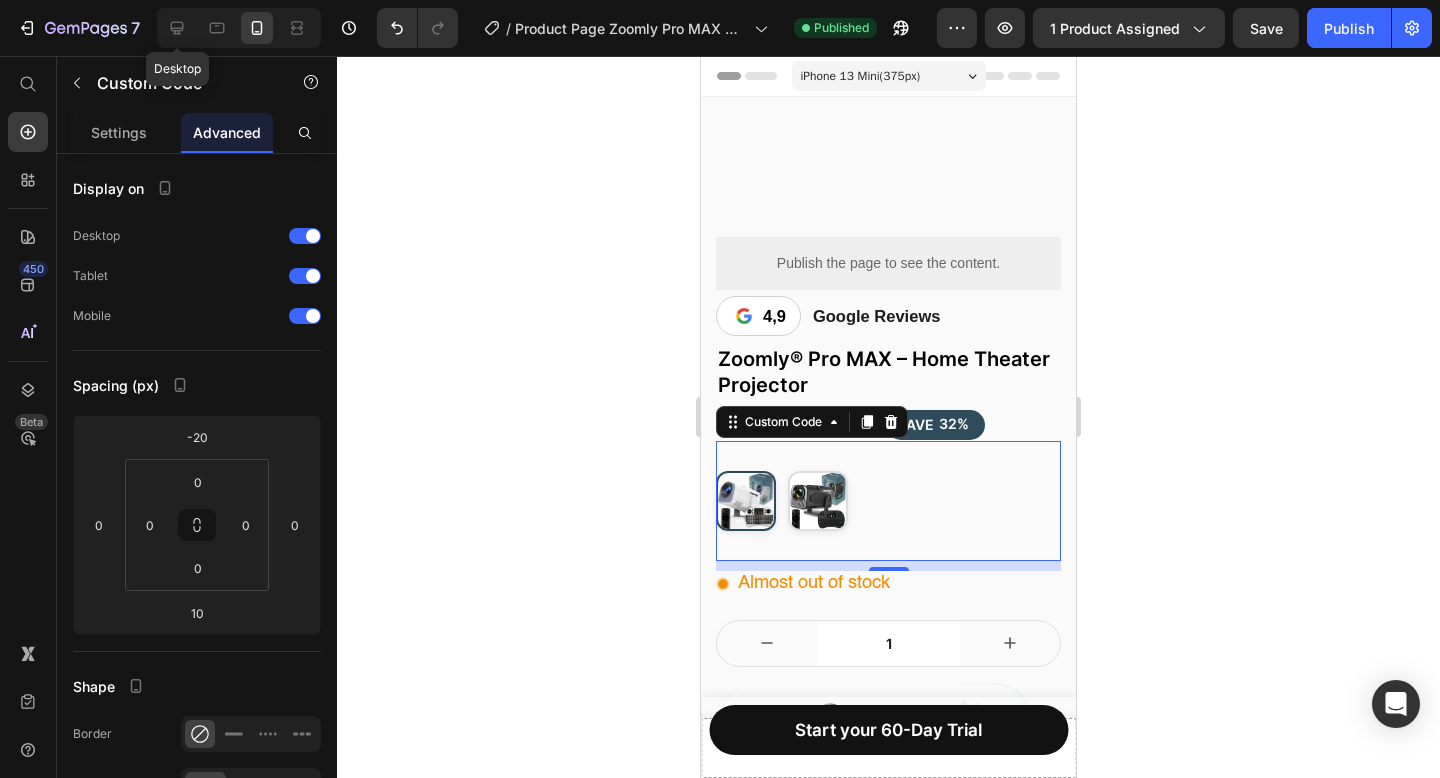 click 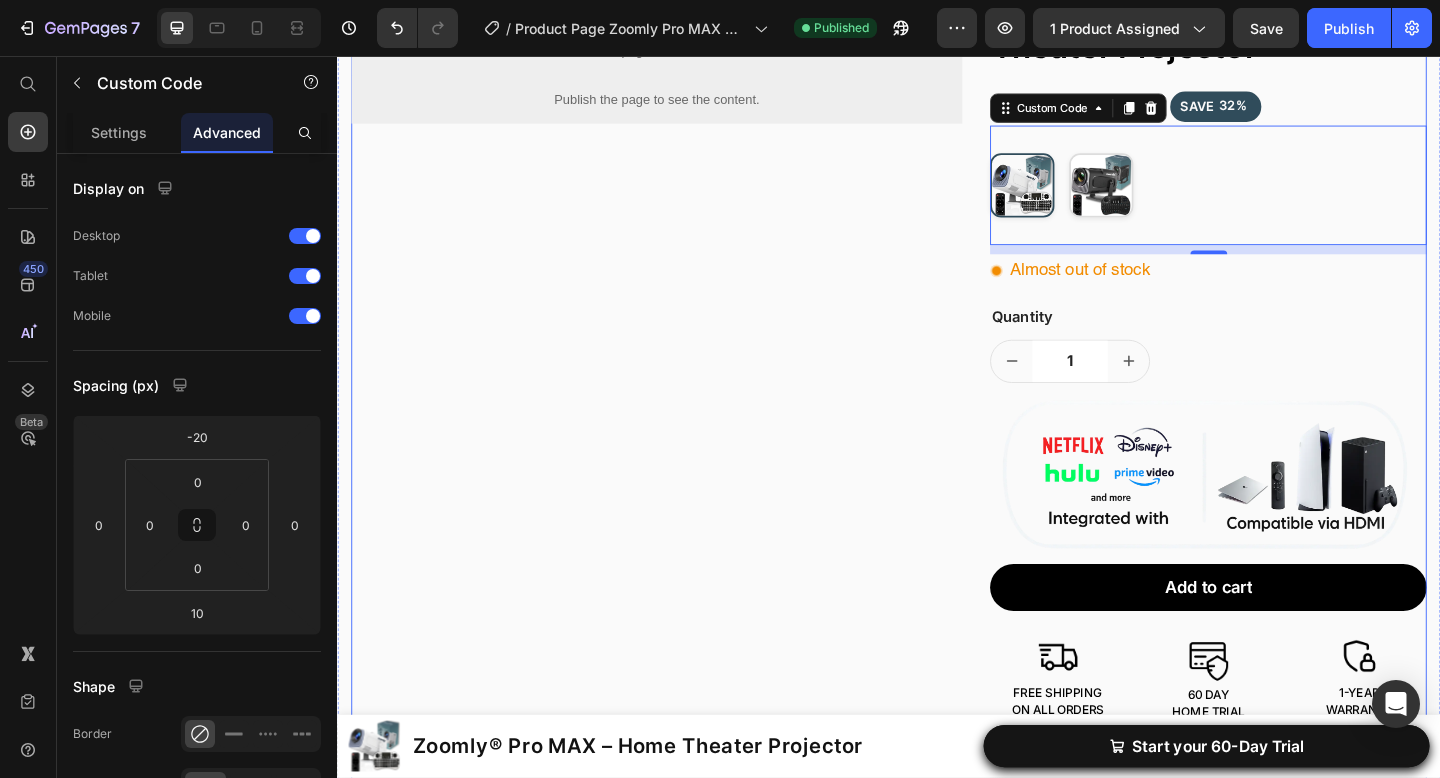 scroll, scrollTop: 349, scrollLeft: 0, axis: vertical 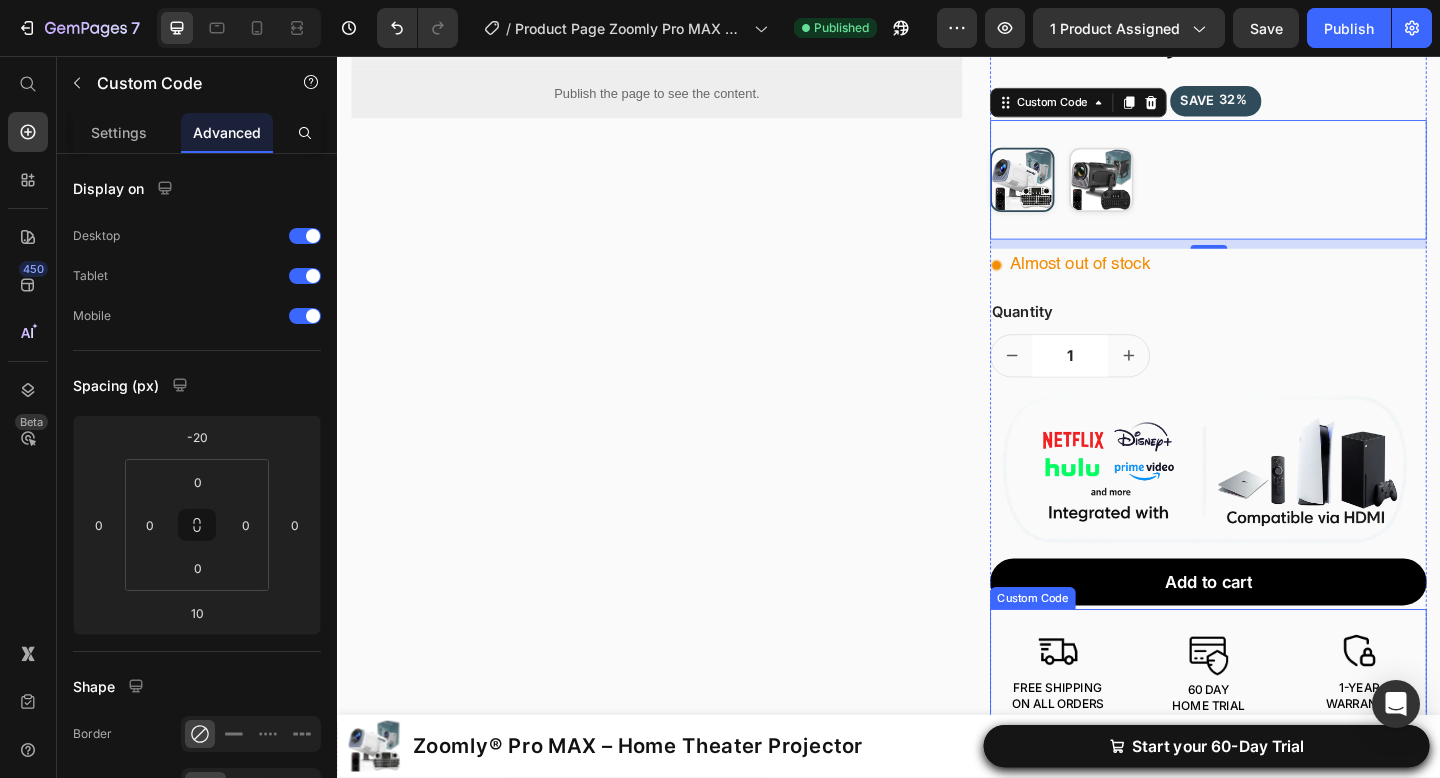 click at bounding box center (1121, 703) 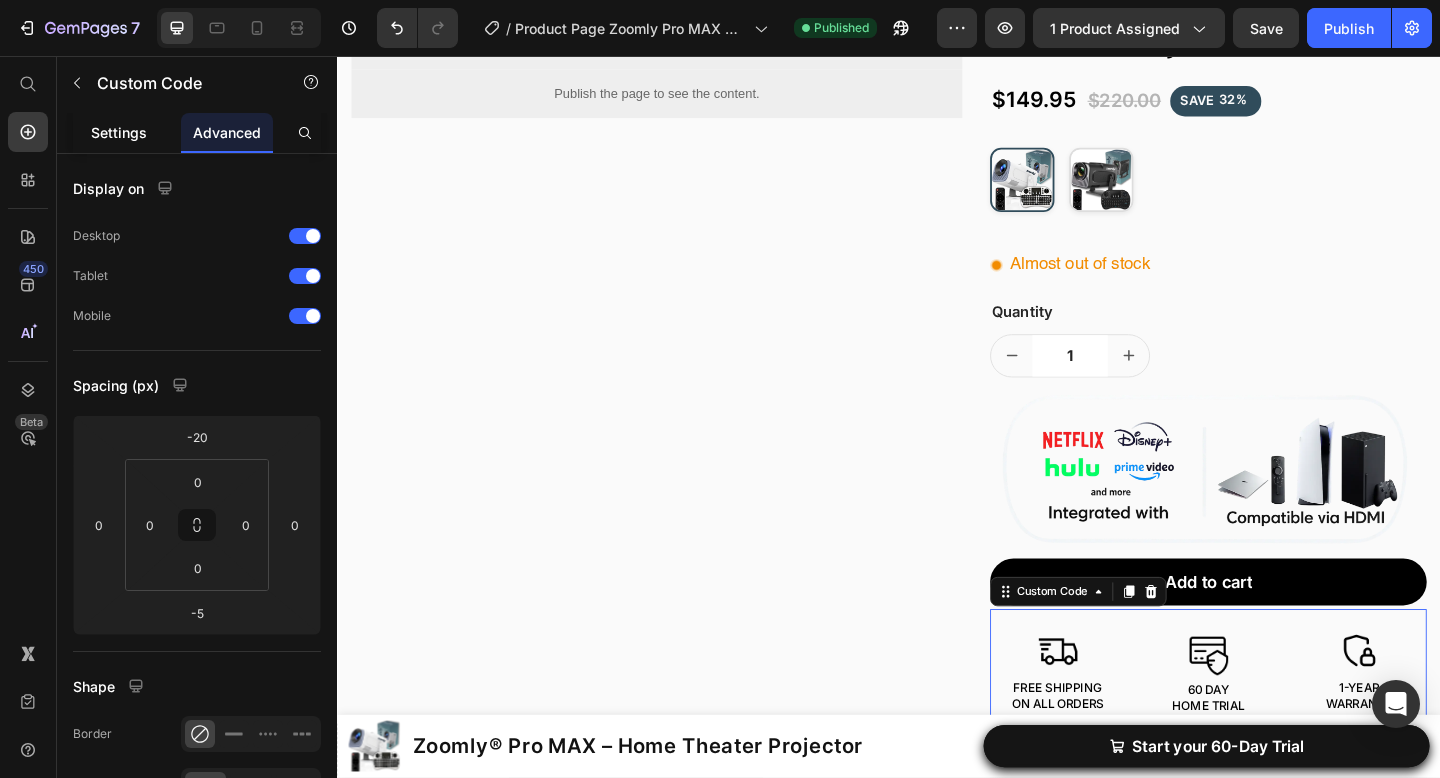 click on "Settings" at bounding box center (119, 132) 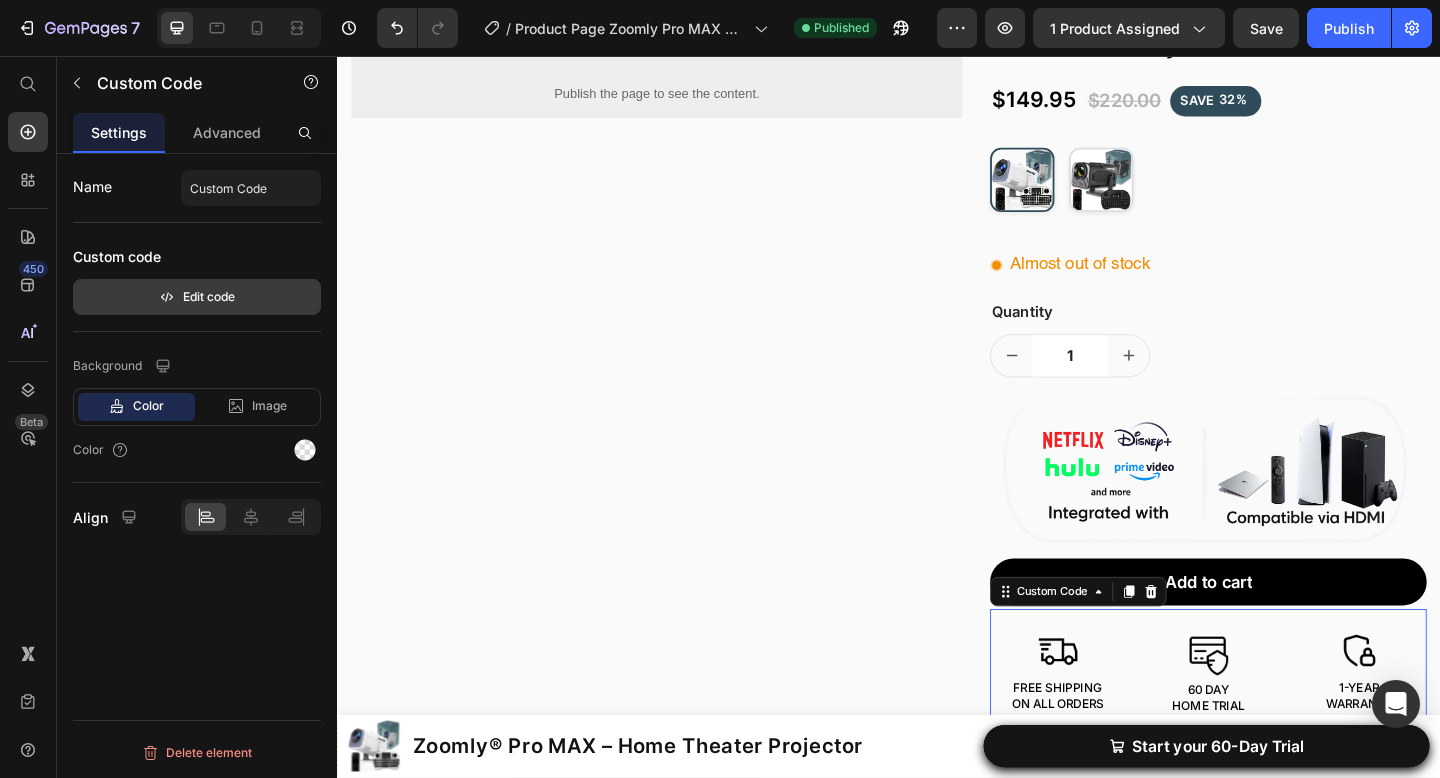 click on "Edit code" at bounding box center [197, 297] 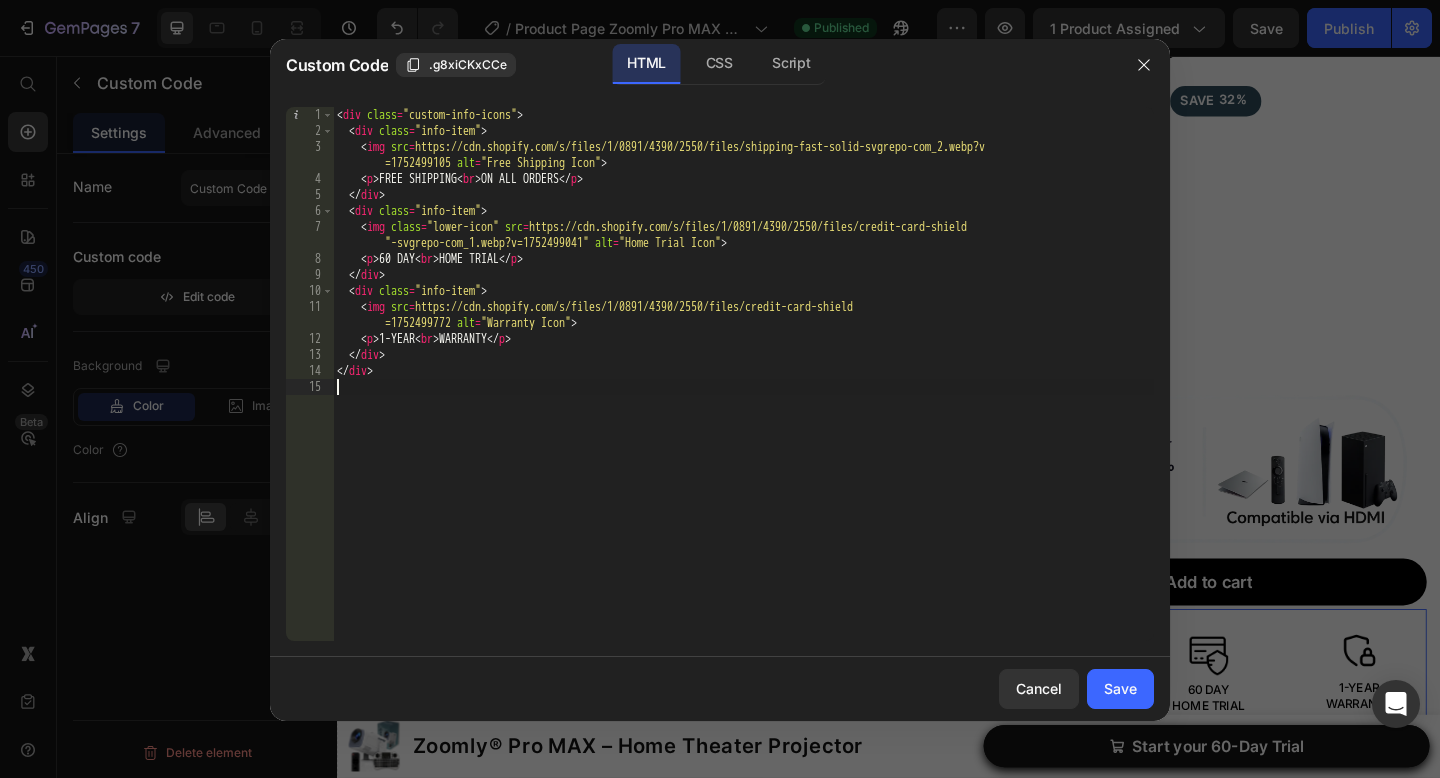drag, startPoint x: 455, startPoint y: 422, endPoint x: 487, endPoint y: -122, distance: 544.94037 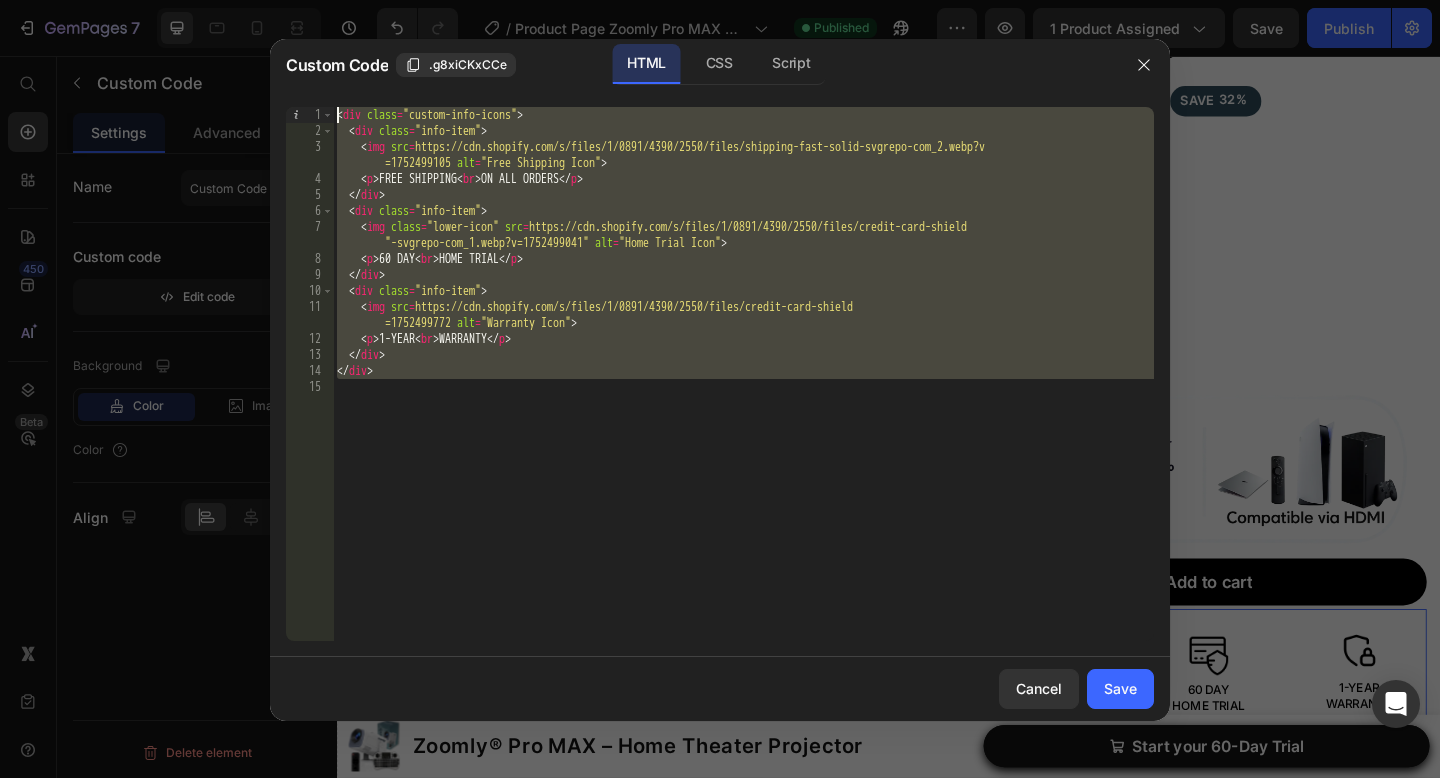 paste 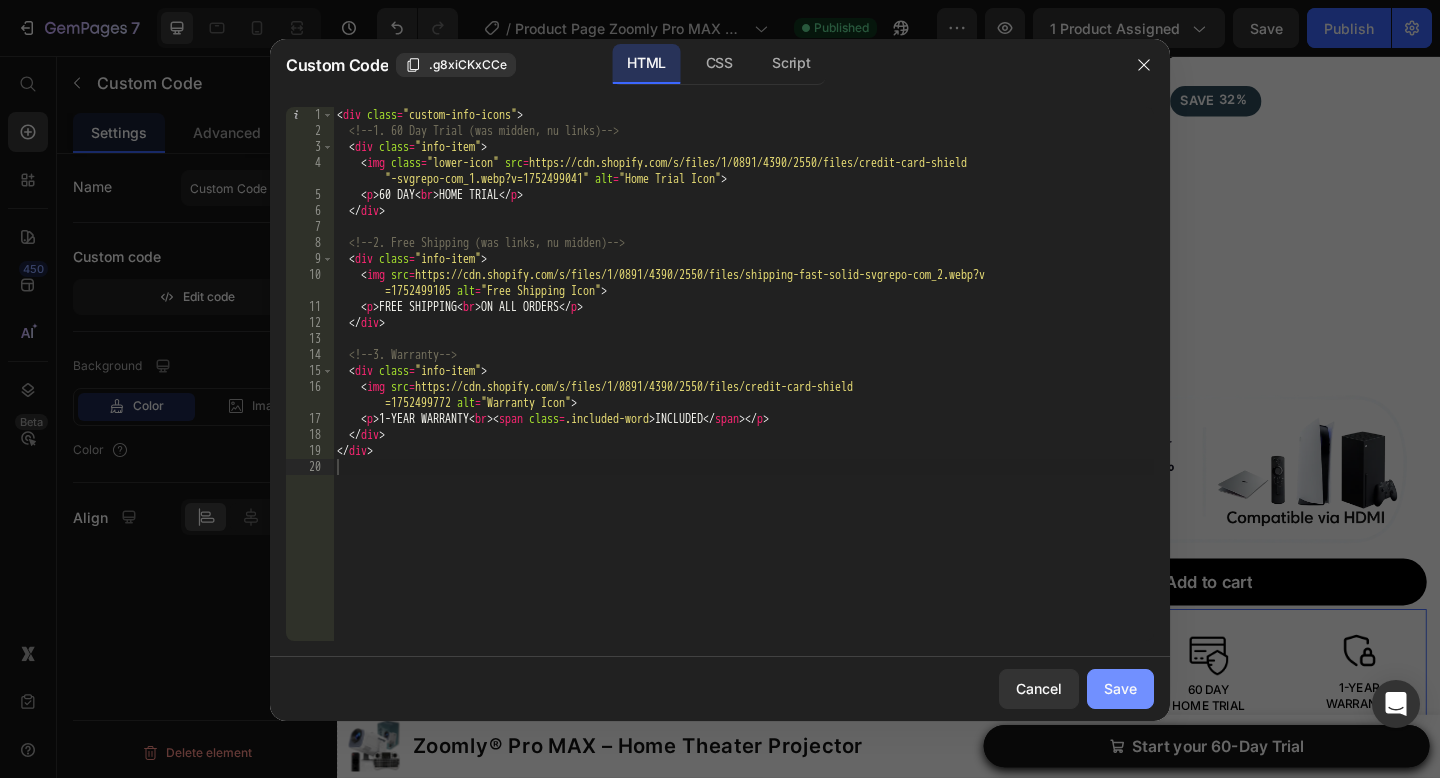 click on "Save" at bounding box center (1120, 688) 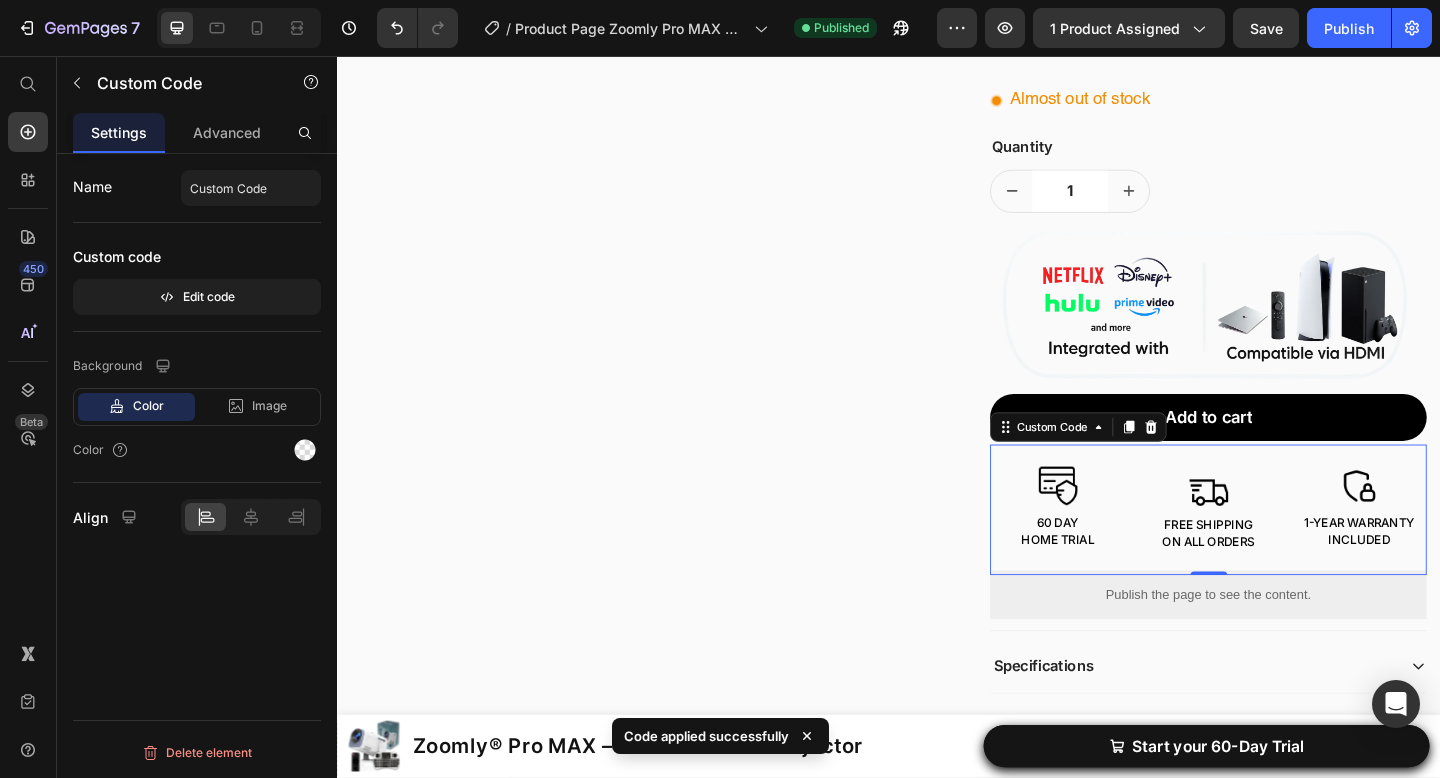 scroll, scrollTop: 535, scrollLeft: 0, axis: vertical 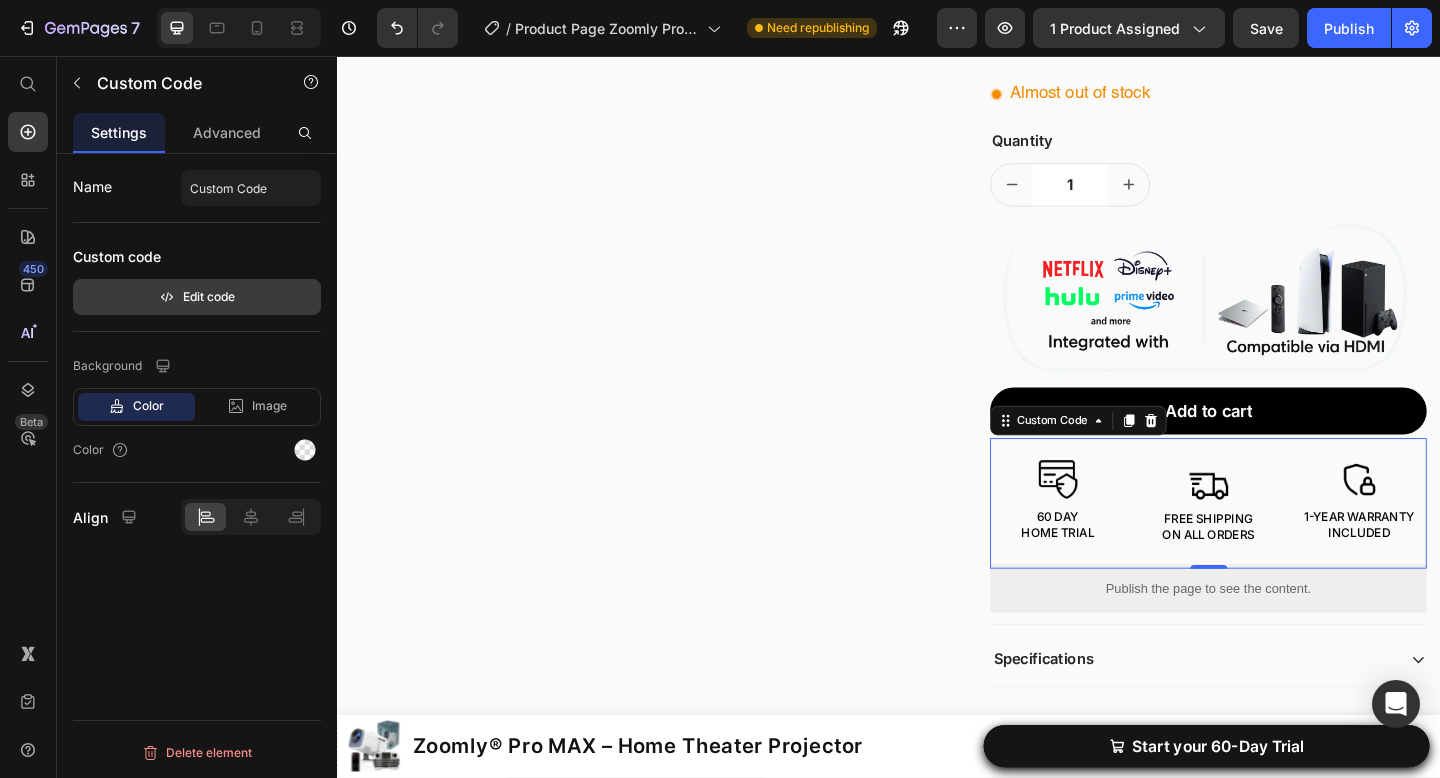 click on "Edit code" at bounding box center (197, 297) 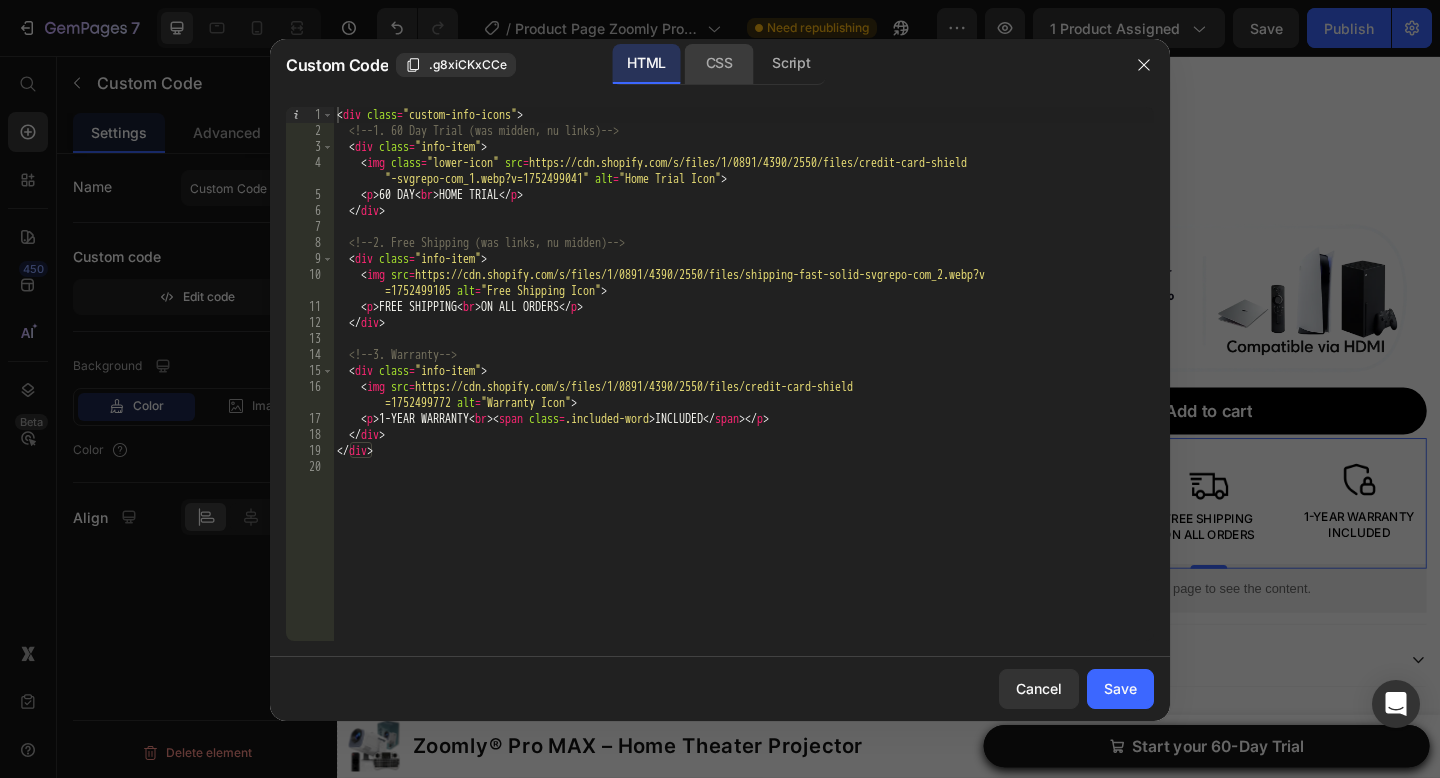 click on "CSS" 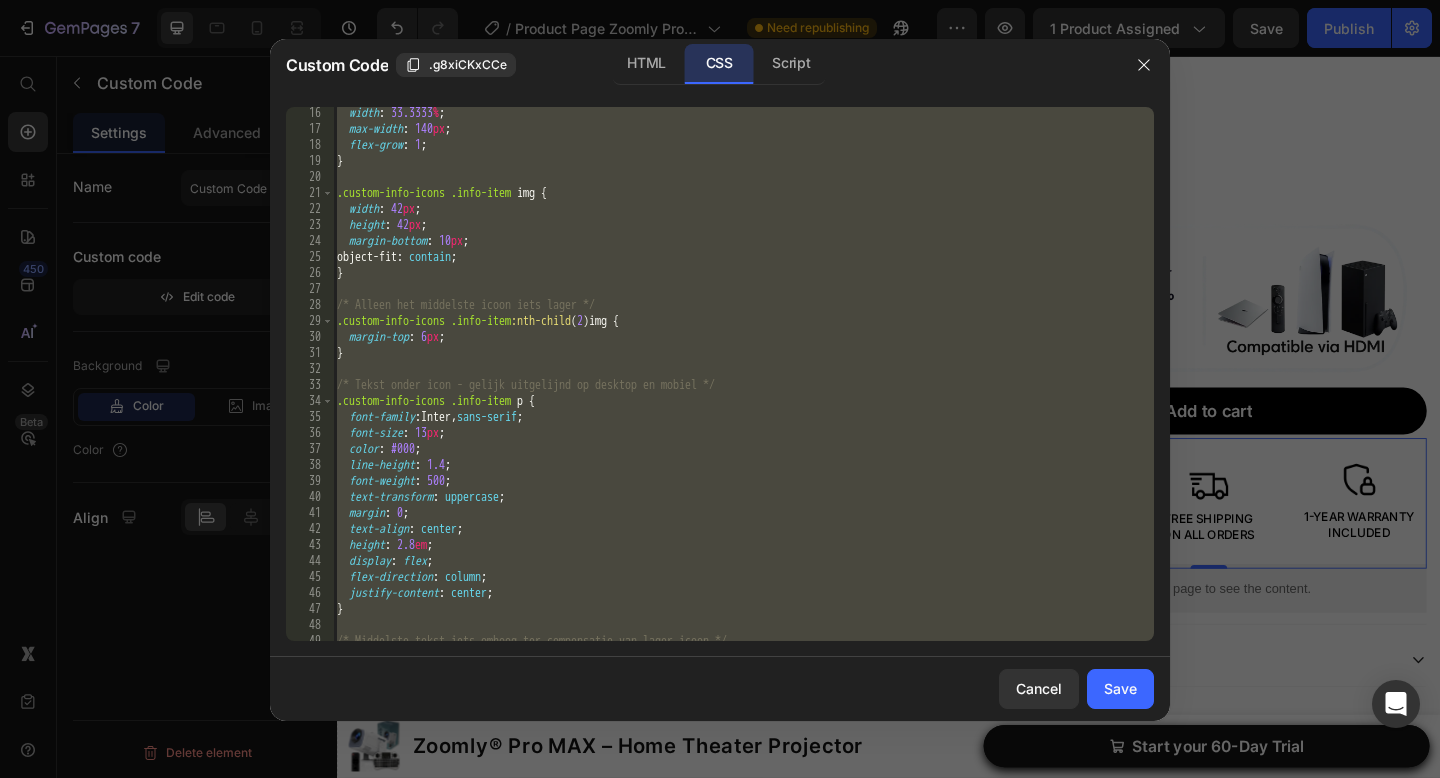 scroll, scrollTop: 874, scrollLeft: 0, axis: vertical 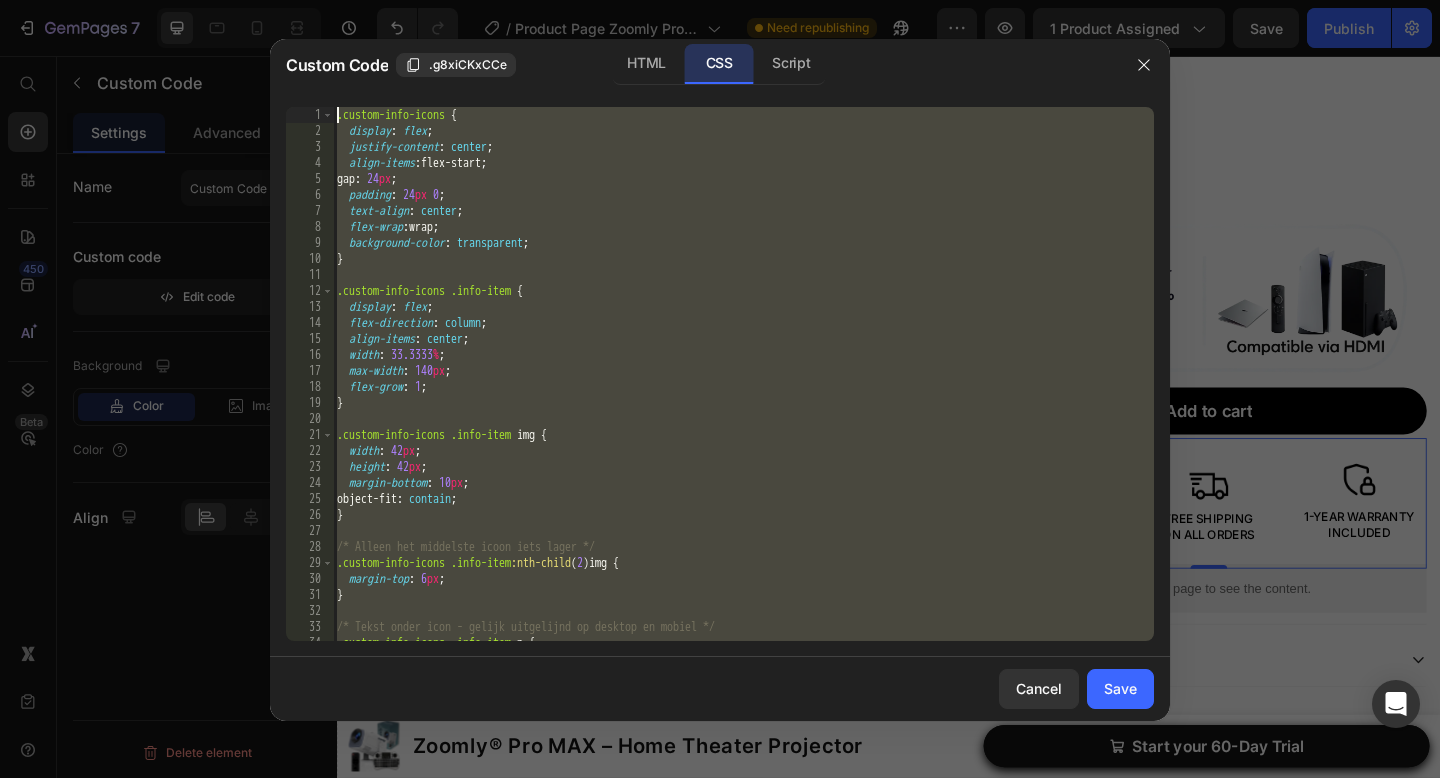 drag, startPoint x: 514, startPoint y: 211, endPoint x: 595, endPoint y: -122, distance: 342.70978 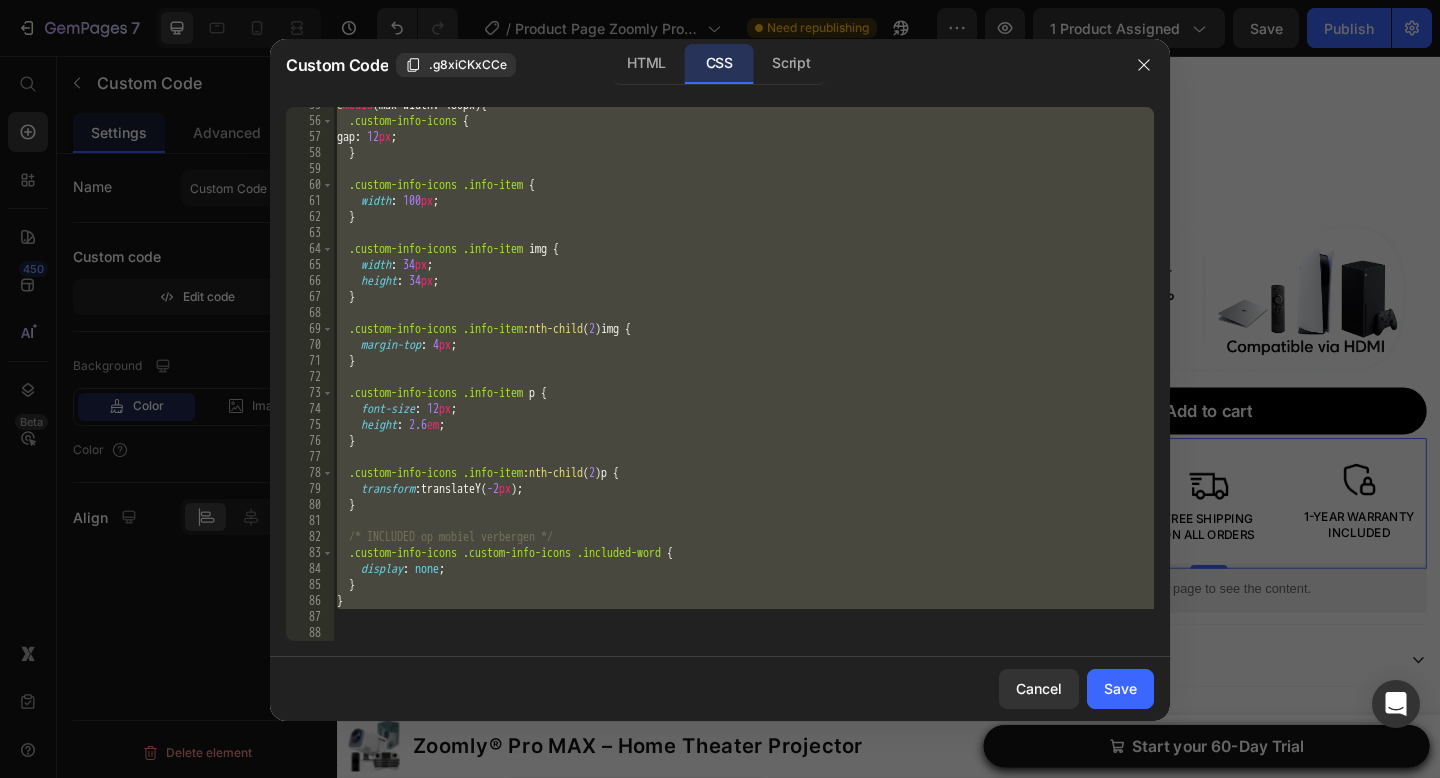 scroll, scrollTop: 874, scrollLeft: 0, axis: vertical 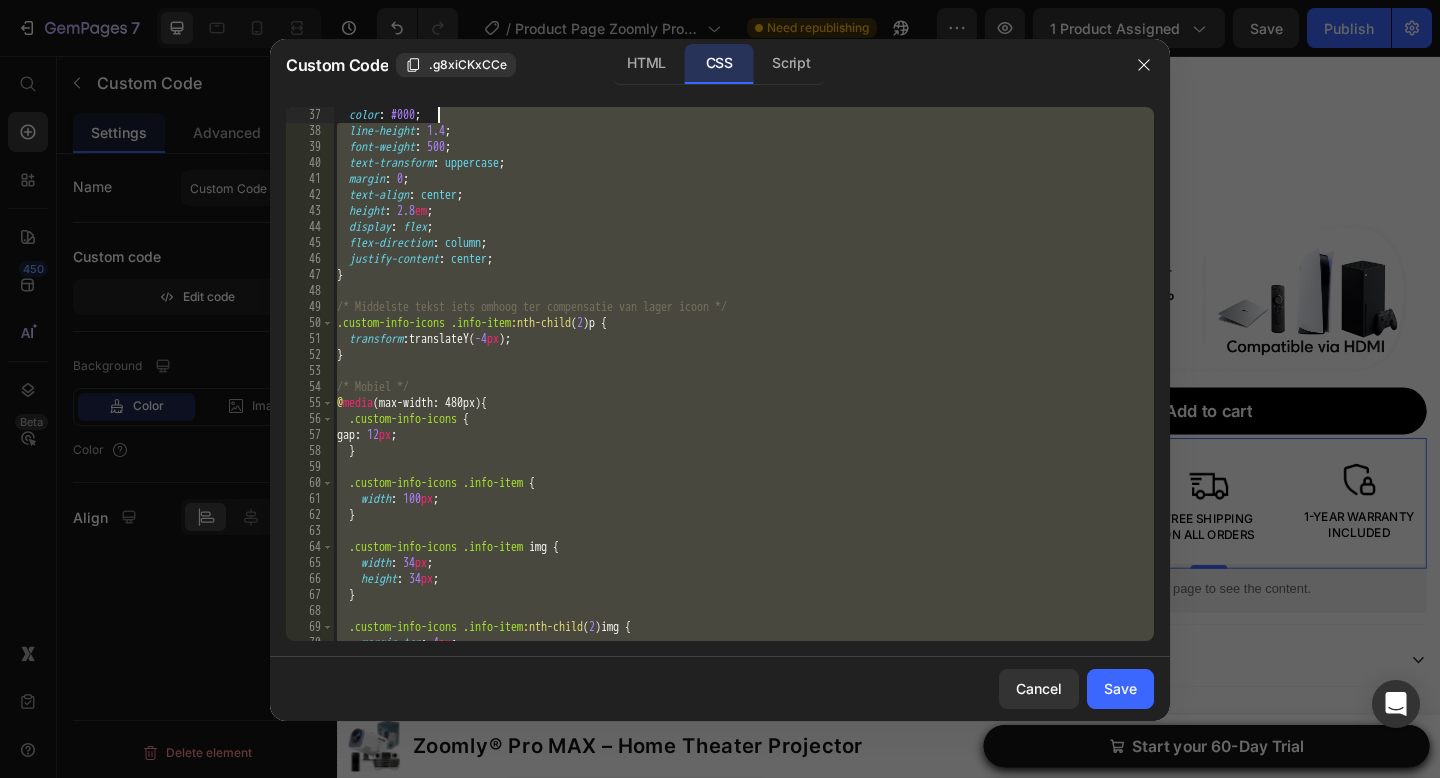 drag, startPoint x: 411, startPoint y: 618, endPoint x: 565, endPoint y: -54, distance: 689.42004 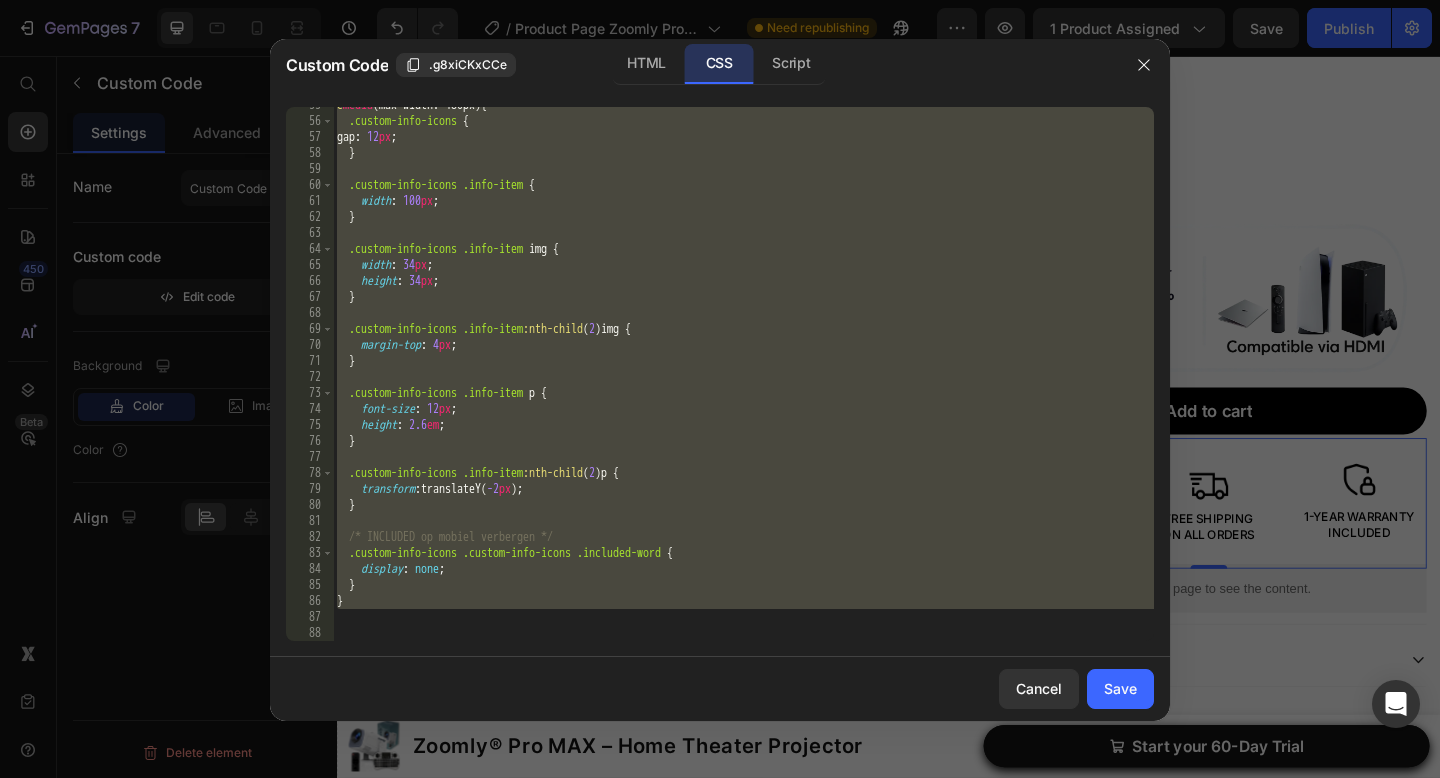 scroll, scrollTop: 874, scrollLeft: 0, axis: vertical 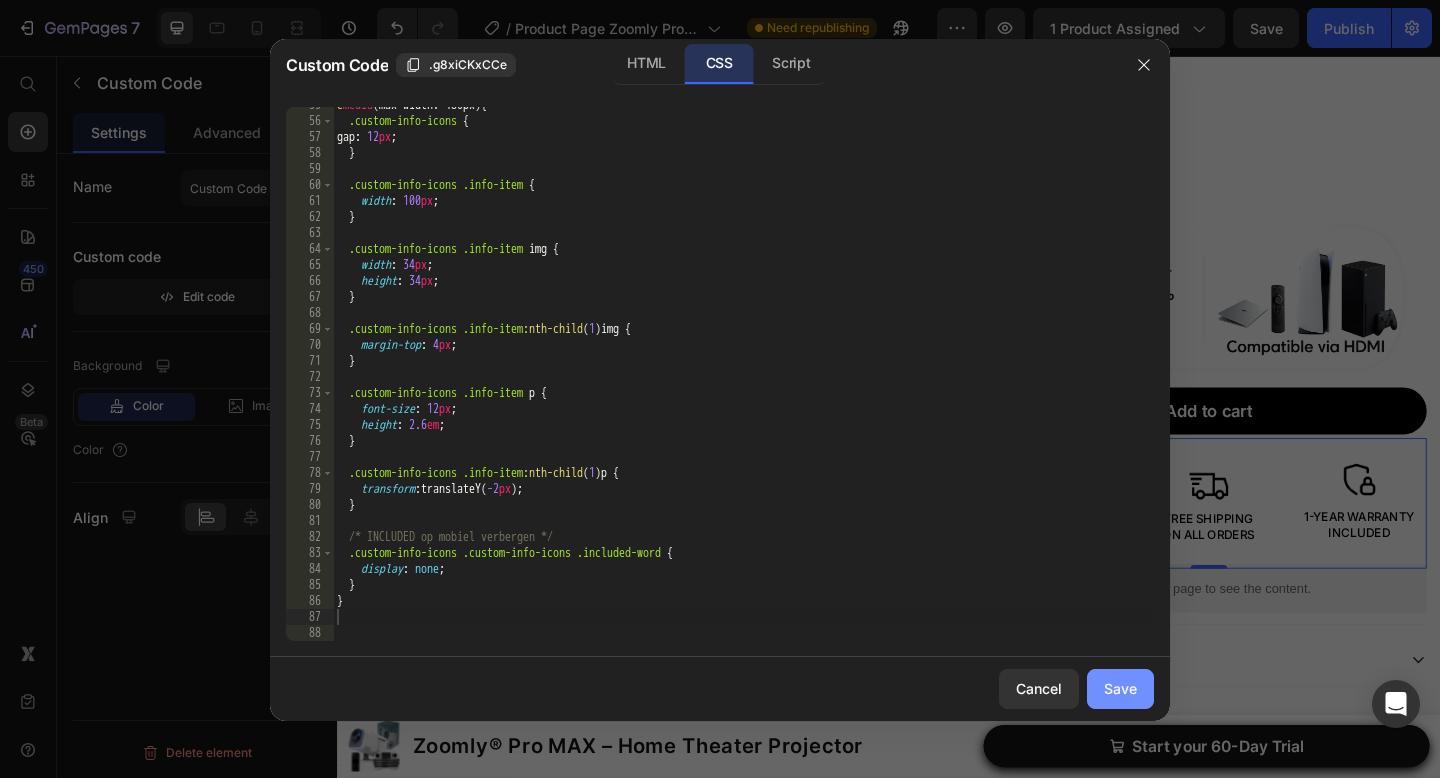click on "Save" at bounding box center (1120, 688) 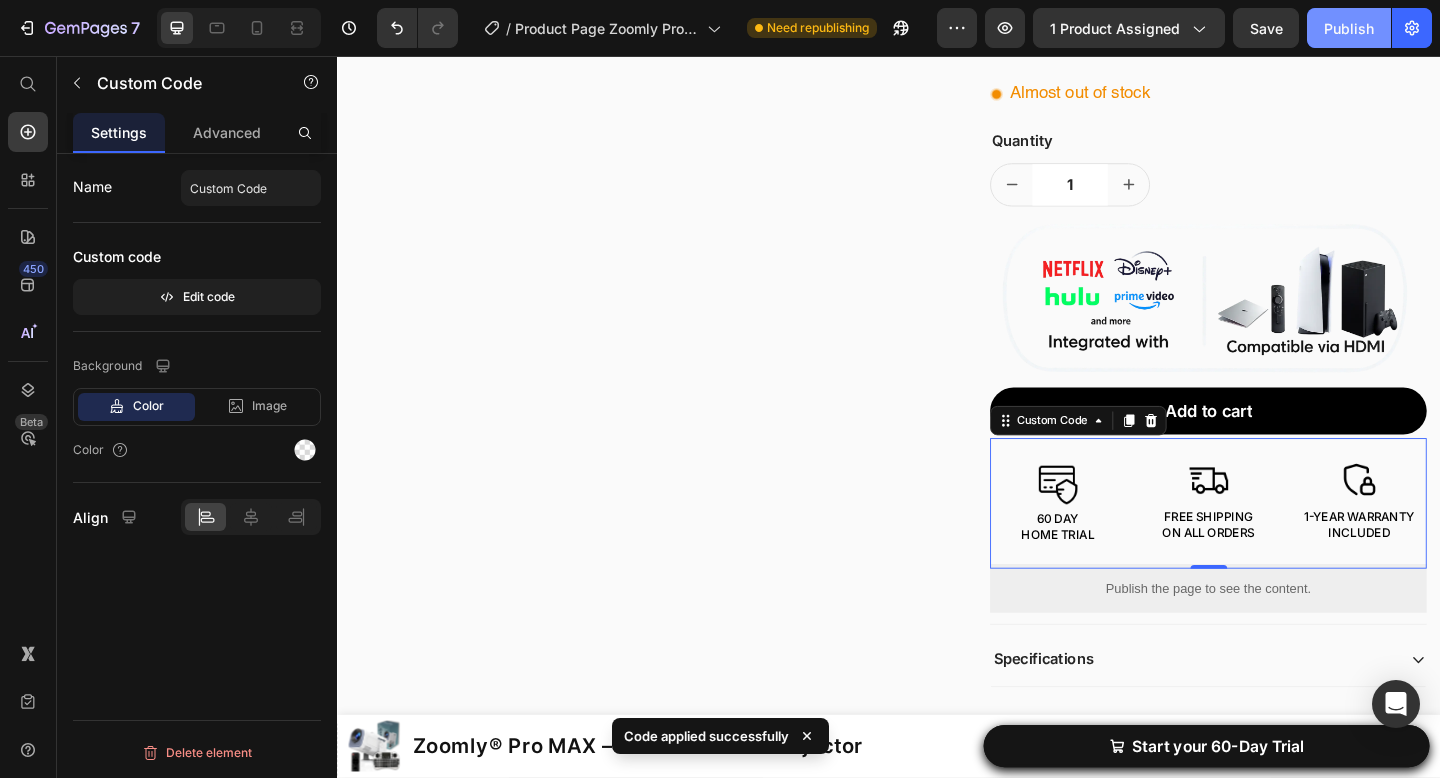 click on "Publish" at bounding box center (1349, 28) 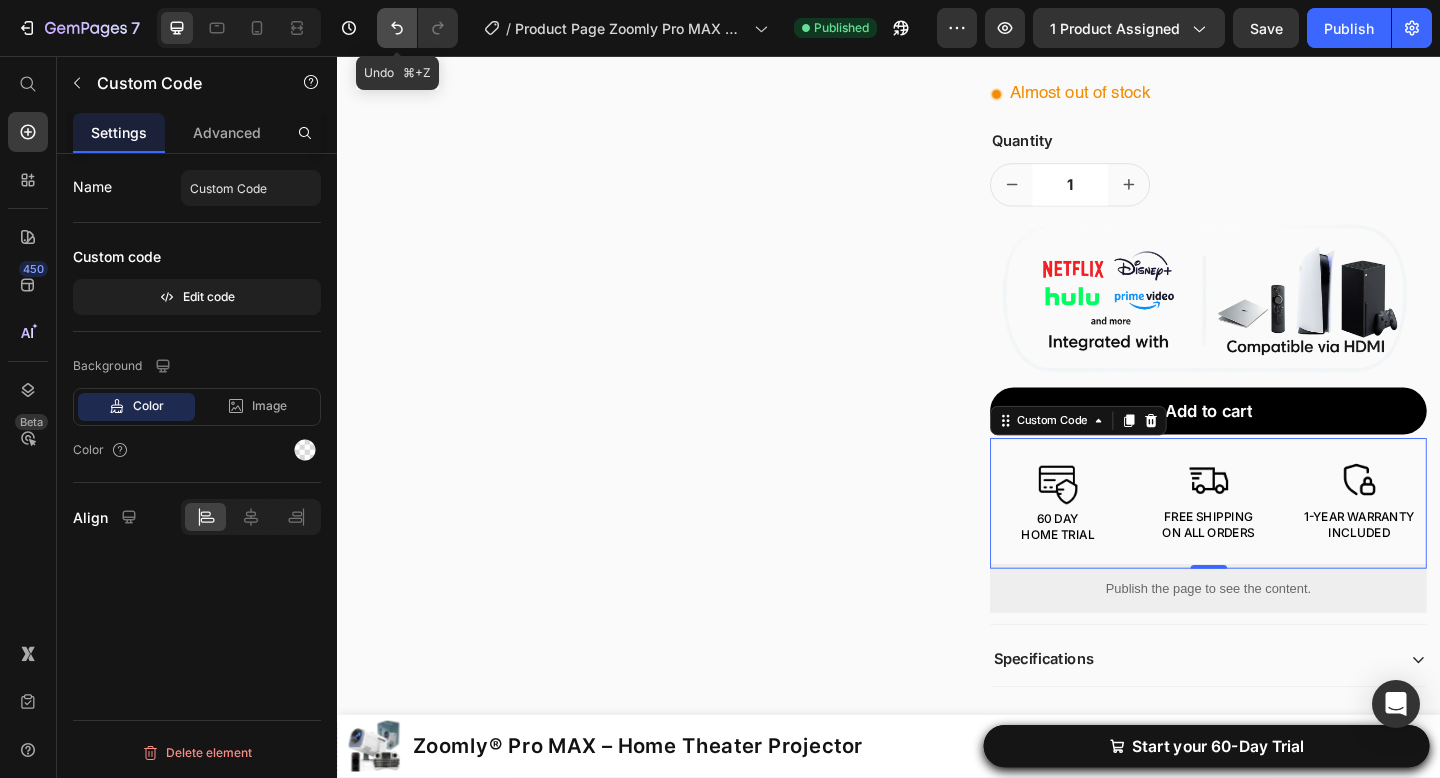 click 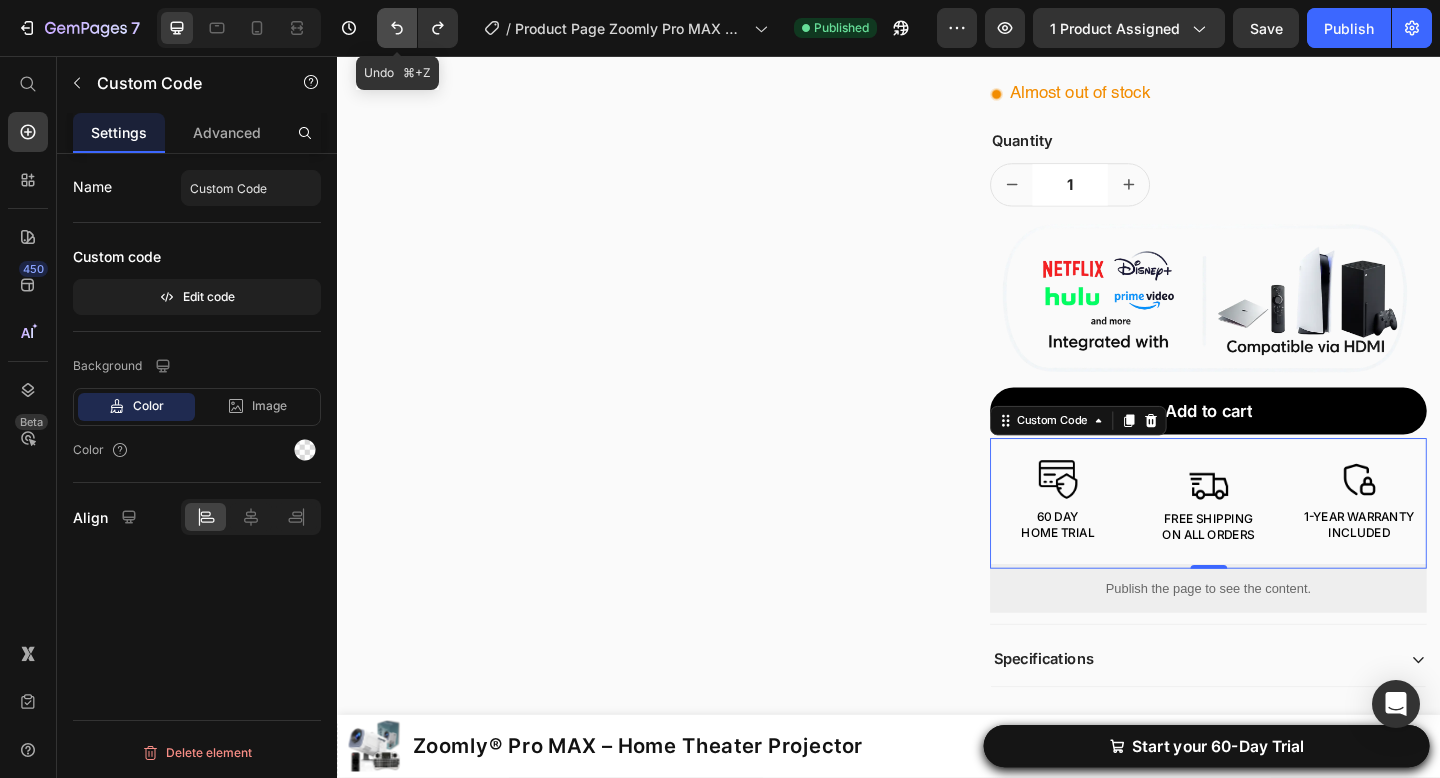 click 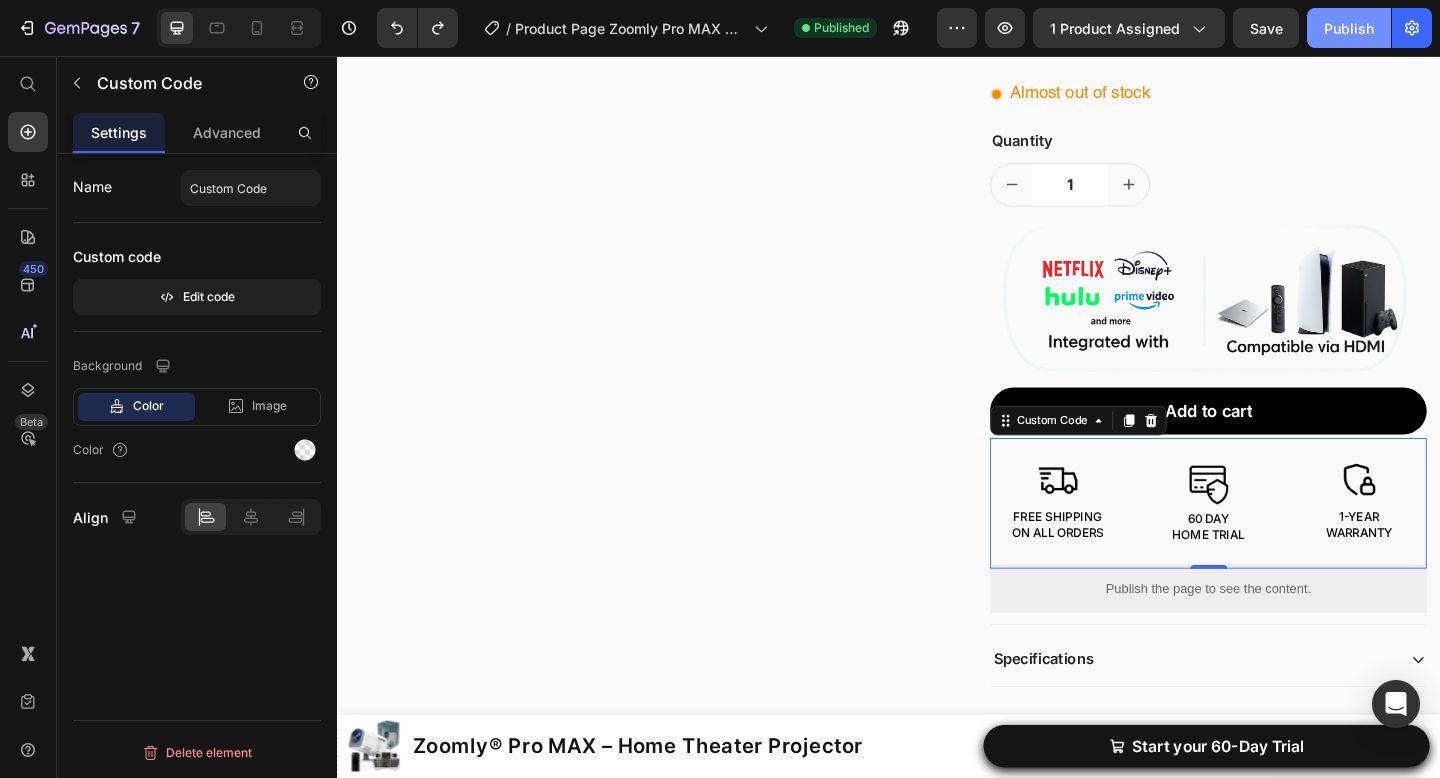 click on "Publish" at bounding box center [1349, 28] 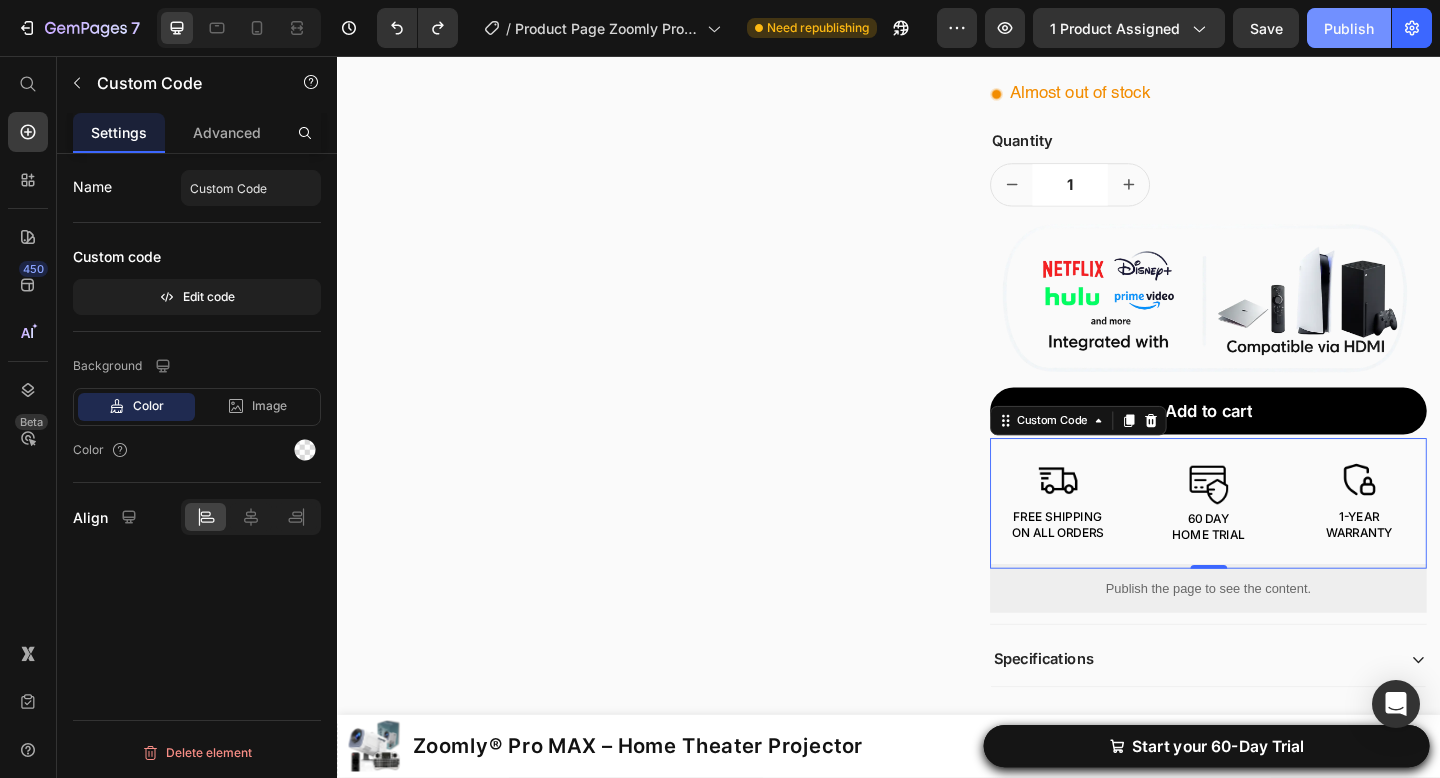 click on "Publish" at bounding box center (1349, 28) 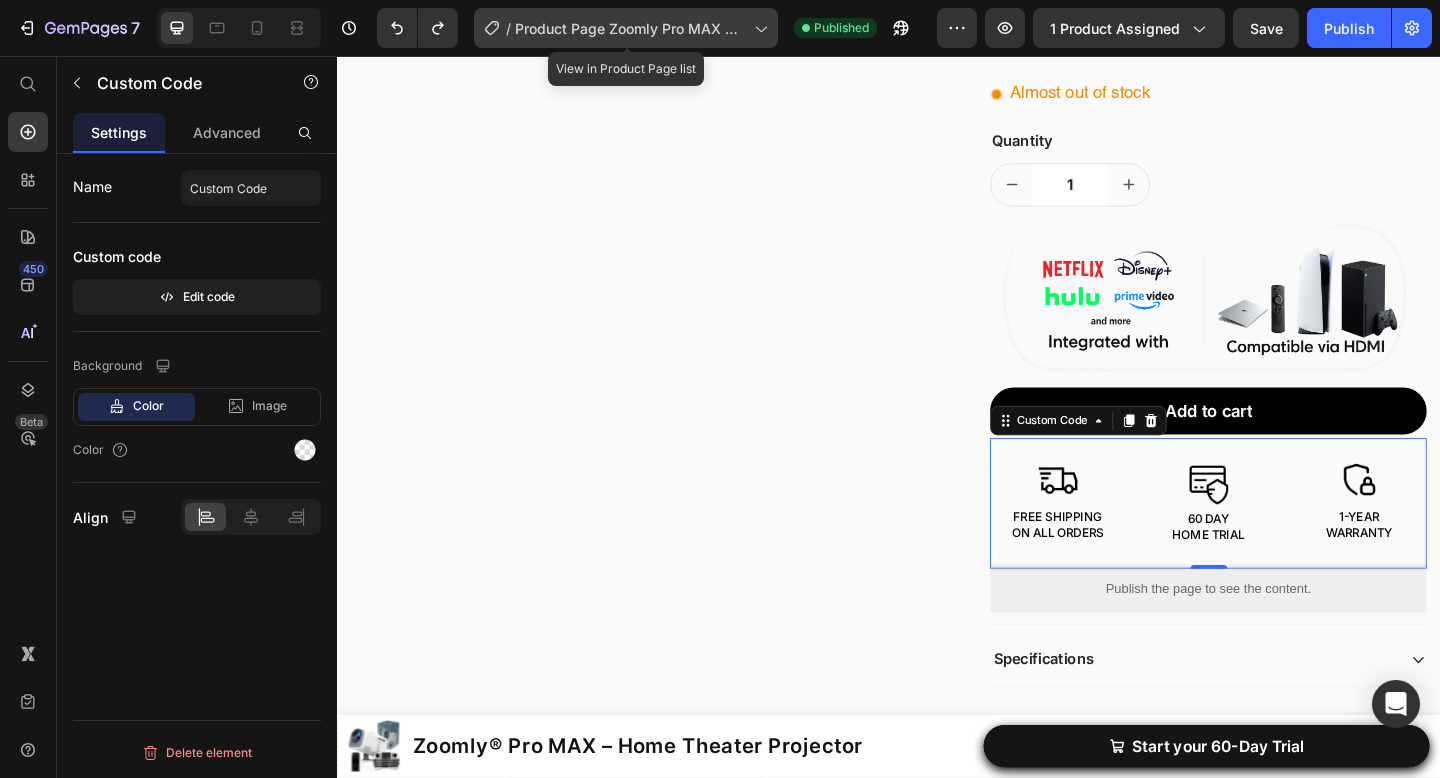 click on "/  Product Page Zoomly Pro MAX White Engels" 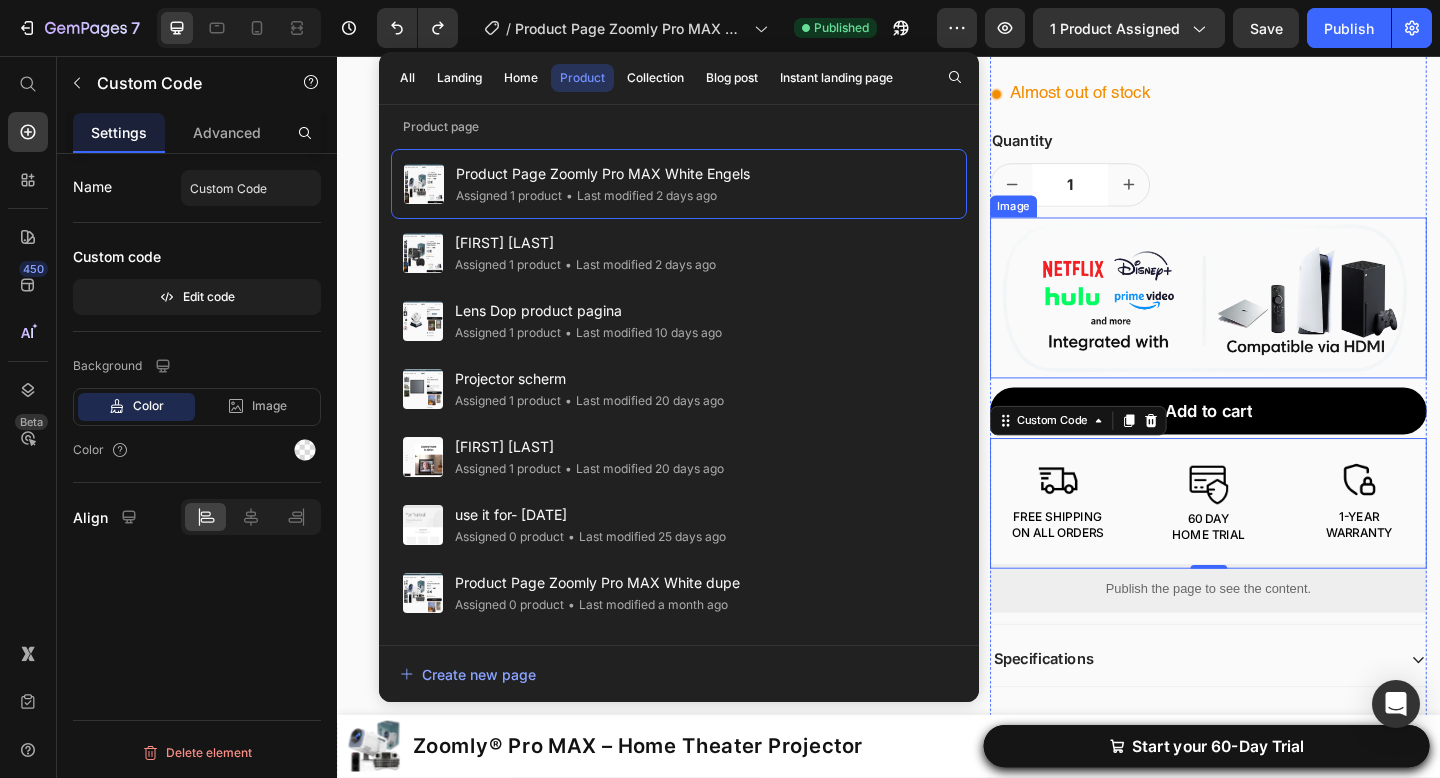 click at bounding box center (1284, 319) 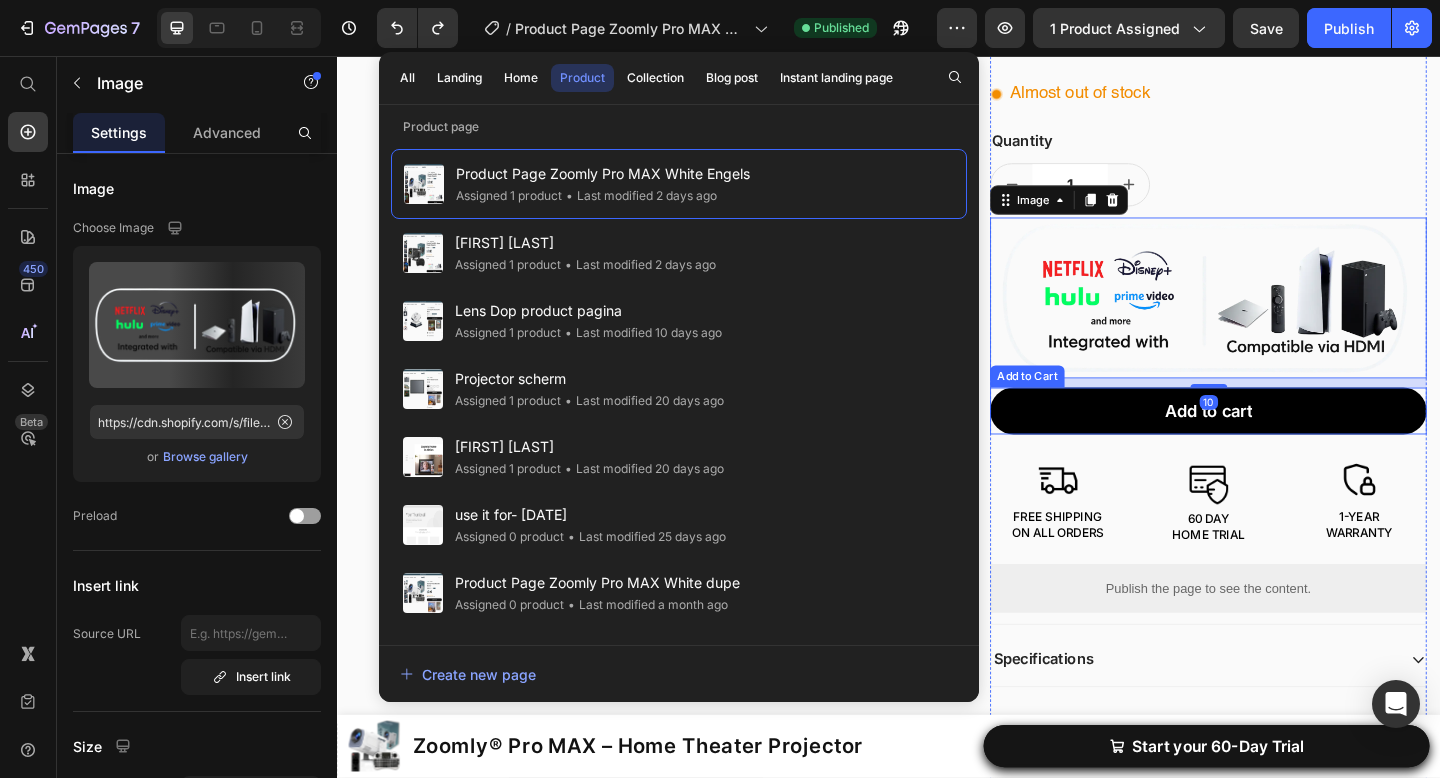 click on "FREE SHIPPING ON ALL ORDERS" at bounding box center (1121, 540) 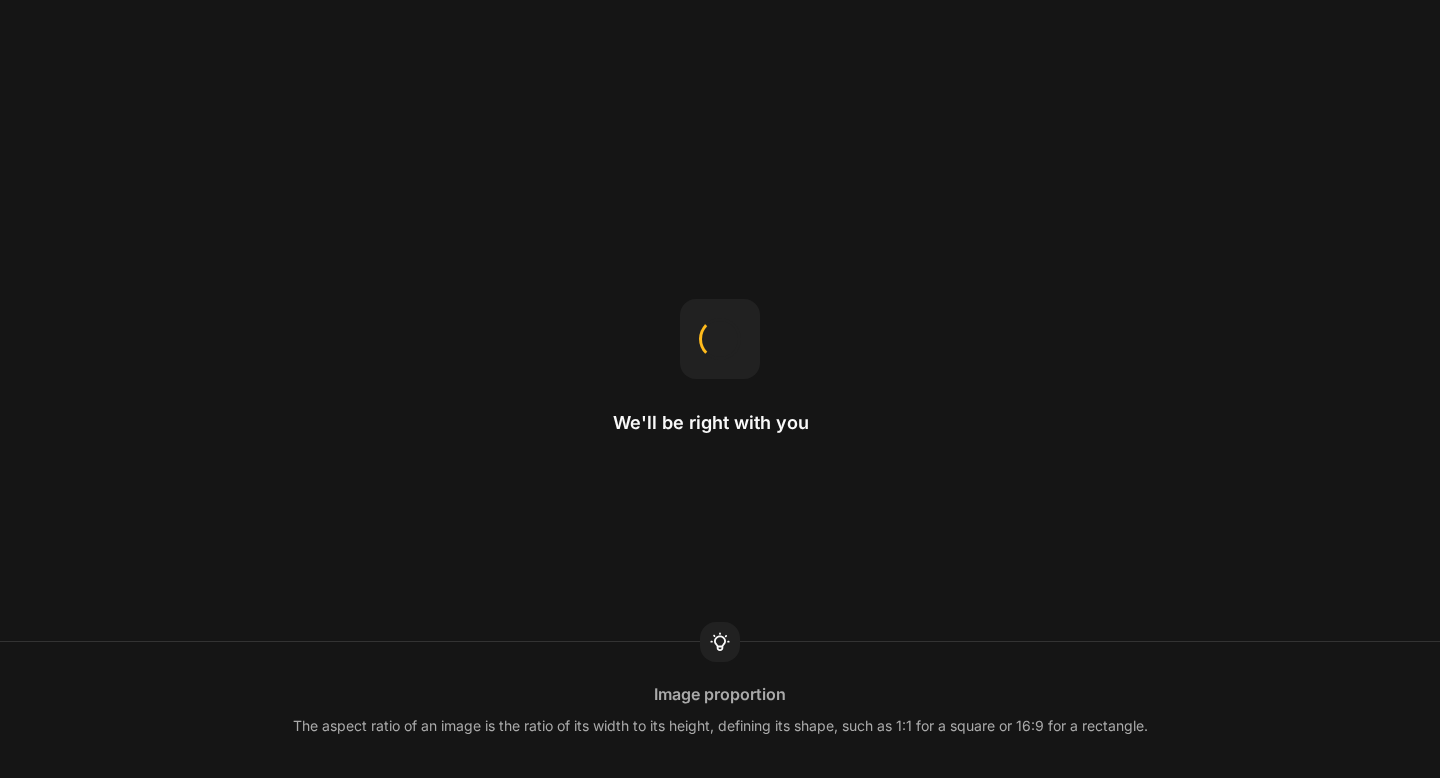 scroll, scrollTop: 0, scrollLeft: 0, axis: both 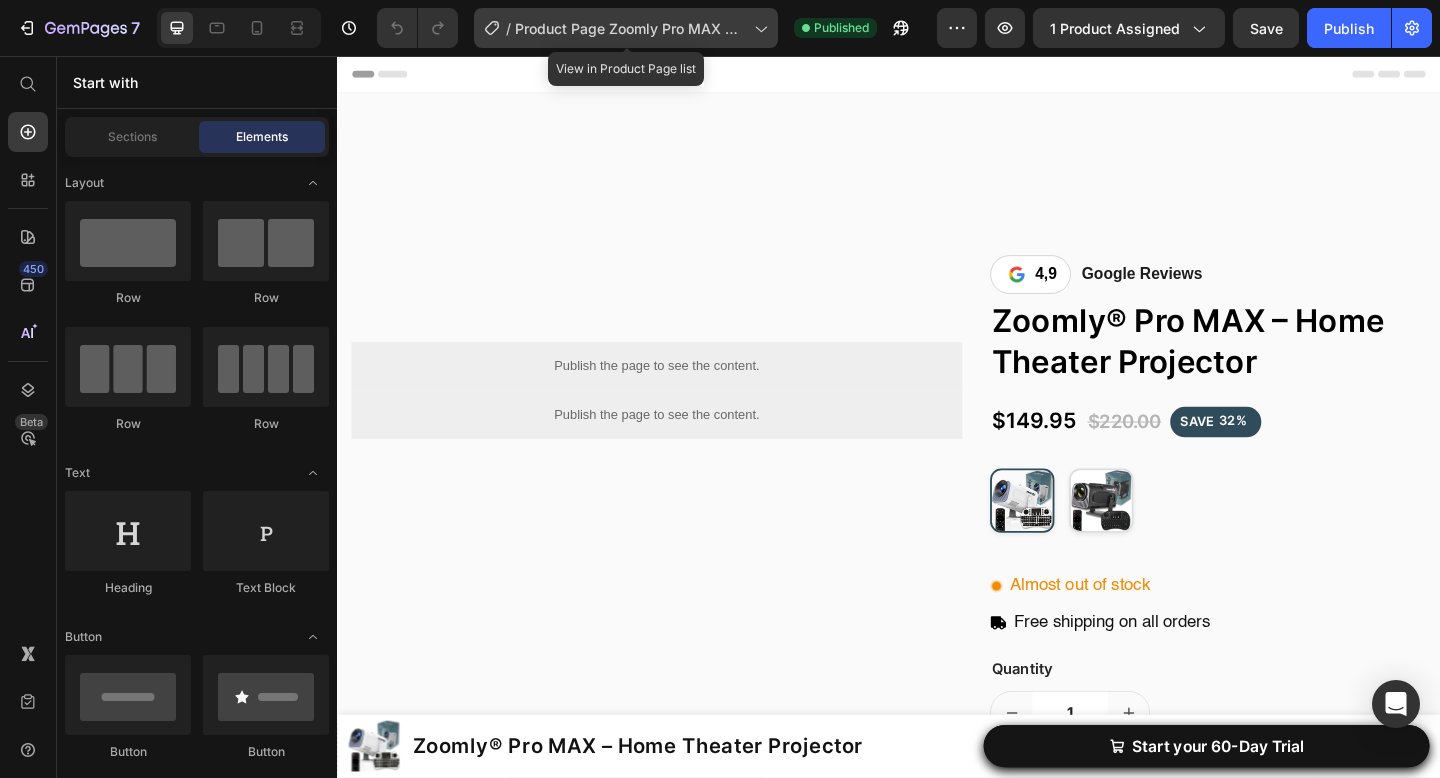 click on "/ Product Page Zoomly Pro MAX White Engels" 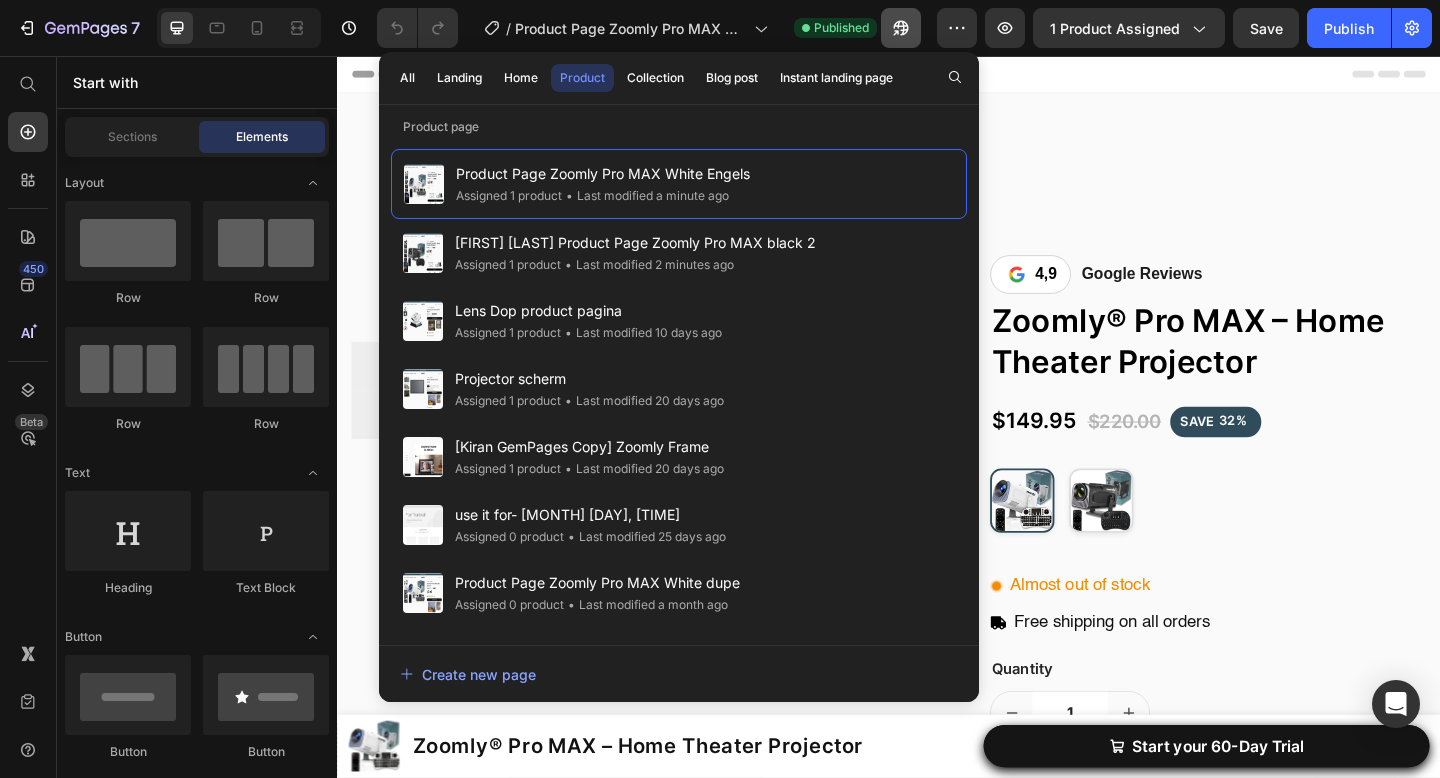 click on "[Jeremy GemPages] Product Page Zoomly Pro MAX black 2 Assigned 1 product • Last modified 2 minutes ago" 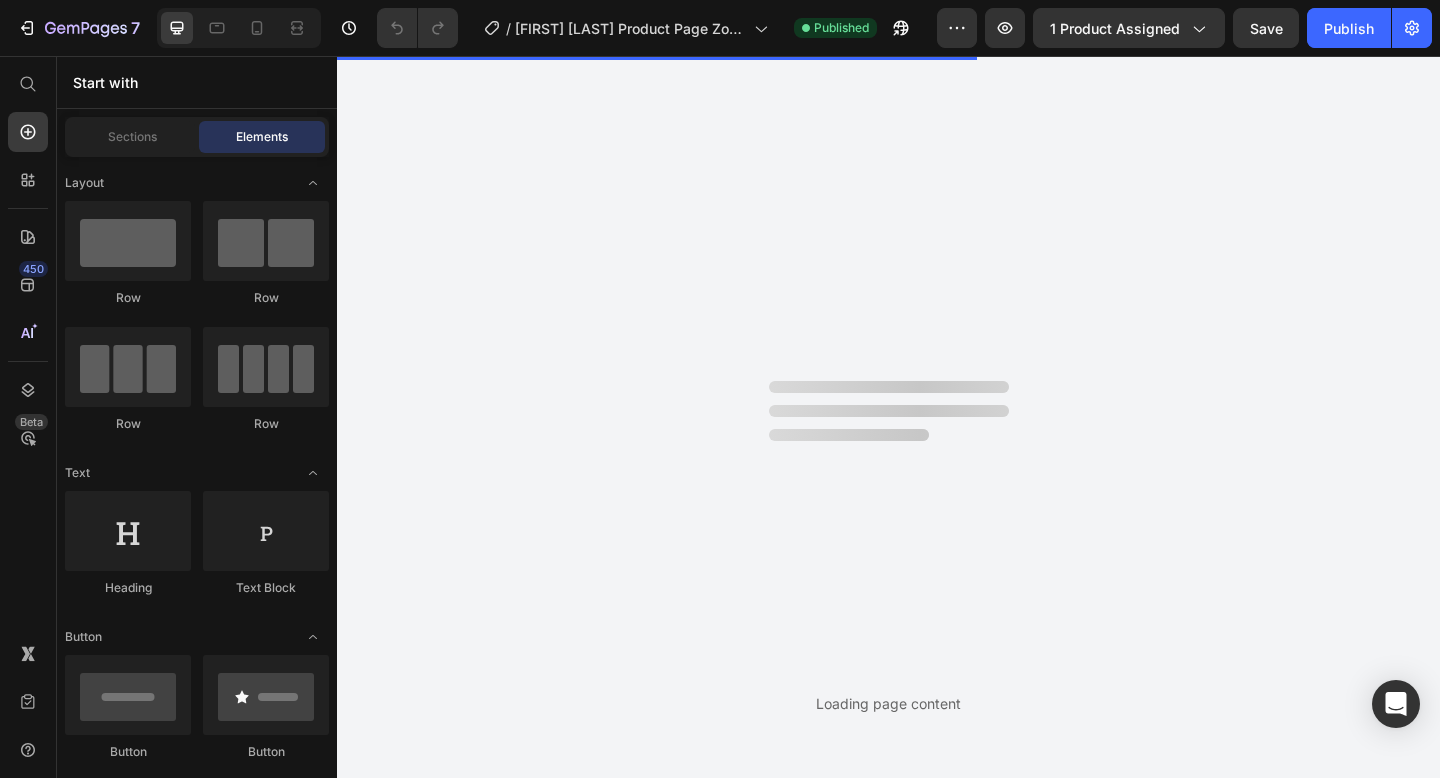 scroll, scrollTop: 0, scrollLeft: 0, axis: both 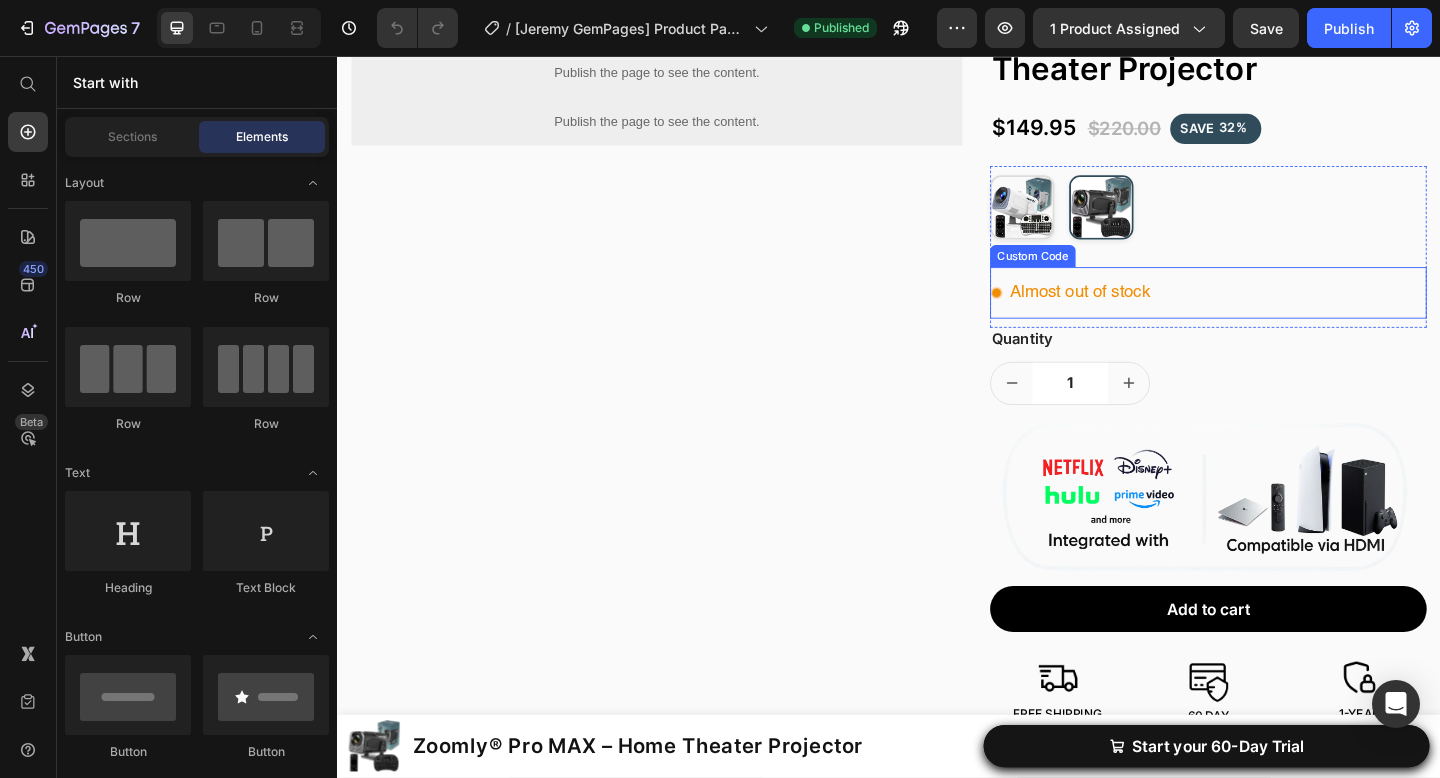 click on "Almost out of stock" at bounding box center (1145, 314) 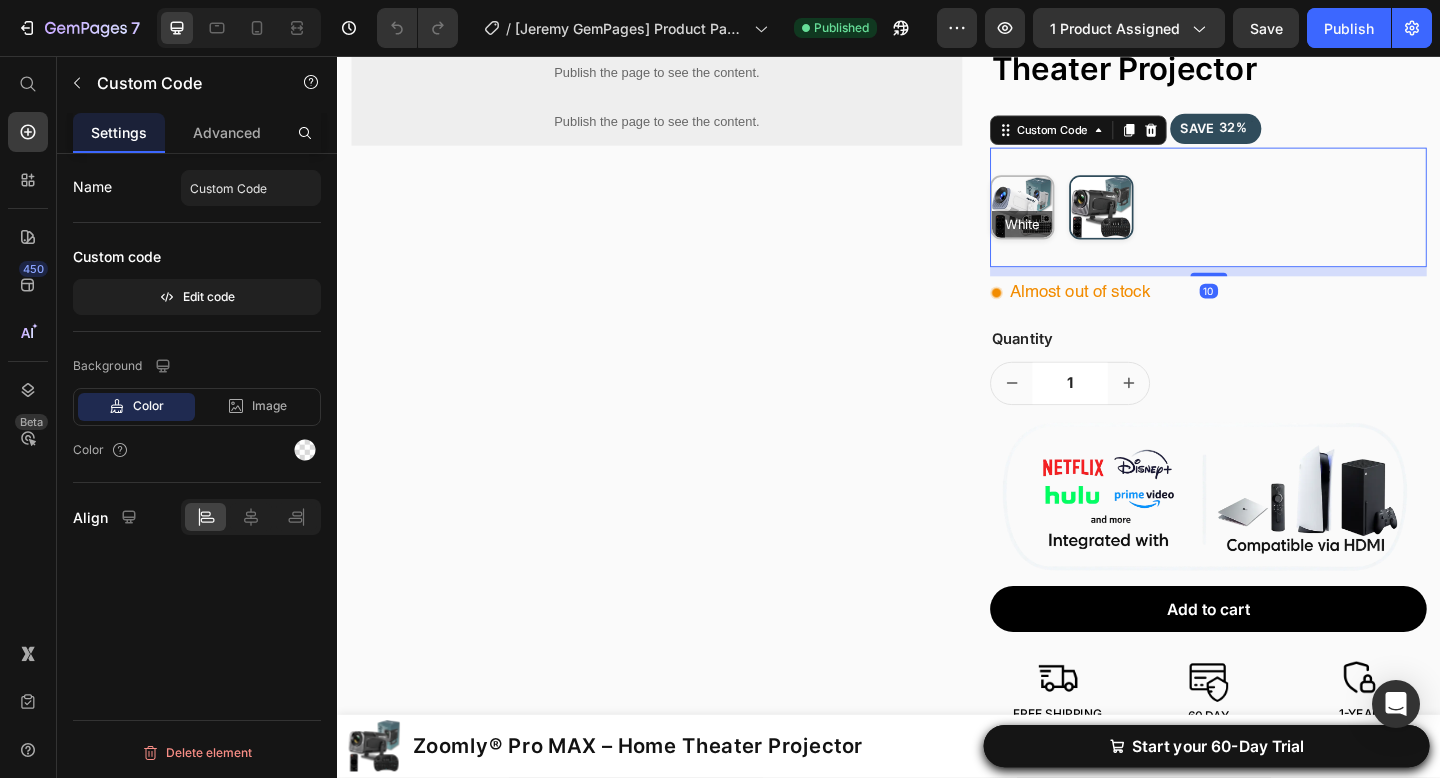 click at bounding box center [1082, 221] 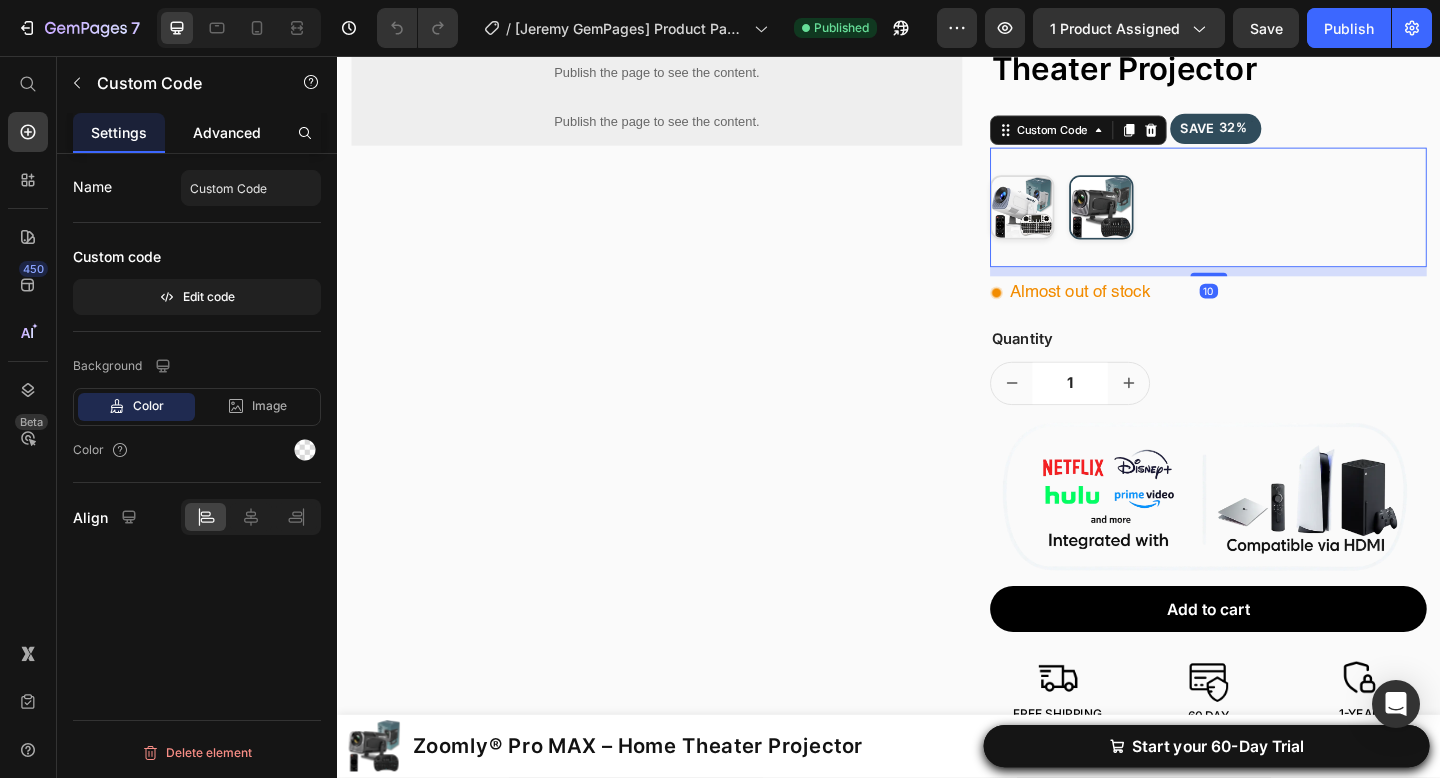 click on "Advanced" at bounding box center [227, 132] 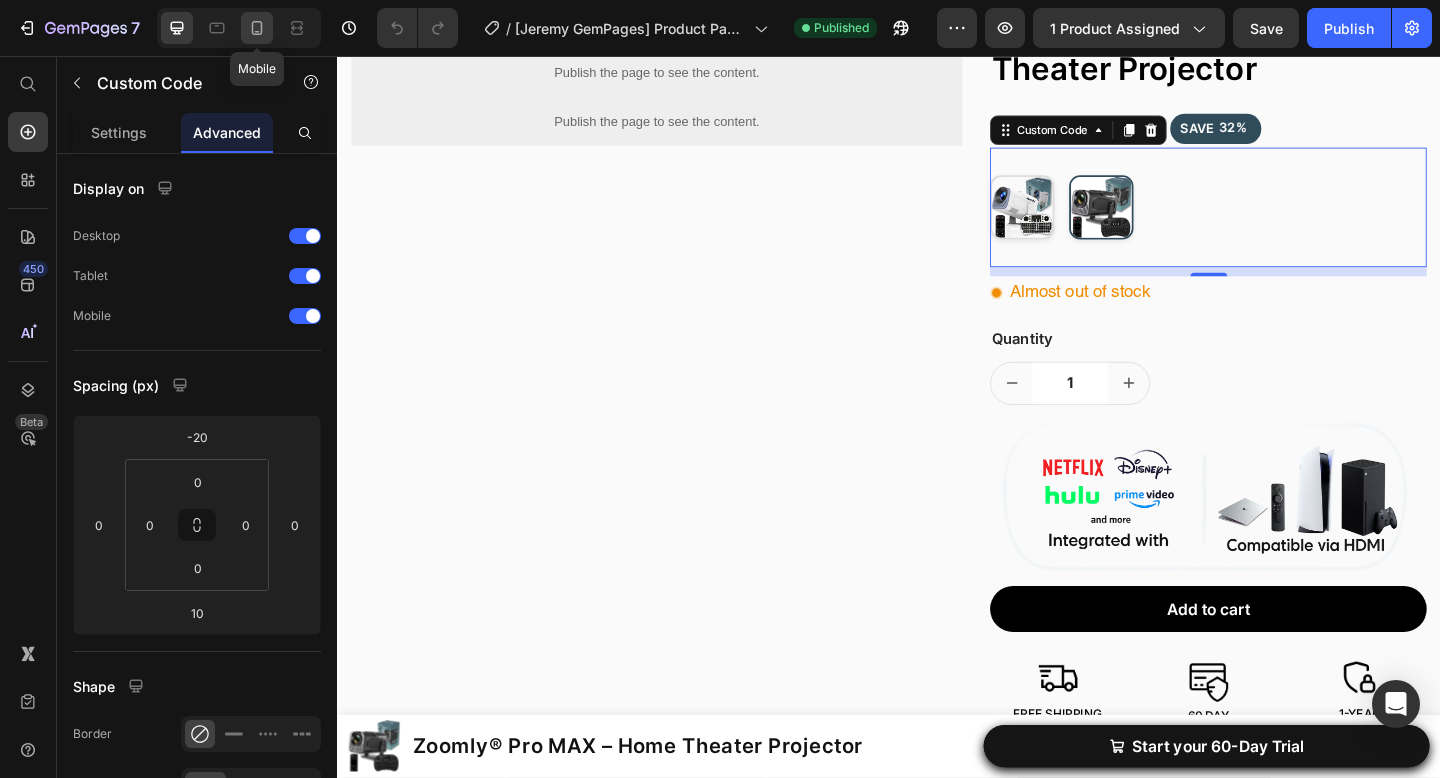 click 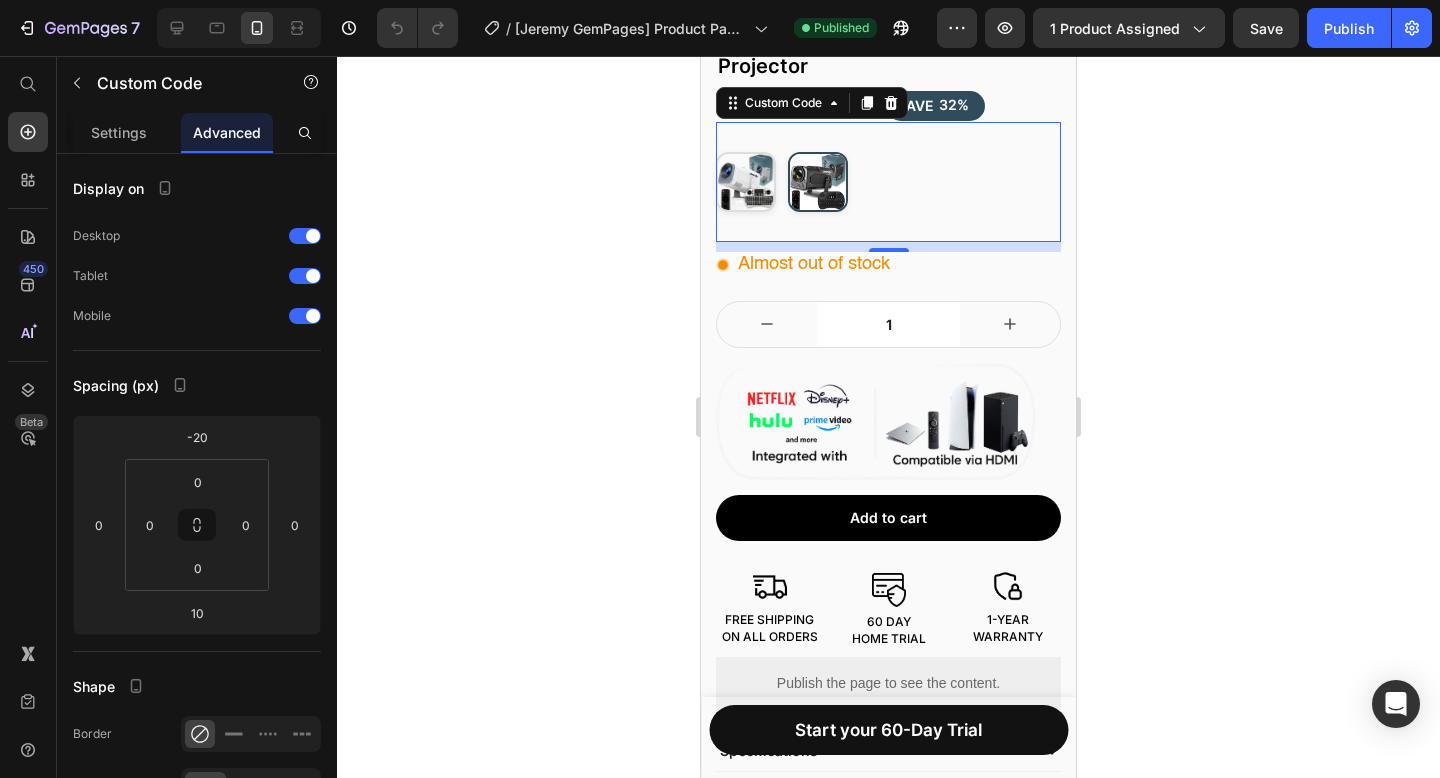 scroll, scrollTop: 345, scrollLeft: 0, axis: vertical 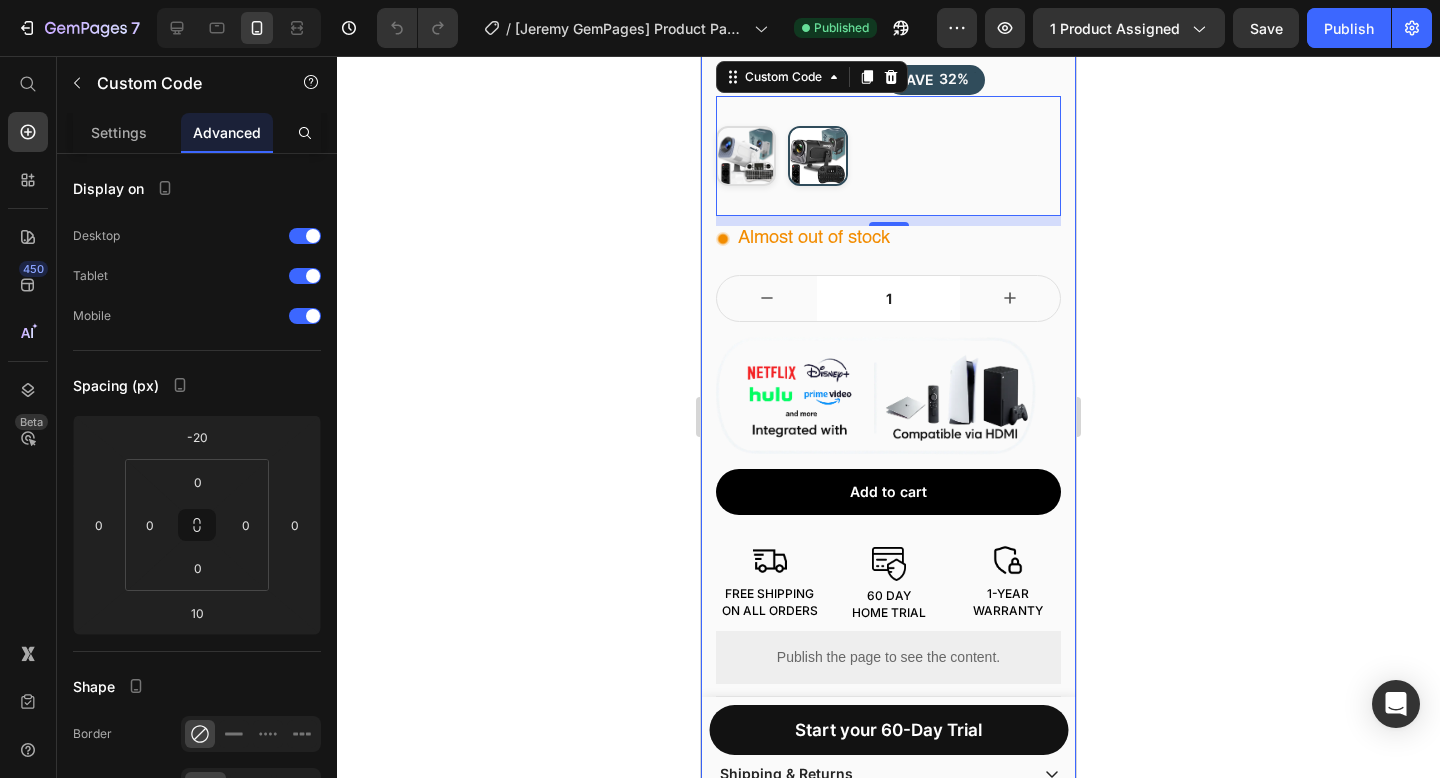 click on "White
Black
Custom Code   10" at bounding box center [888, 156] 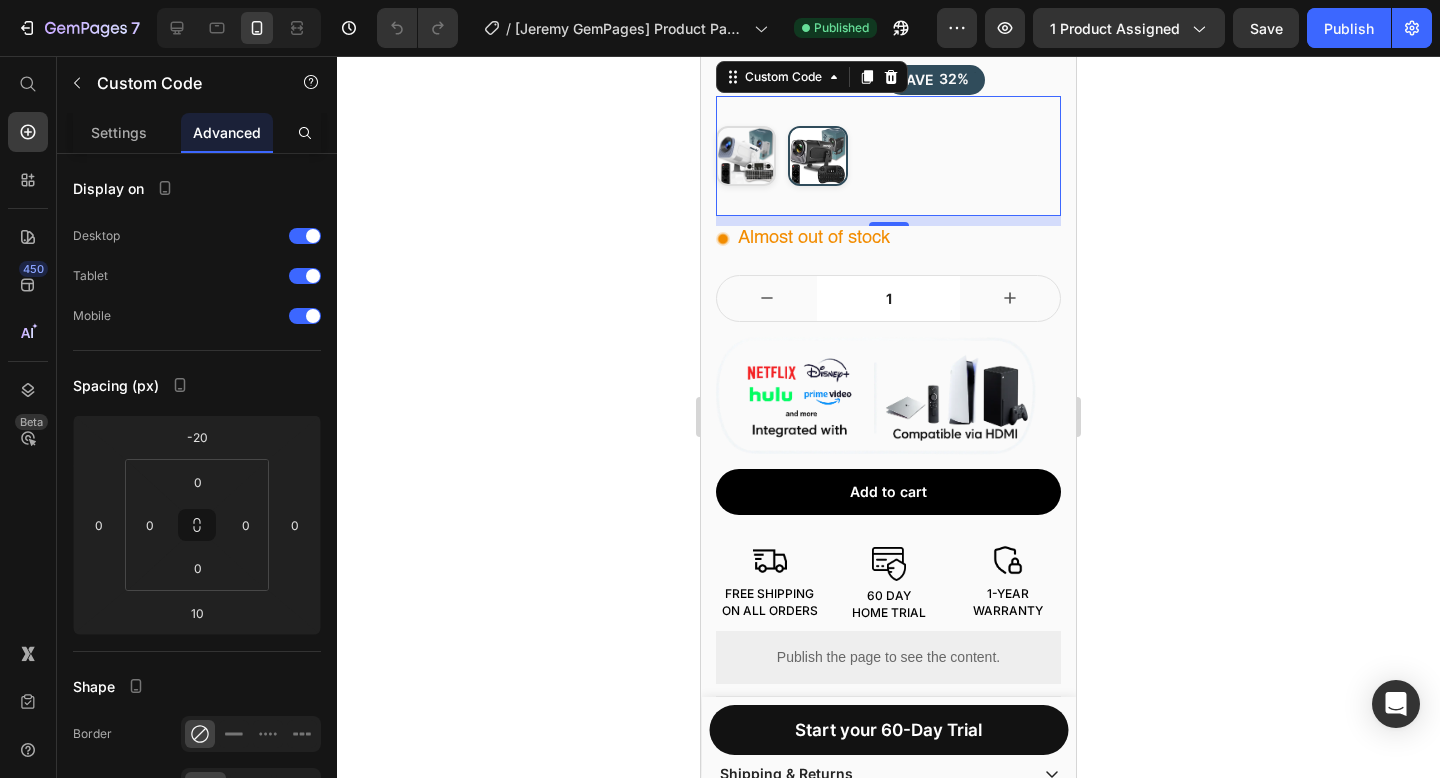 scroll, scrollTop: 315, scrollLeft: 0, axis: vertical 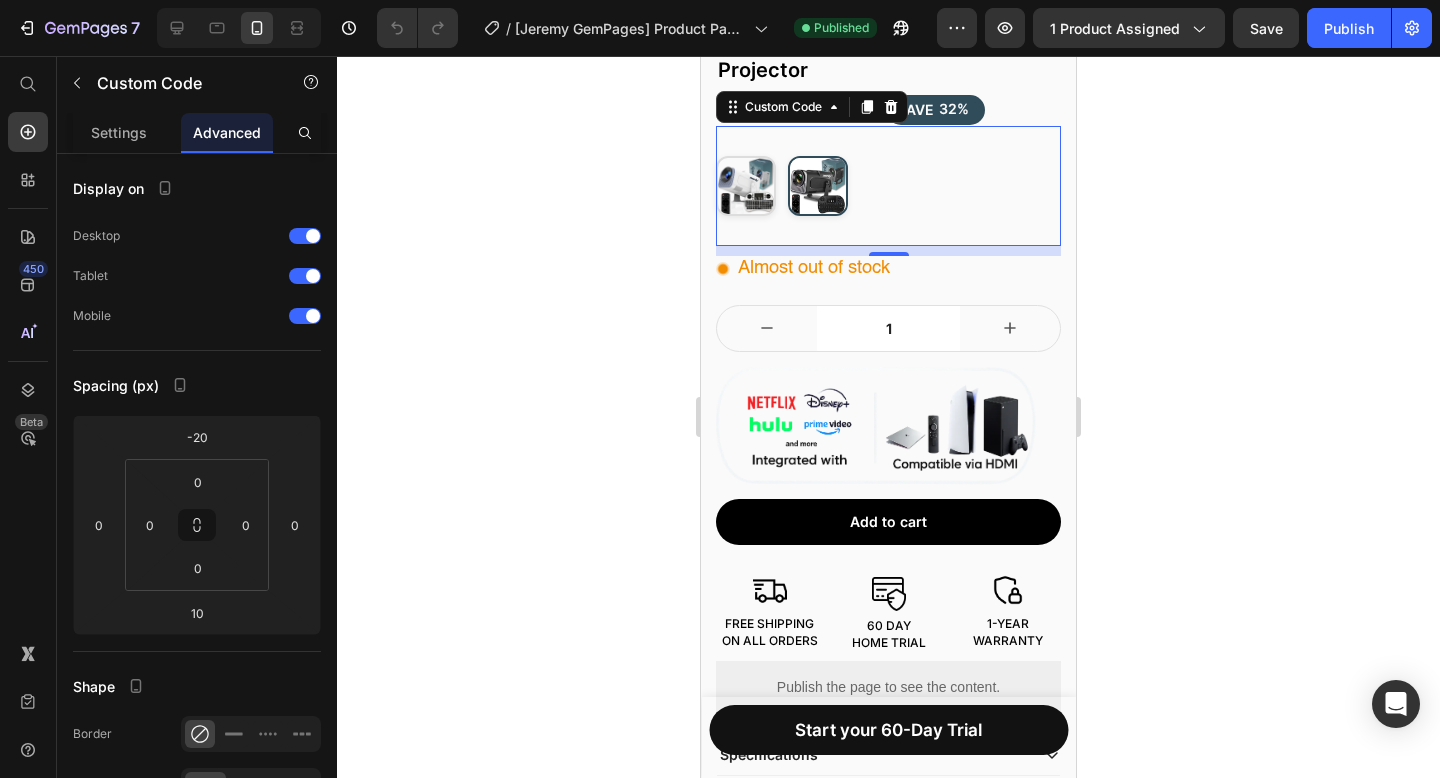 click 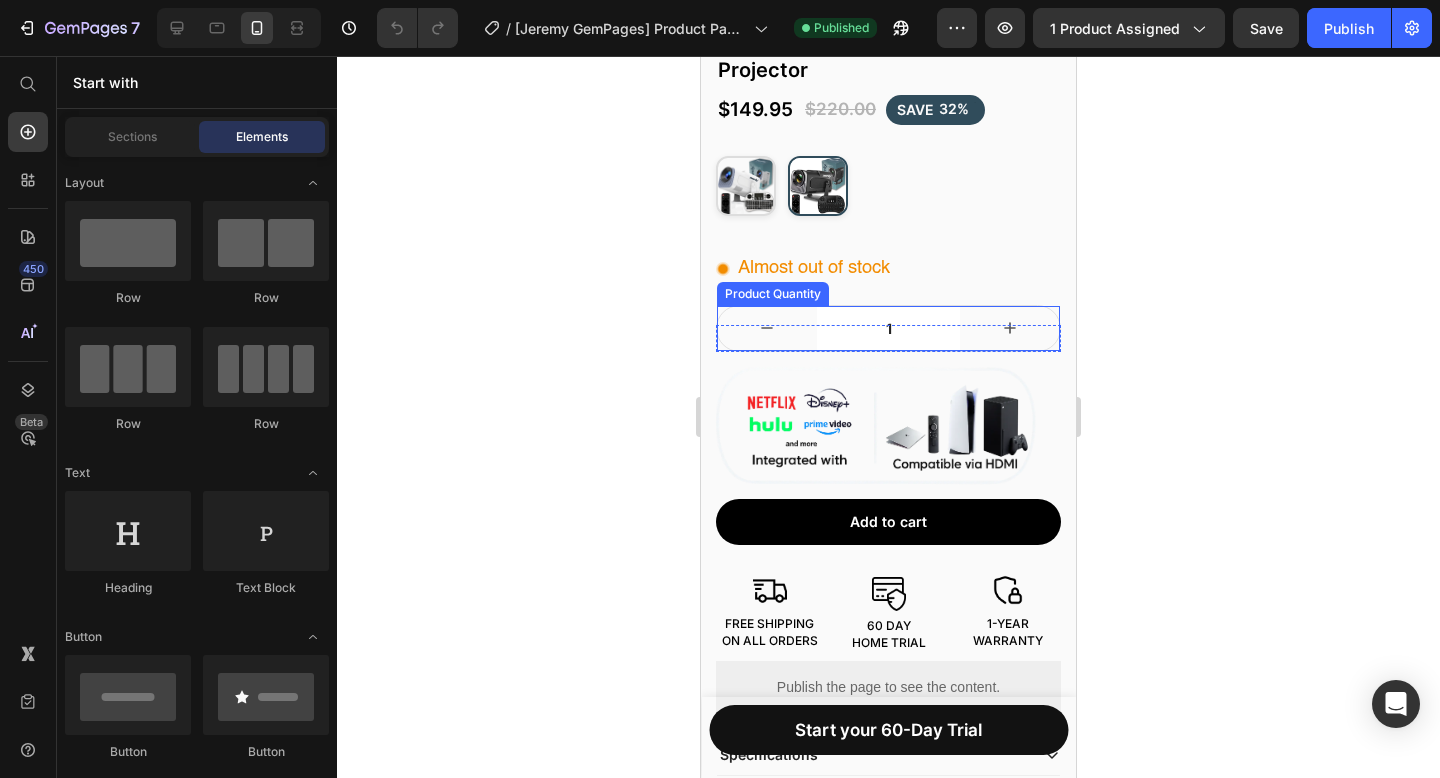click on "Almost out of stock" at bounding box center [814, 269] 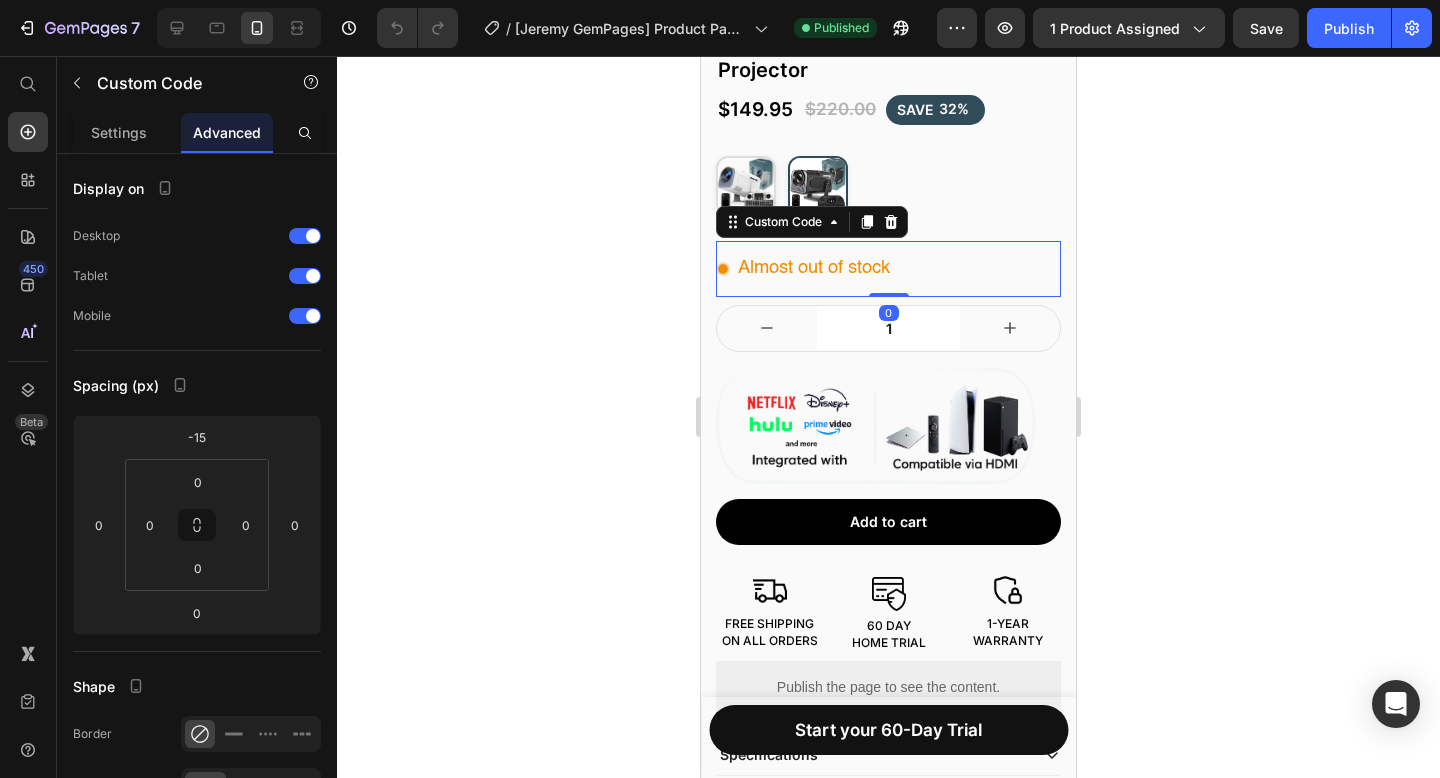 click on "White
Black" at bounding box center [888, 186] 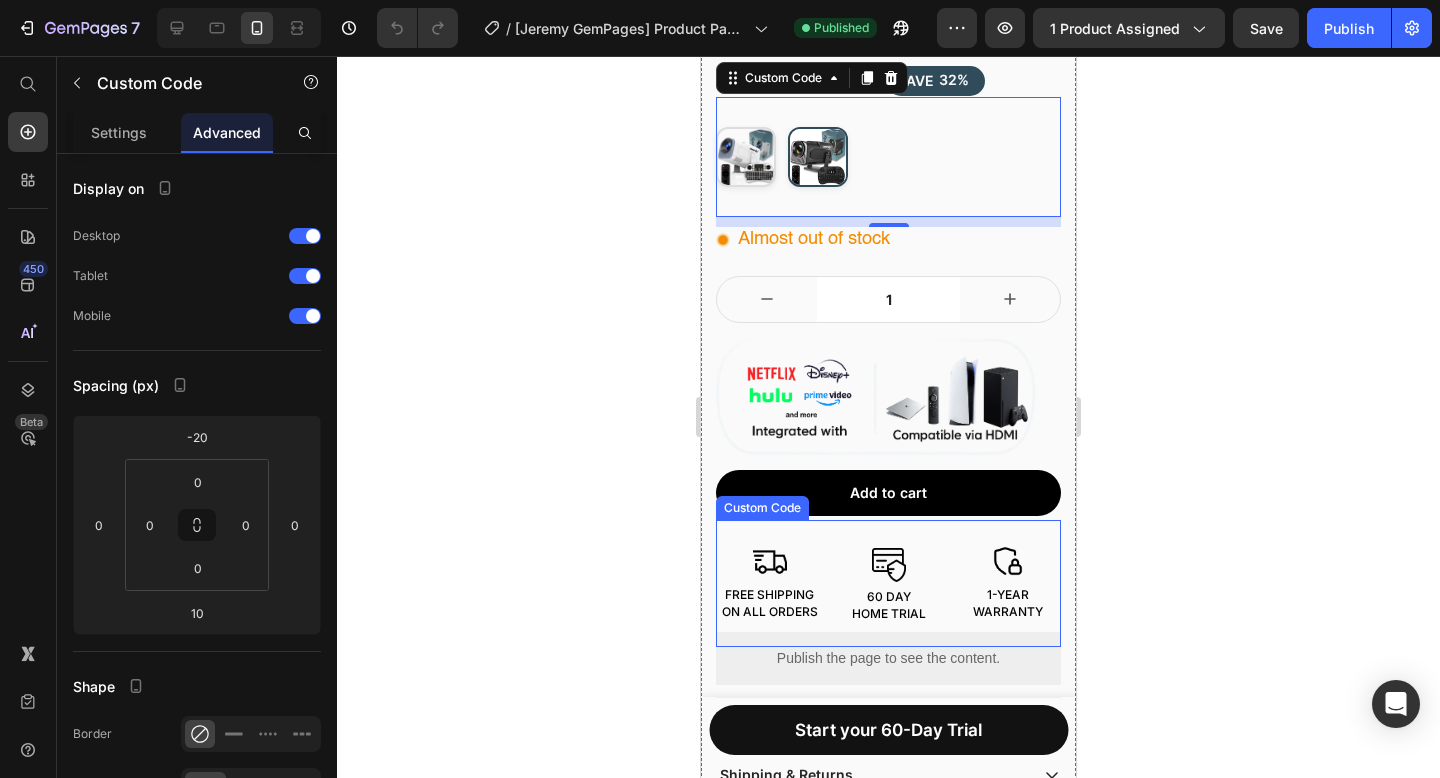 scroll, scrollTop: 349, scrollLeft: 0, axis: vertical 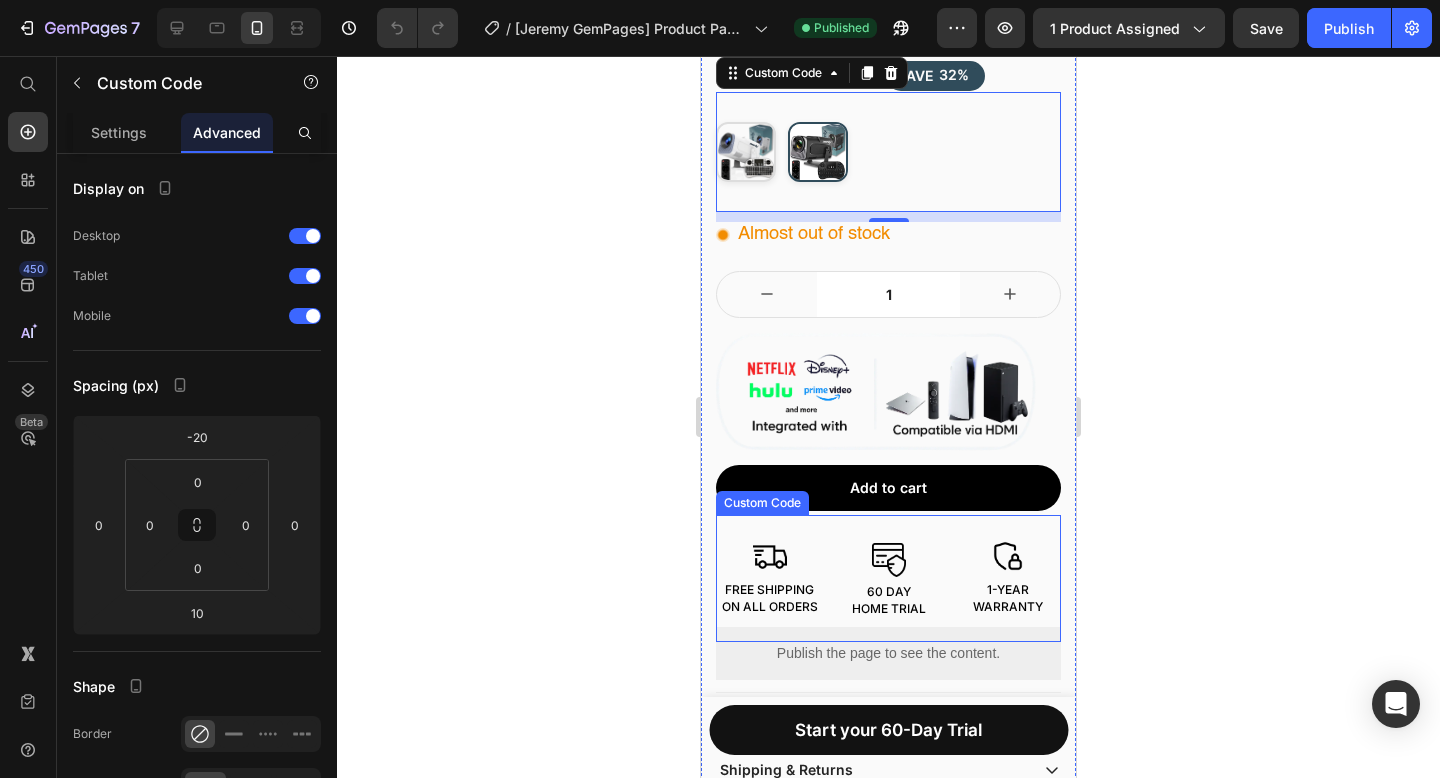 click on "FREE SHIPPING ON ALL ORDERS" at bounding box center (769, 576) 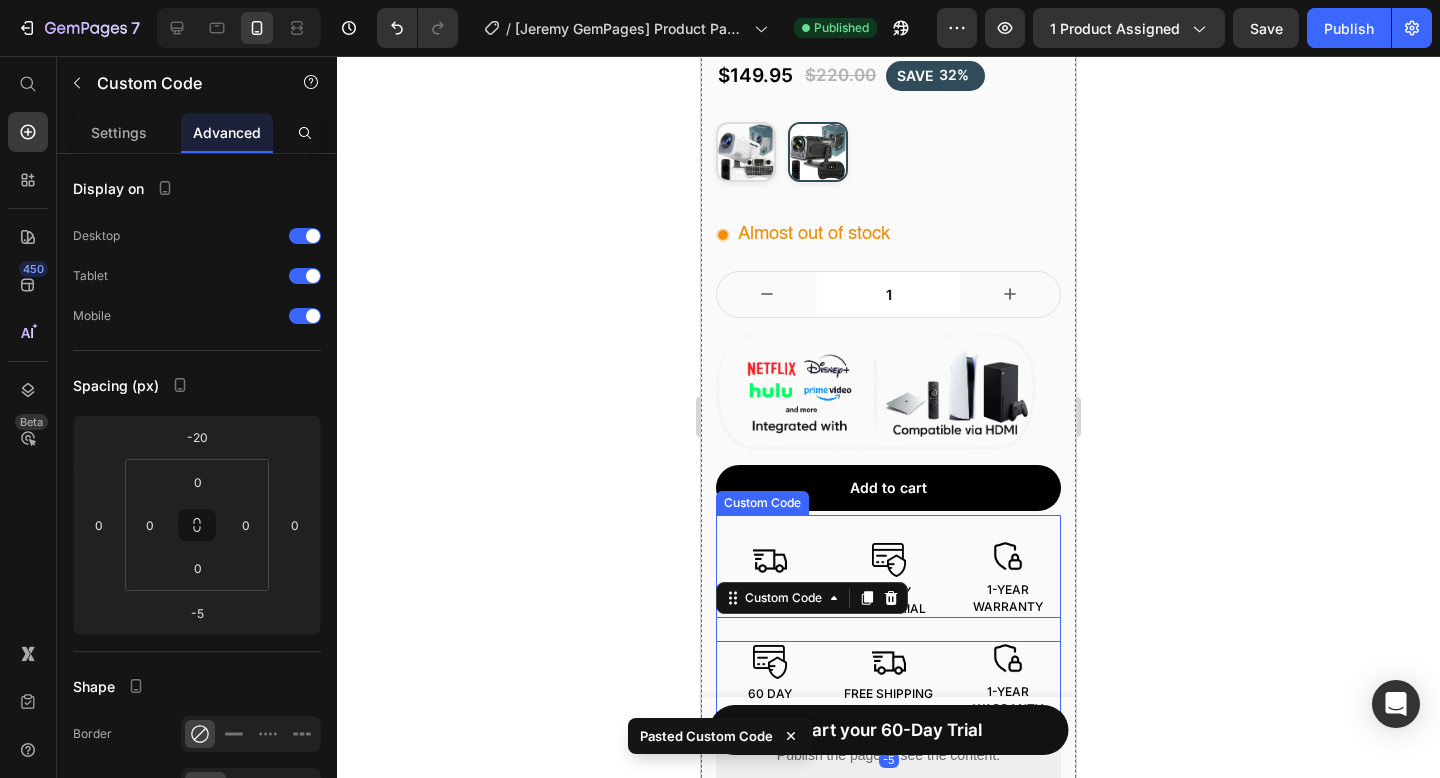 click on "60 DAY HOME TRIAL" at bounding box center (888, 578) 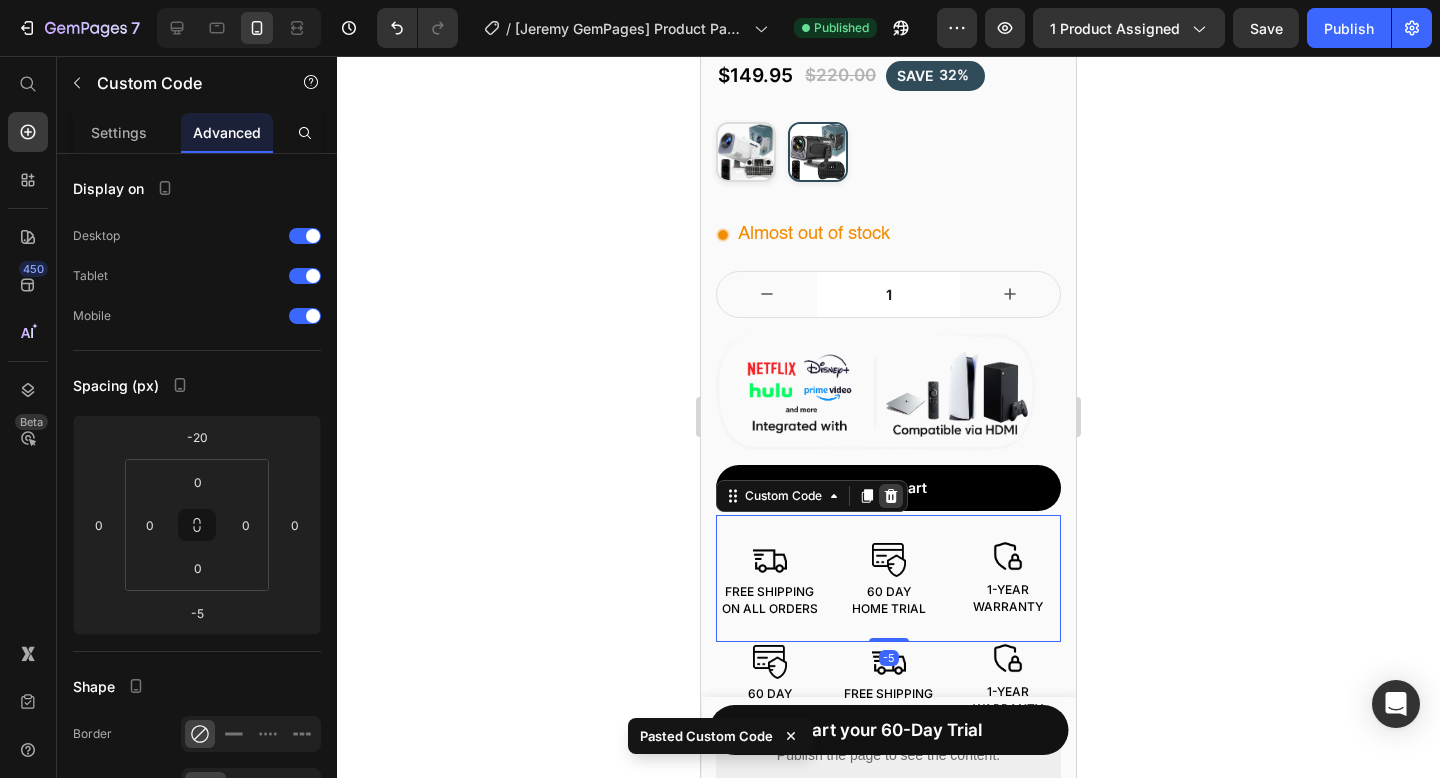 click 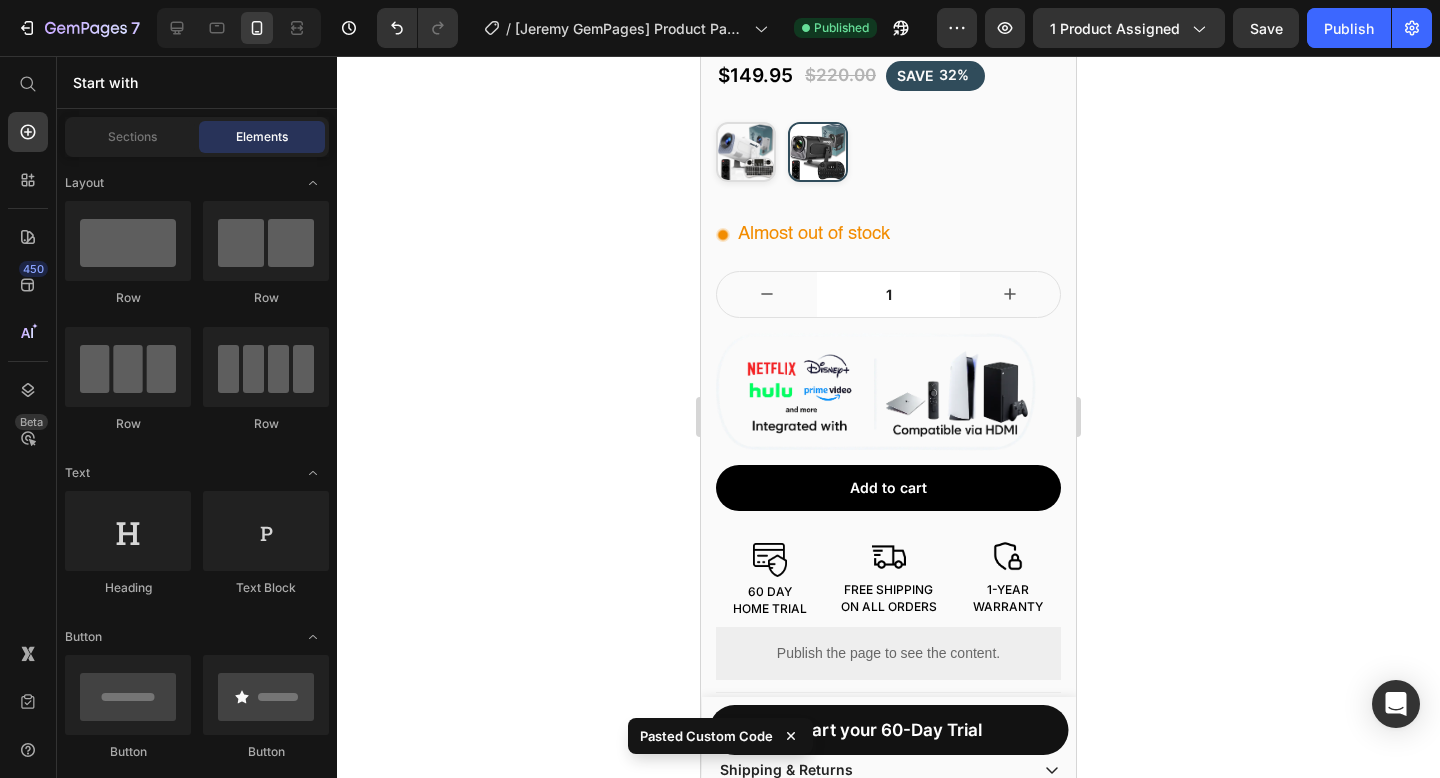 click on "Publish" at bounding box center [1349, 28] 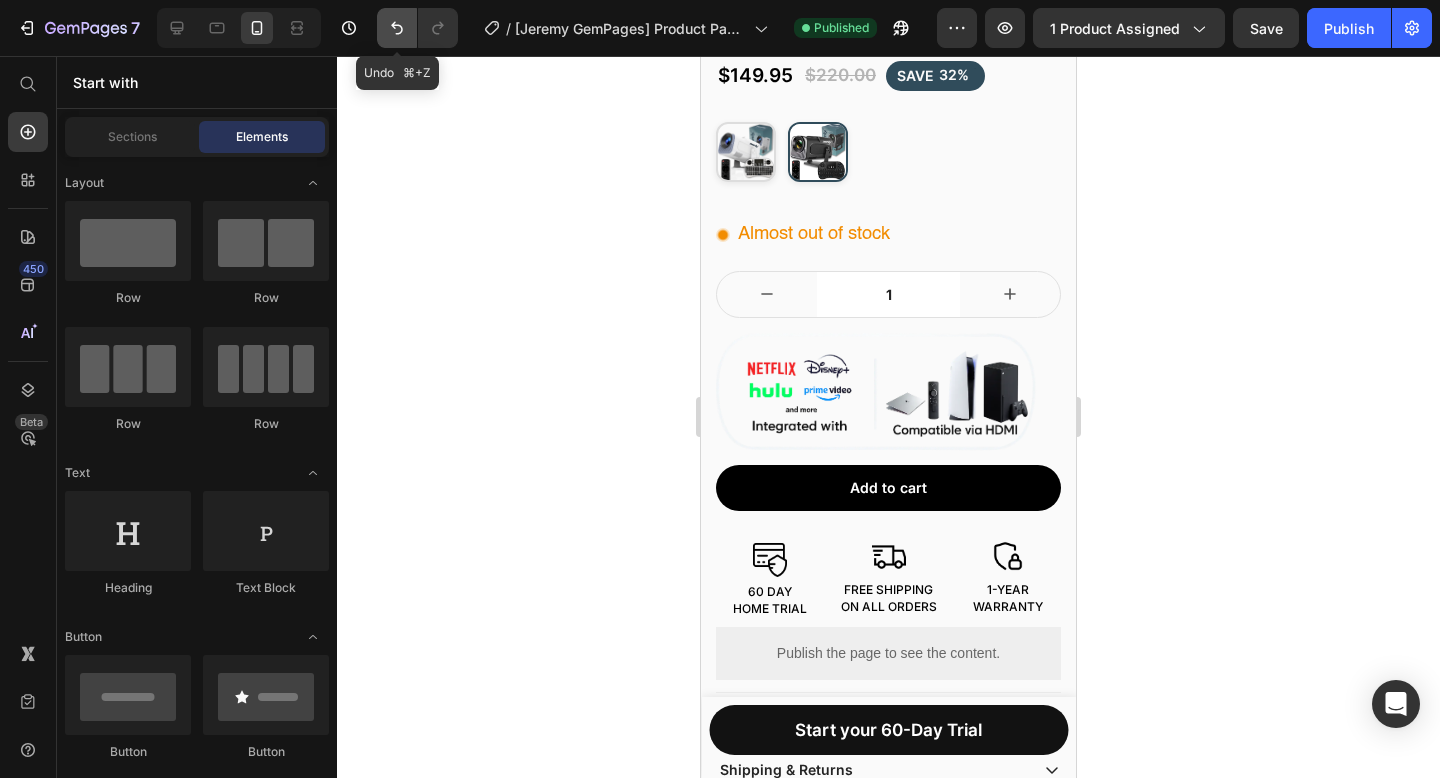 click 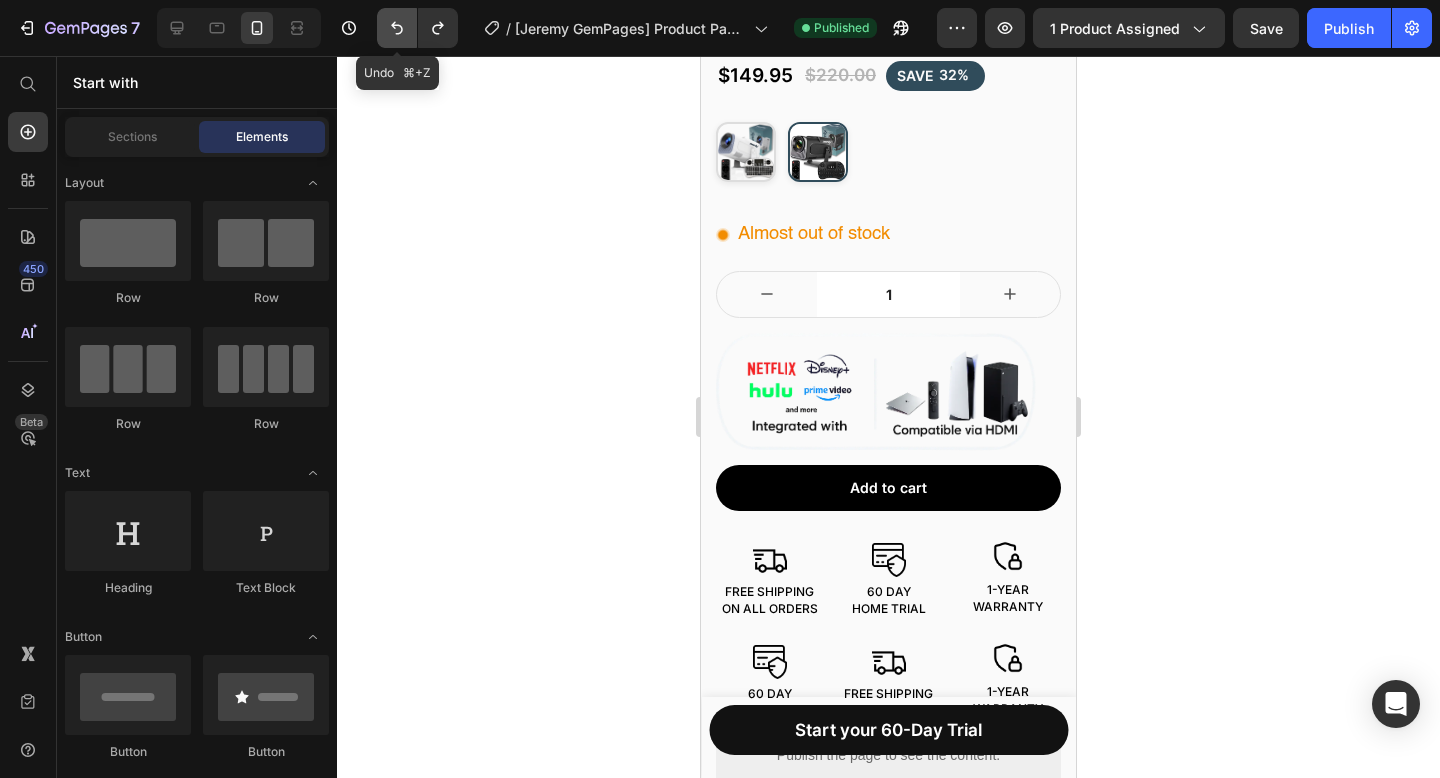 click 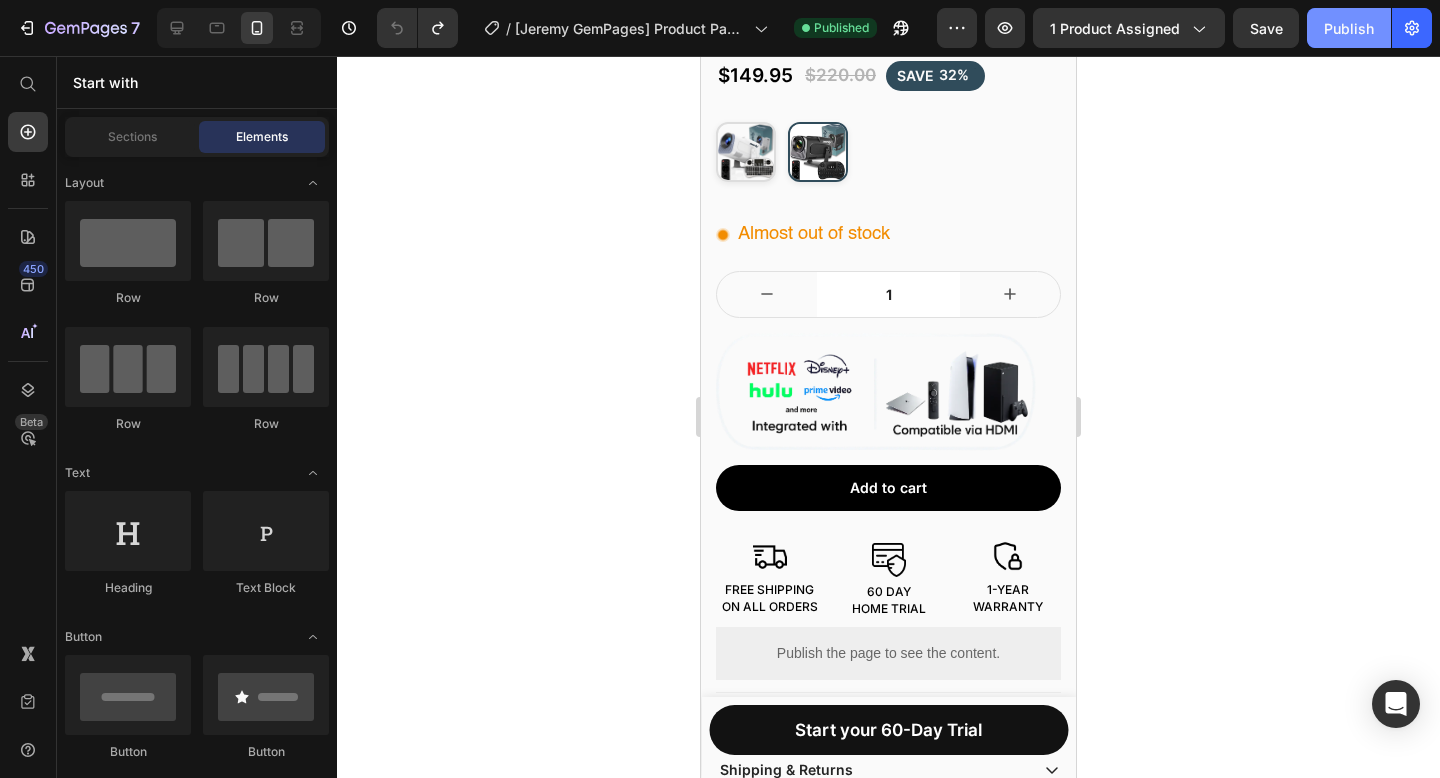 click on "Publish" 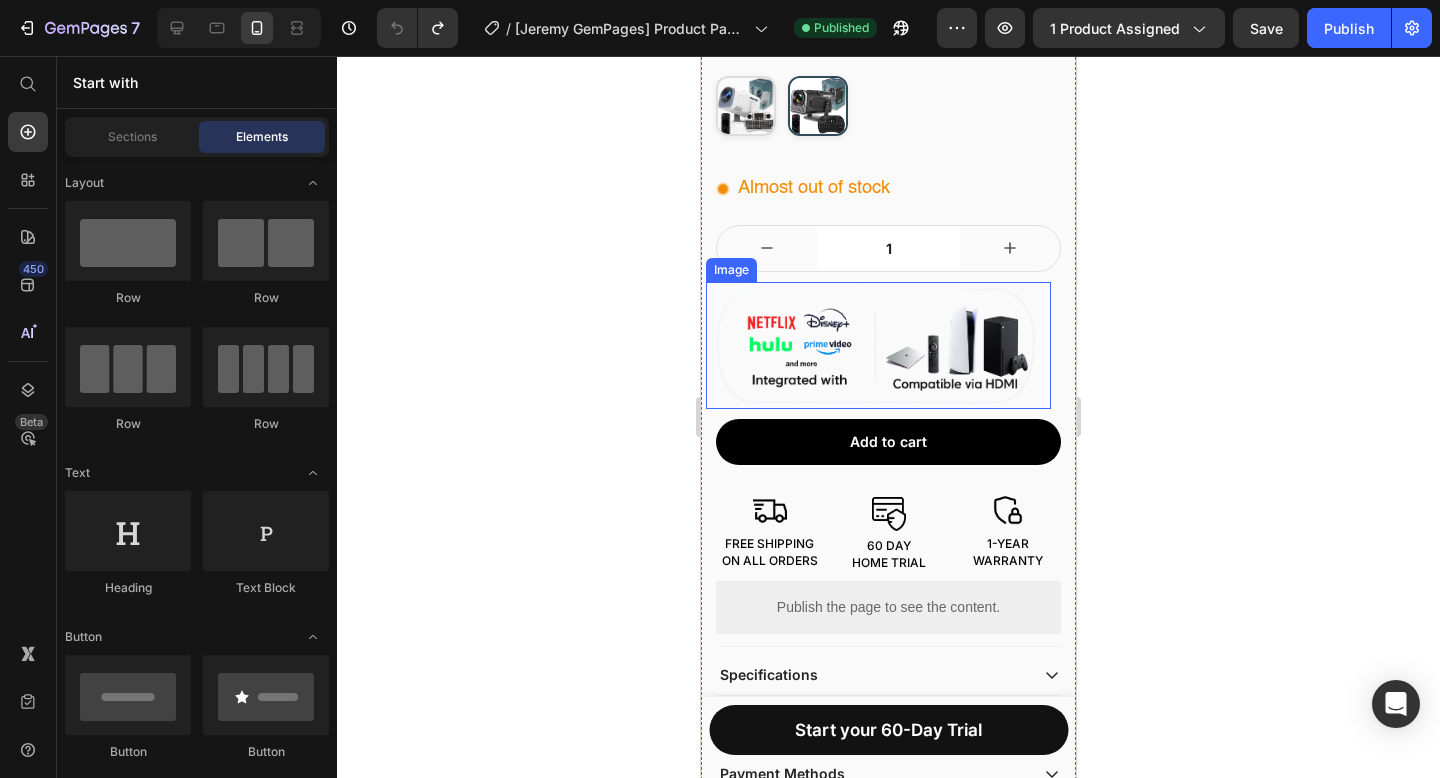 scroll, scrollTop: 471, scrollLeft: 0, axis: vertical 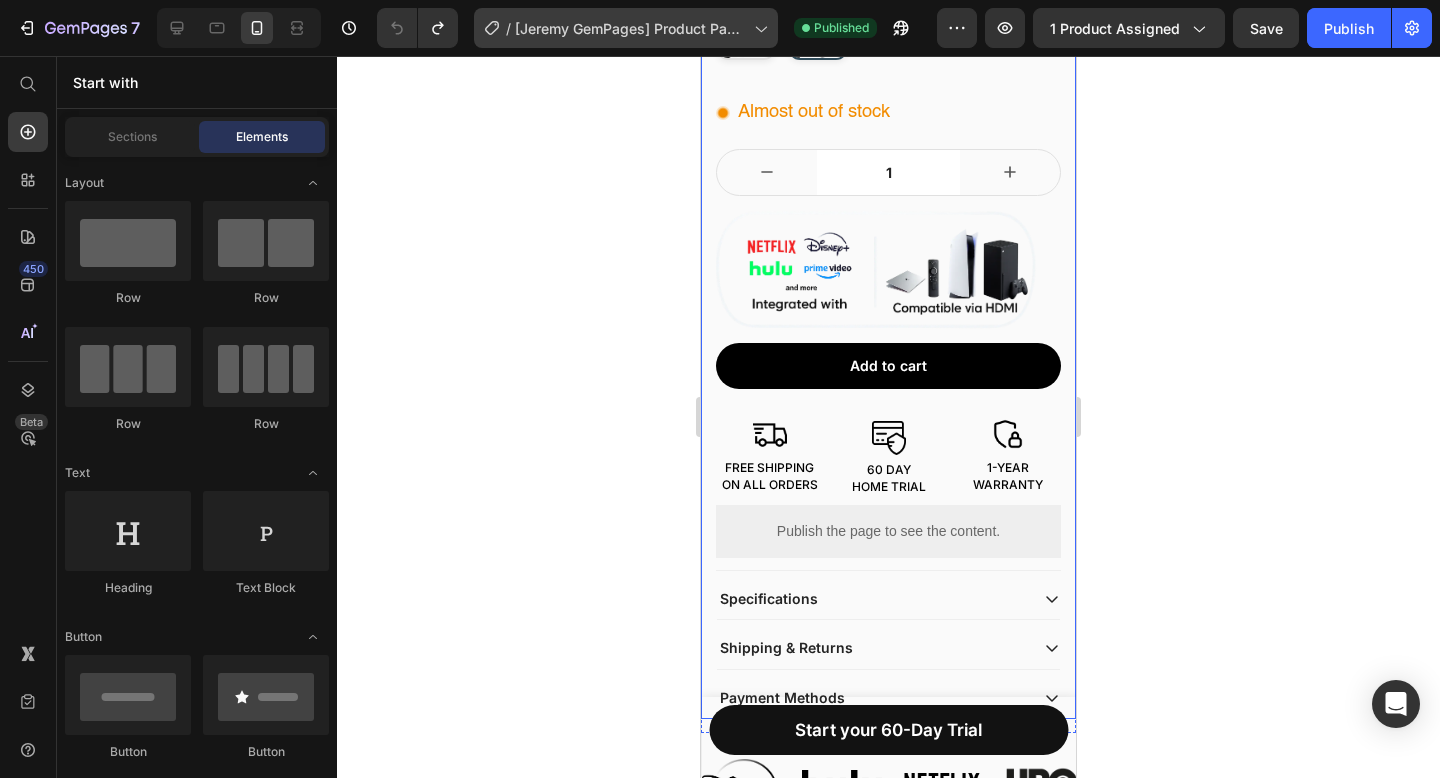 click on "/  [Jeremy GemPages] Product Page Zoomly Pro MAX black 2" 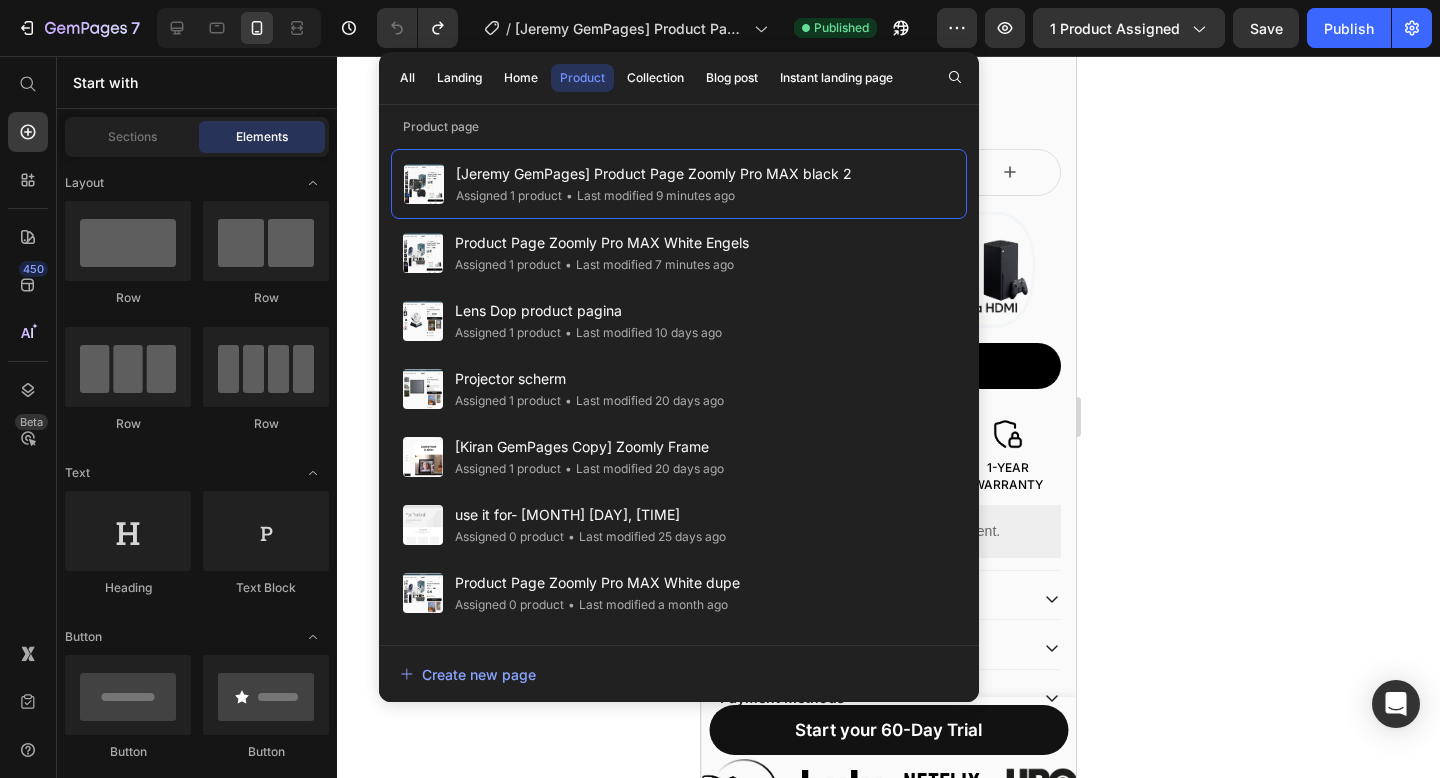 click 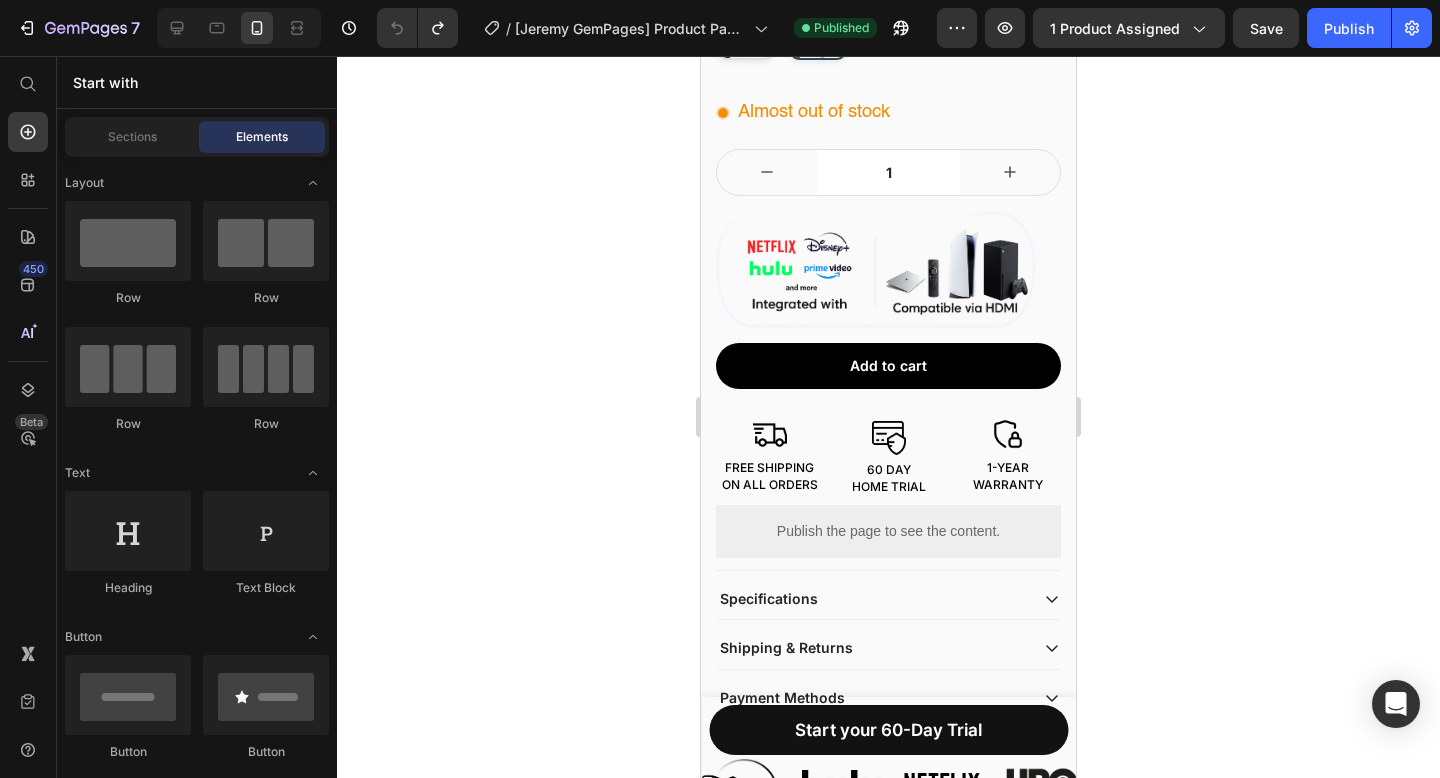 click on "1-YEAR WARRANTY" at bounding box center (1007, 454) 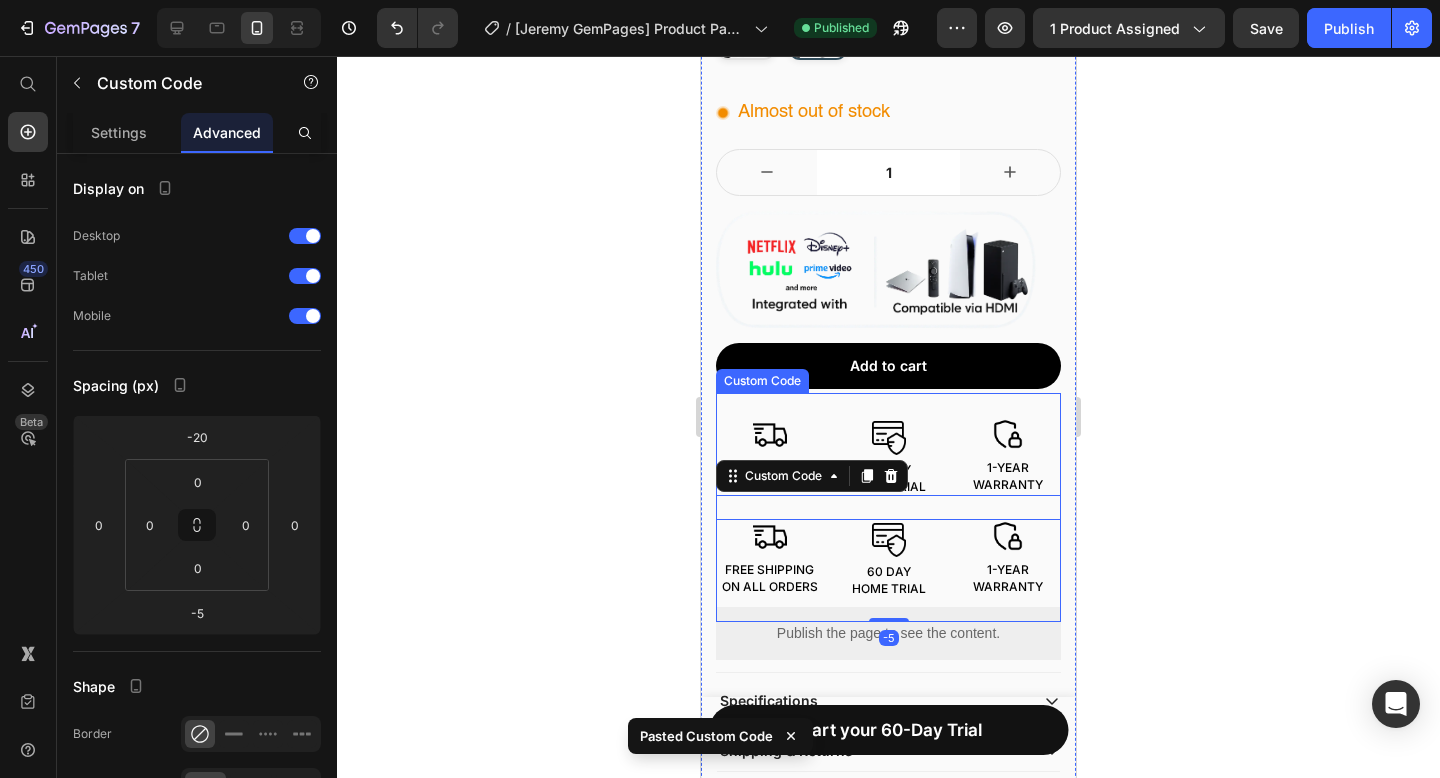 click on "1-YEAR WARRANTY" at bounding box center [1007, 454] 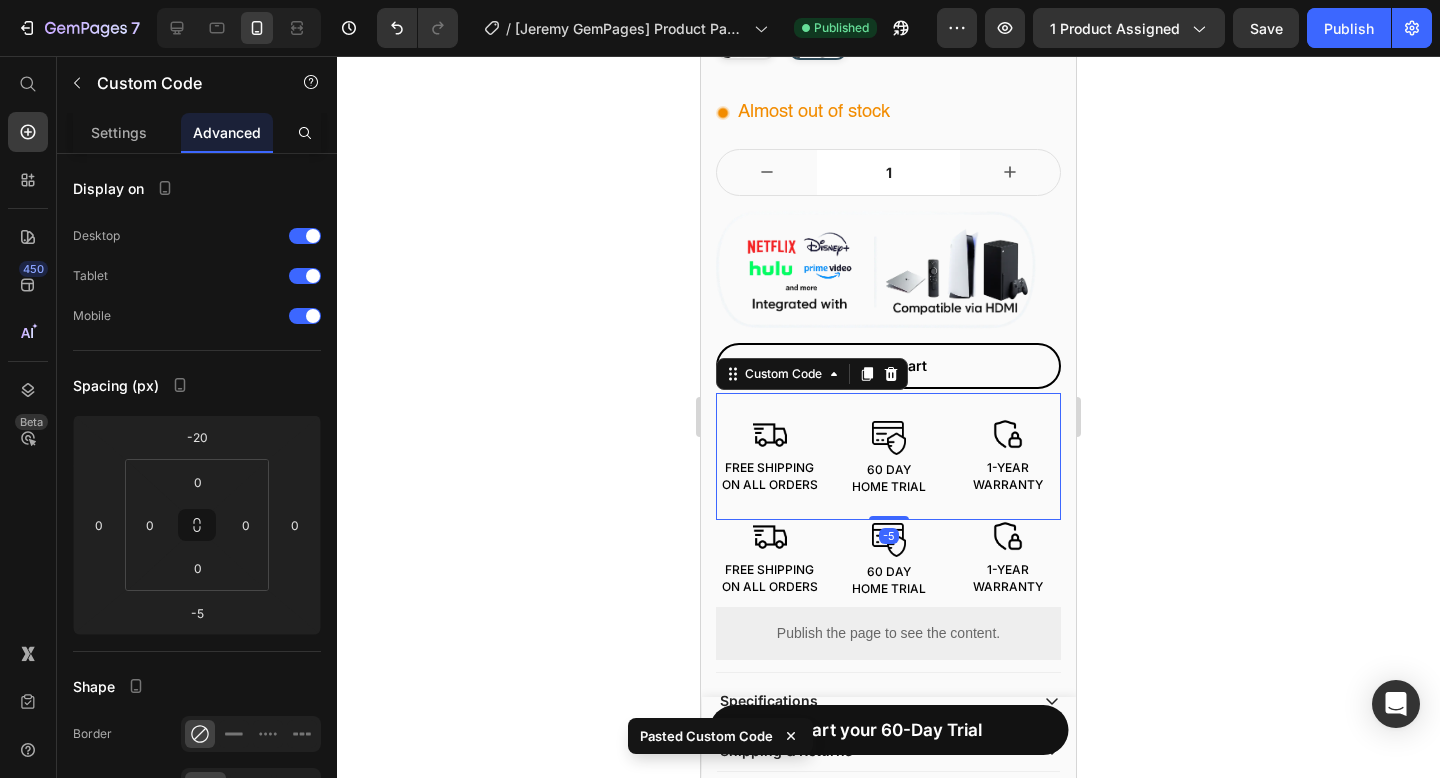 click 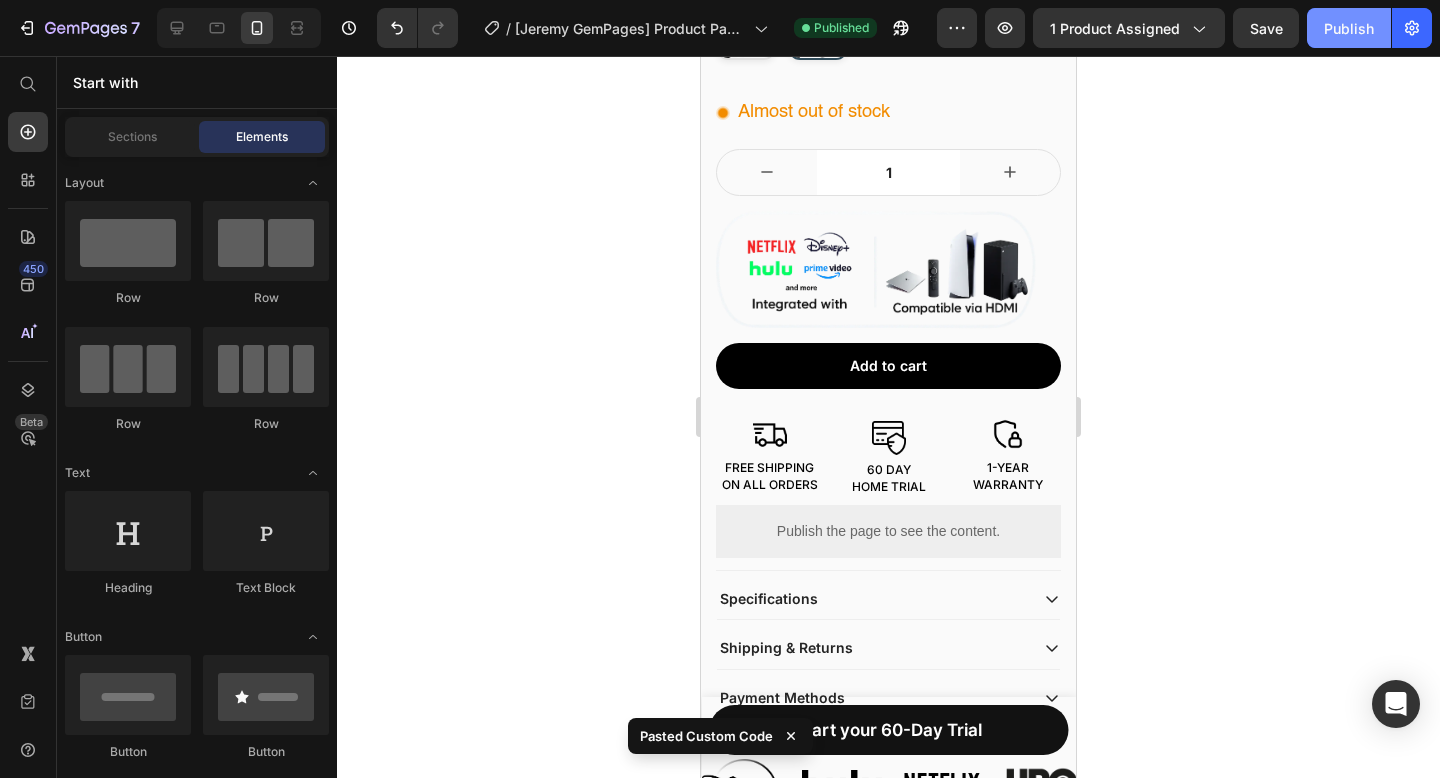 drag, startPoint x: 1348, startPoint y: 21, endPoint x: 232, endPoint y: 292, distance: 1148.4324 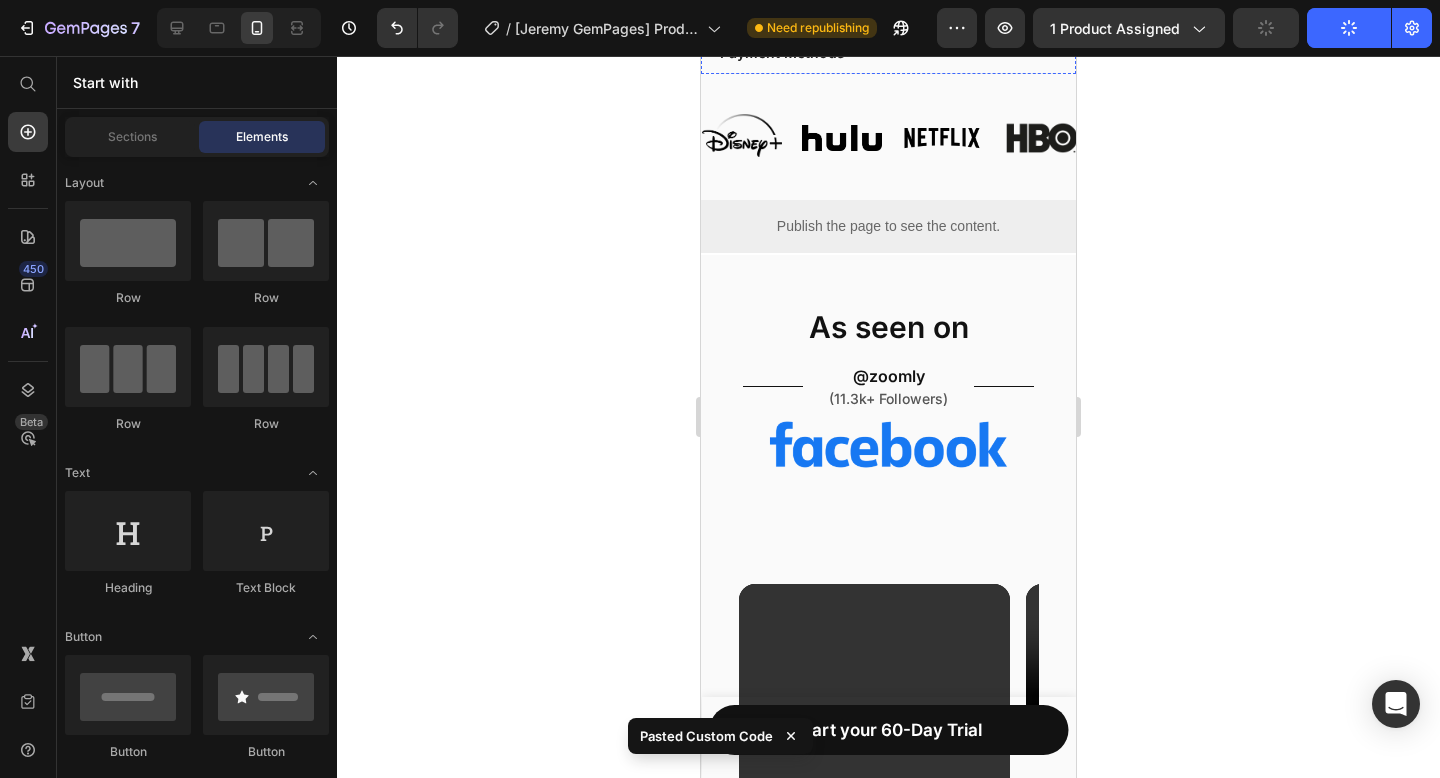 scroll, scrollTop: 1494, scrollLeft: 0, axis: vertical 